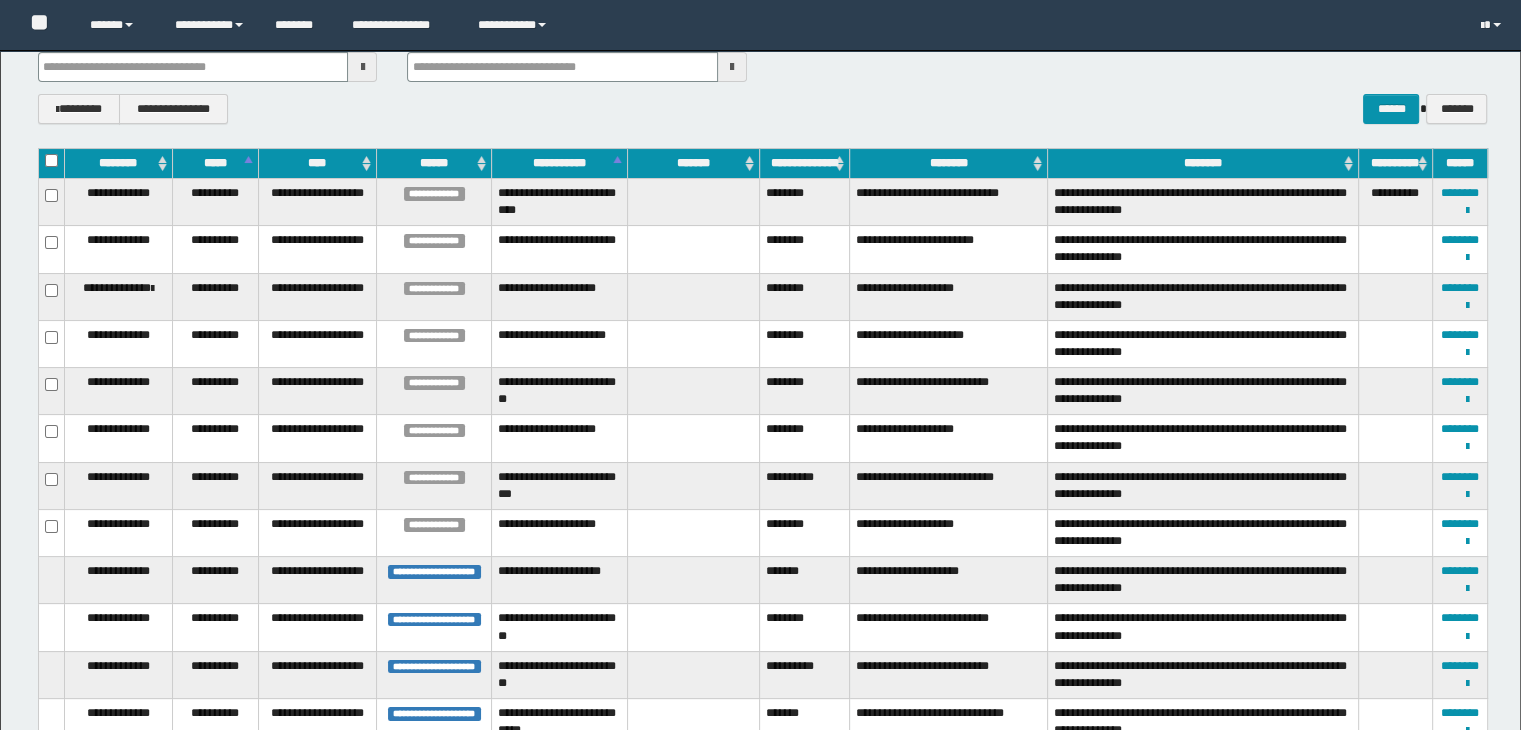 scroll, scrollTop: 377, scrollLeft: 0, axis: vertical 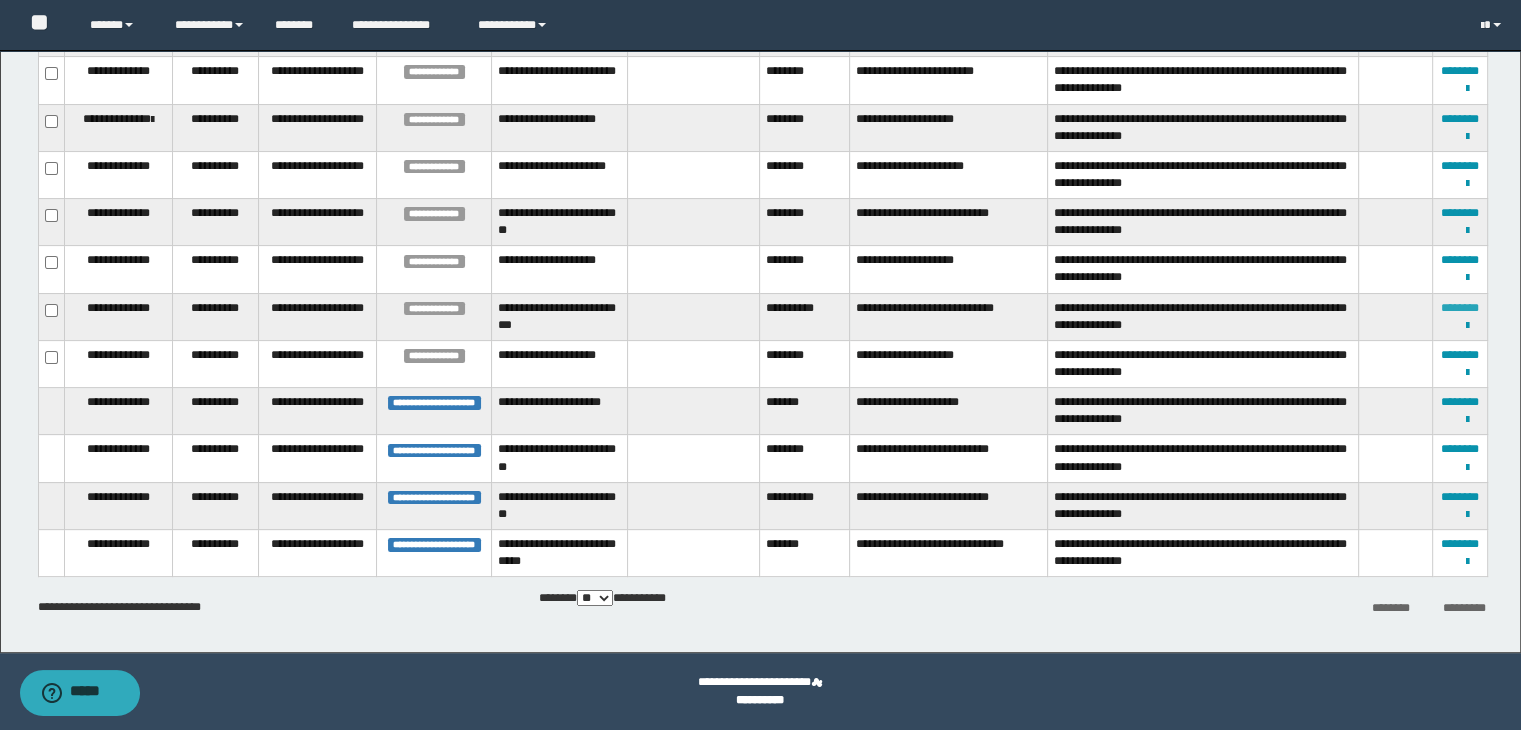 click on "********" at bounding box center [1460, 308] 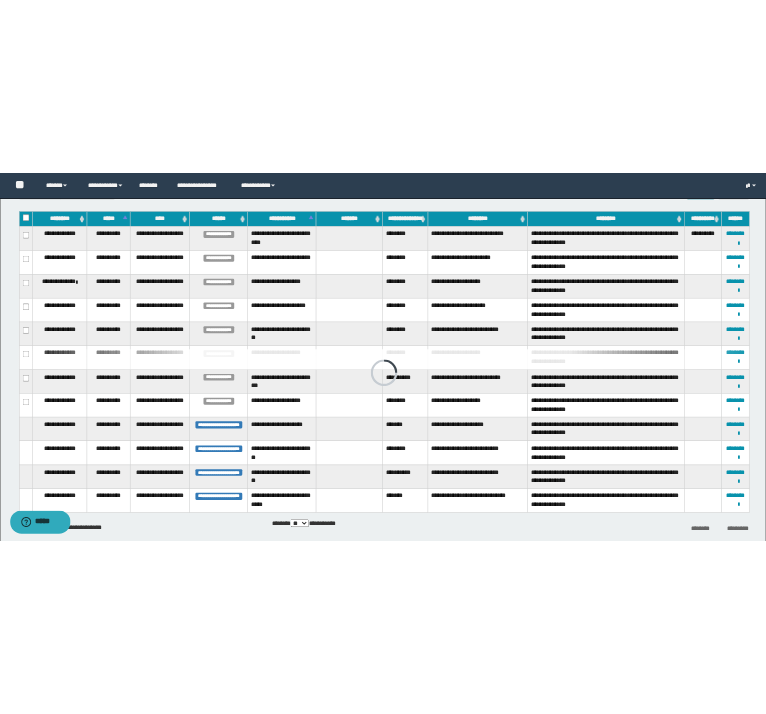 scroll, scrollTop: 295, scrollLeft: 0, axis: vertical 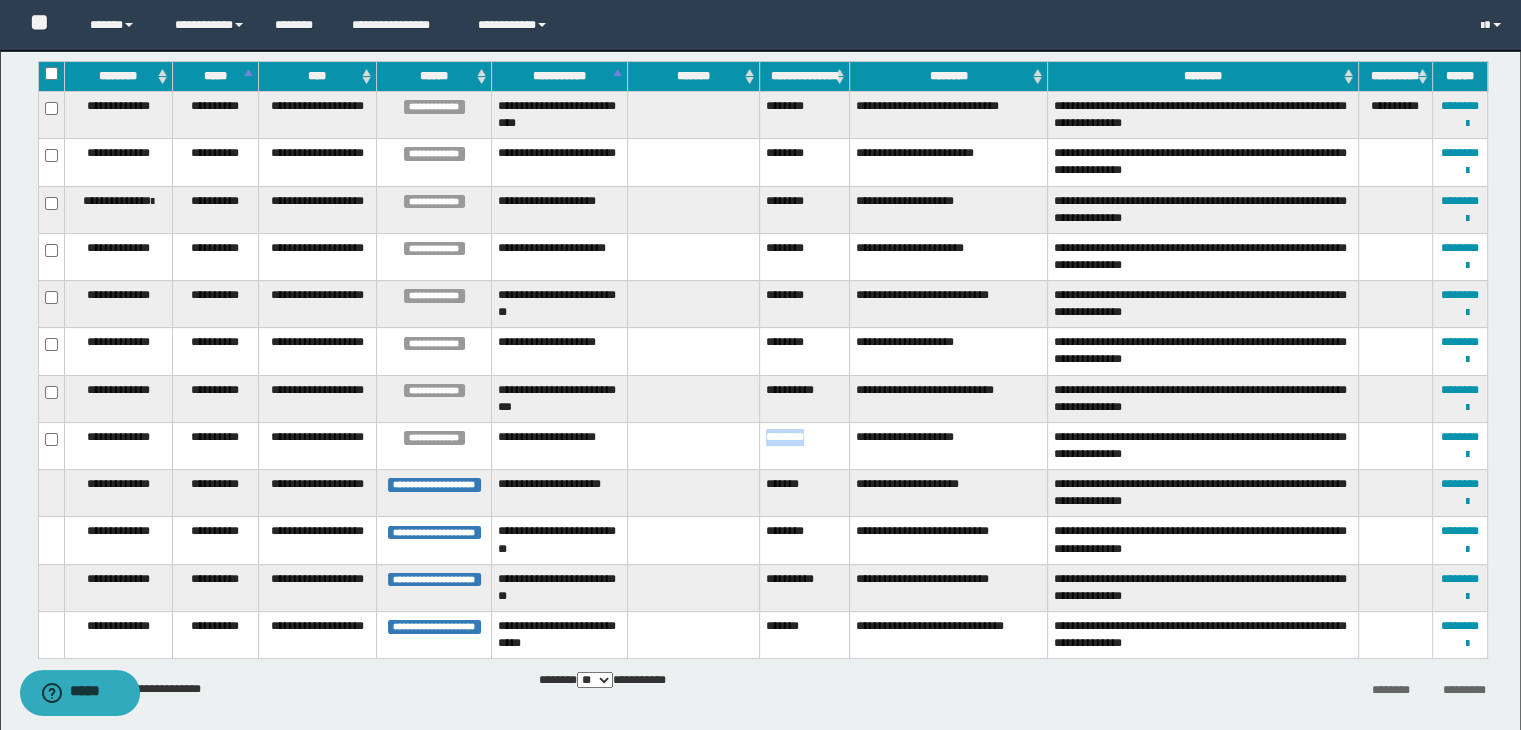 drag, startPoint x: 771, startPoint y: 433, endPoint x: 822, endPoint y: 433, distance: 51 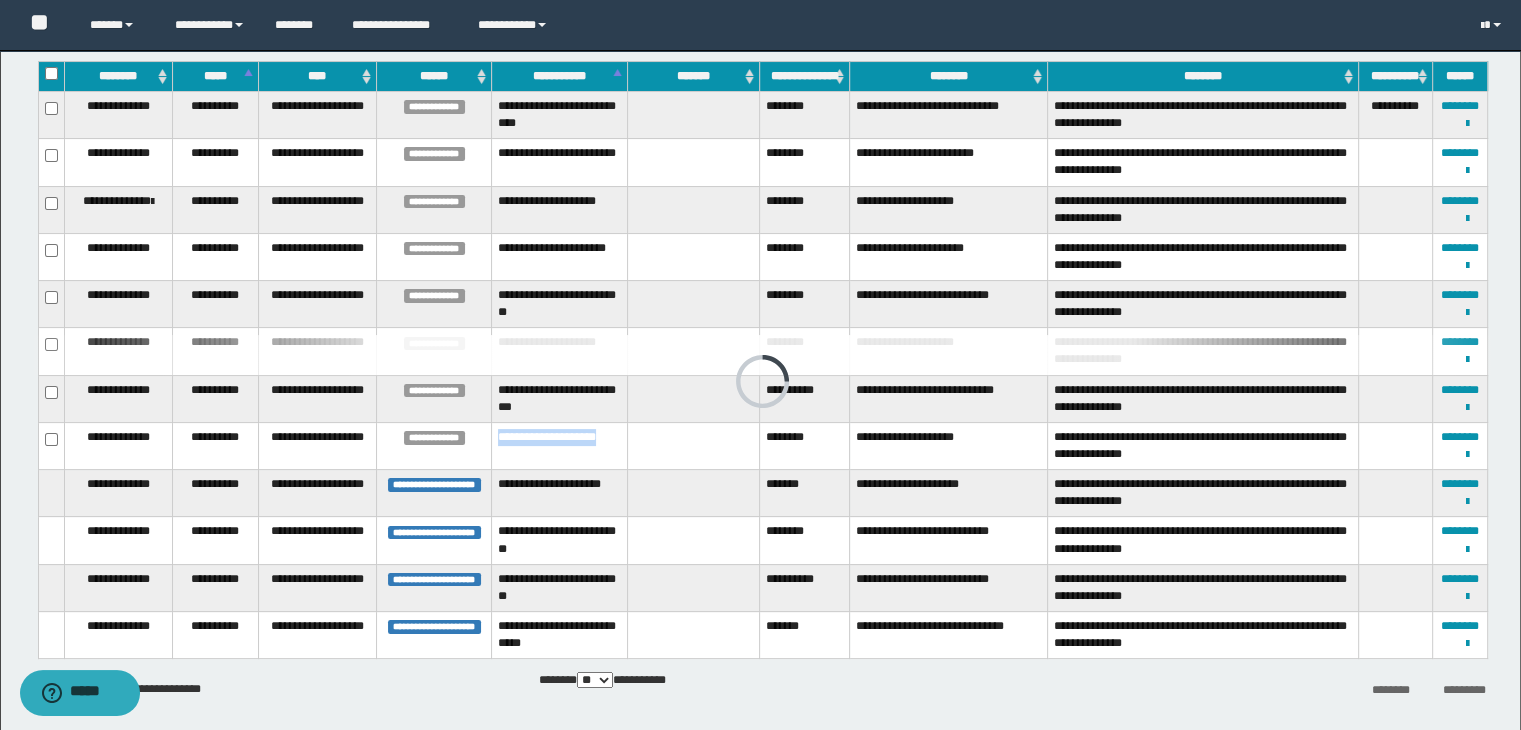 drag, startPoint x: 496, startPoint y: 436, endPoint x: 554, endPoint y: 459, distance: 62.39391 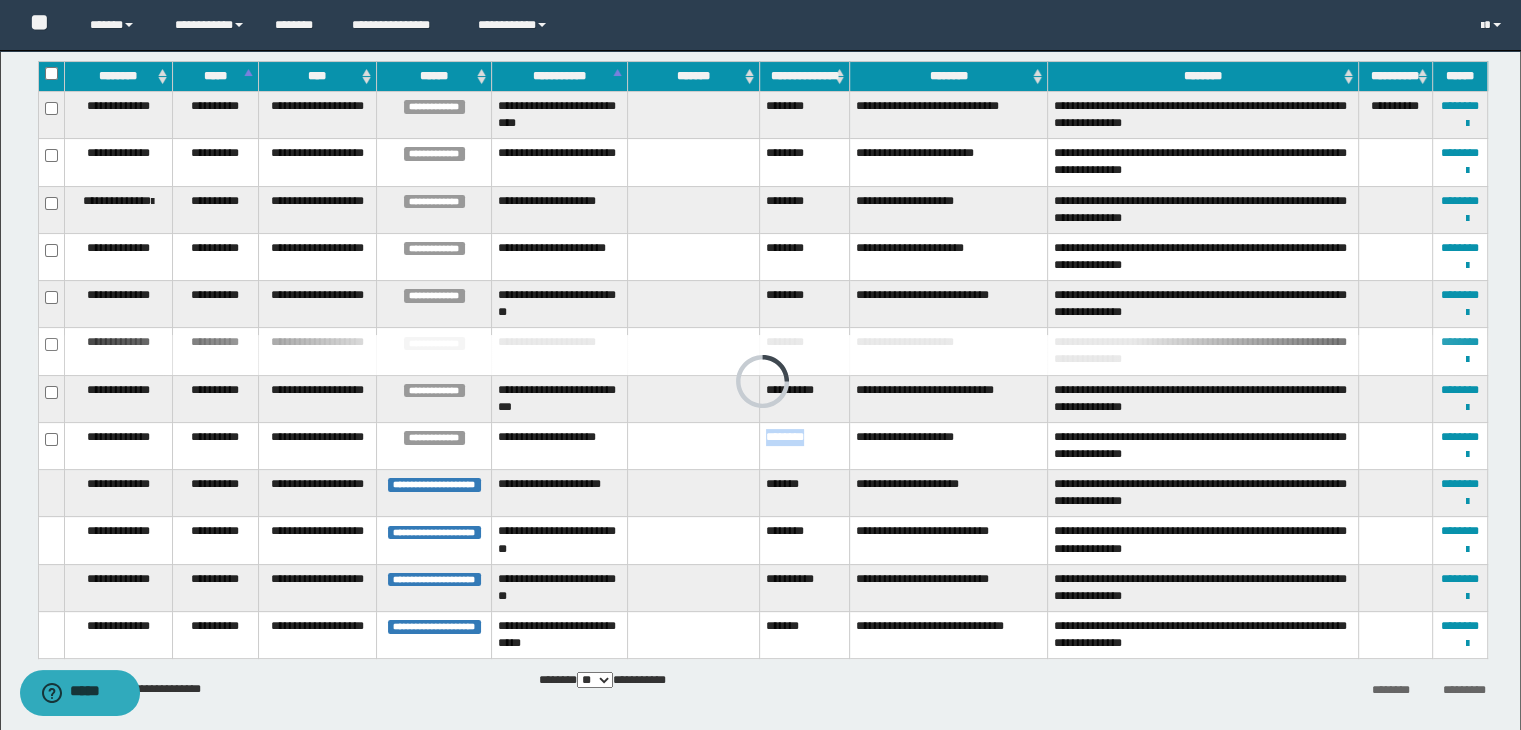 drag, startPoint x: 764, startPoint y: 437, endPoint x: 817, endPoint y: 437, distance: 53 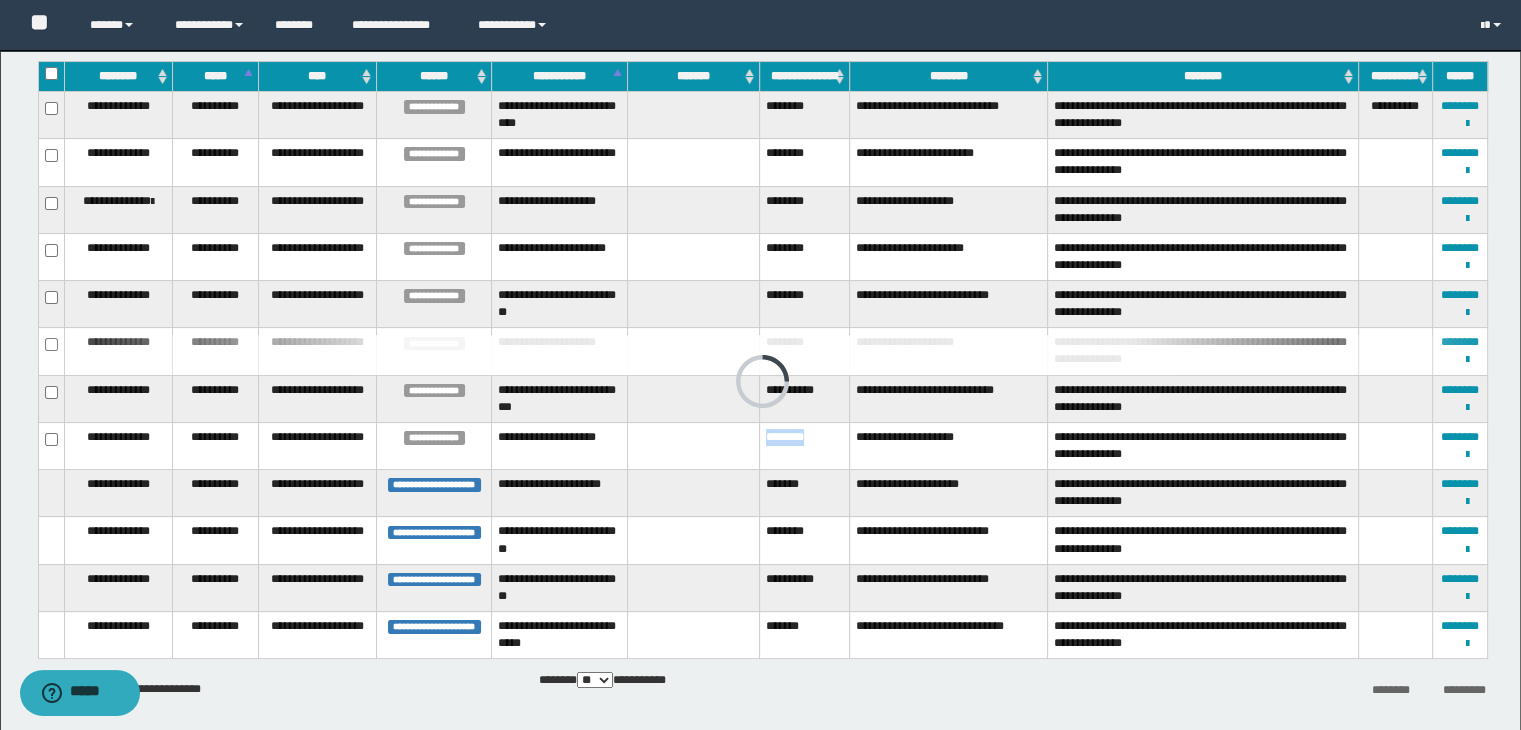 click on "********" at bounding box center (805, 445) 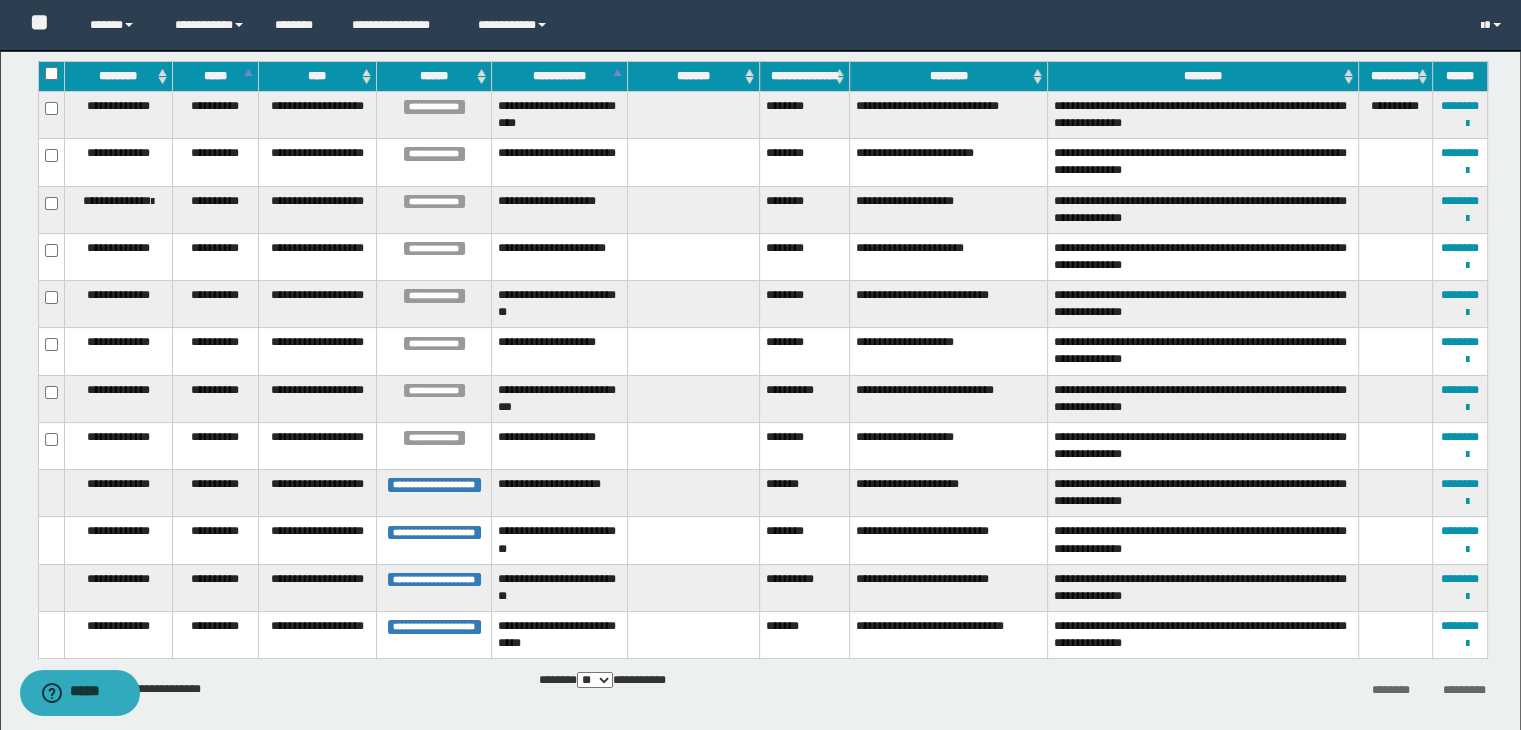 copy on "********" 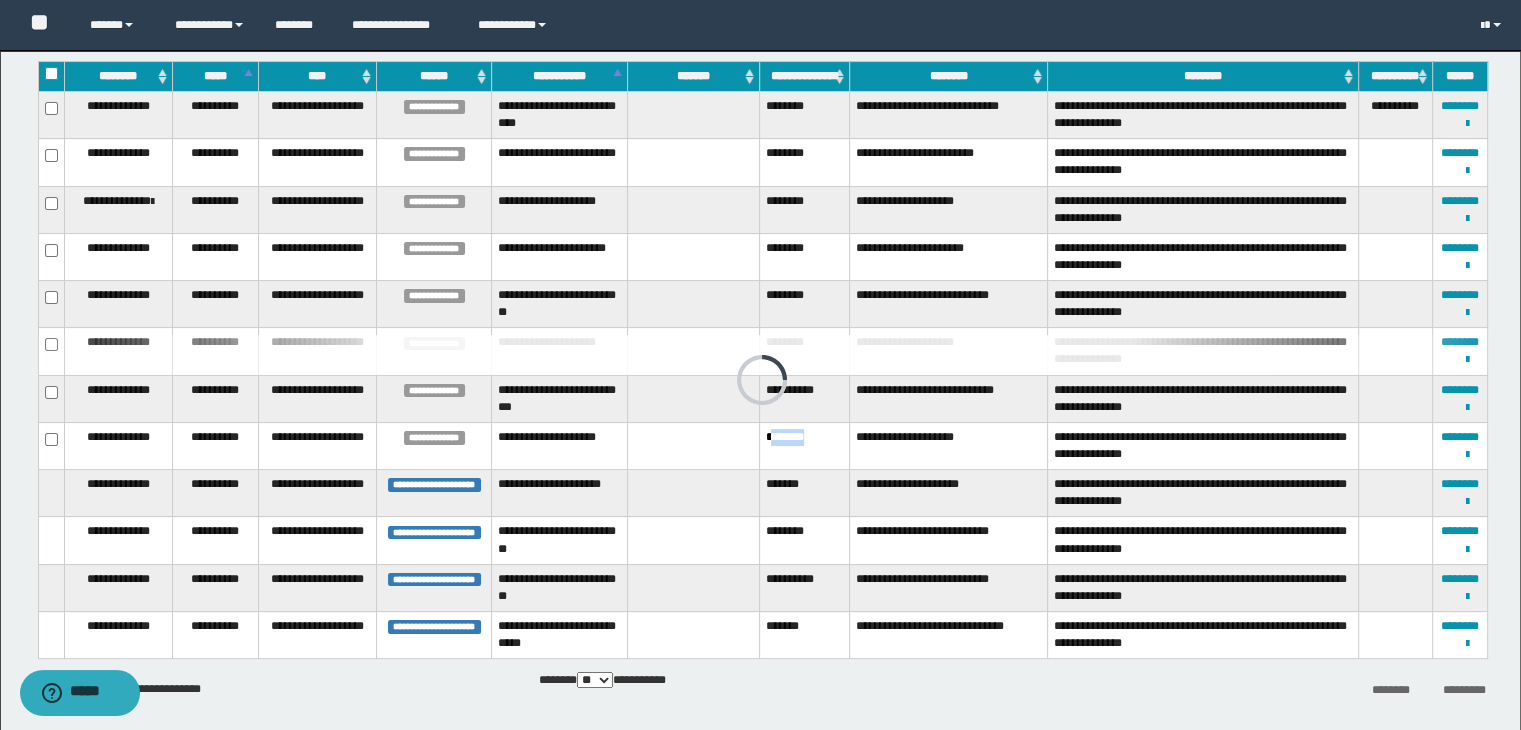 drag, startPoint x: 819, startPoint y: 433, endPoint x: 769, endPoint y: 435, distance: 50.039986 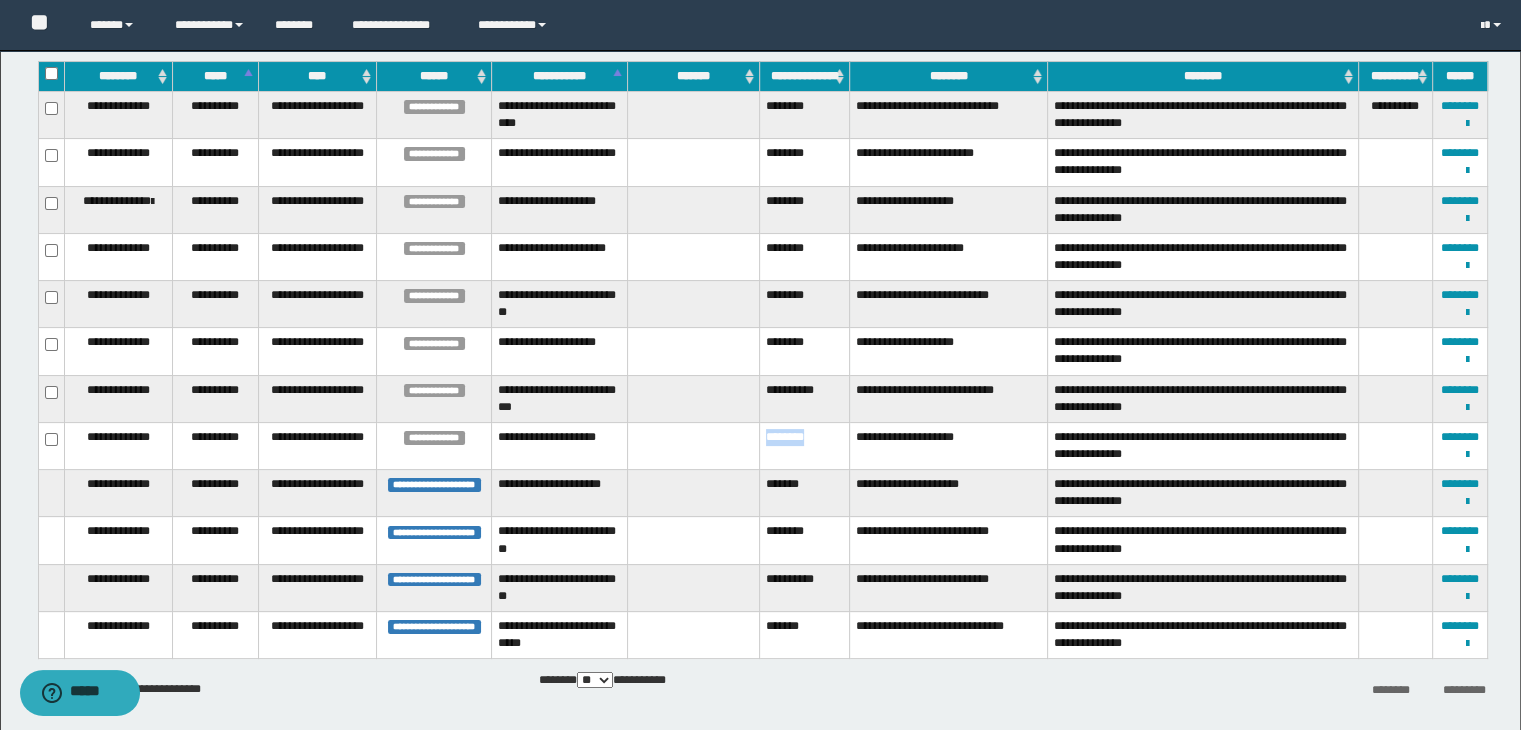 drag, startPoint x: 826, startPoint y: 436, endPoint x: 759, endPoint y: 440, distance: 67.11929 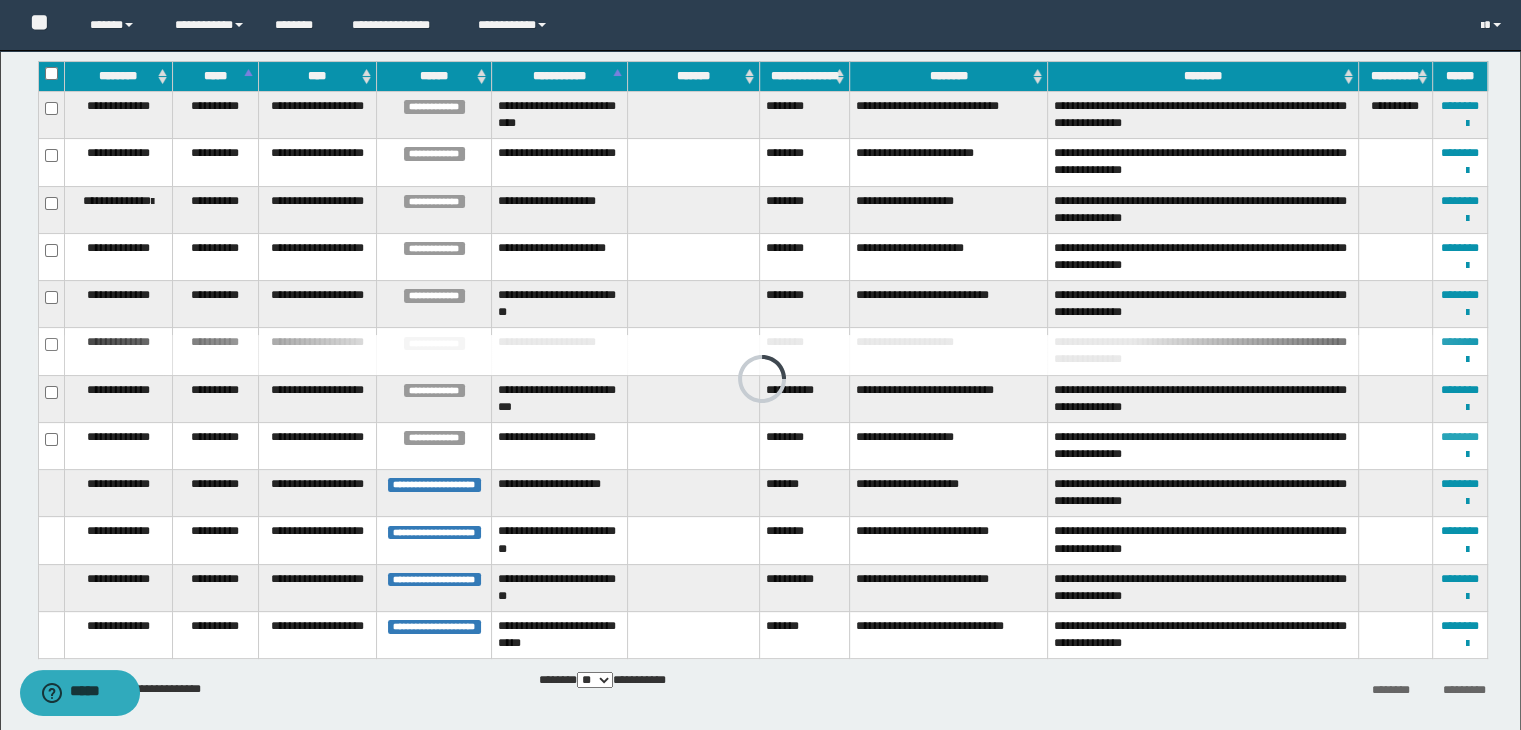 click on "********" at bounding box center (1460, 437) 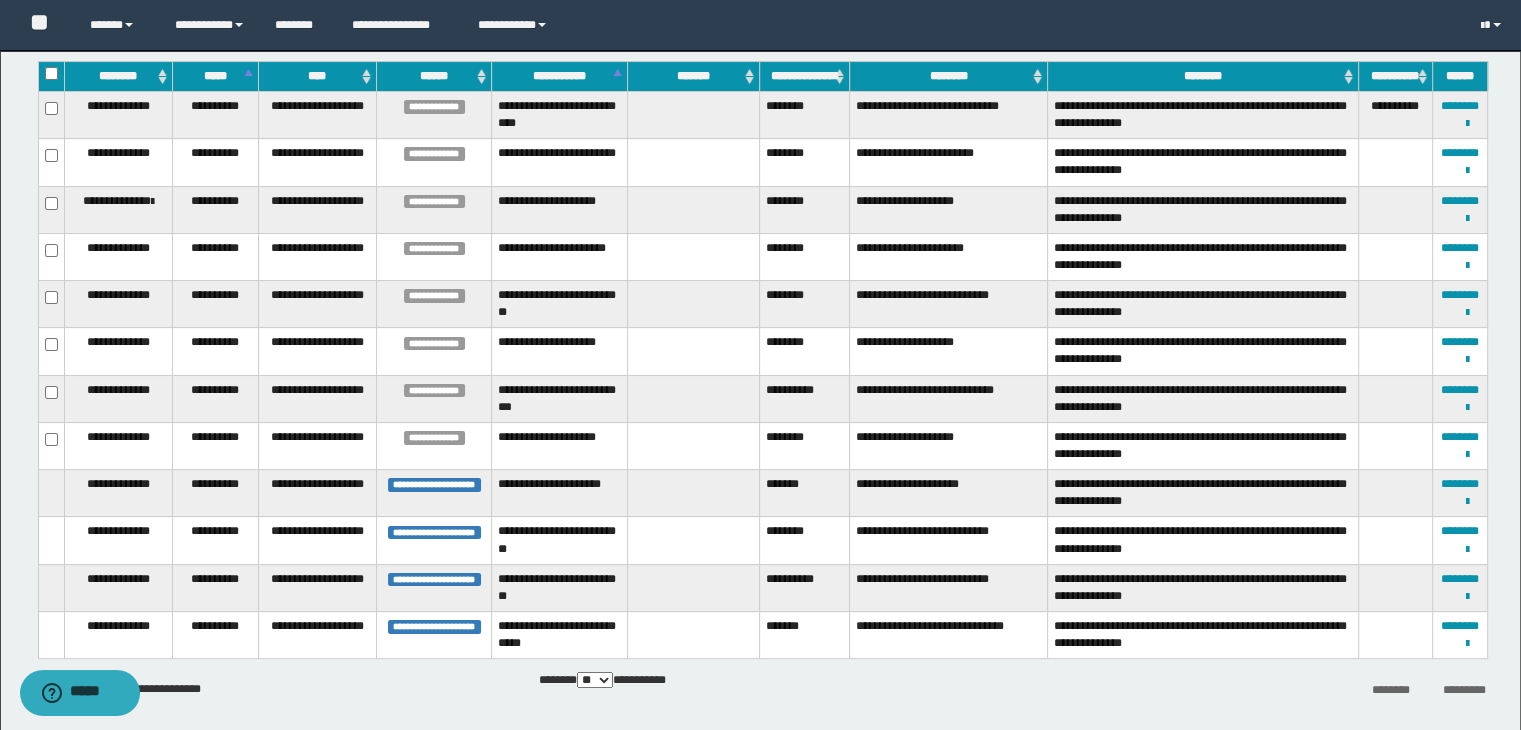 click at bounding box center [693, 493] 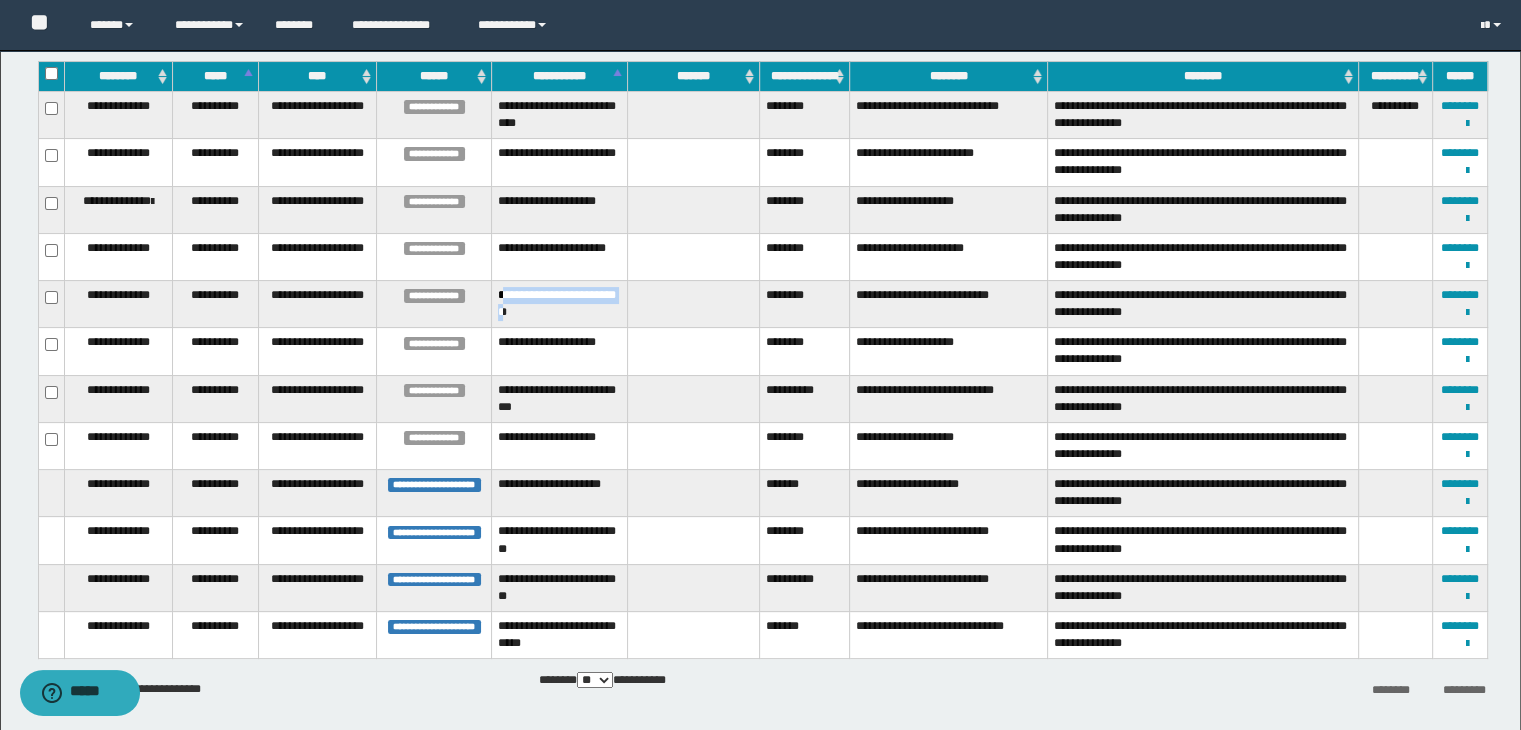 drag, startPoint x: 500, startPoint y: 295, endPoint x: 592, endPoint y: 314, distance: 93.941475 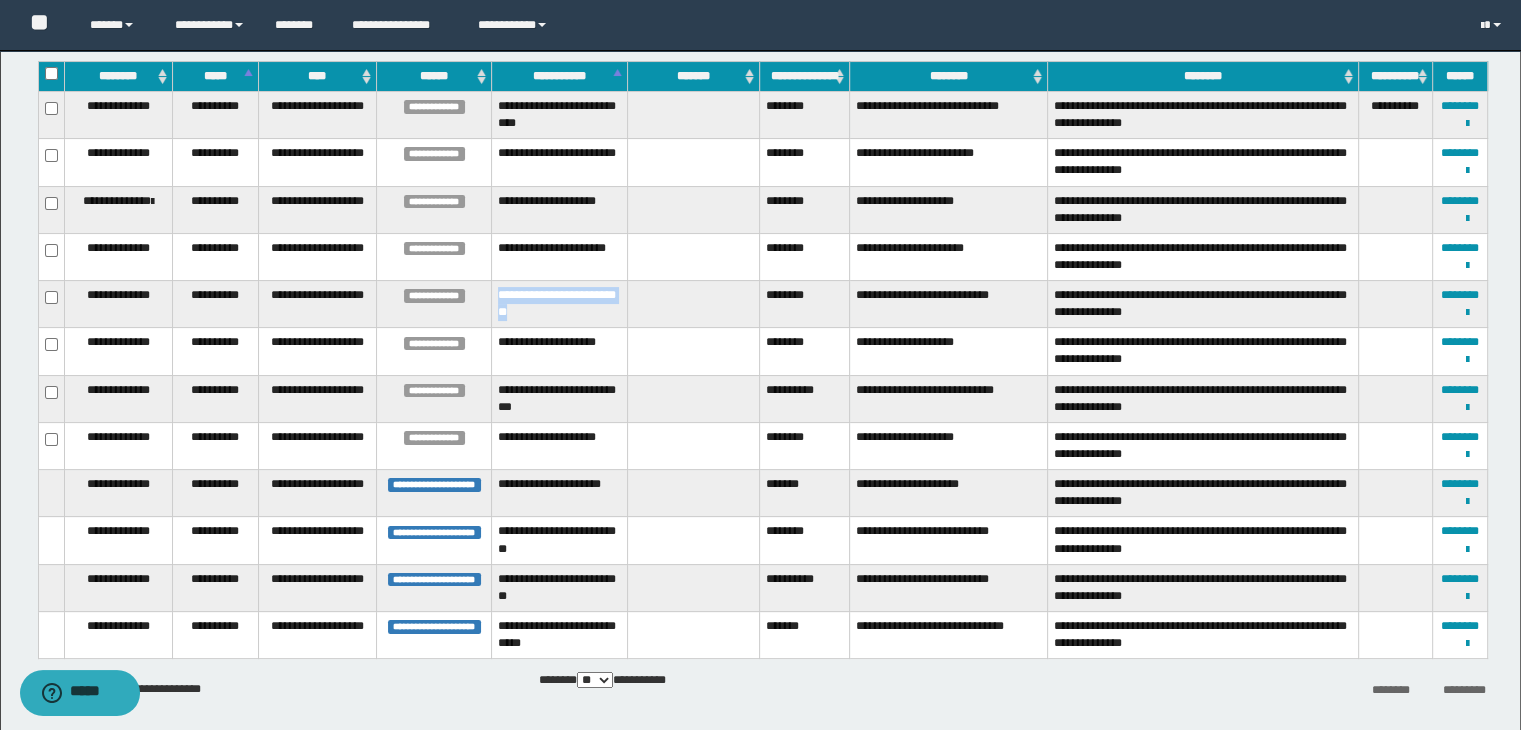 drag, startPoint x: 602, startPoint y: 314, endPoint x: 490, endPoint y: 289, distance: 114.75626 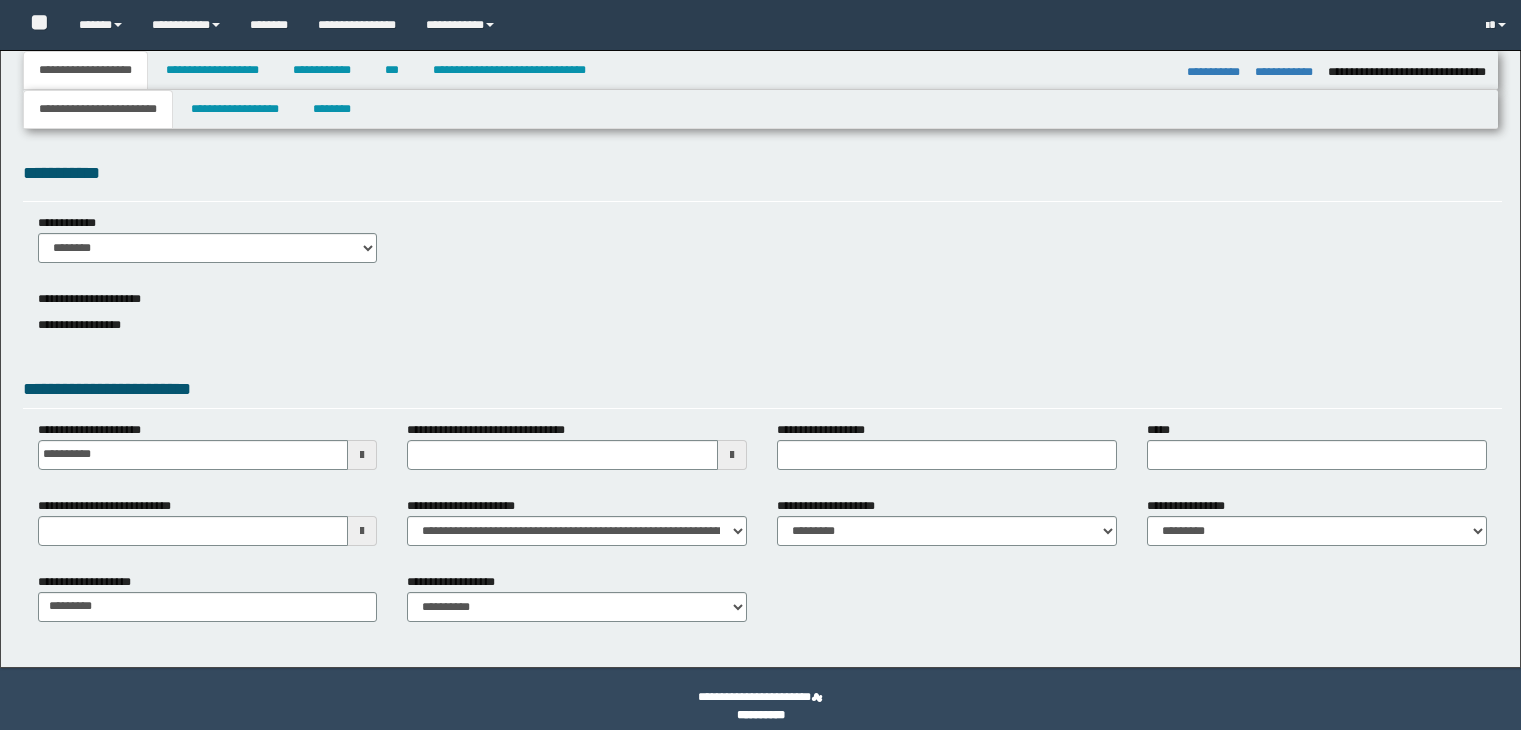 select on "*" 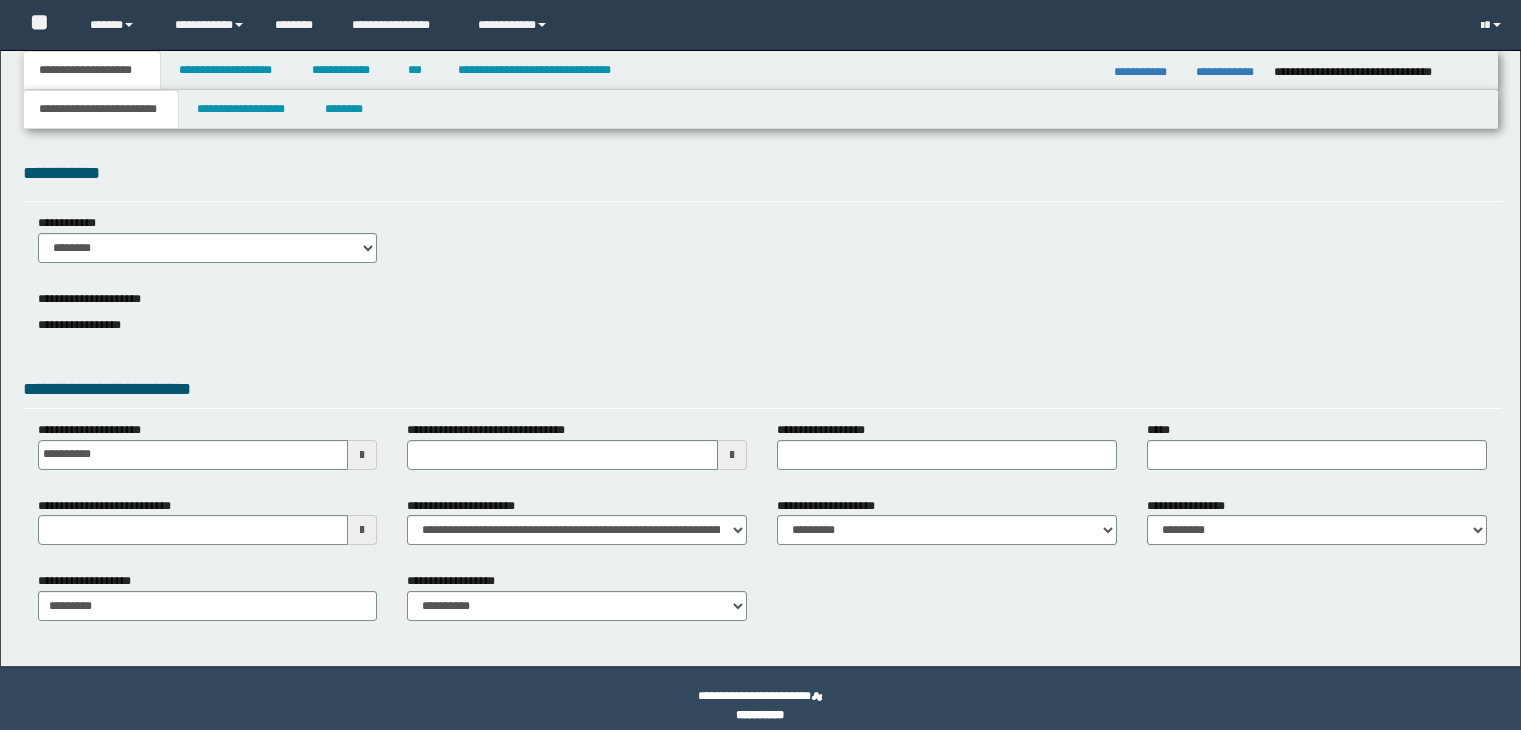 scroll, scrollTop: 0, scrollLeft: 0, axis: both 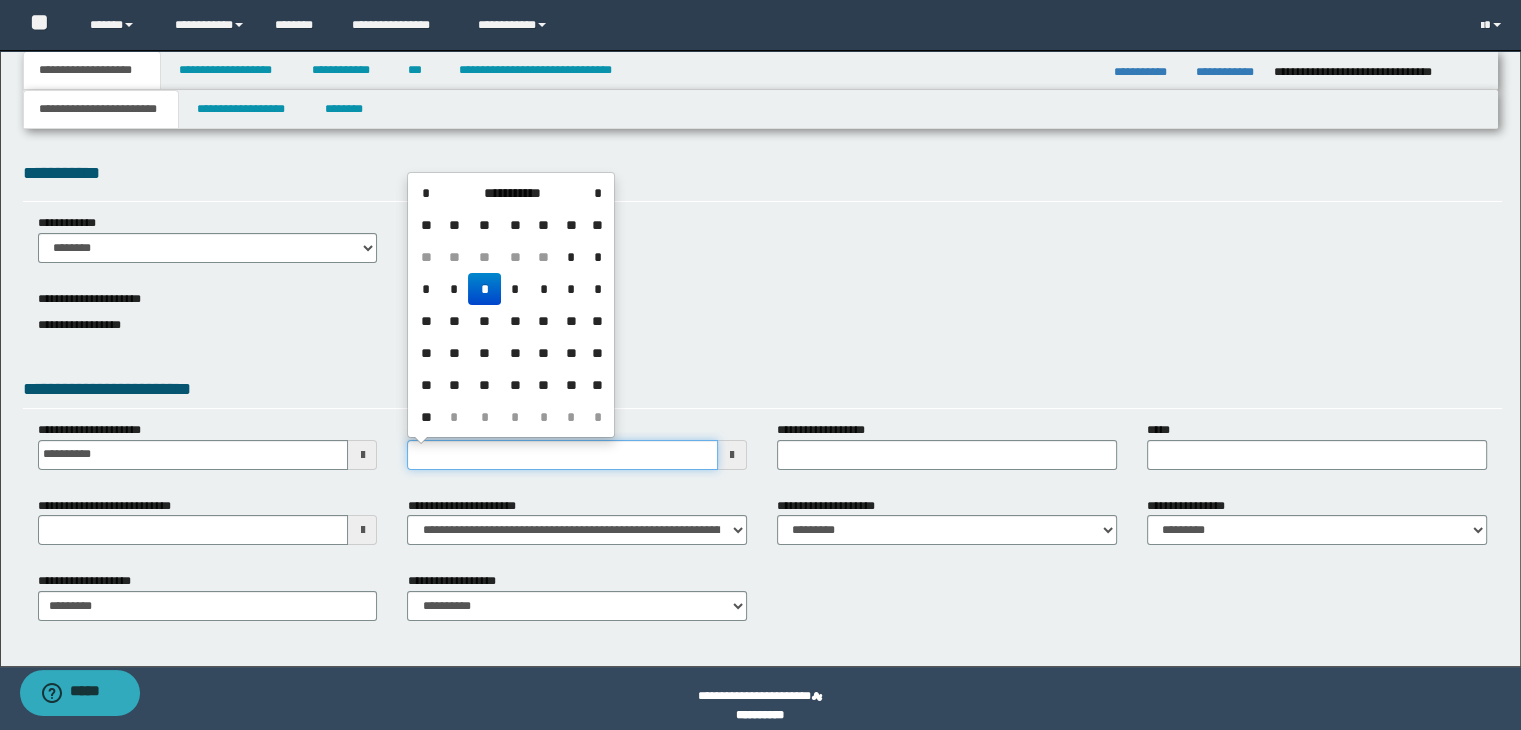 click on "**********" at bounding box center [562, 455] 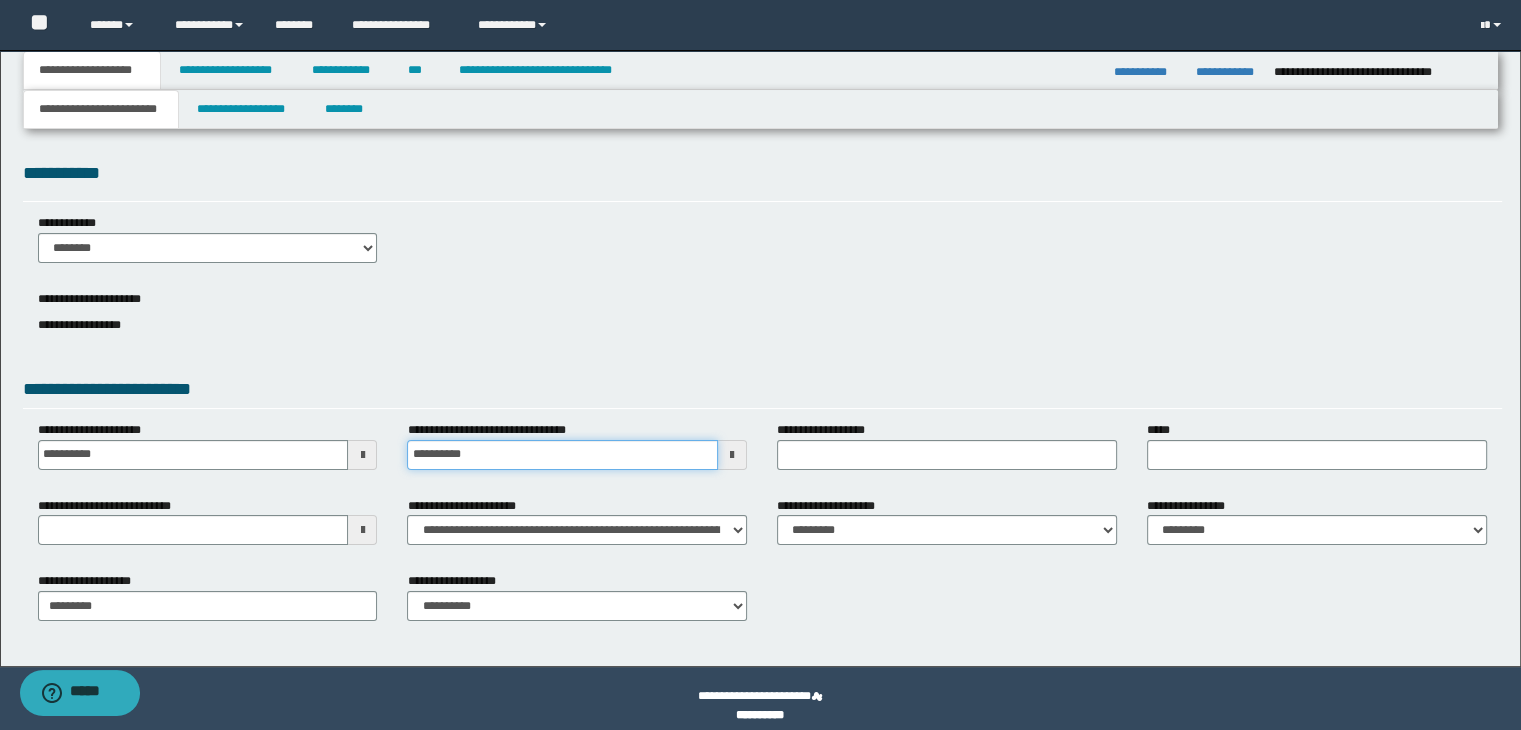 type on "**********" 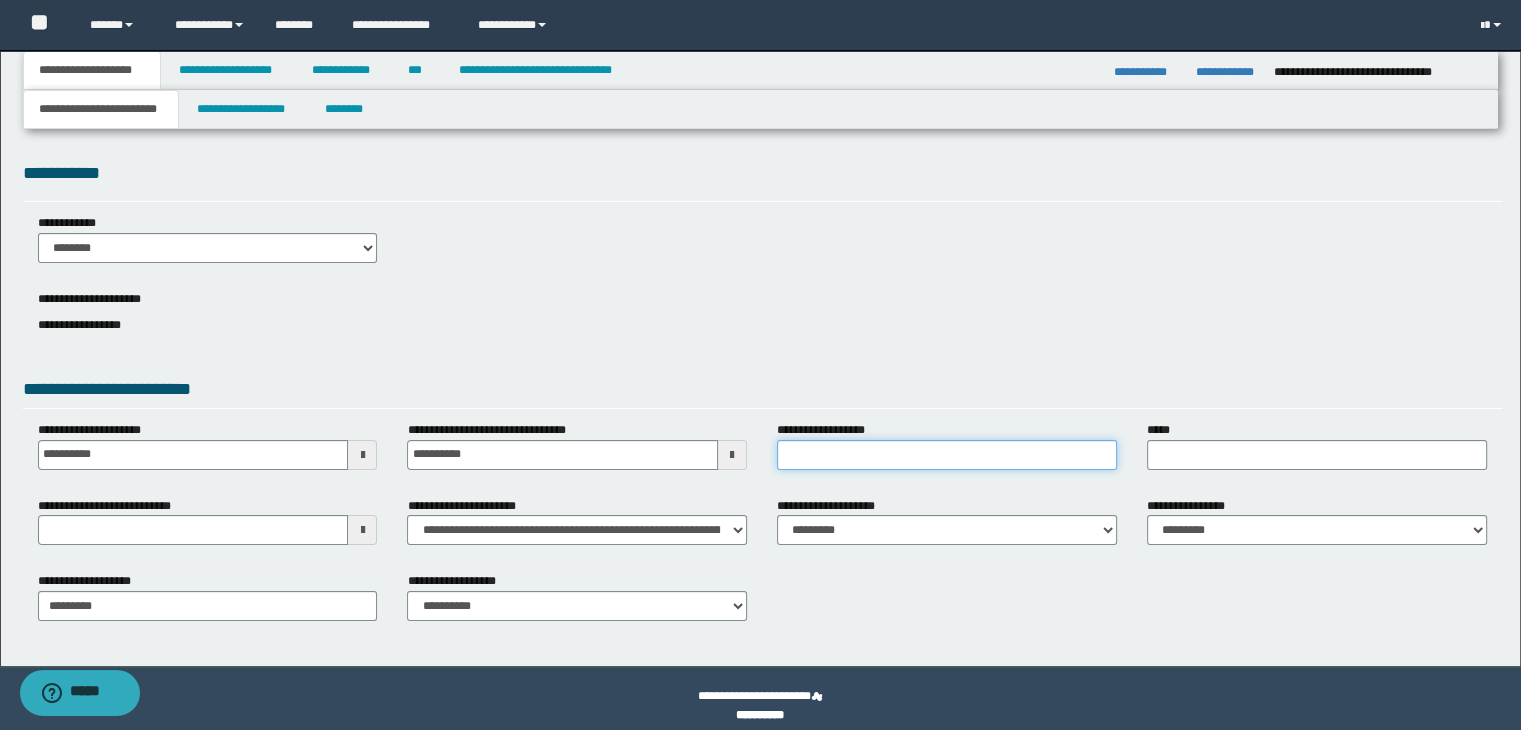 click on "**********" at bounding box center (947, 455) 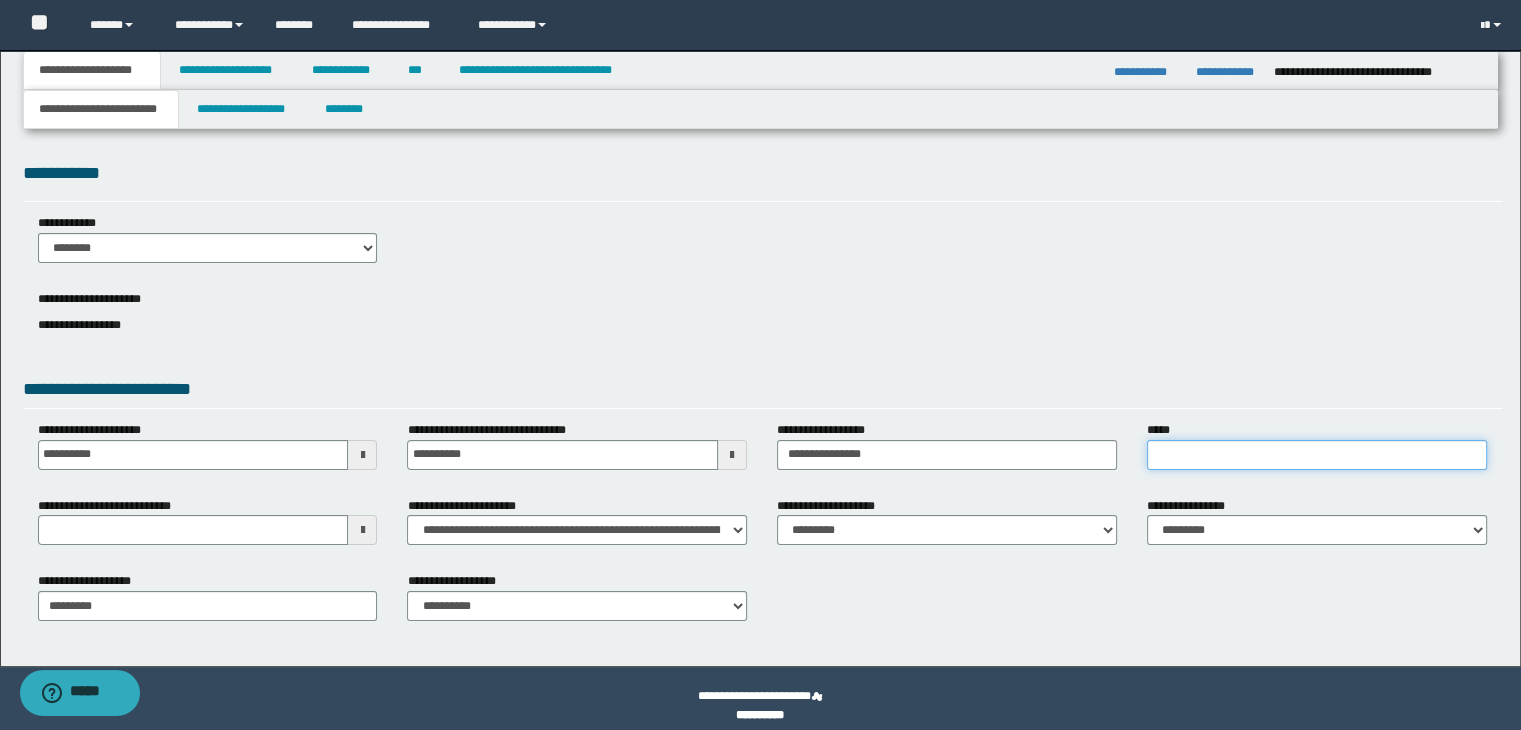 click on "*****" at bounding box center [1317, 455] 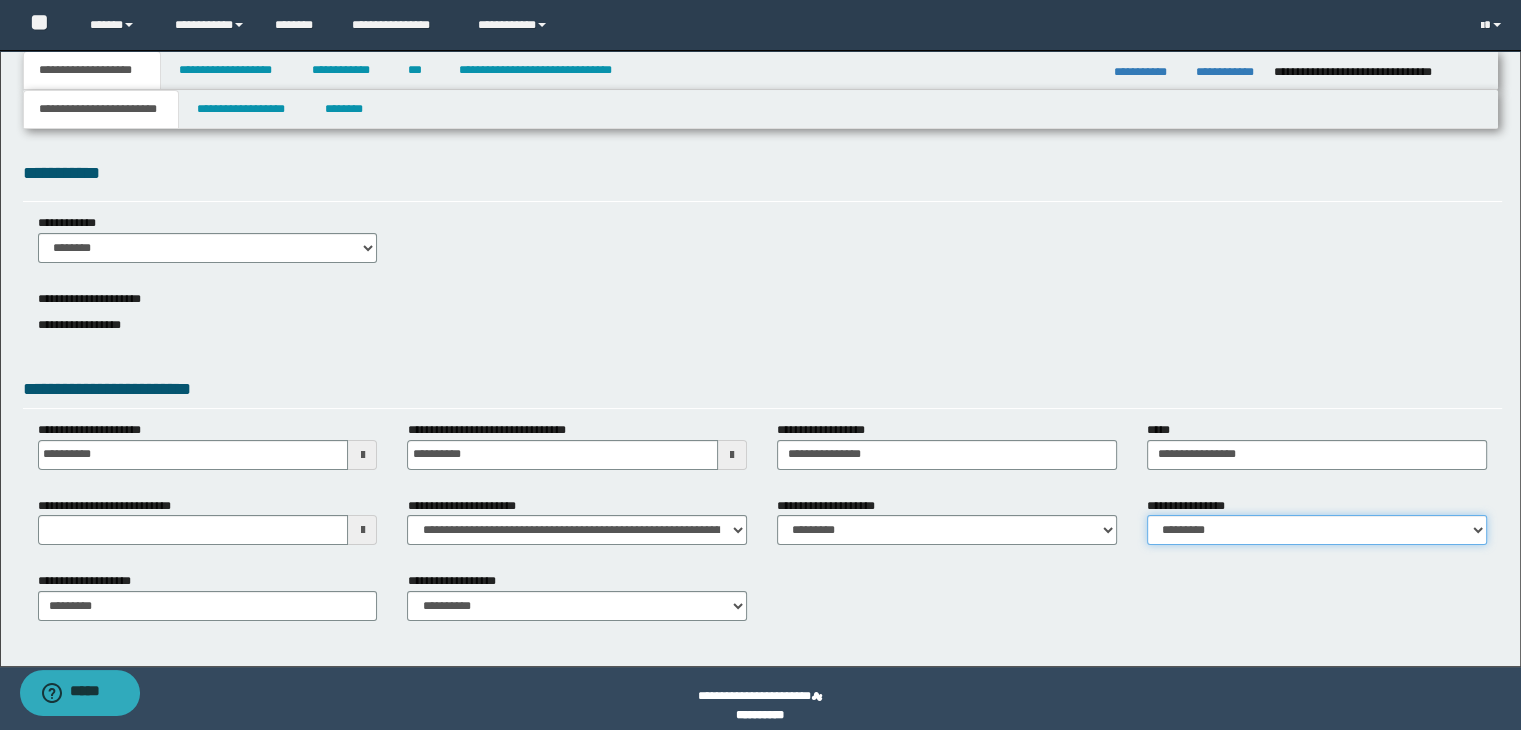 click on "**********" at bounding box center [1317, 530] 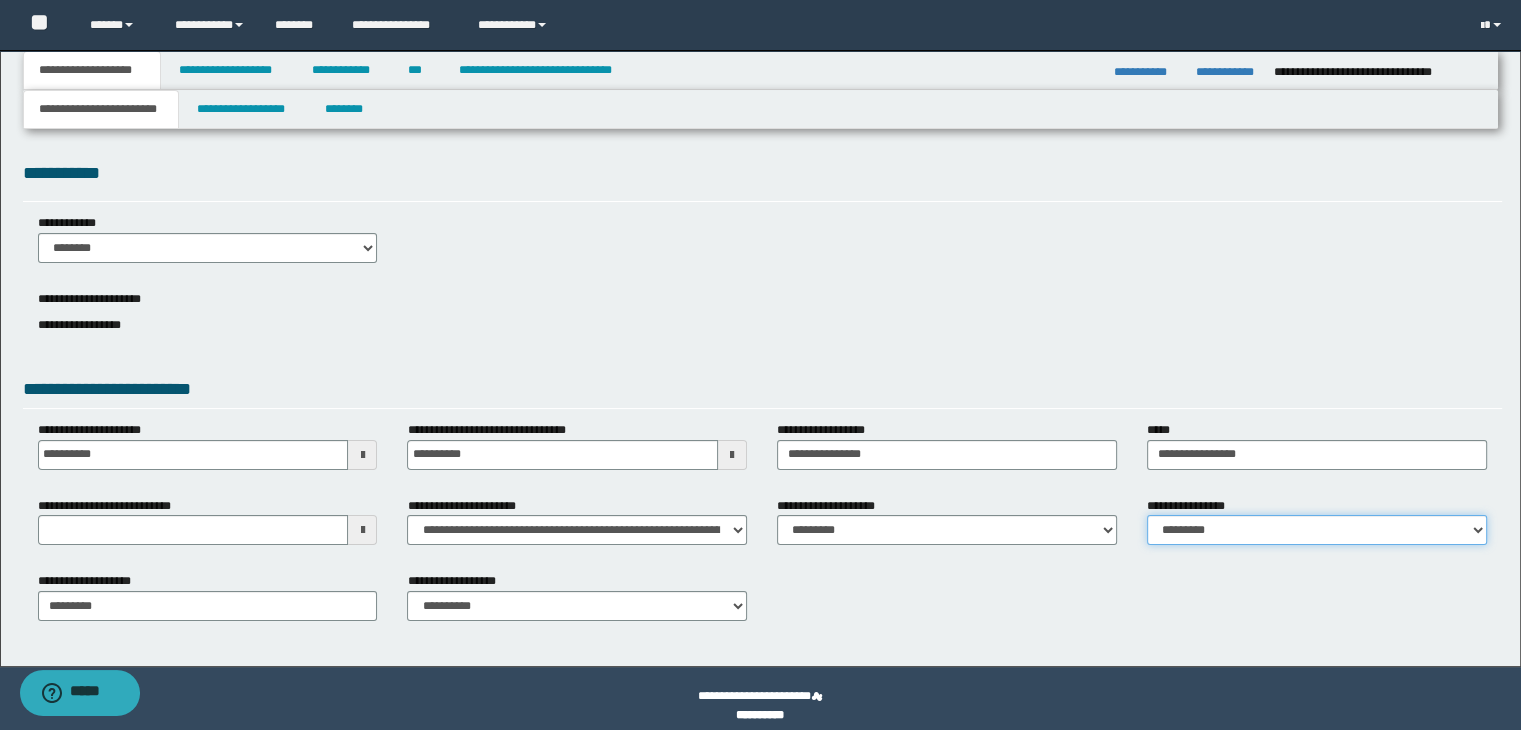 select on "*" 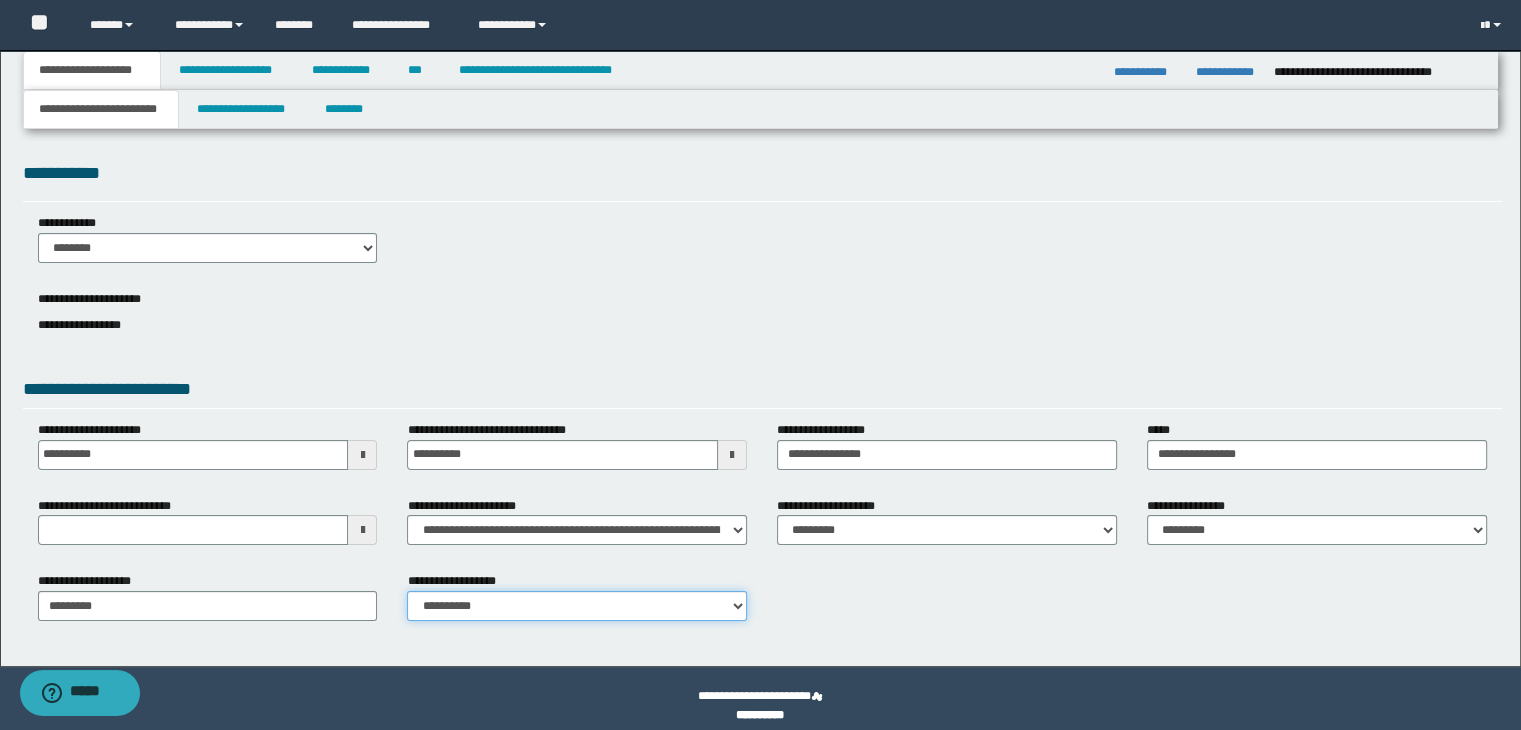 click on "**********" at bounding box center [577, 606] 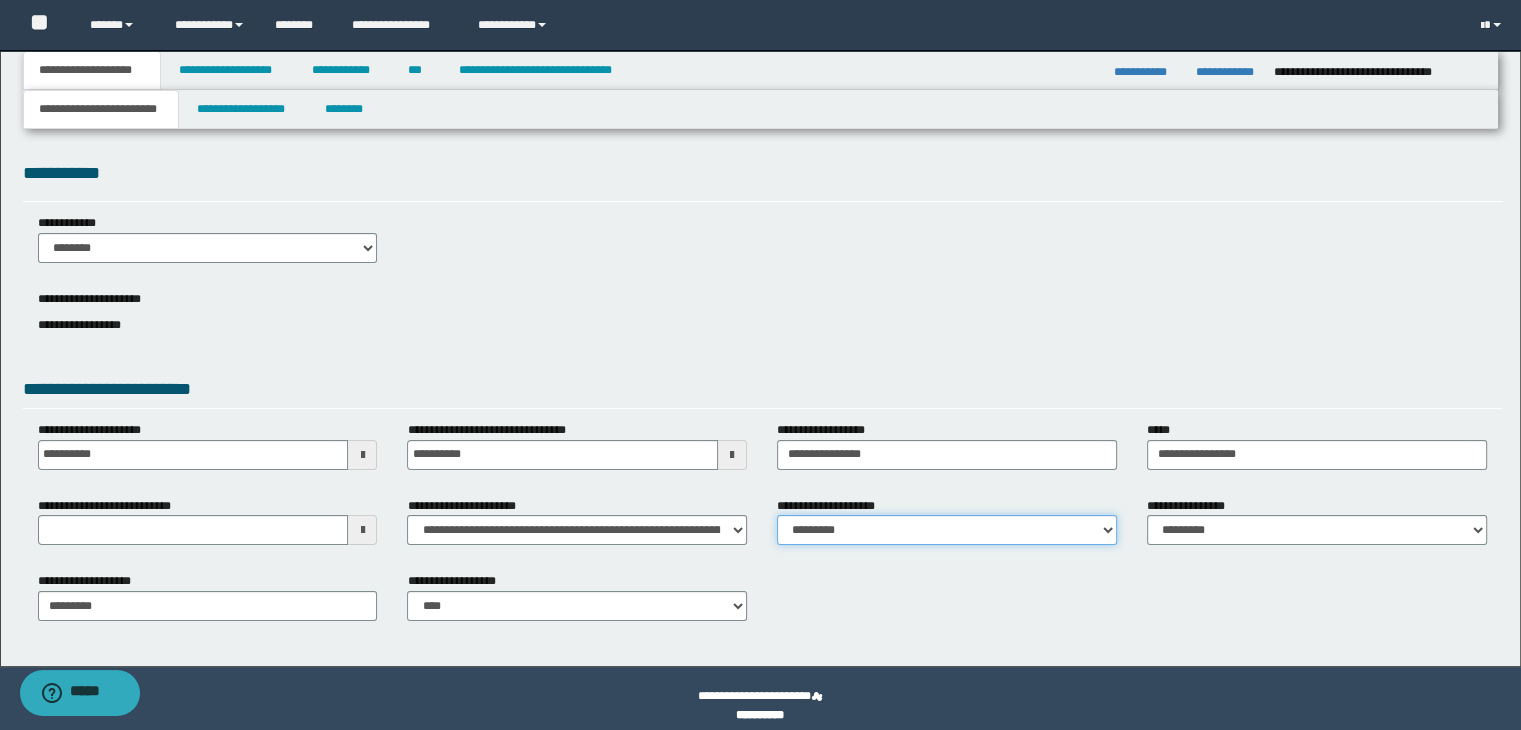 click on "**********" at bounding box center [947, 530] 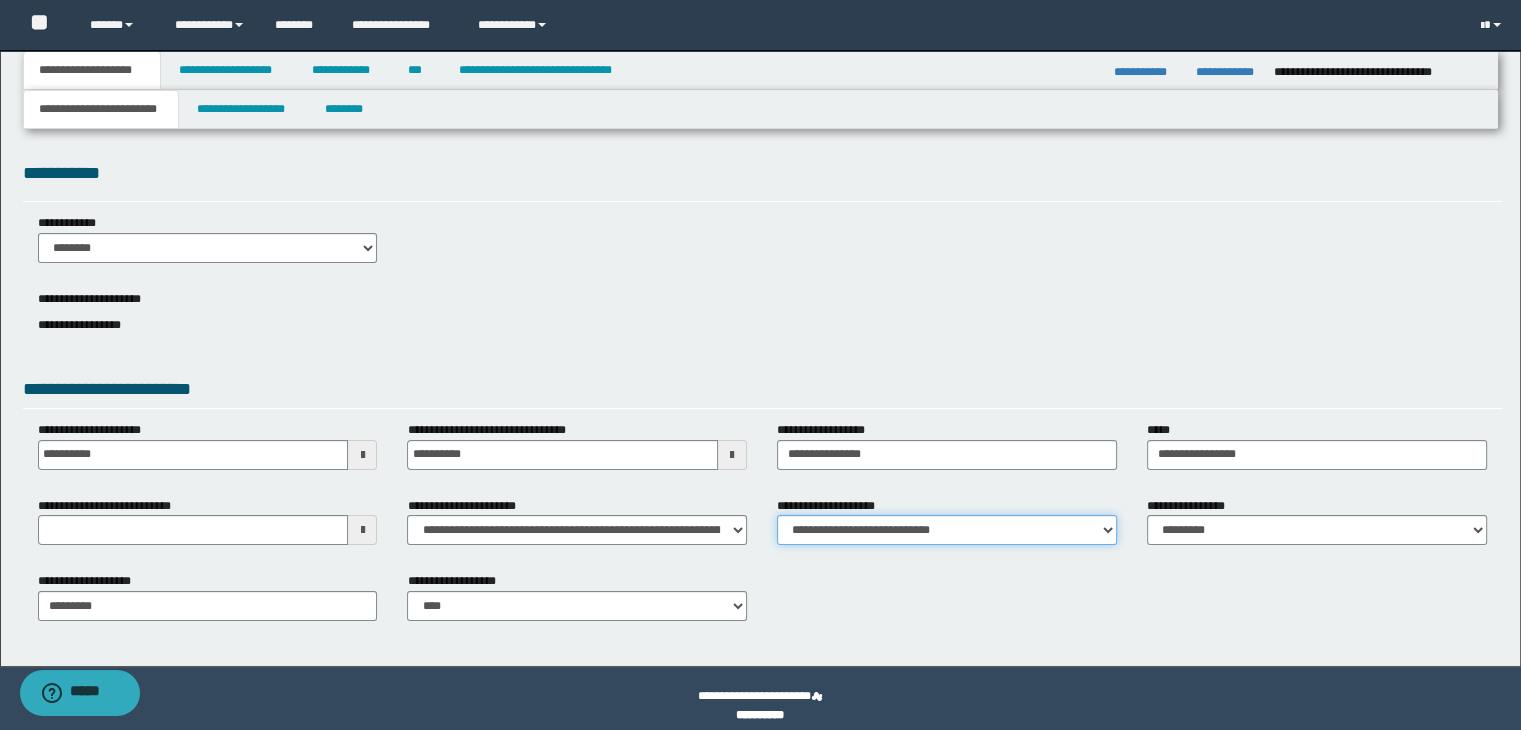 click on "**********" at bounding box center [947, 530] 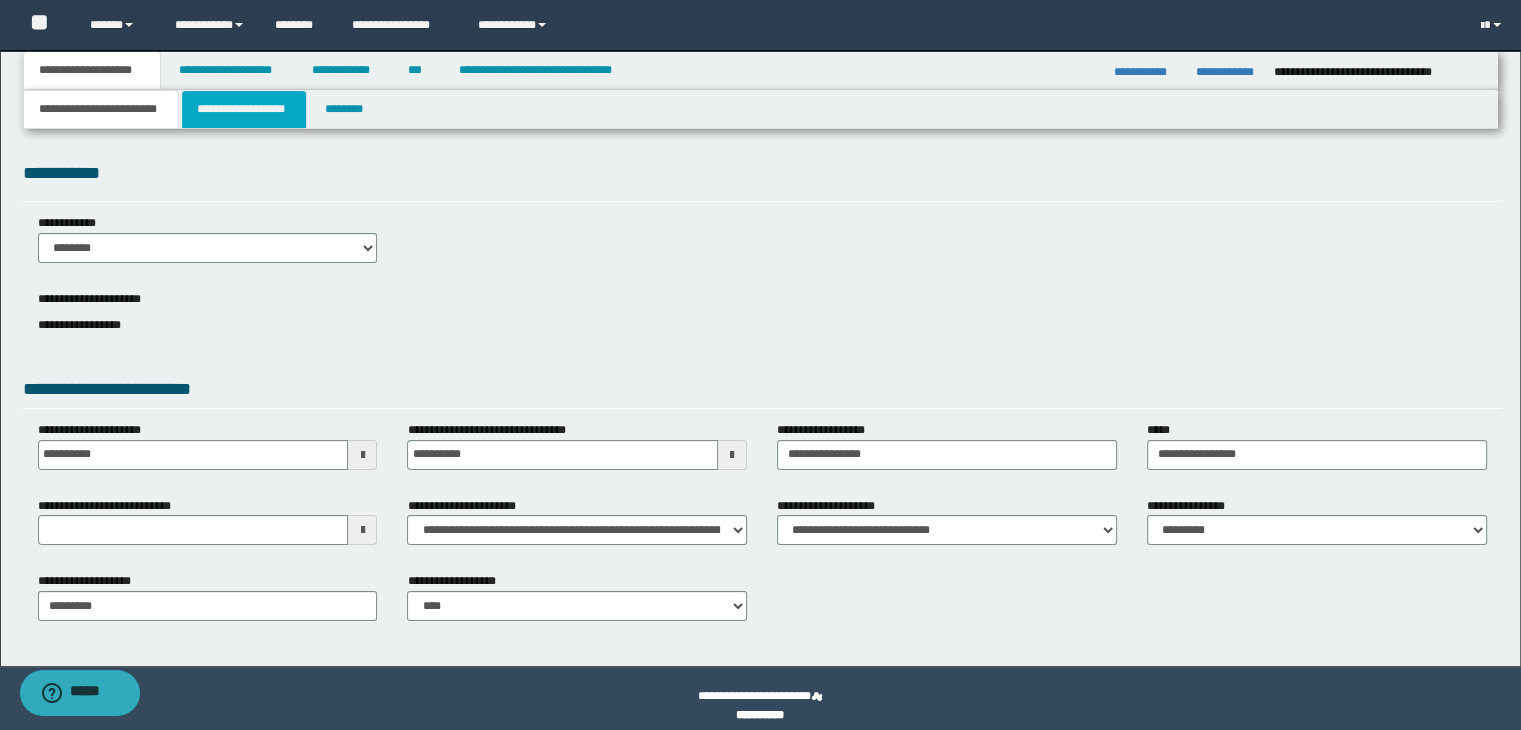 click on "**********" at bounding box center (244, 109) 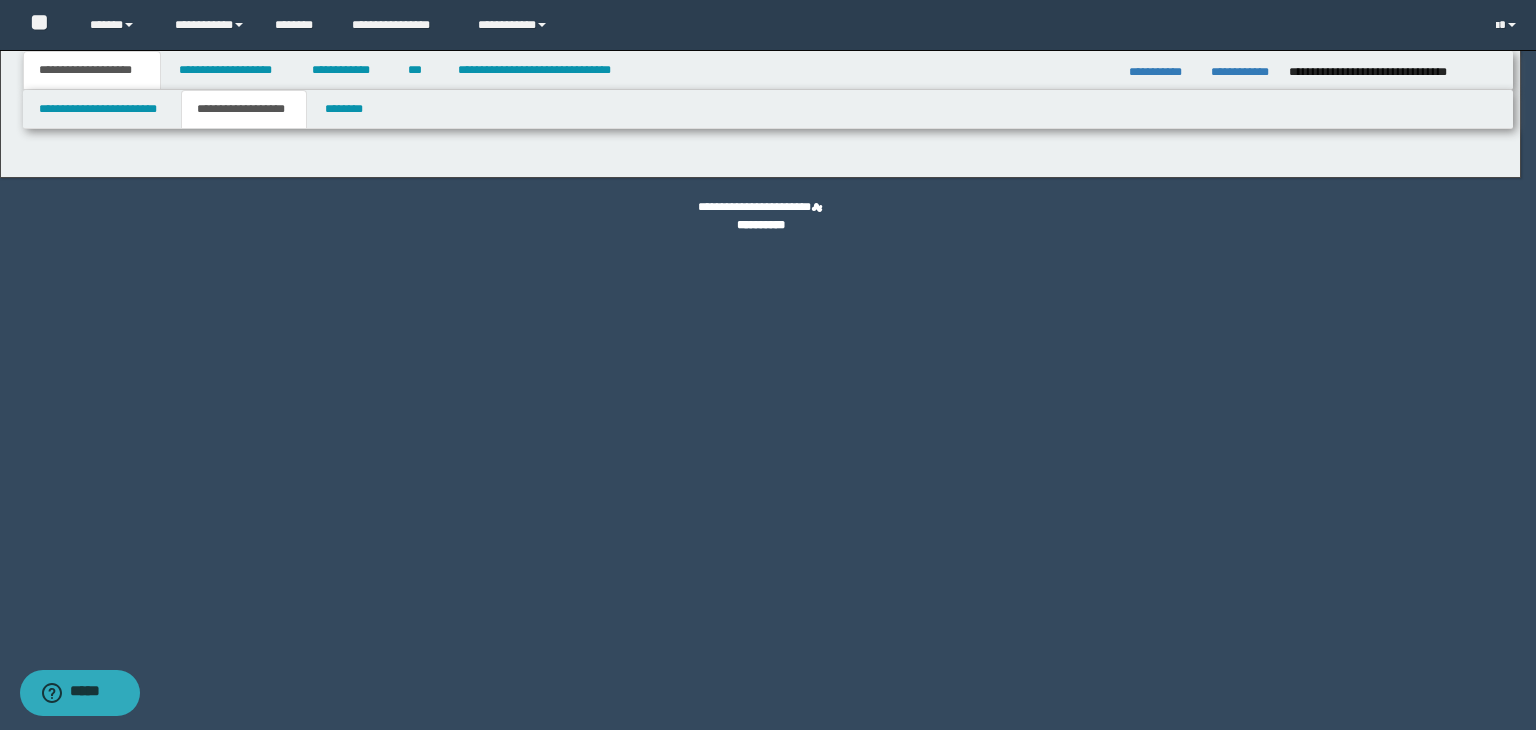 type on "**********" 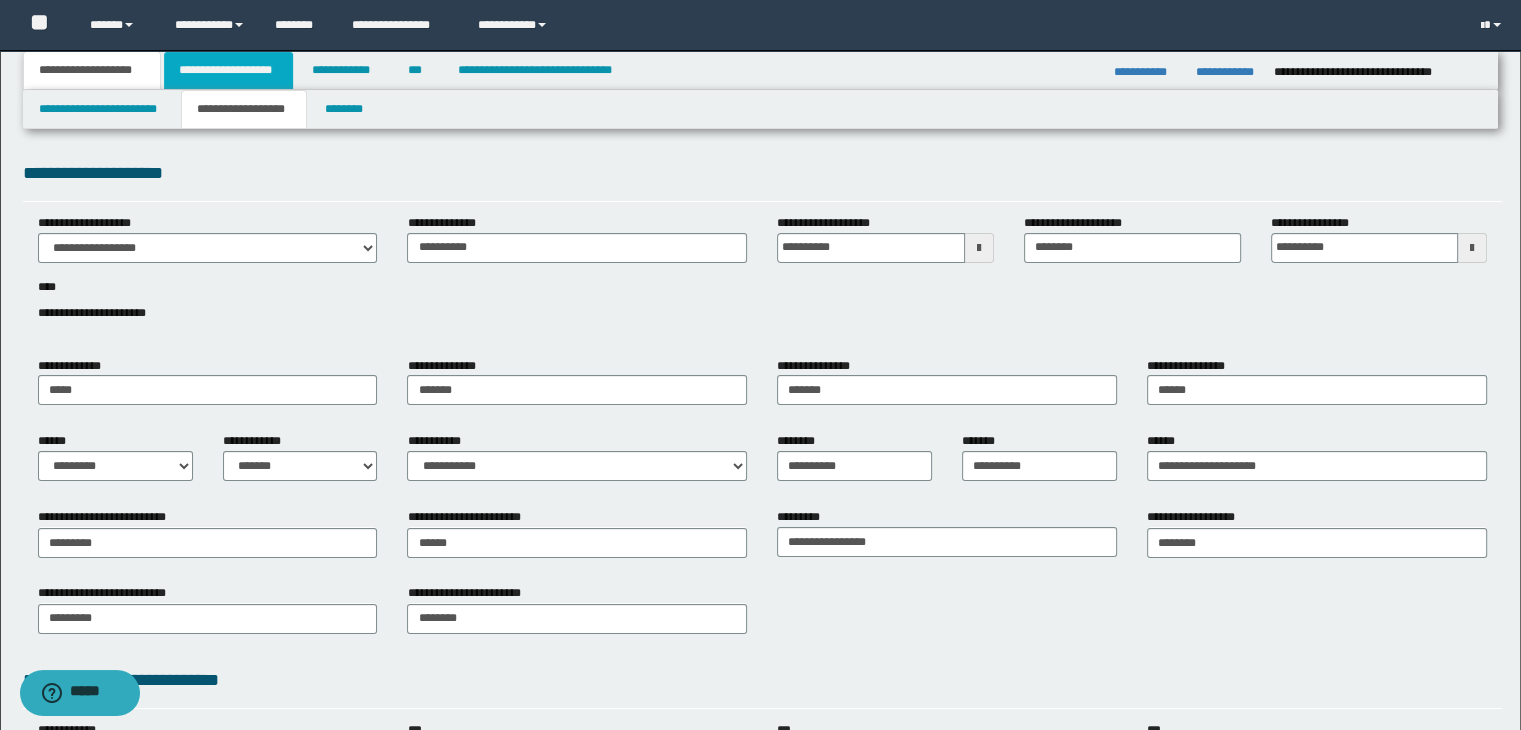 click on "**********" at bounding box center (228, 70) 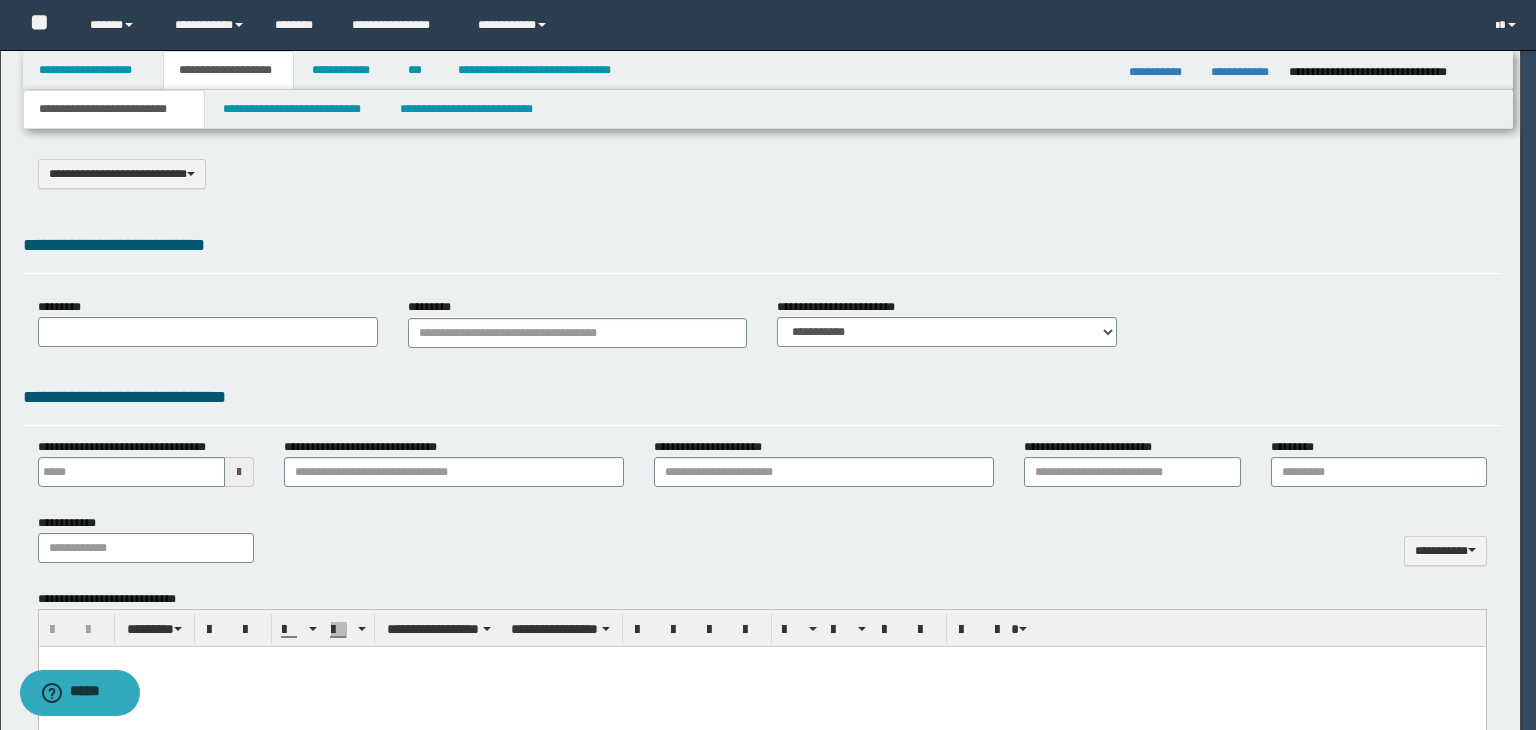 type on "**********" 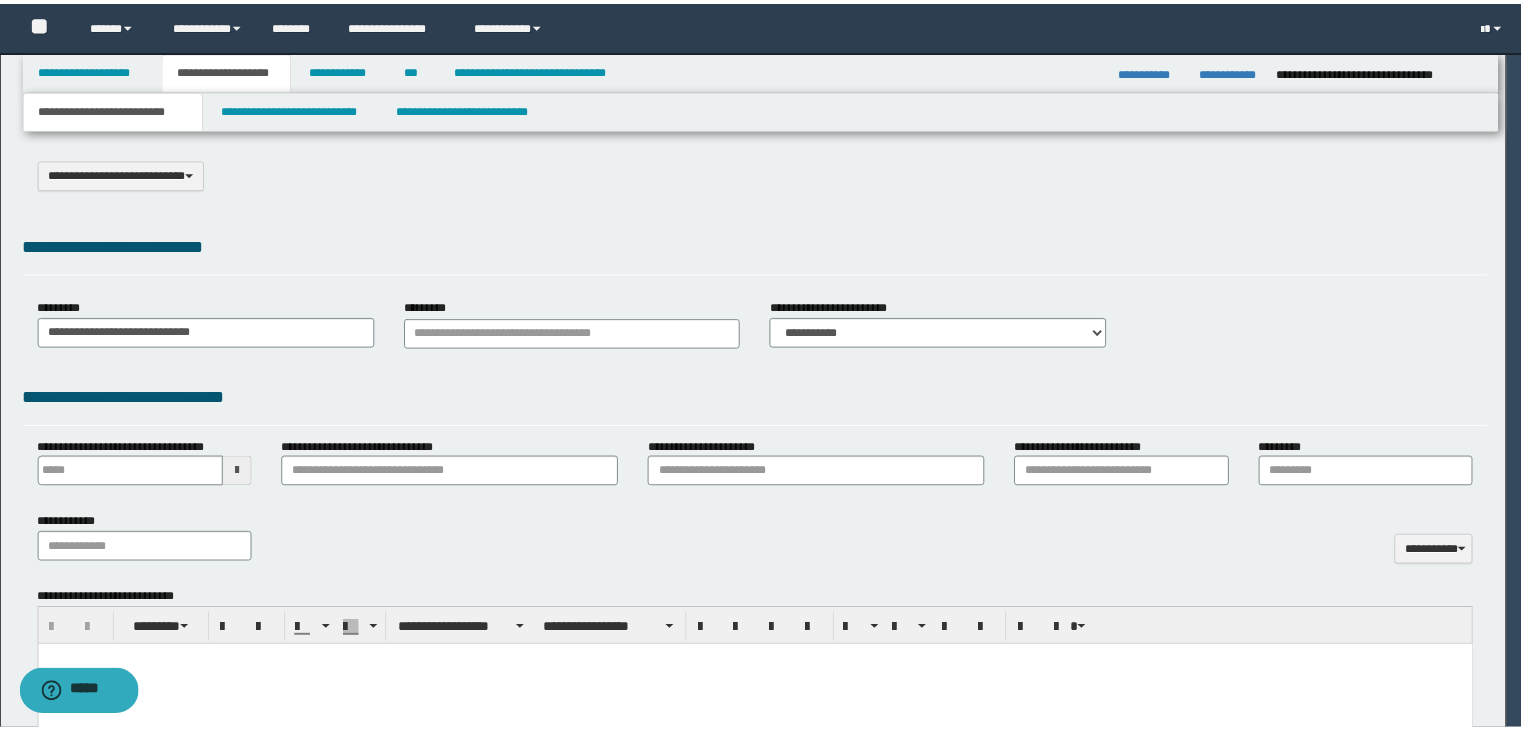 scroll, scrollTop: 0, scrollLeft: 0, axis: both 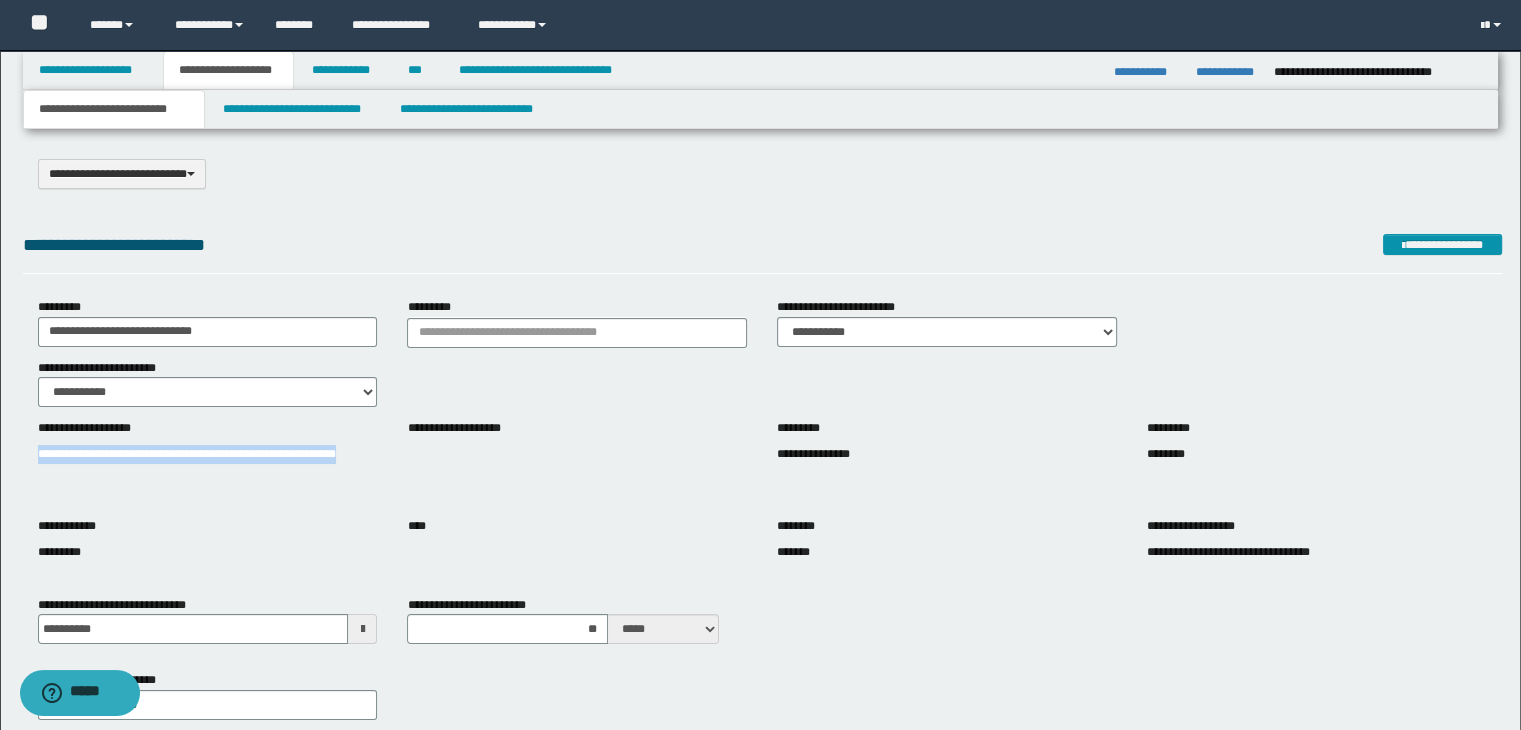 drag, startPoint x: 103, startPoint y: 473, endPoint x: 28, endPoint y: 458, distance: 76.48529 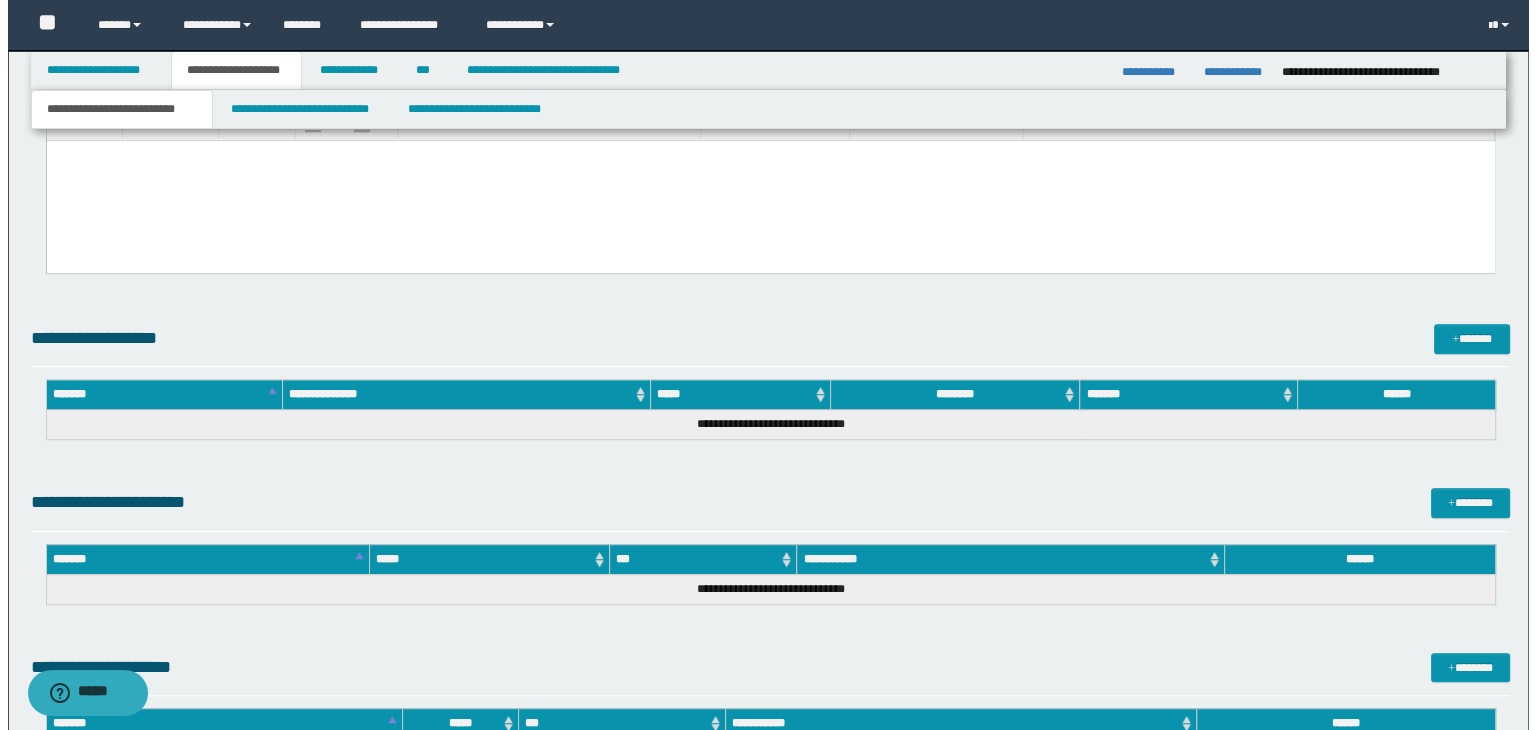 scroll, scrollTop: 1300, scrollLeft: 0, axis: vertical 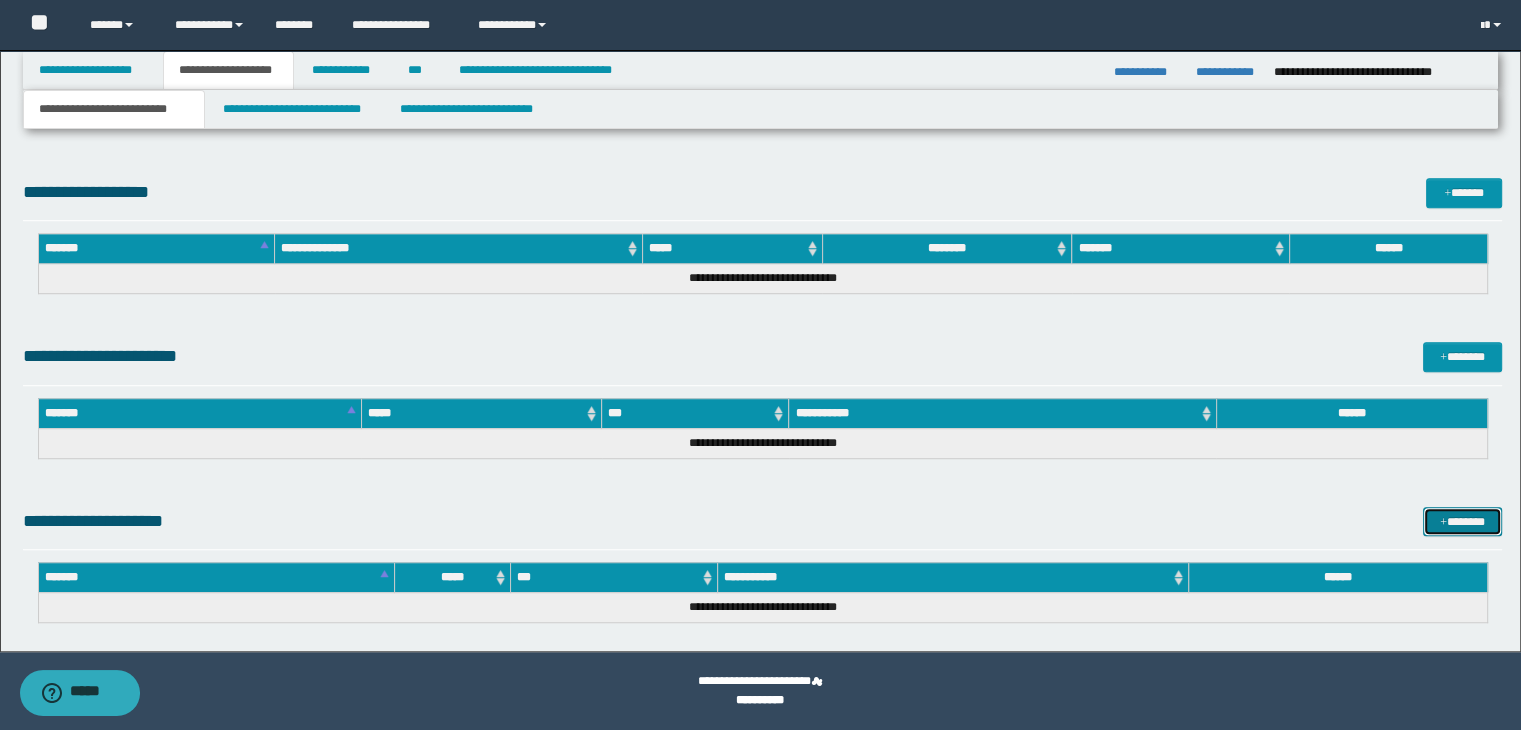 click on "*******" at bounding box center [1462, 522] 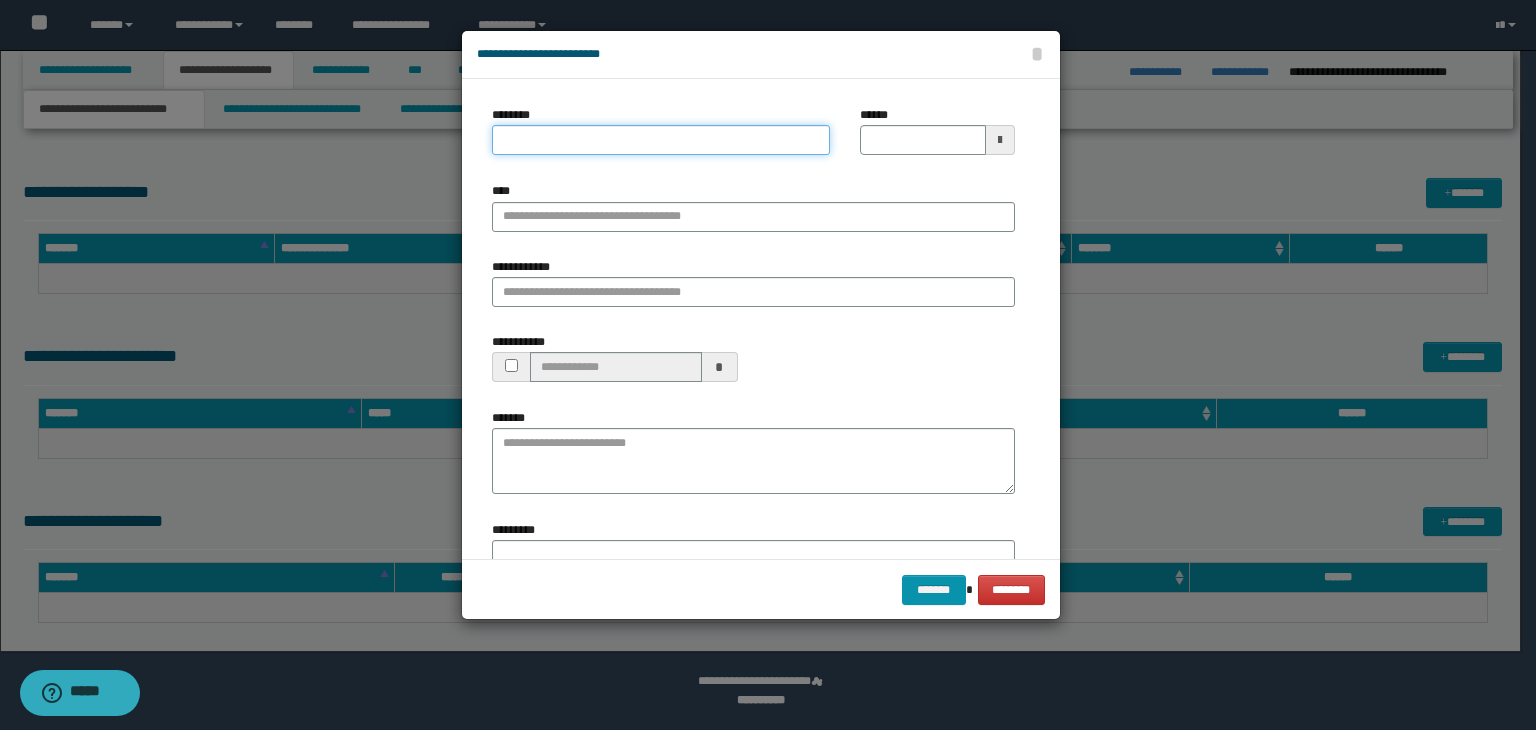 click on "********" at bounding box center (661, 140) 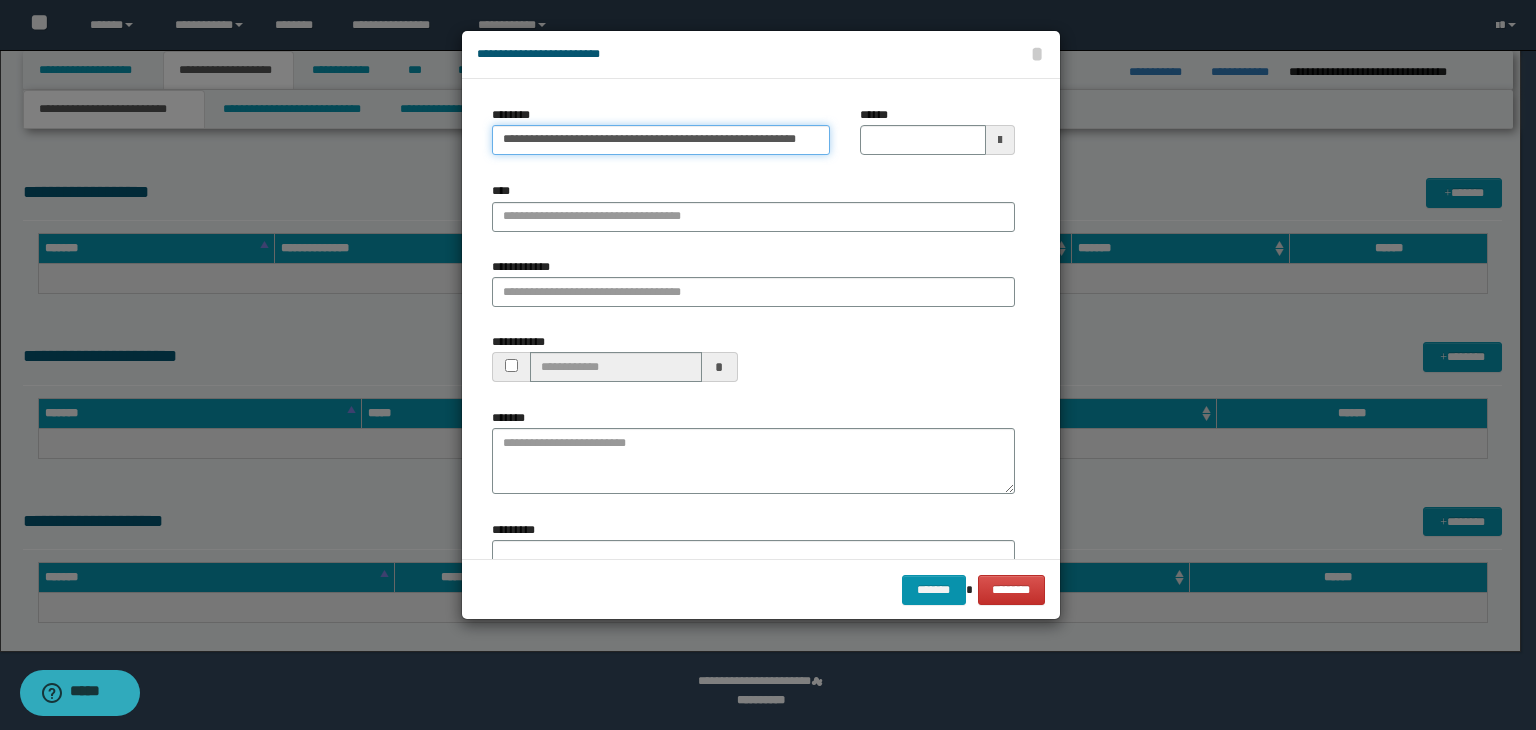 scroll, scrollTop: 0, scrollLeft: 74, axis: horizontal 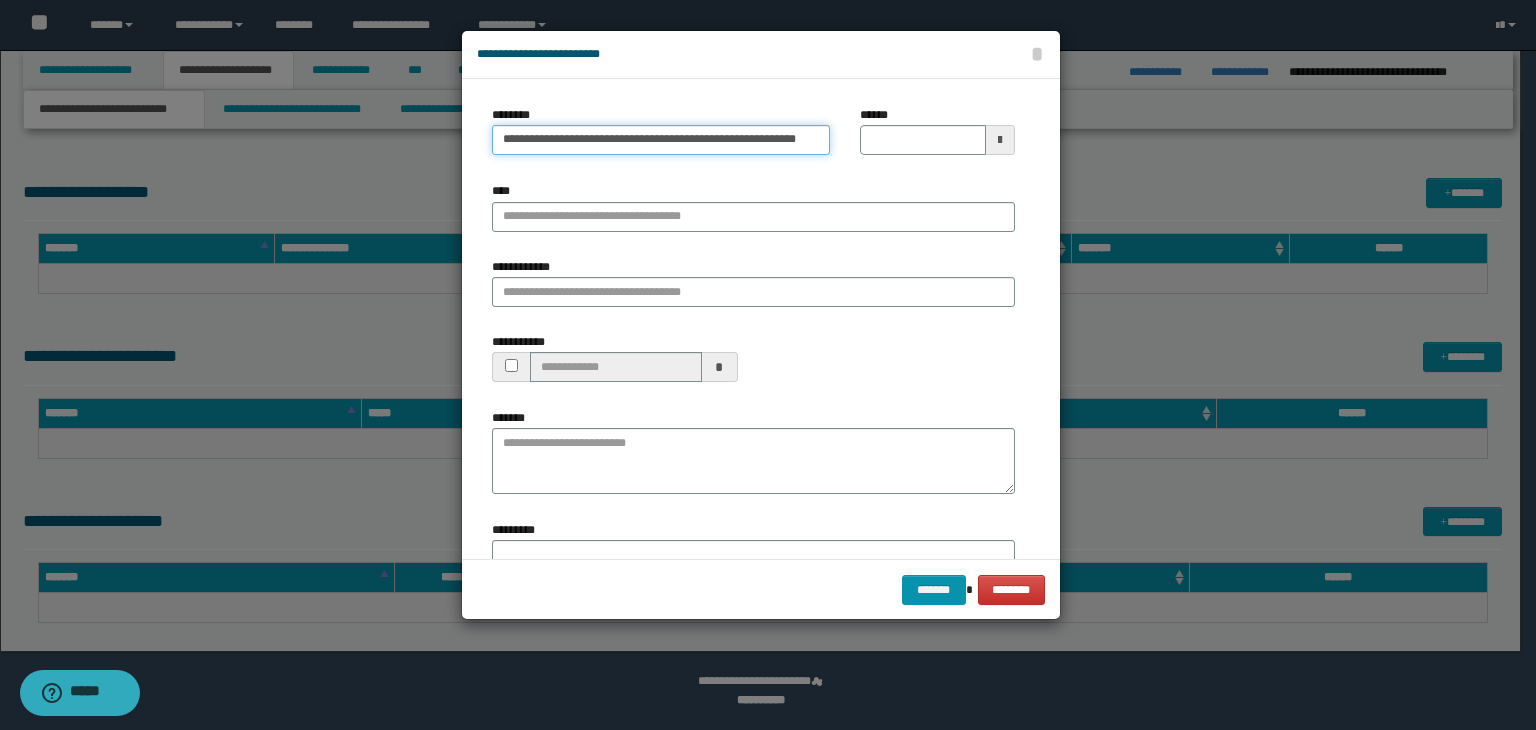 type on "**********" 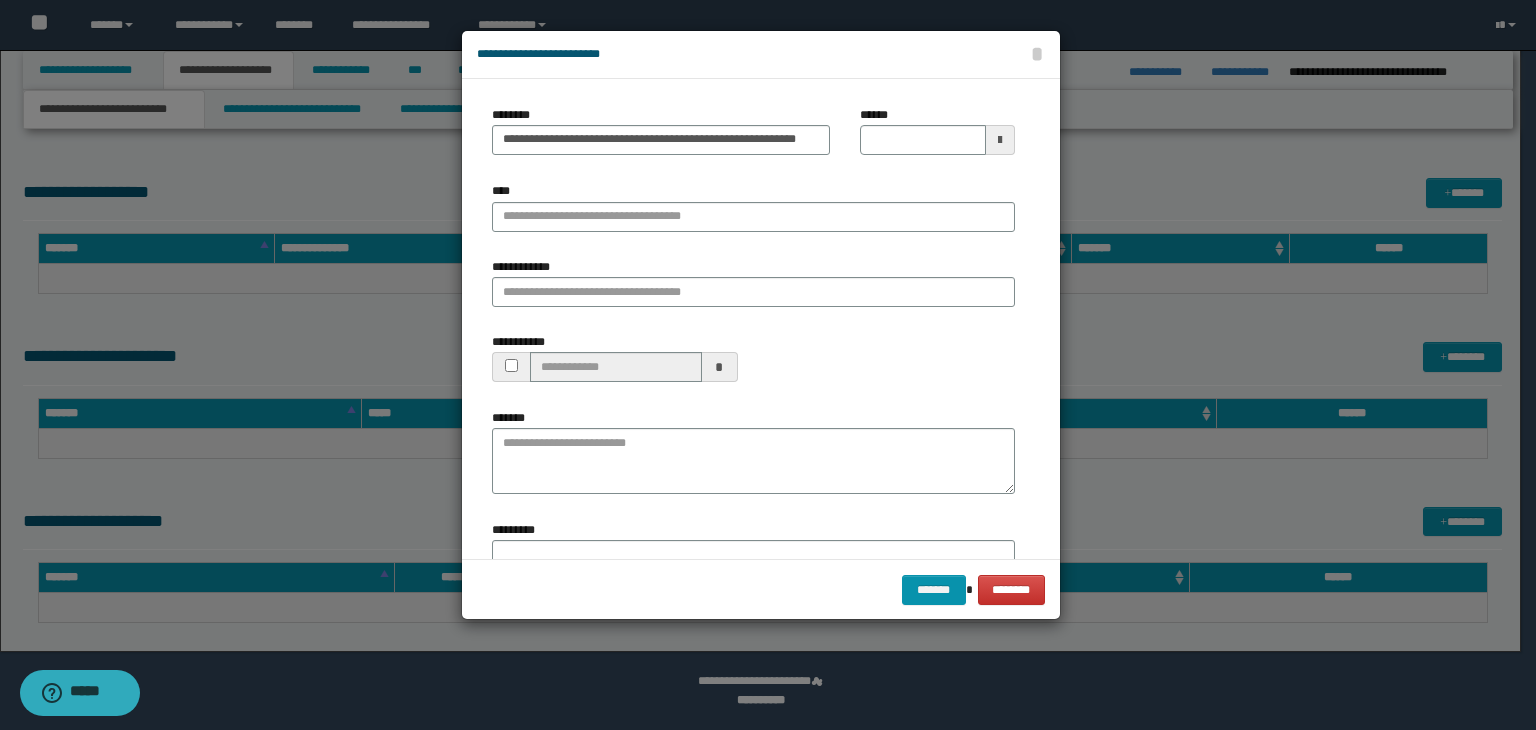 scroll, scrollTop: 0, scrollLeft: 0, axis: both 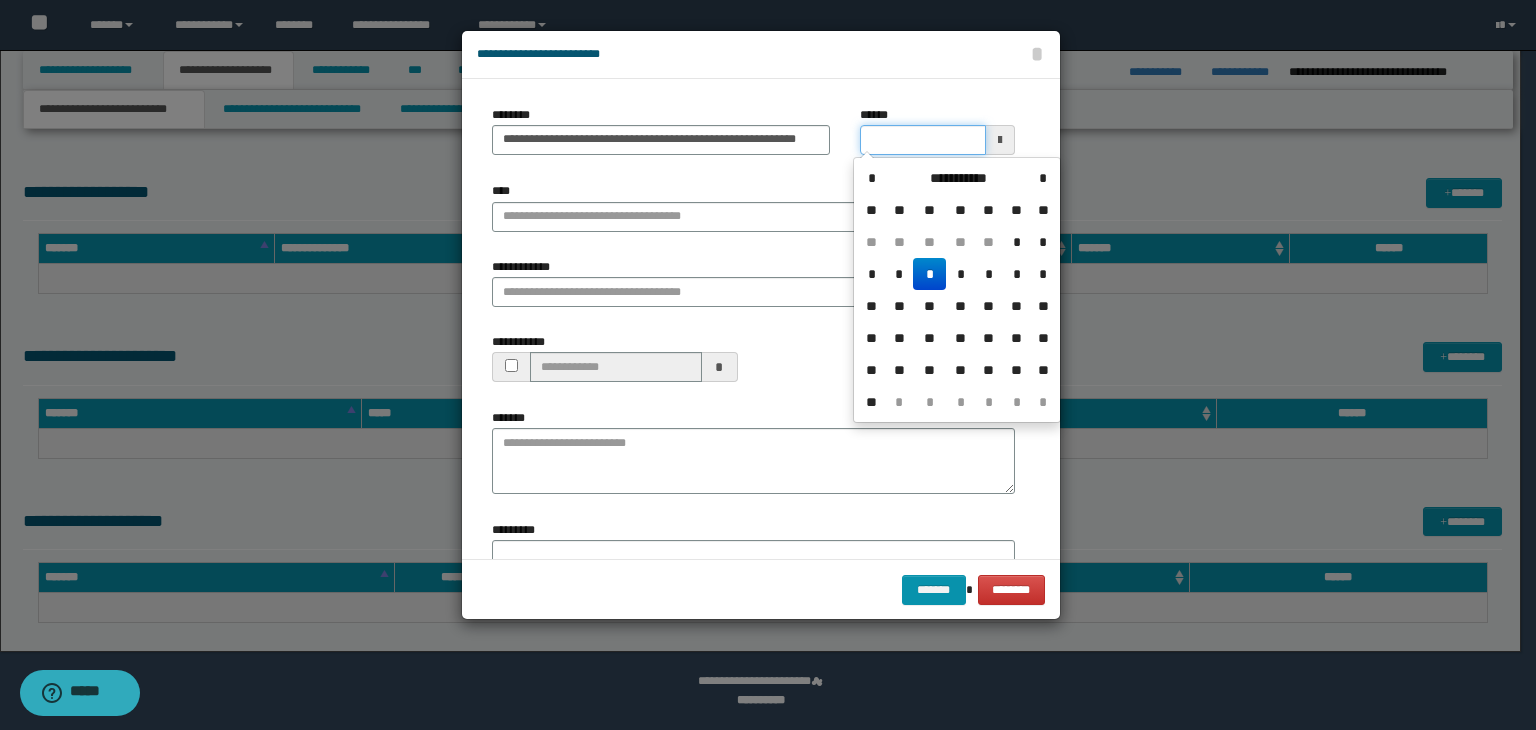 click on "******" at bounding box center [922, 140] 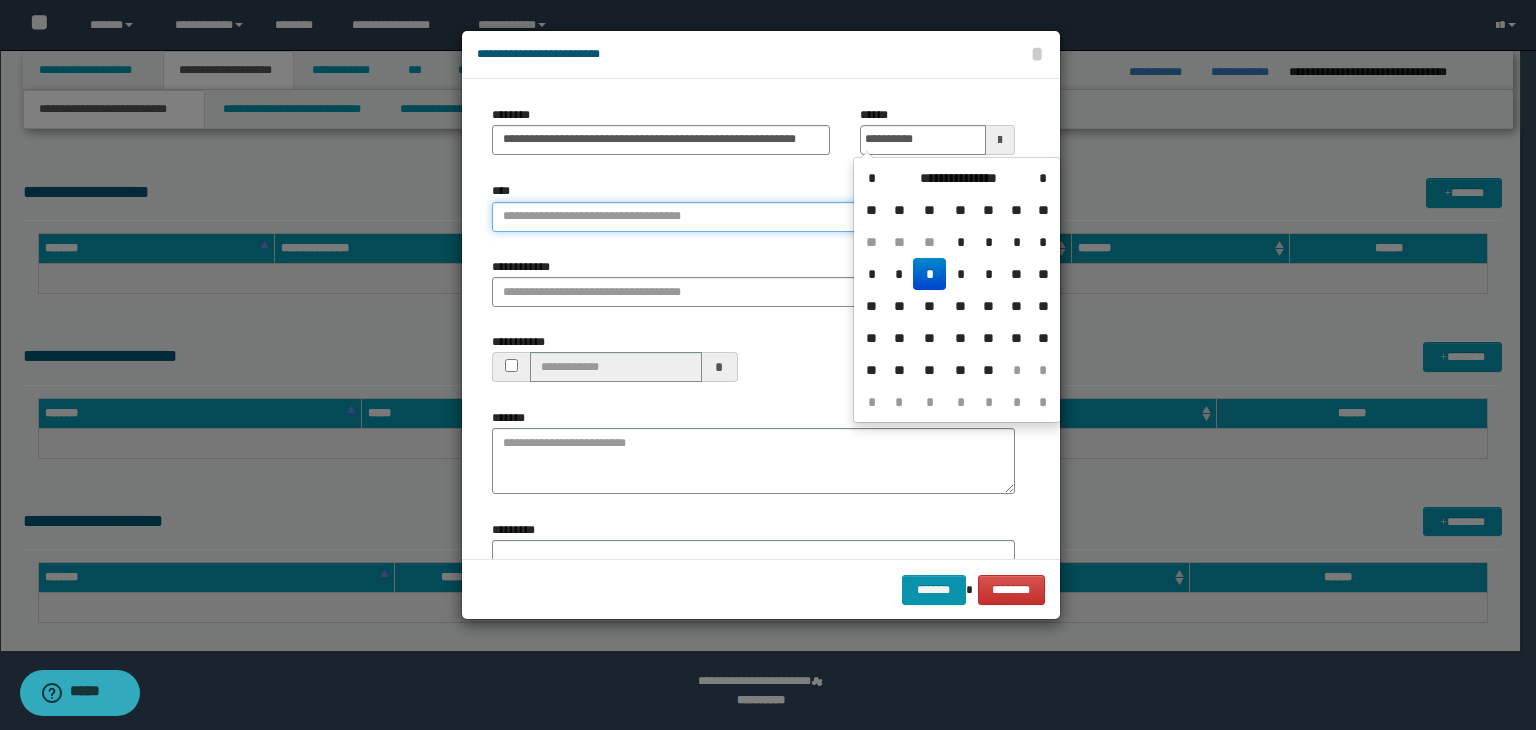 type on "**********" 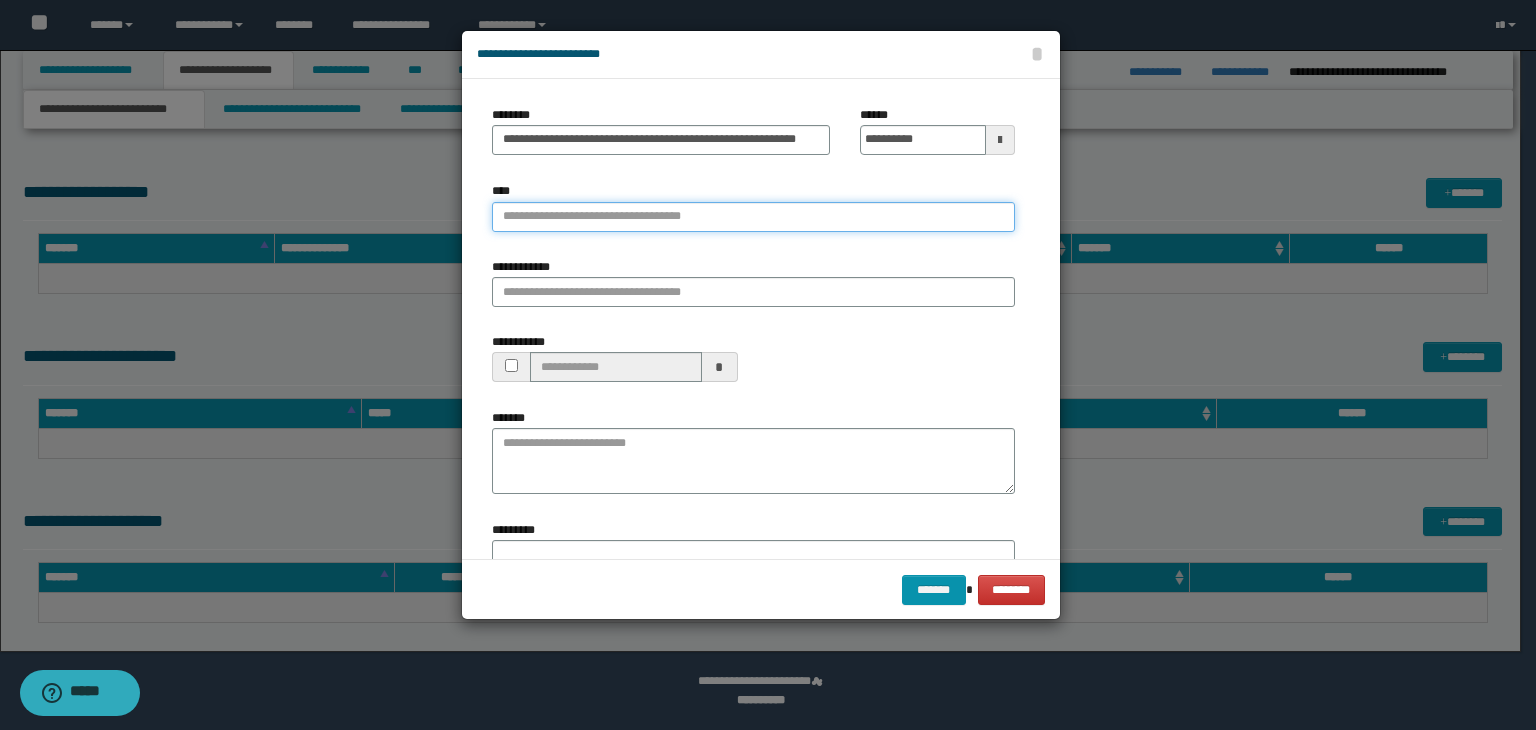 click on "****" at bounding box center (753, 217) 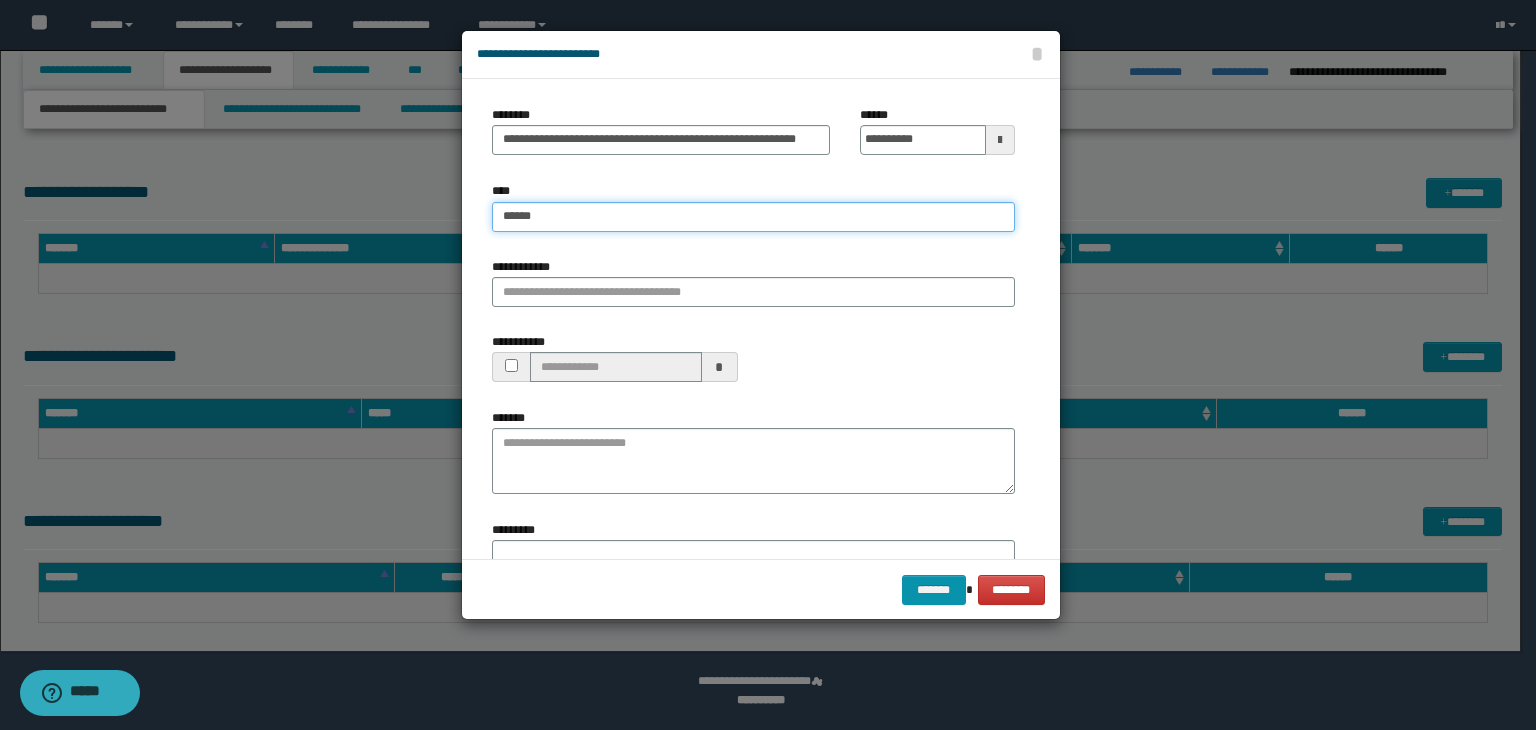 type on "*******" 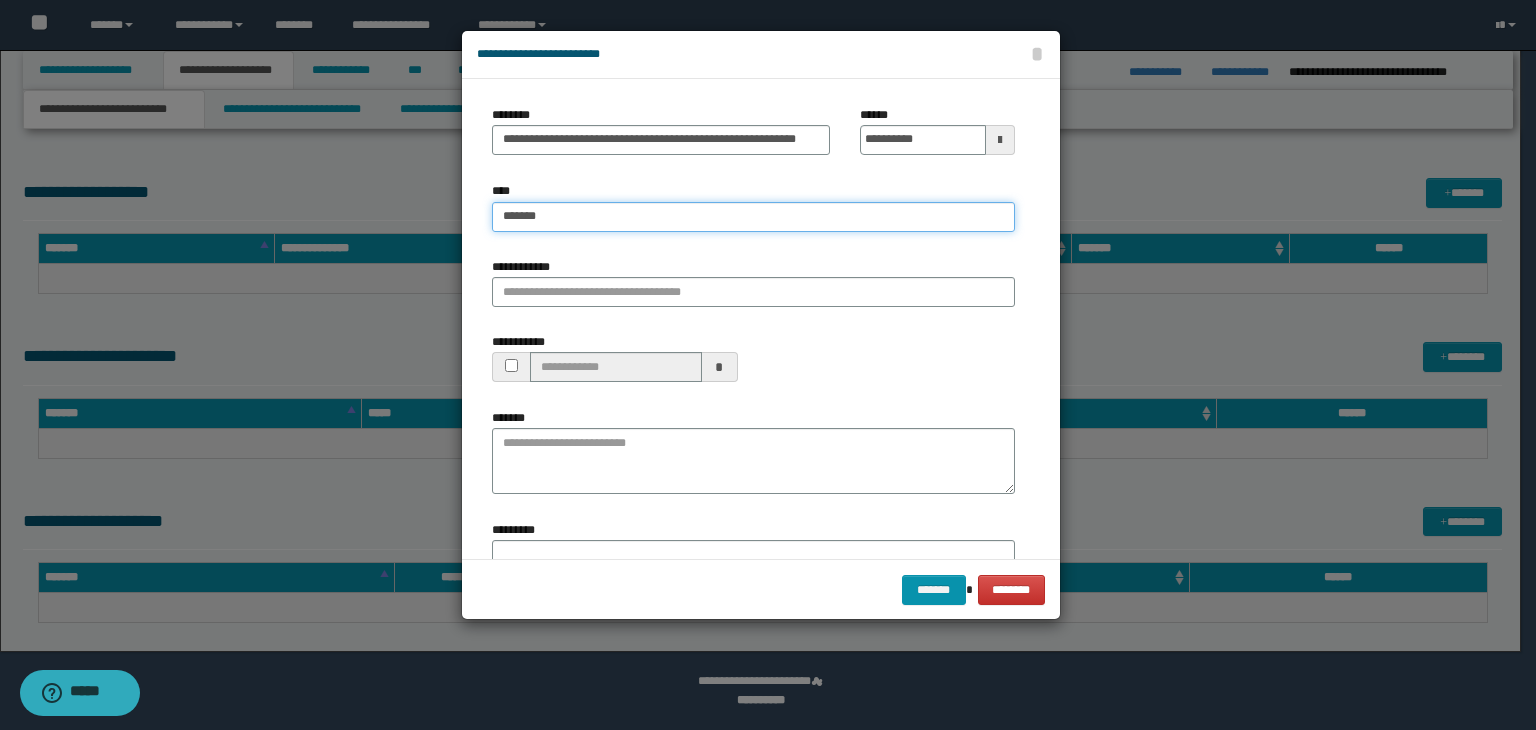 type on "*******" 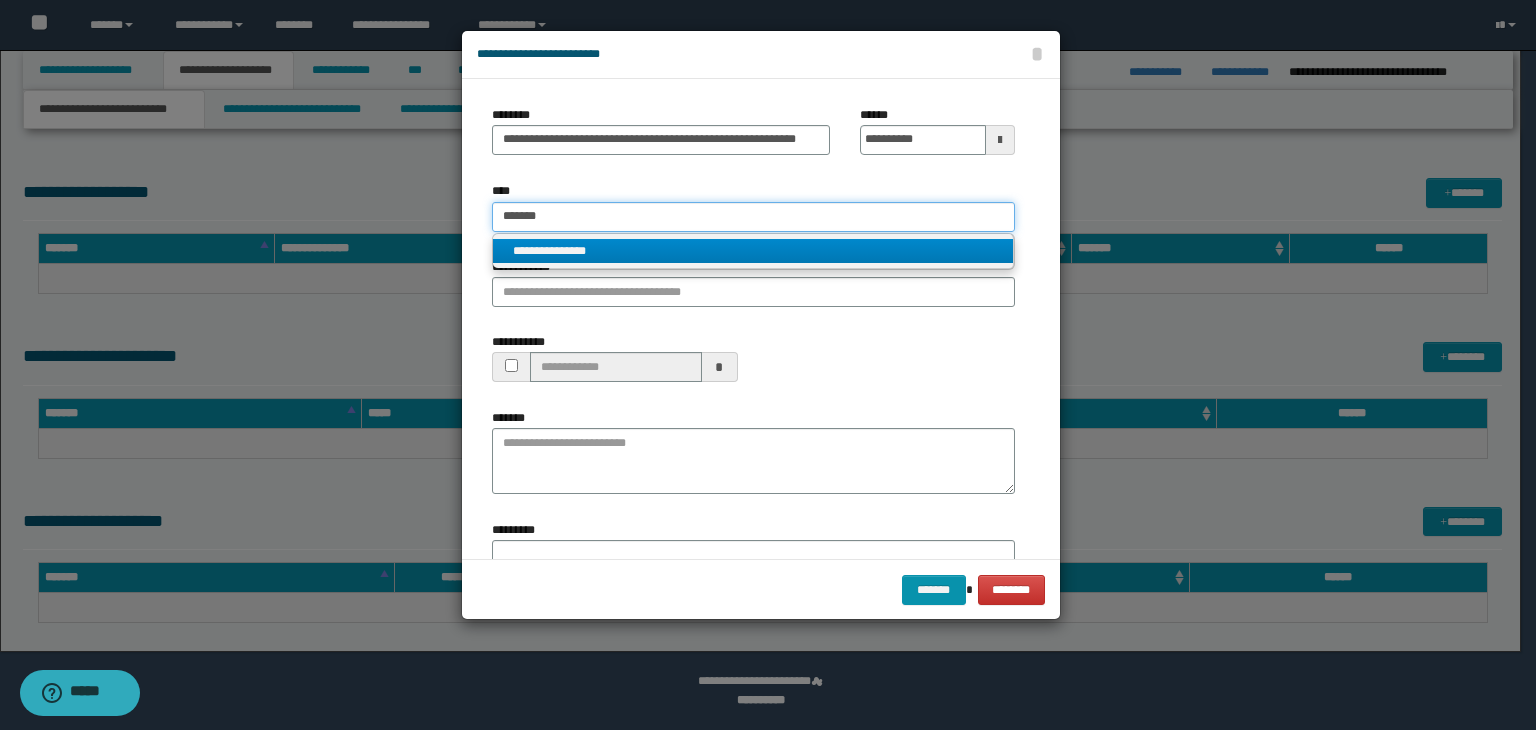 type on "*******" 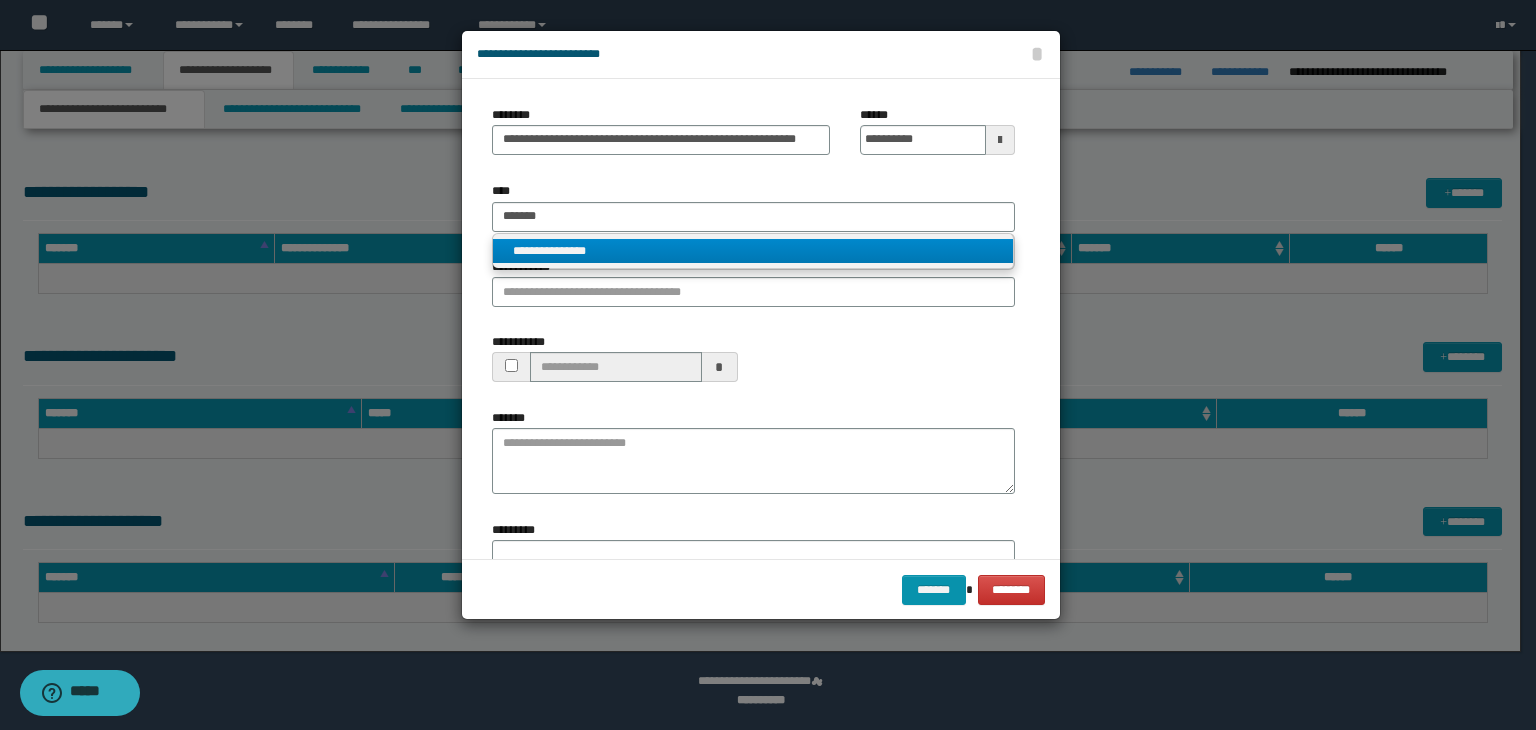 click on "**********" at bounding box center (753, 251) 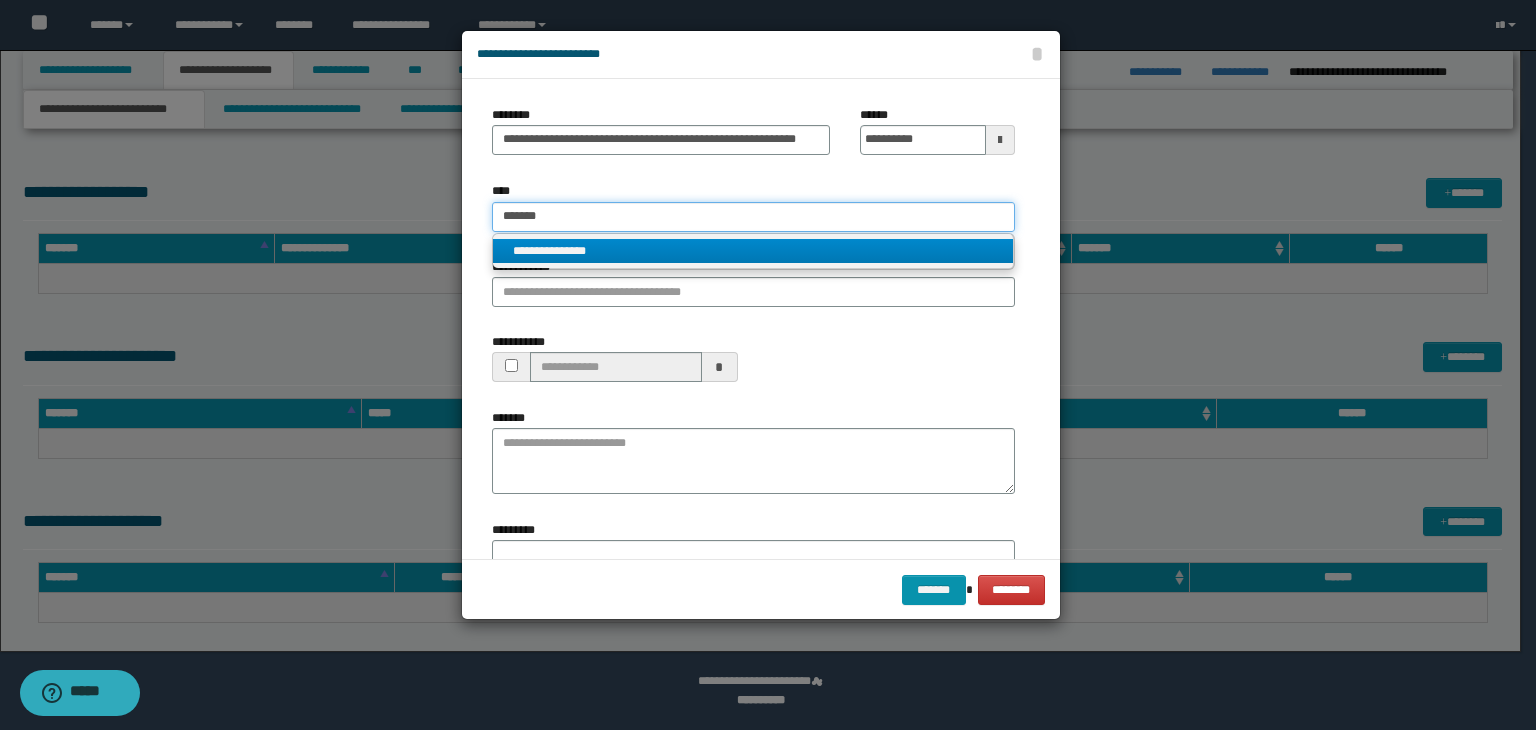 type 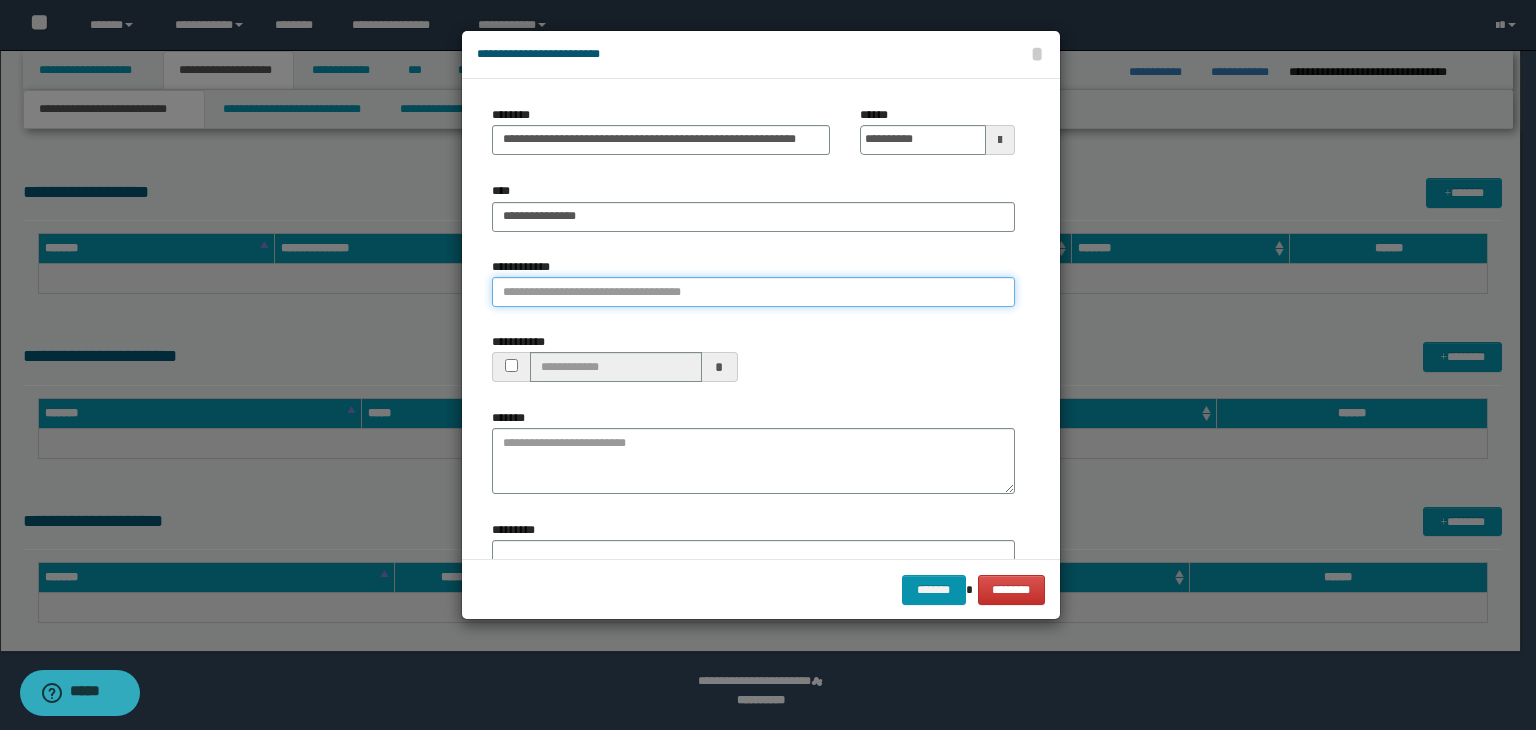 drag, startPoint x: 568, startPoint y: 294, endPoint x: 716, endPoint y: 431, distance: 201.67548 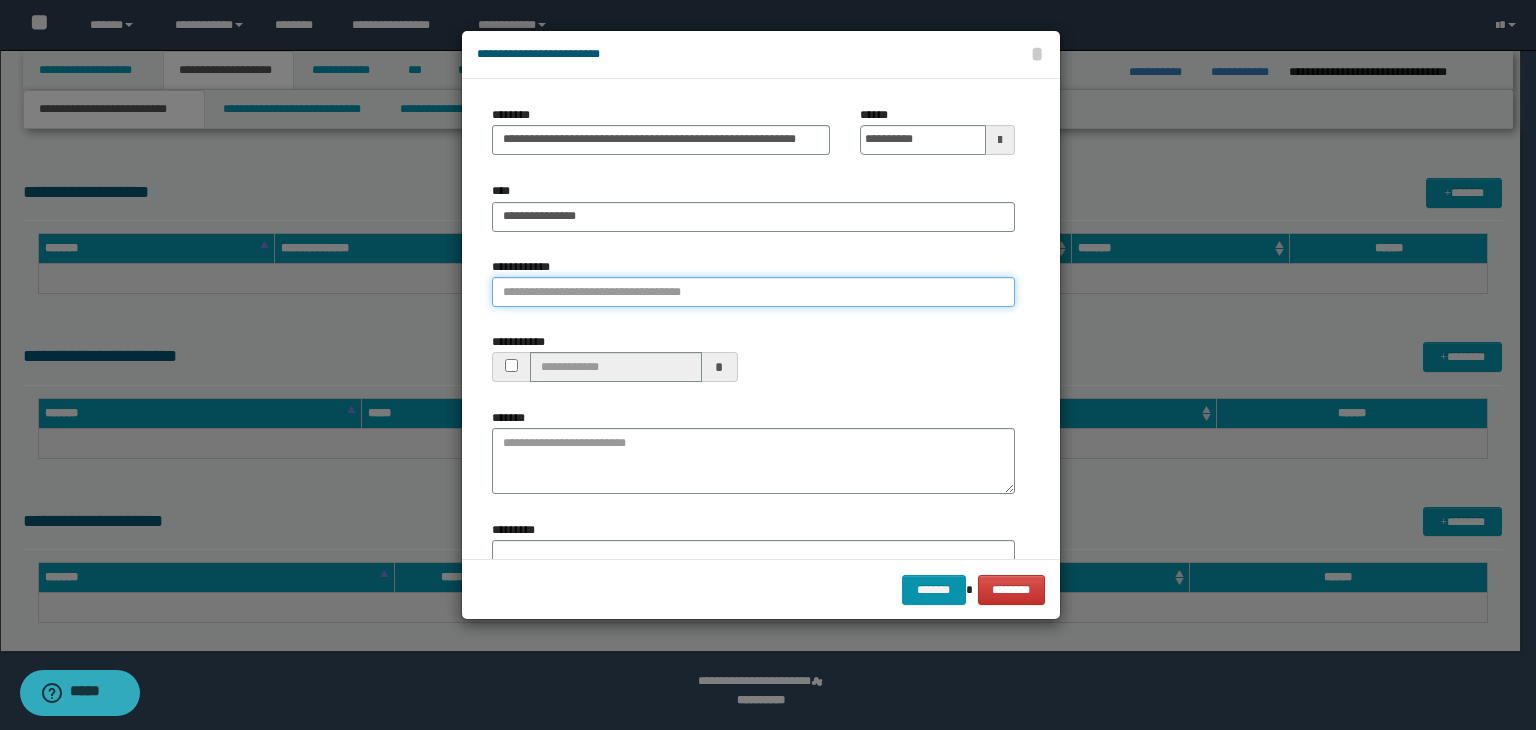 type on "**********" 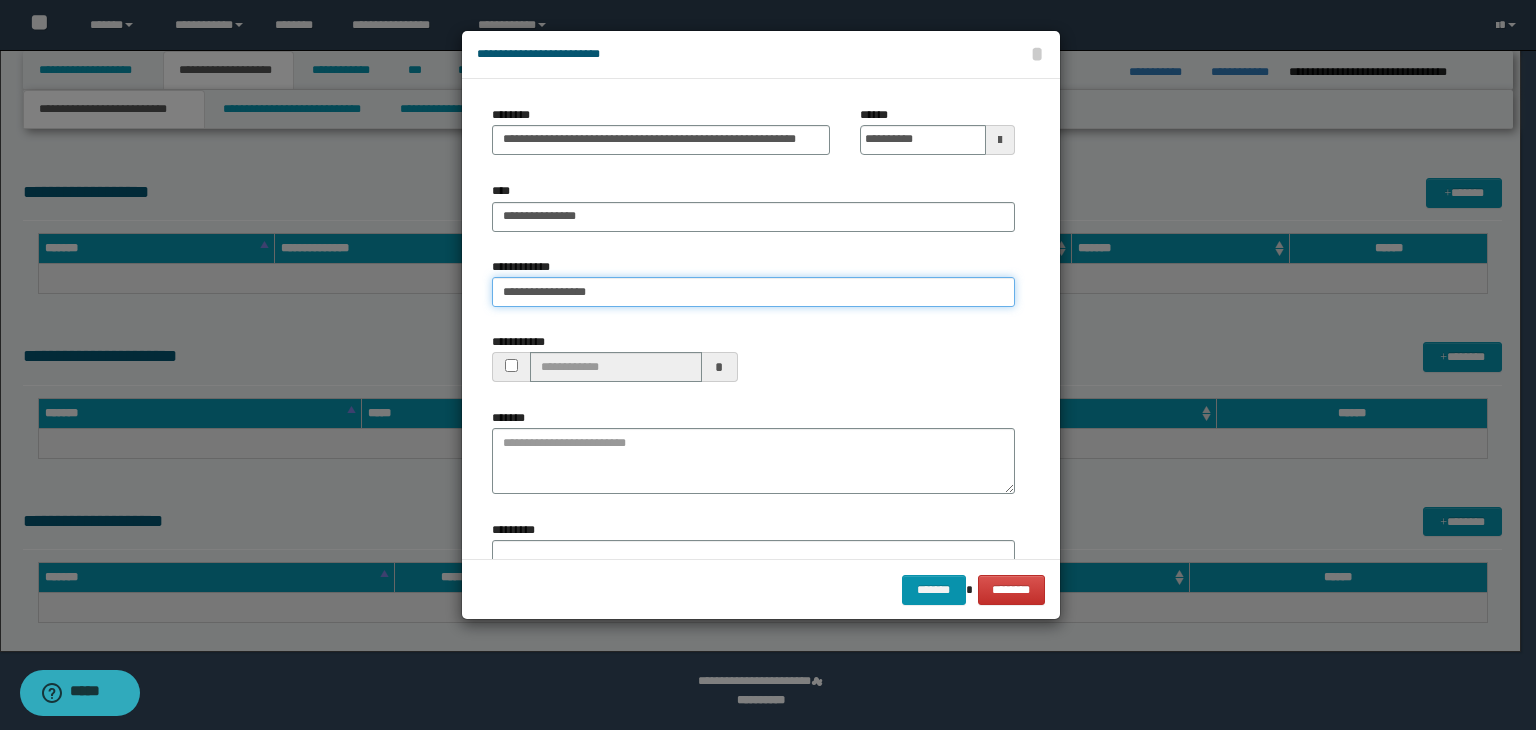 type on "**********" 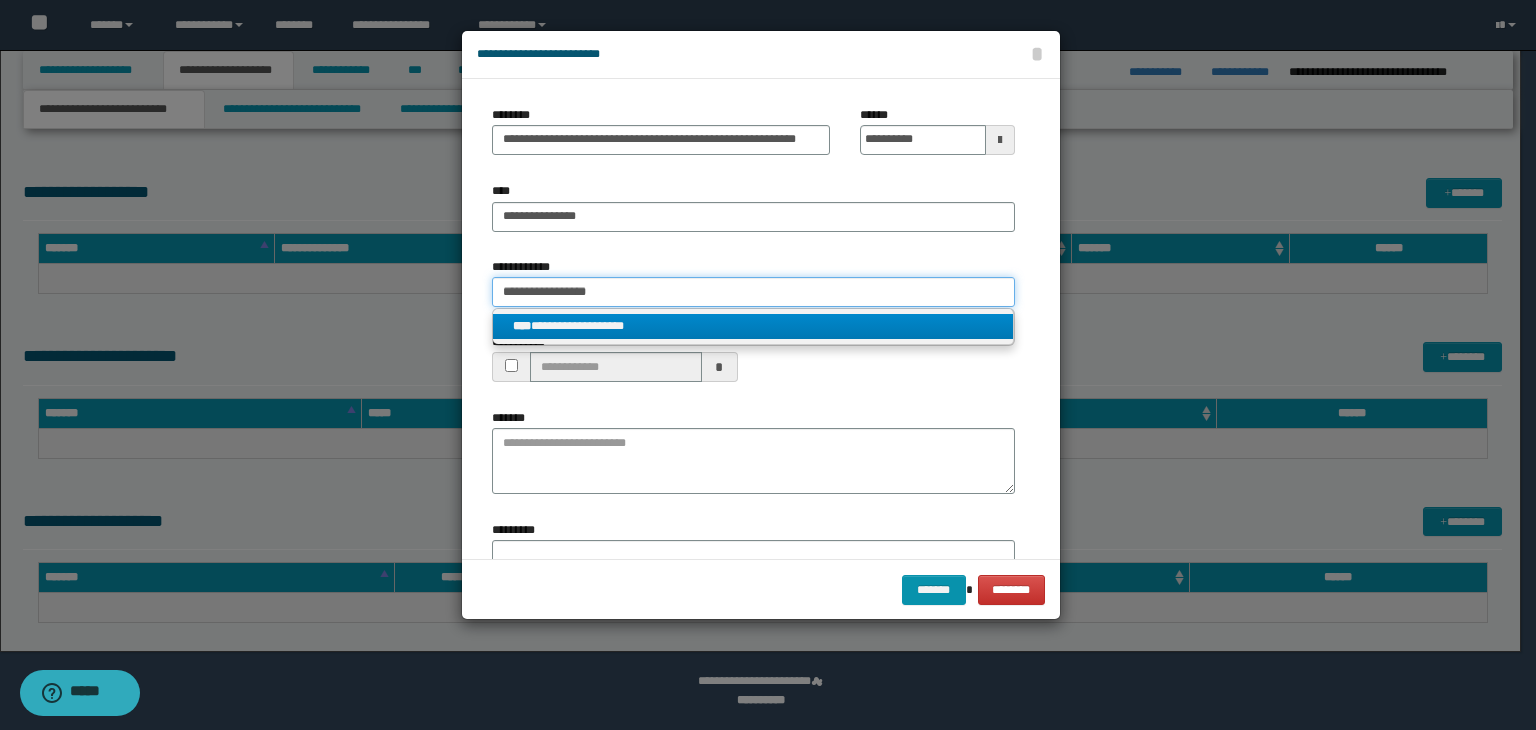 type on "**********" 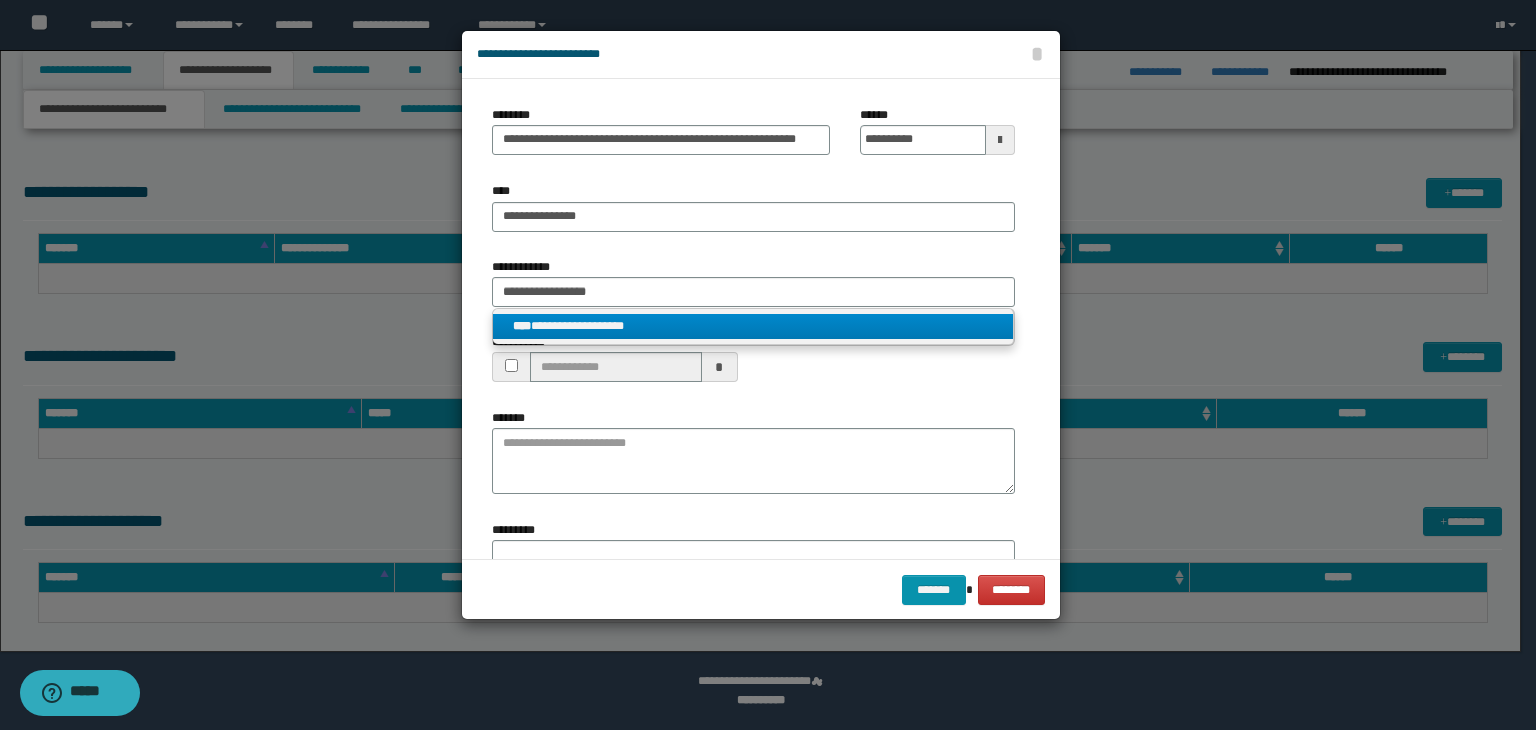 click on "**********" at bounding box center [753, 326] 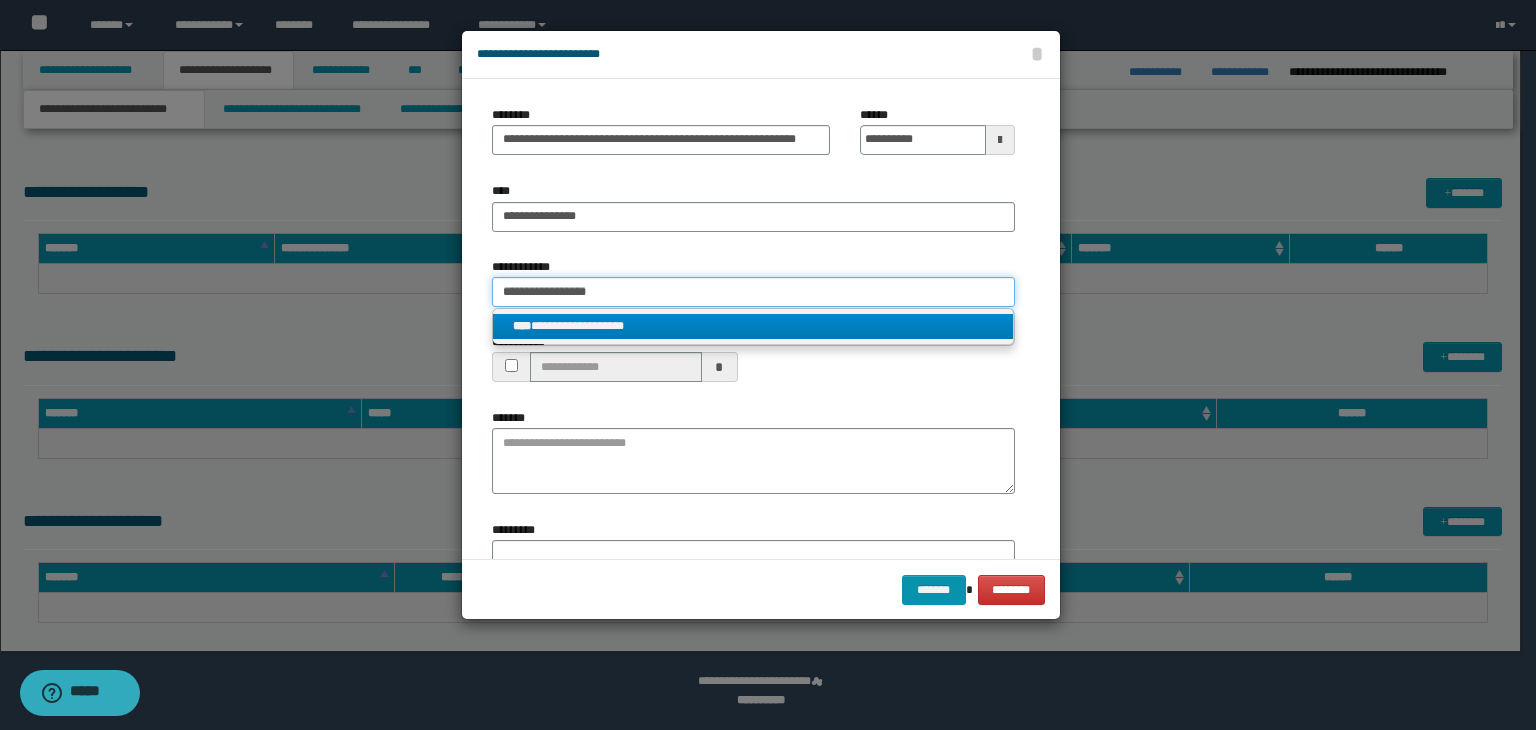 type 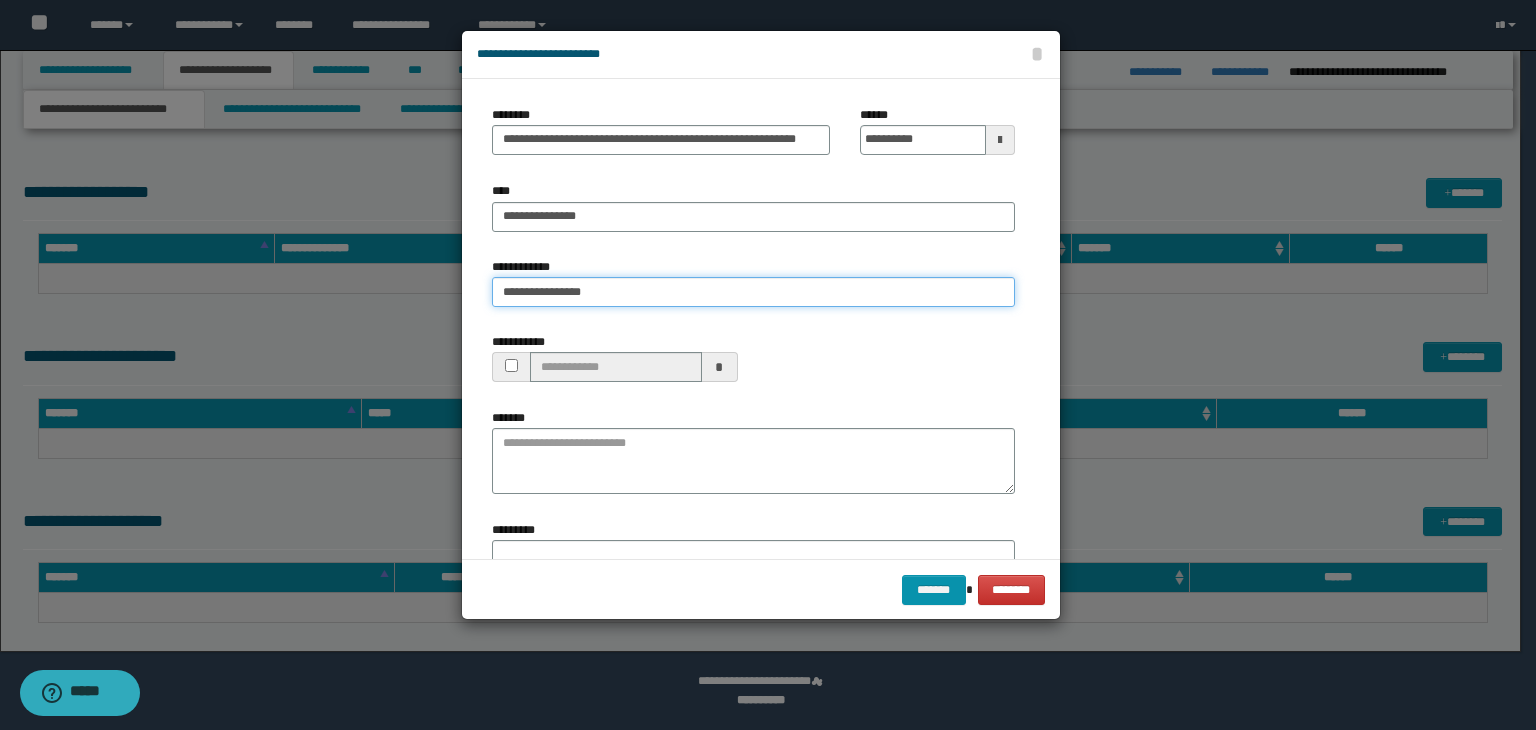 type on "**********" 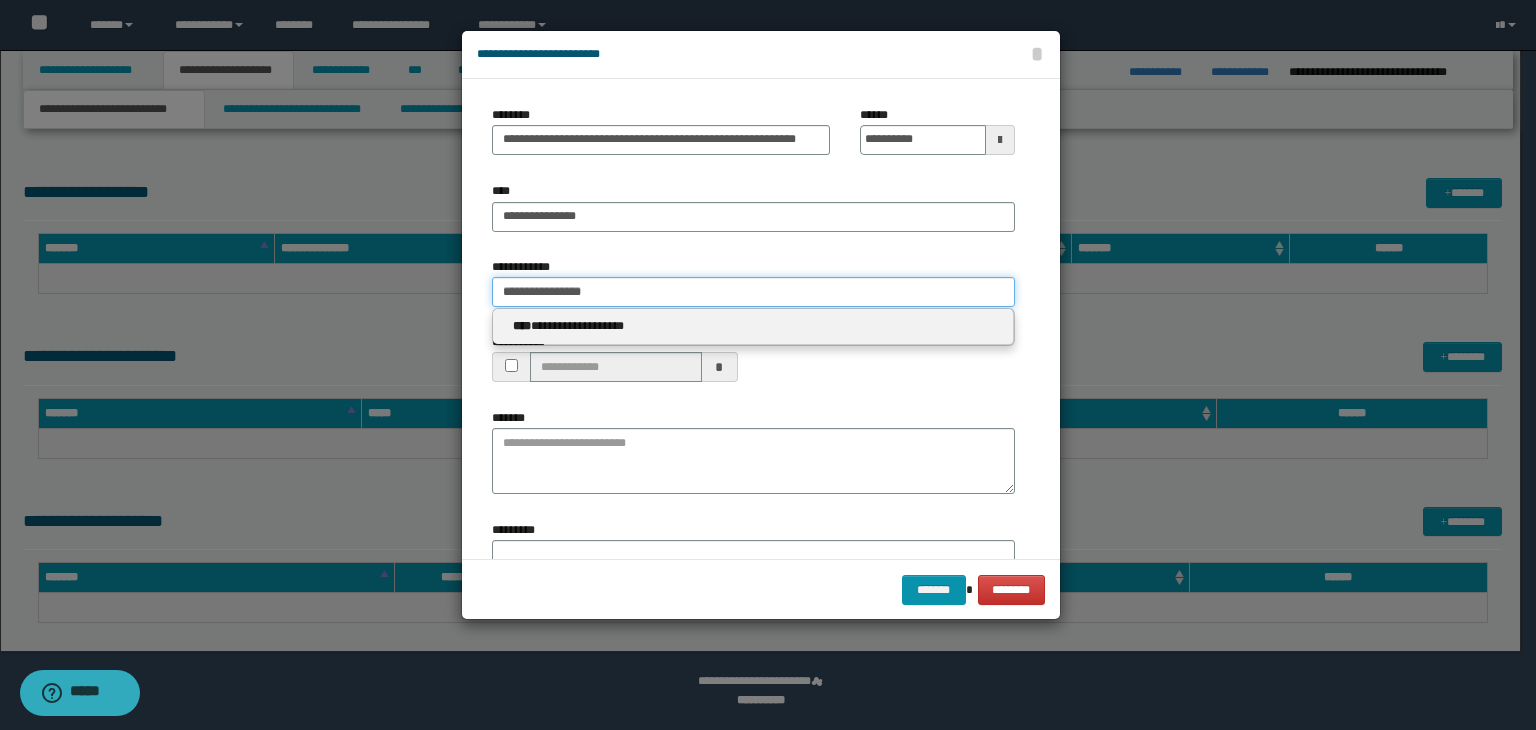 drag, startPoint x: 633, startPoint y: 297, endPoint x: 408, endPoint y: 297, distance: 225 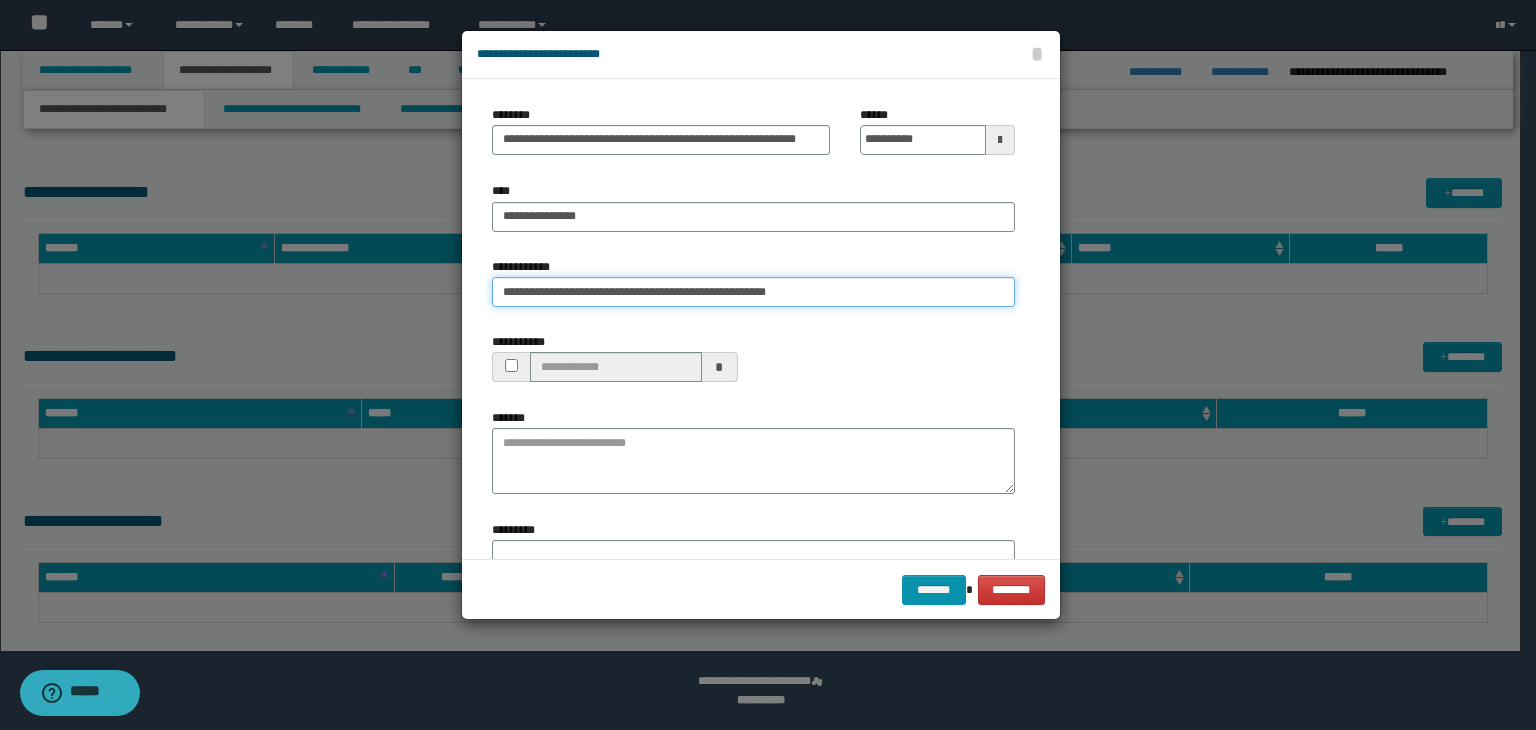 type on "**********" 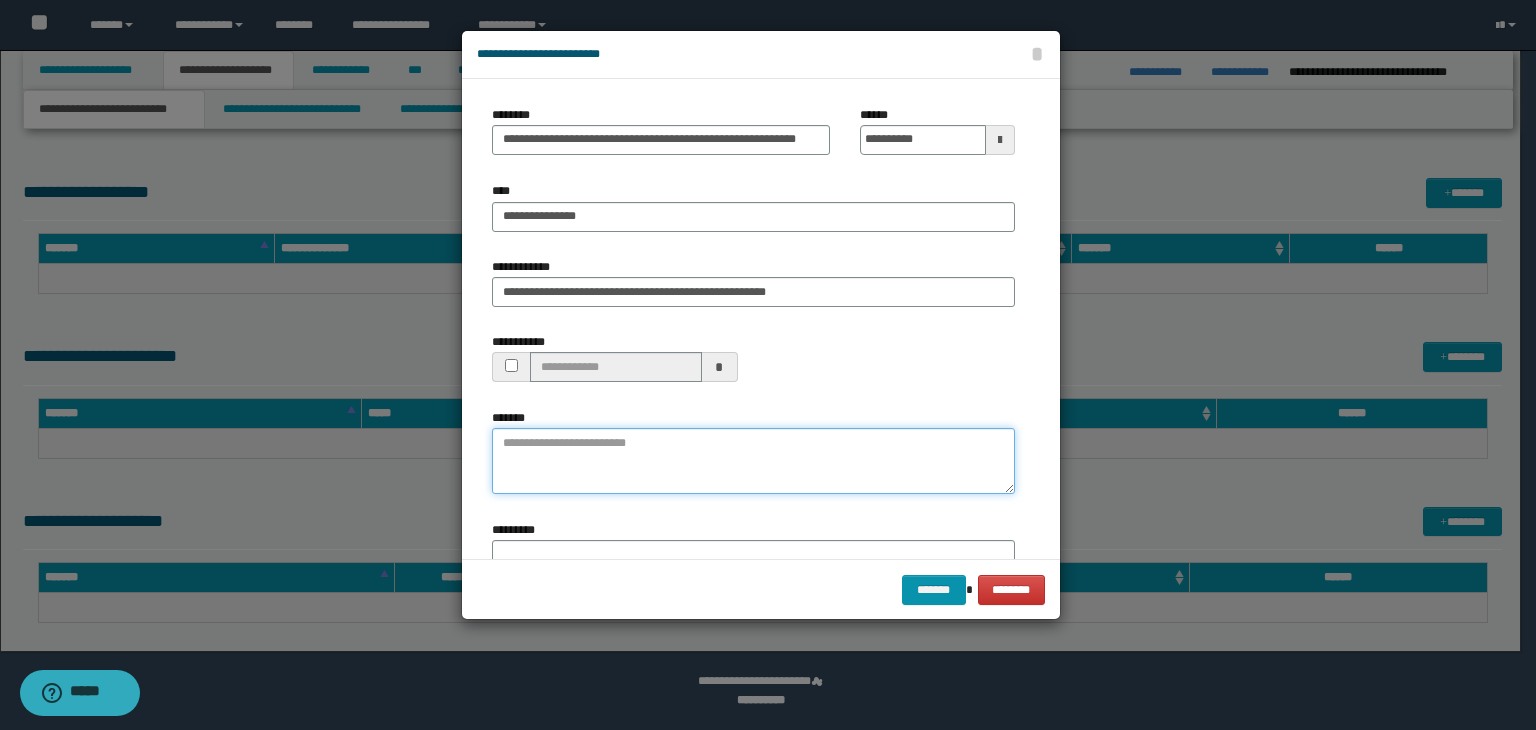 click on "*******" at bounding box center (753, 461) 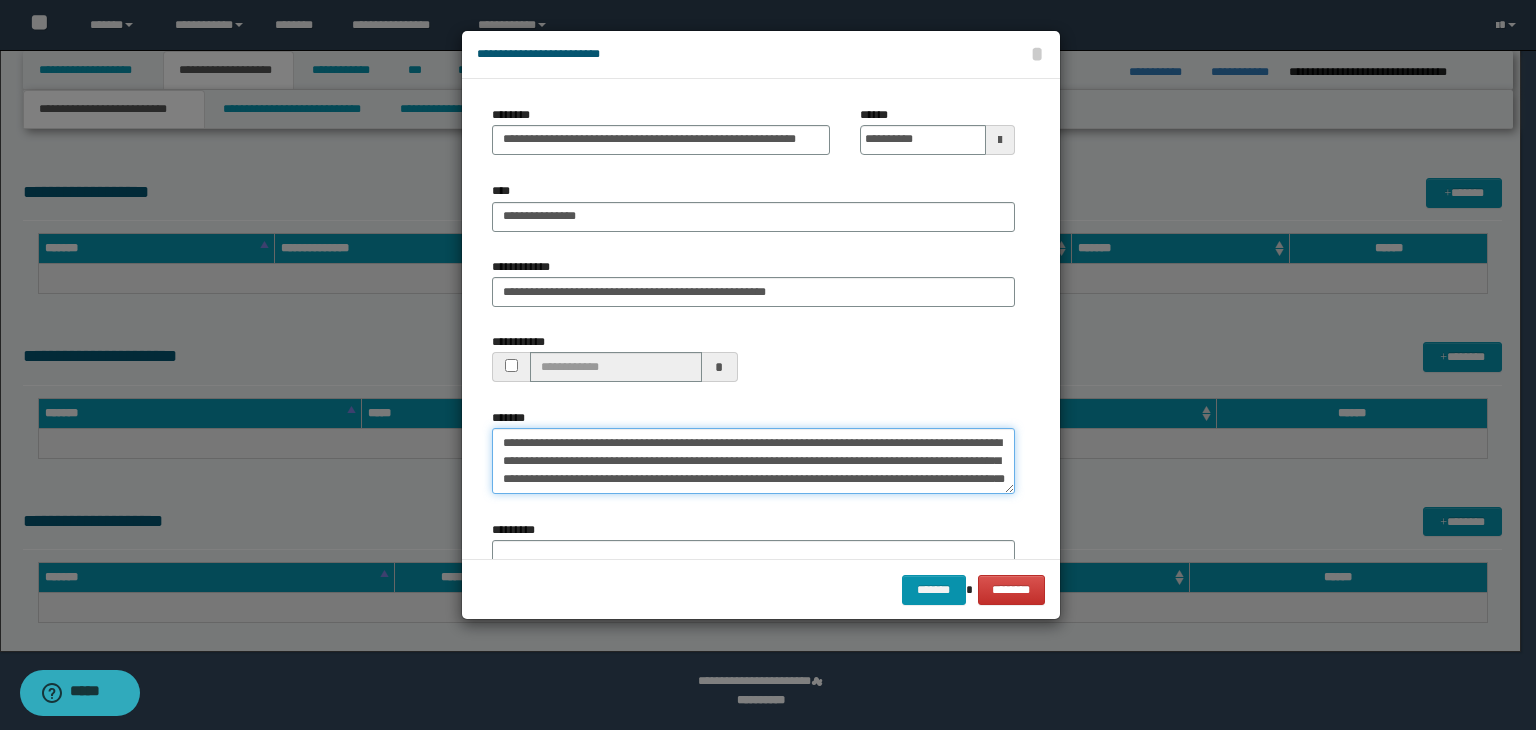 click on "**********" at bounding box center [753, 461] 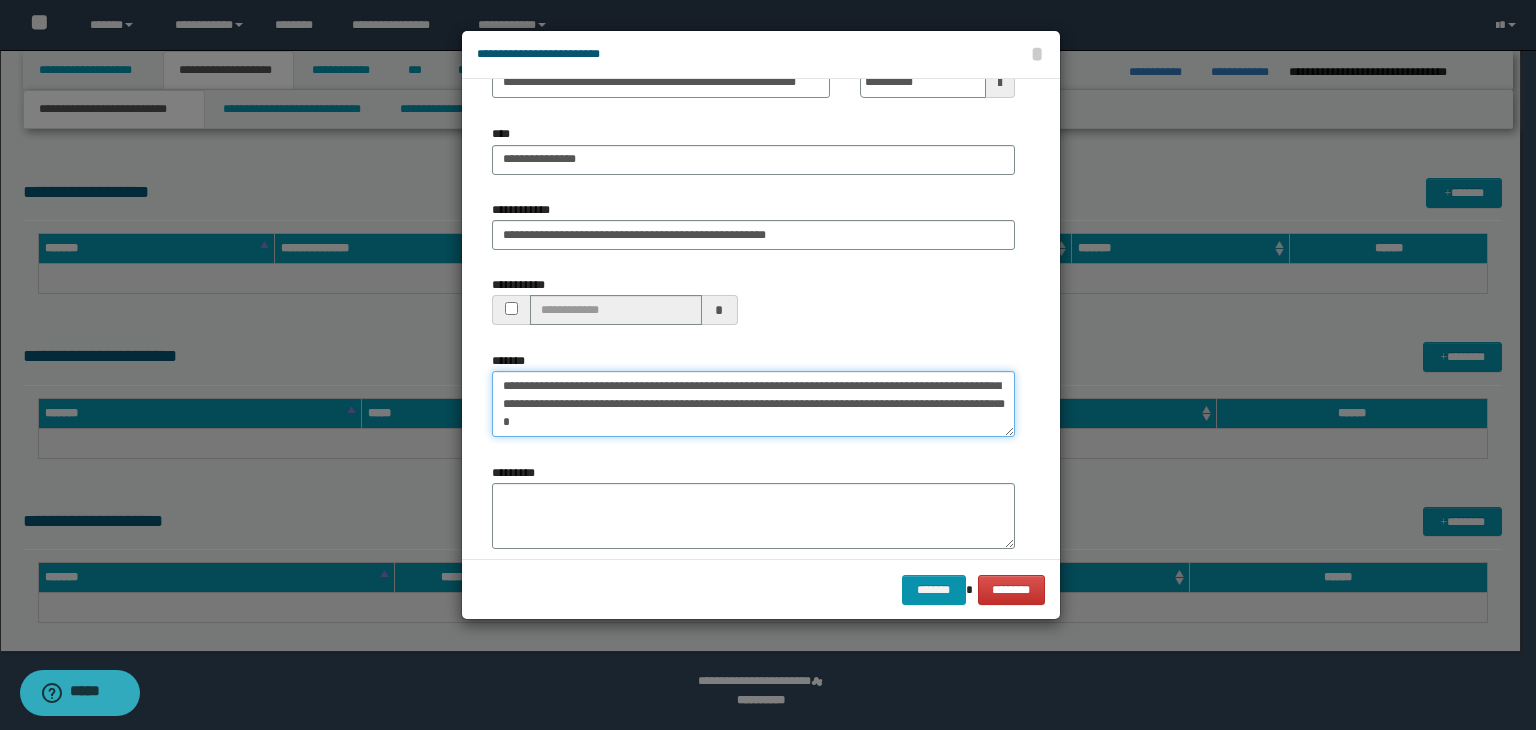drag, startPoint x: 489, startPoint y: 439, endPoint x: 832, endPoint y: 544, distance: 358.71158 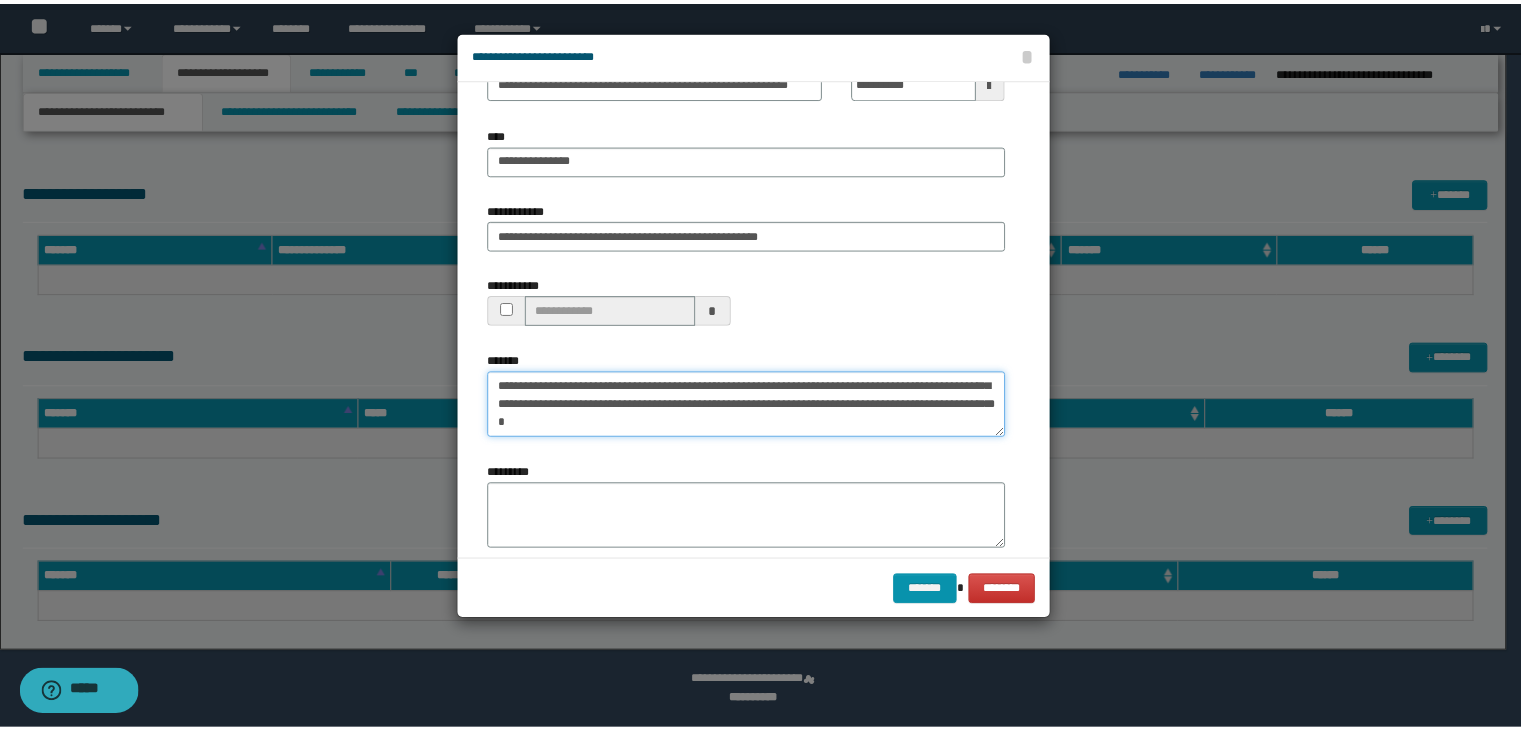 scroll, scrollTop: 60, scrollLeft: 0, axis: vertical 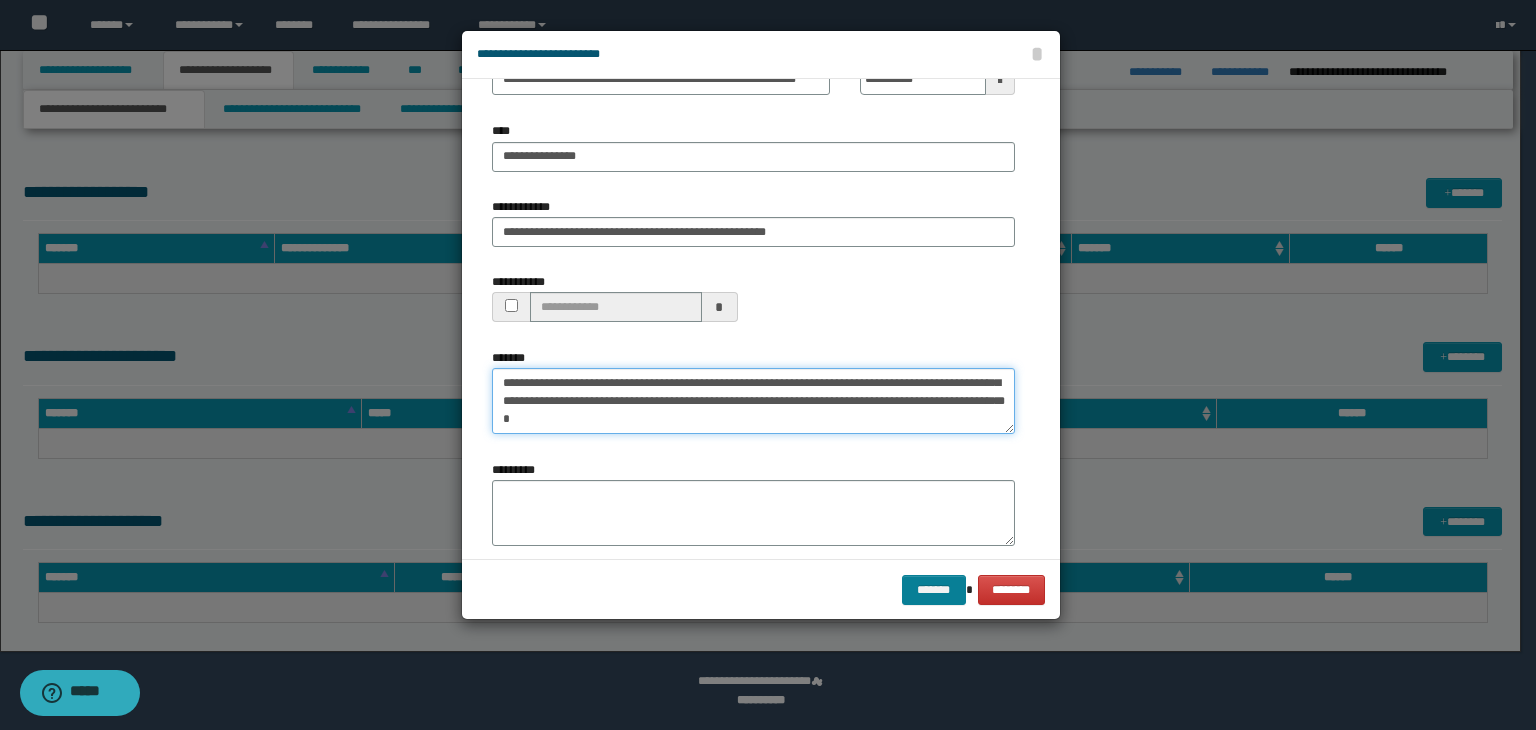 type on "**********" 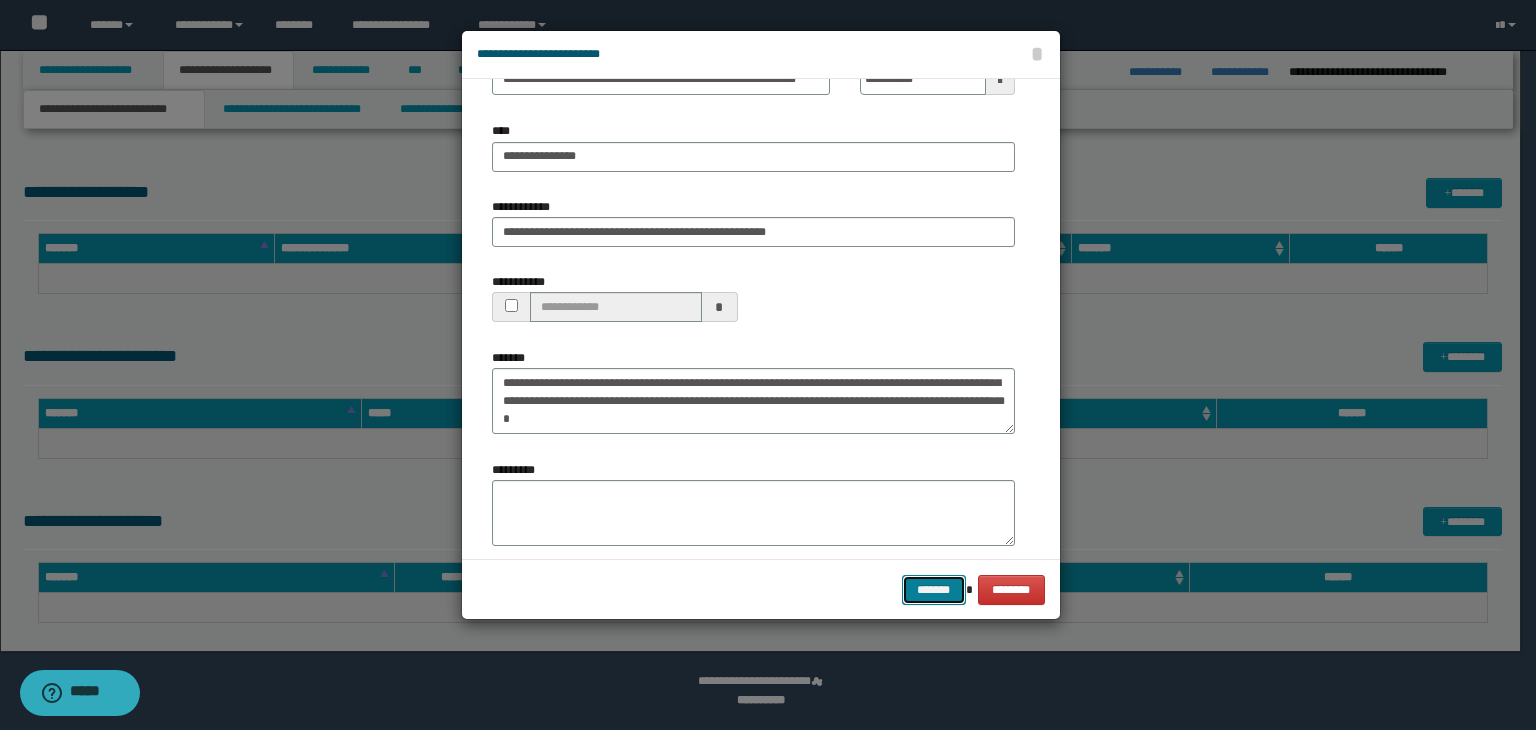click on "*******" at bounding box center (934, 590) 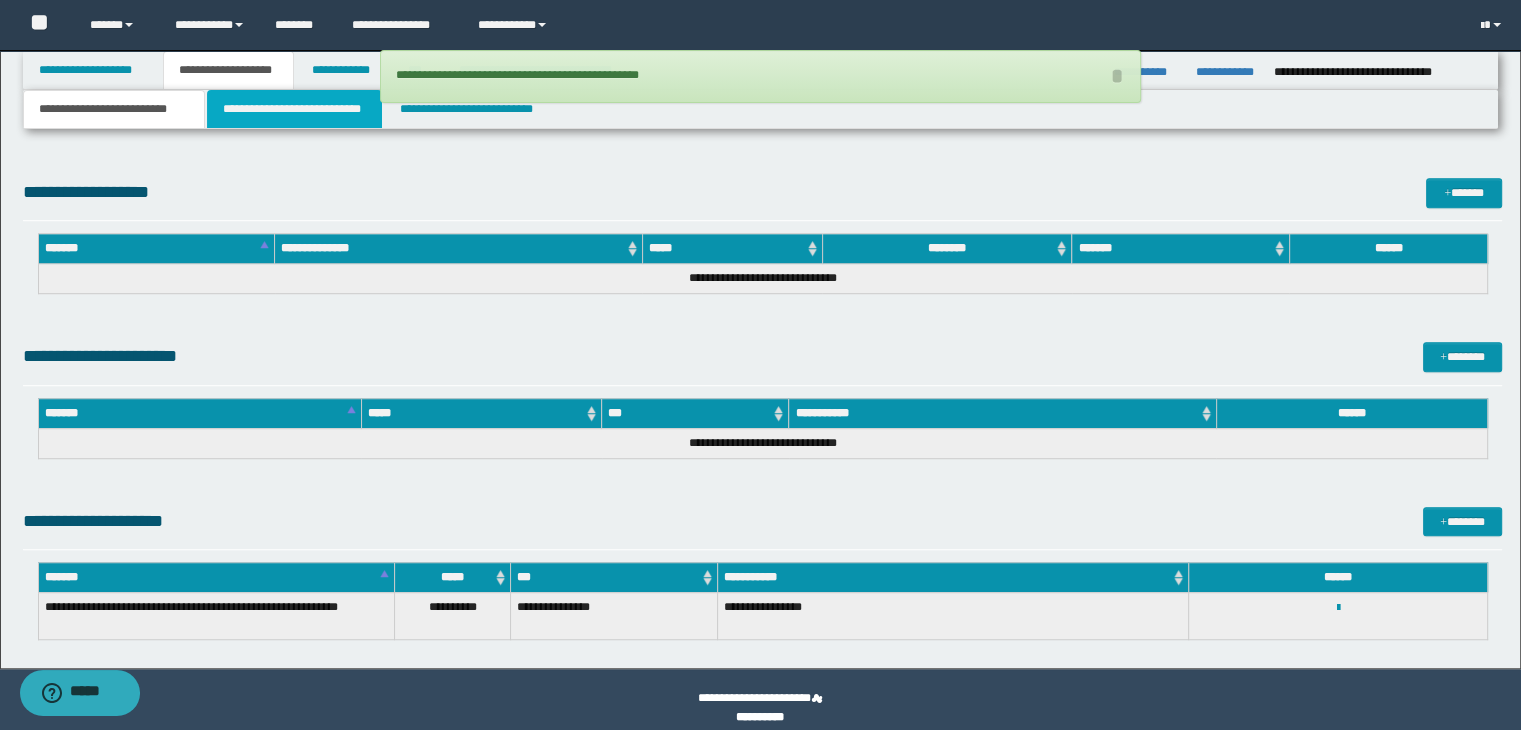 drag, startPoint x: 294, startPoint y: 116, endPoint x: 336, endPoint y: 165, distance: 64.53681 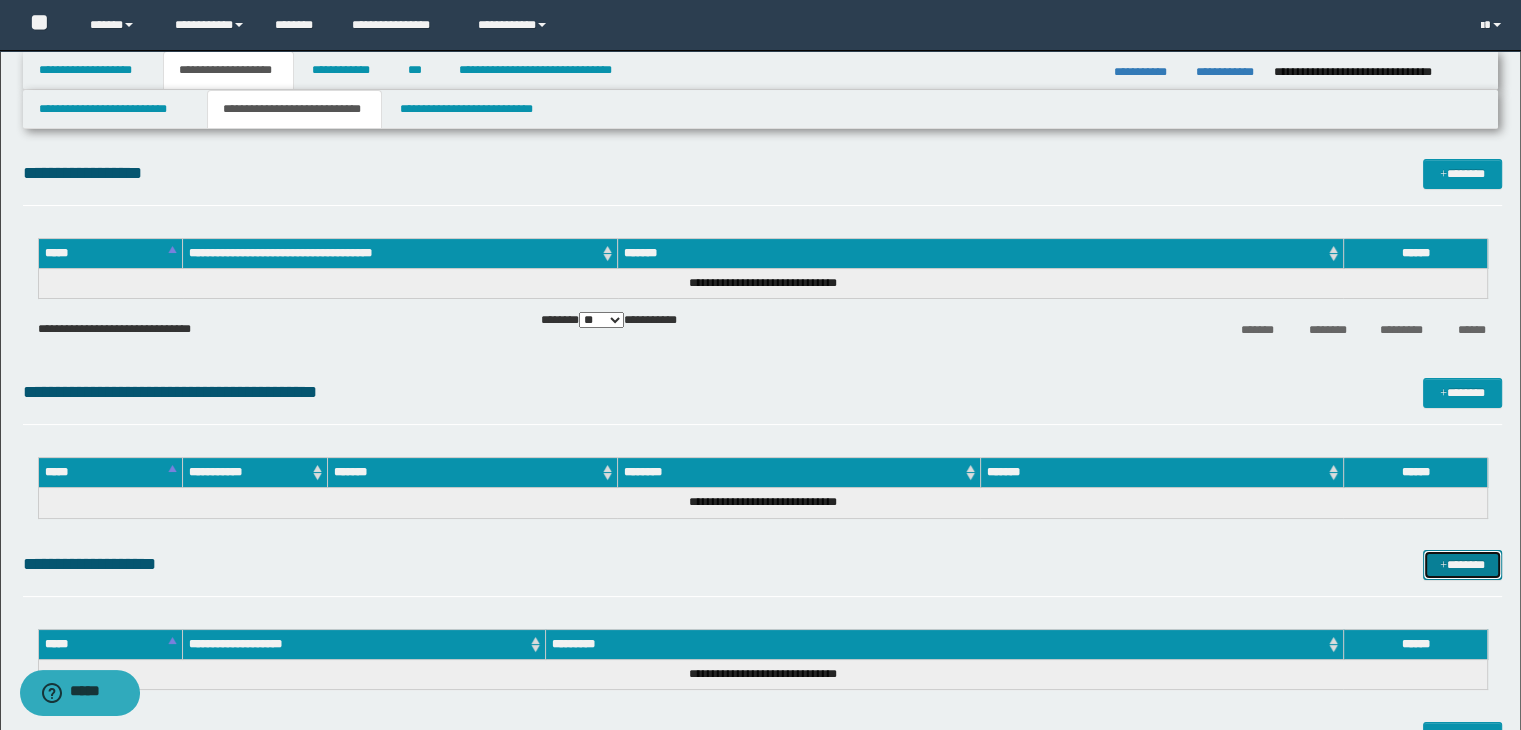 click on "*******" at bounding box center [1462, 565] 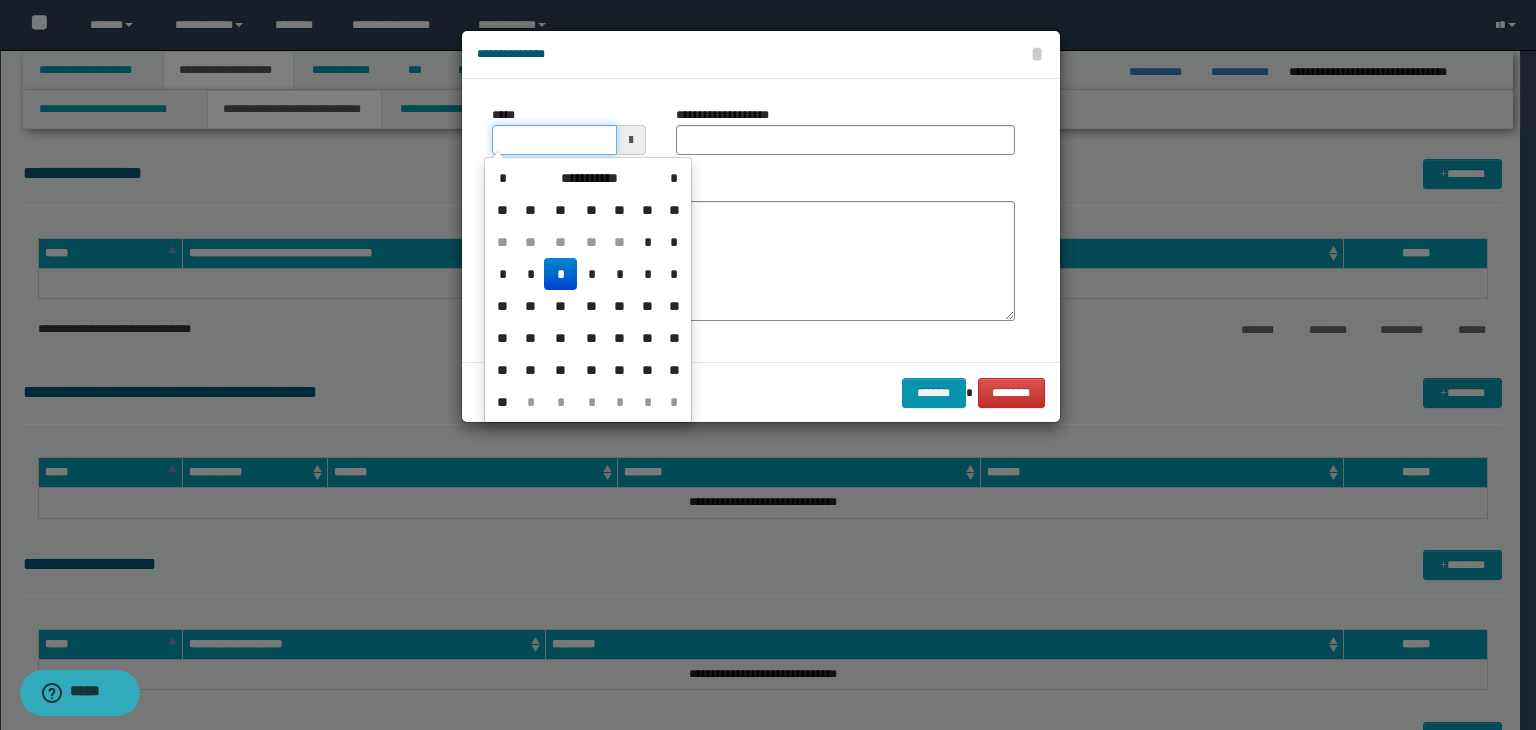 click on "*****" at bounding box center (554, 140) 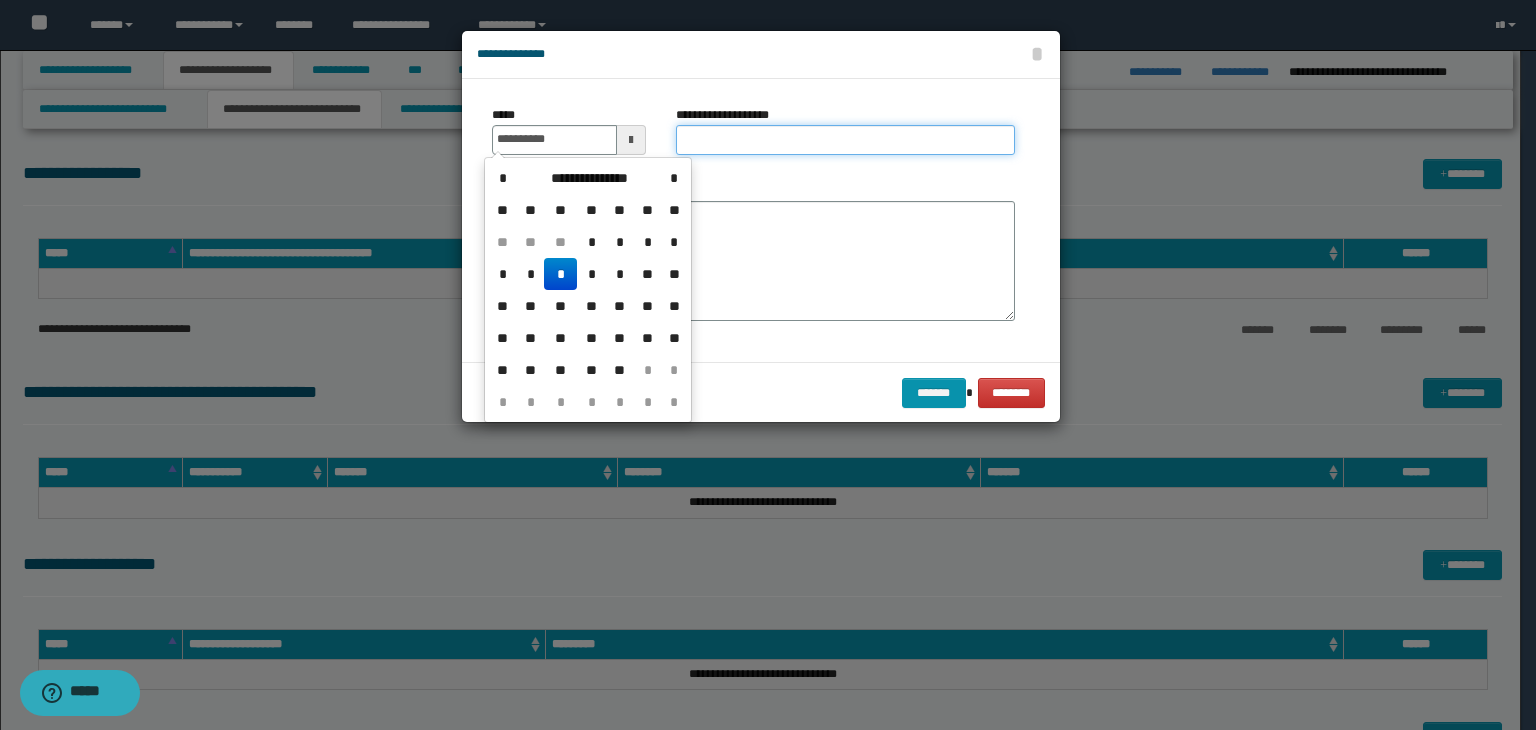 type on "**********" 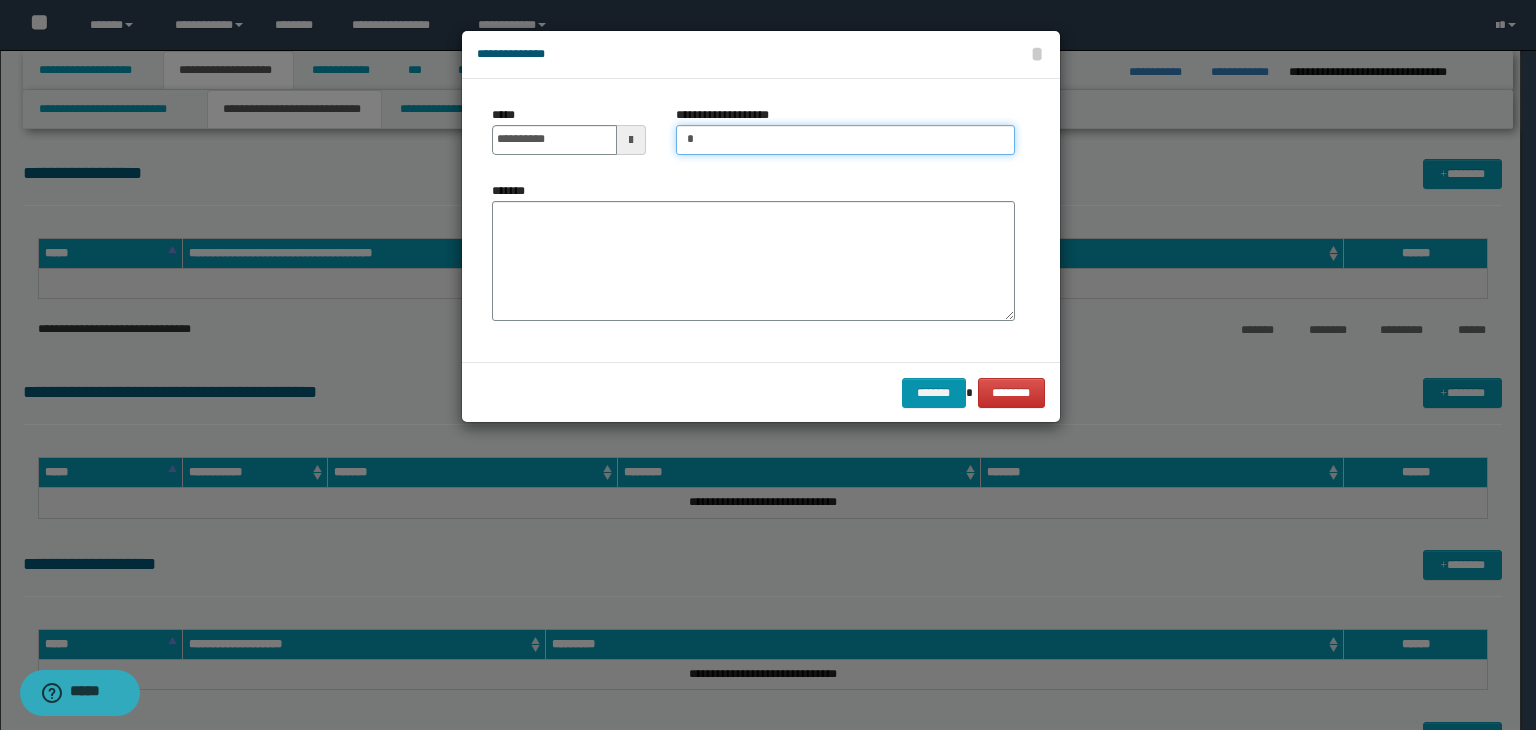type on "**********" 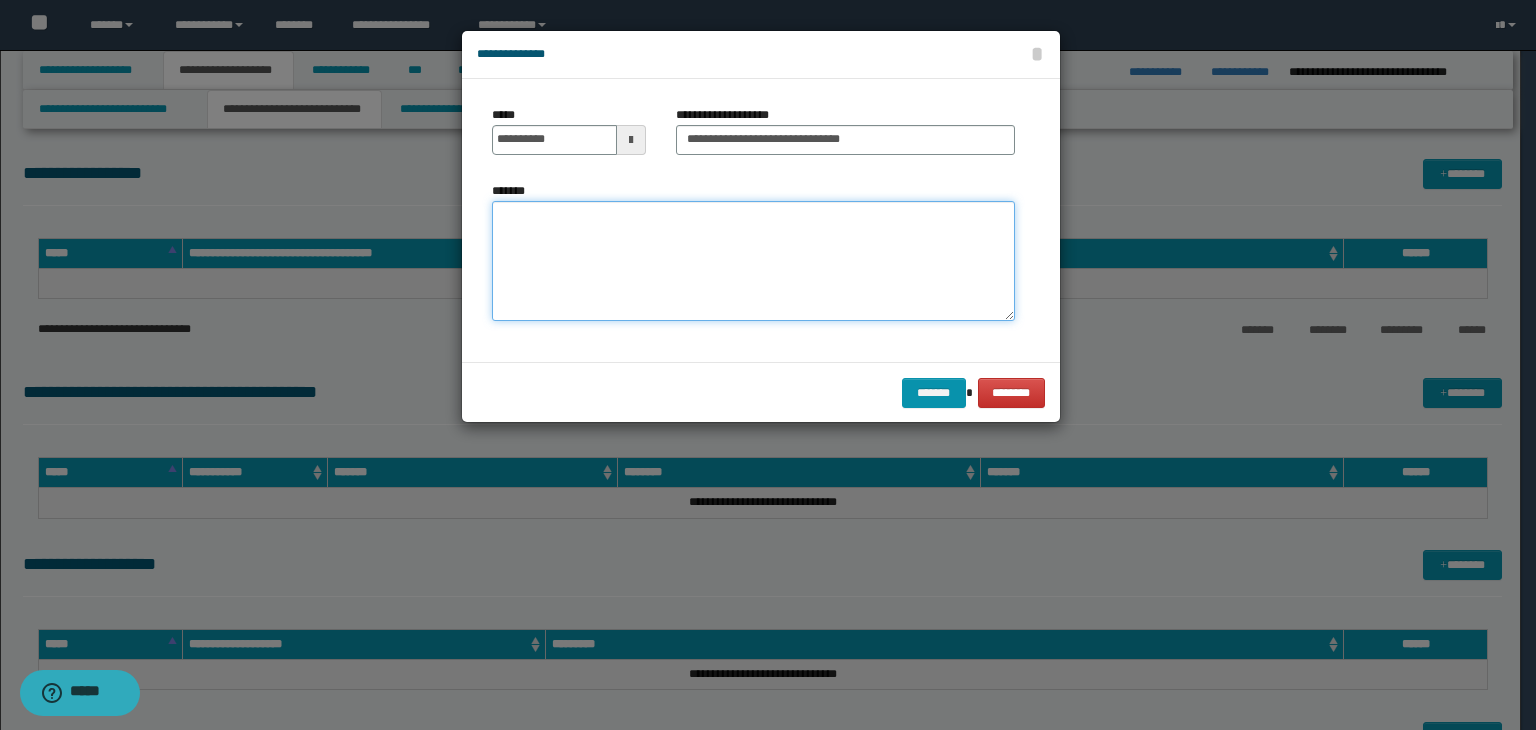 click on "*******" at bounding box center (753, 261) 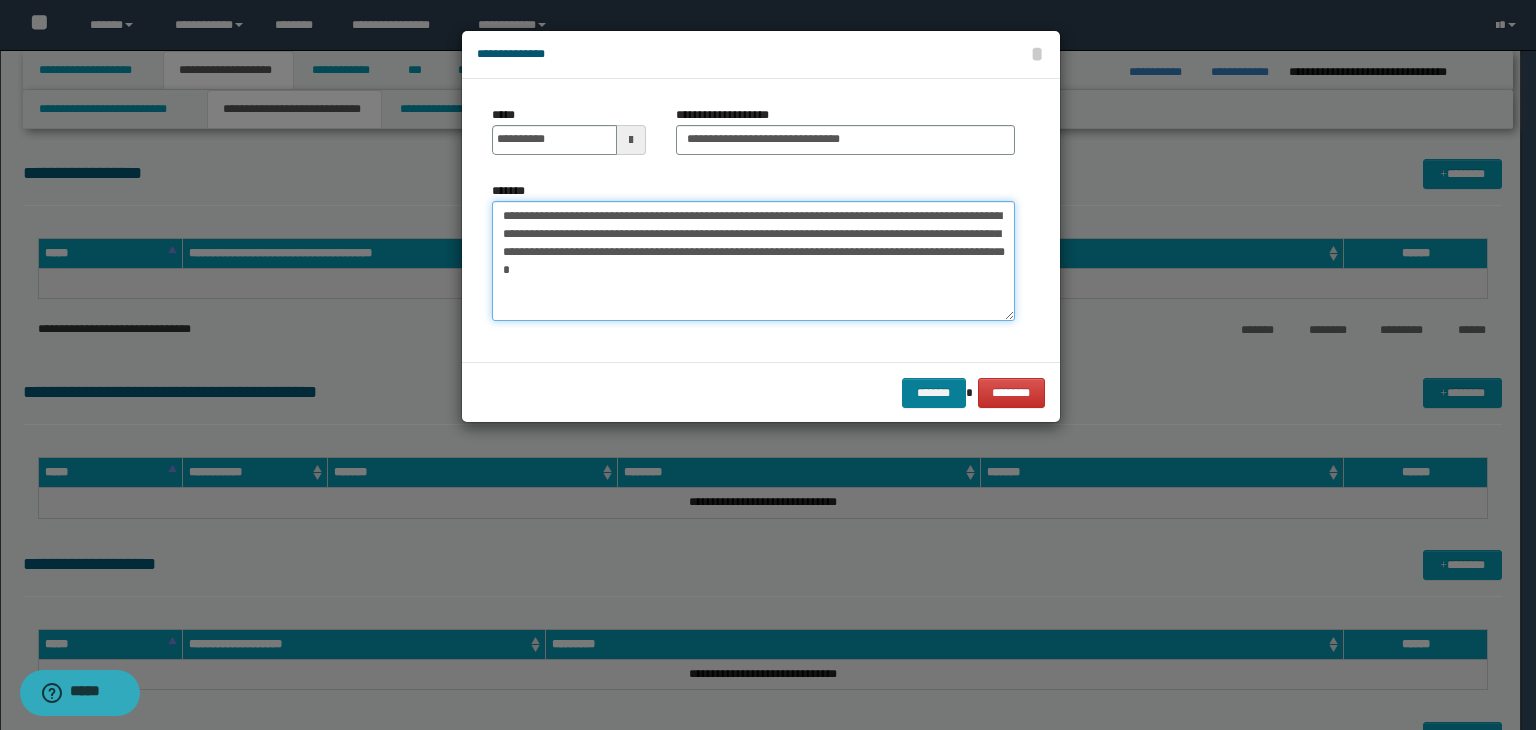 type on "**********" 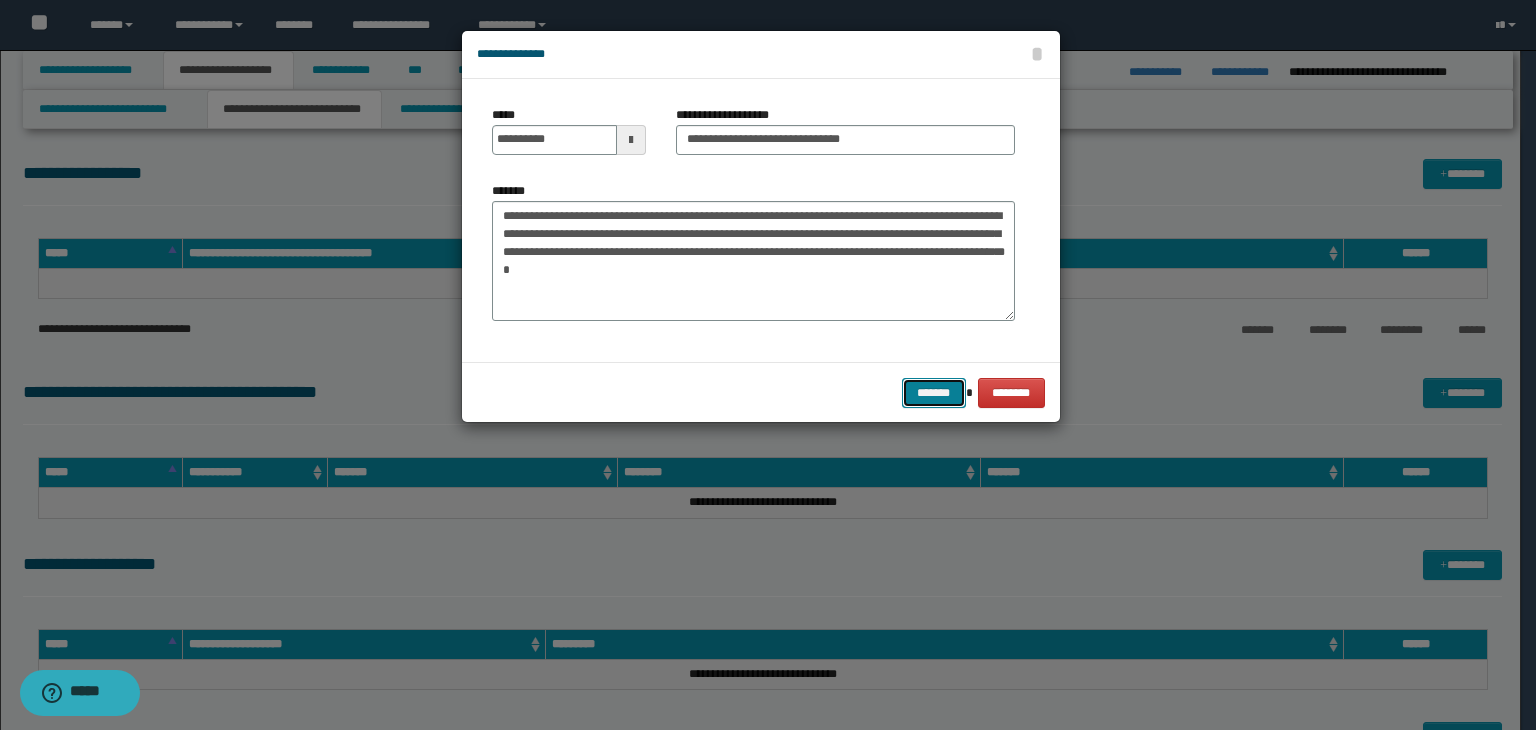 click on "*******" at bounding box center [934, 393] 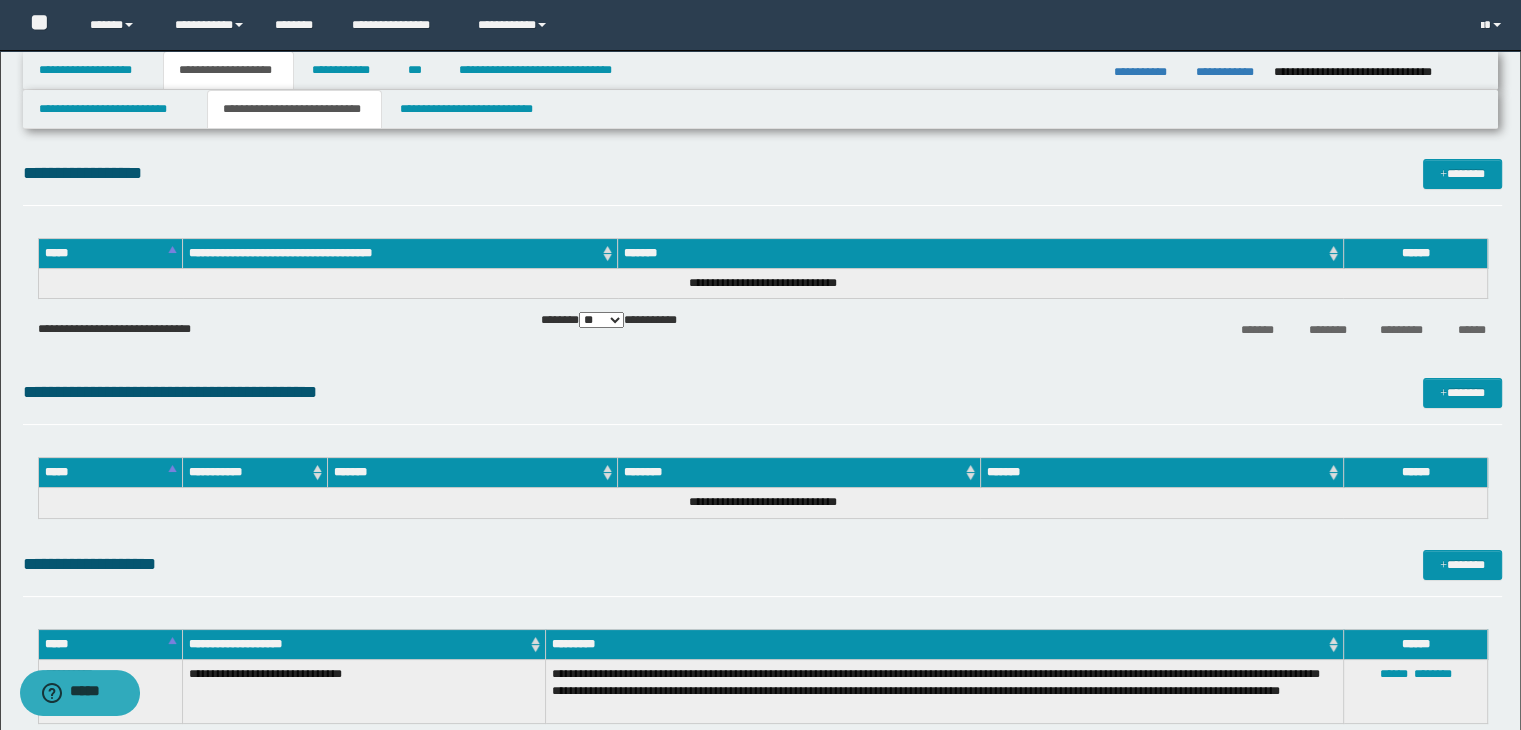 drag, startPoint x: 716, startPoint y: 365, endPoint x: 804, endPoint y: 384, distance: 90.02777 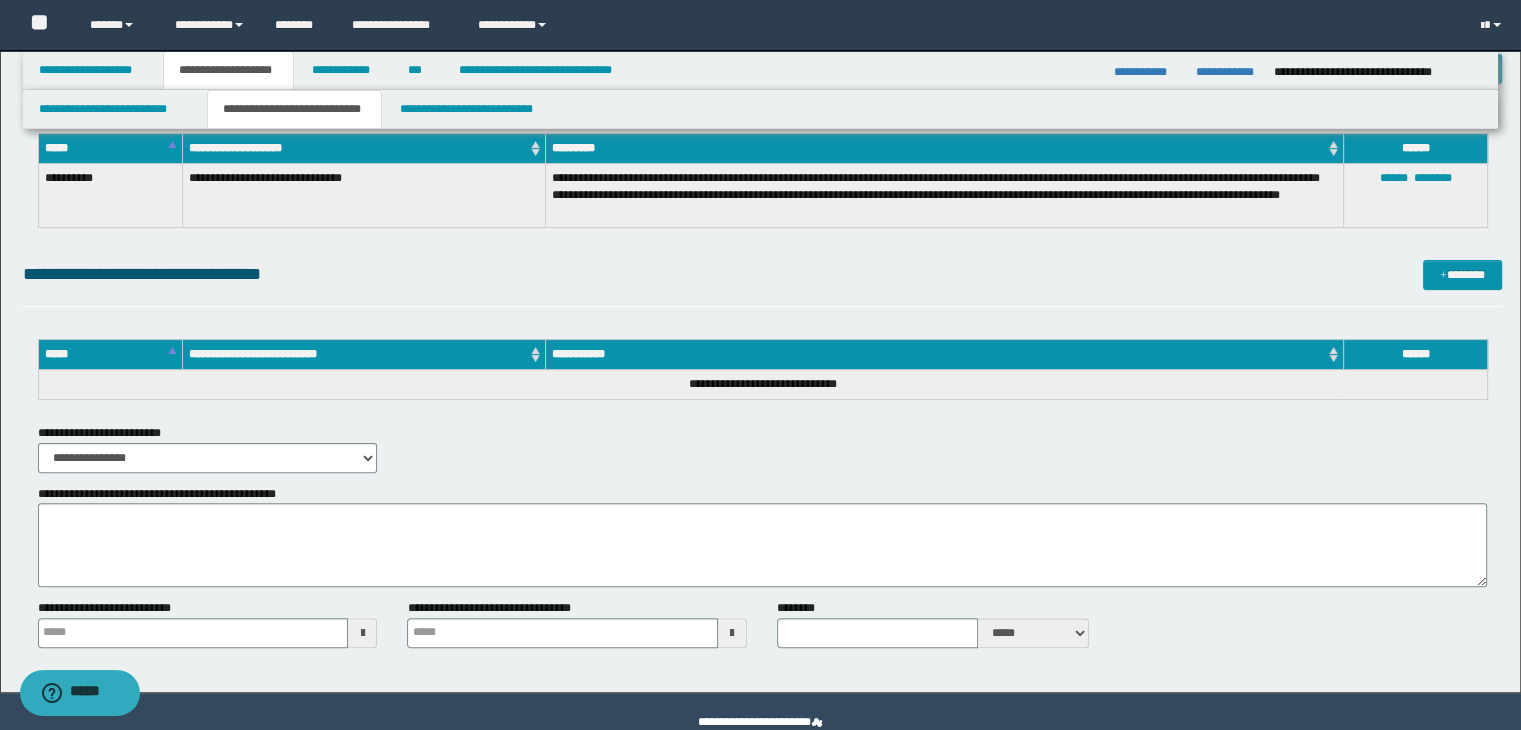scroll, scrollTop: 500, scrollLeft: 0, axis: vertical 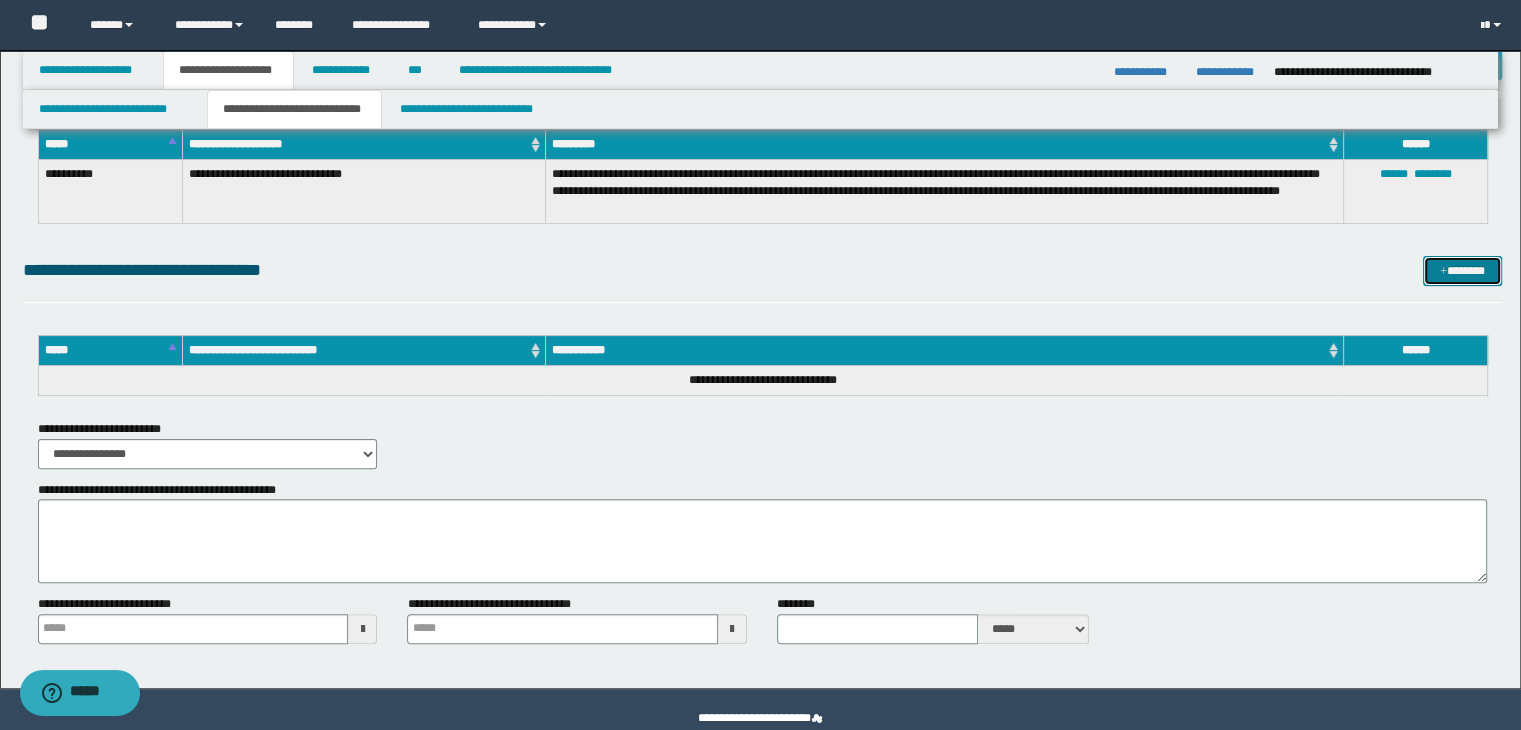 click on "*******" at bounding box center [1462, 271] 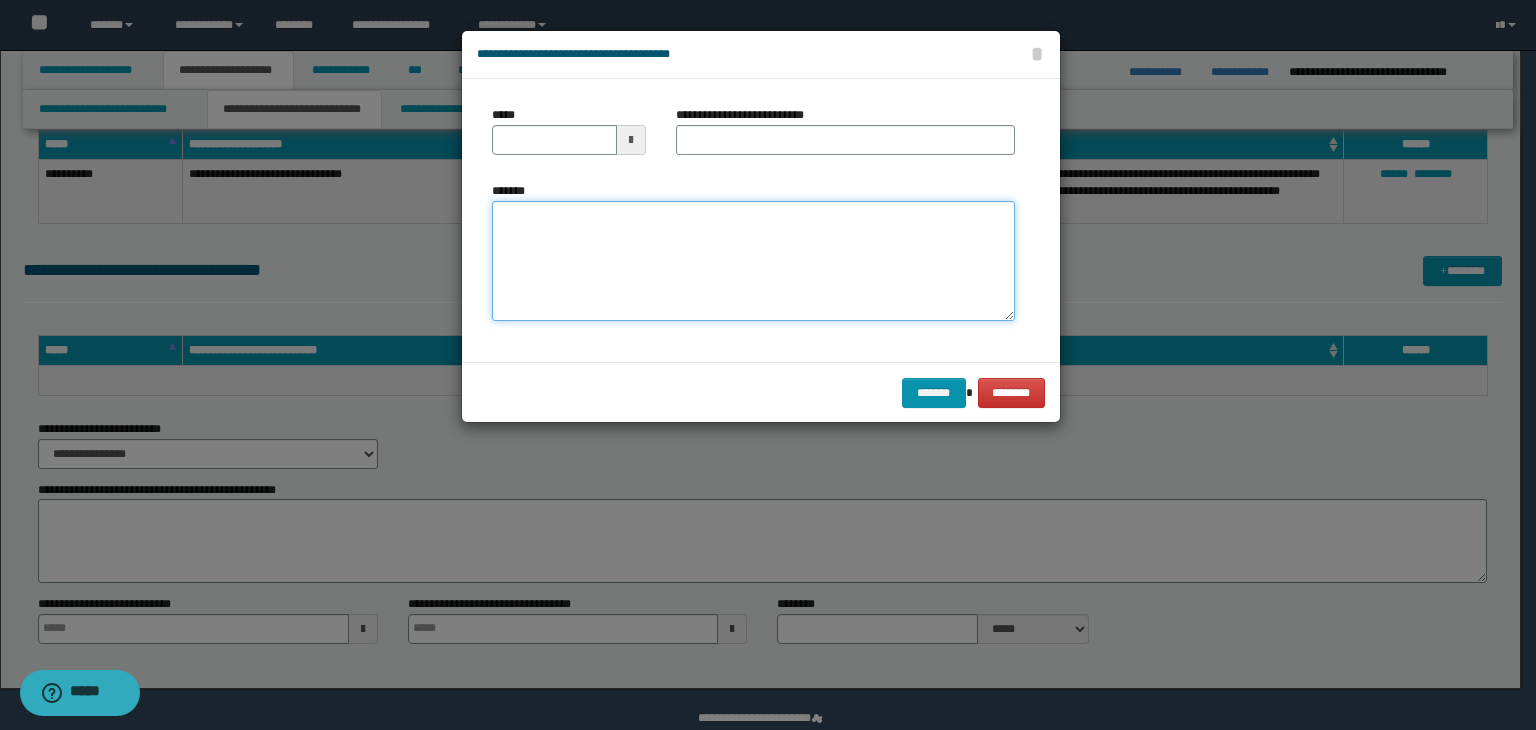 type on "**********" 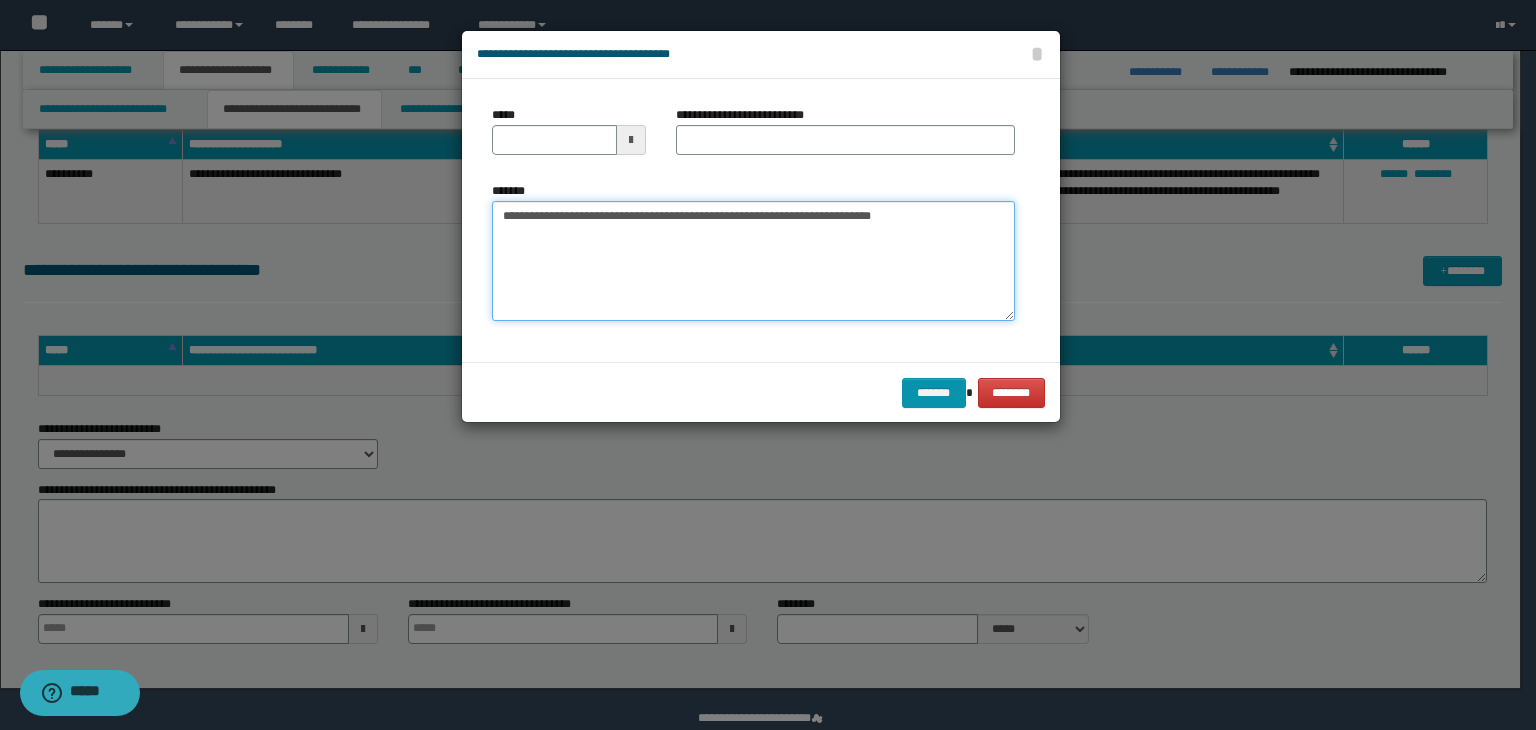 type 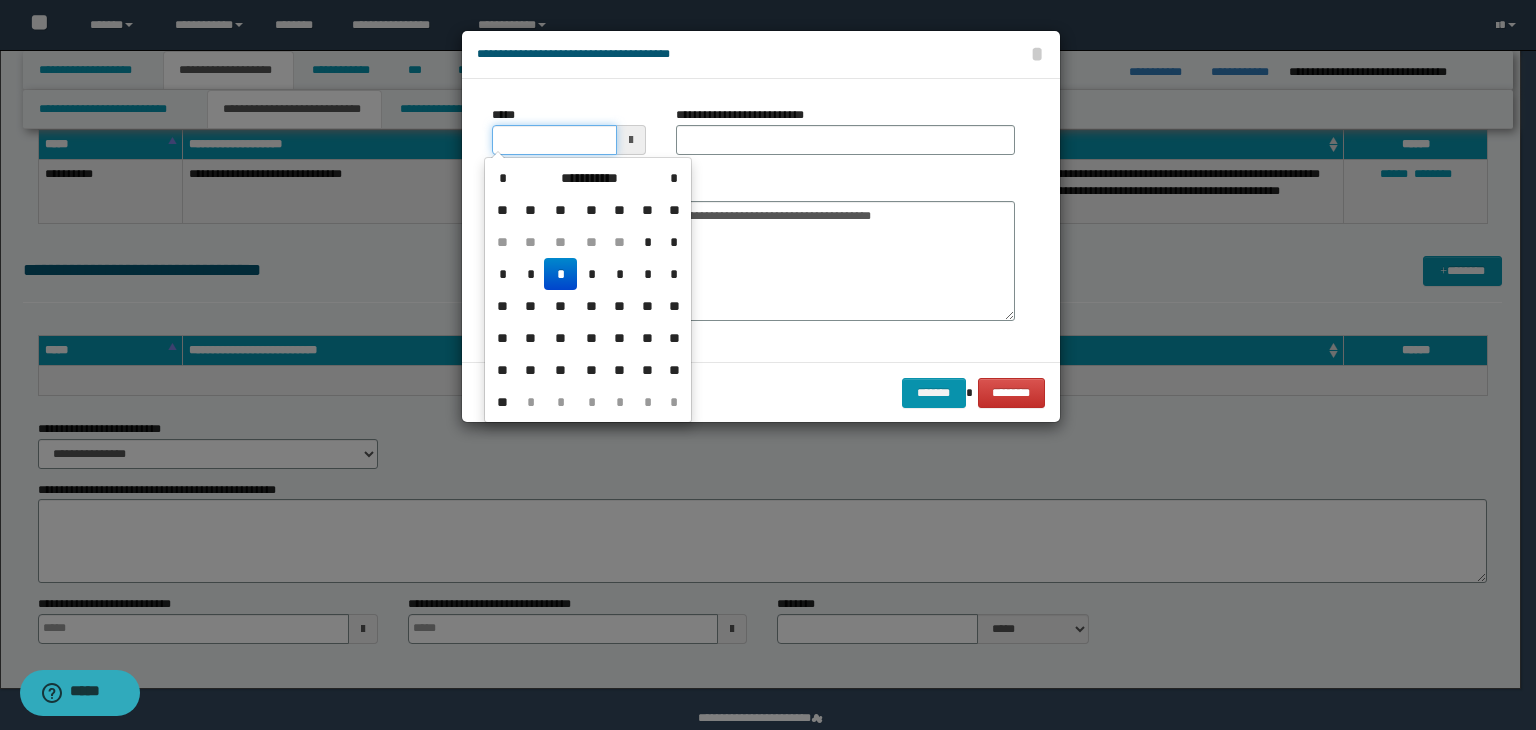 click on "*****" at bounding box center (554, 140) 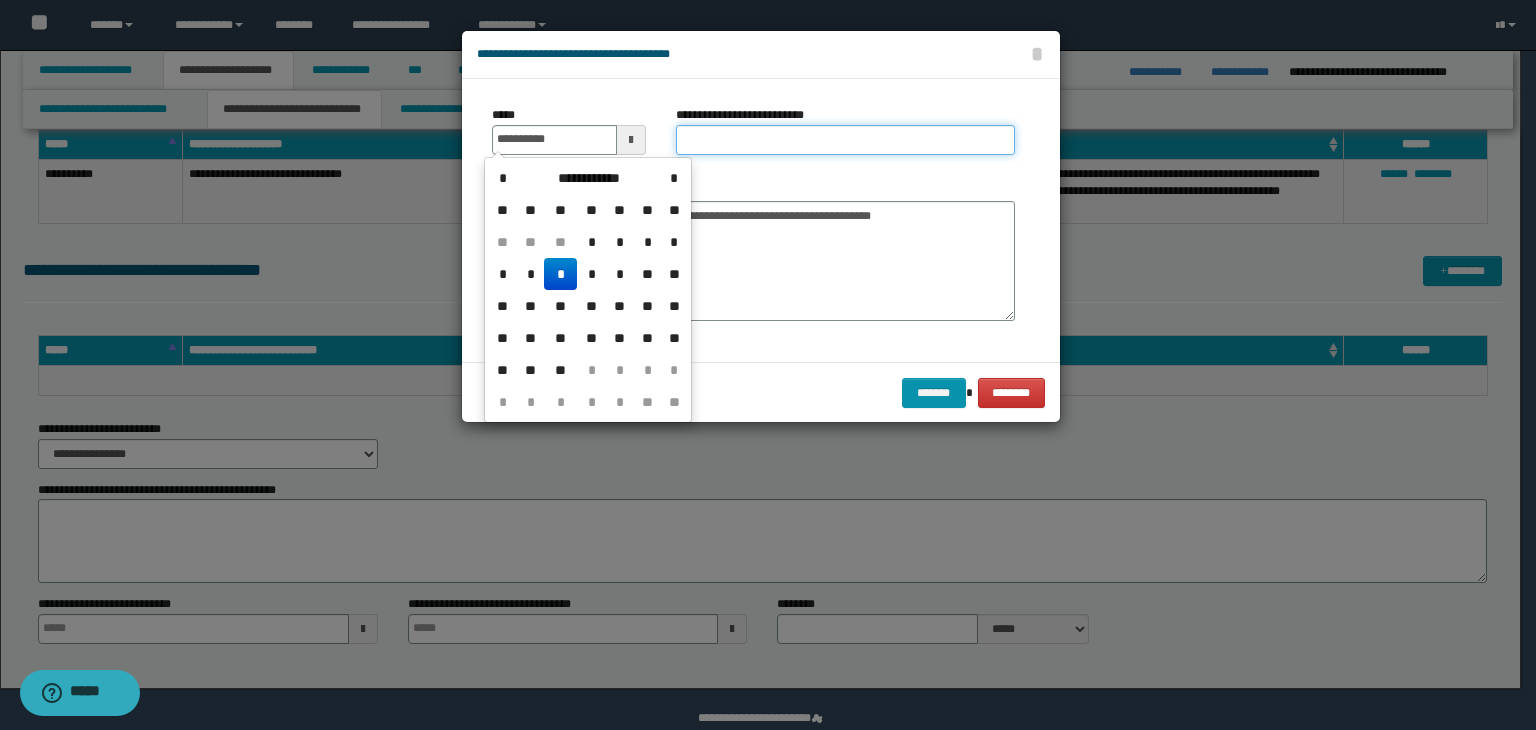 type on "**********" 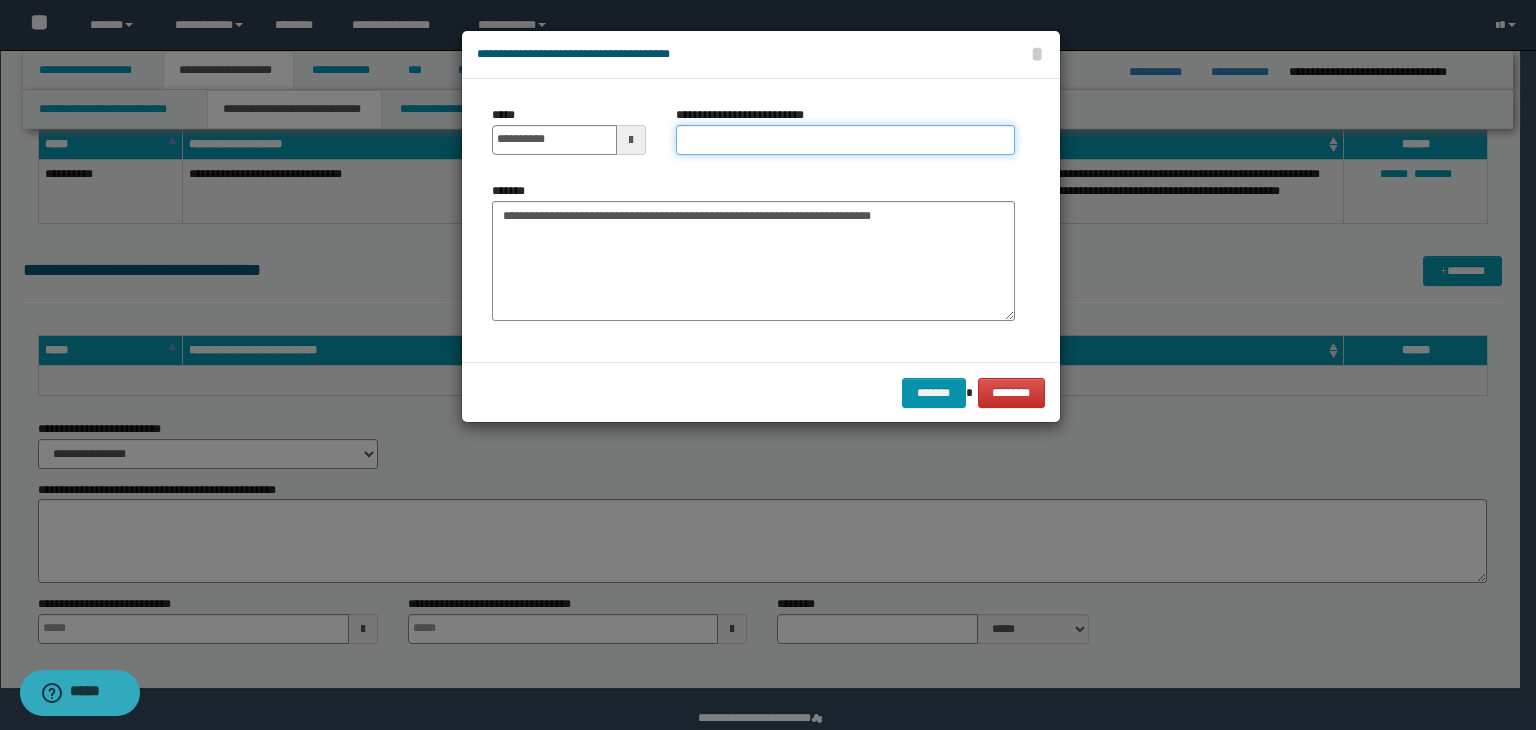 click on "**********" at bounding box center (845, 140) 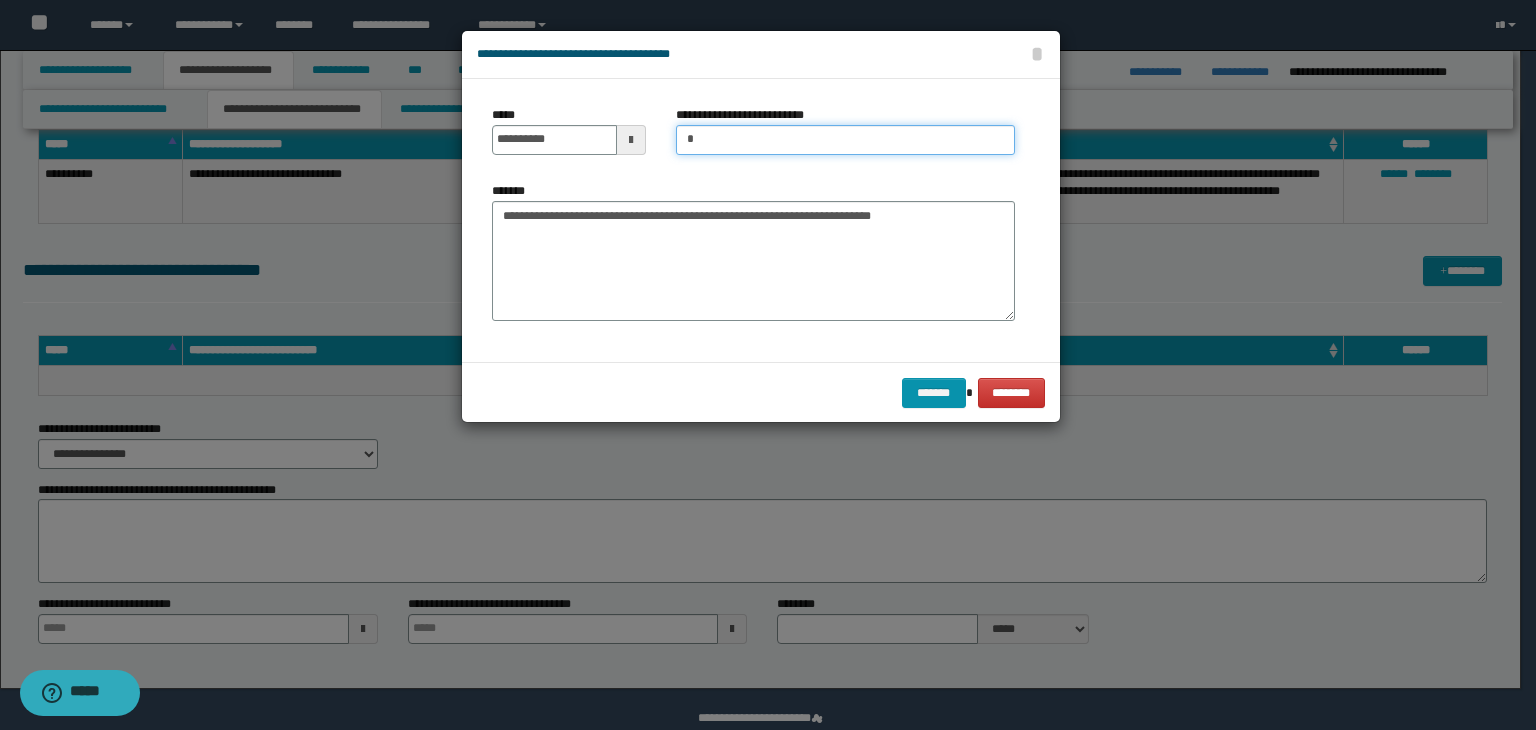 type on "**********" 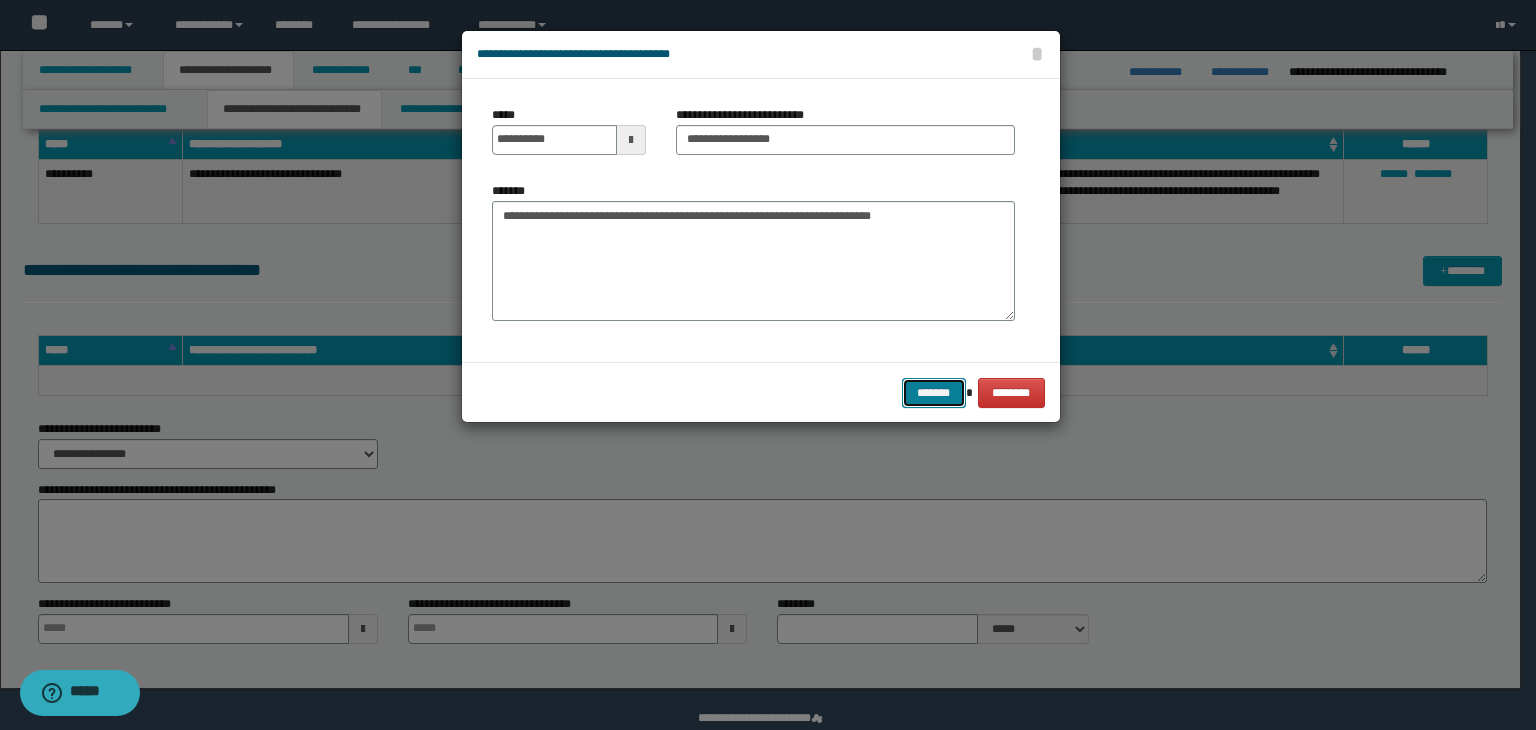 click on "*******" at bounding box center (934, 393) 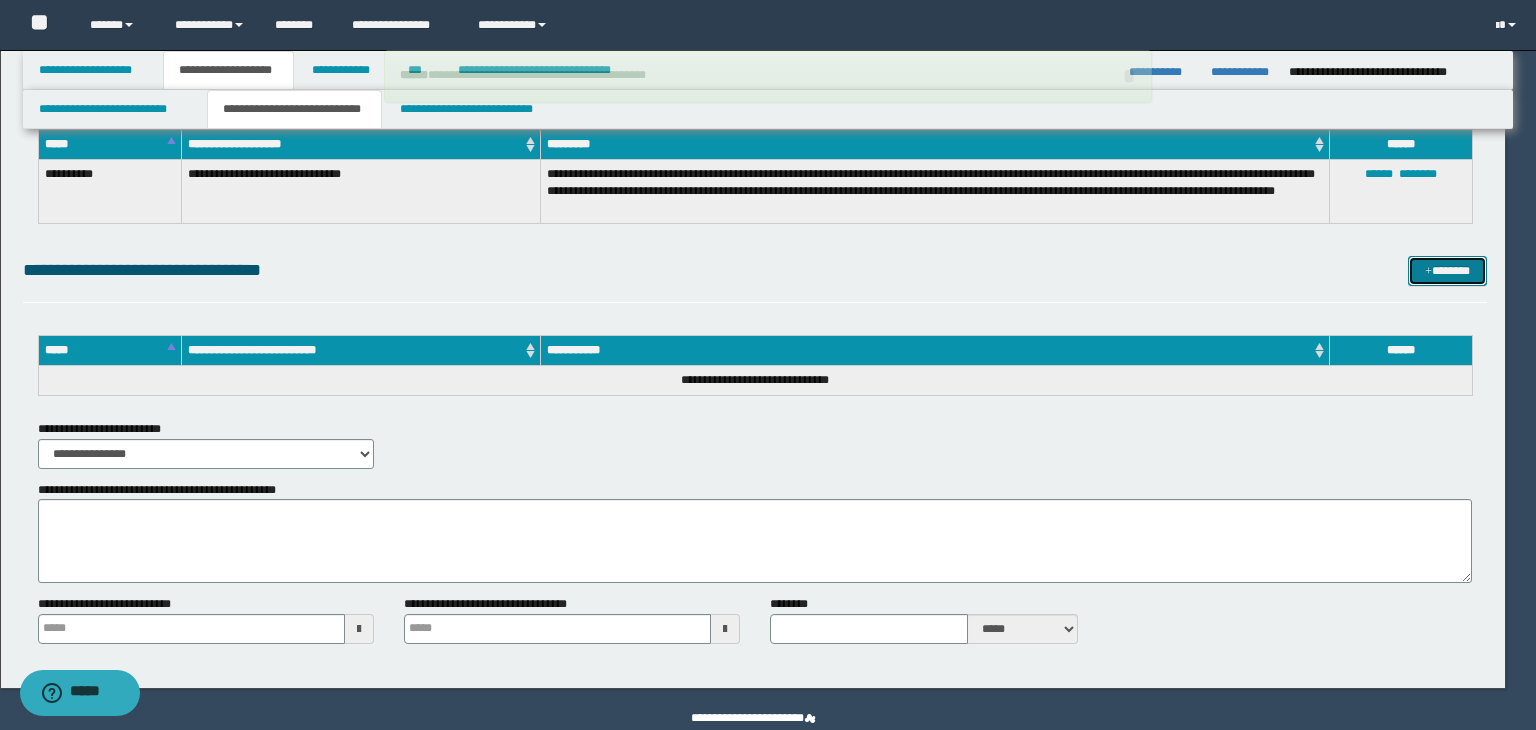 type 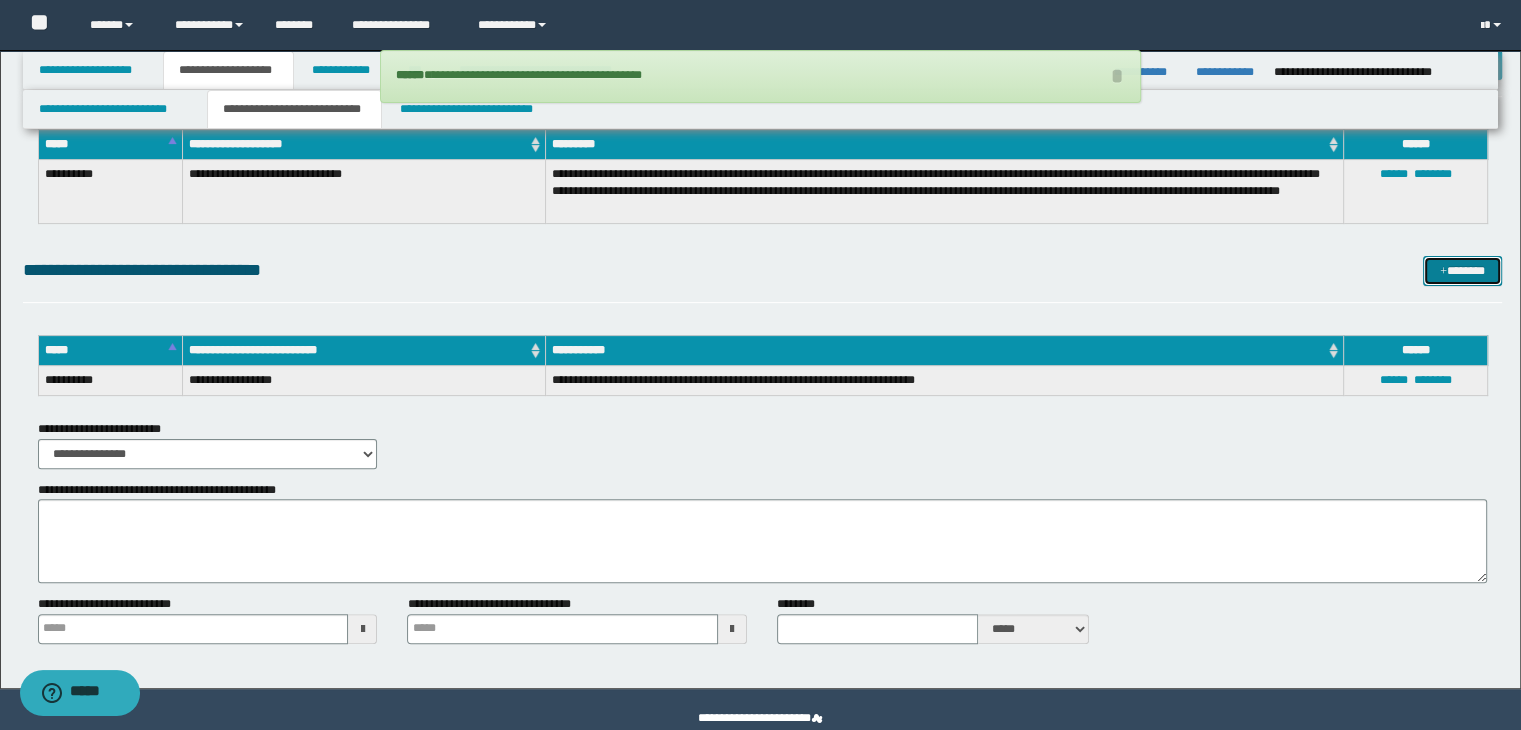 click on "*******" at bounding box center [1462, 271] 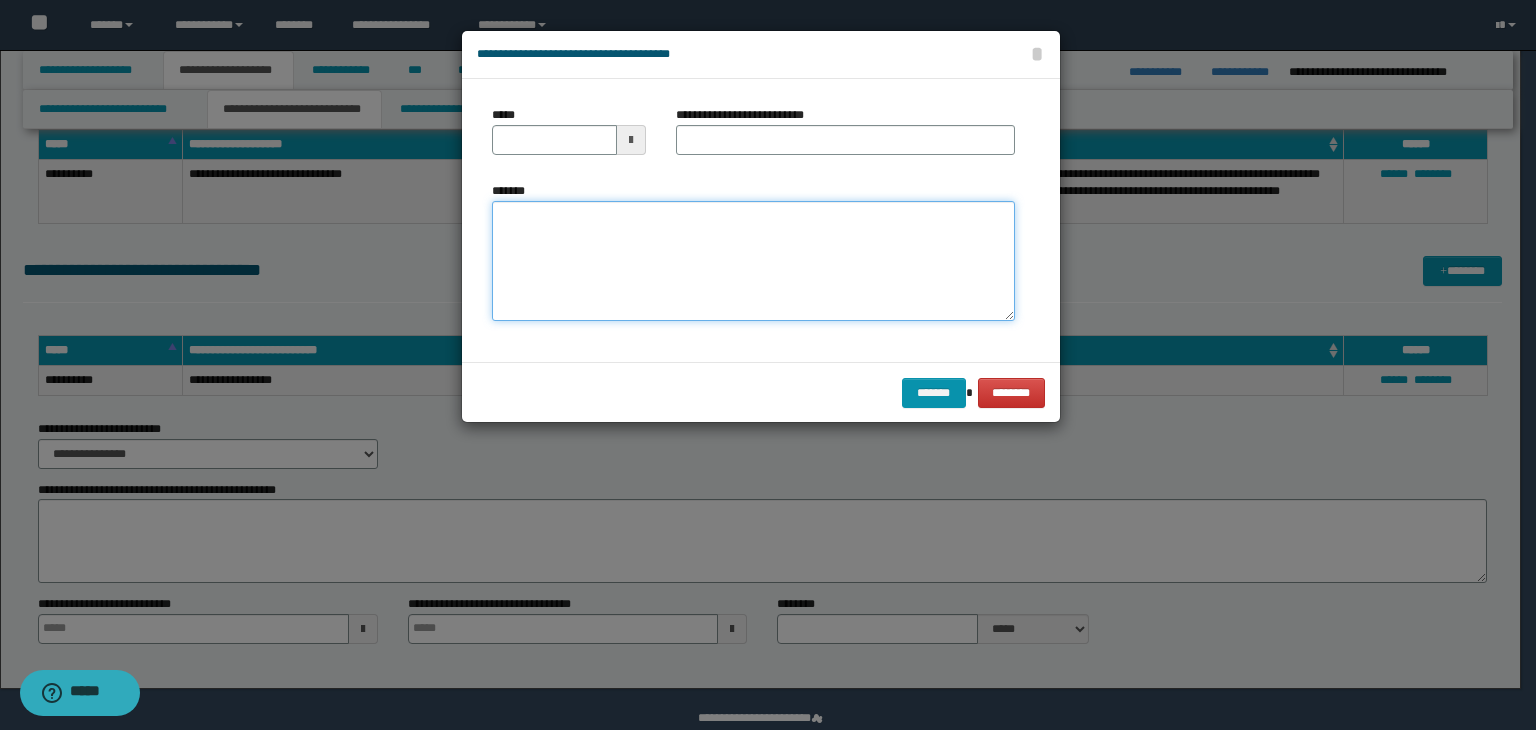 type on "**********" 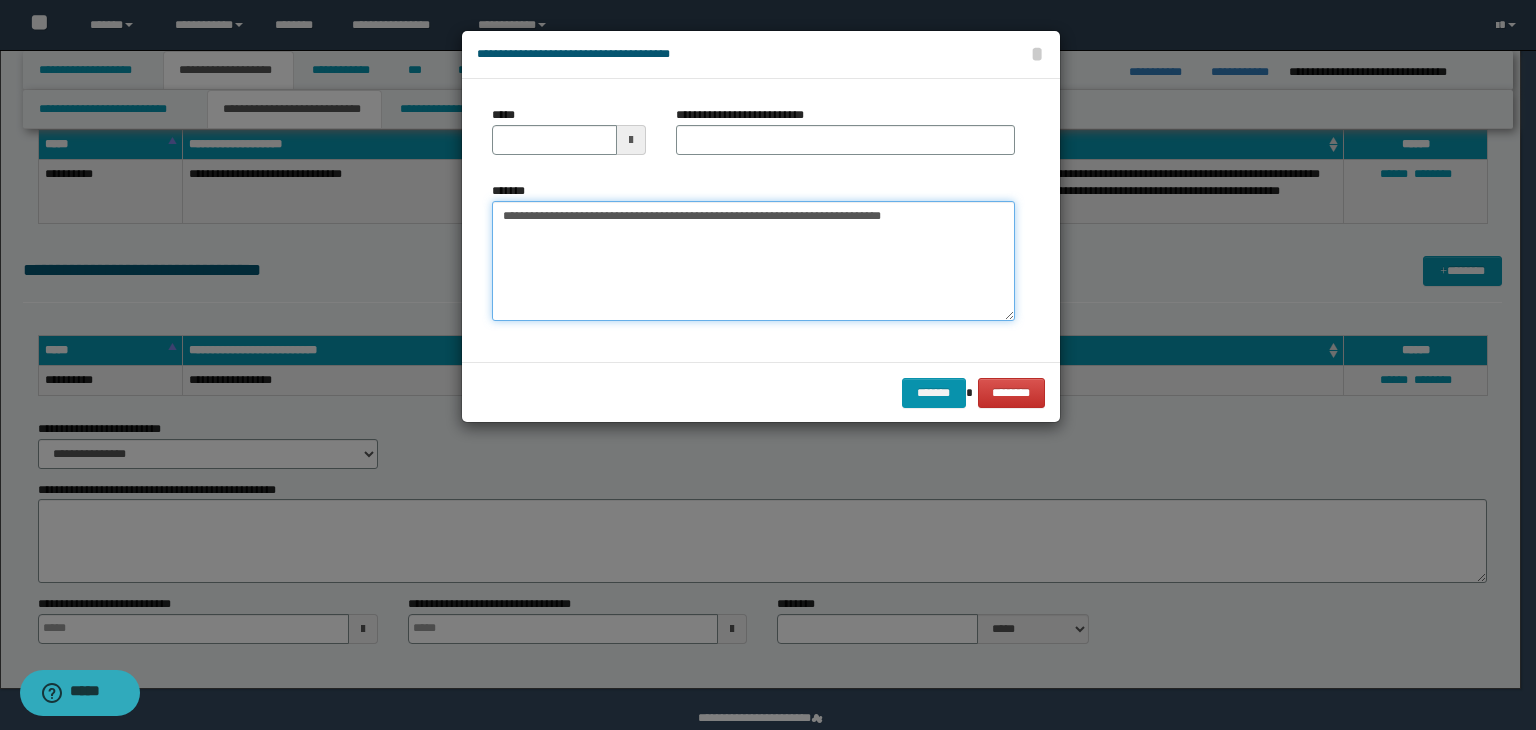 type 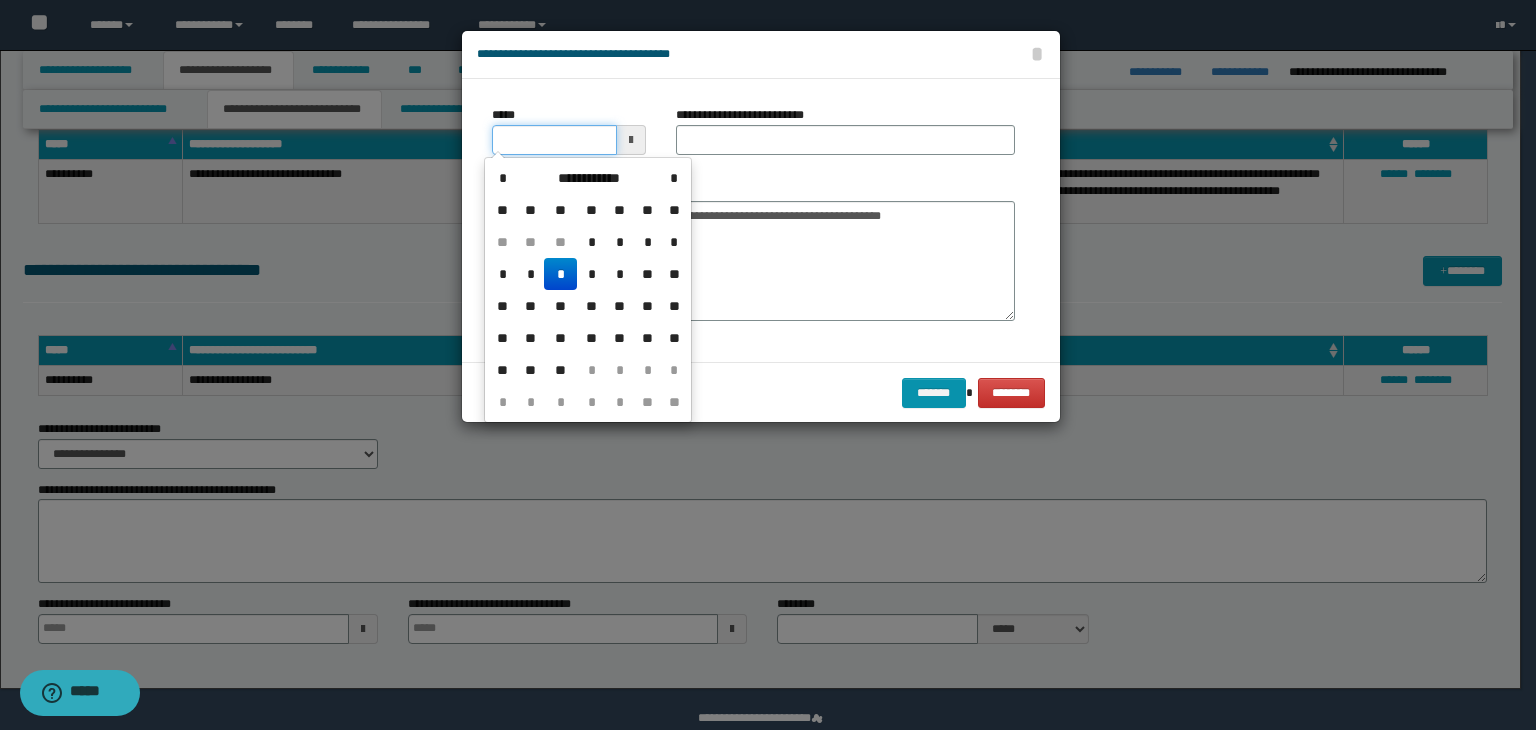 click on "*****" at bounding box center (554, 140) 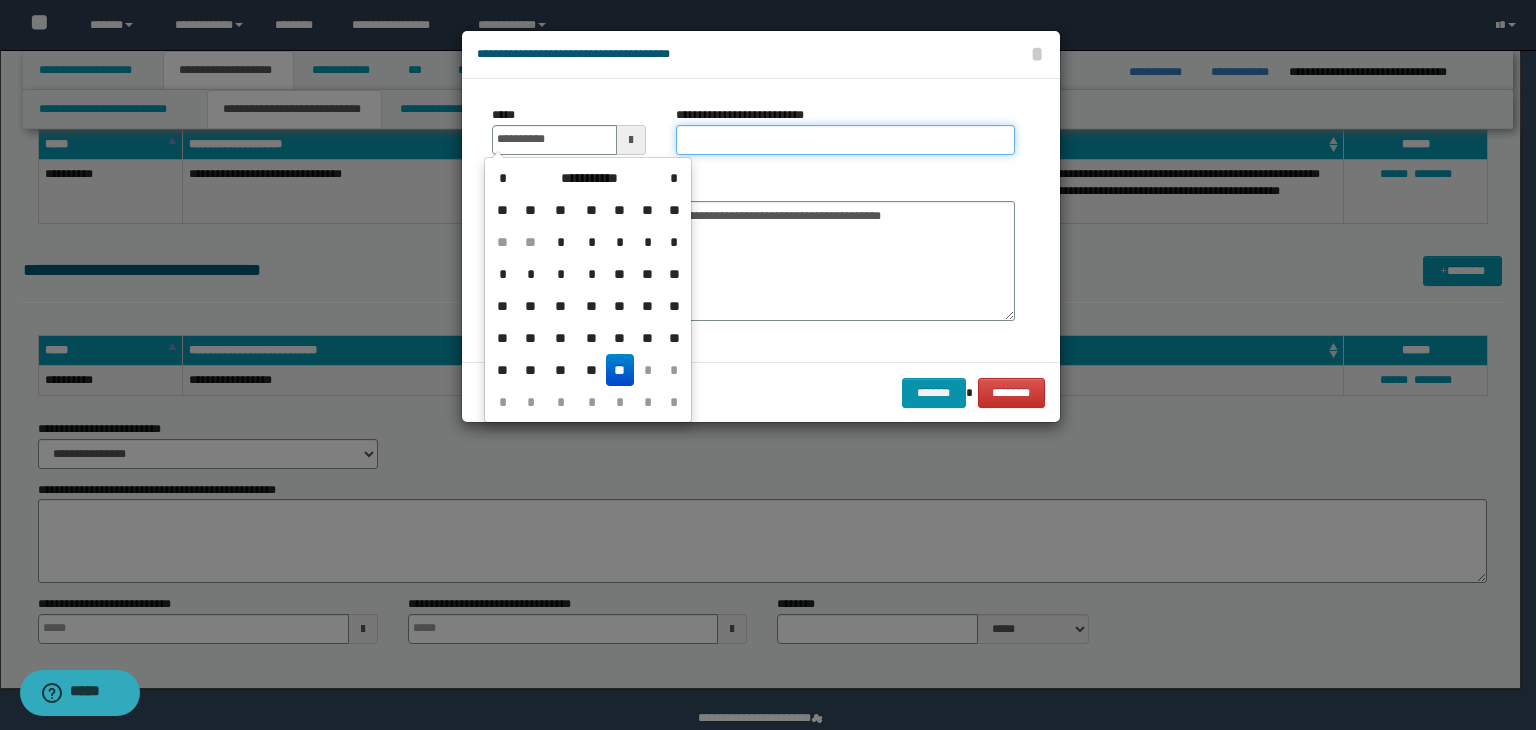 type on "**********" 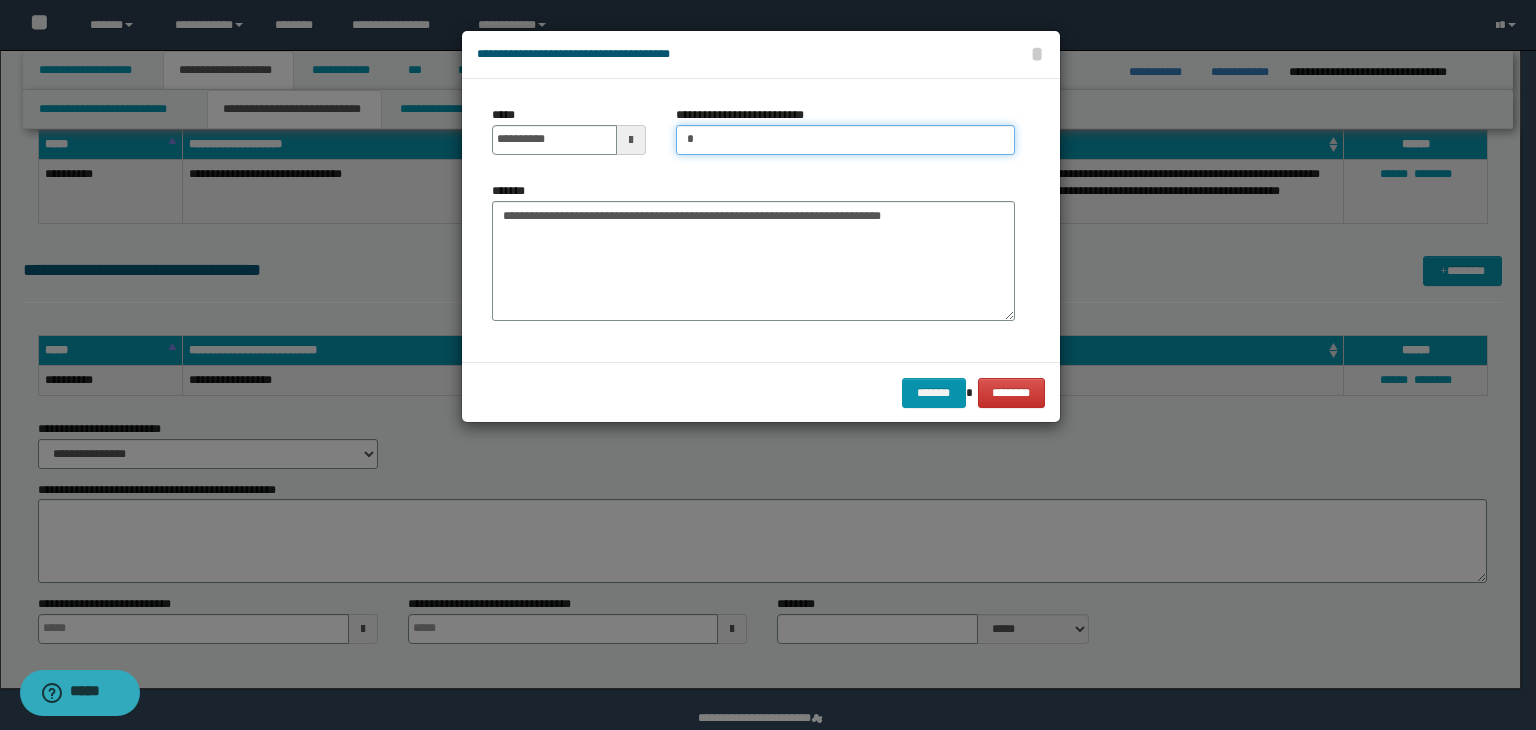 type on "**********" 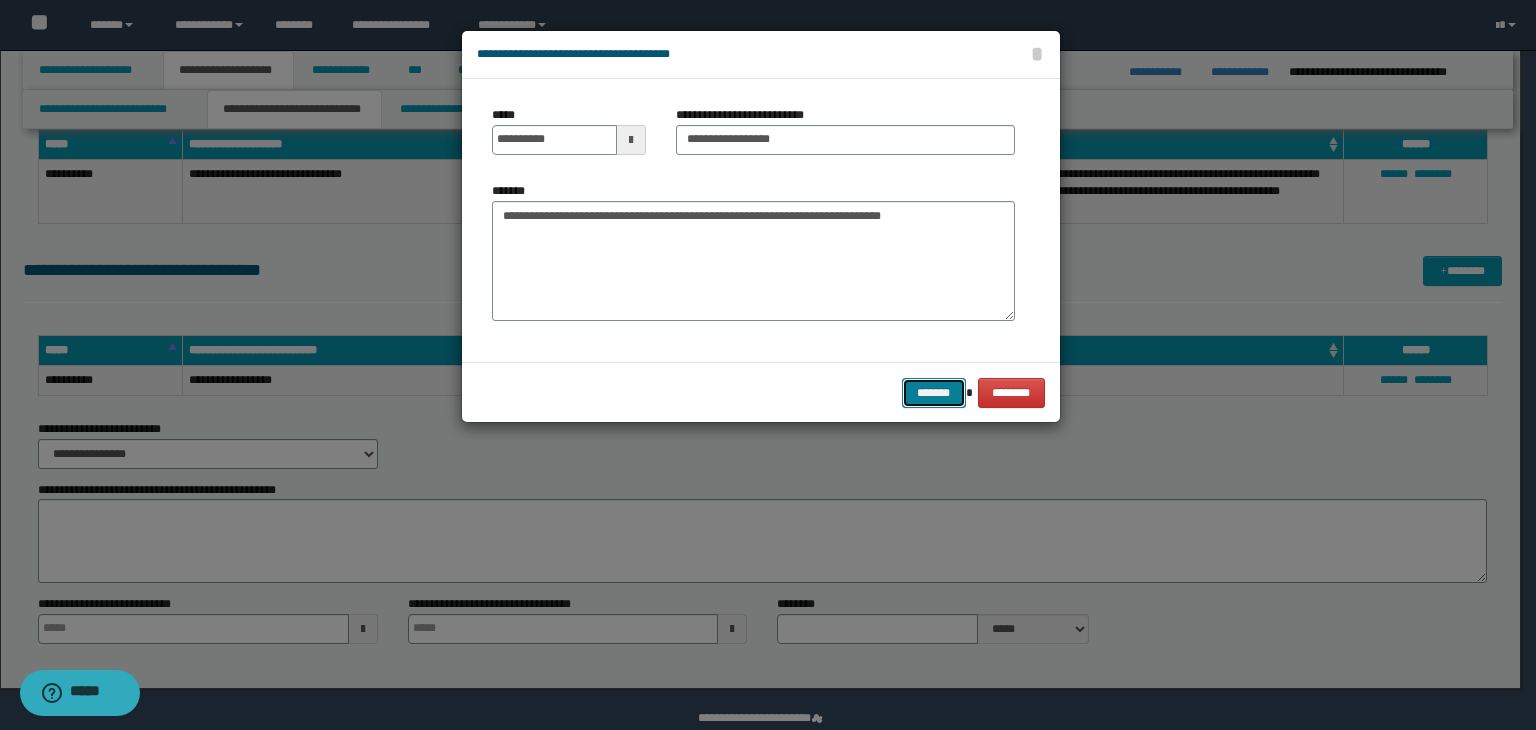 click on "*******" at bounding box center (934, 393) 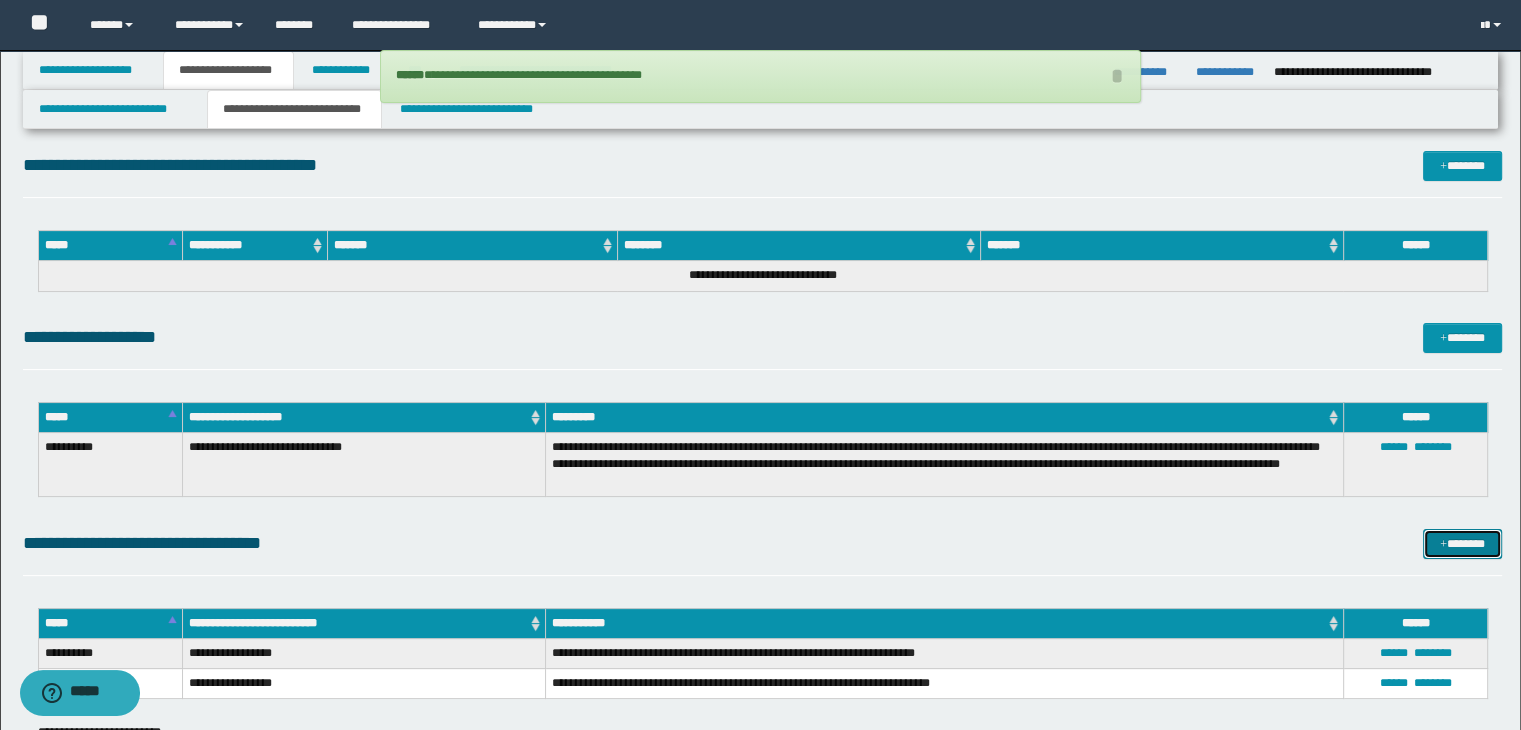 scroll, scrollTop: 200, scrollLeft: 0, axis: vertical 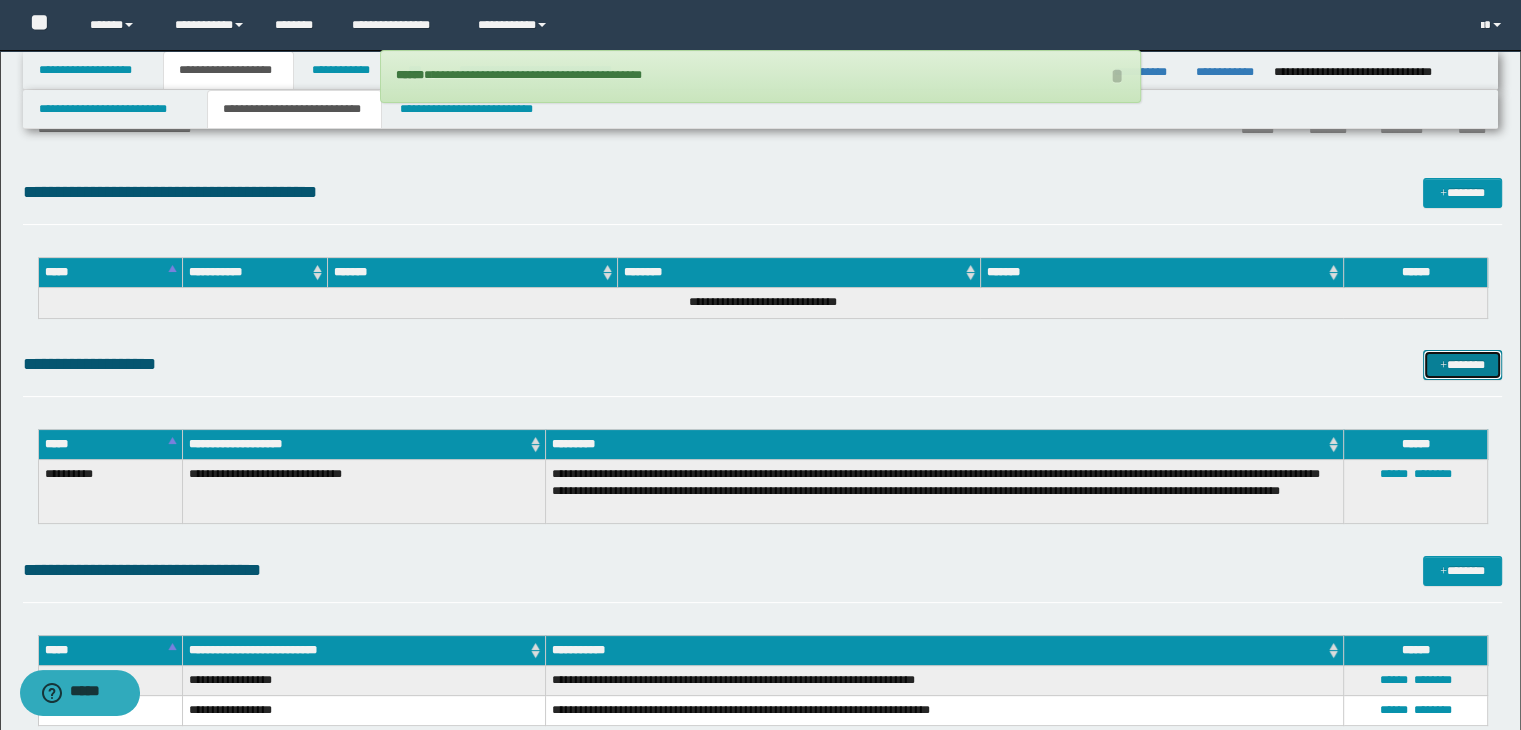 click at bounding box center (1443, 366) 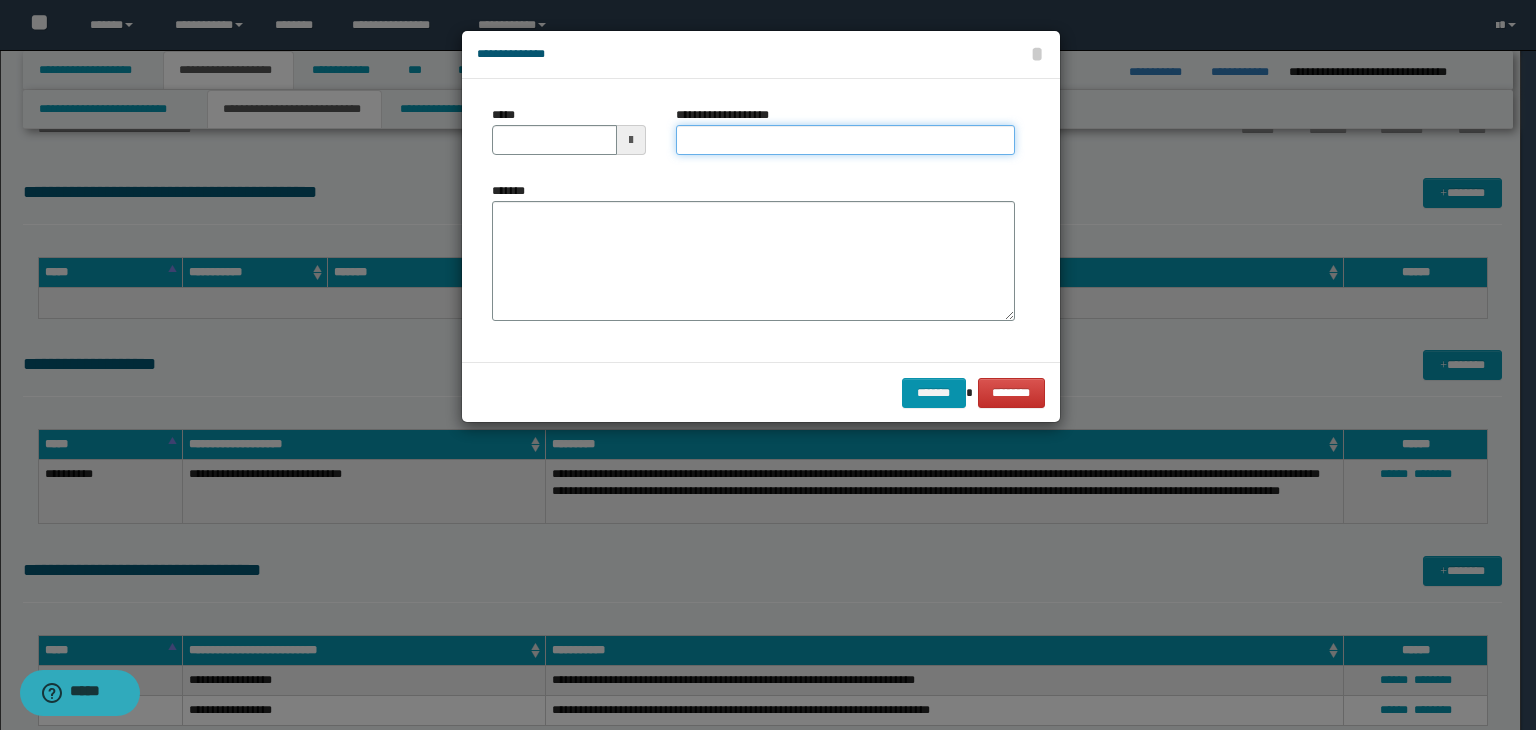 type on "**********" 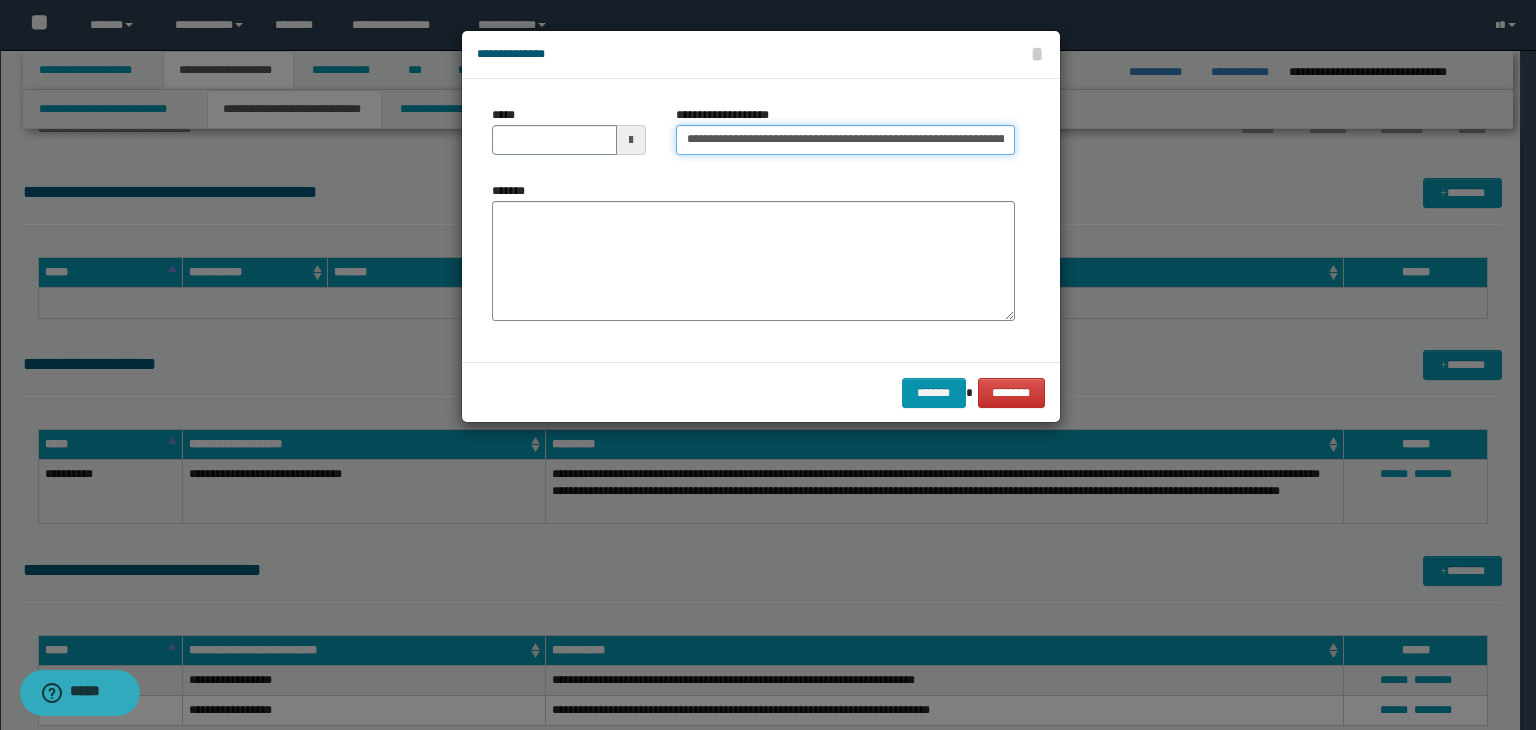 type 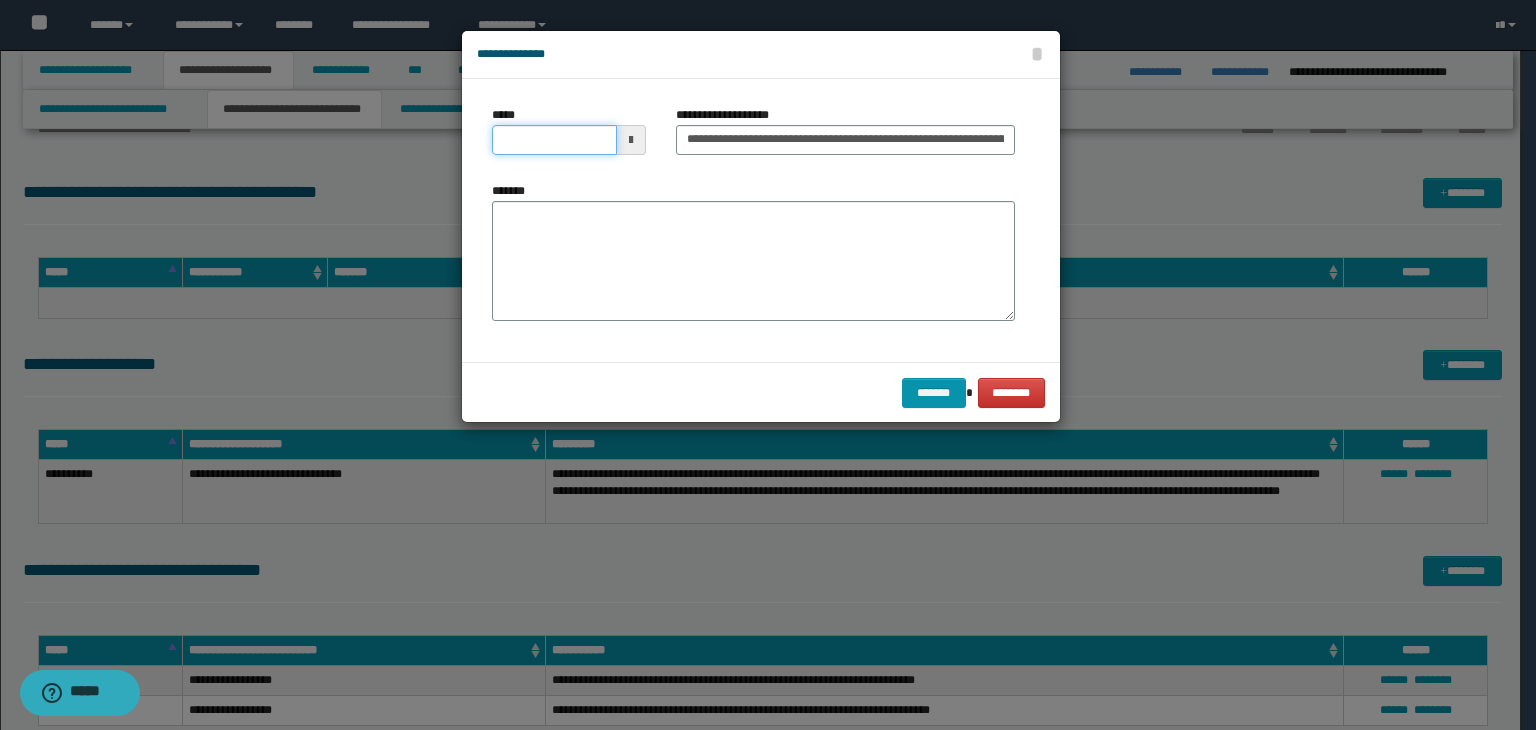 click on "*****" at bounding box center [554, 140] 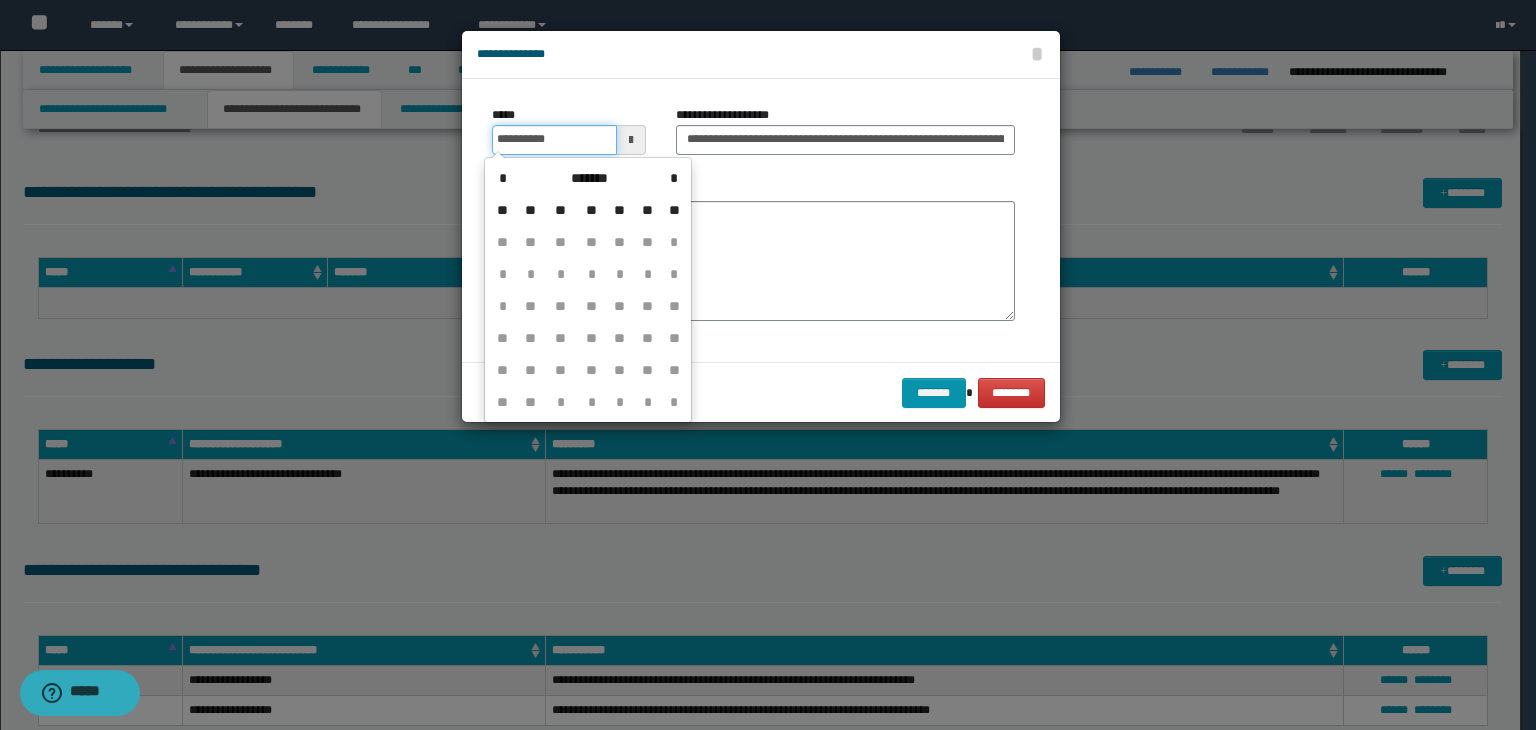 type on "**********" 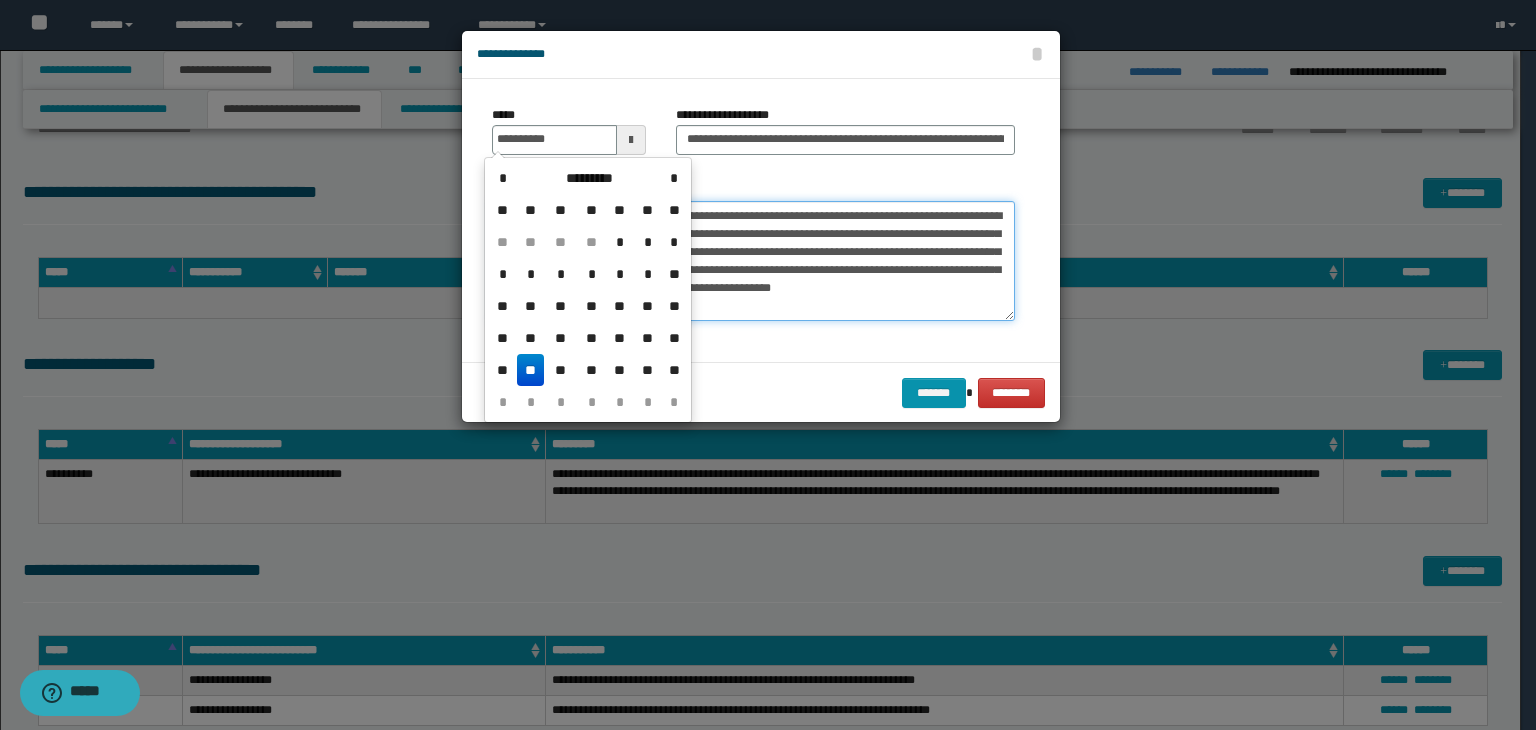 type on "**********" 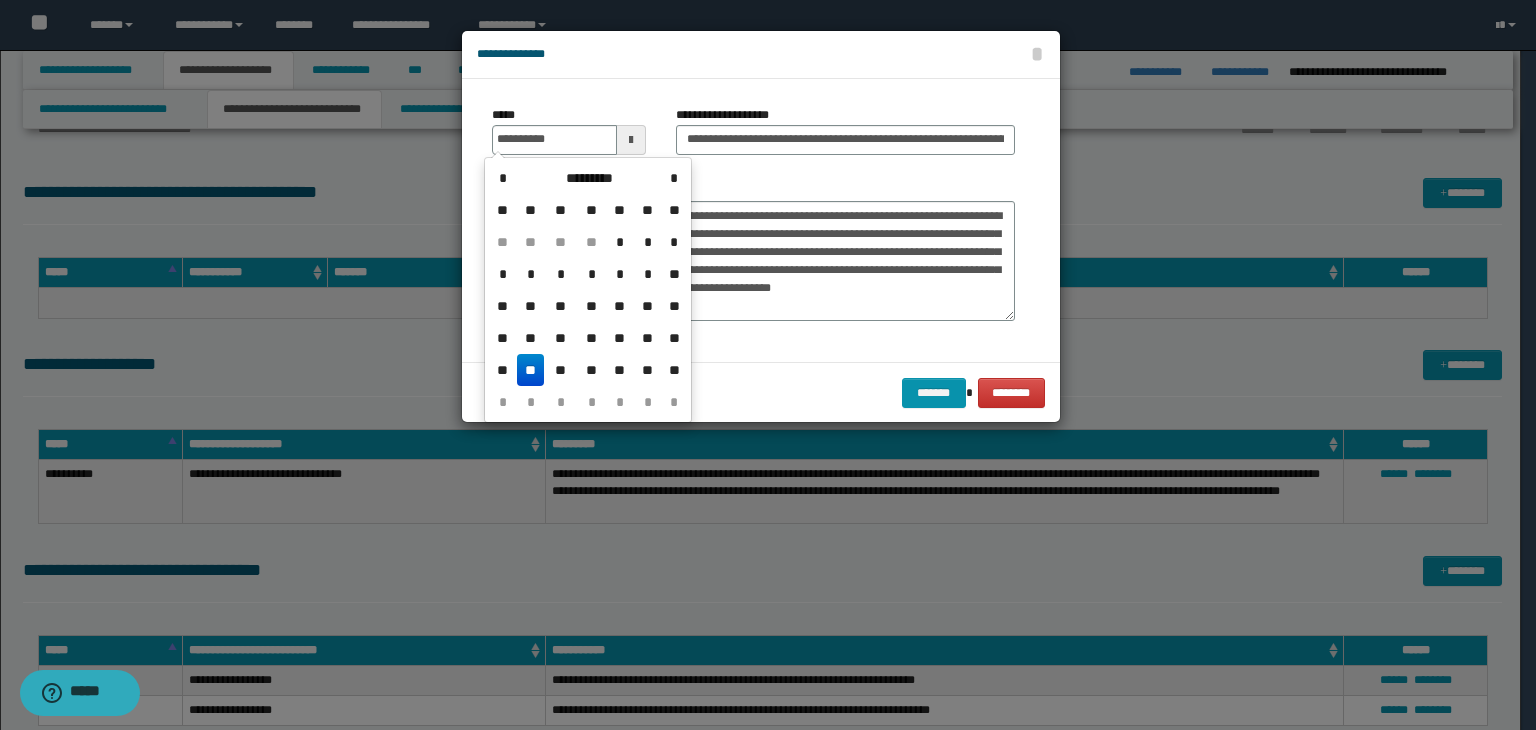 type on "**********" 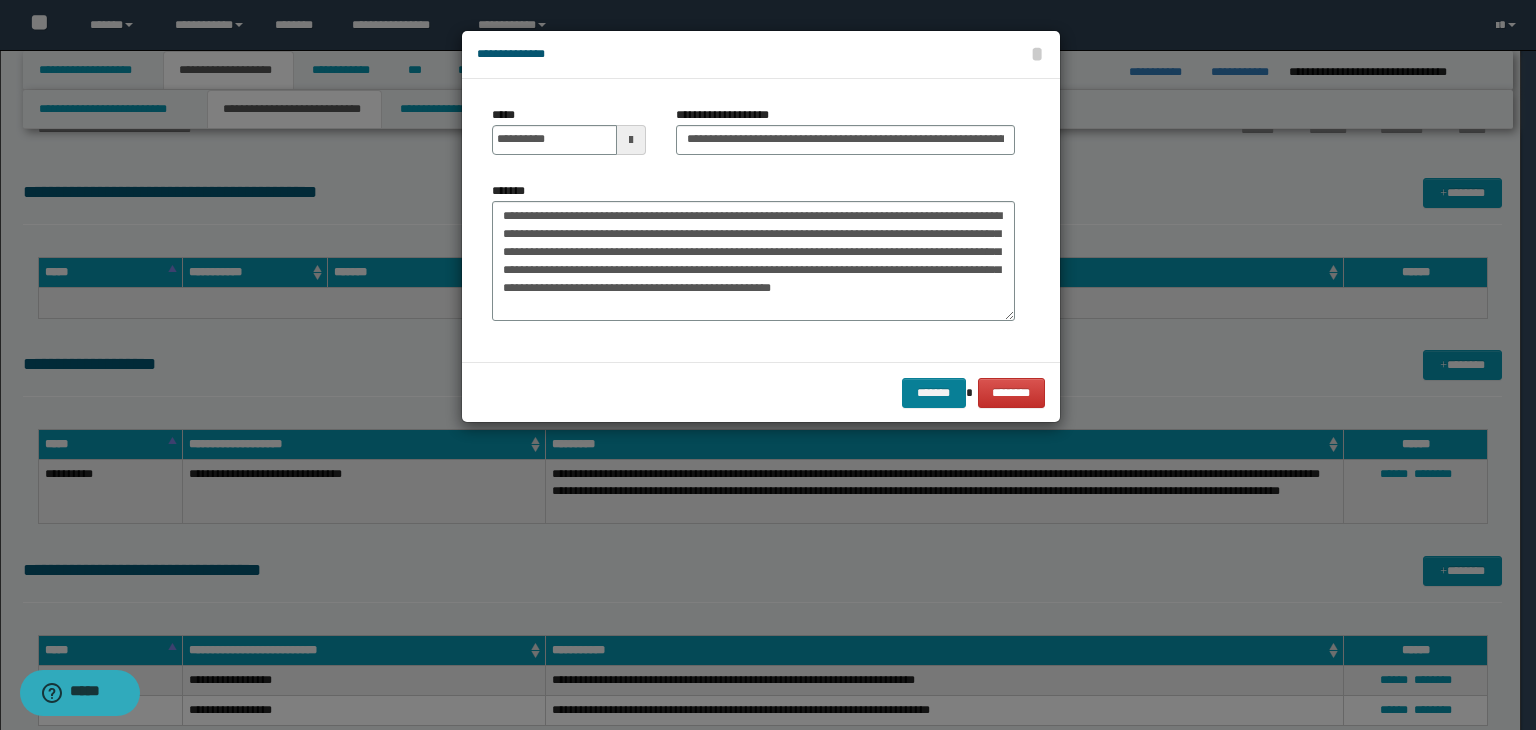 drag, startPoint x: 930, startPoint y: 371, endPoint x: 929, endPoint y: 381, distance: 10.049875 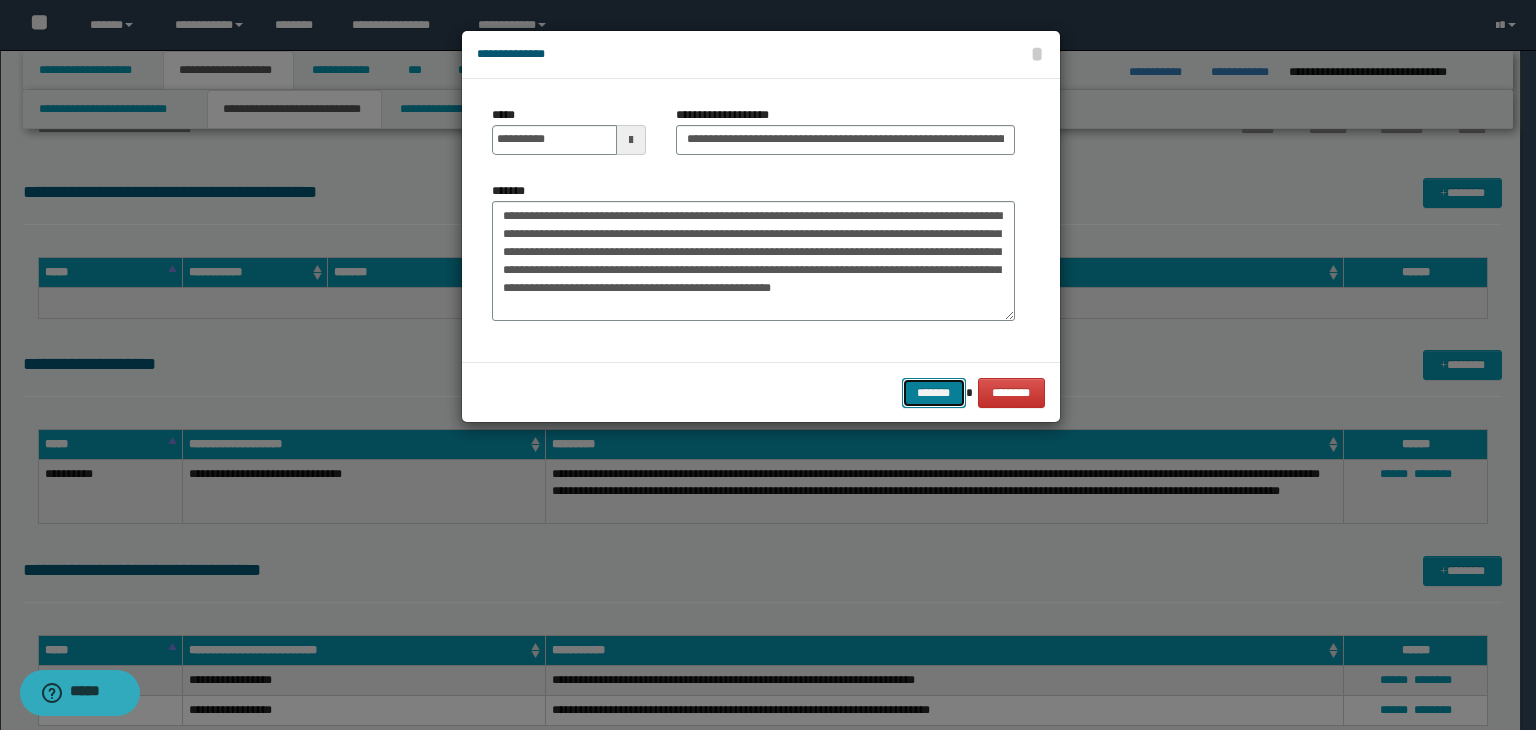 click on "*******" at bounding box center [934, 393] 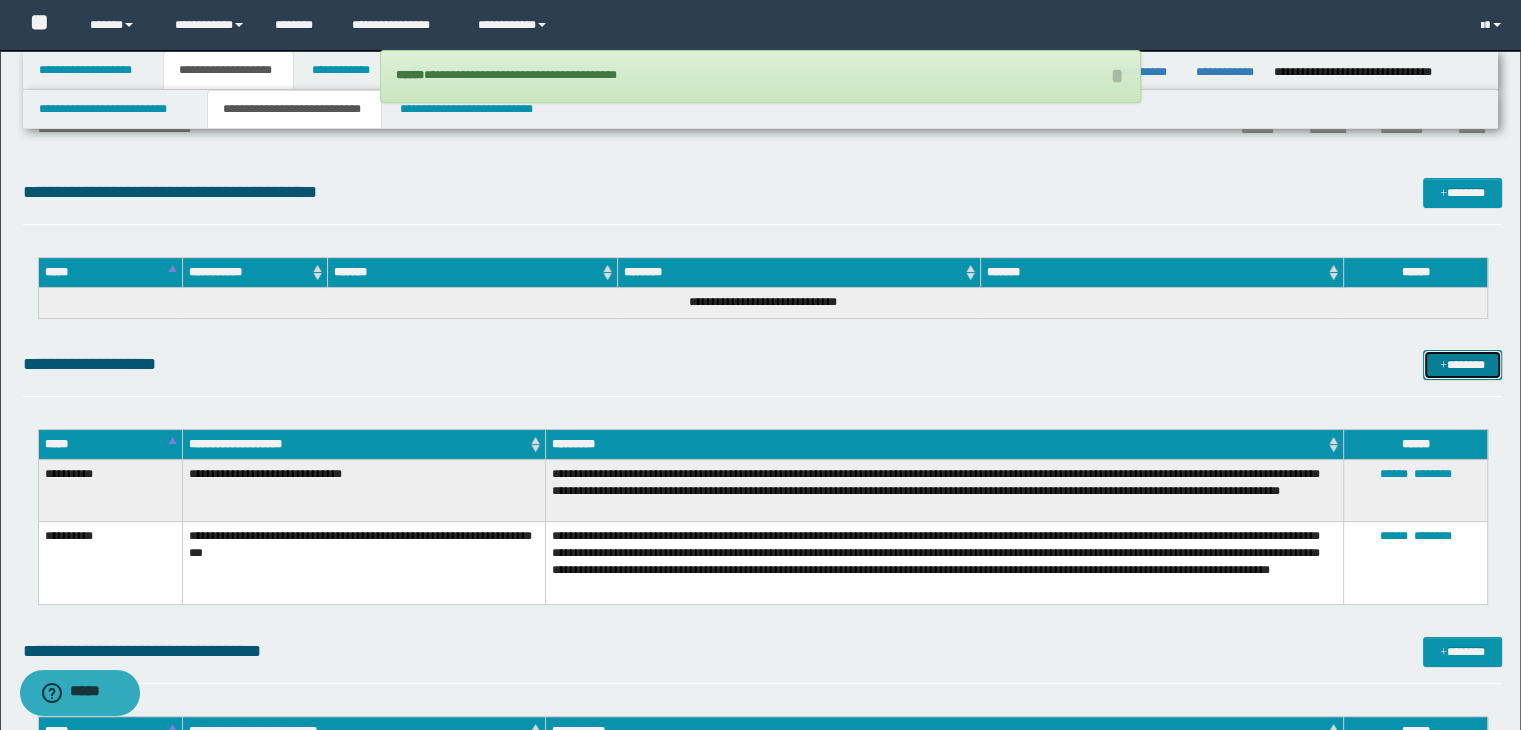 click on "*******" at bounding box center (1462, 365) 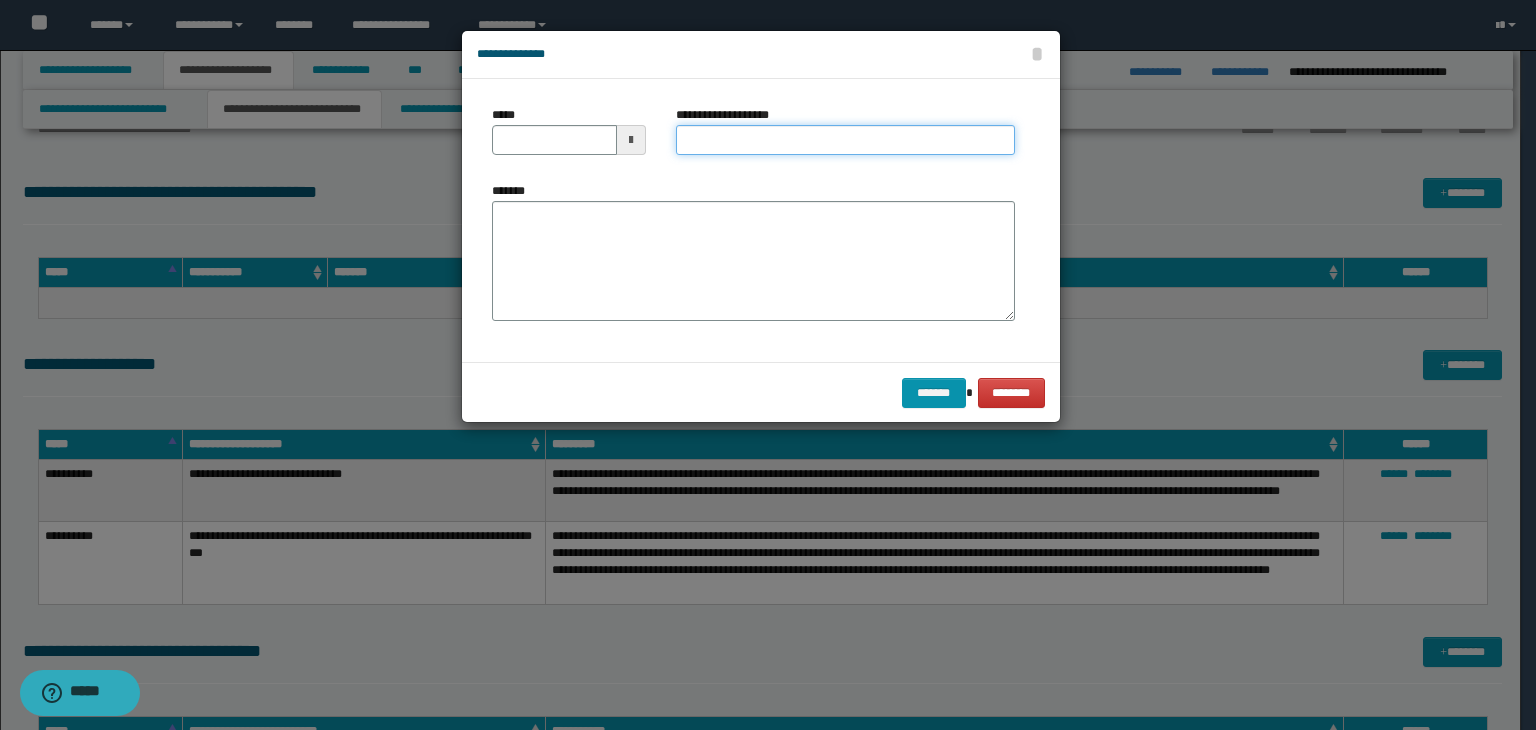 type on "**********" 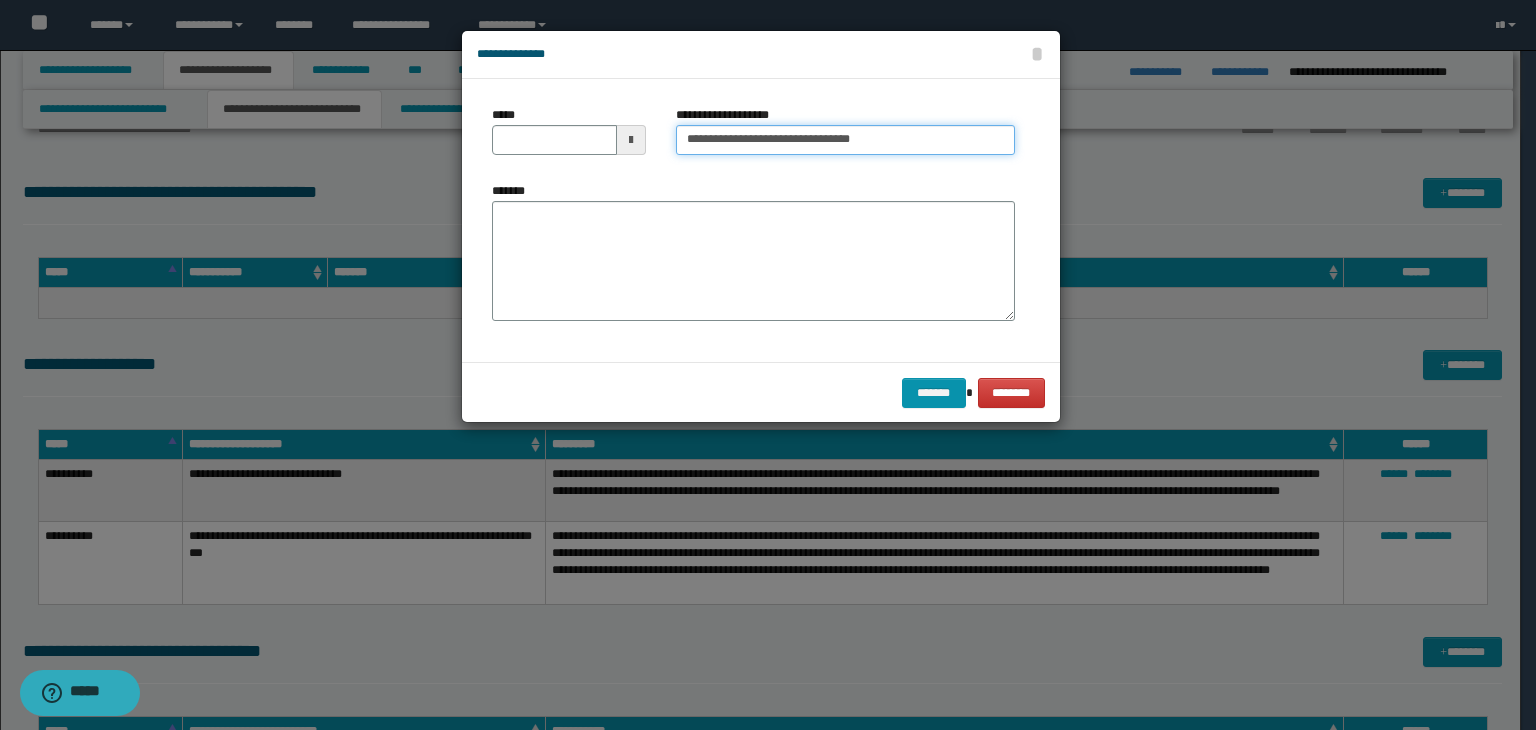 type 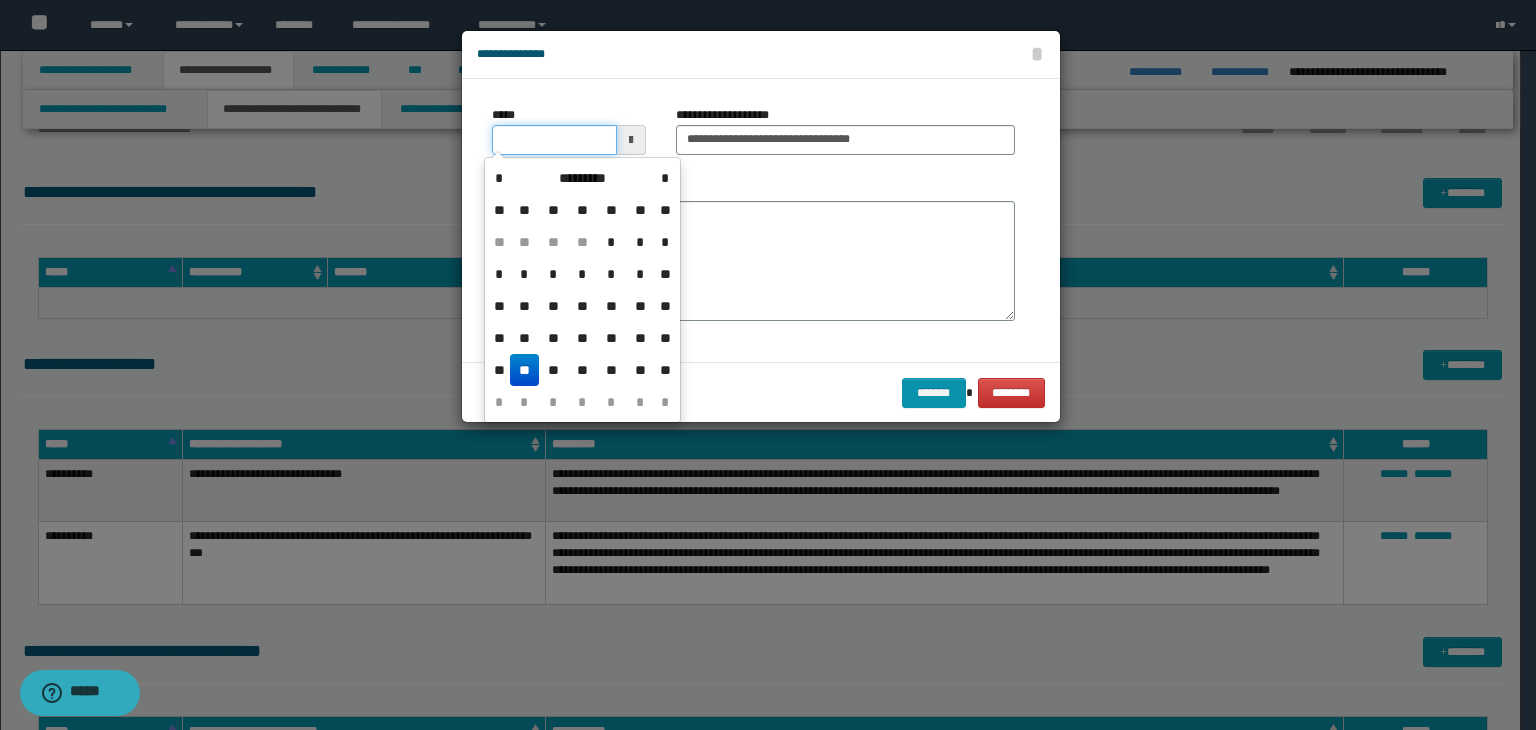 click on "*****" at bounding box center (554, 140) 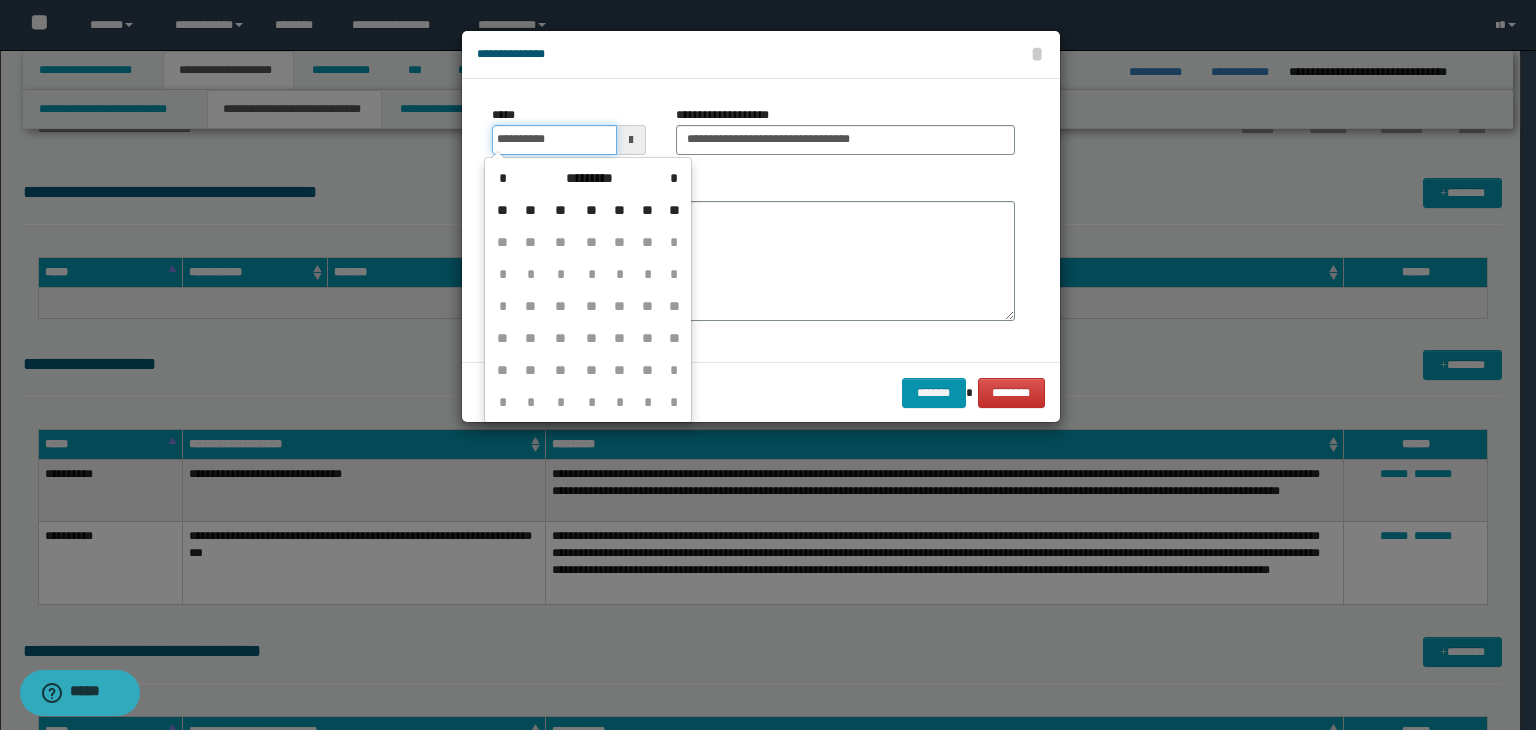 type on "**********" 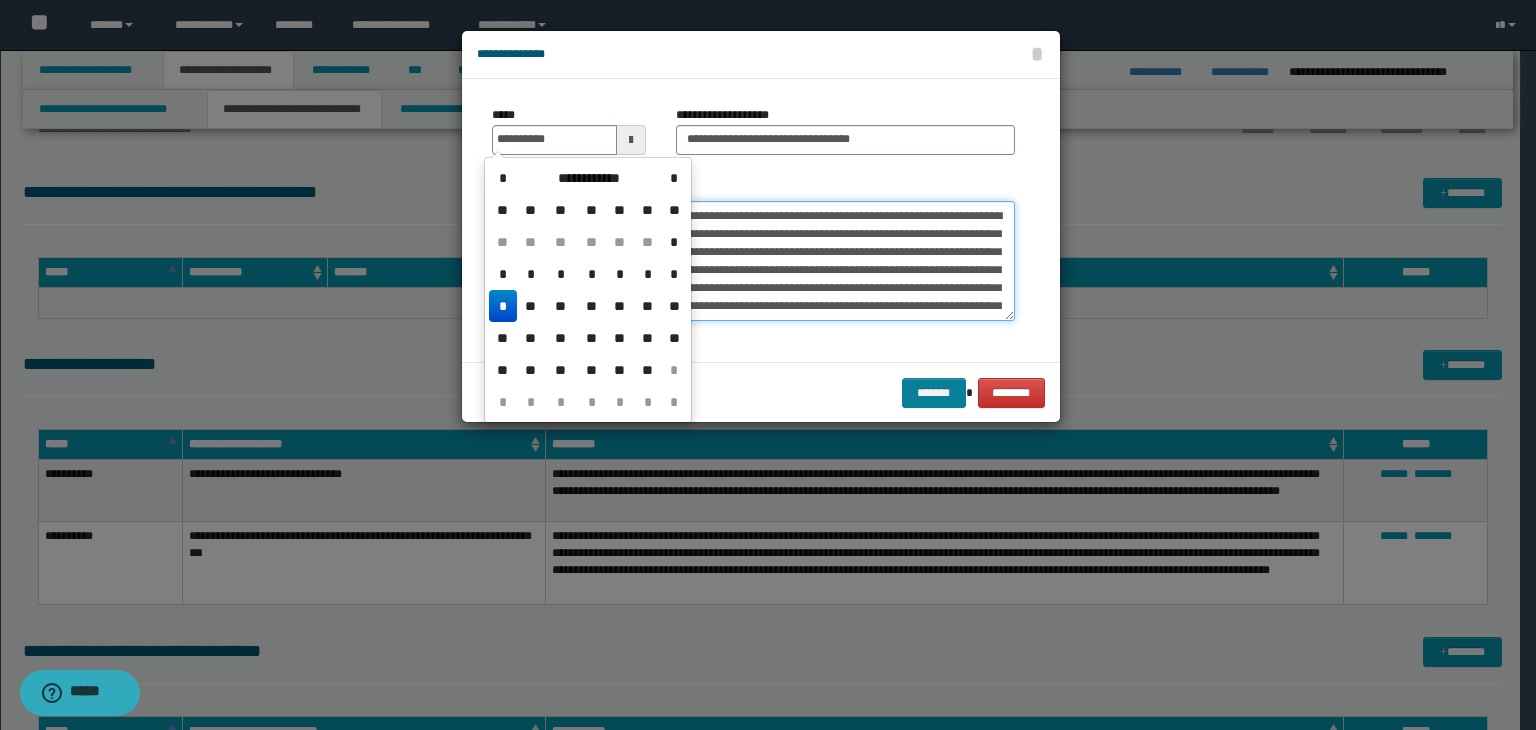 type on "**********" 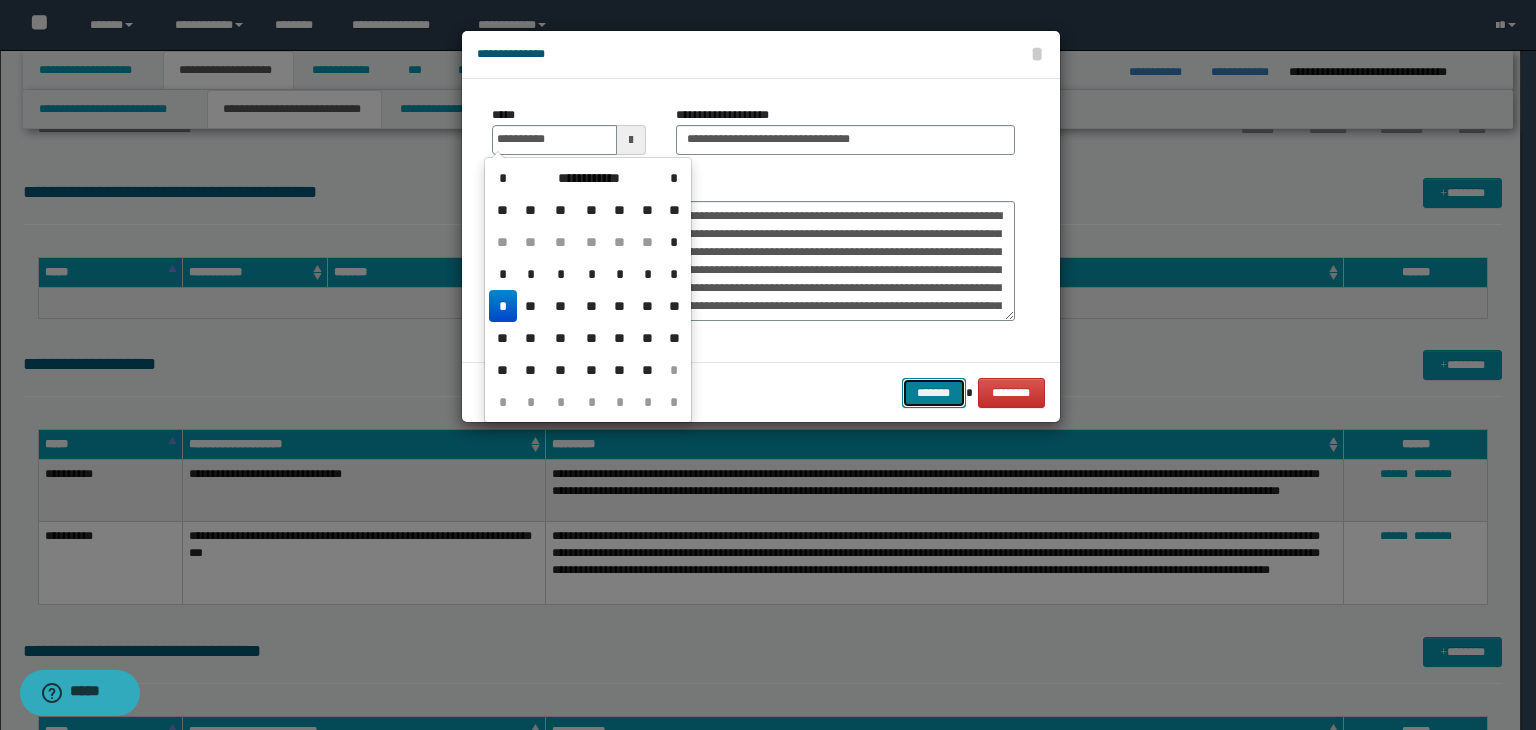 type on "**********" 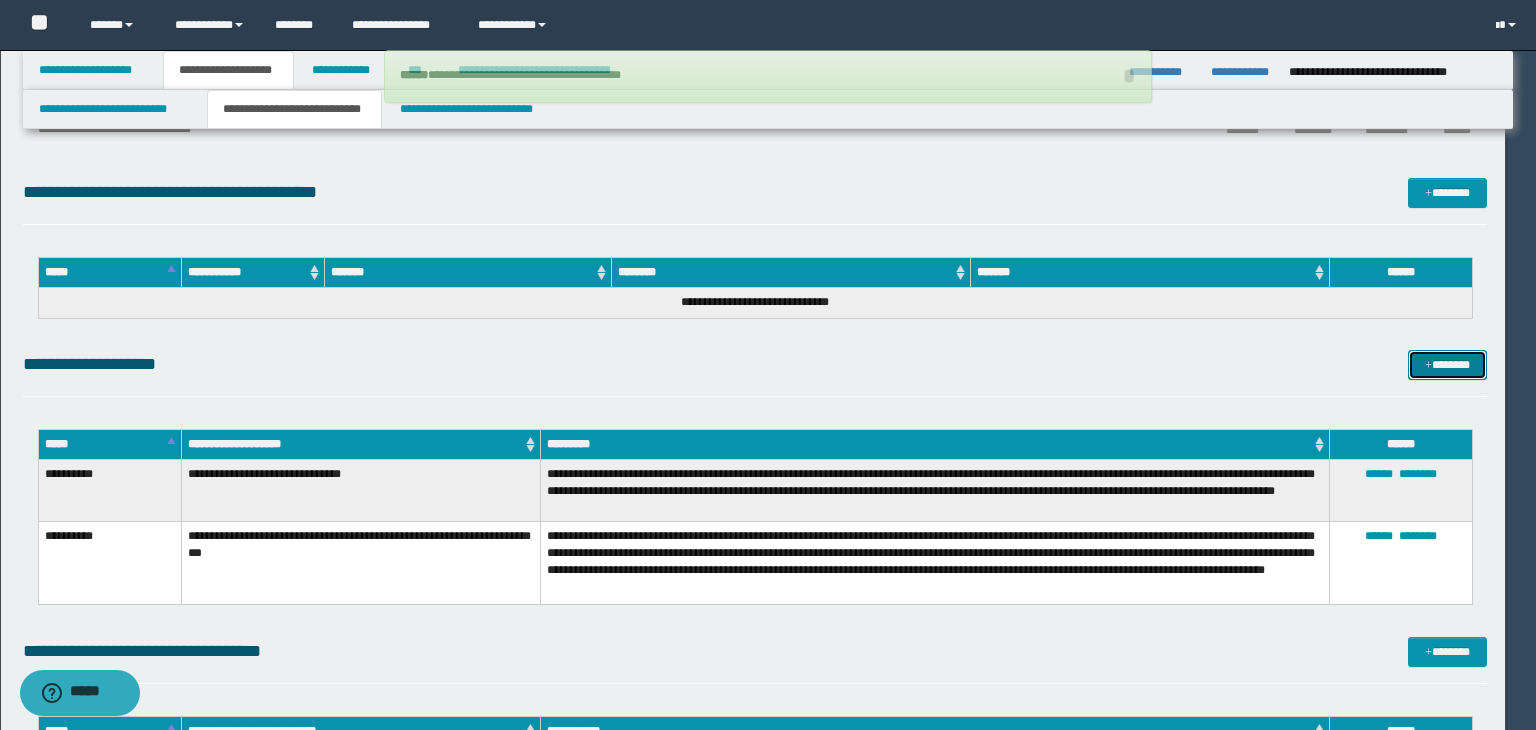 type 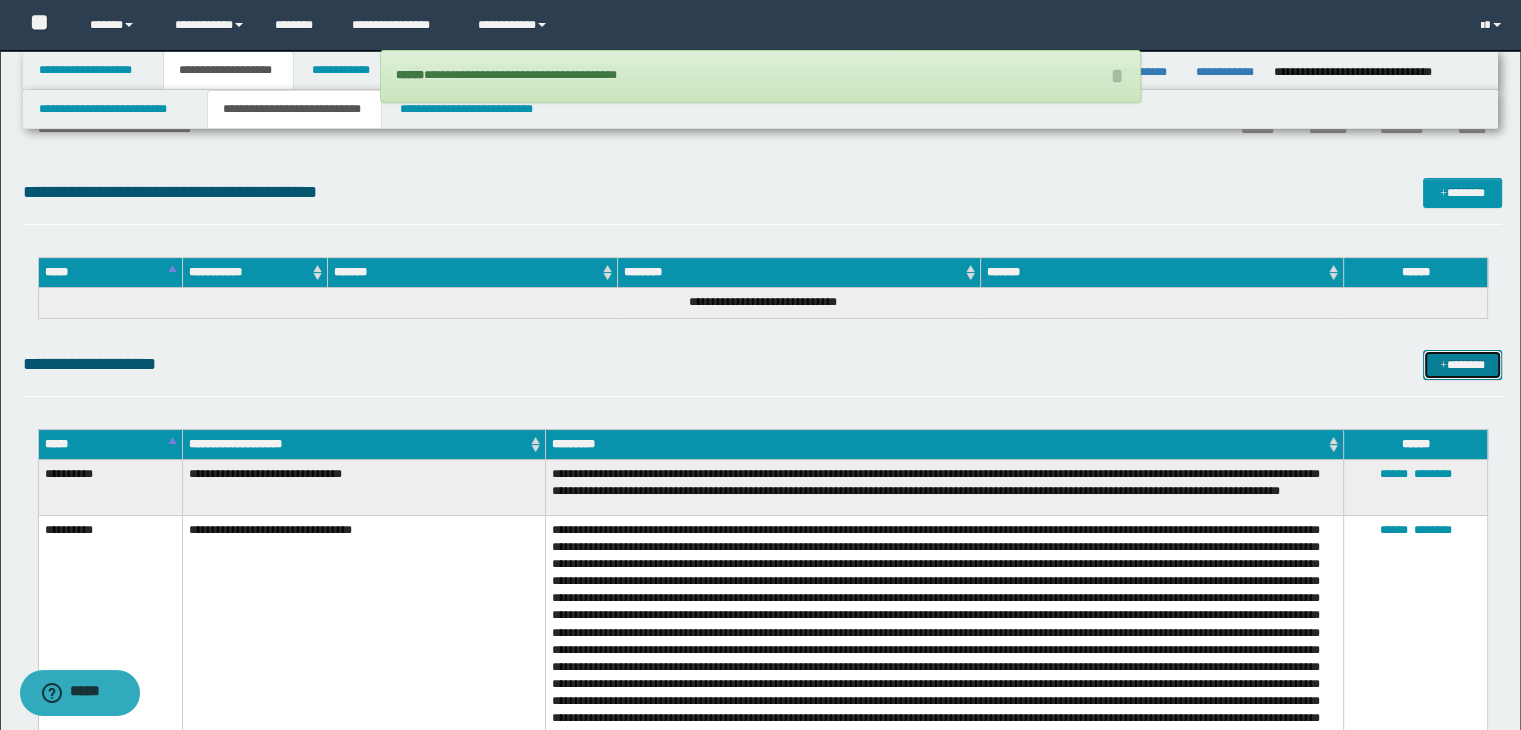 click at bounding box center (1443, 366) 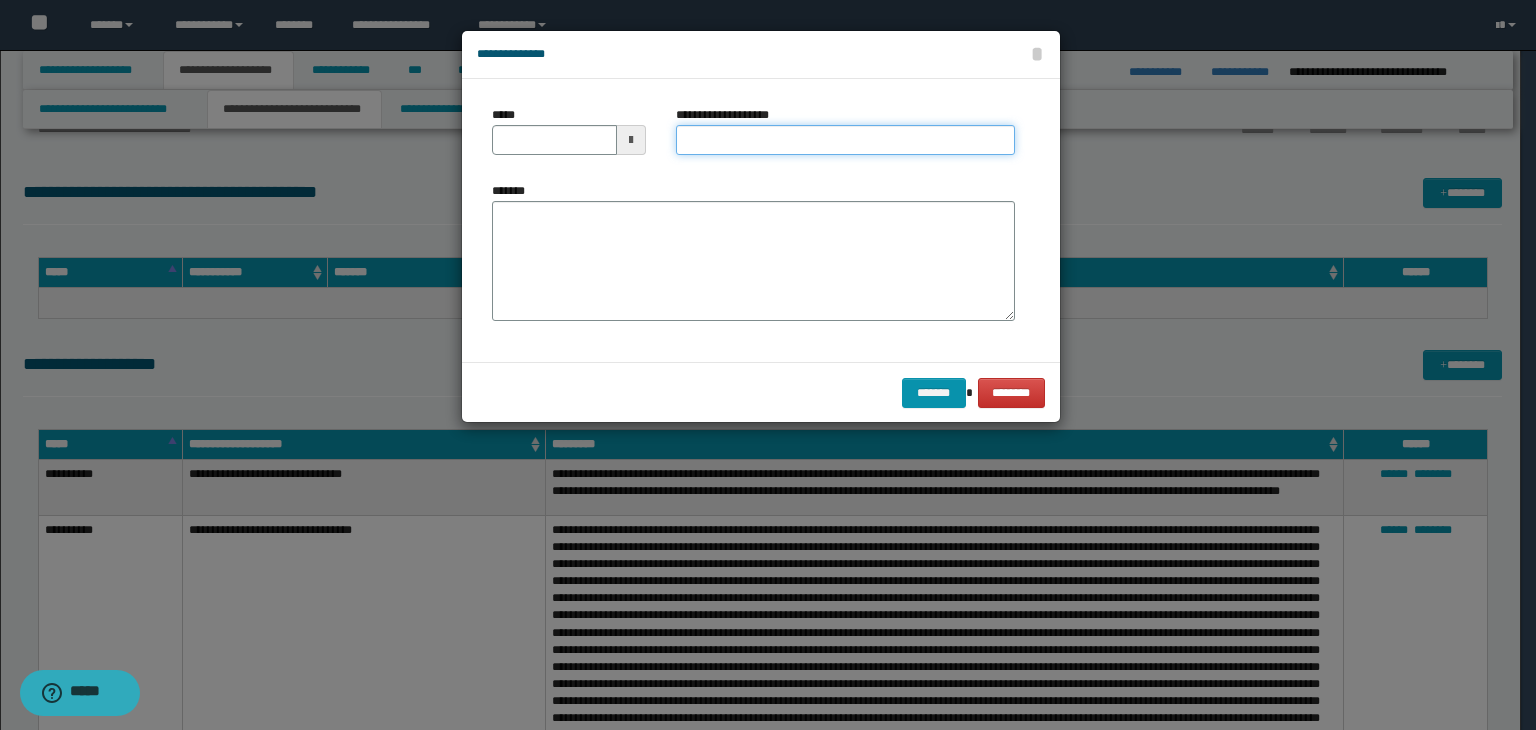 type on "**********" 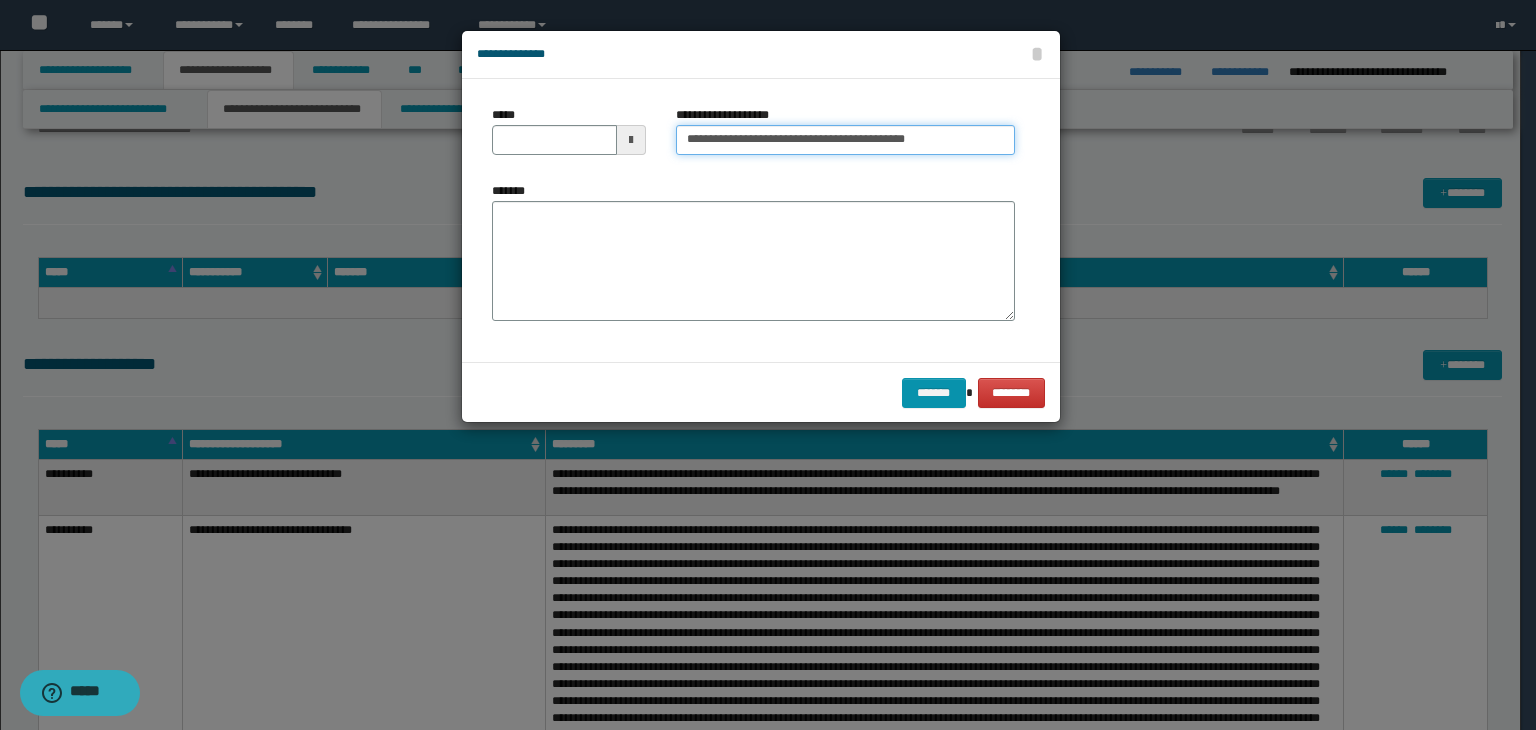 type 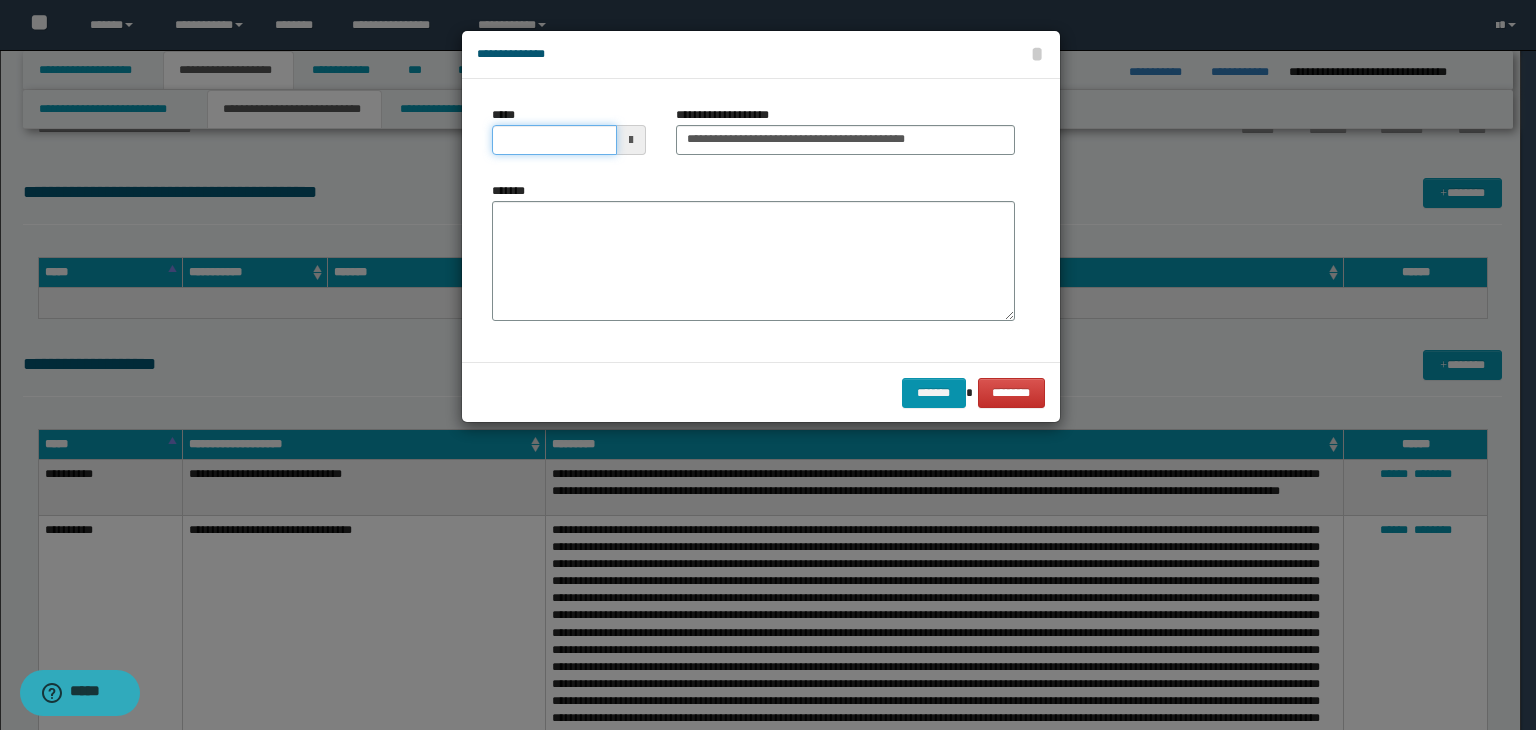 click on "*****" at bounding box center (554, 140) 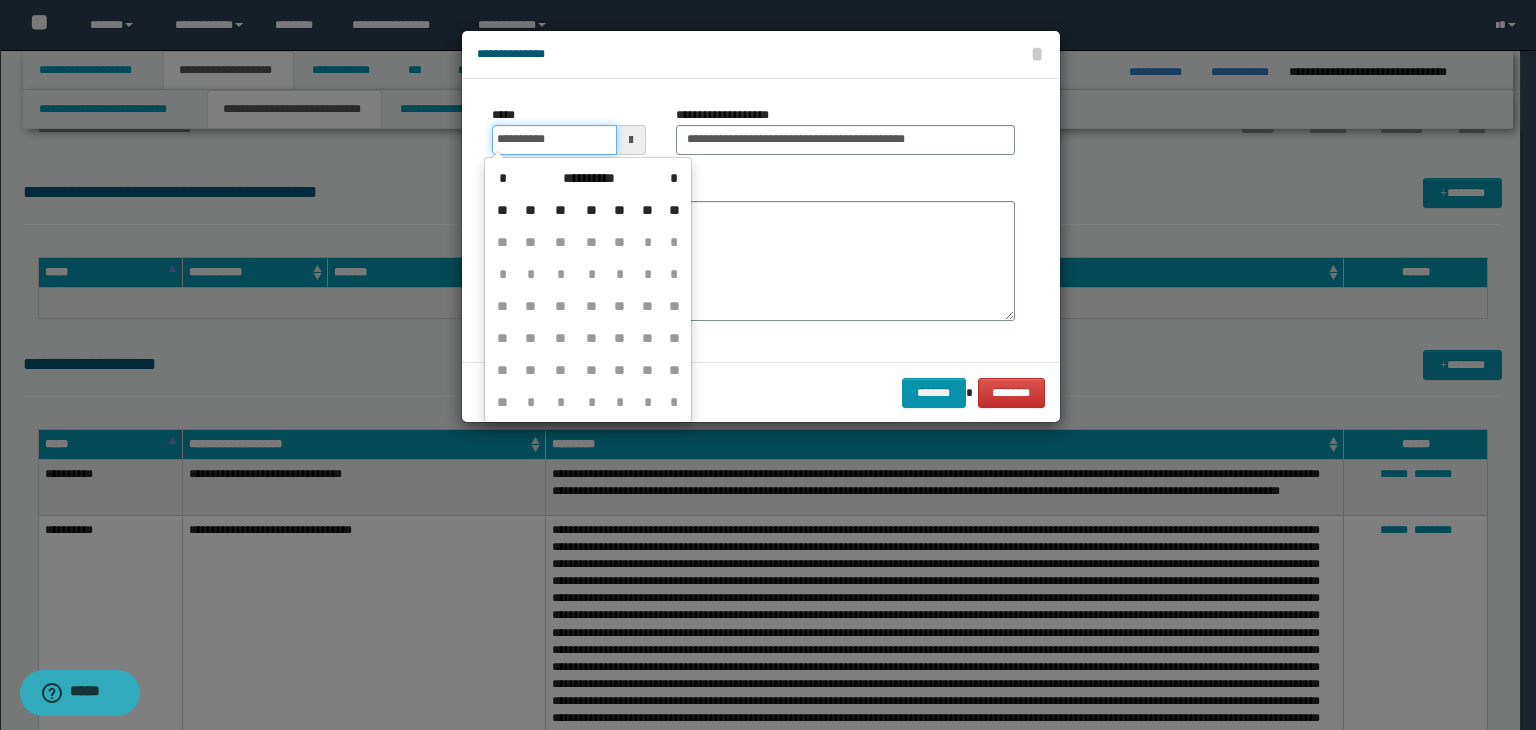 type on "**********" 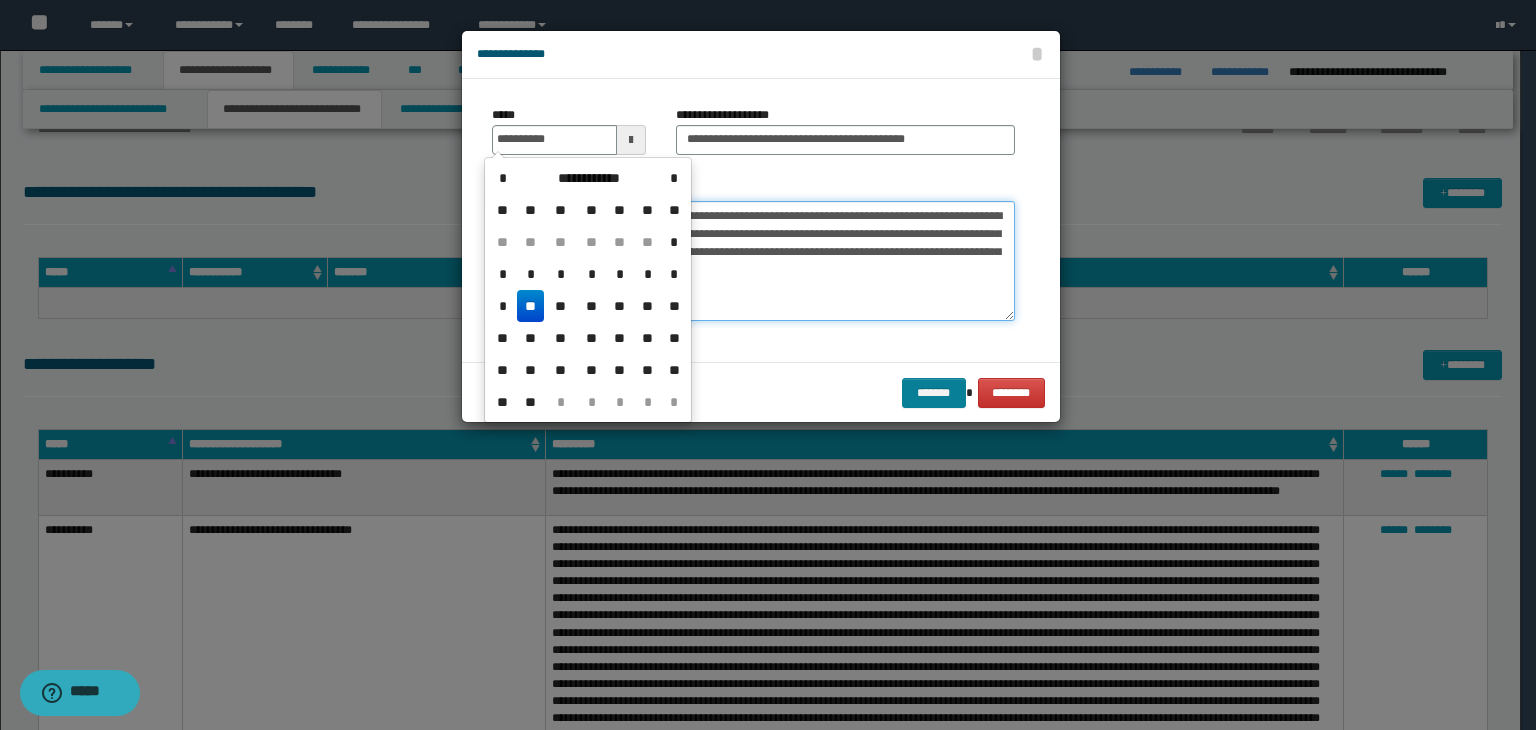 type on "**********" 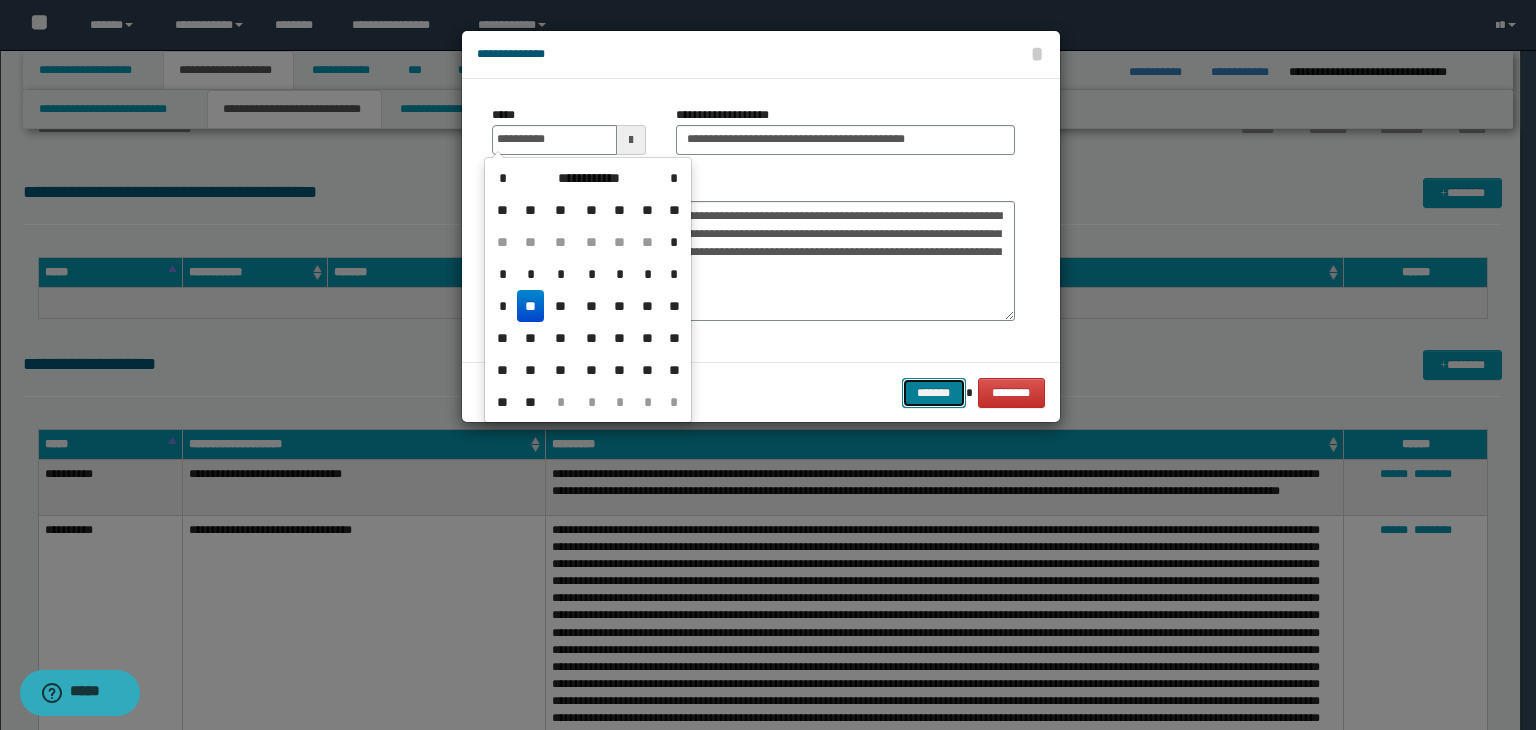 type on "**********" 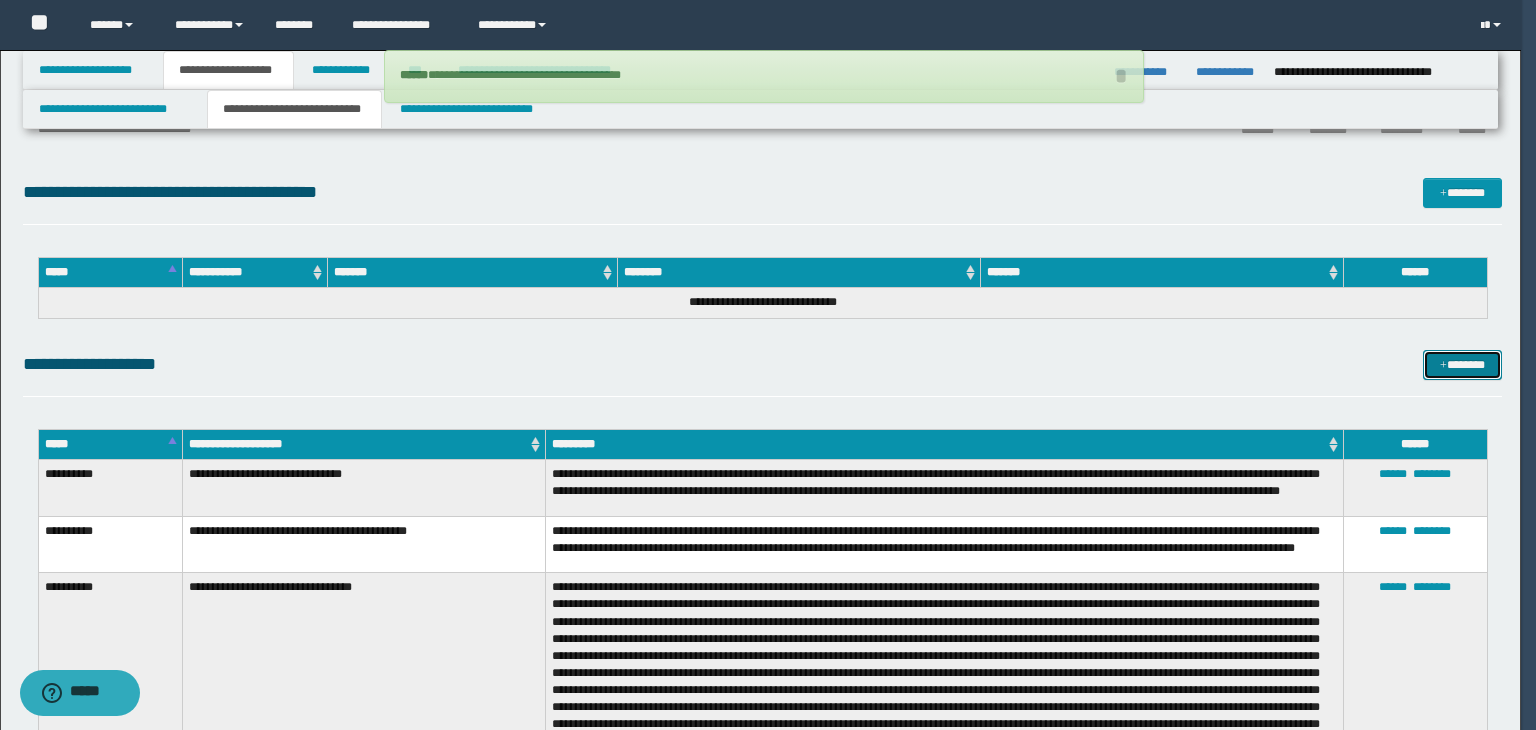 type 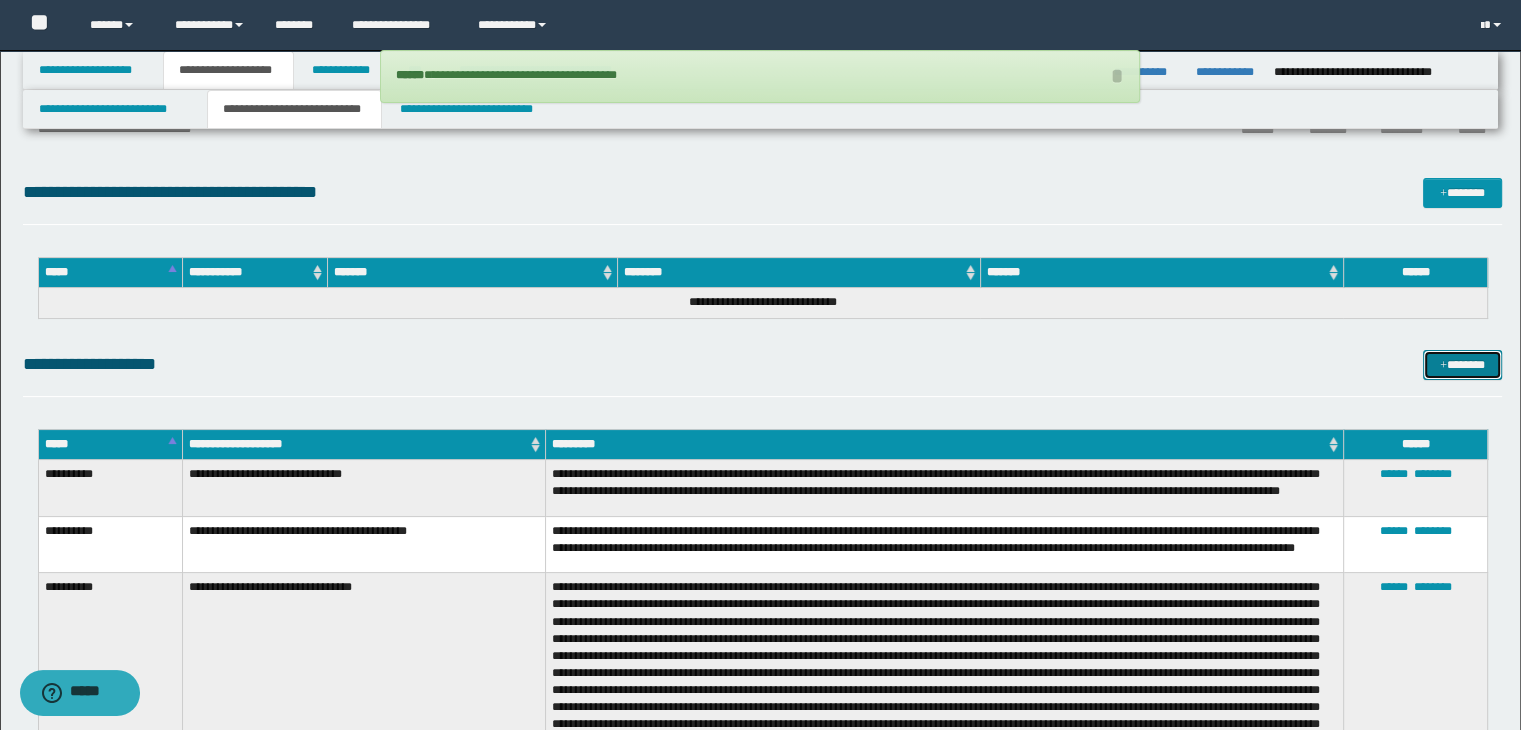 click at bounding box center (1443, 366) 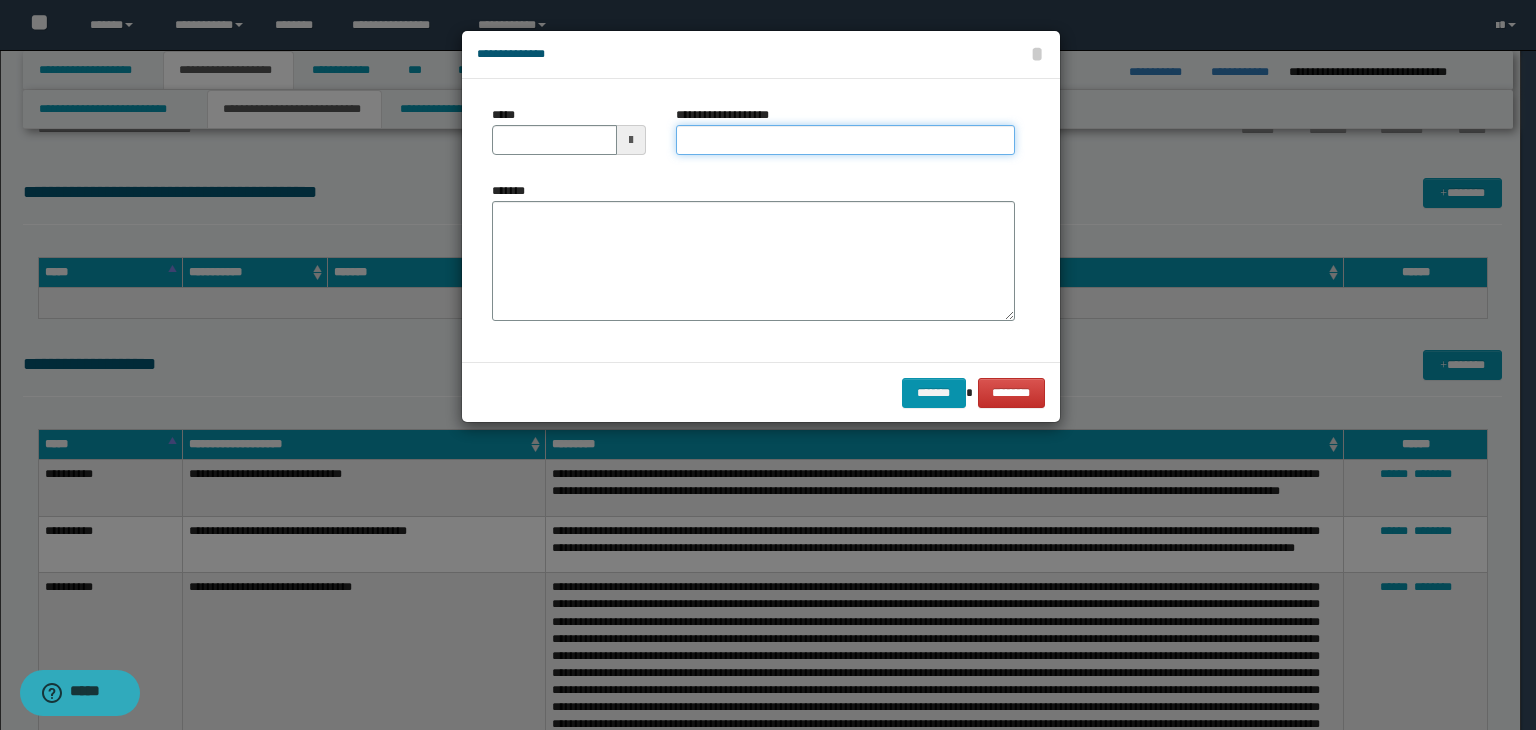 type on "**********" 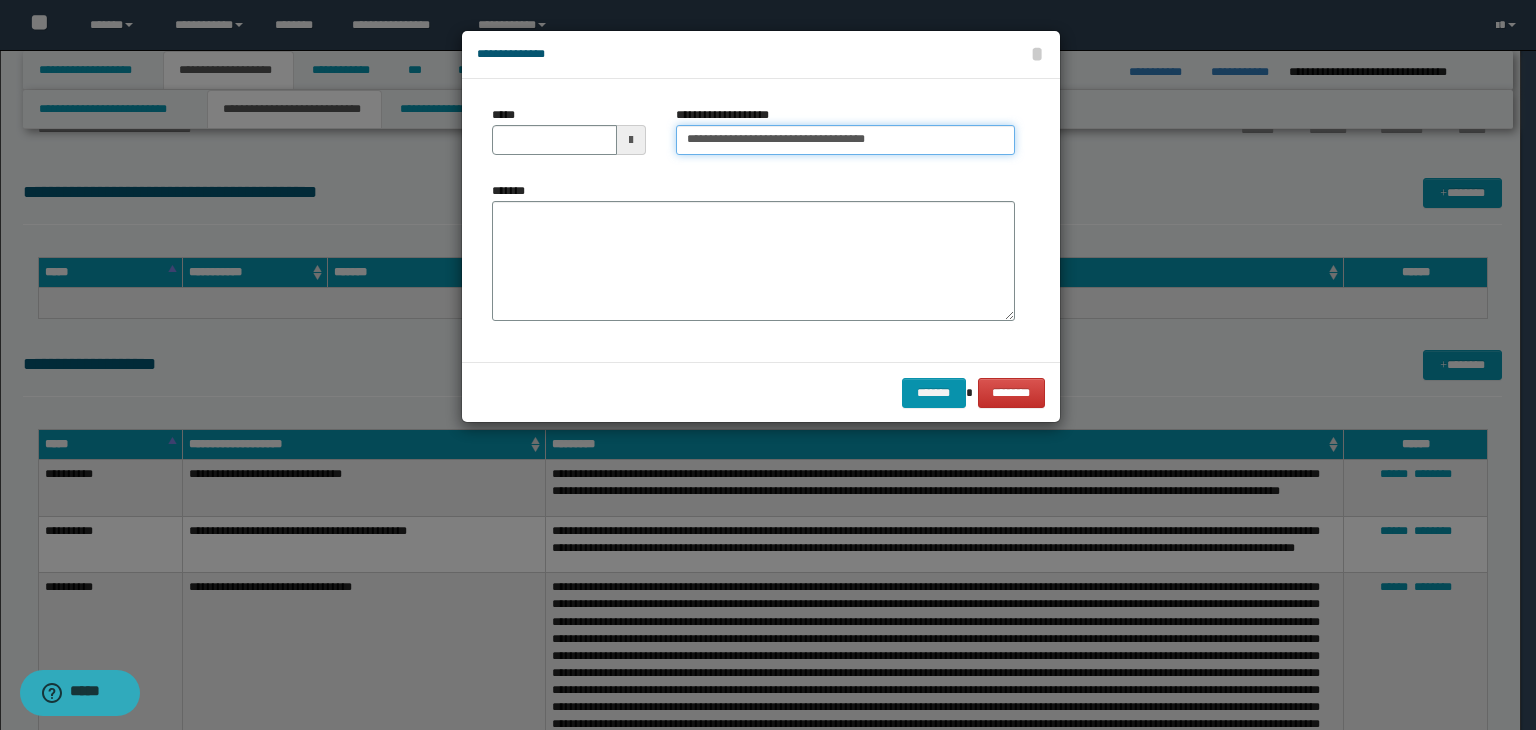 type 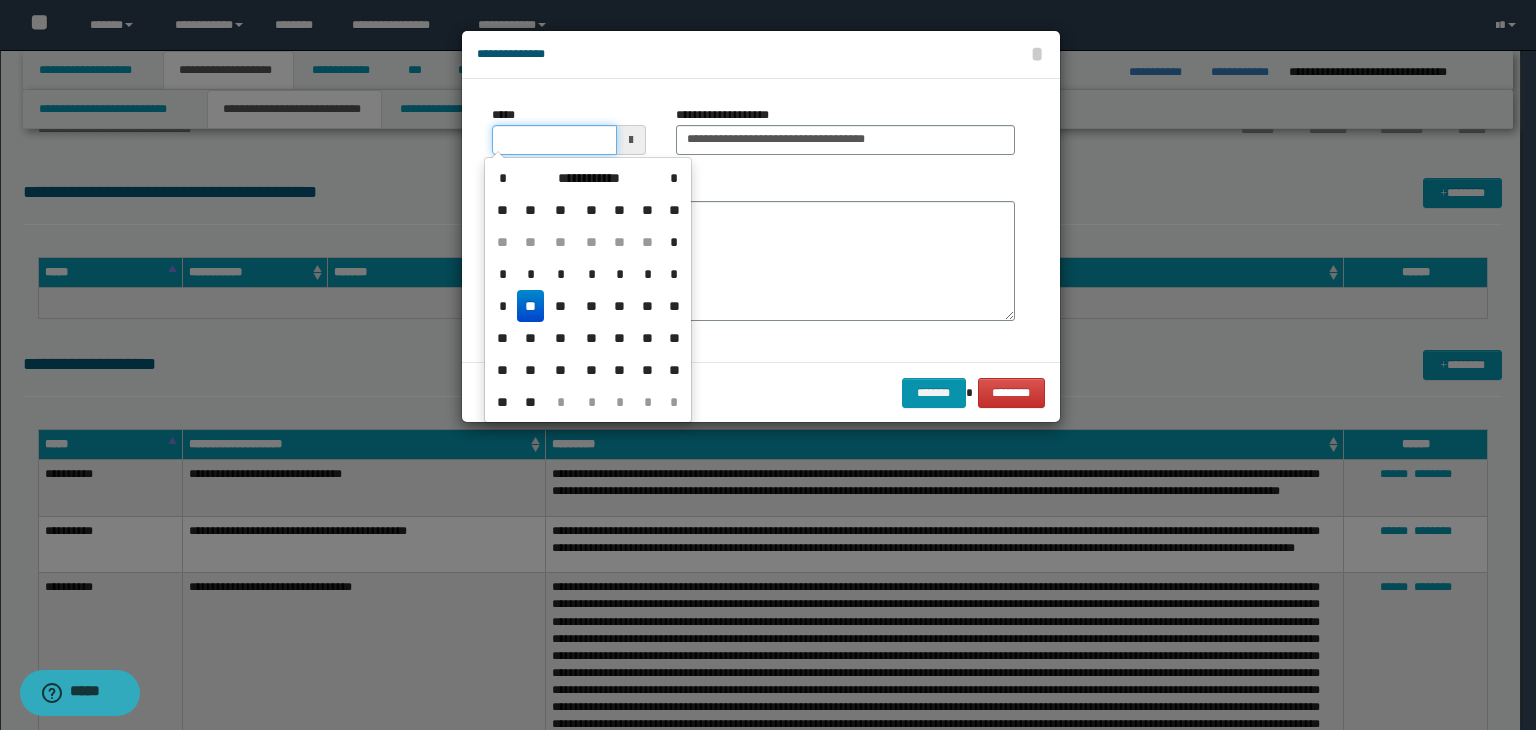 click on "*****" at bounding box center (554, 140) 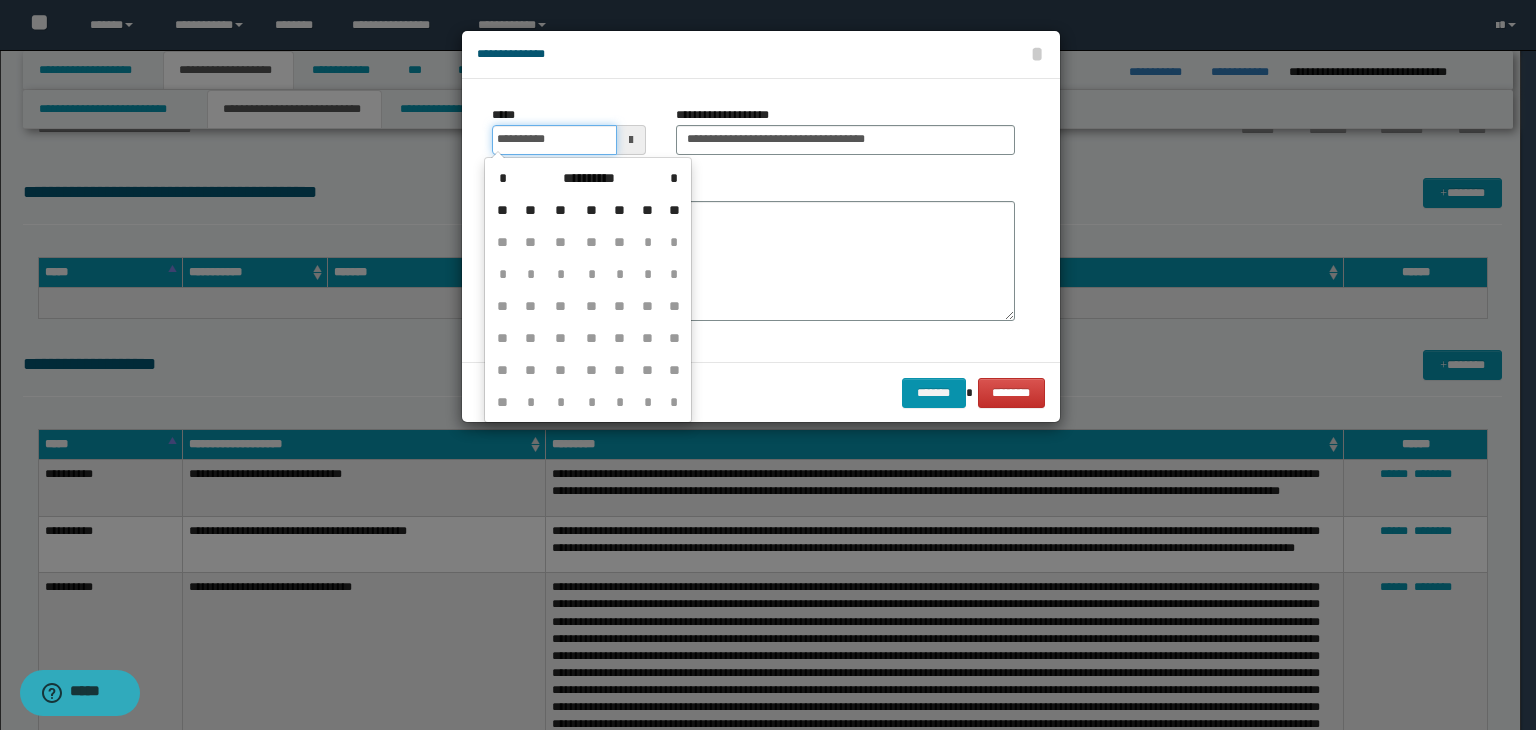 type on "**********" 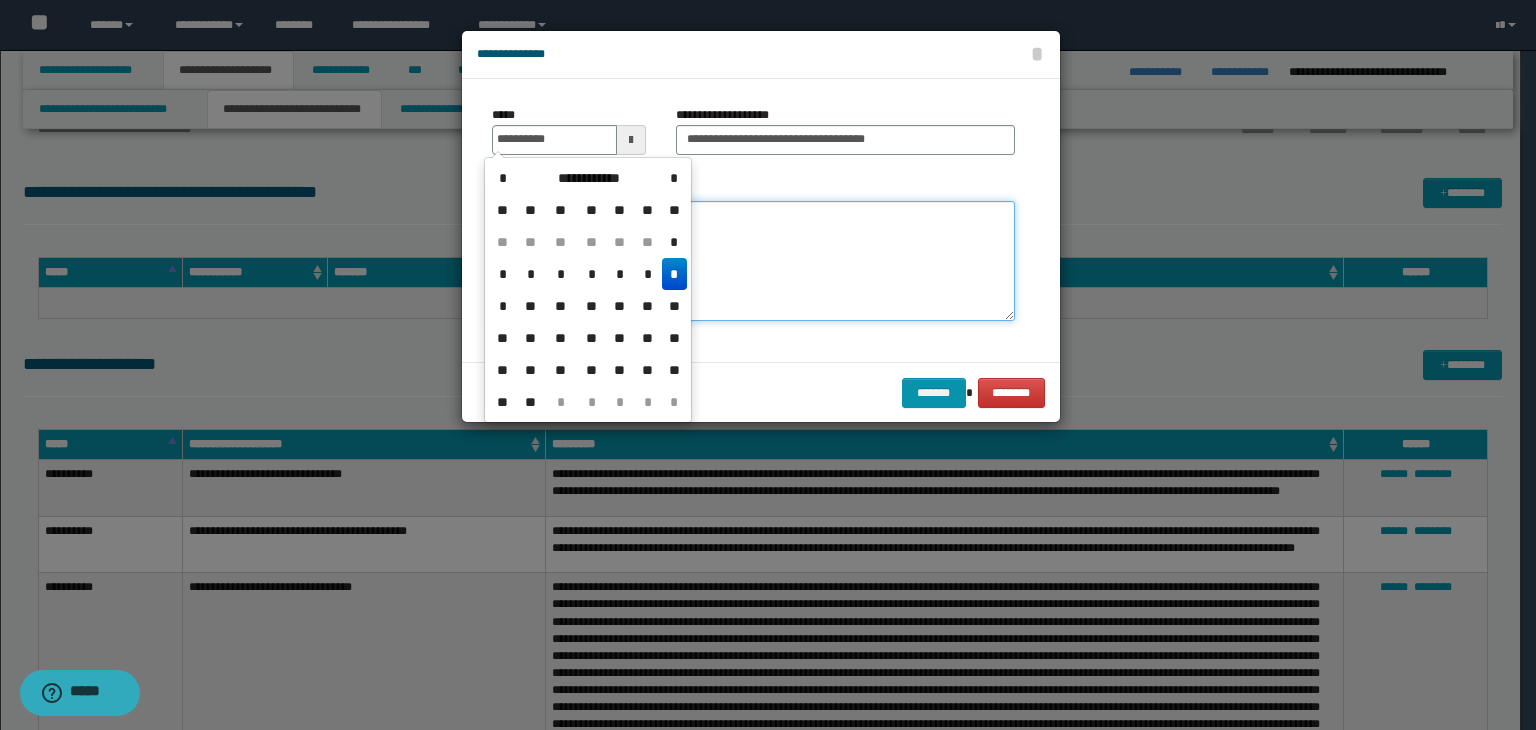 type on "**********" 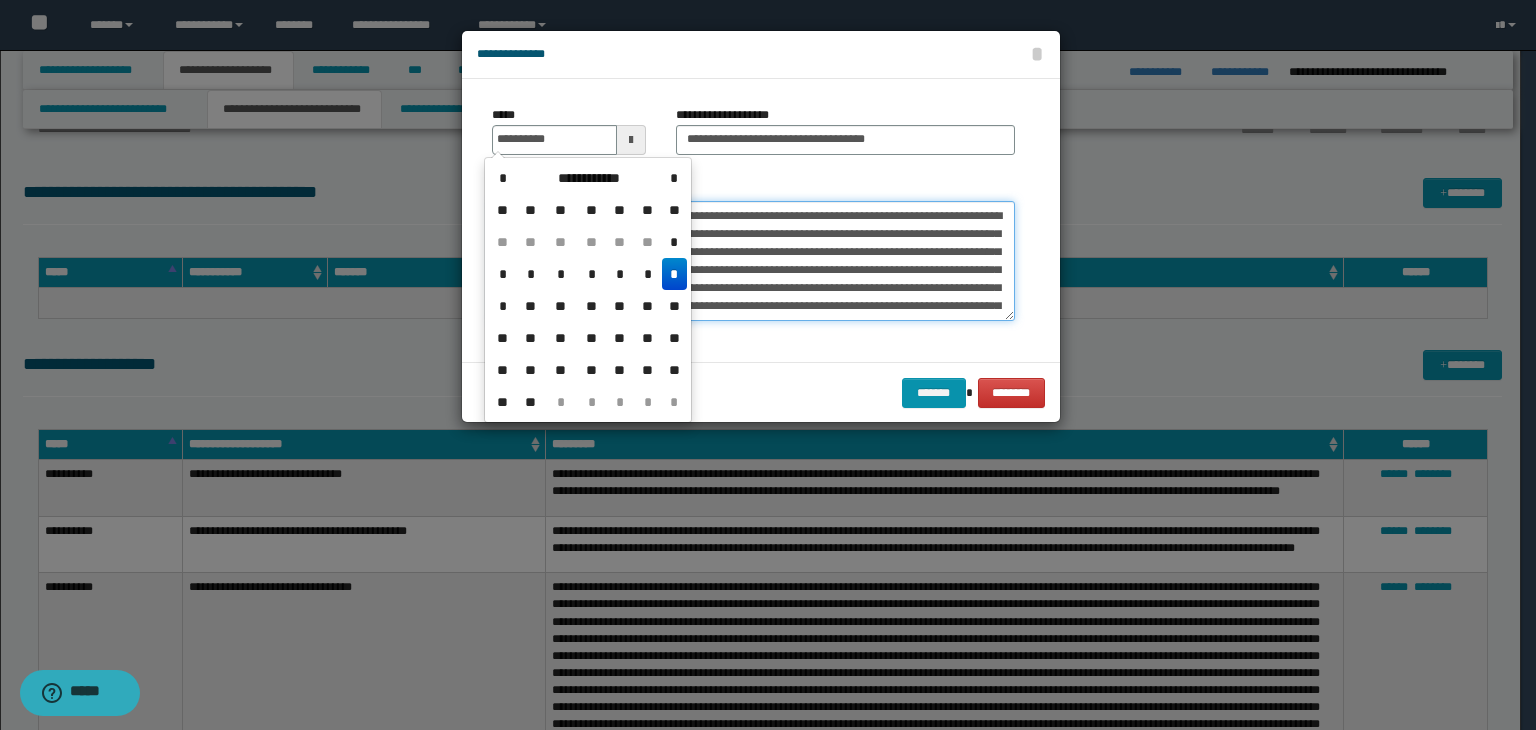 type on "**********" 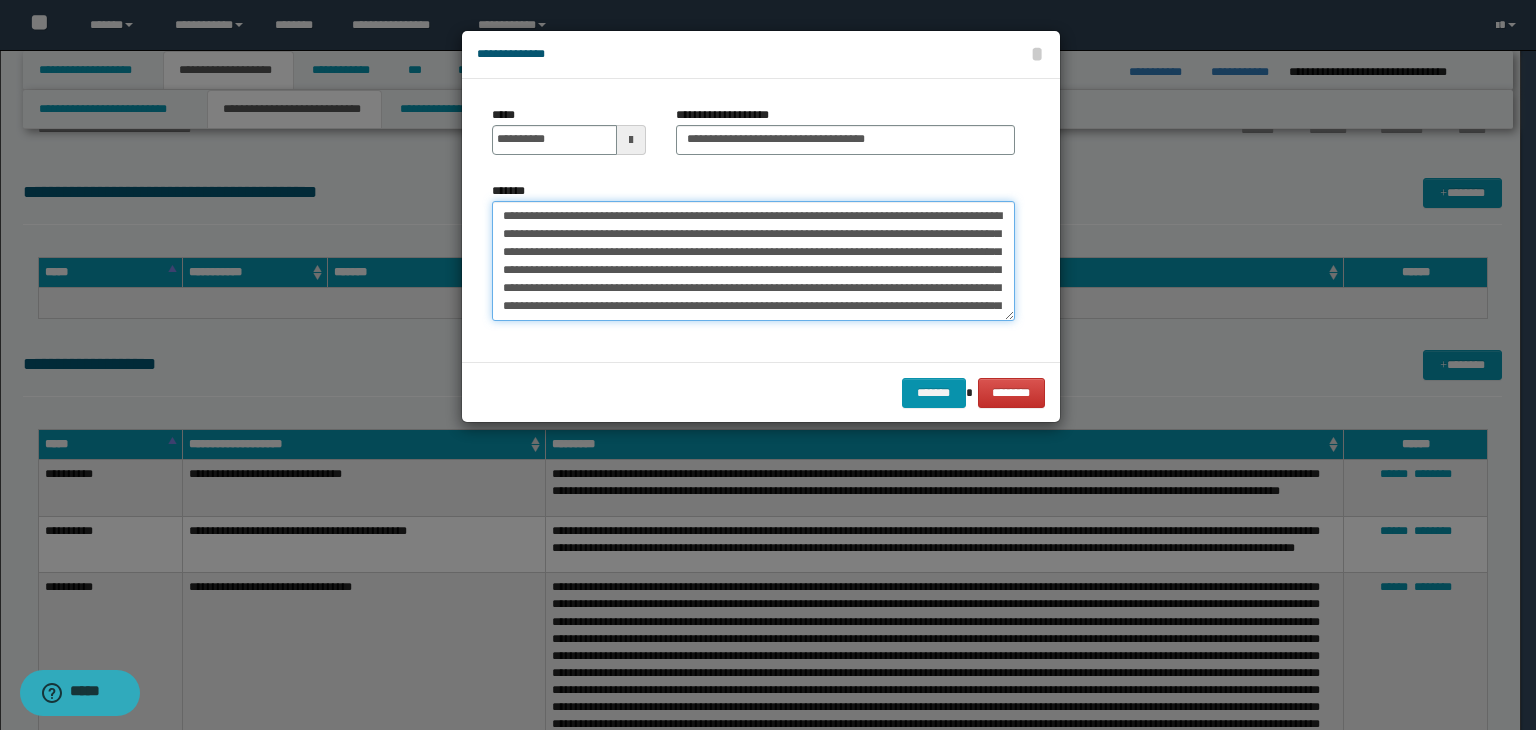 click on "*******" at bounding box center (753, 261) 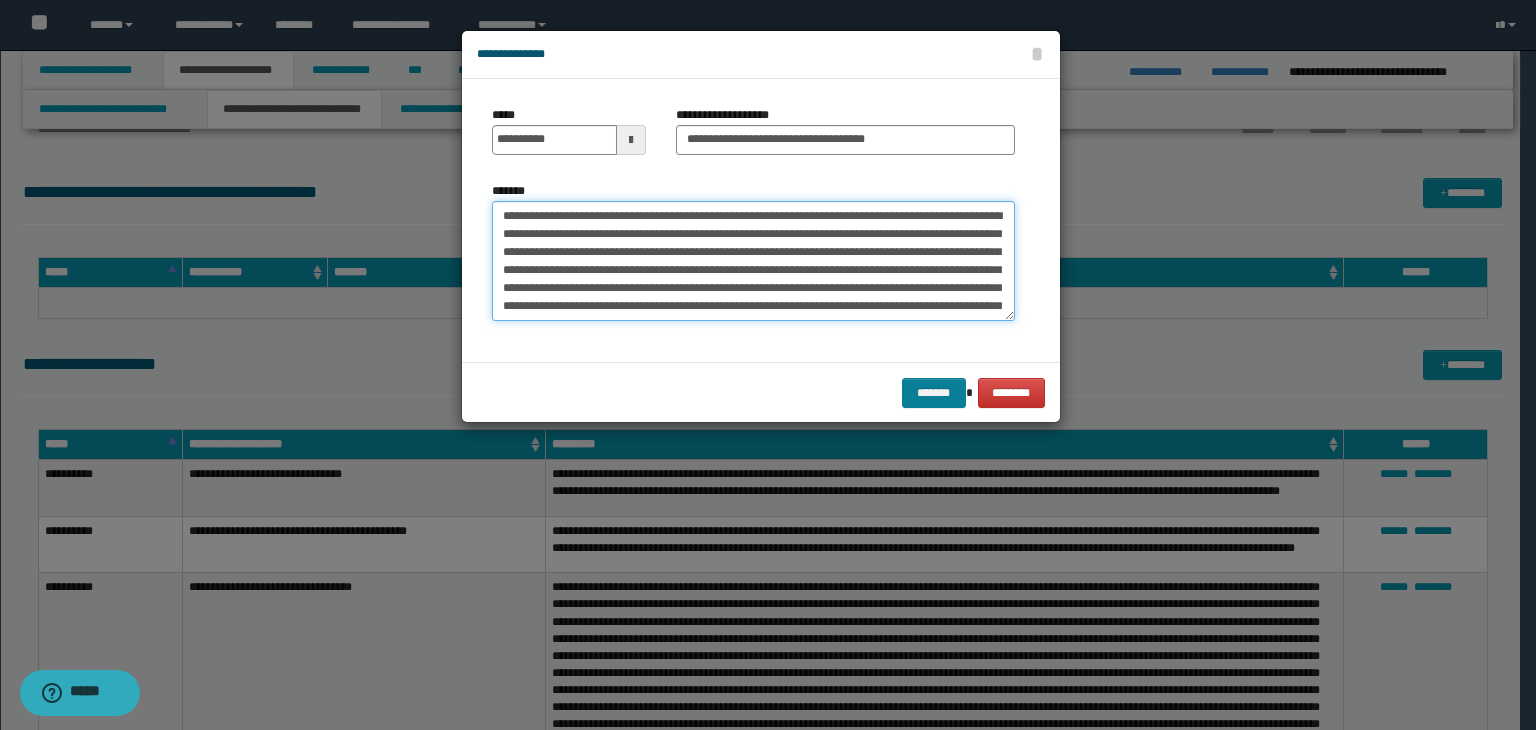 type on "**********" 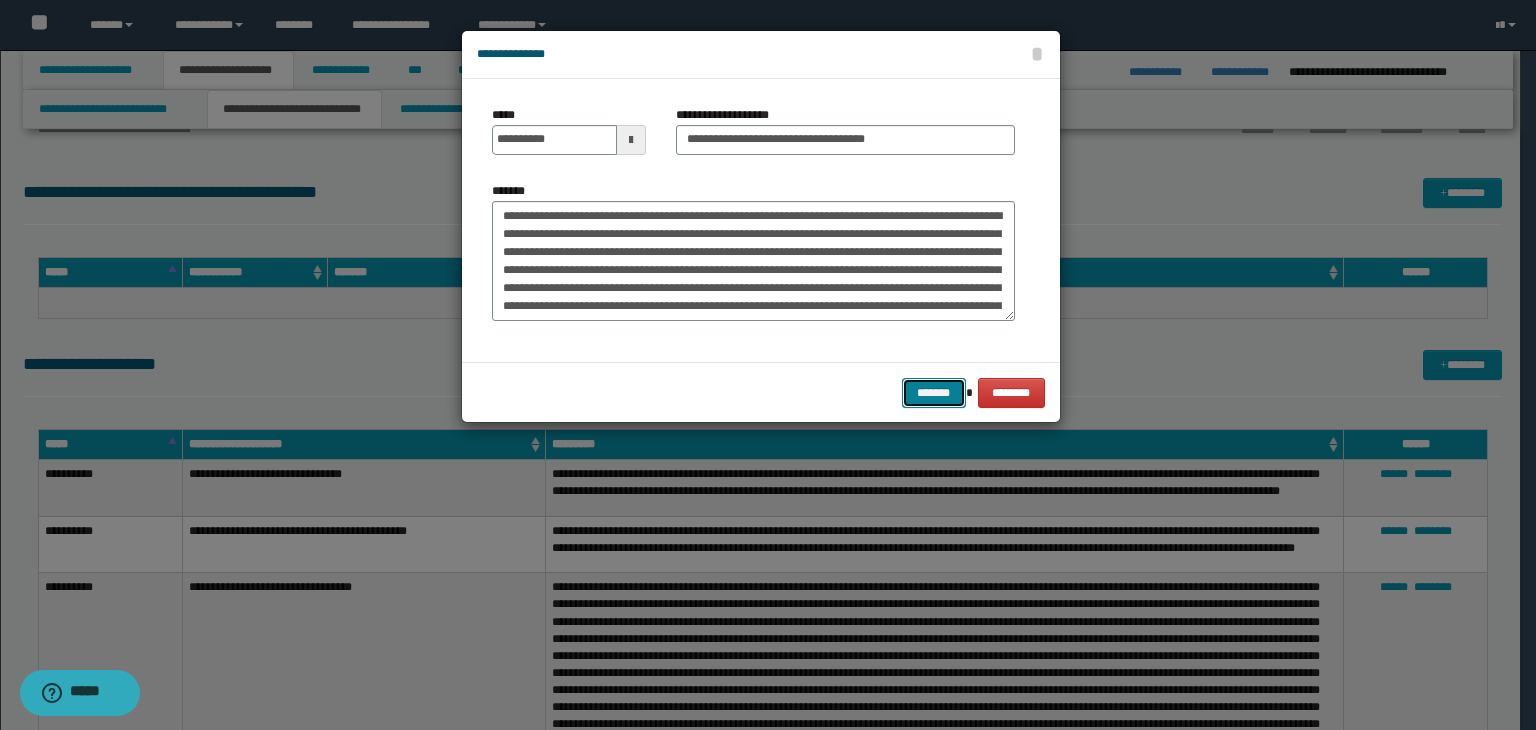 click on "*******" at bounding box center (934, 393) 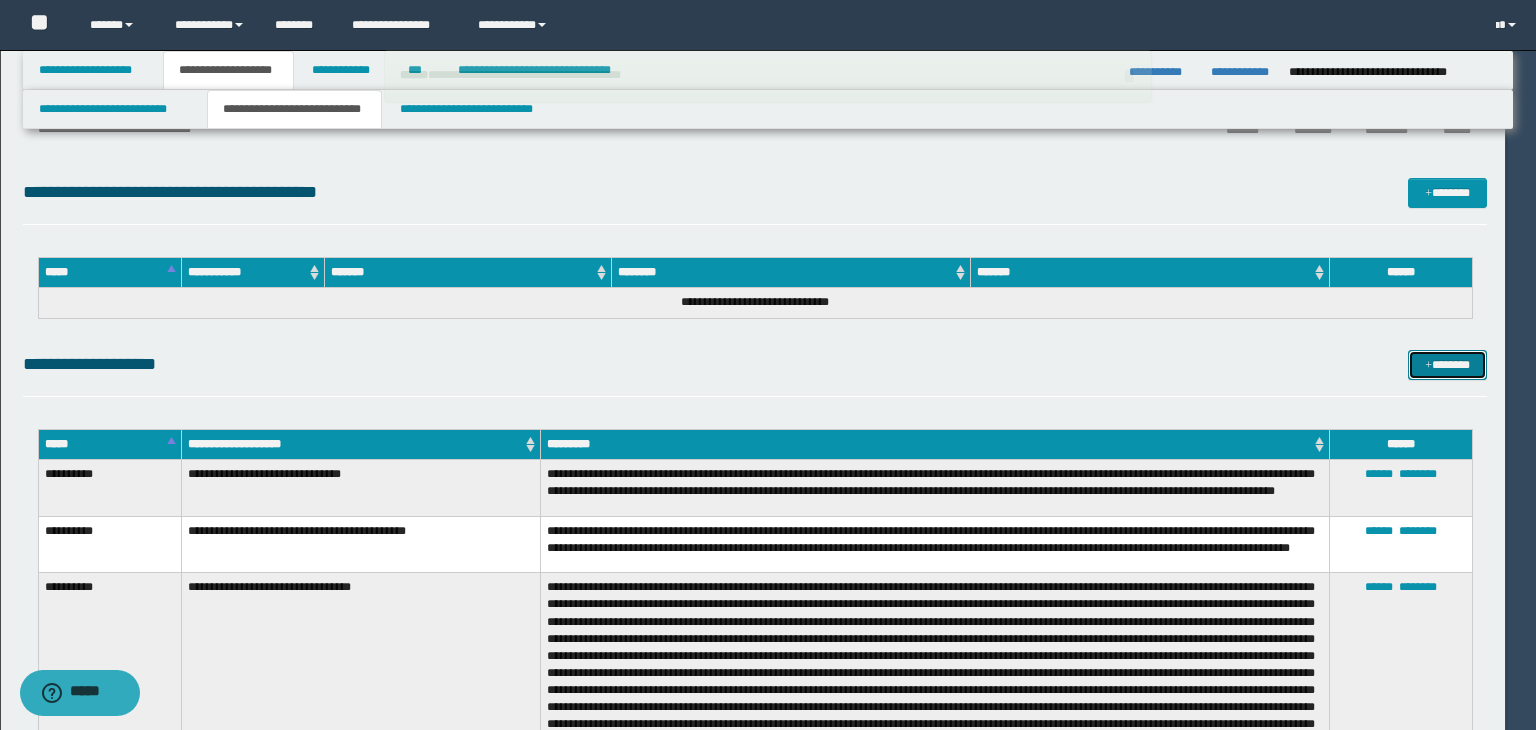 type 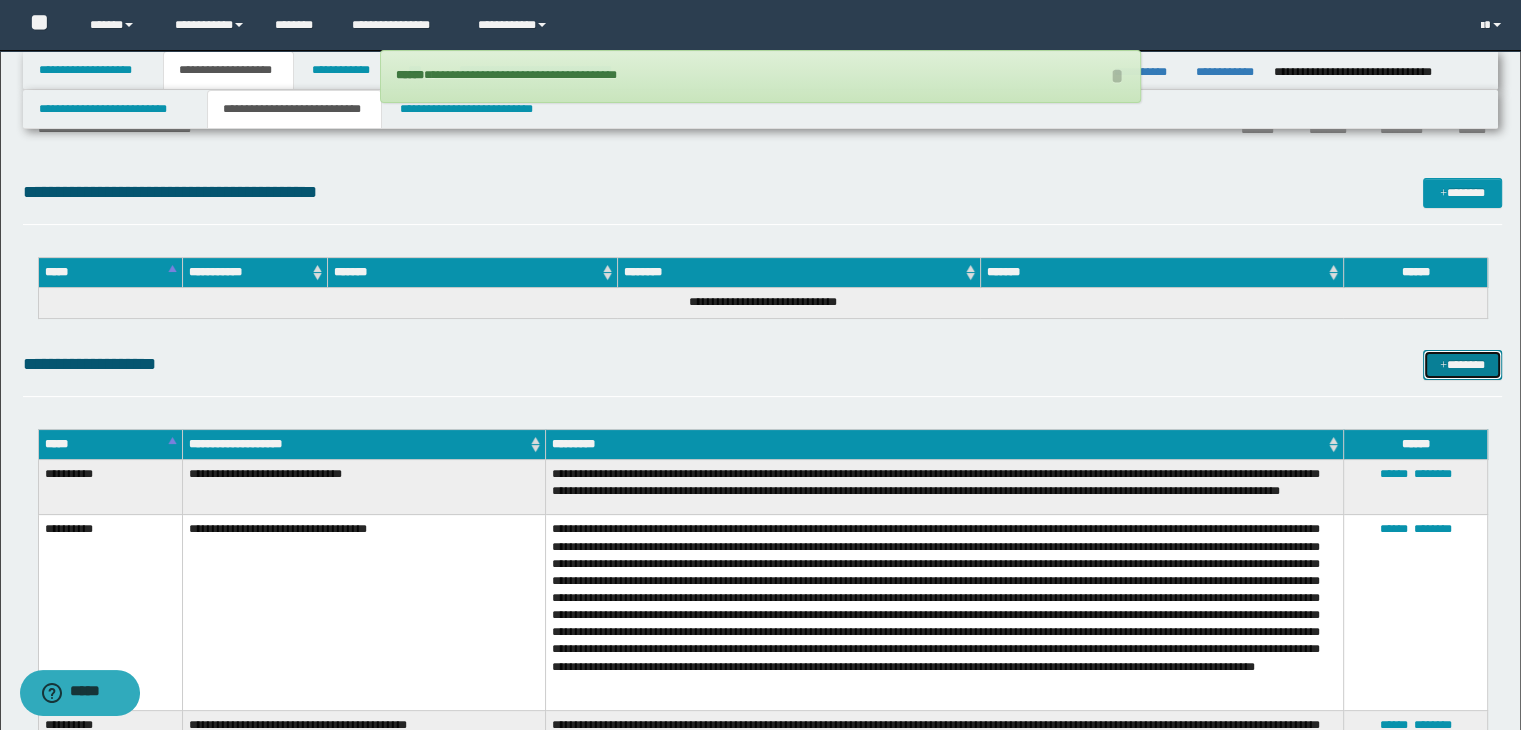 click on "*******" at bounding box center [1462, 365] 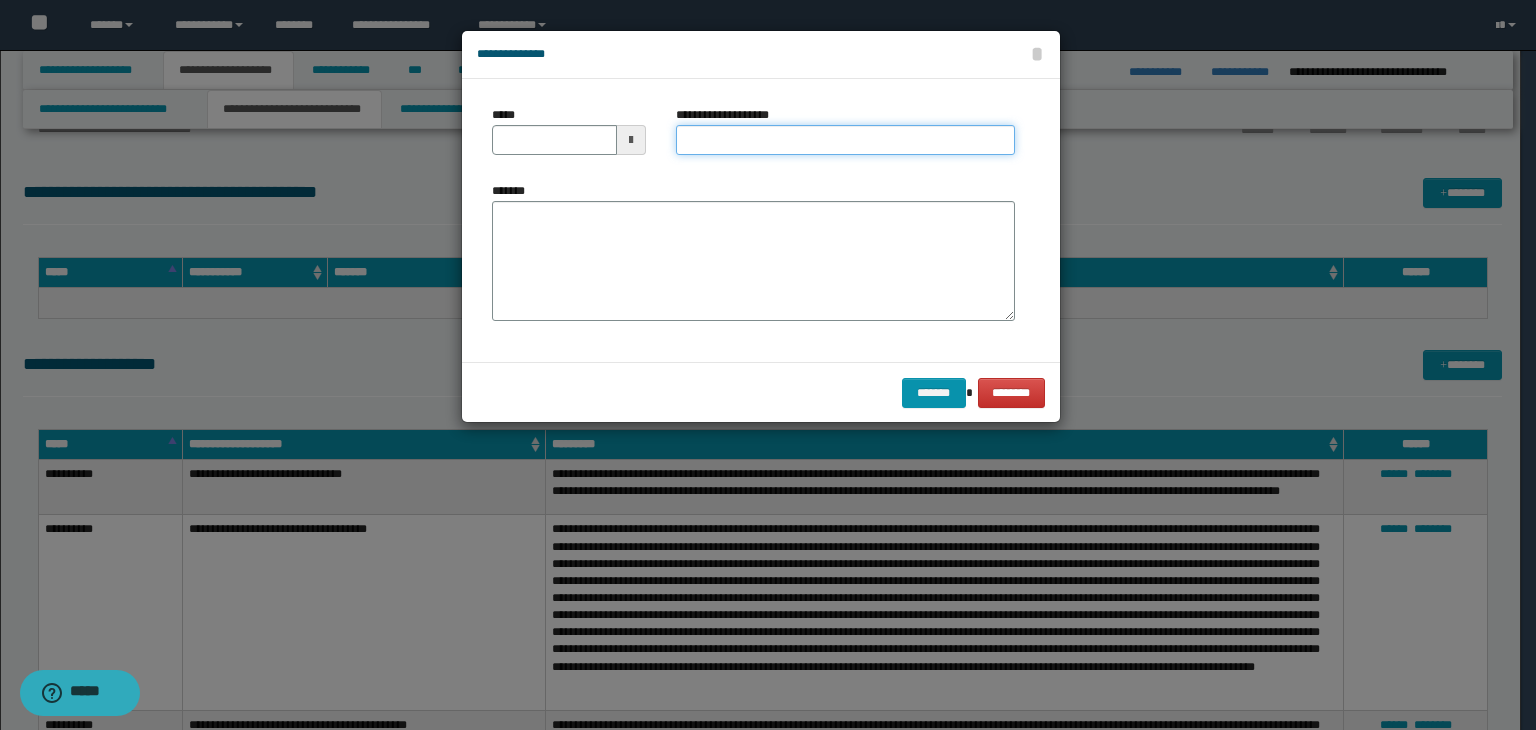 type on "**********" 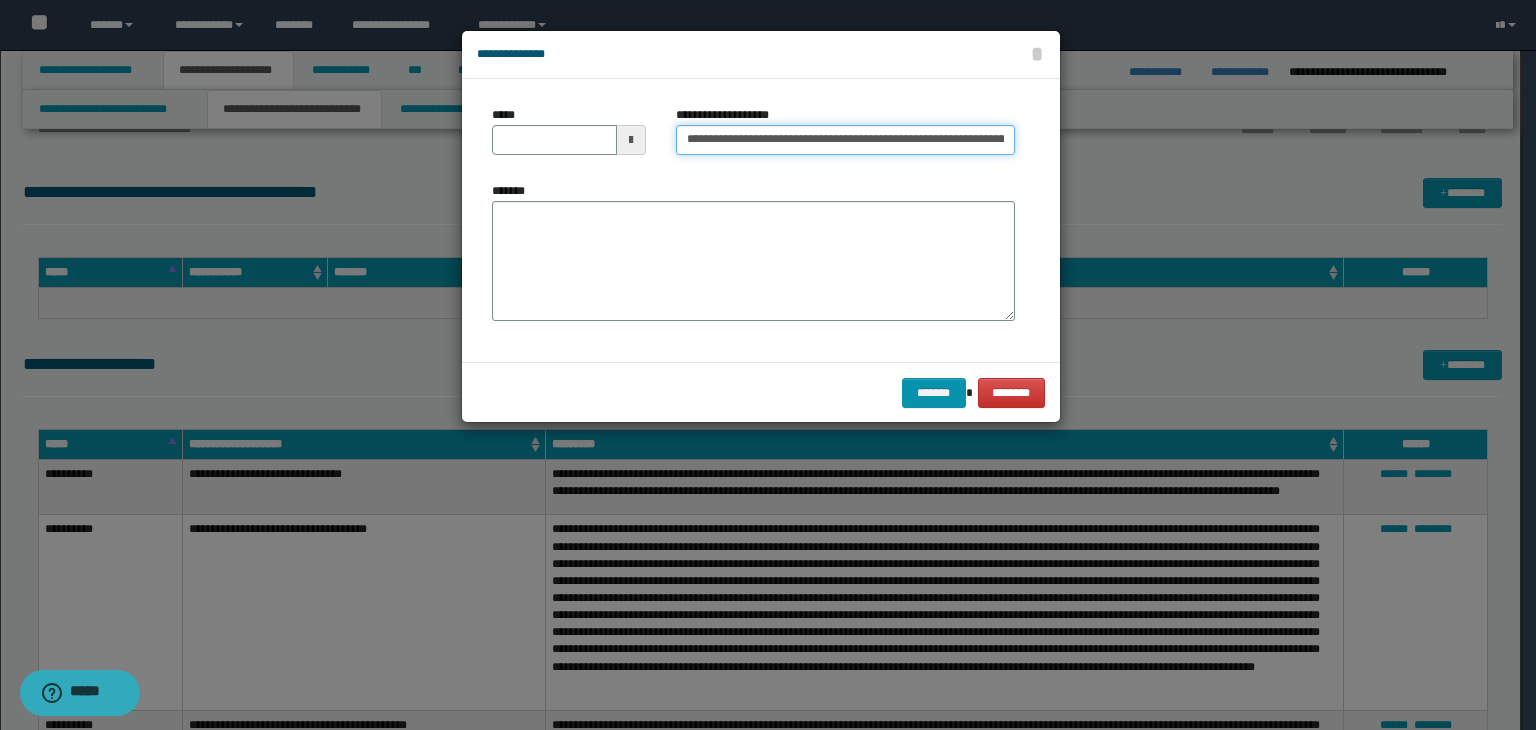 type 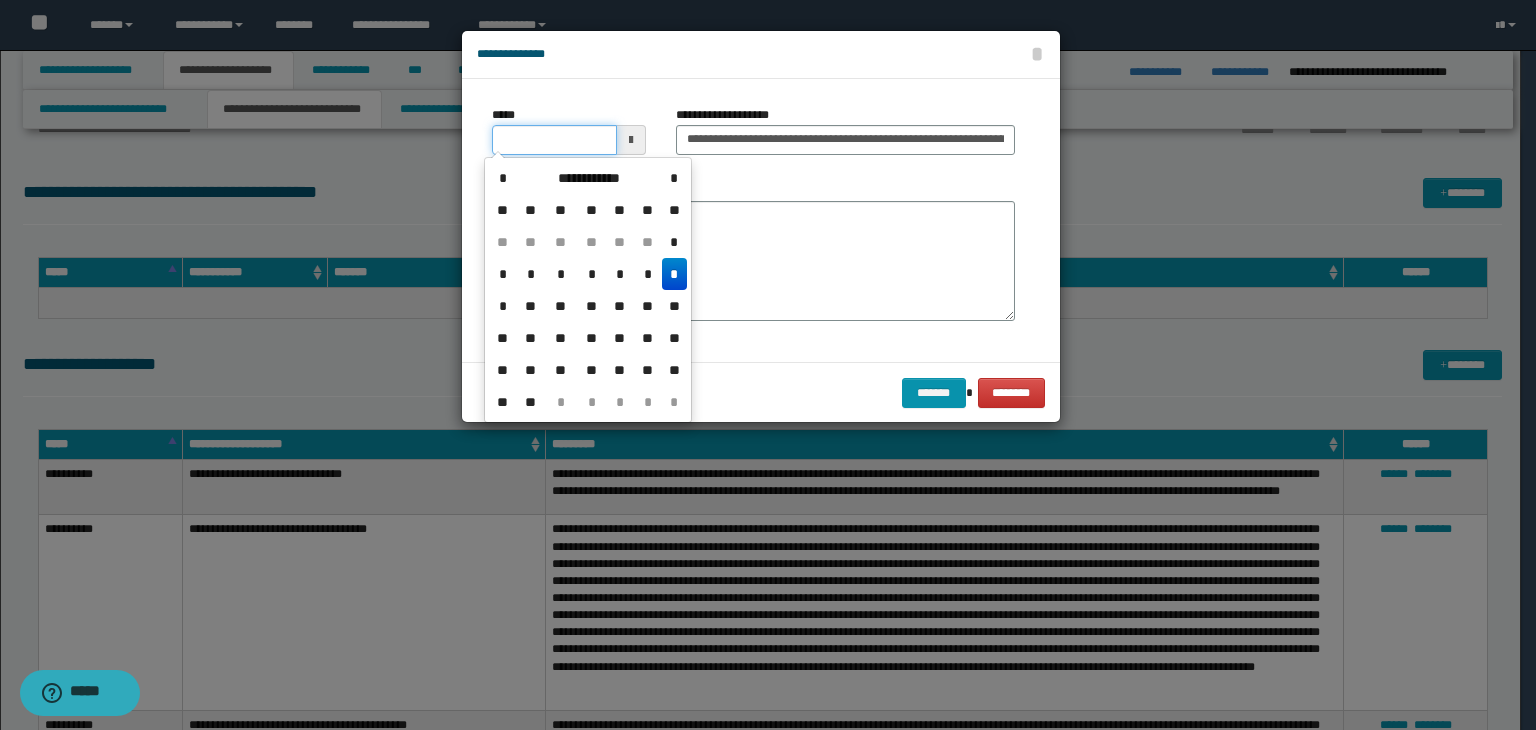 click on "*****" at bounding box center (554, 140) 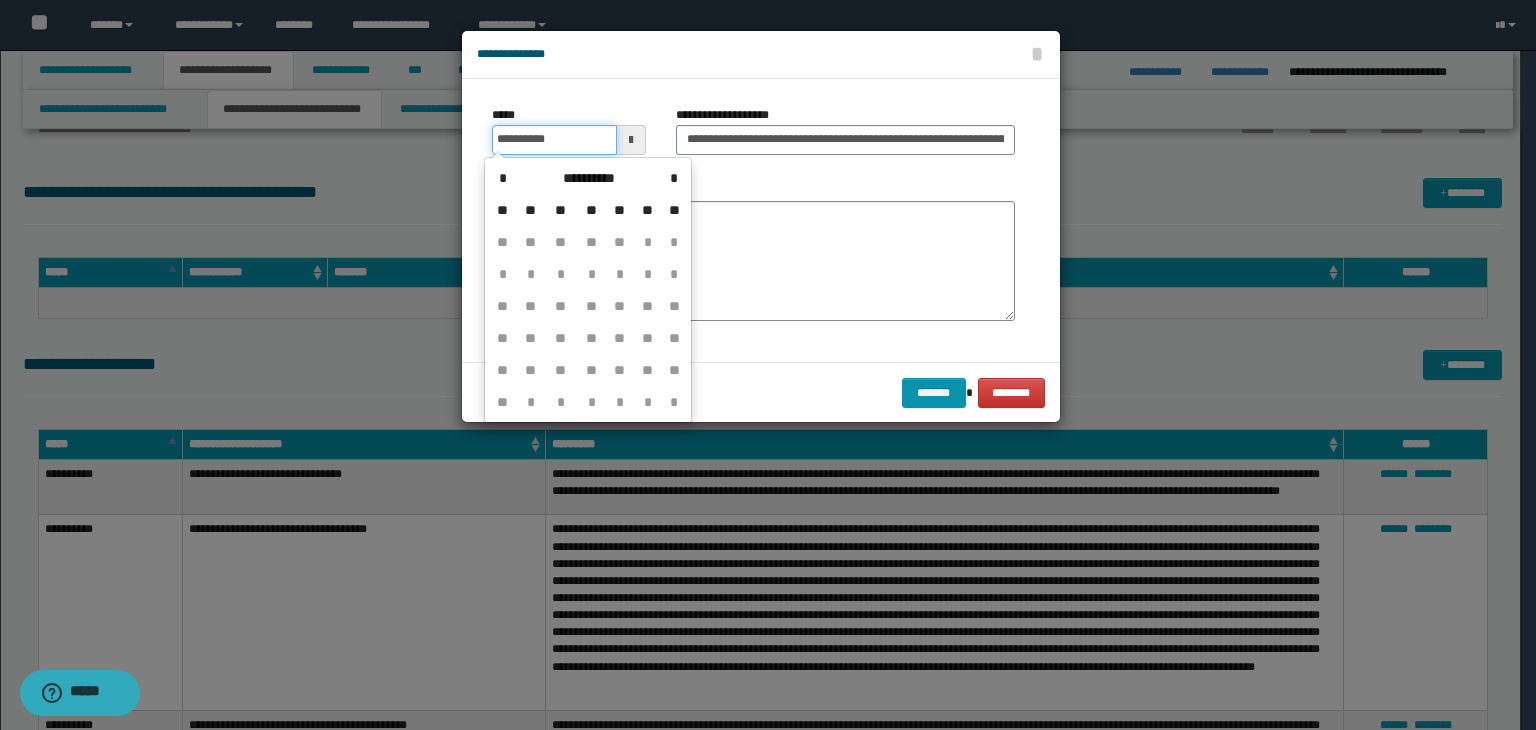 type on "**********" 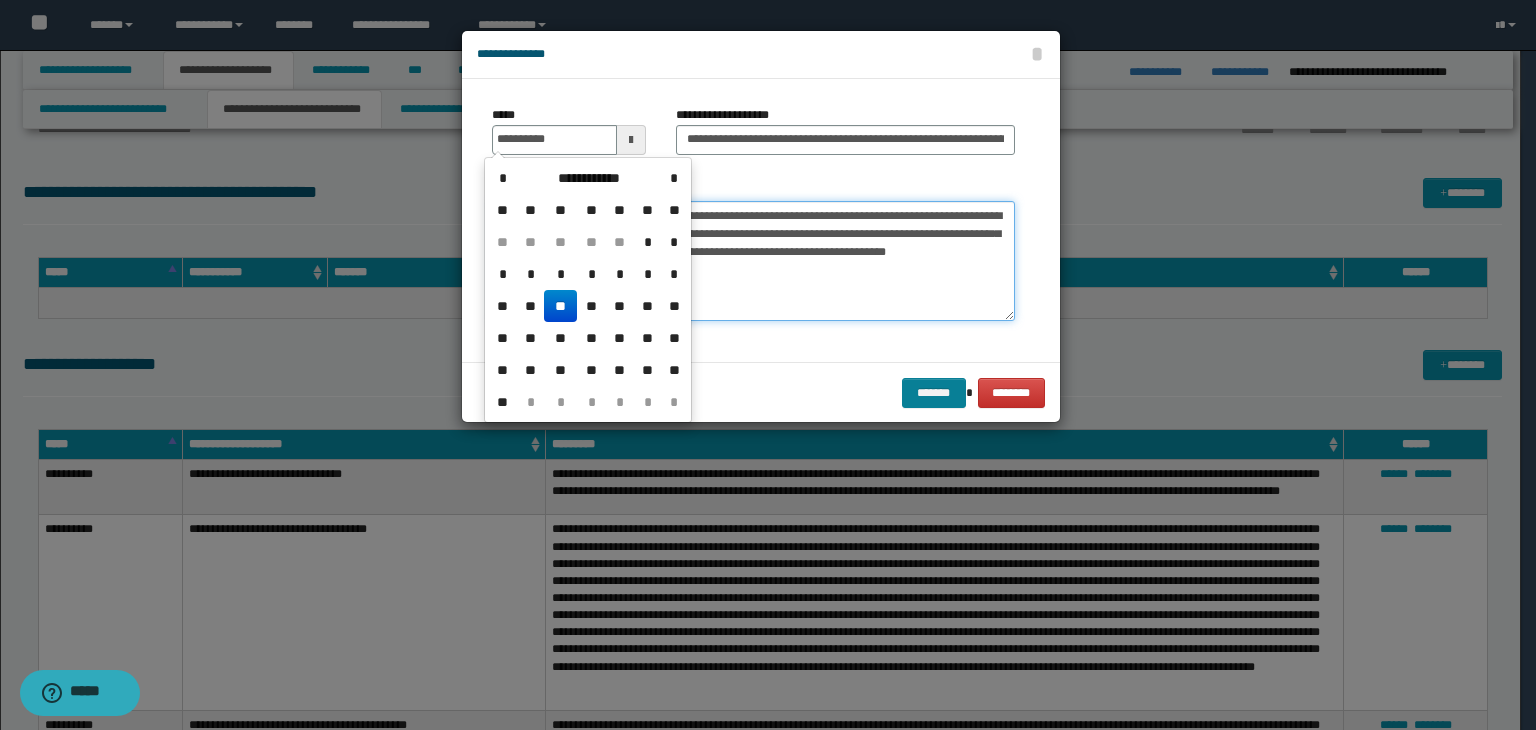 type on "**********" 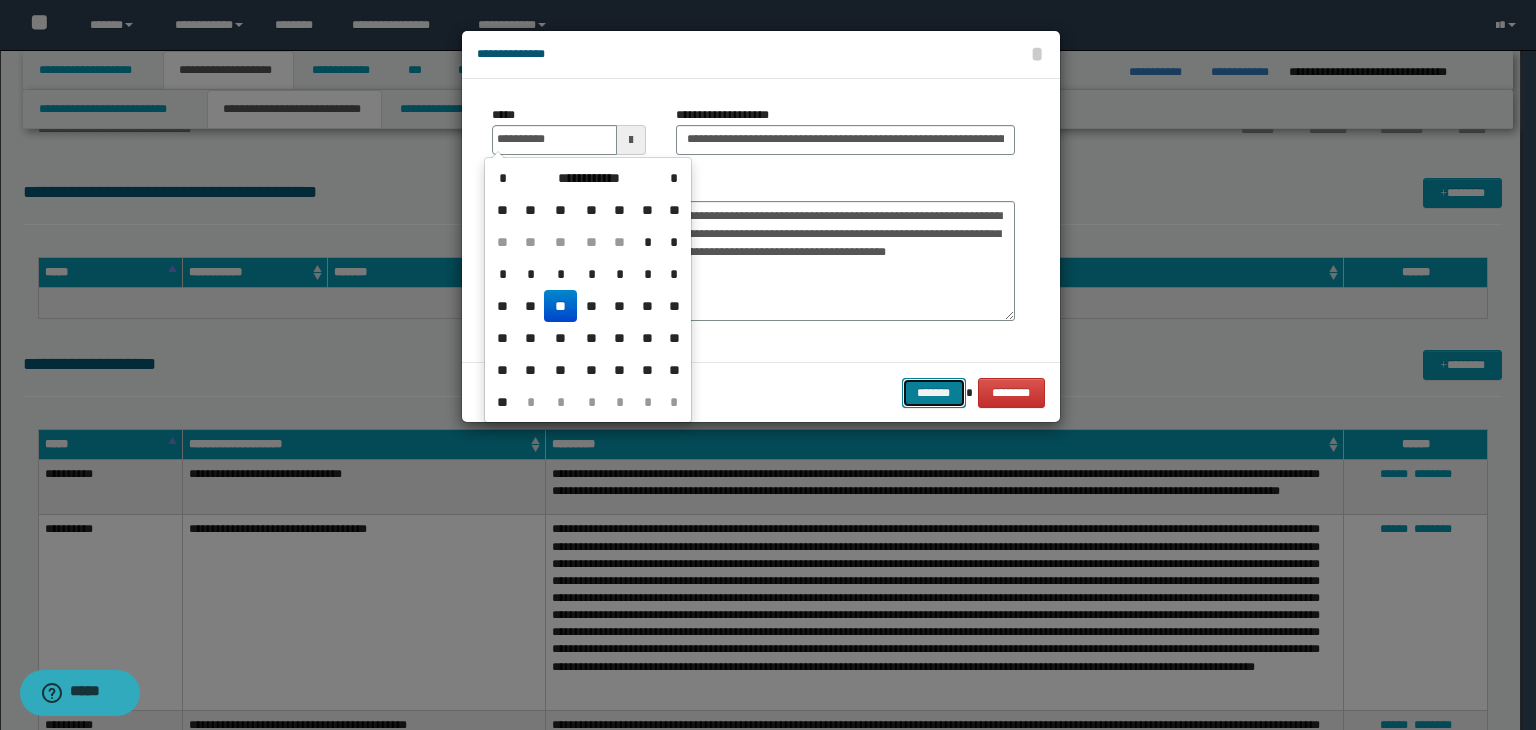 type on "**********" 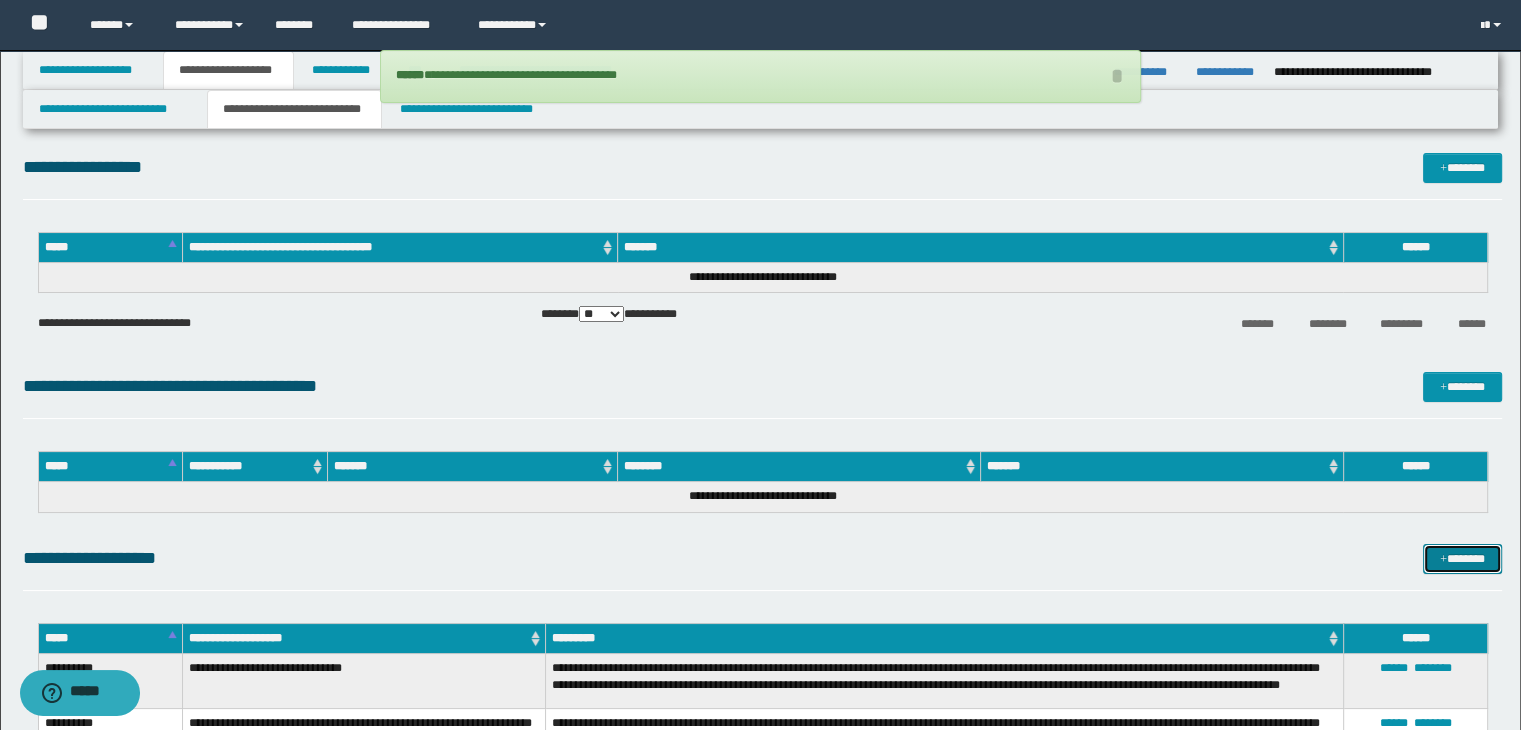 scroll, scrollTop: 0, scrollLeft: 0, axis: both 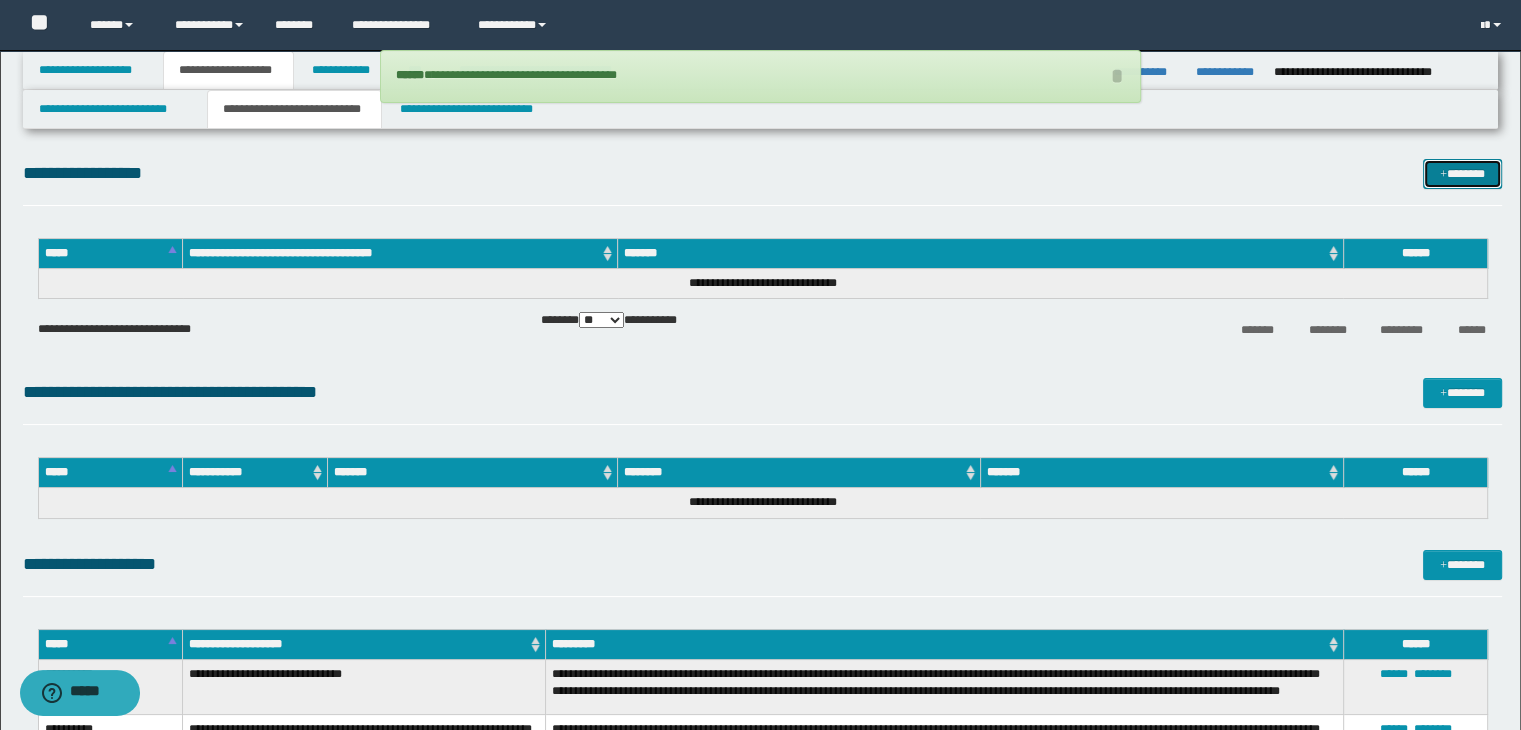 click at bounding box center [1443, 175] 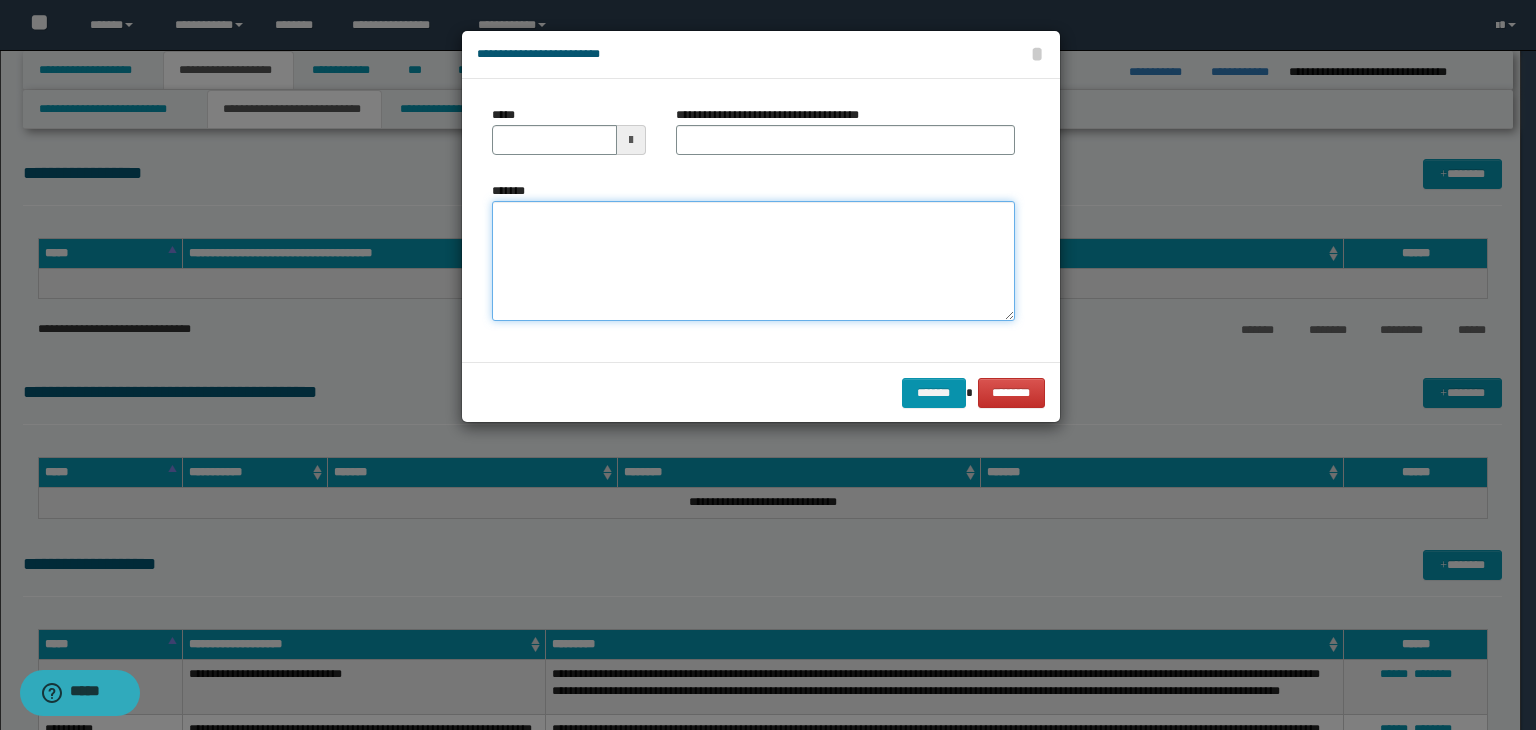 drag, startPoint x: 779, startPoint y: 301, endPoint x: 884, endPoint y: 321, distance: 106.887794 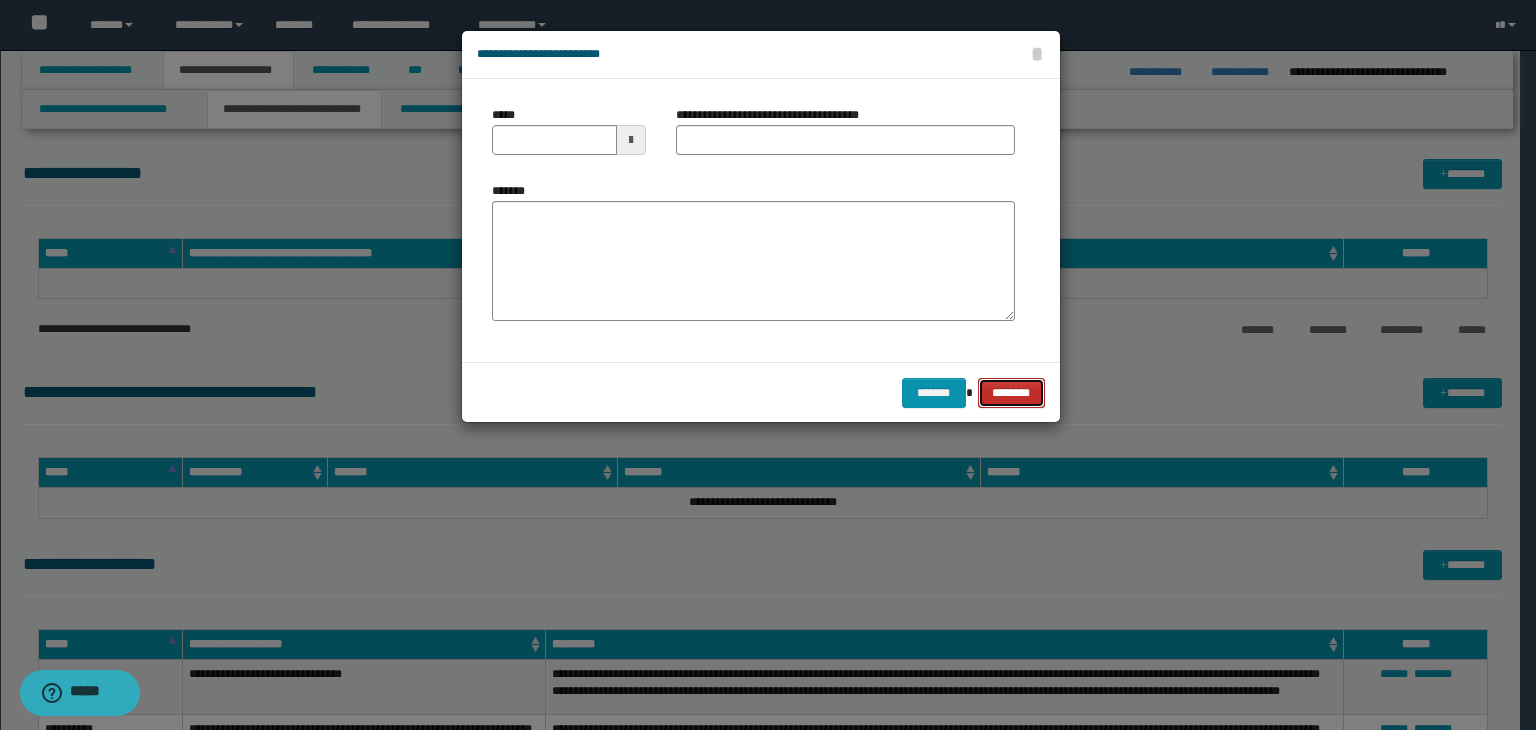 click on "********" at bounding box center [1011, 393] 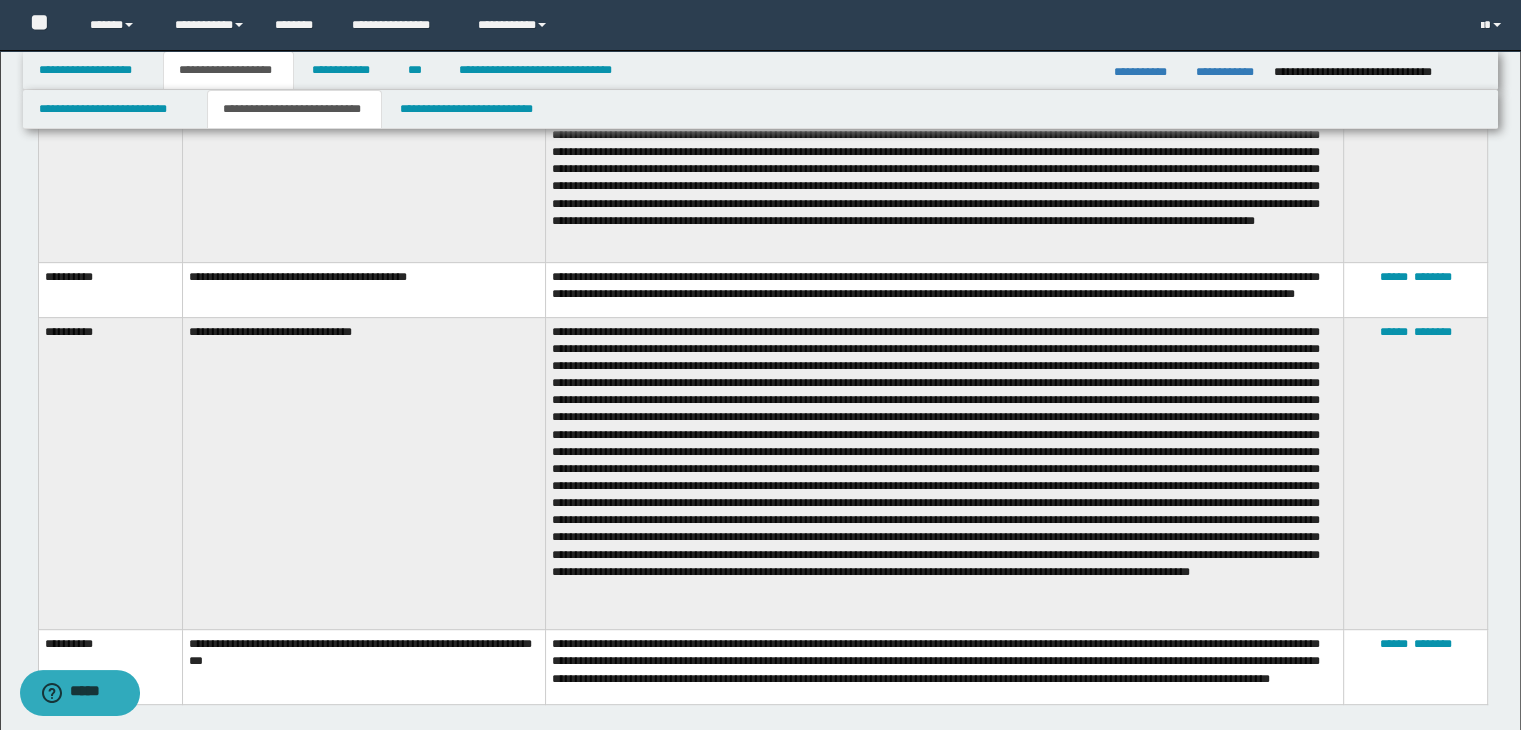 scroll, scrollTop: 1248, scrollLeft: 0, axis: vertical 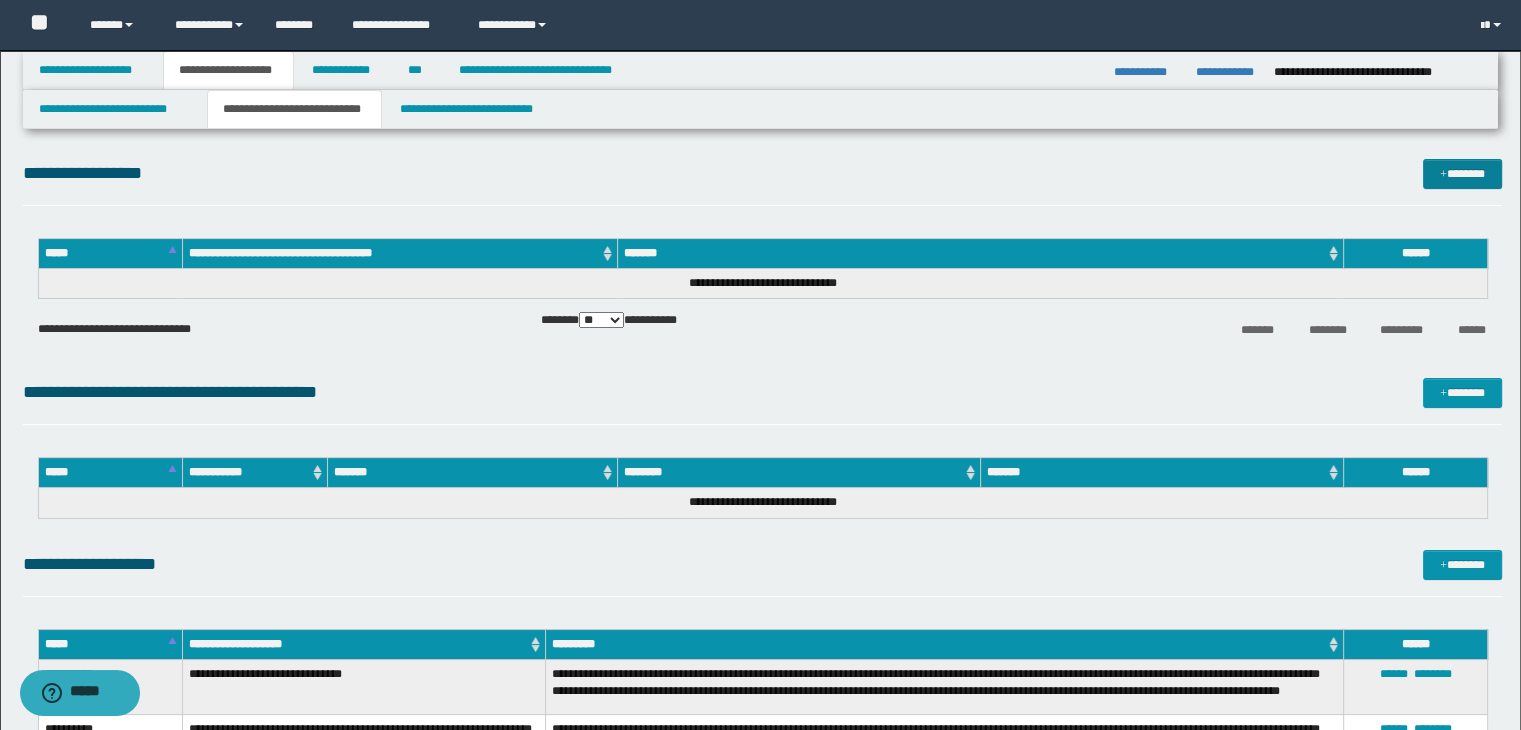 type on "**********" 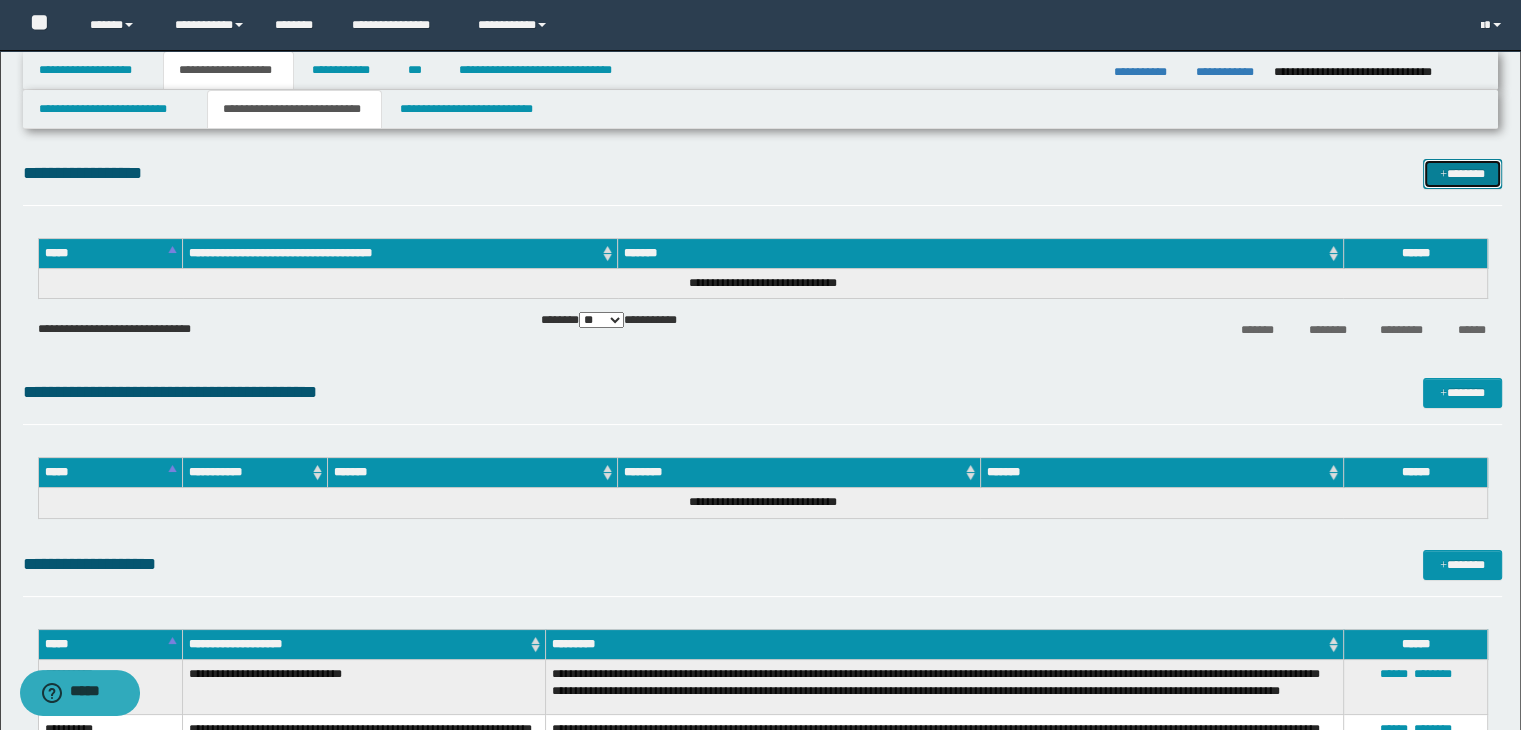 click on "*******" at bounding box center [1462, 174] 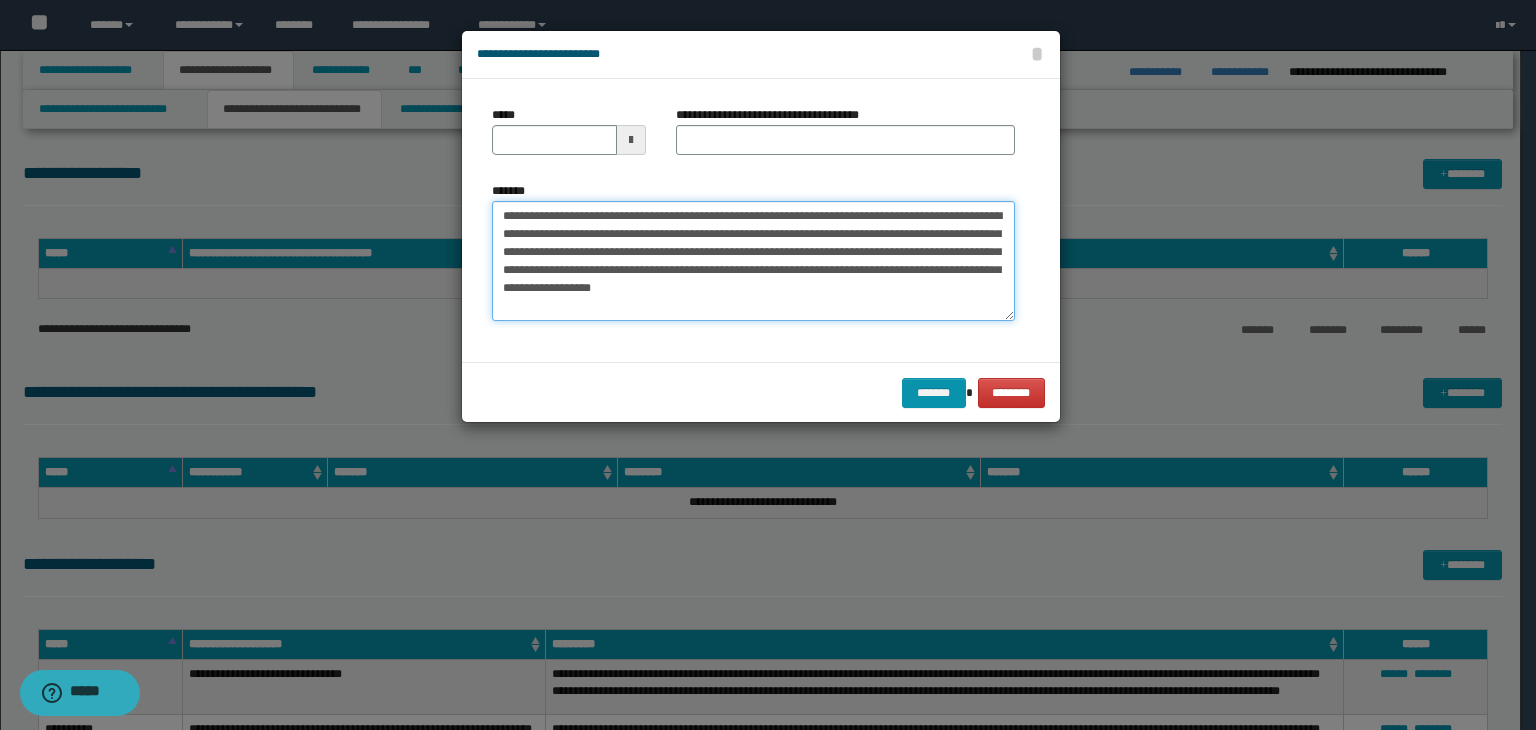 click on "**********" at bounding box center (753, 261) 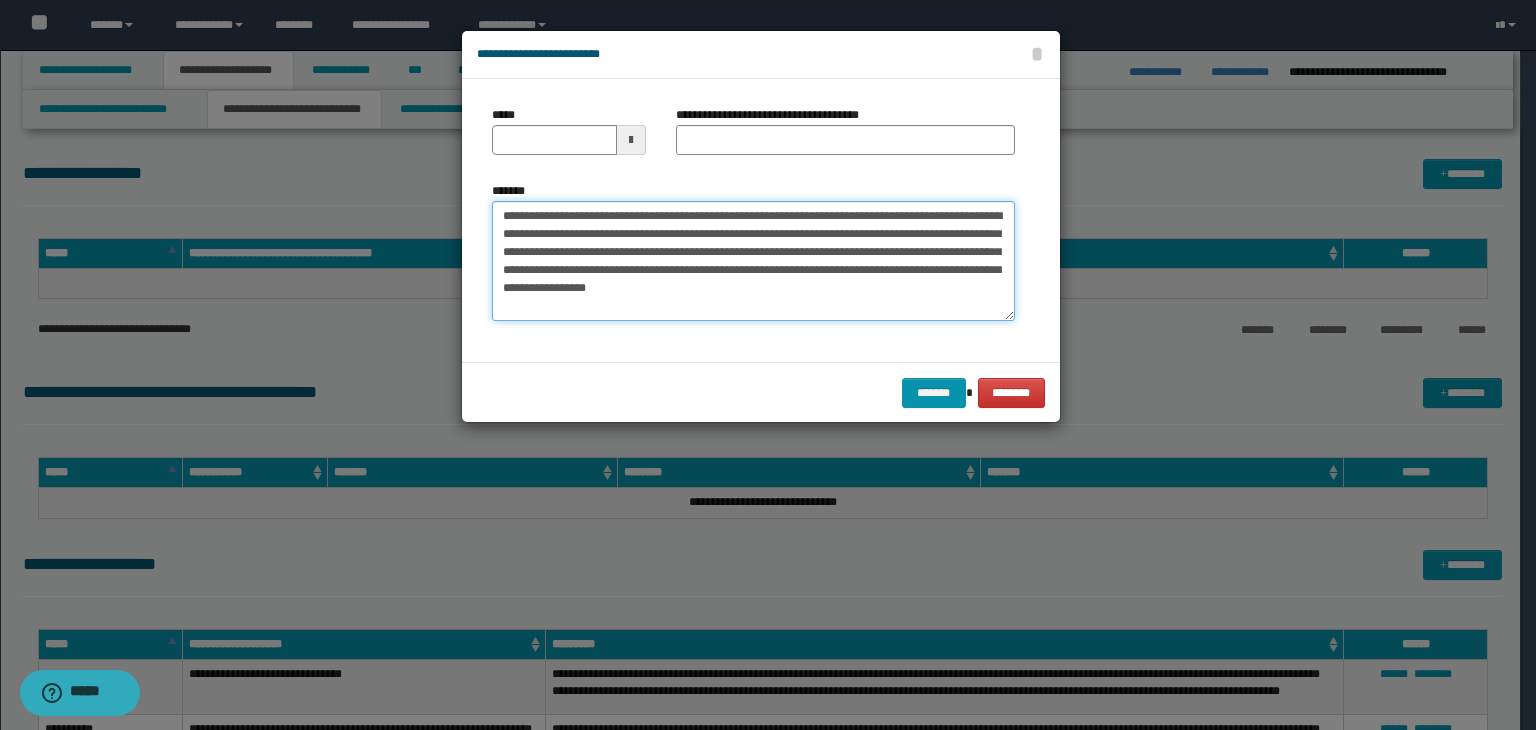 type on "**********" 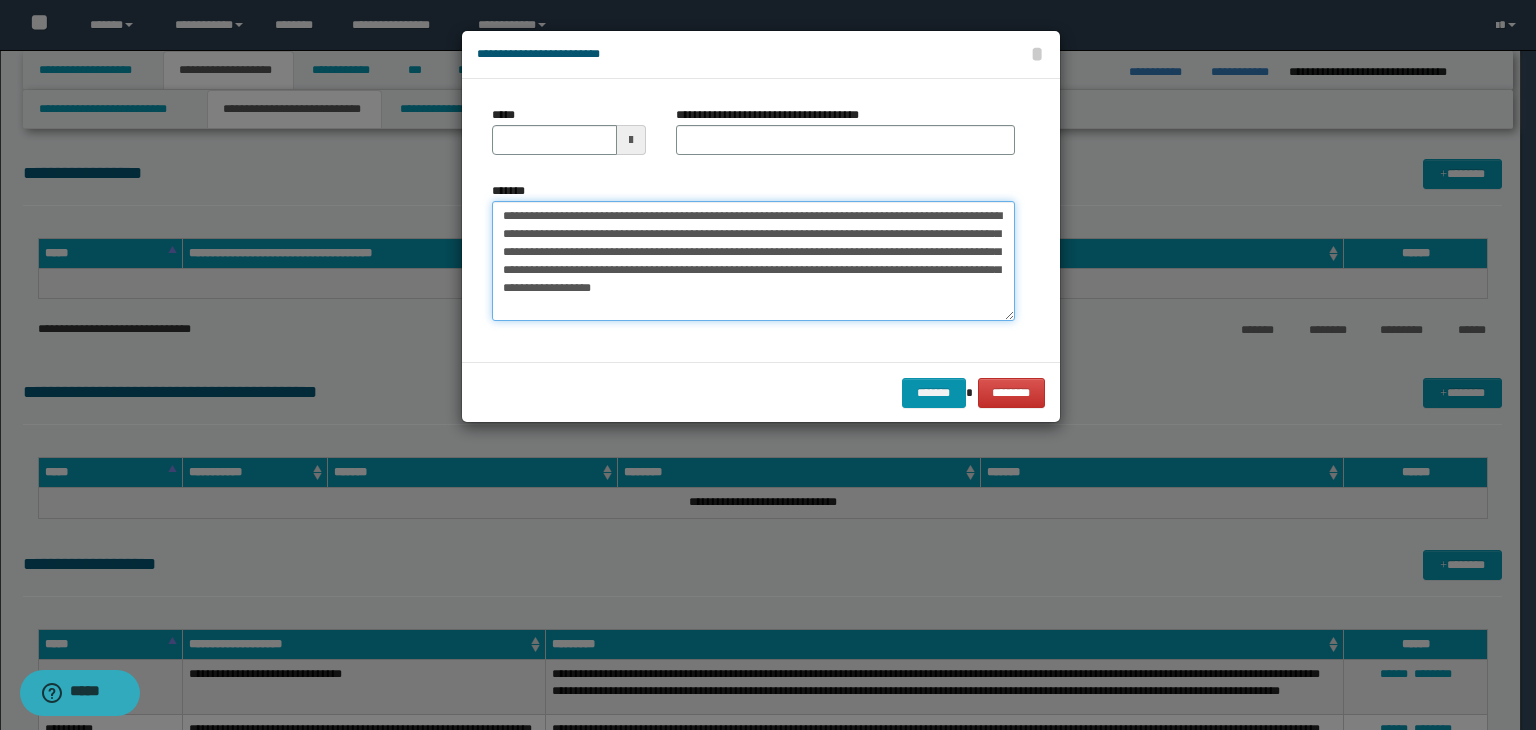 type 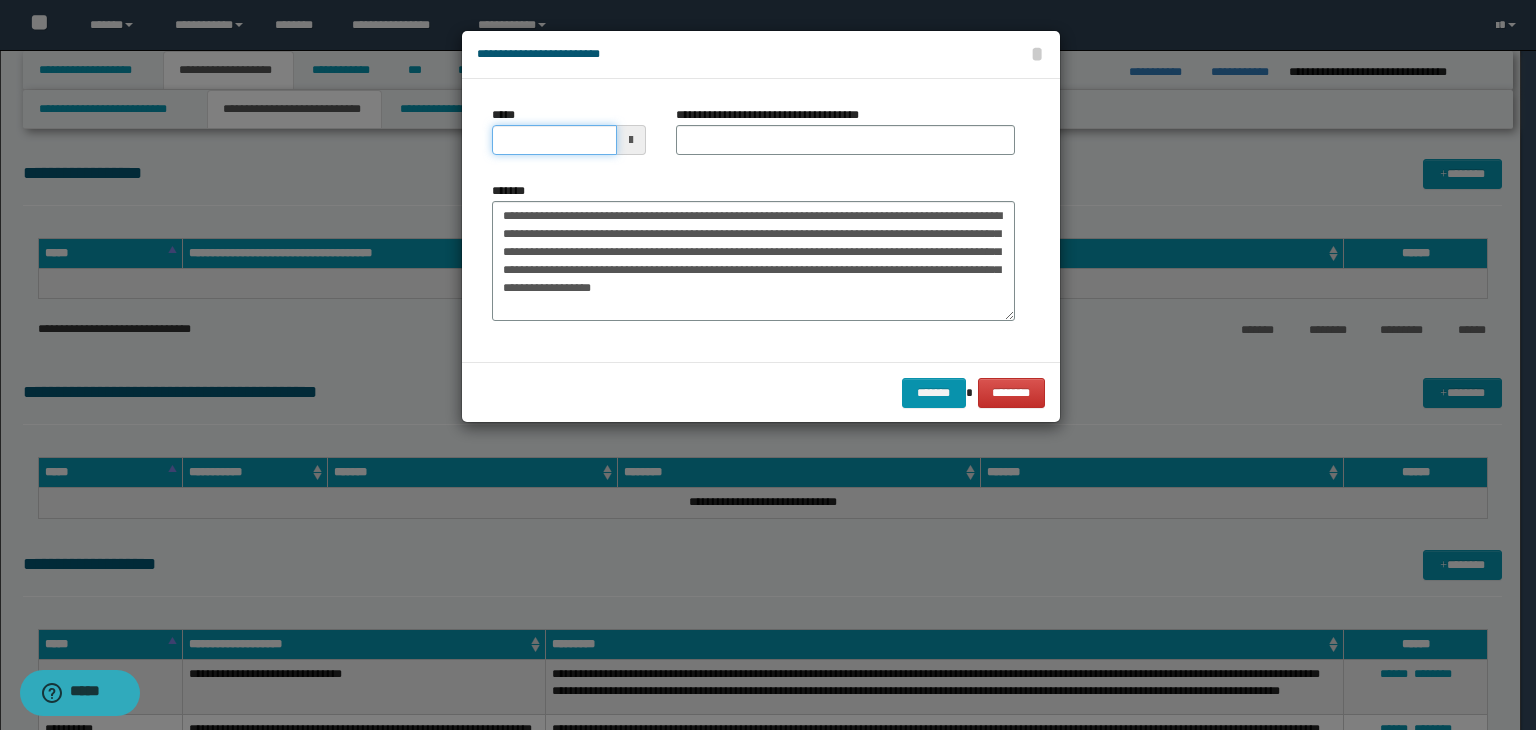 click on "*****" at bounding box center [554, 140] 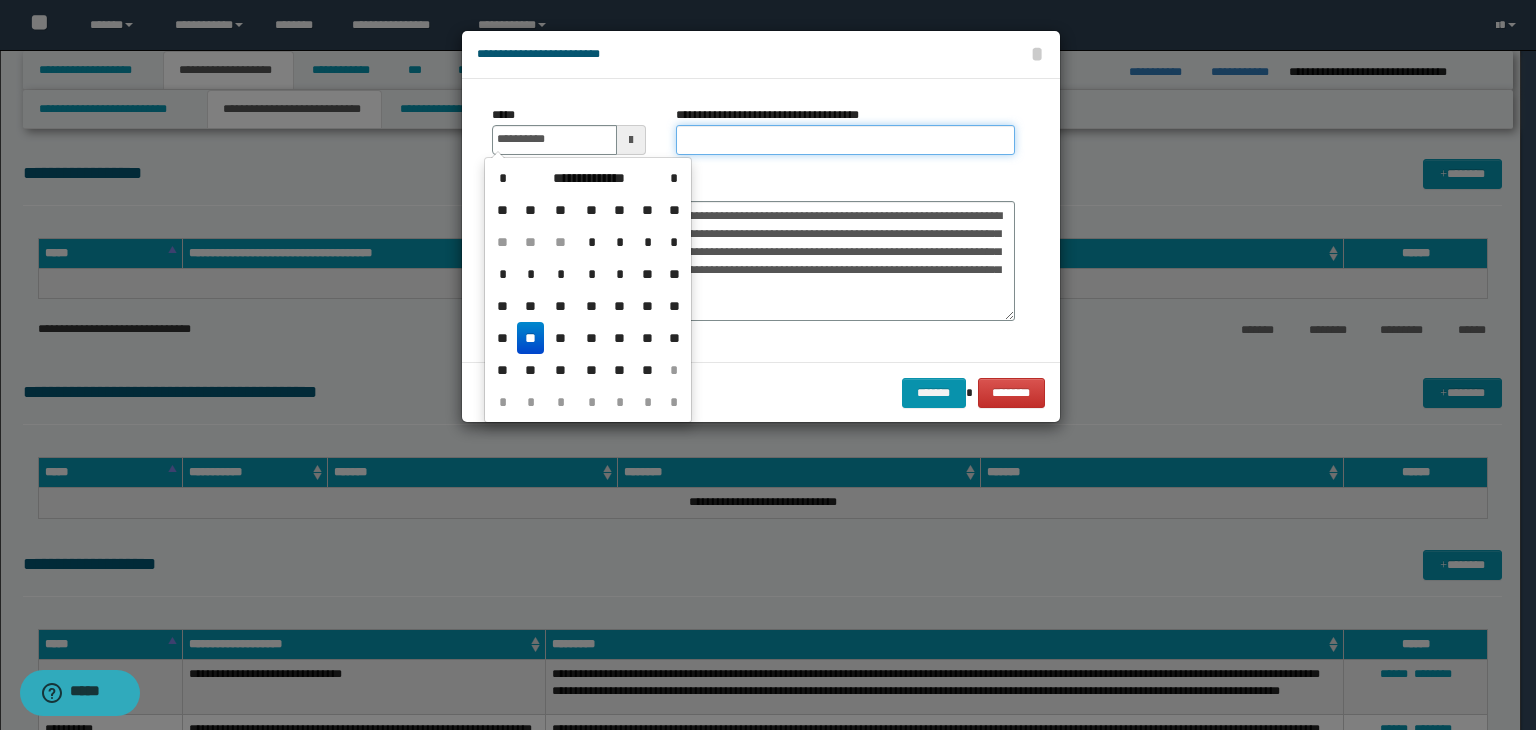 type on "**********" 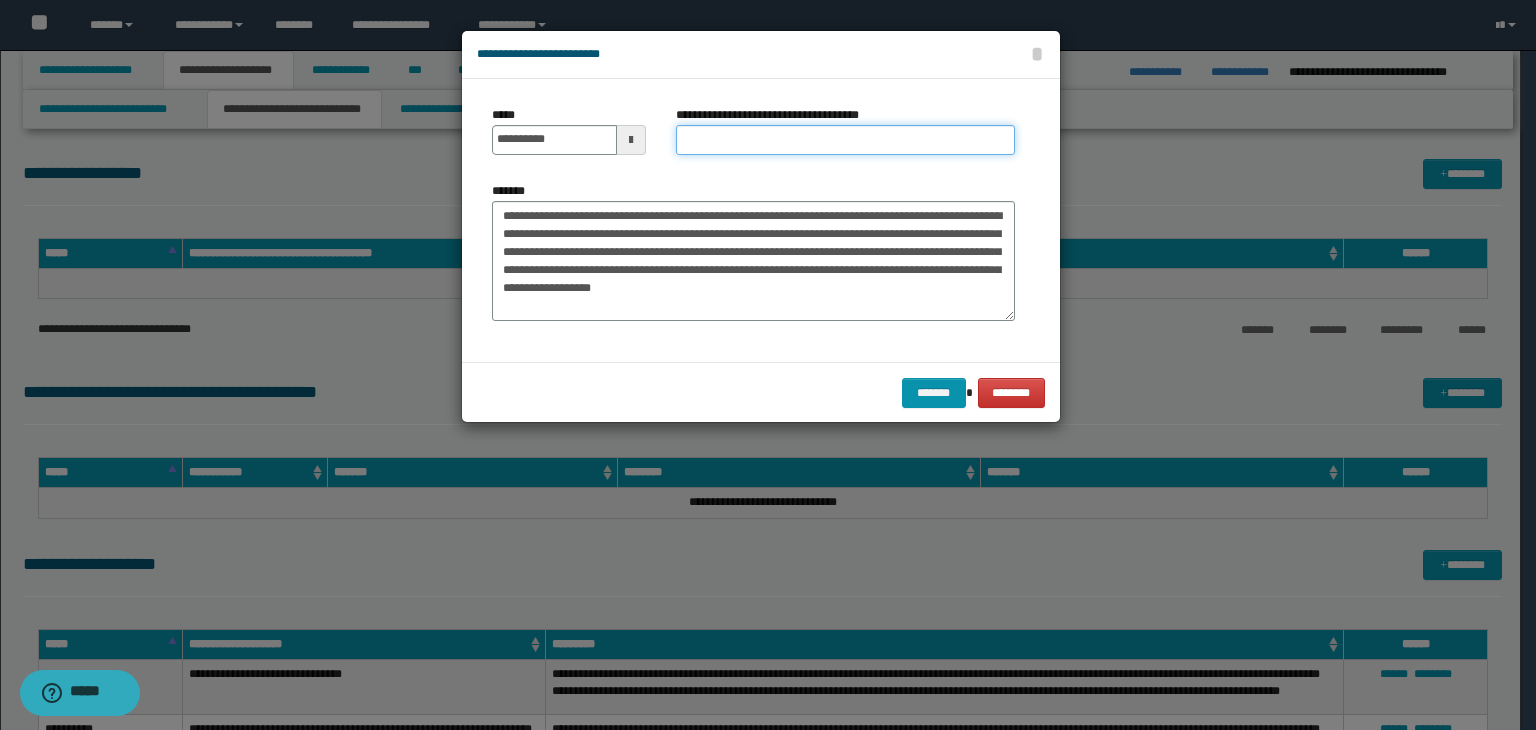 click on "**********" at bounding box center (845, 140) 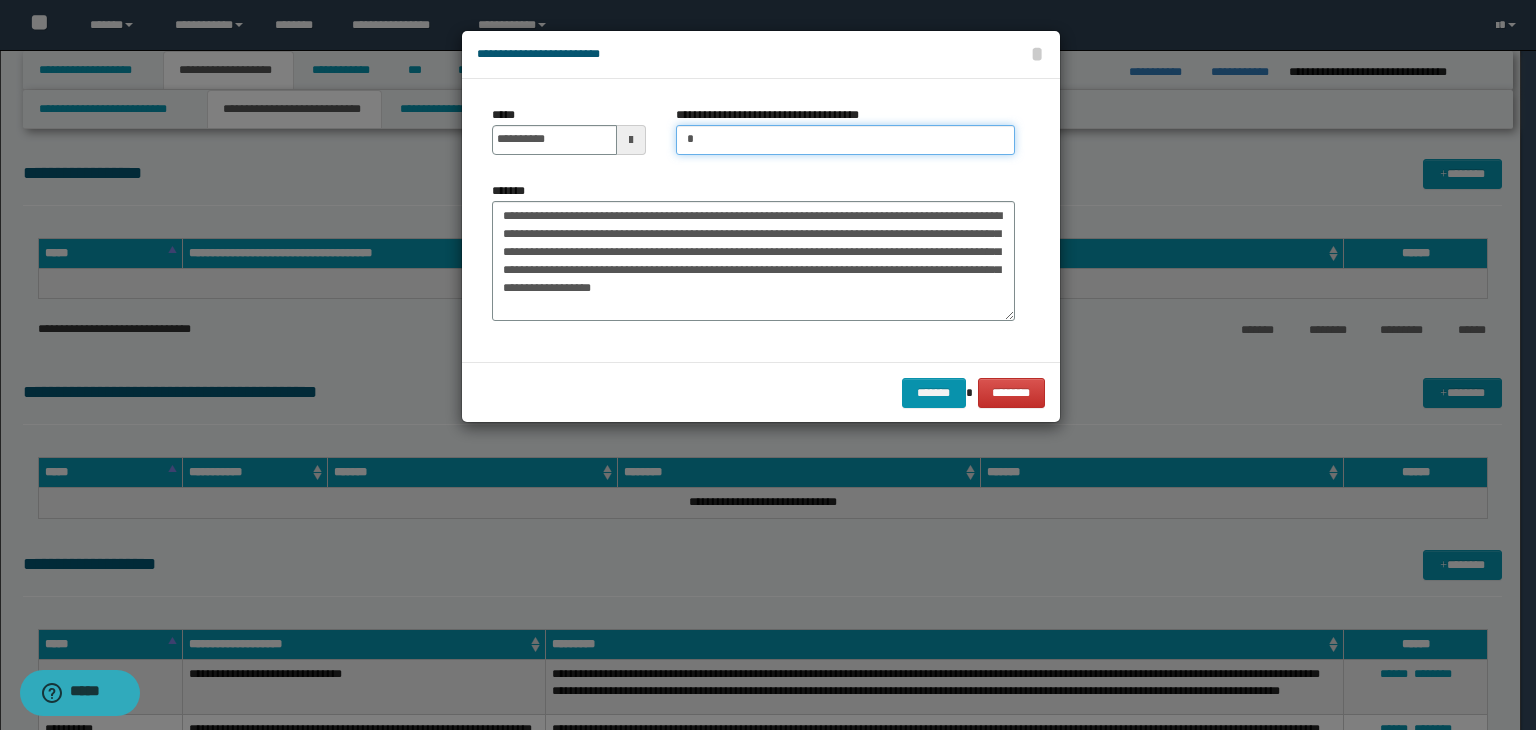 type on "*********" 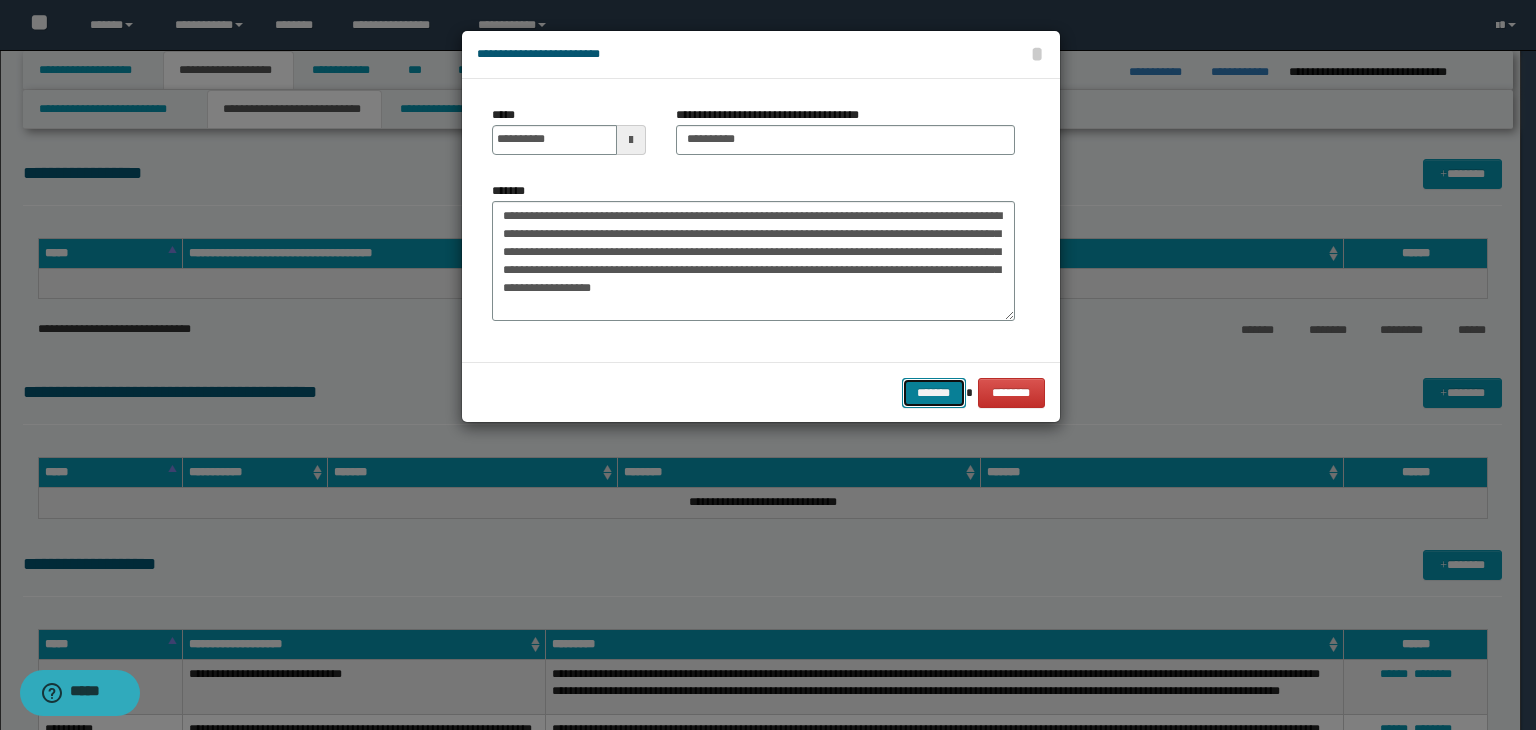 click on "*******" at bounding box center [934, 393] 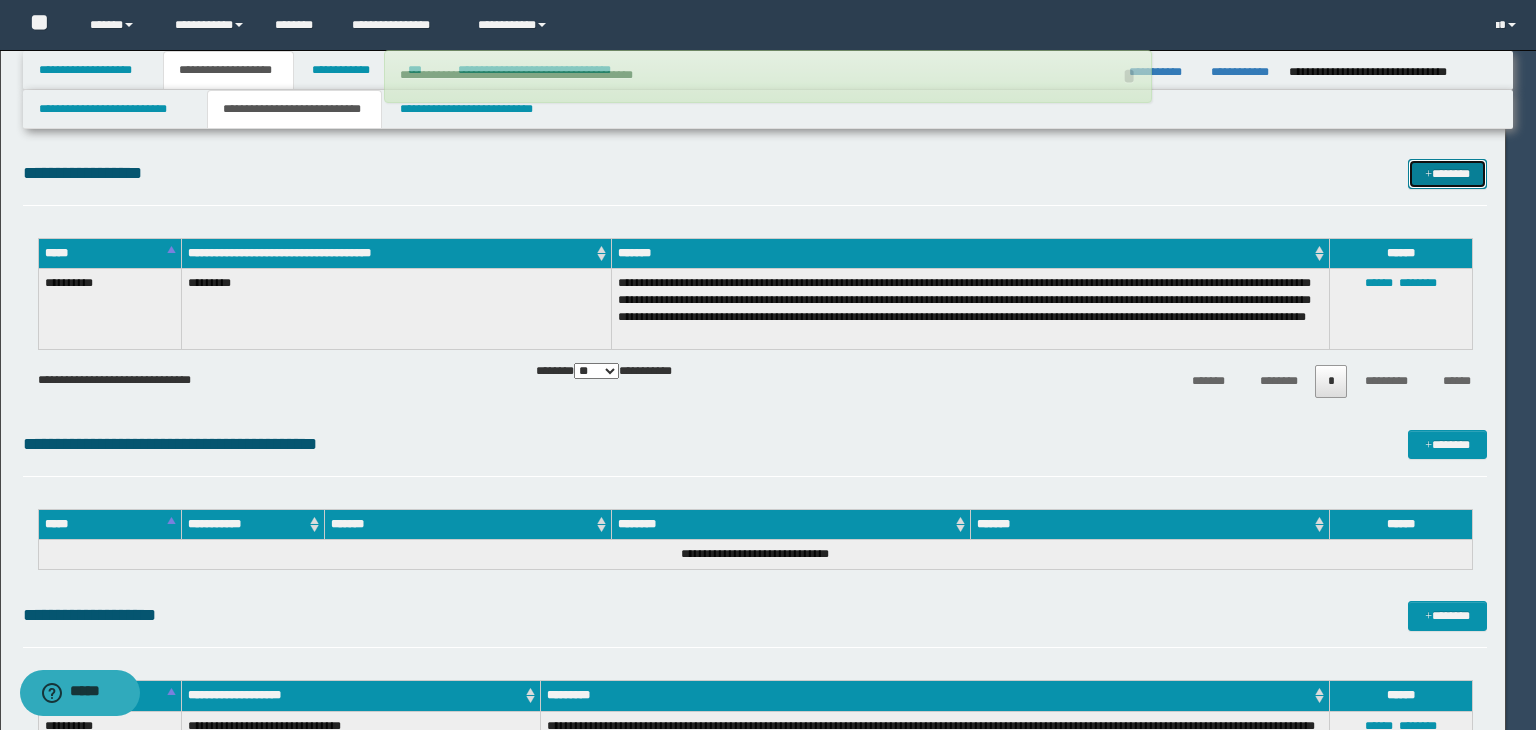 type 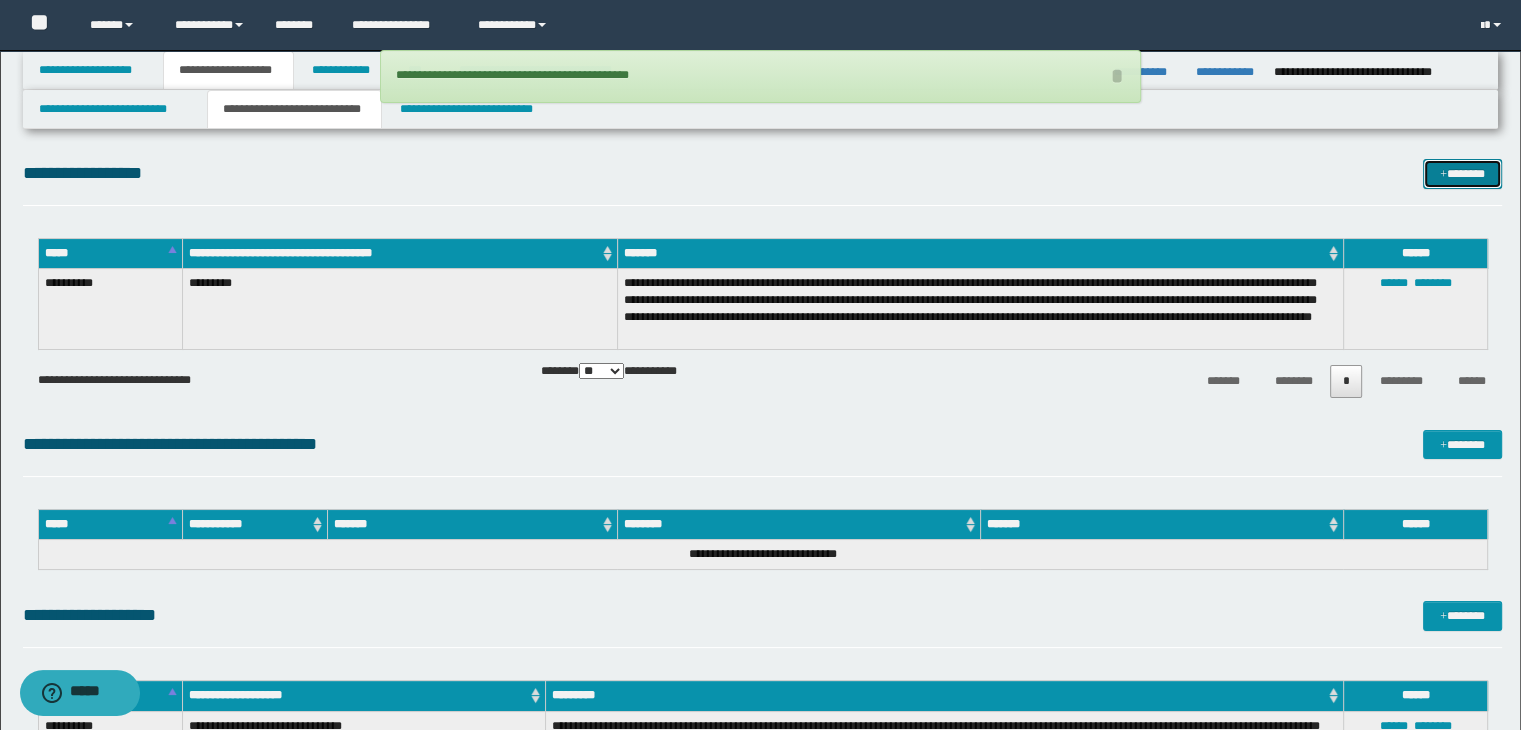 click on "*******" at bounding box center [1462, 174] 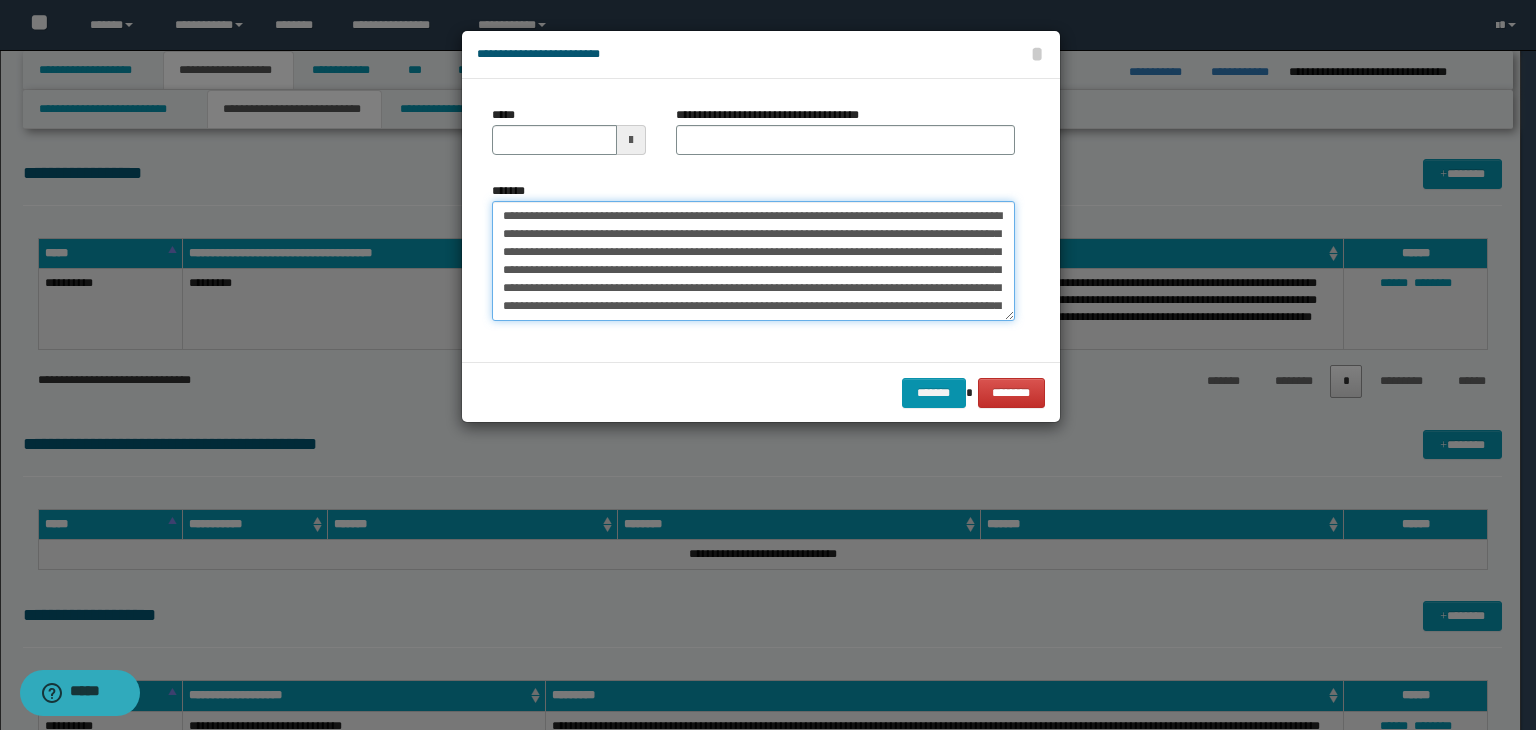 click on "*******" at bounding box center [753, 261] 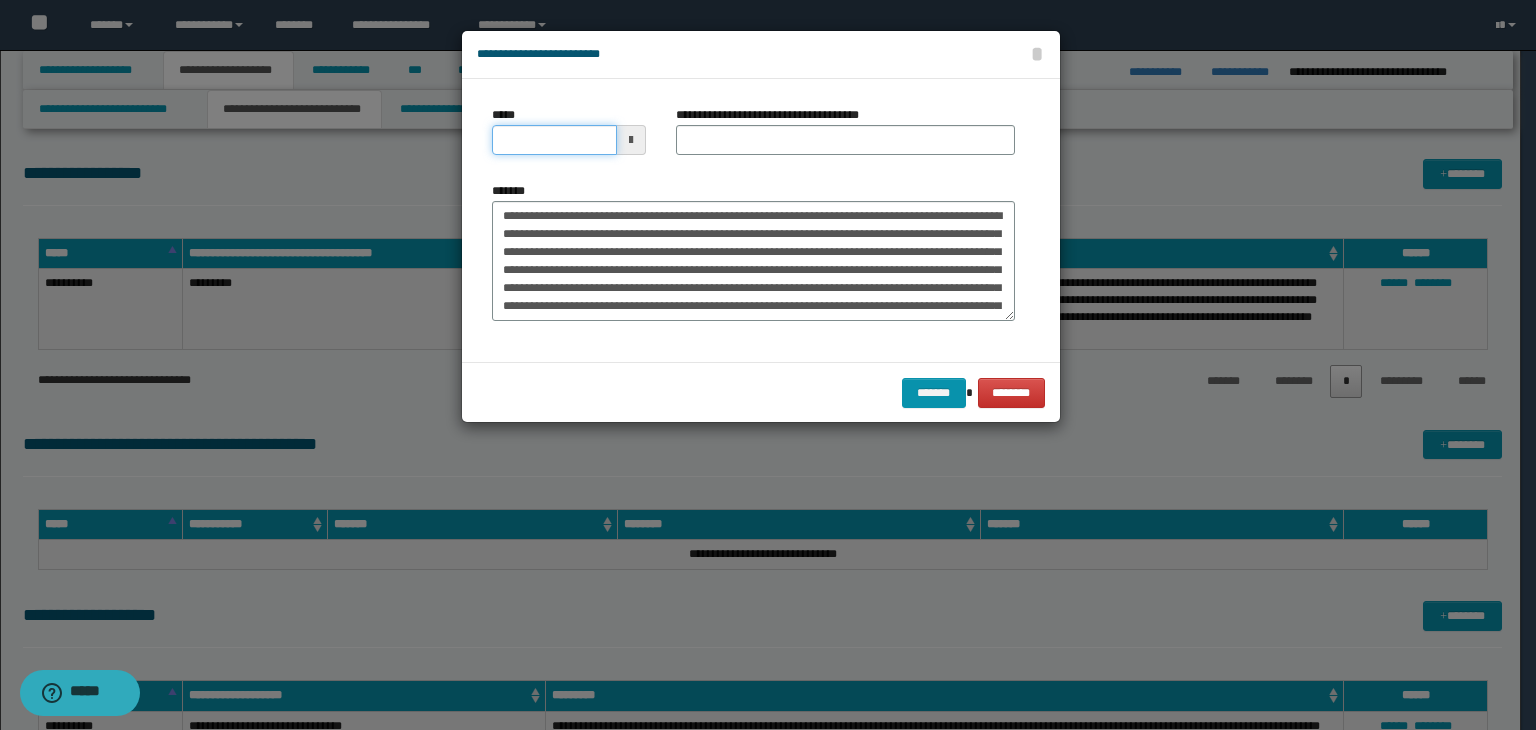 click on "*****" at bounding box center (554, 140) 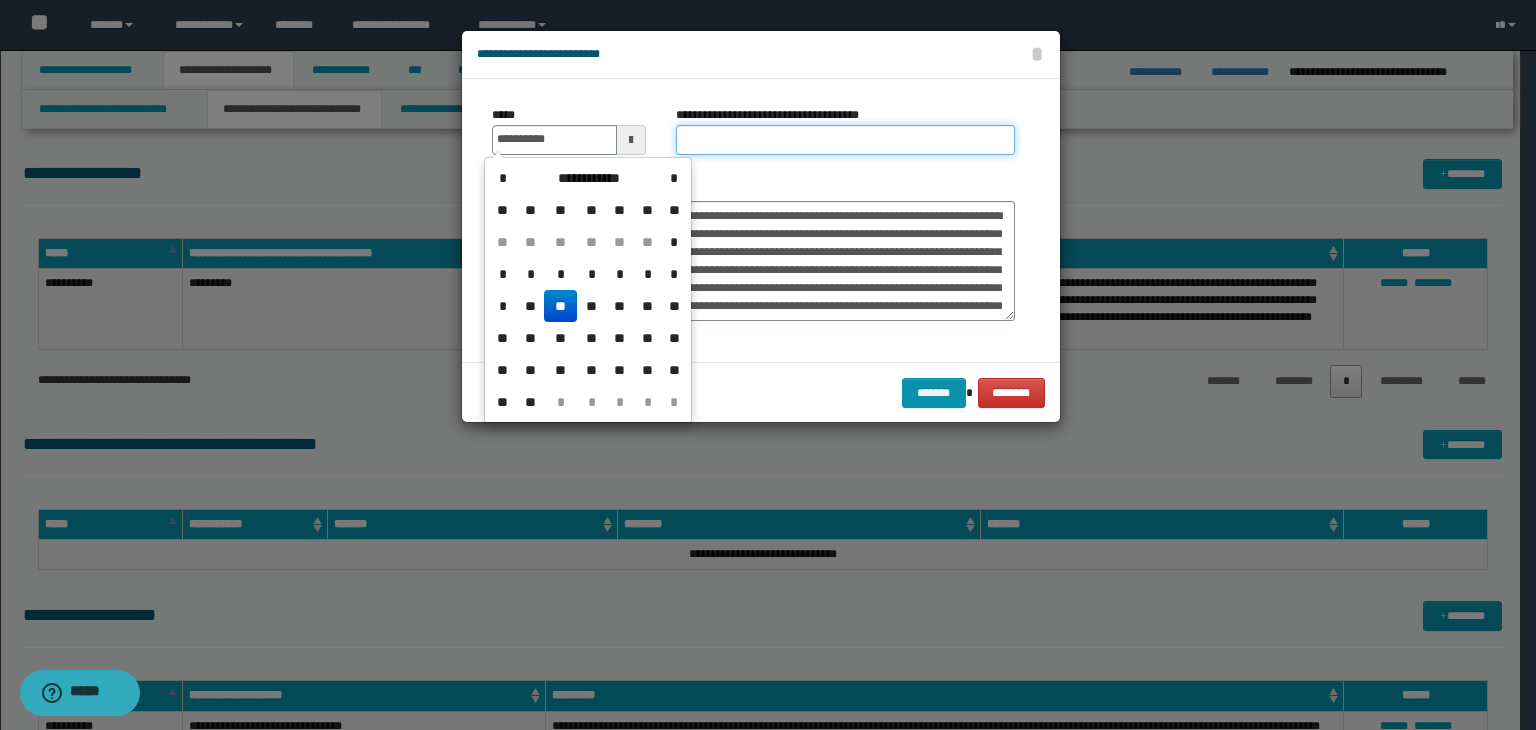type on "**********" 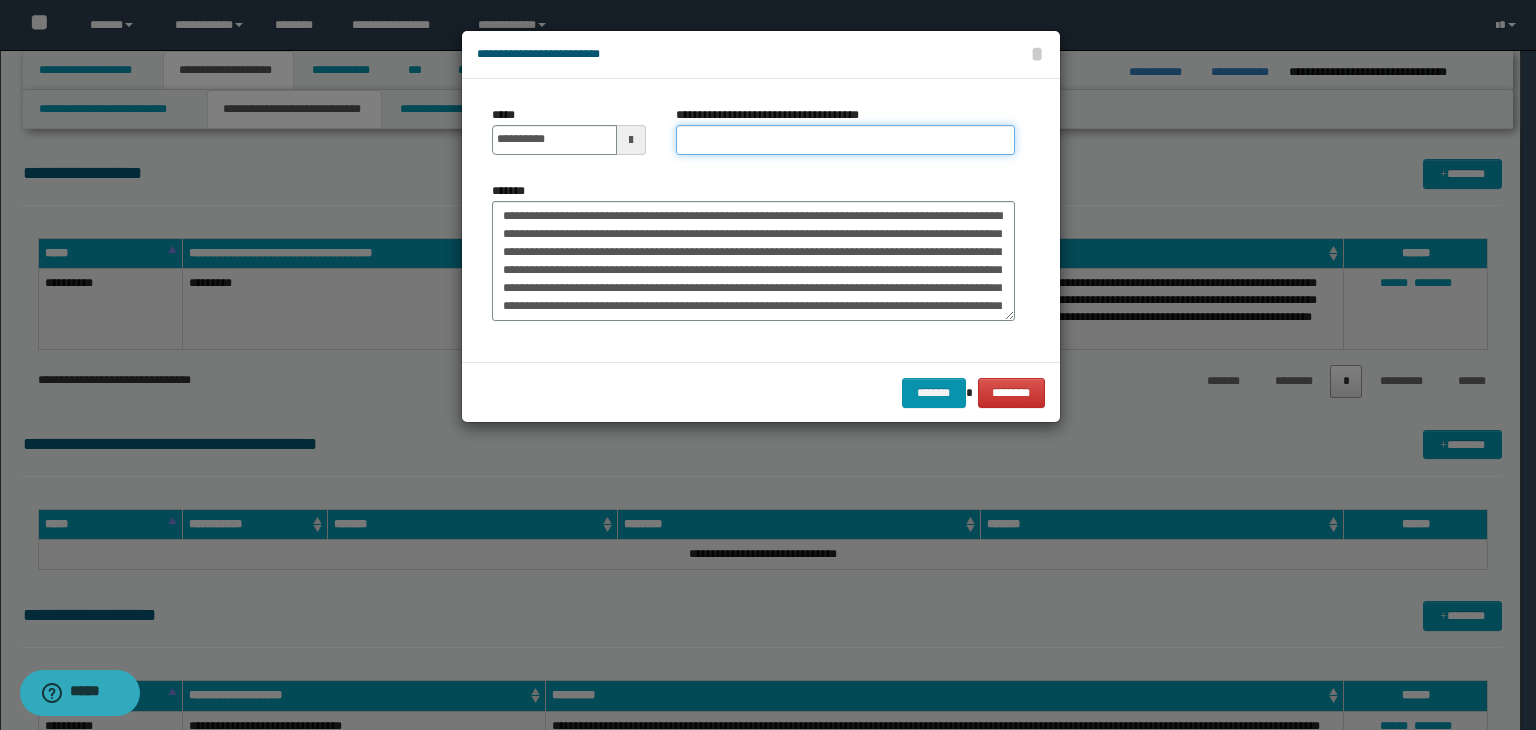 click on "**********" at bounding box center (845, 140) 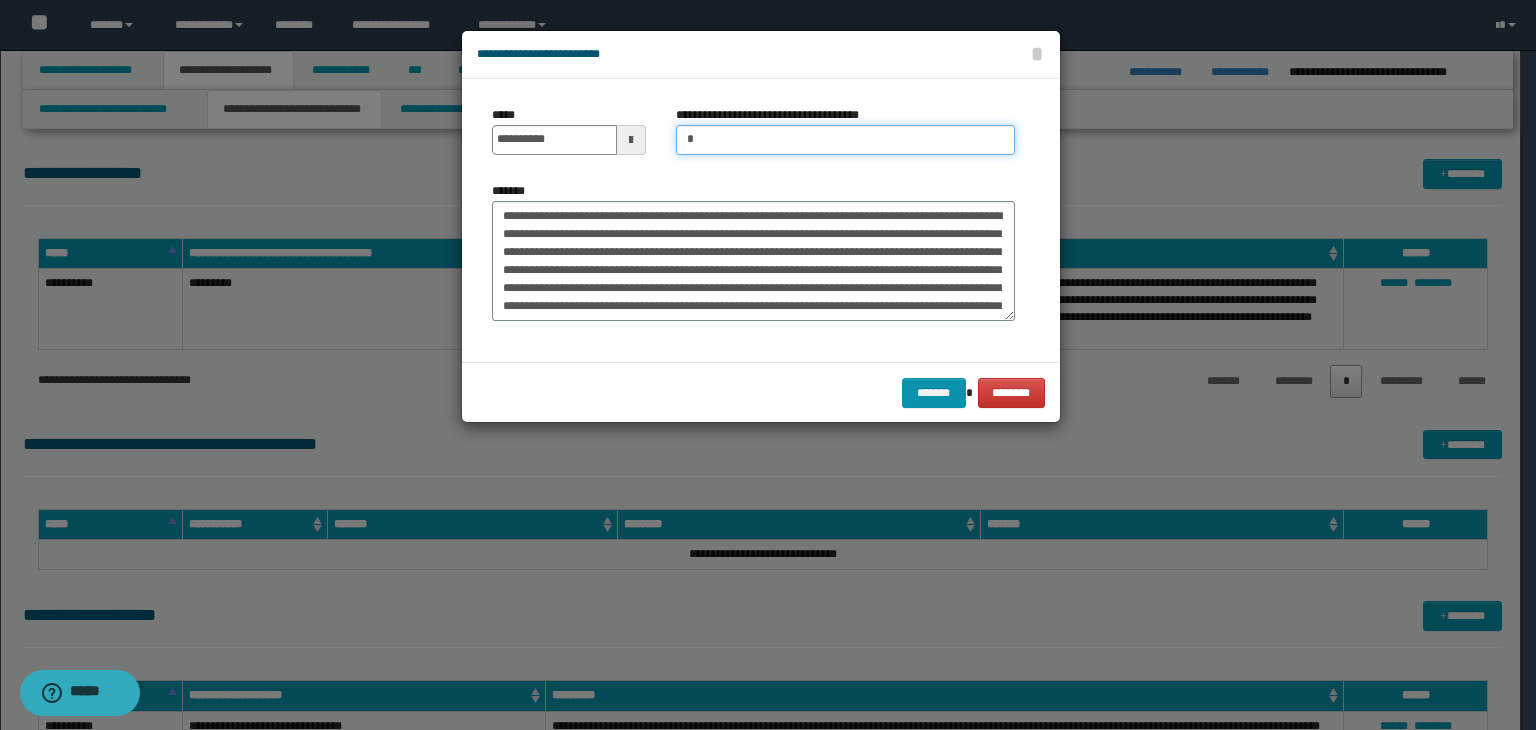 type on "*********" 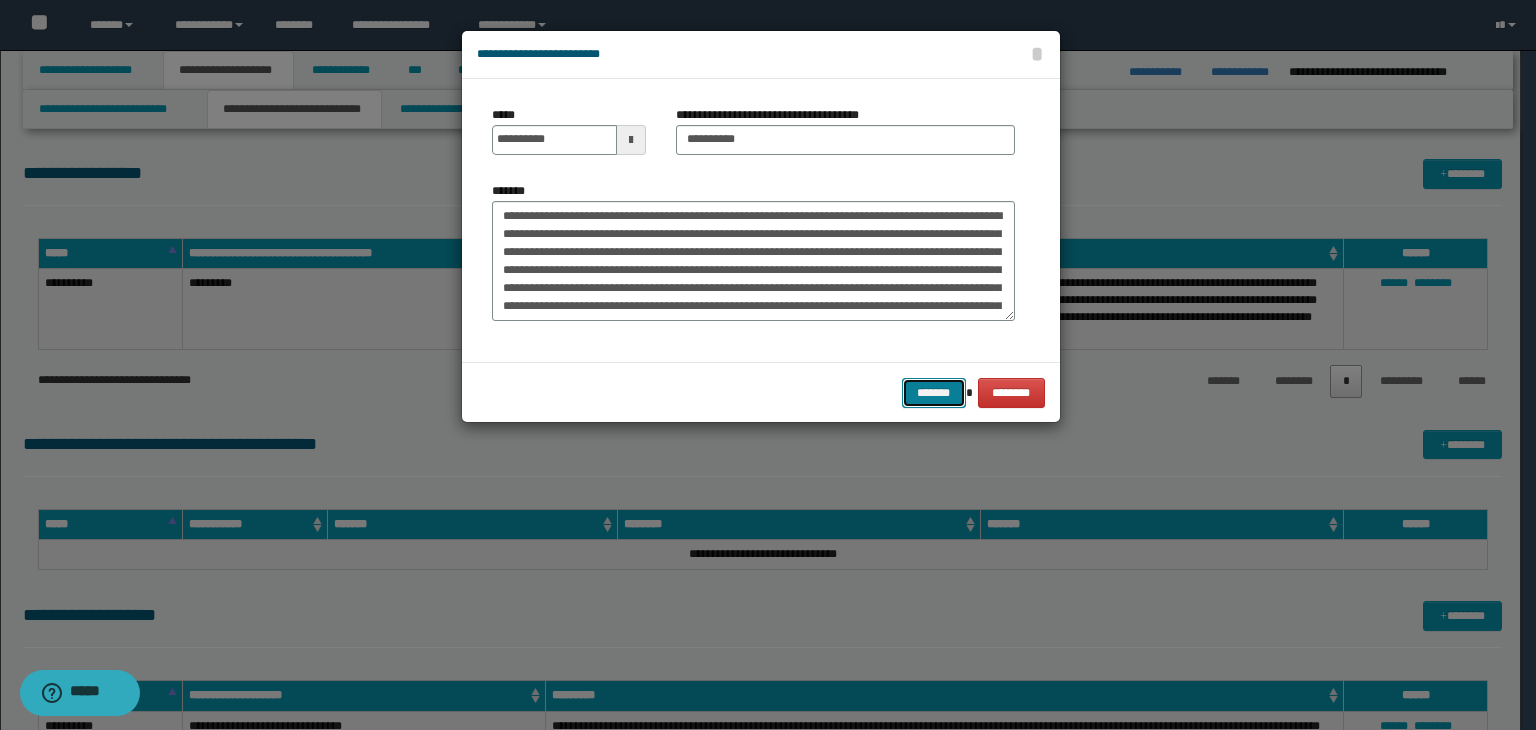 click on "*******" at bounding box center [934, 393] 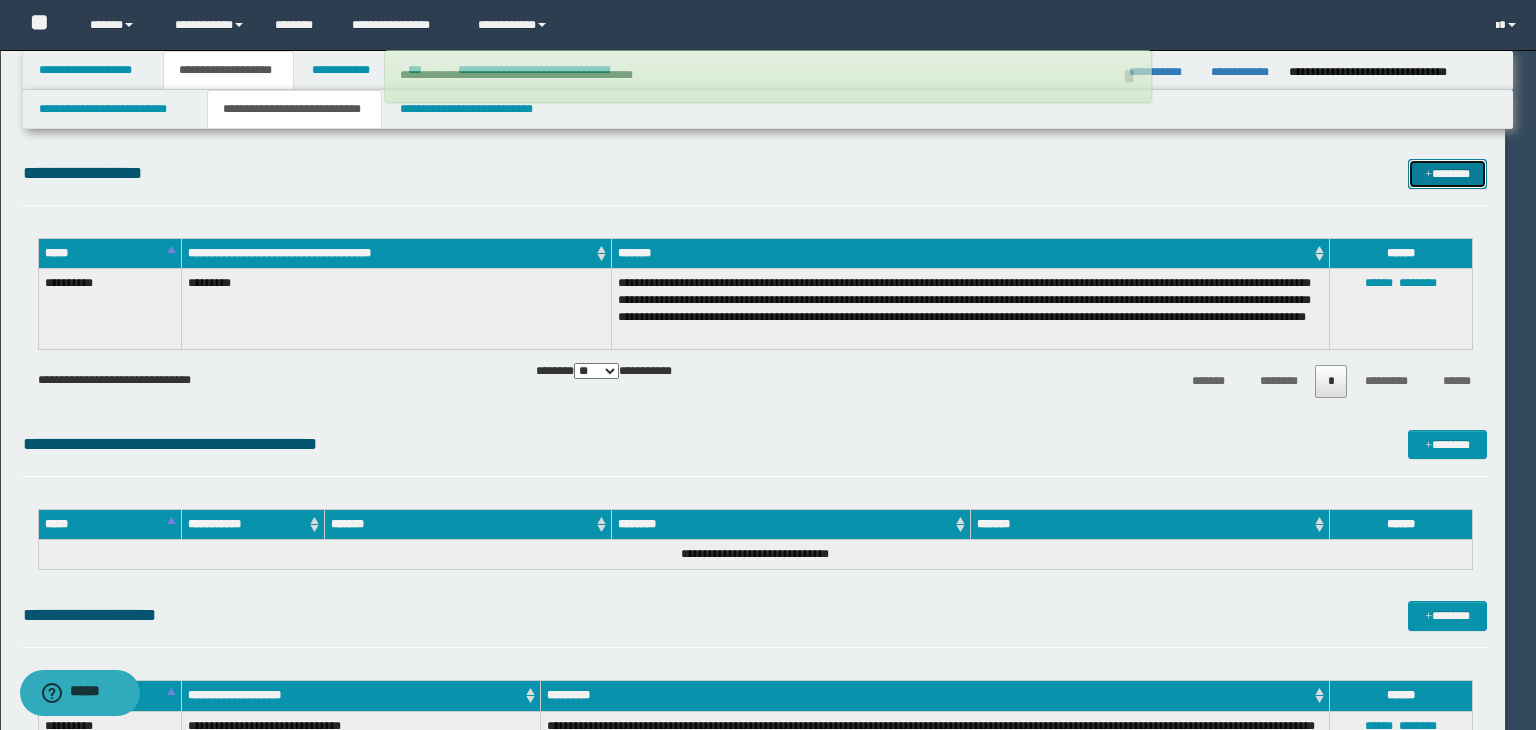 type 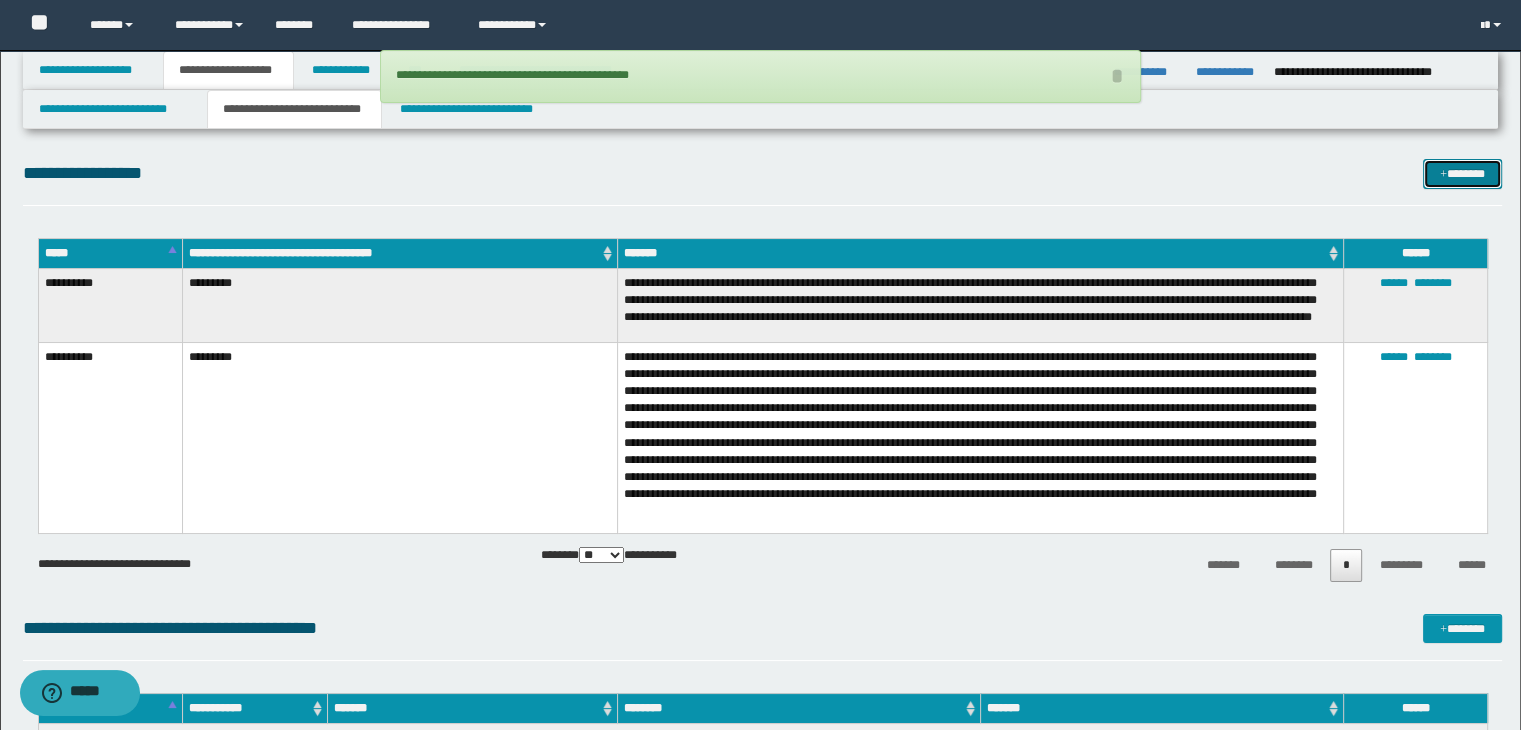 click on "*******" at bounding box center (1462, 174) 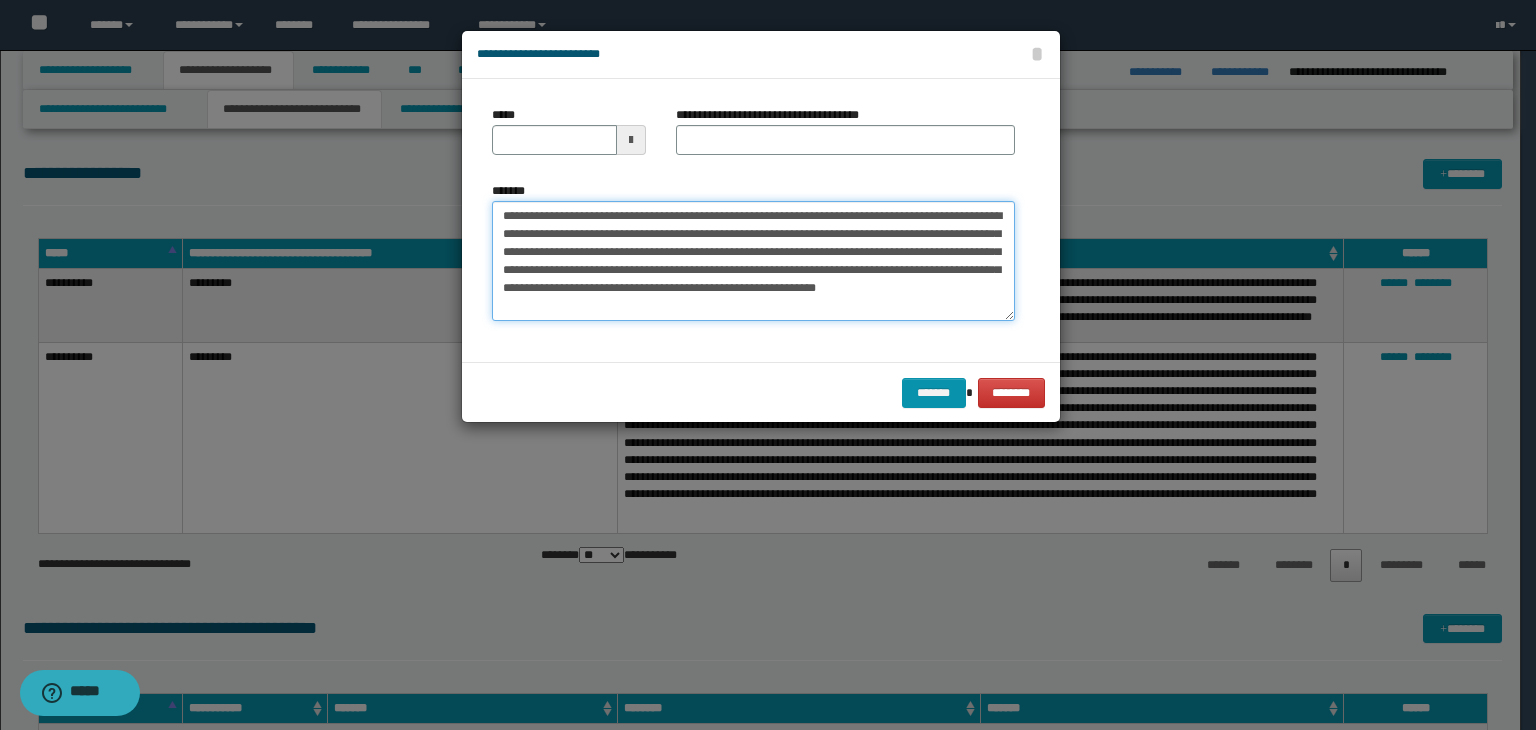 click on "**********" at bounding box center (753, 261) 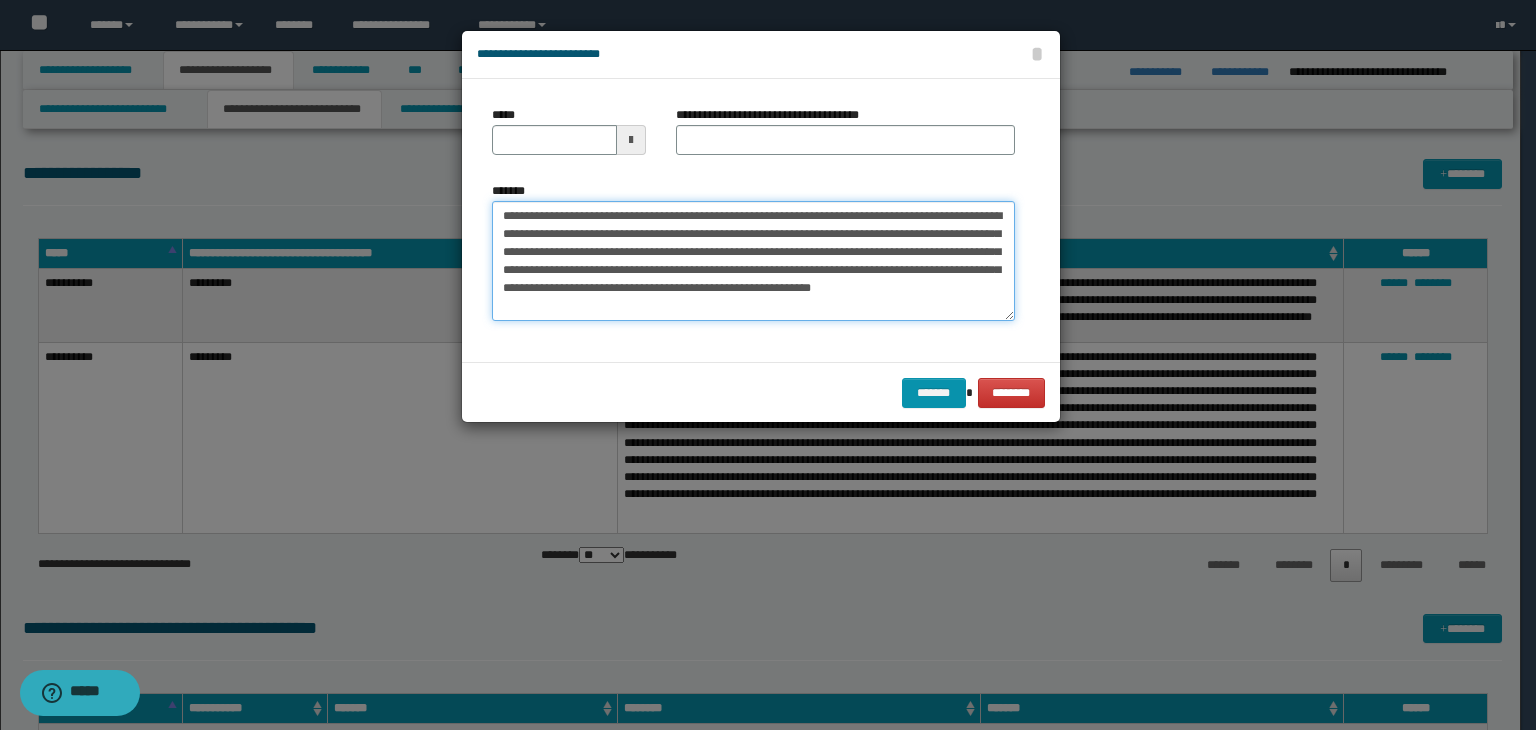type on "**********" 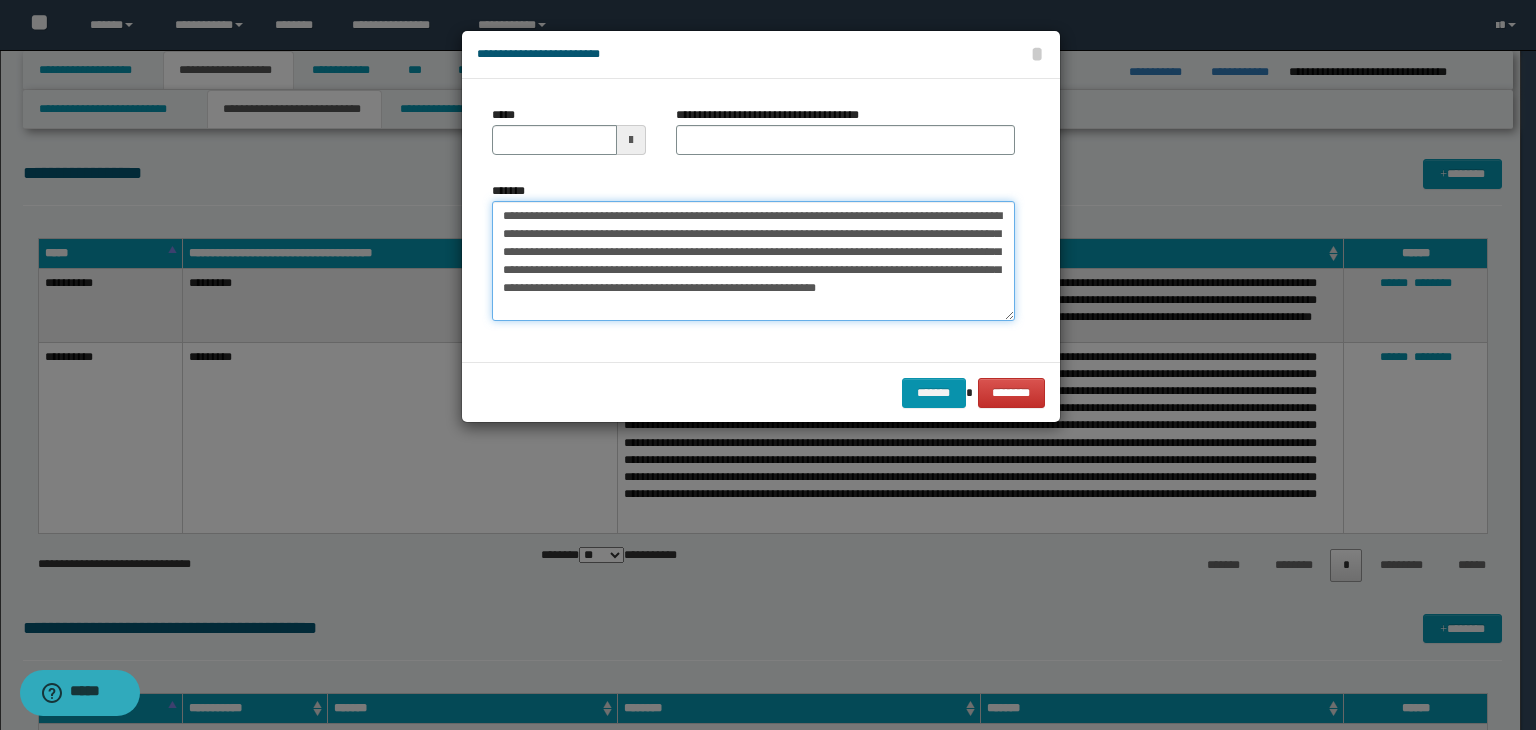 type 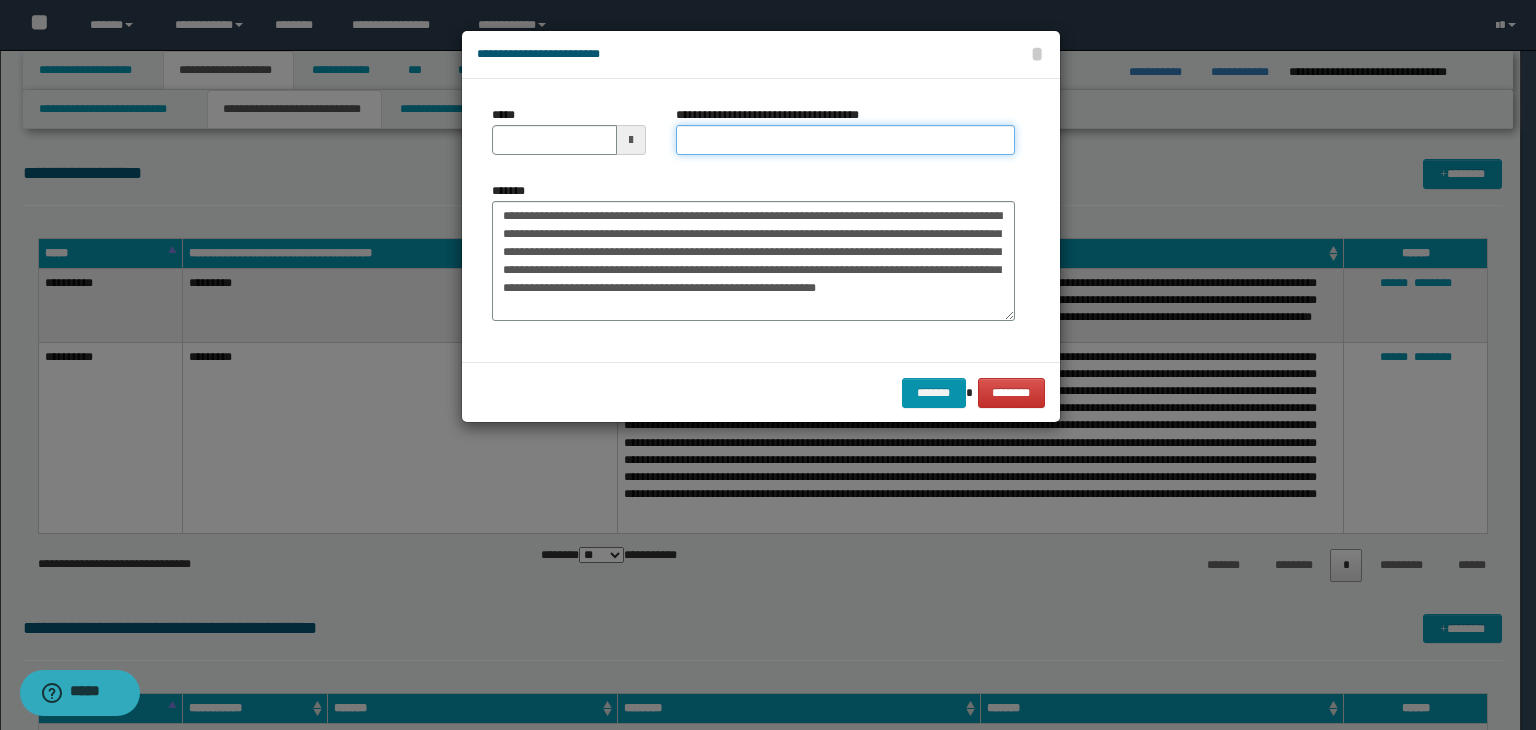 click on "**********" at bounding box center (845, 140) 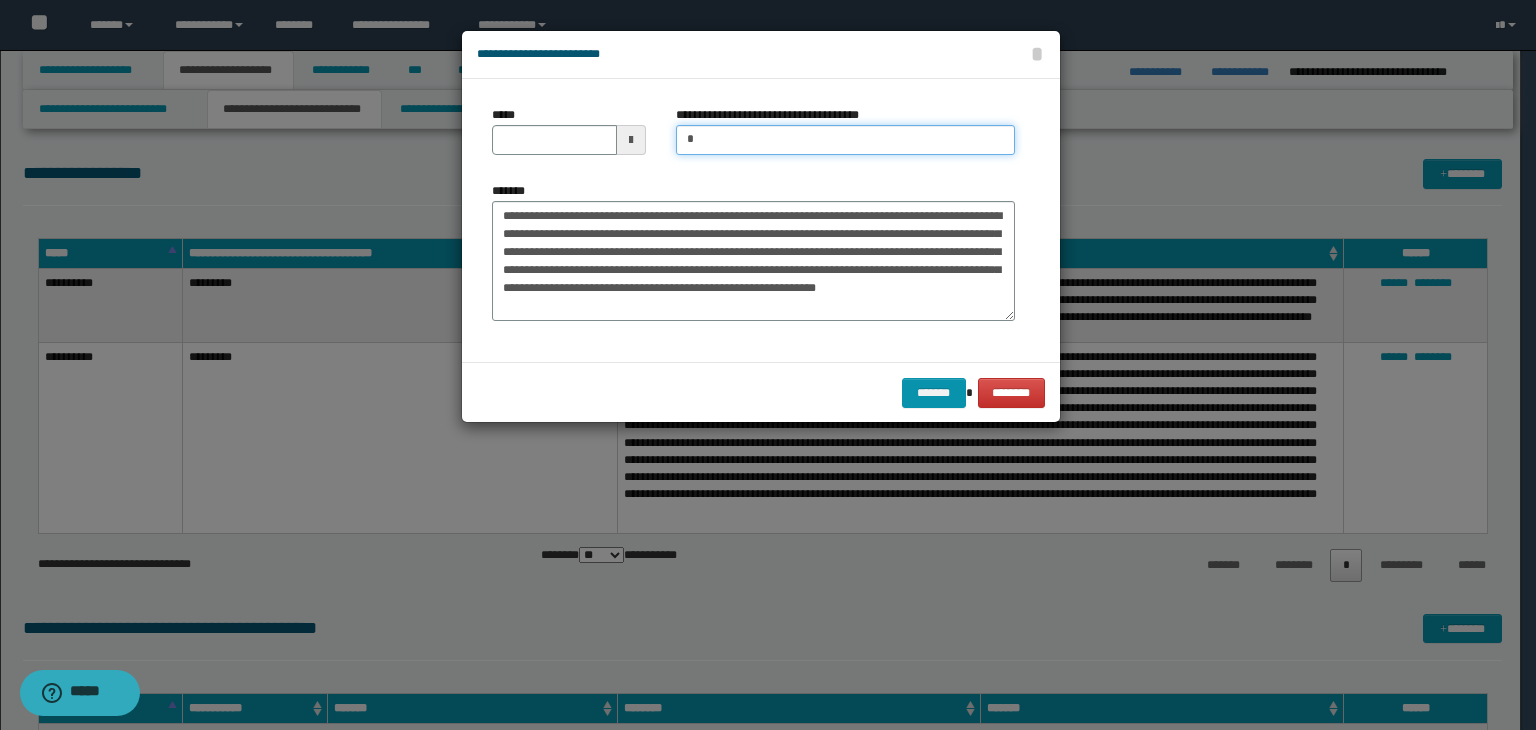 type on "**********" 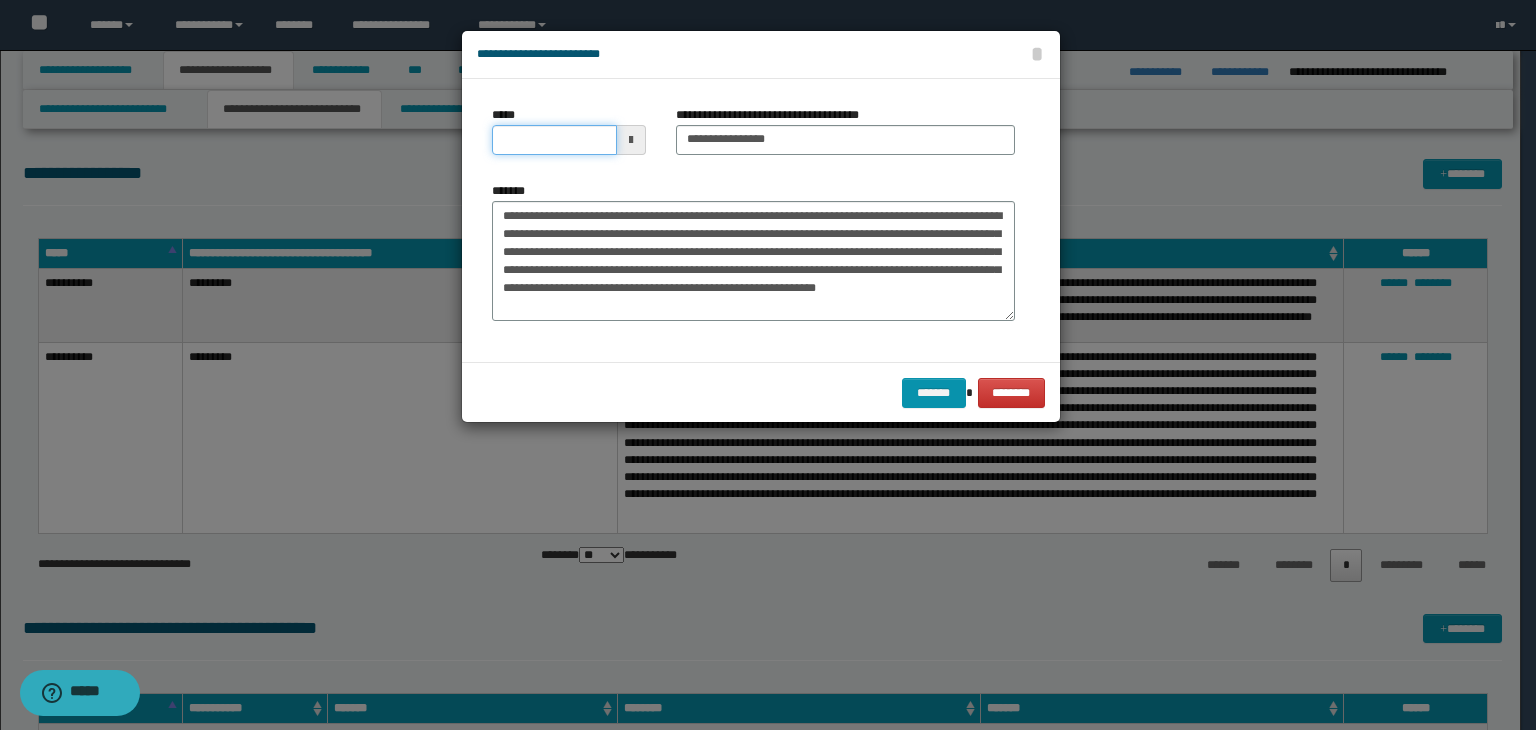 click on "*****" at bounding box center (554, 140) 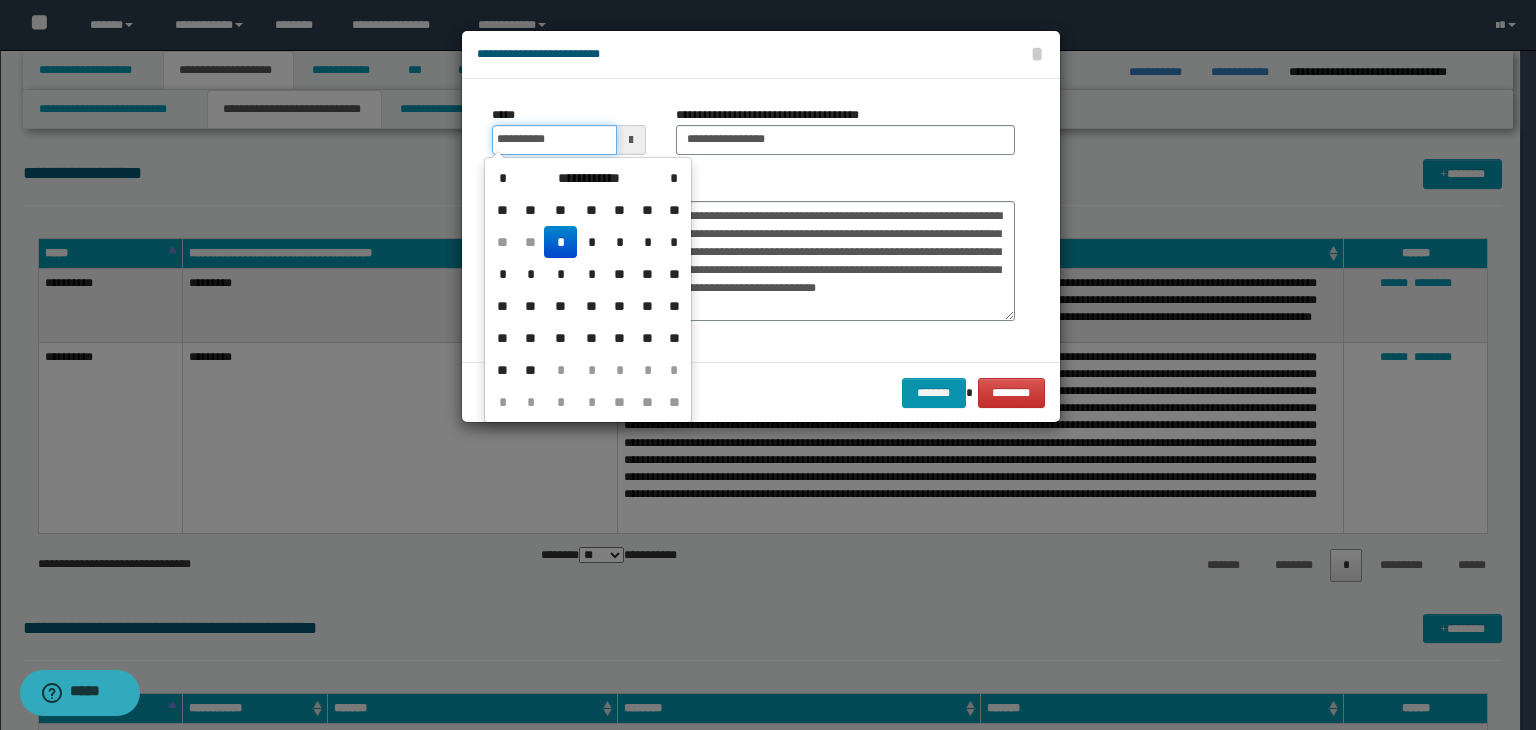 click on "**********" at bounding box center (554, 140) 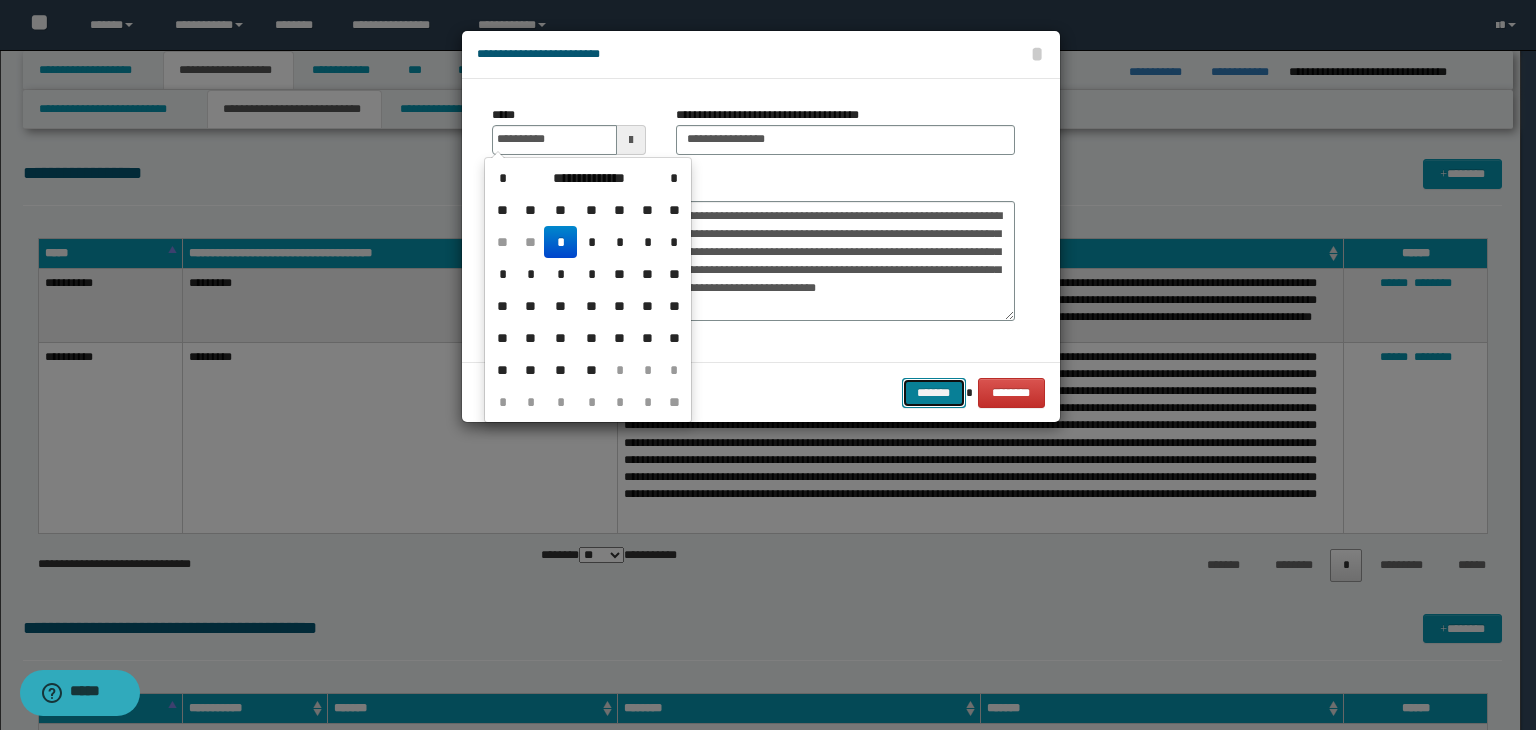 type on "**********" 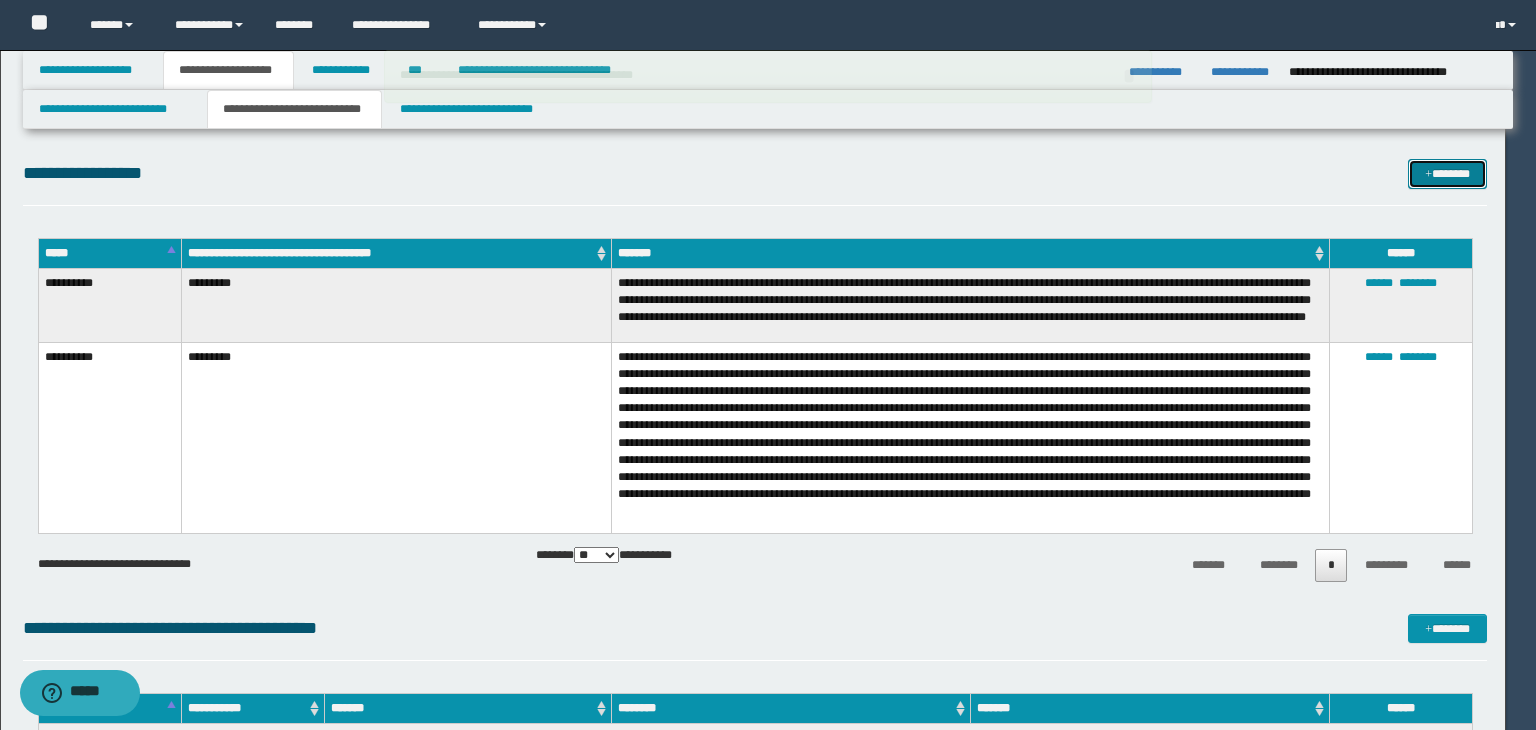 type 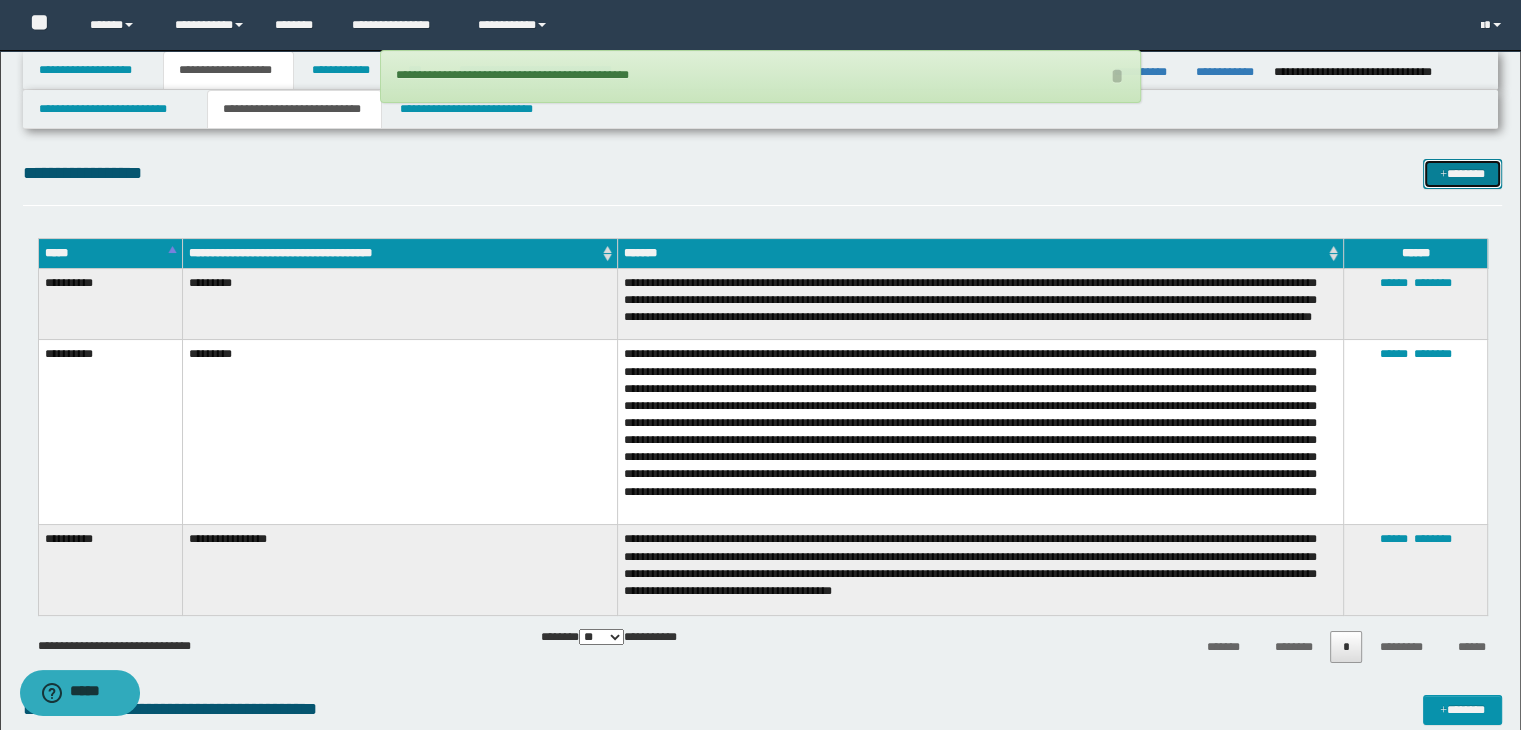 click on "*******" at bounding box center [1462, 174] 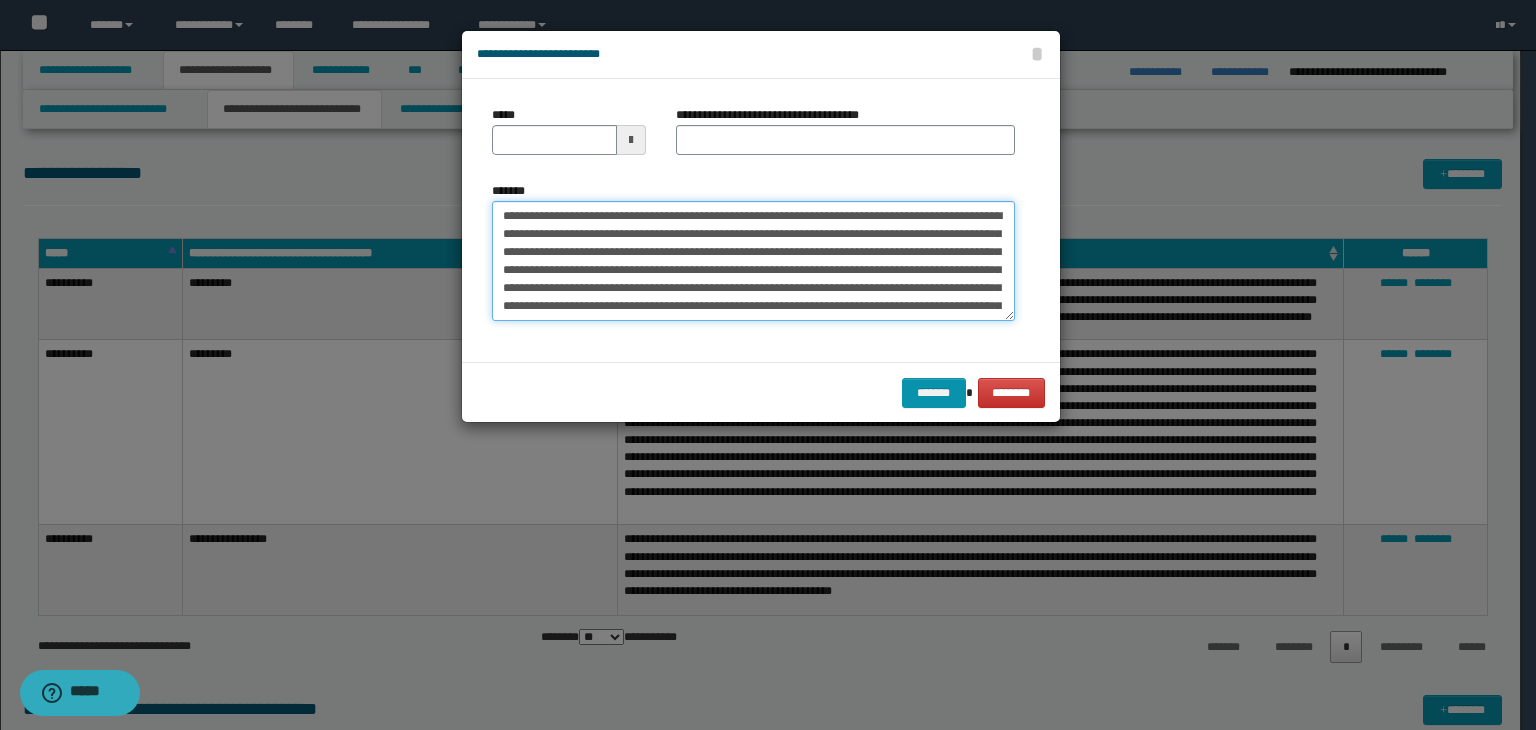 click on "**********" at bounding box center [753, 261] 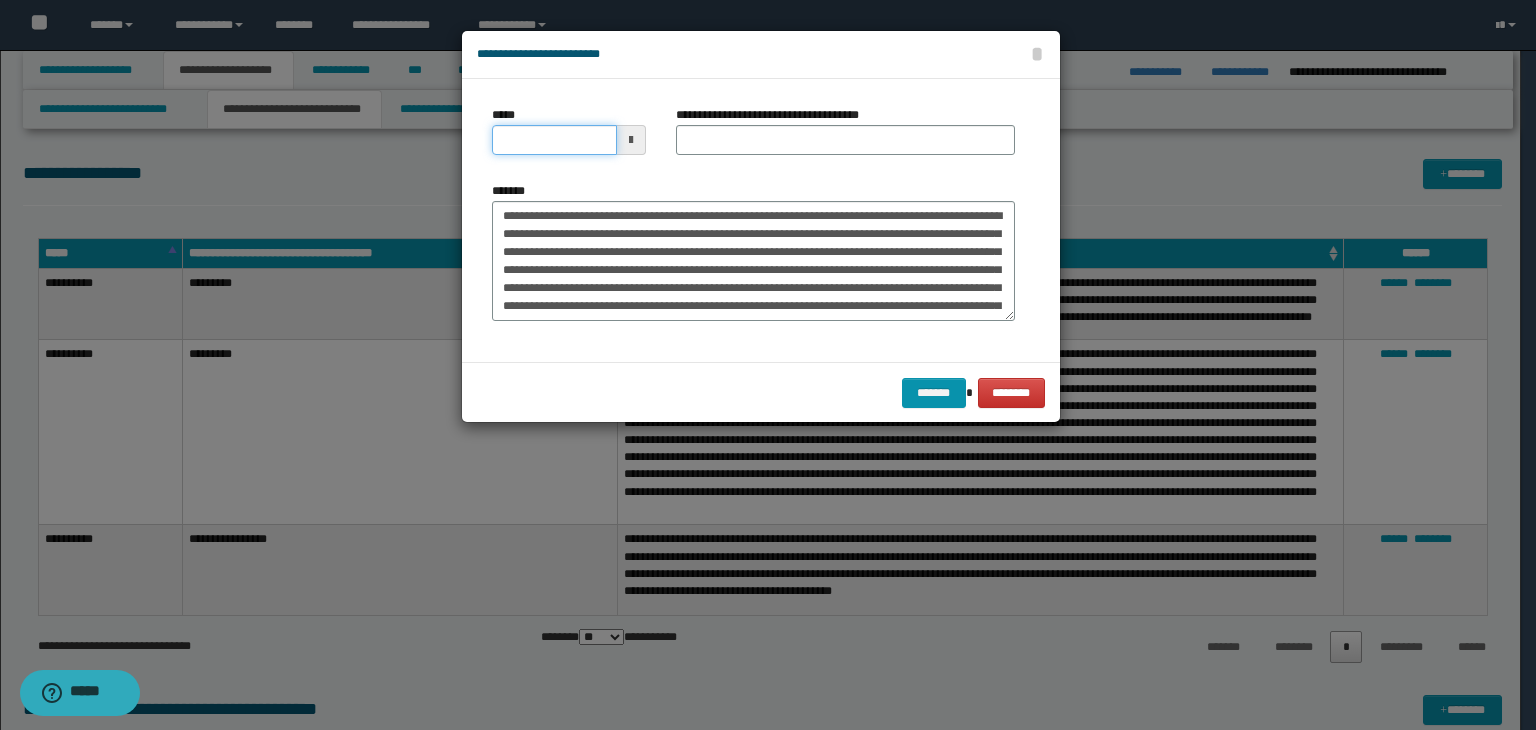 click on "*****" at bounding box center [554, 140] 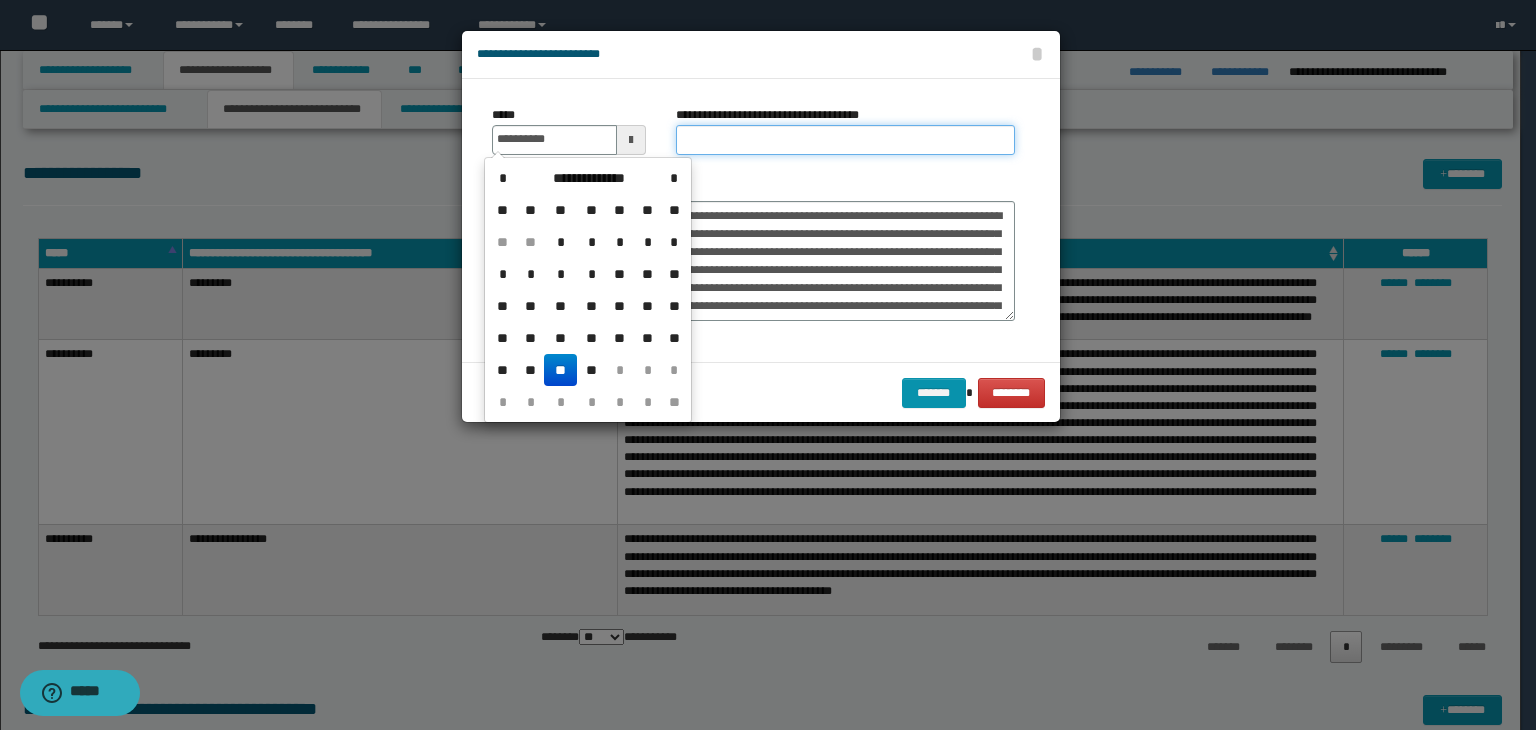 type on "**********" 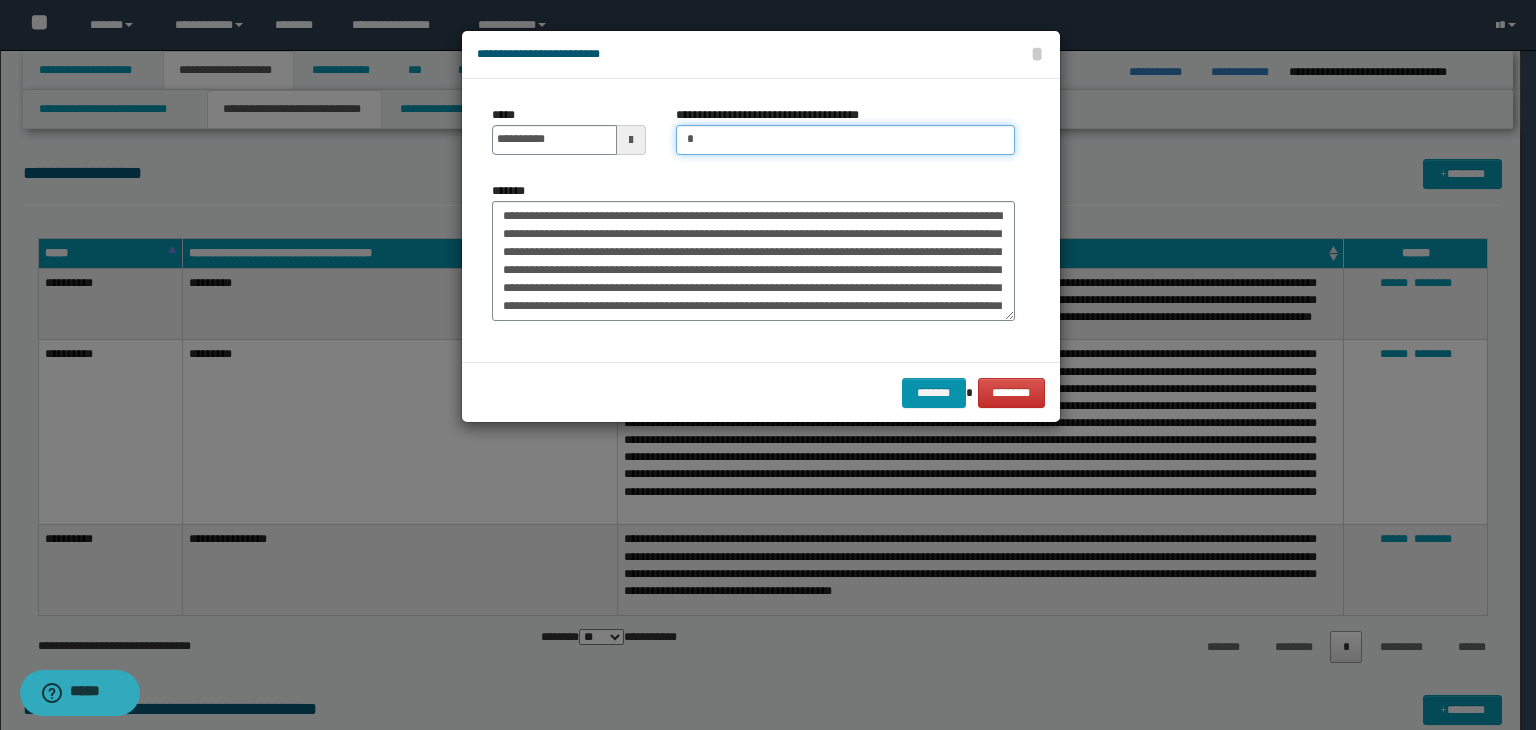 type on "*********" 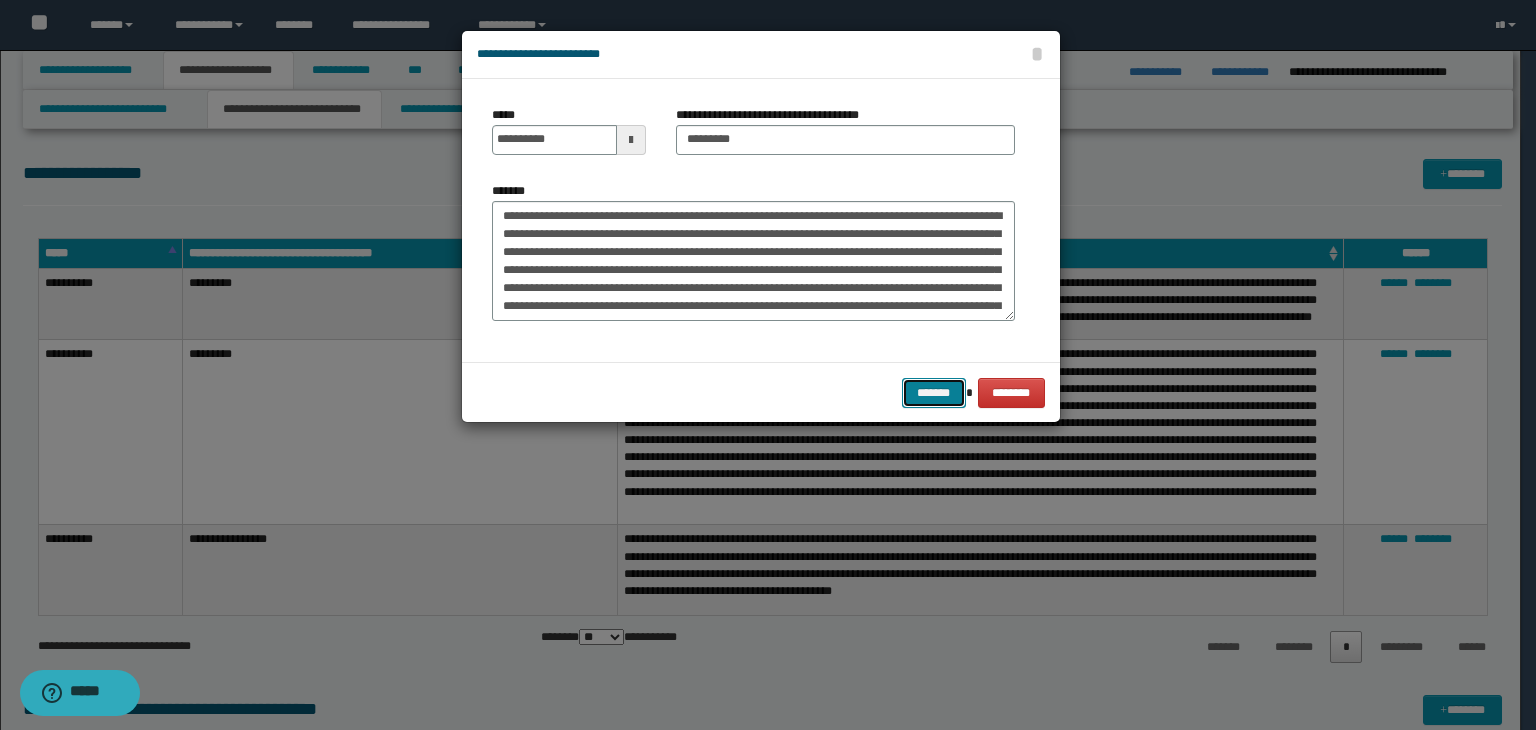 click on "*******" at bounding box center (934, 393) 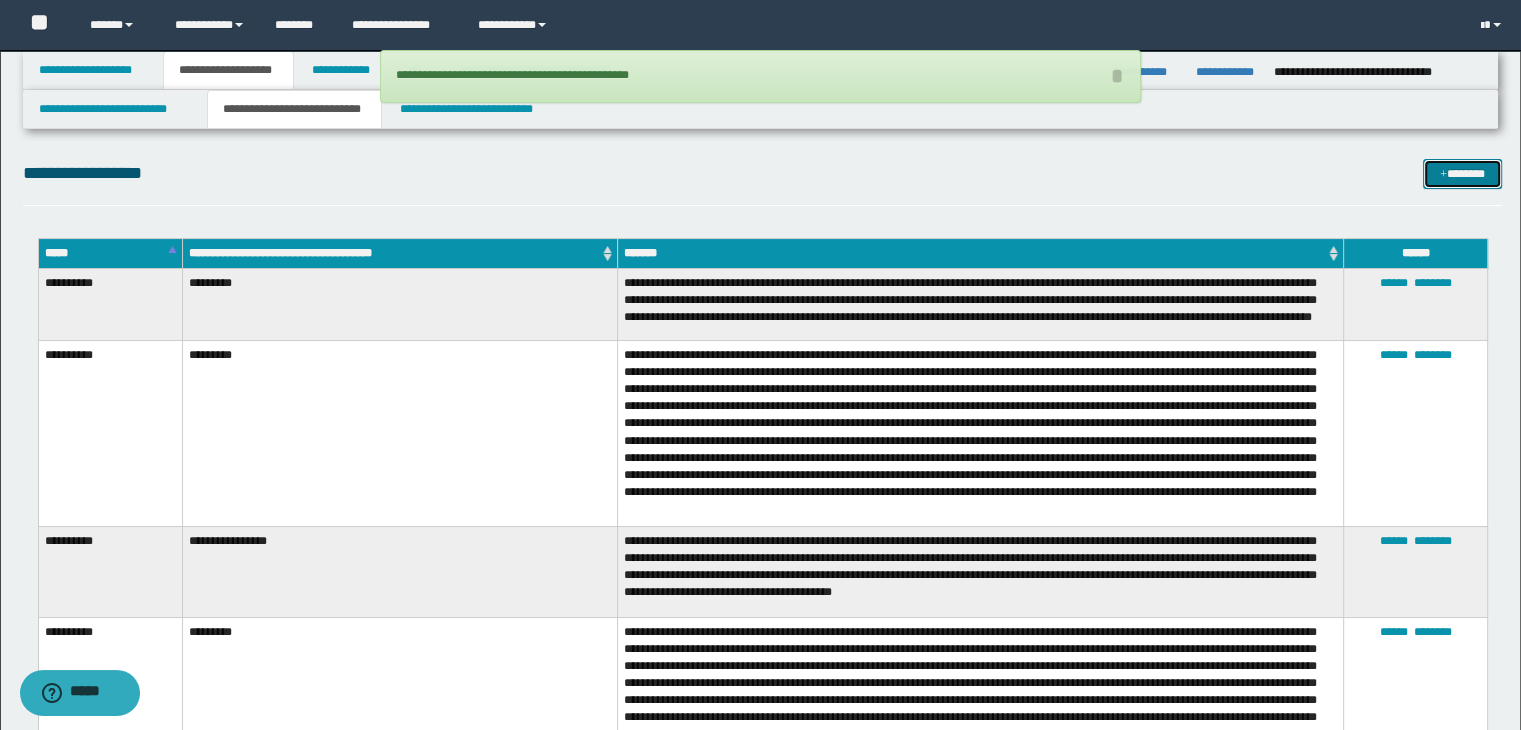 click on "*******" at bounding box center (1462, 174) 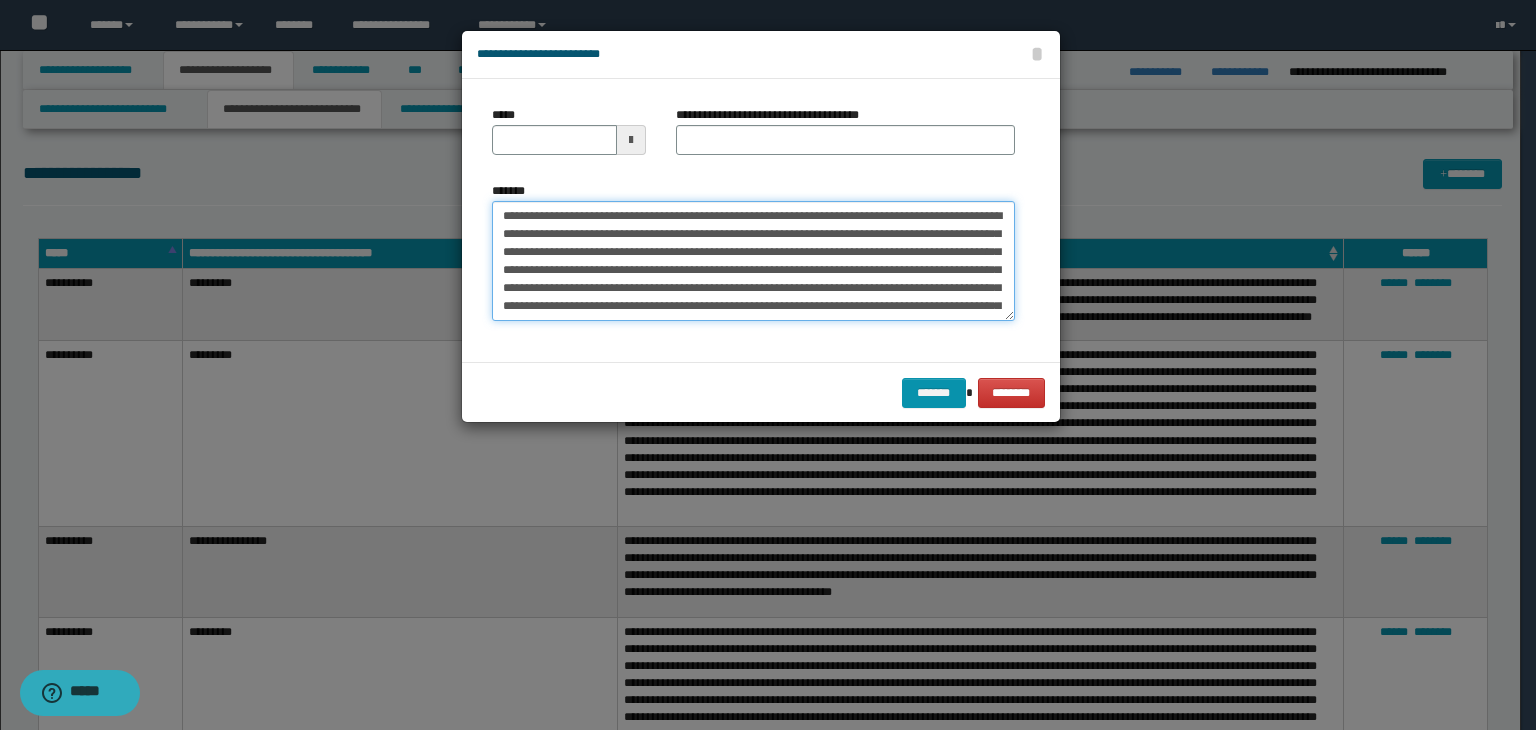 click on "*******" at bounding box center [753, 261] 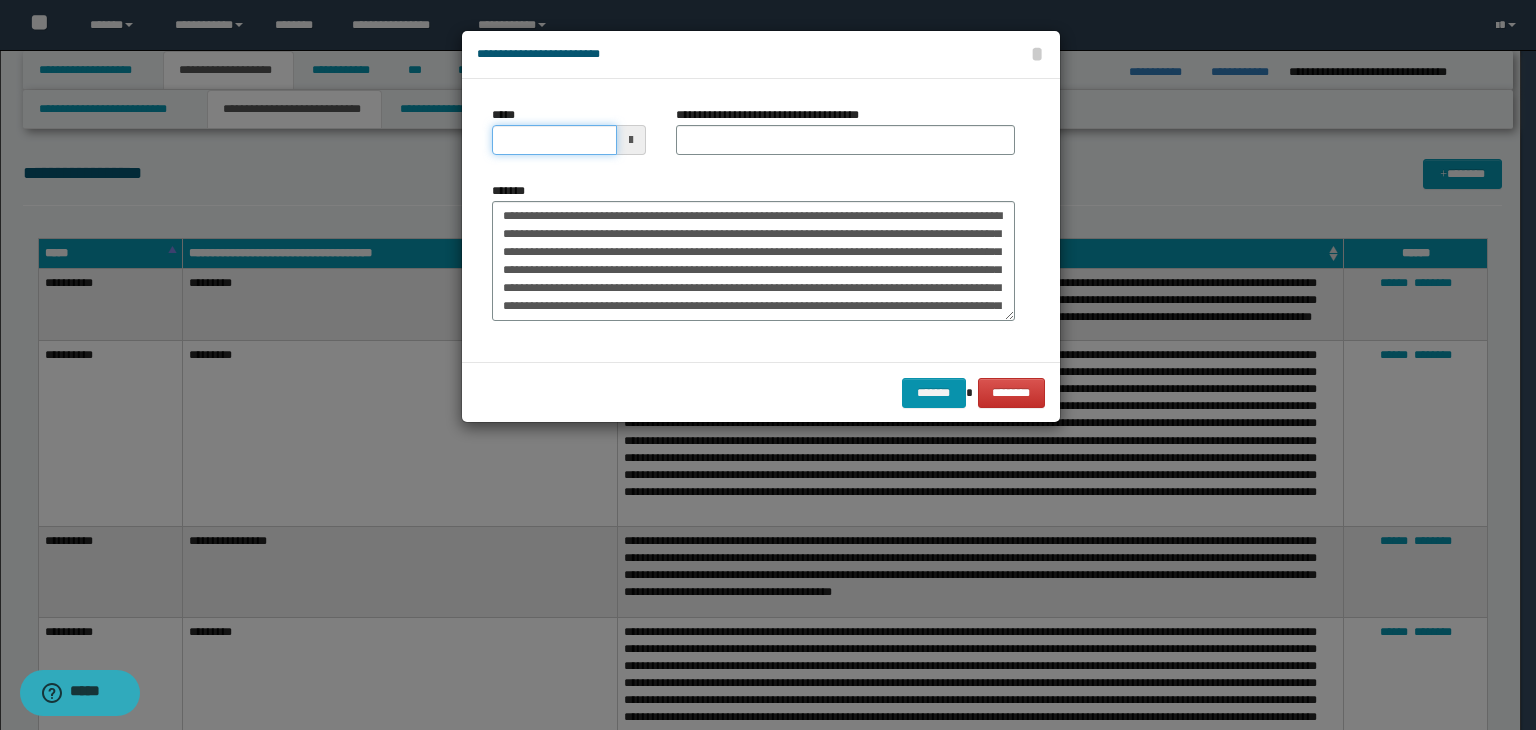 click on "*****" at bounding box center (554, 140) 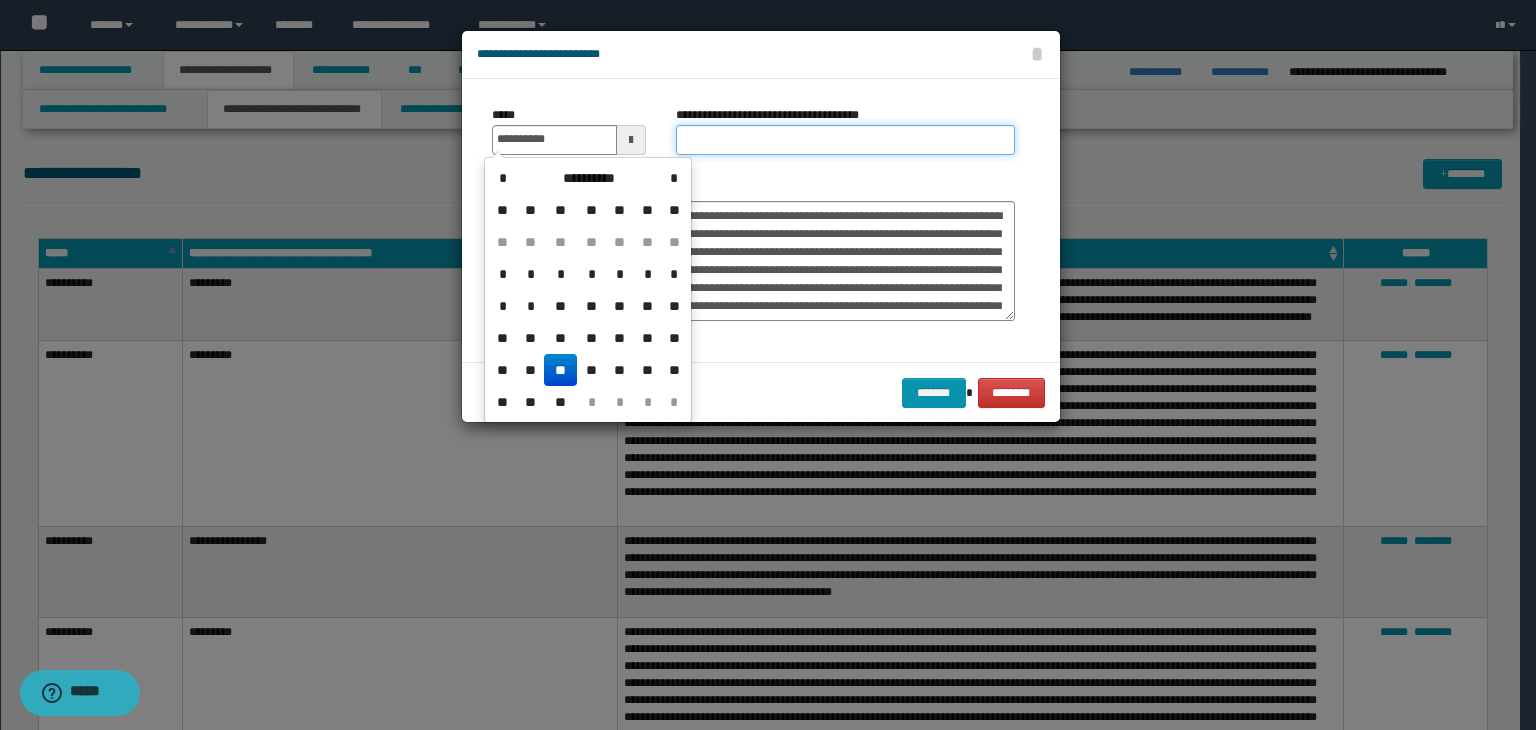 type on "**********" 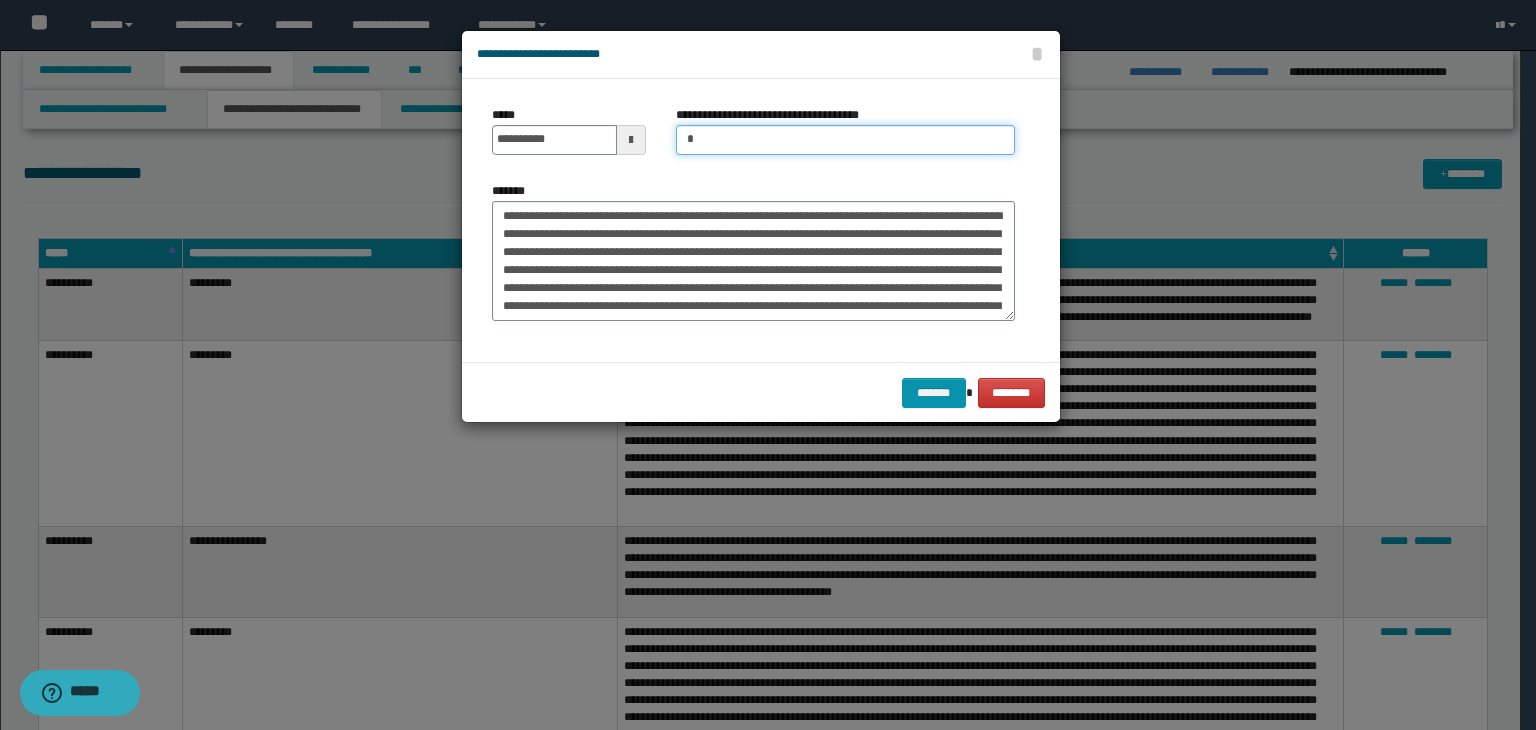 type on "*********" 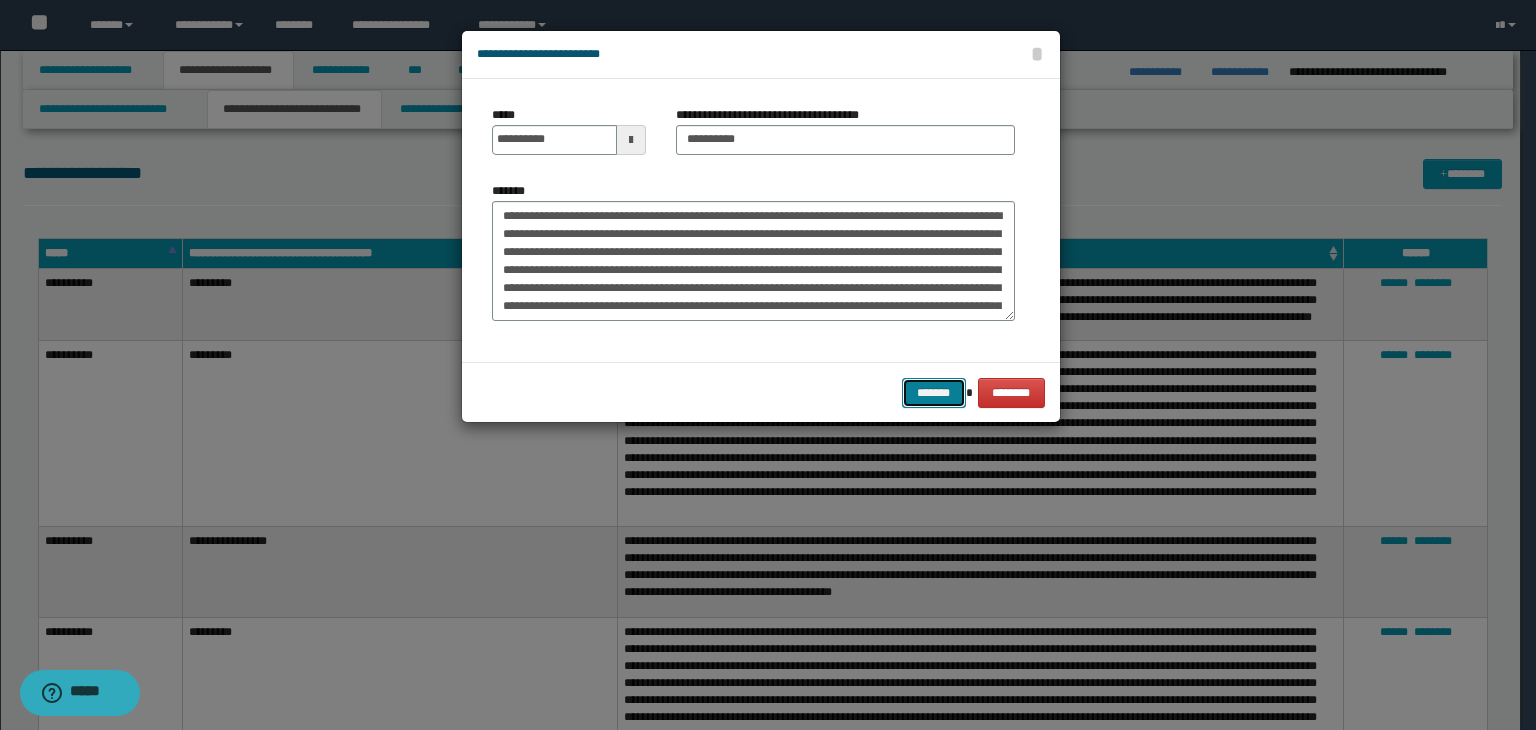 click on "*******" at bounding box center [934, 393] 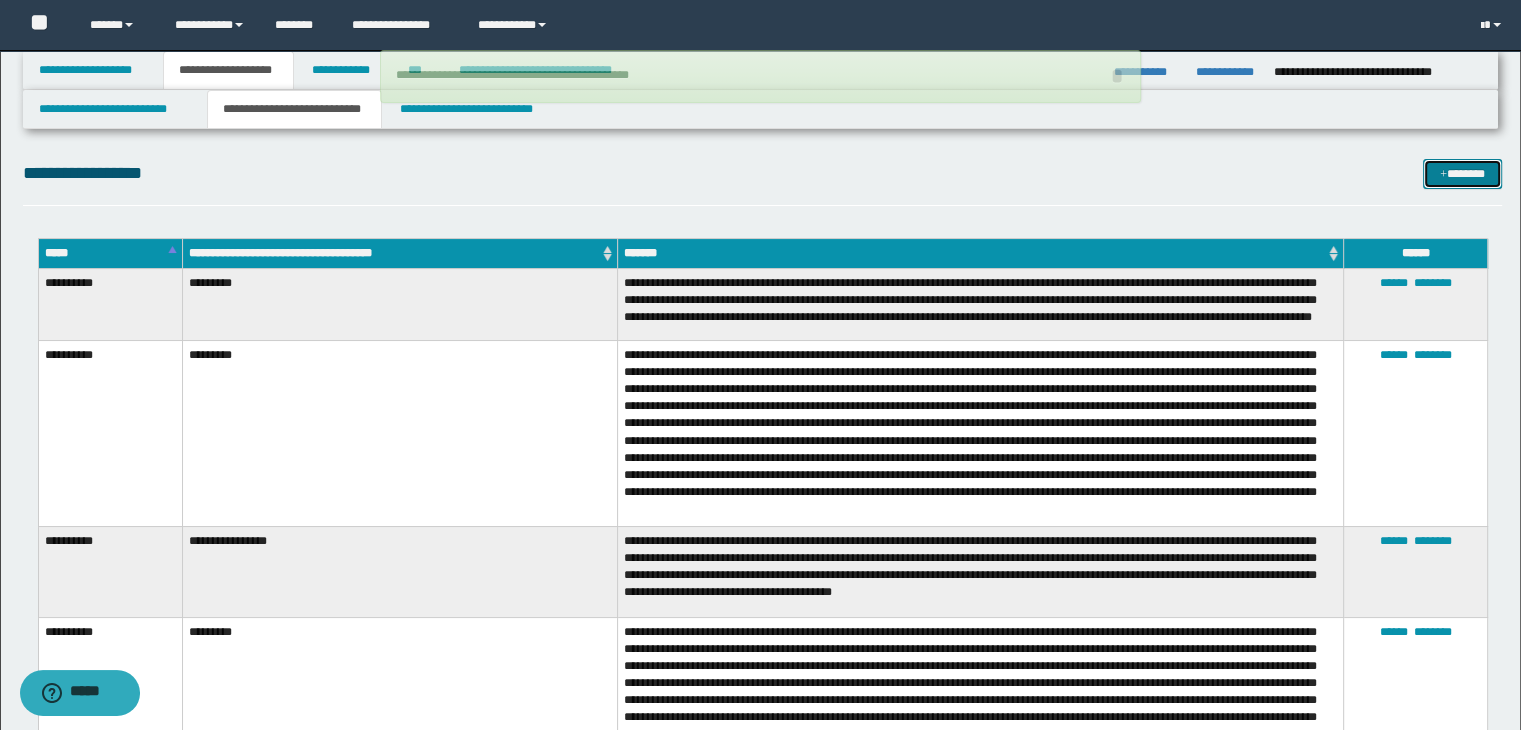 type 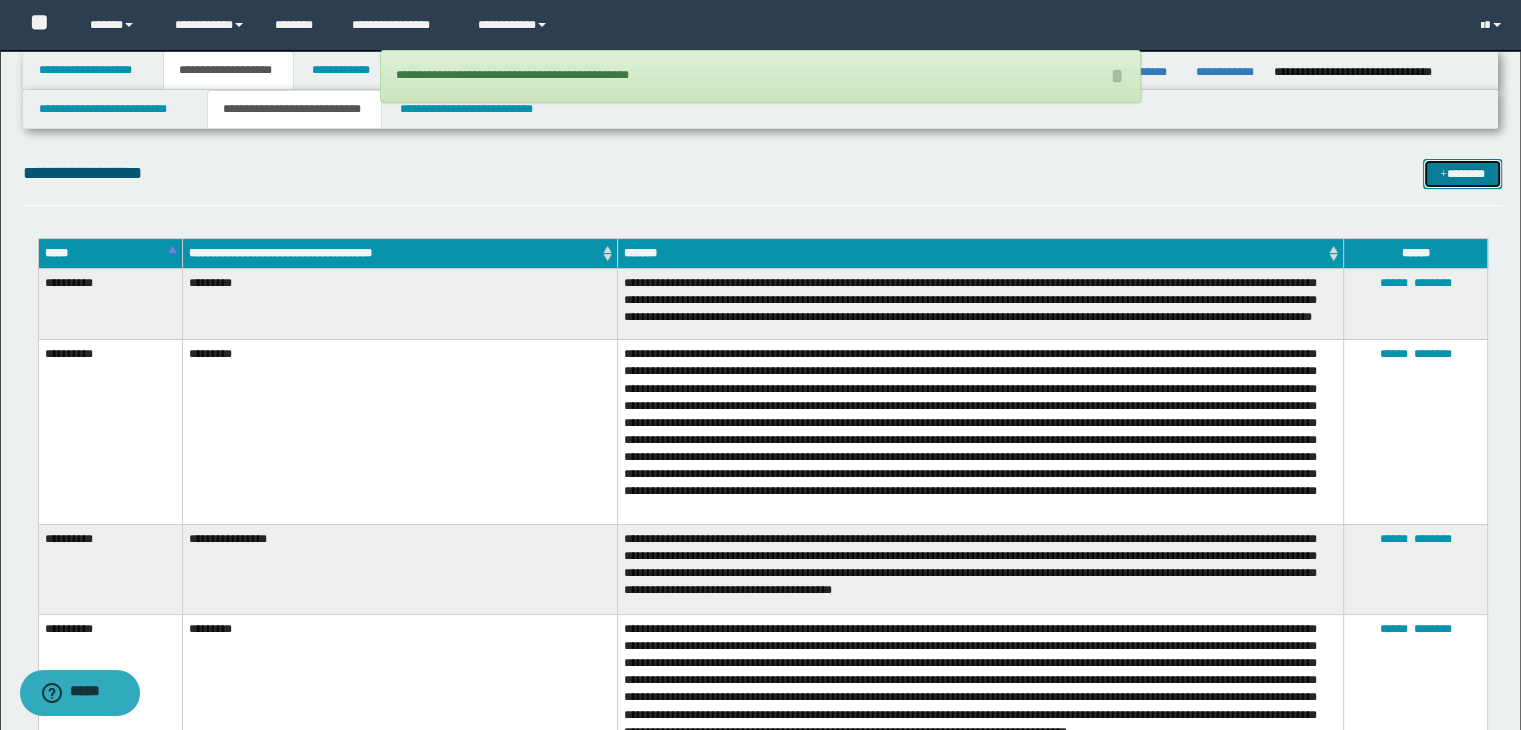 click on "*******" at bounding box center (1462, 174) 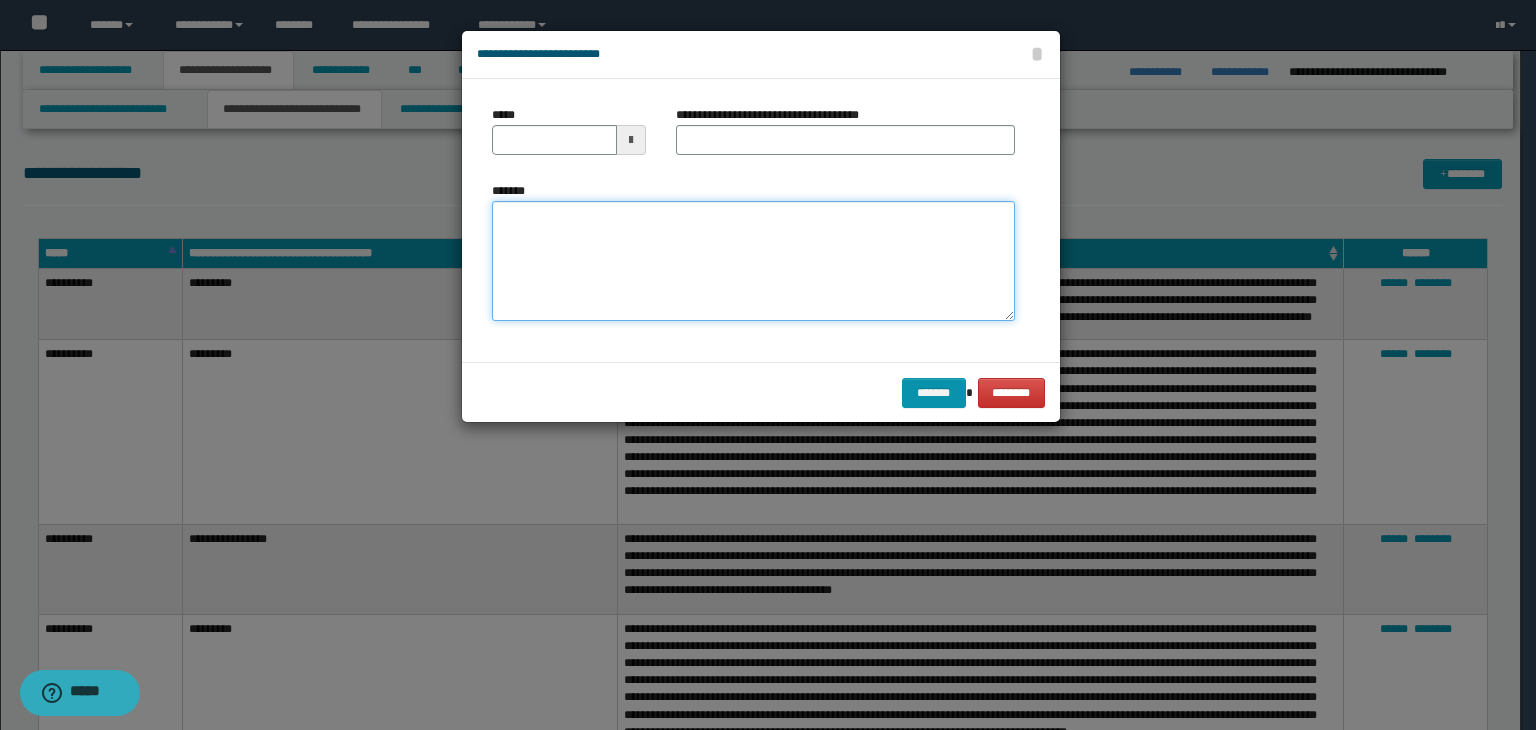 type on "**********" 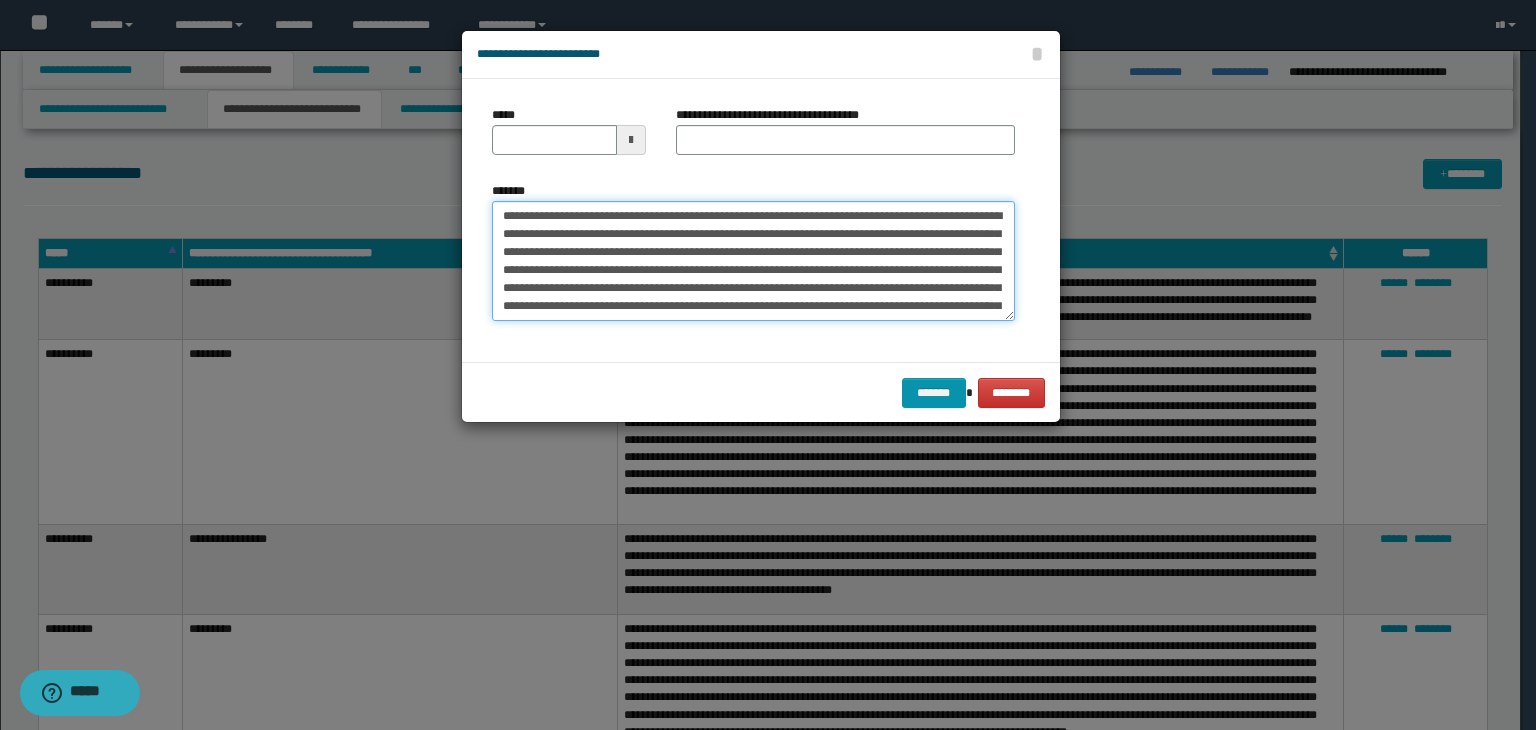 type 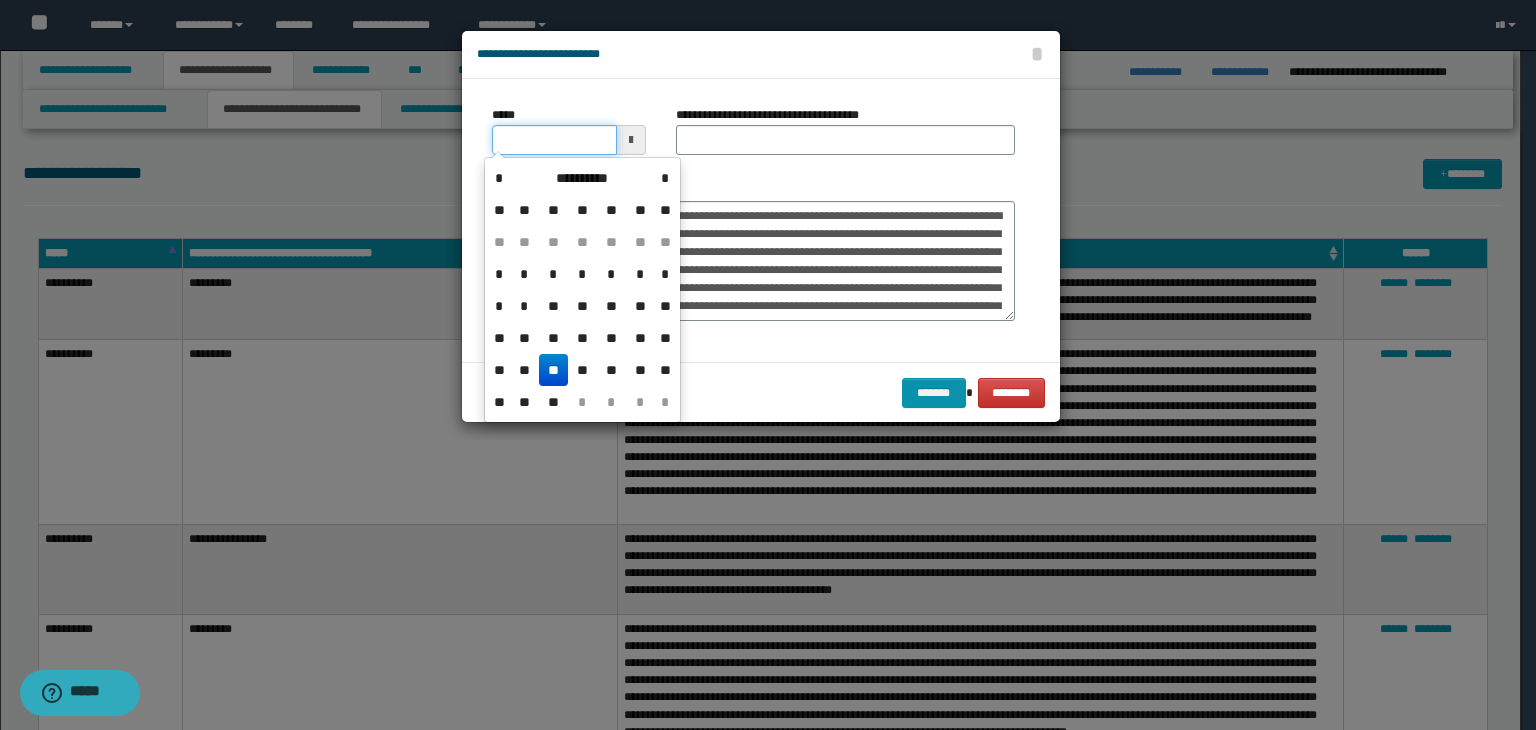 click on "*****" at bounding box center (554, 140) 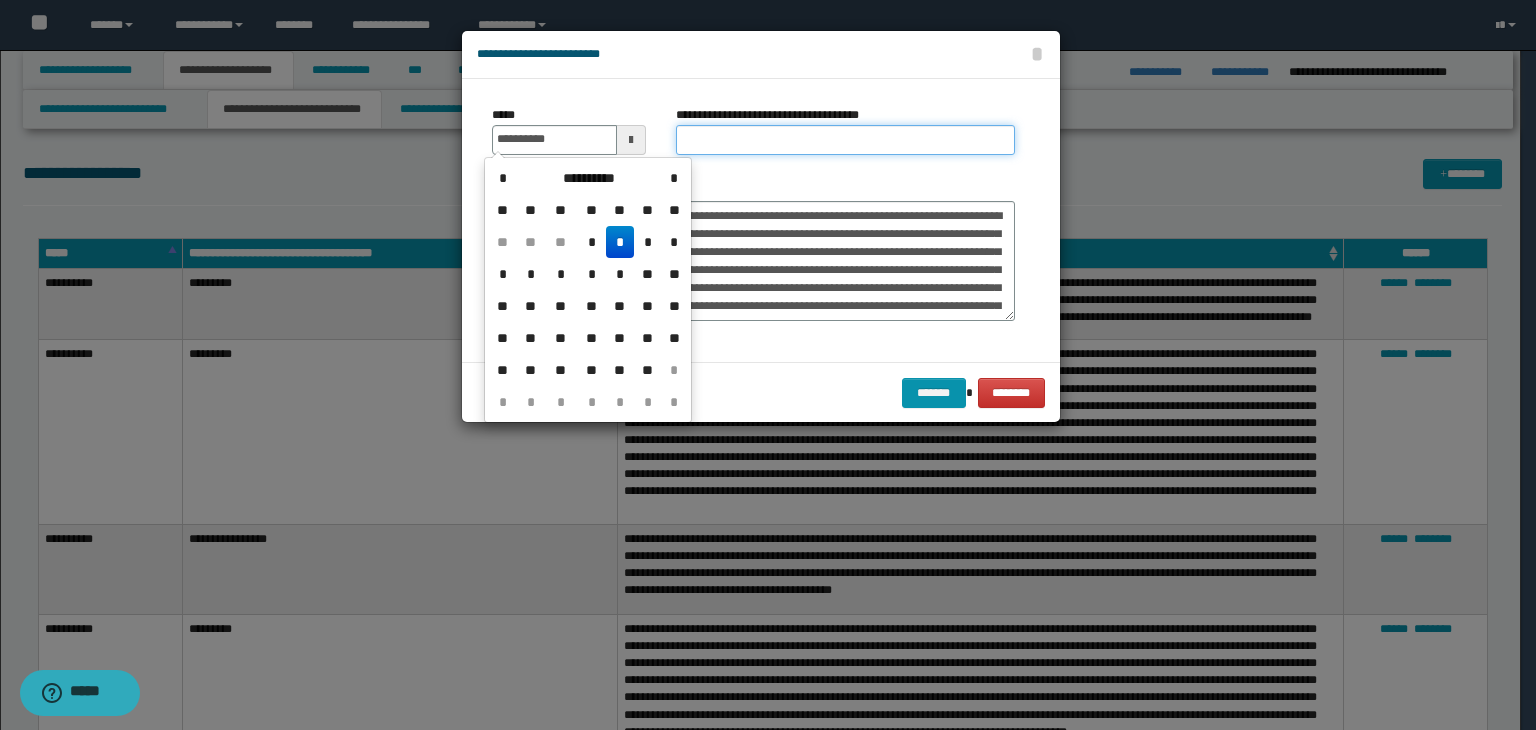 type on "**********" 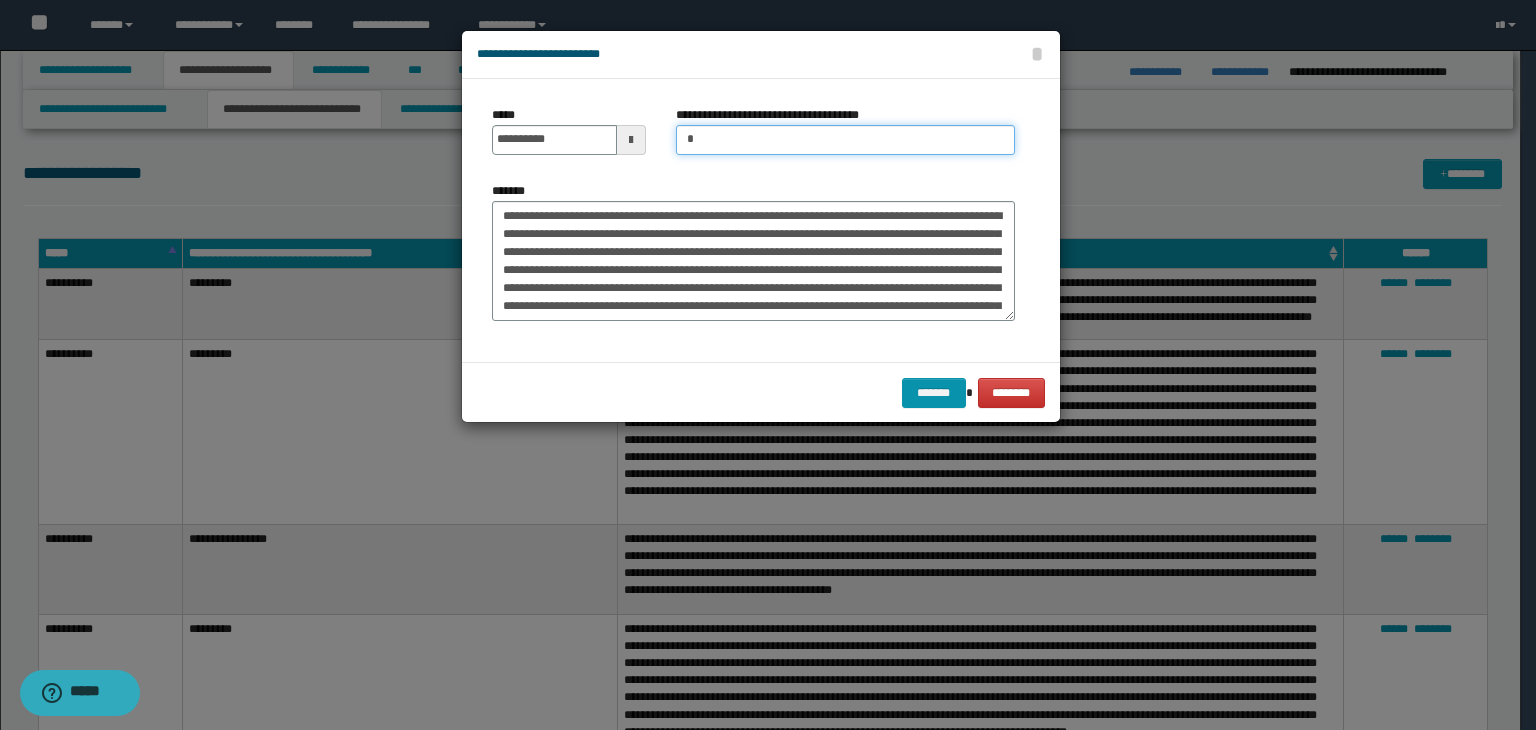 type on "**********" 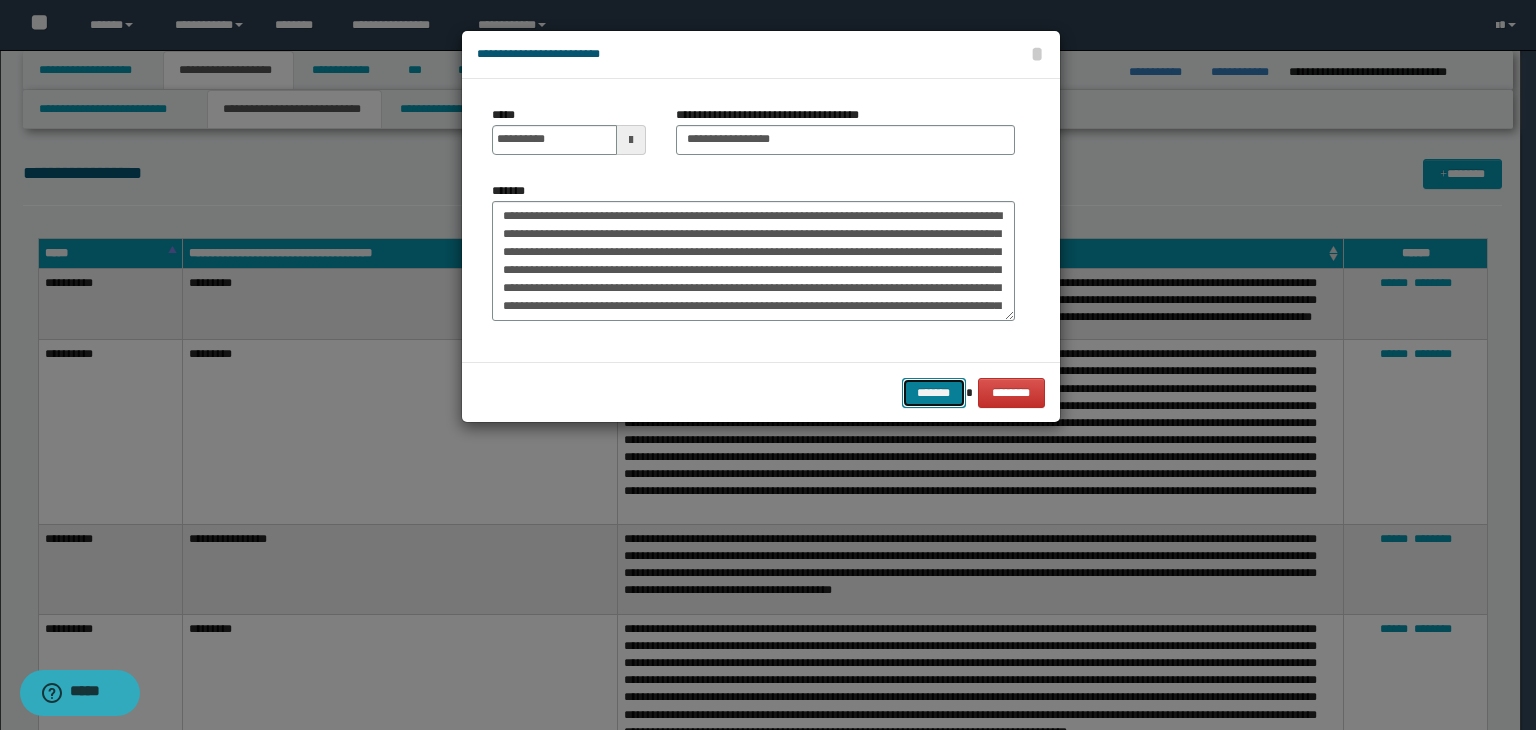 drag, startPoint x: 915, startPoint y: 396, endPoint x: 932, endPoint y: 390, distance: 18.027756 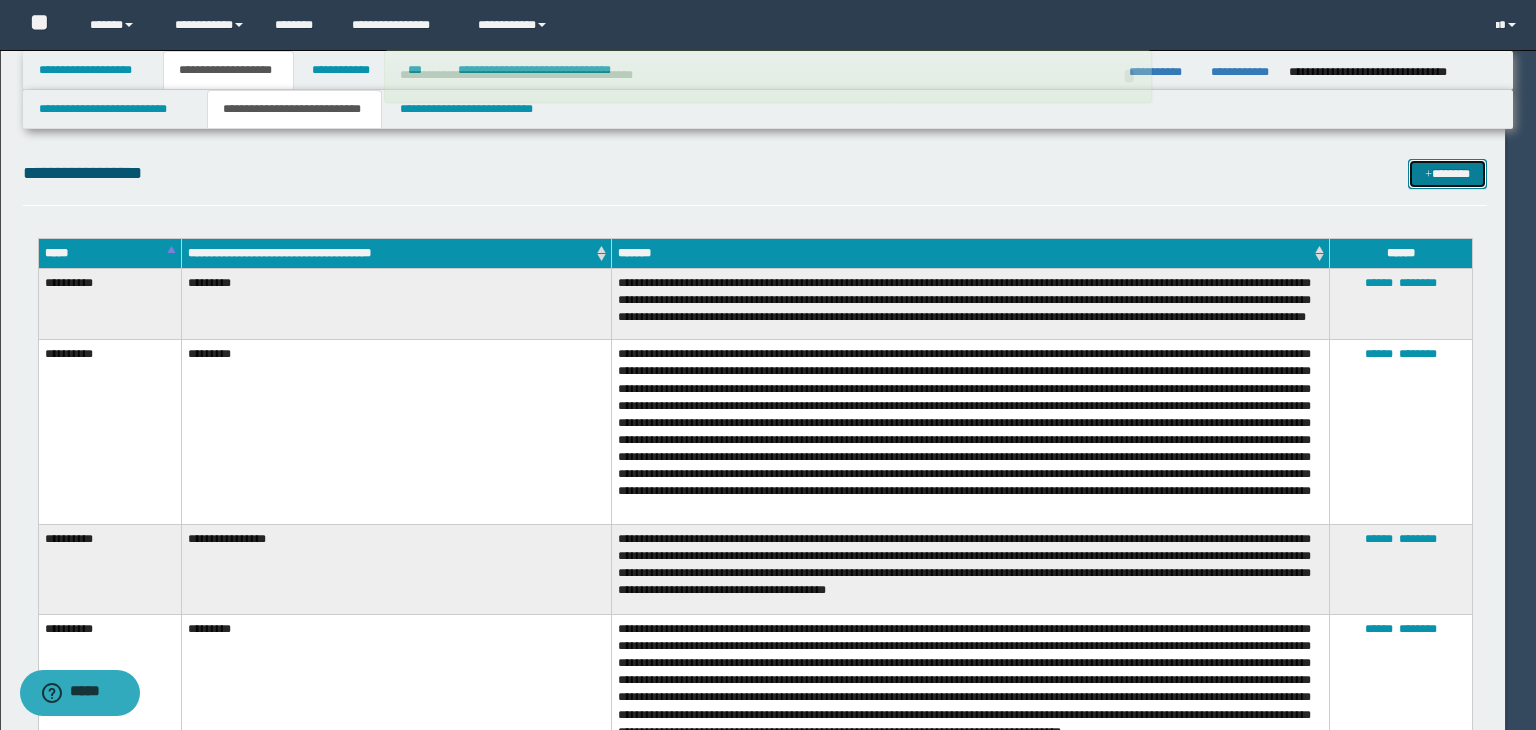 type 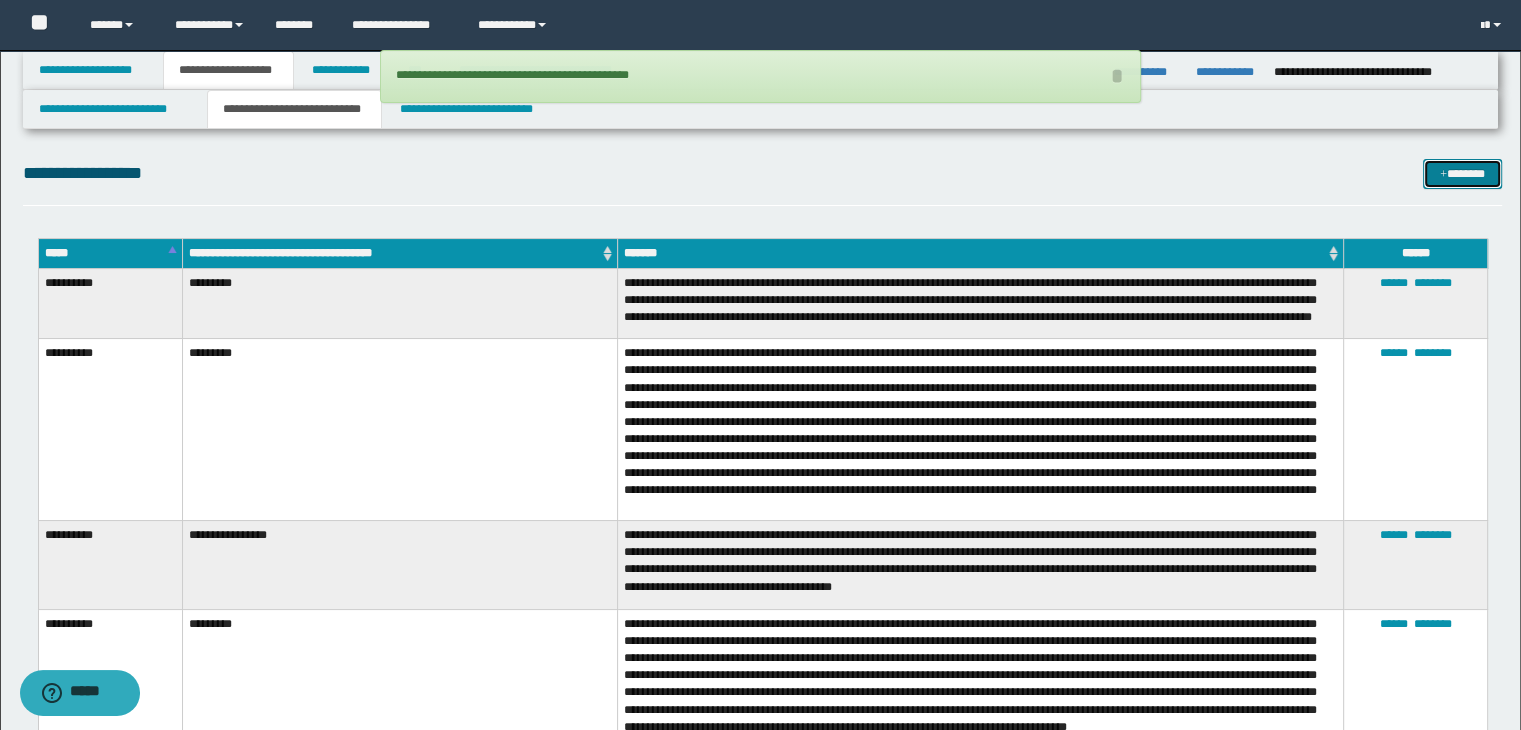 click on "*******" at bounding box center (1462, 174) 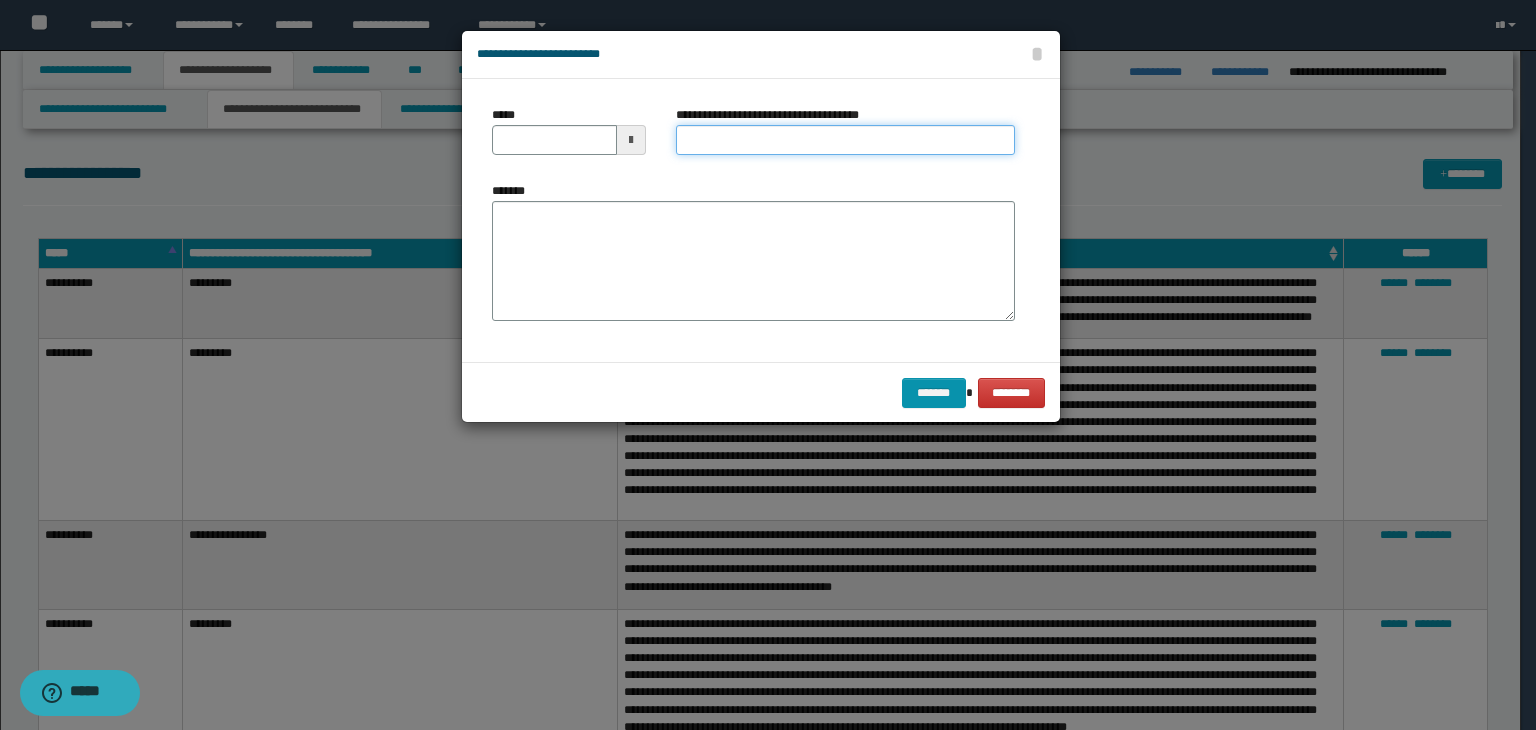 type on "**********" 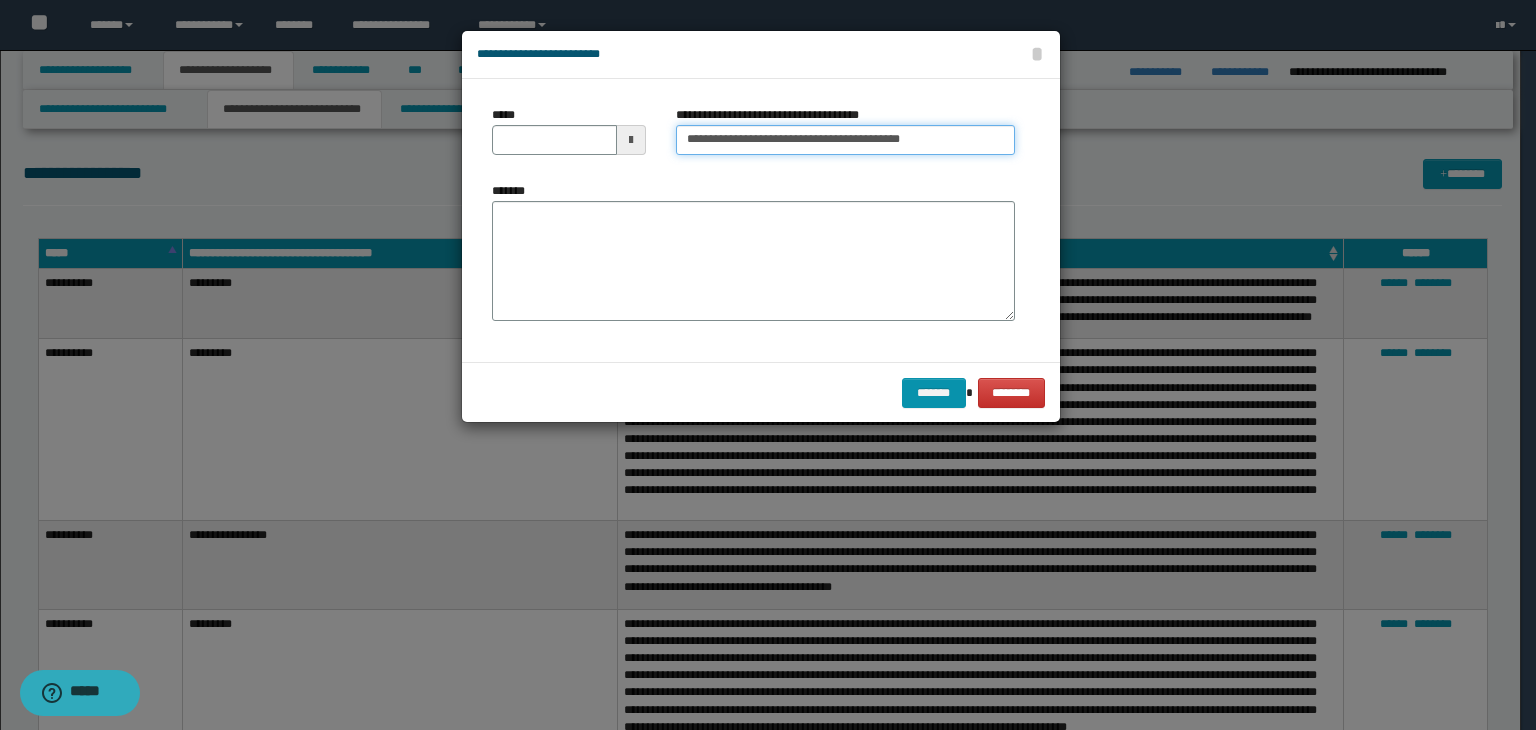 type 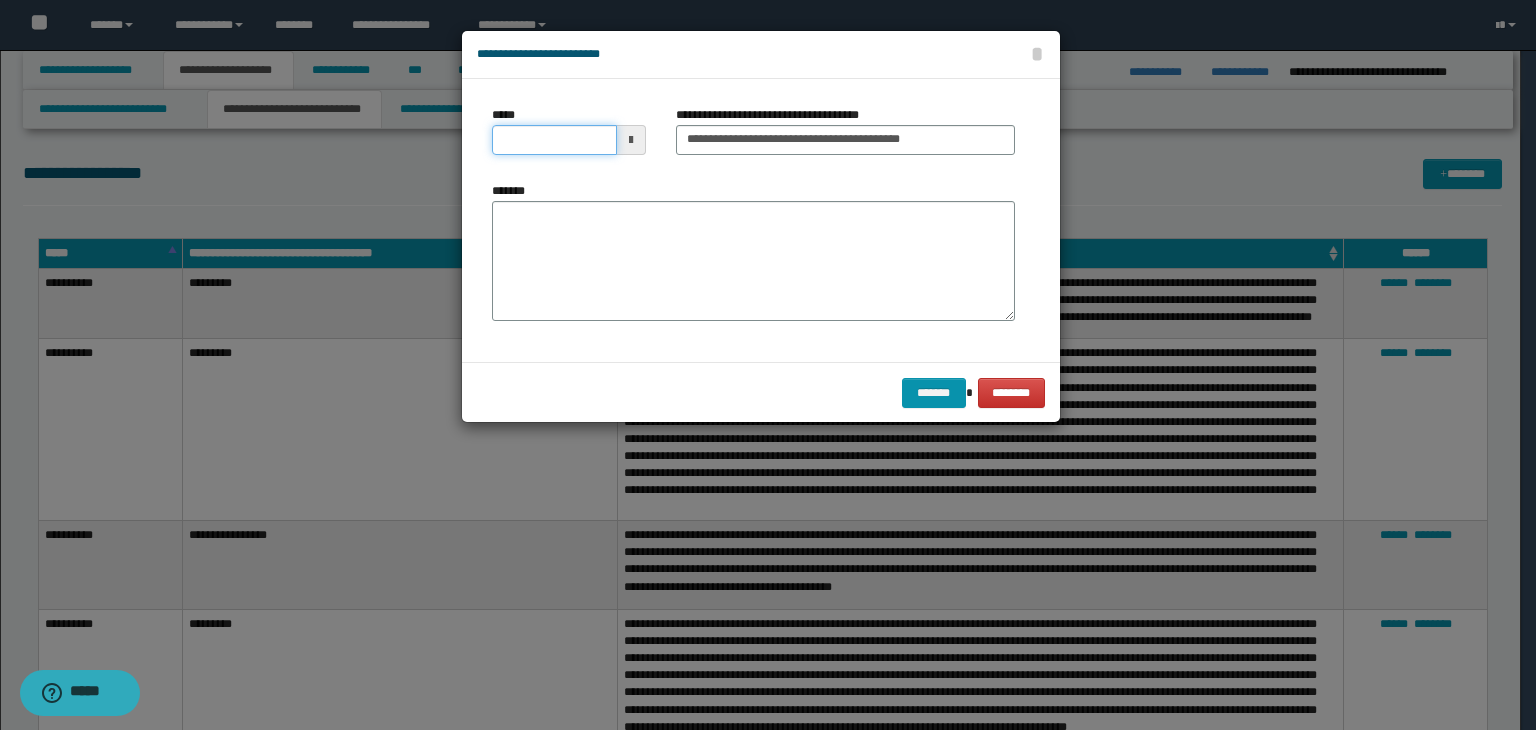 click on "*****" at bounding box center (554, 140) 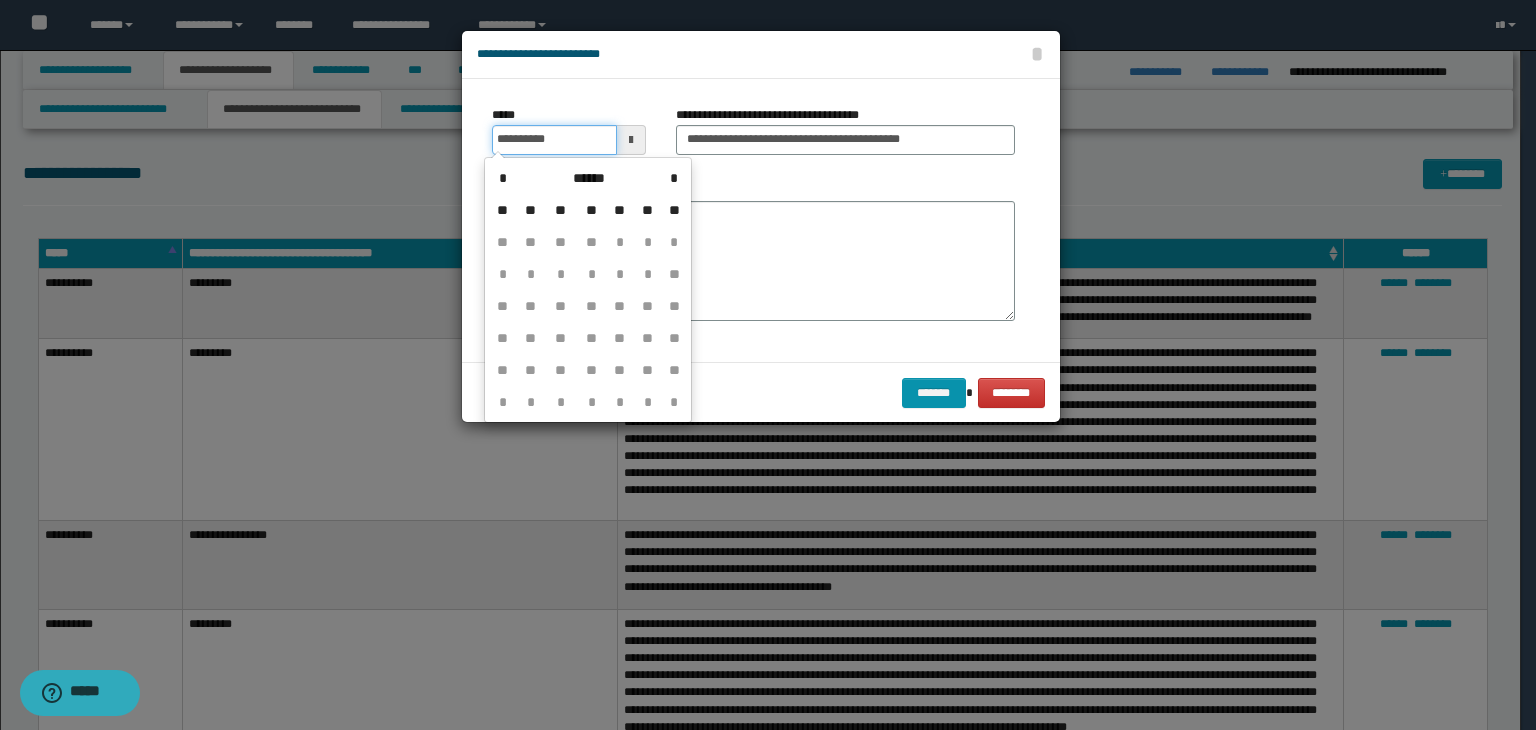 type on "**********" 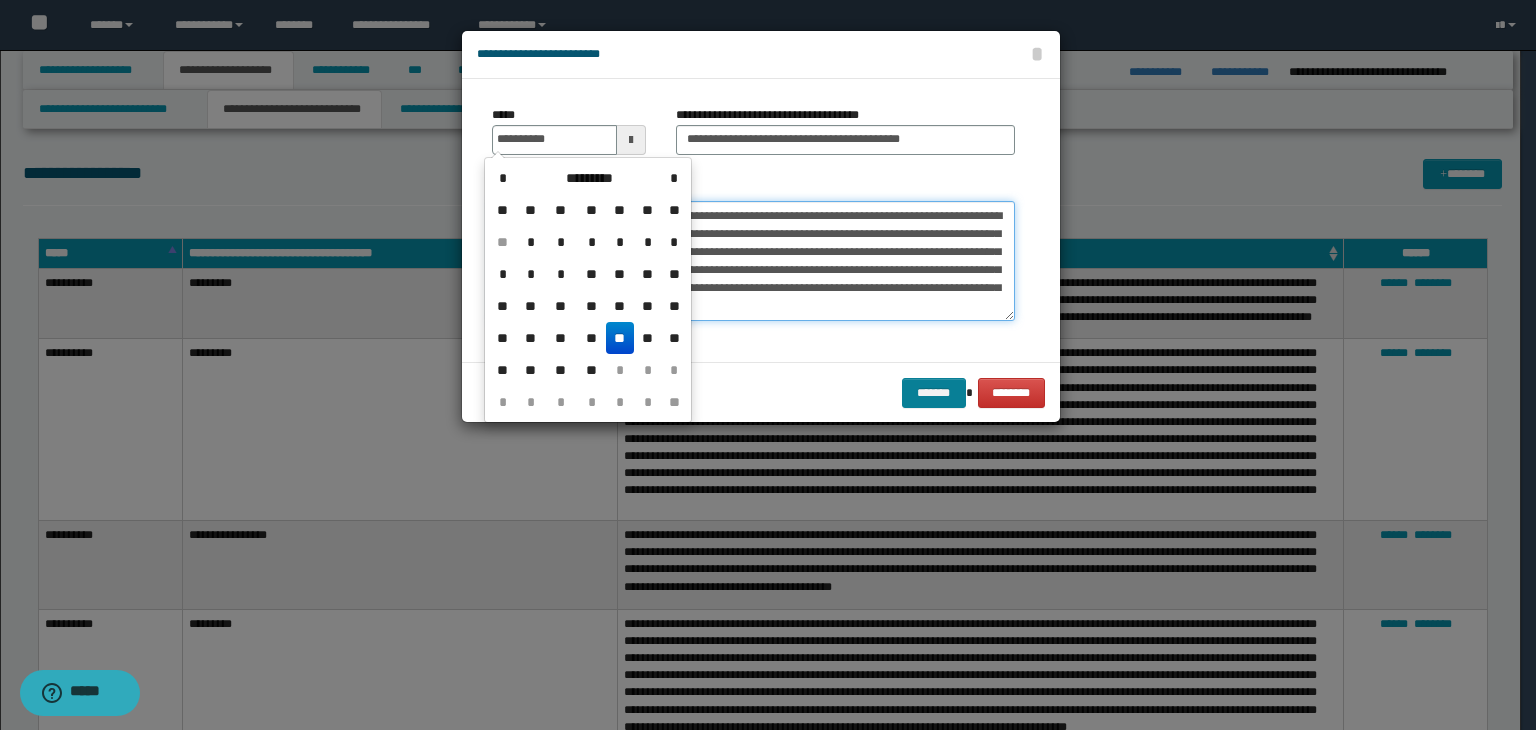 type on "**********" 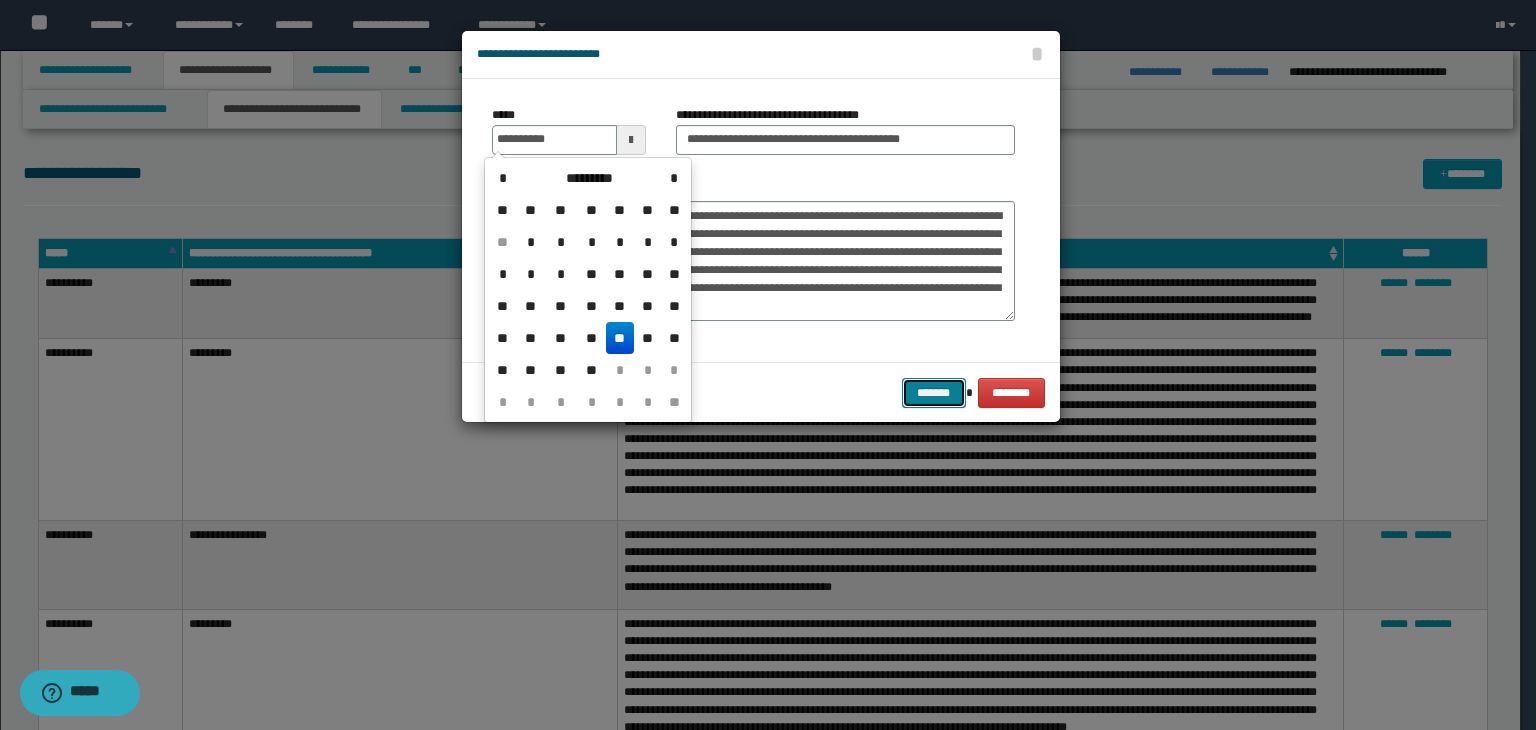 type on "**********" 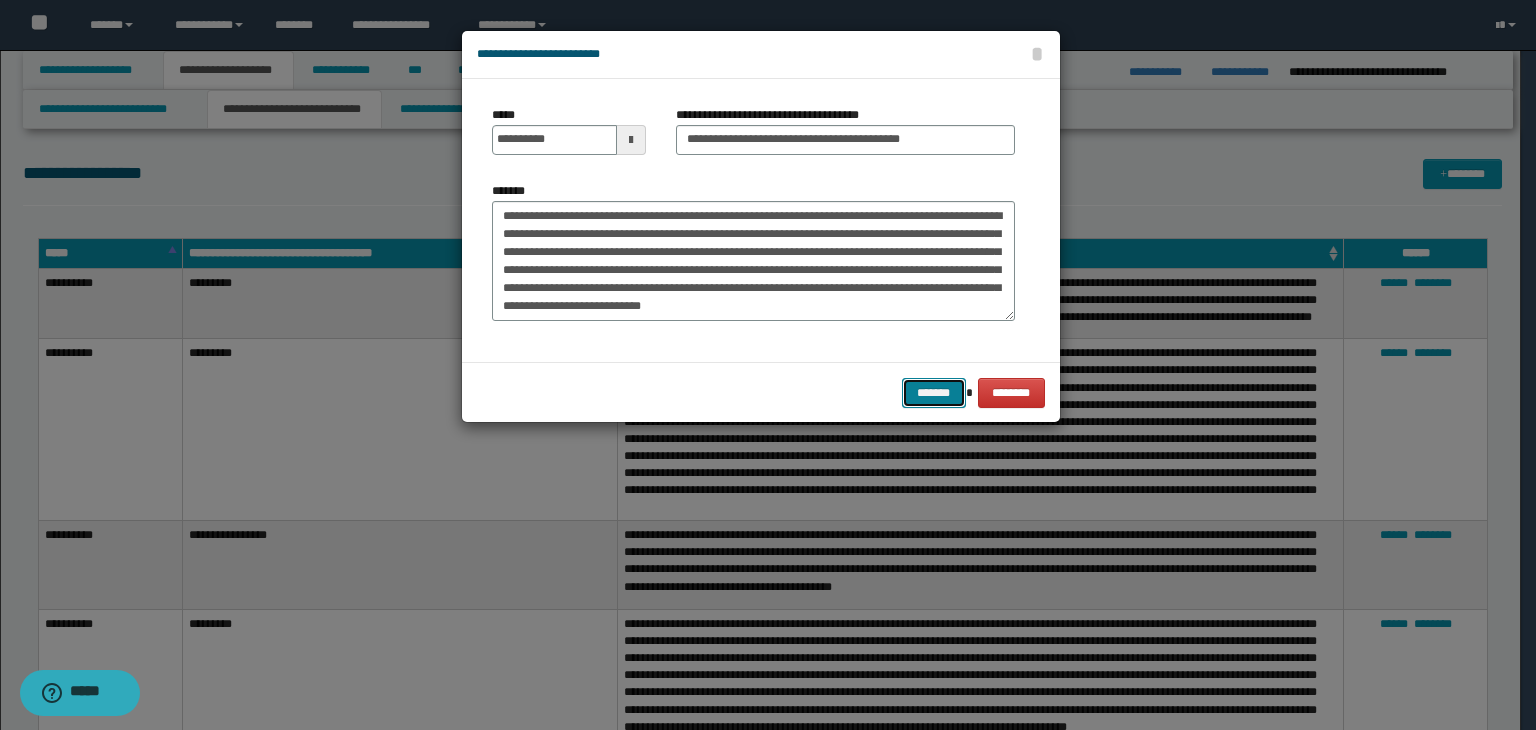 click on "*******" at bounding box center (934, 393) 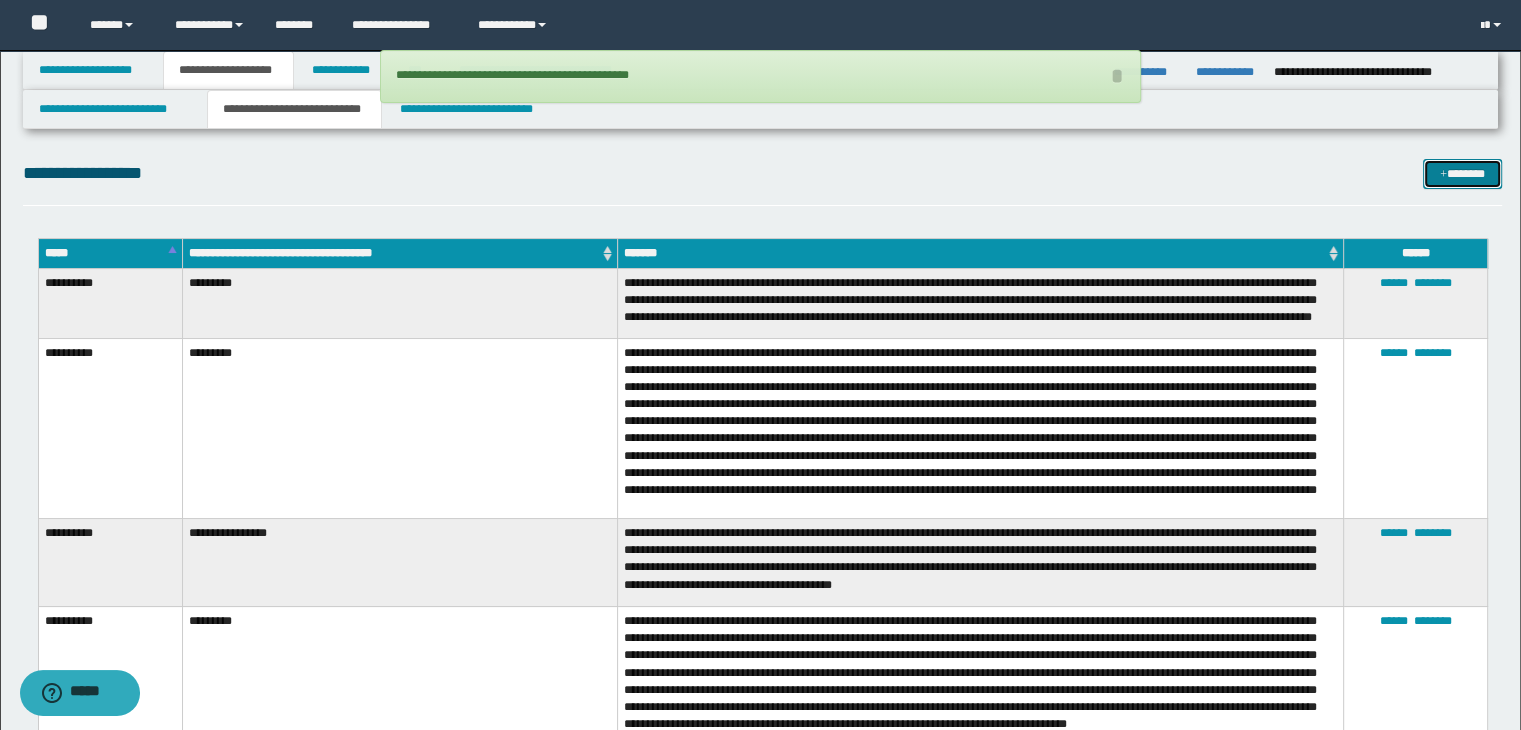 click on "*******" at bounding box center [1462, 174] 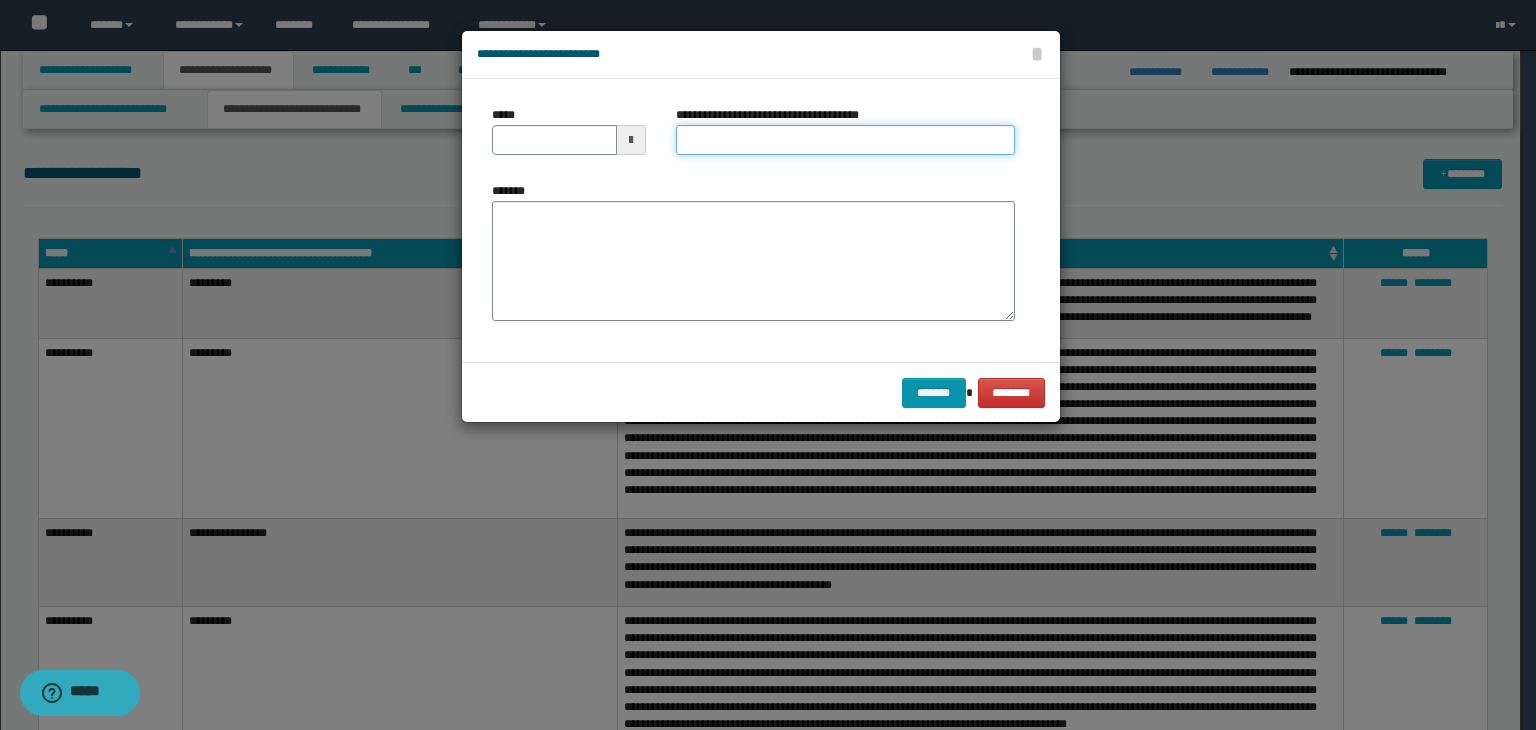 type on "**********" 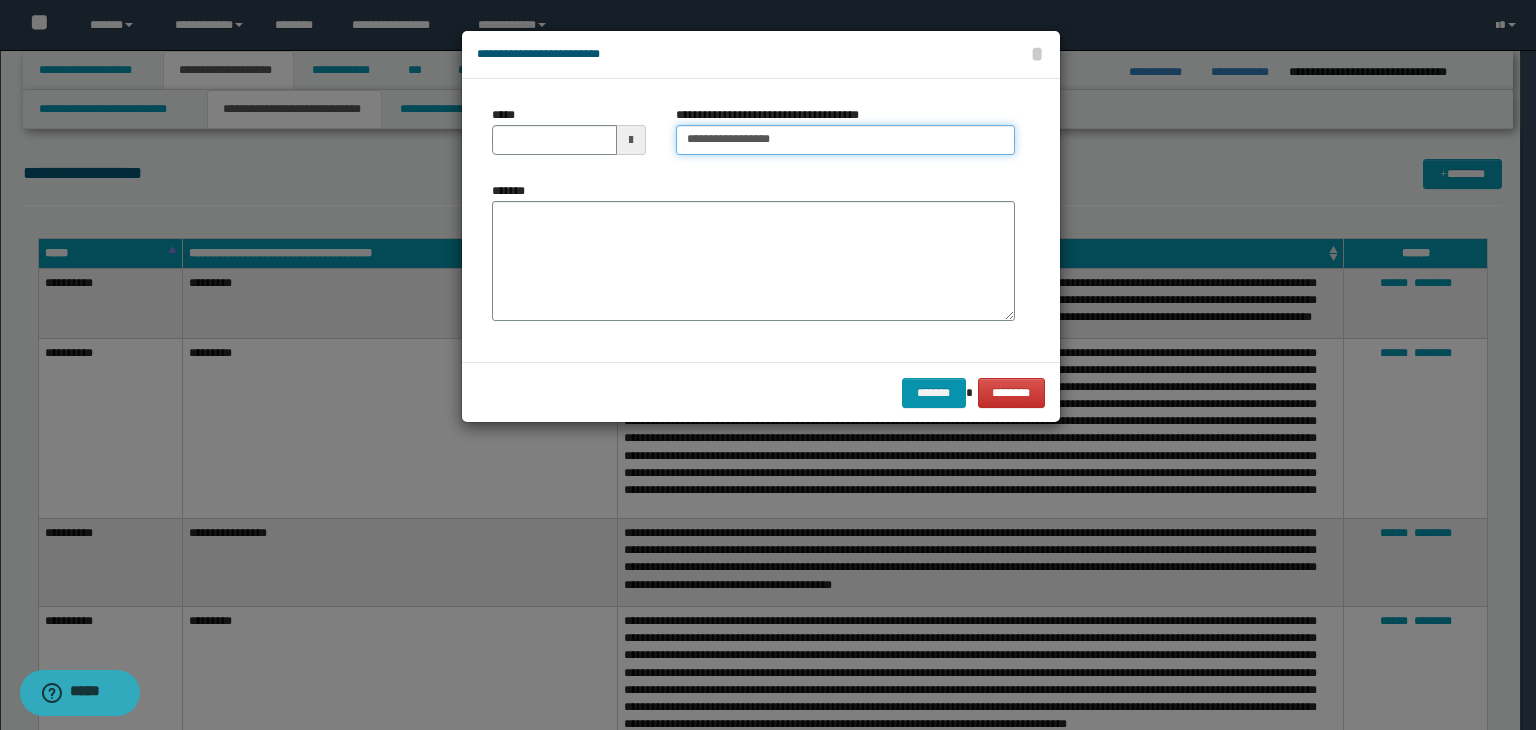 type 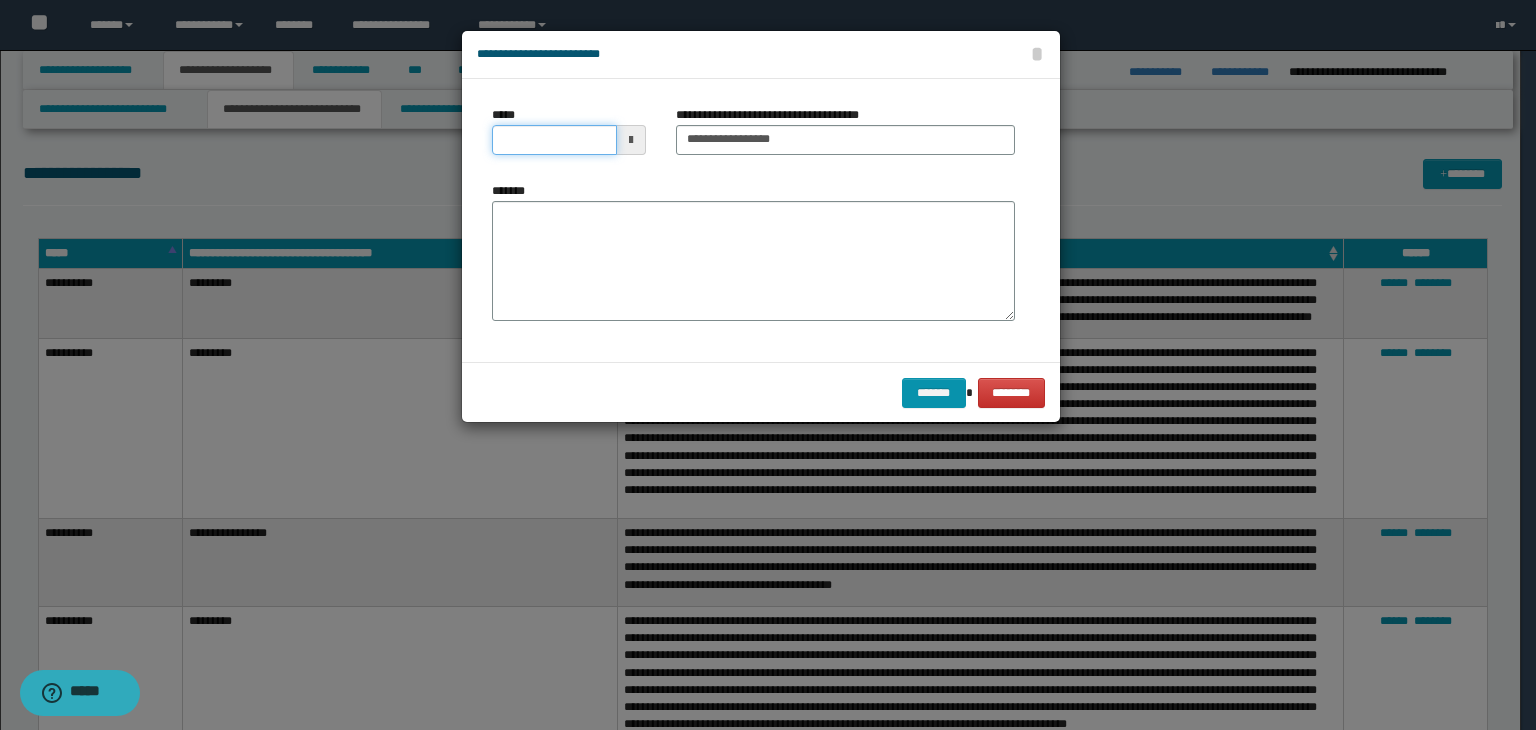 click on "*****" at bounding box center [554, 140] 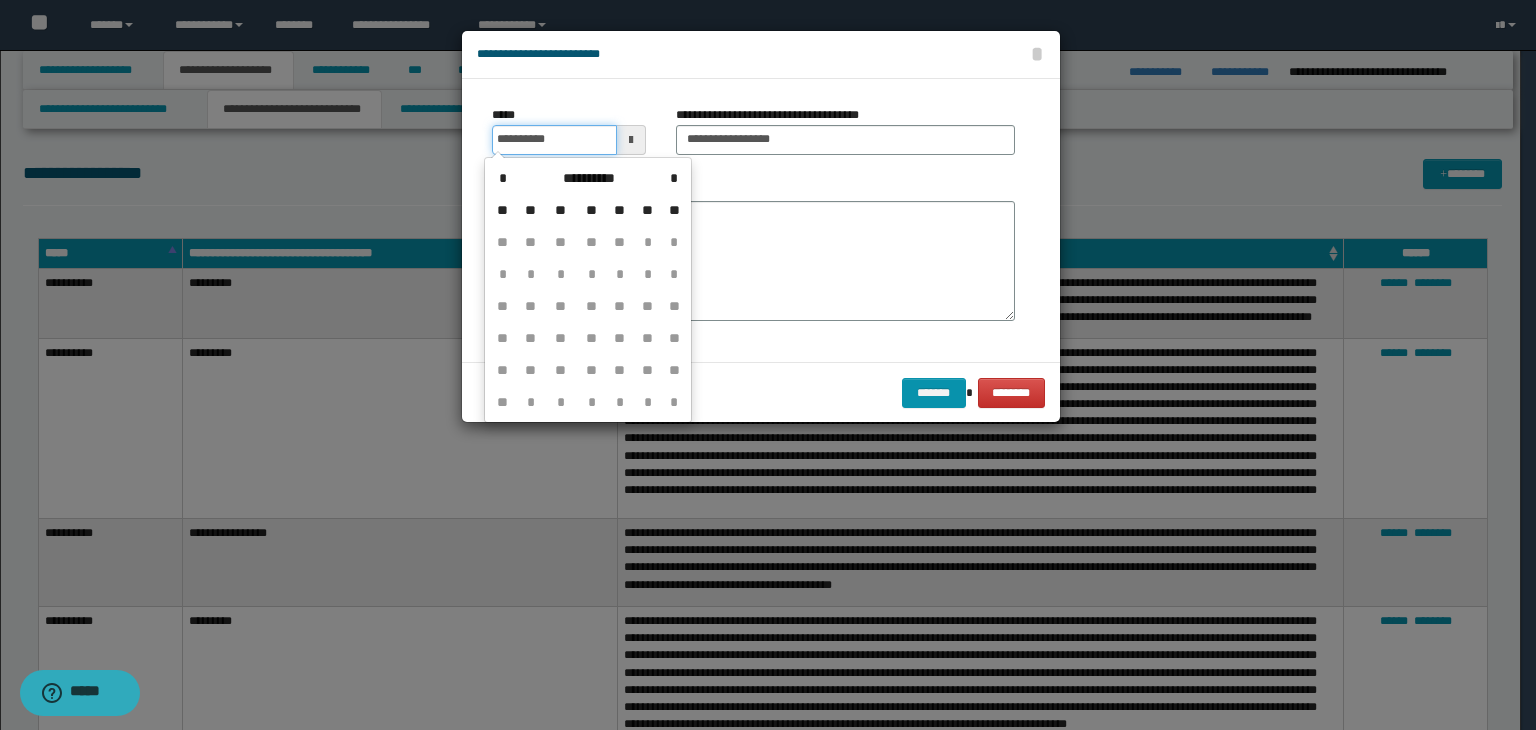 type on "**********" 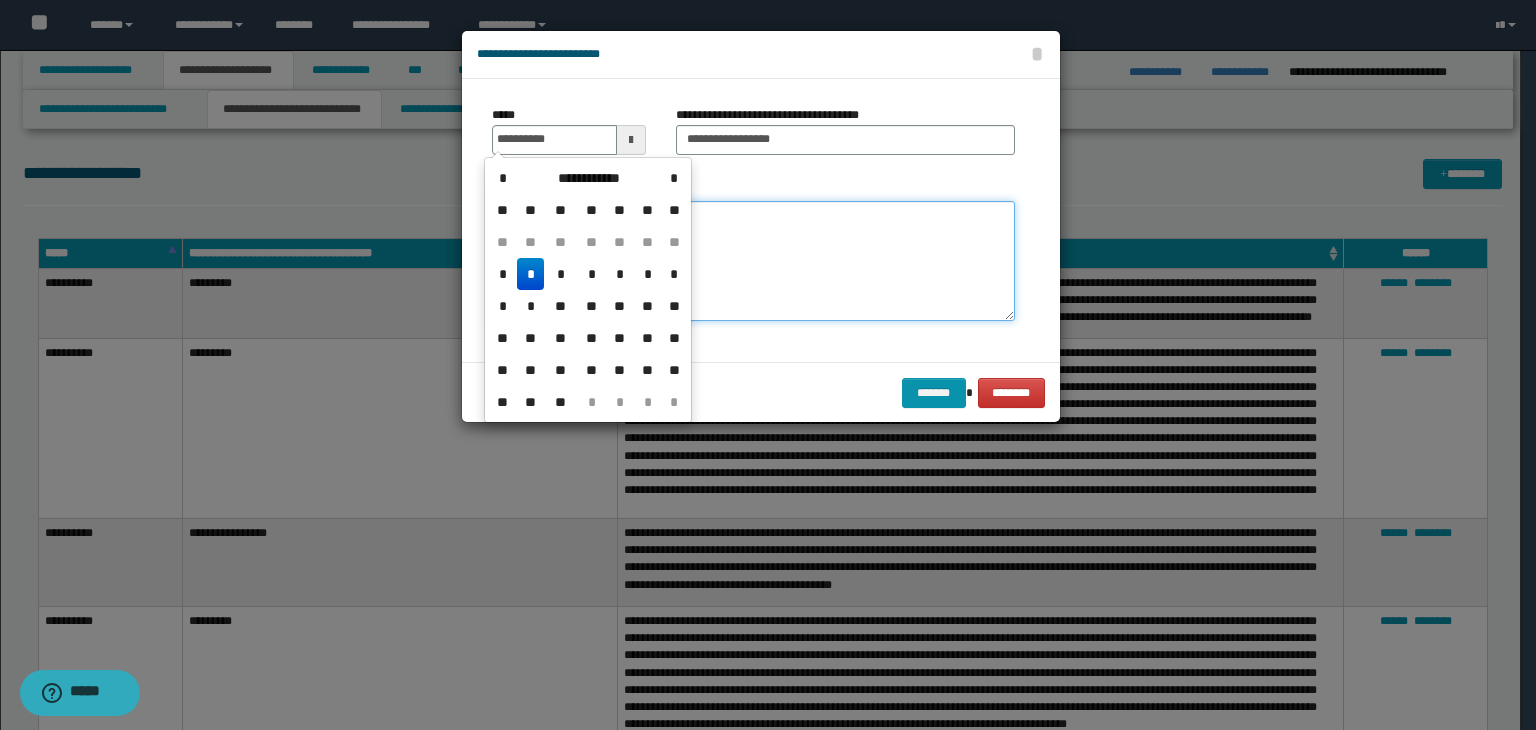 type on "**********" 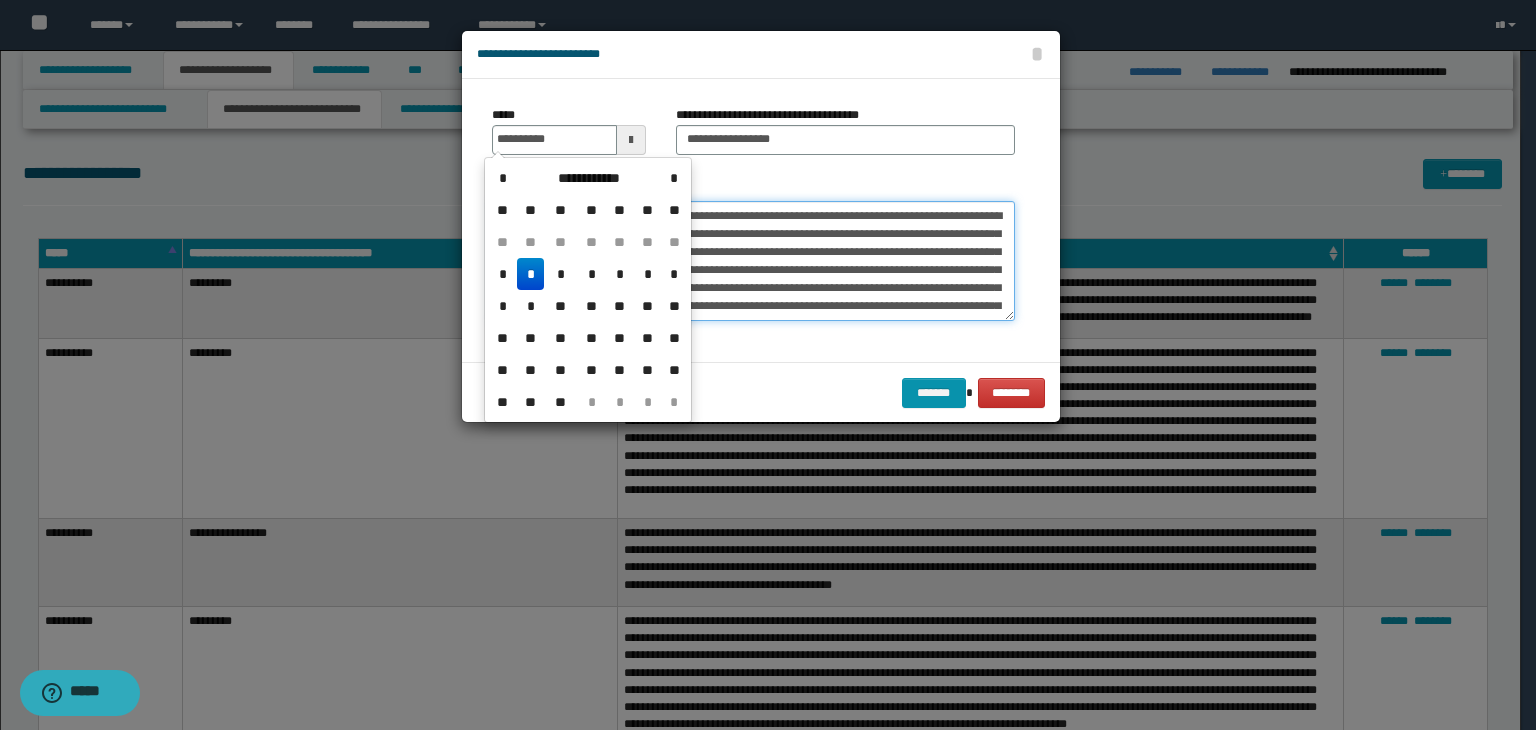 type on "**********" 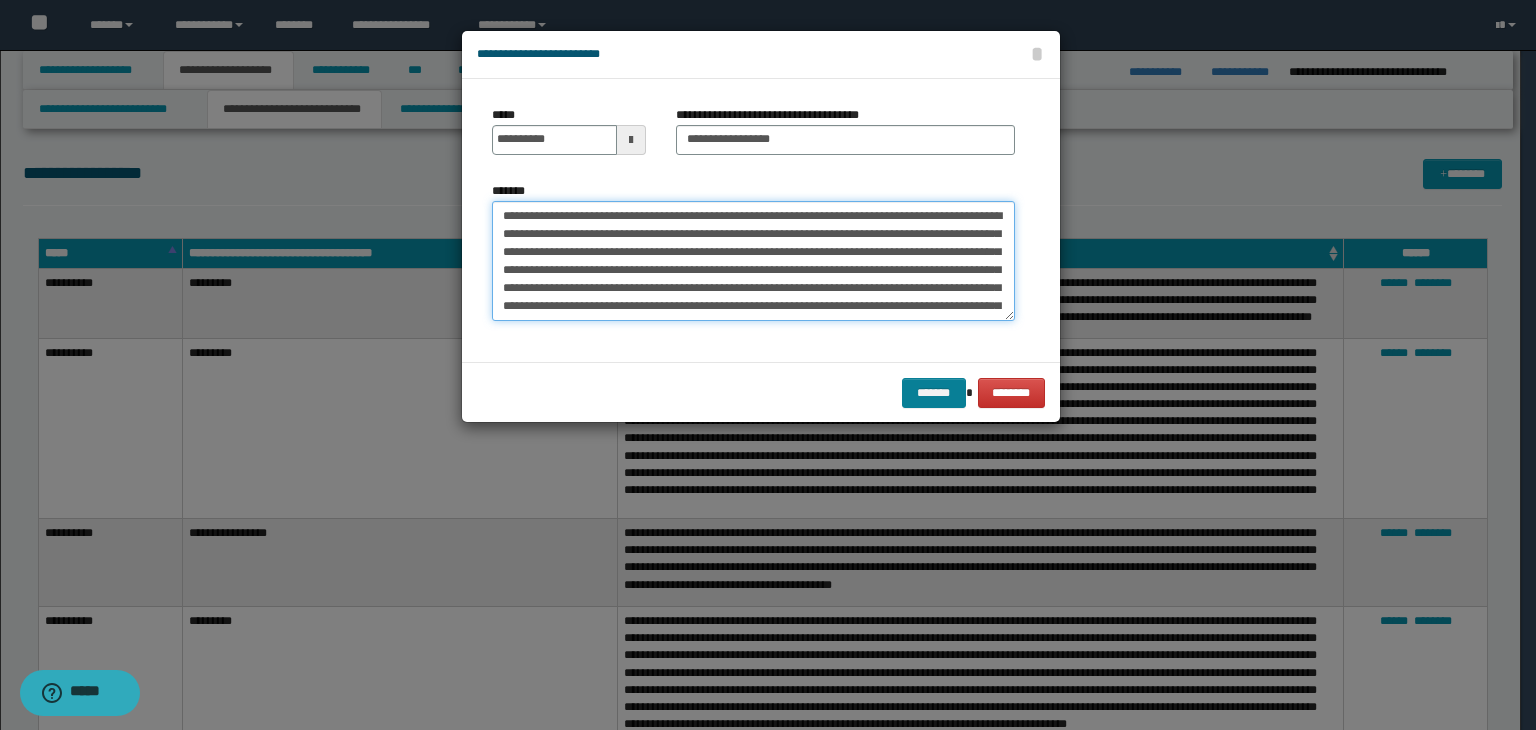 type on "**********" 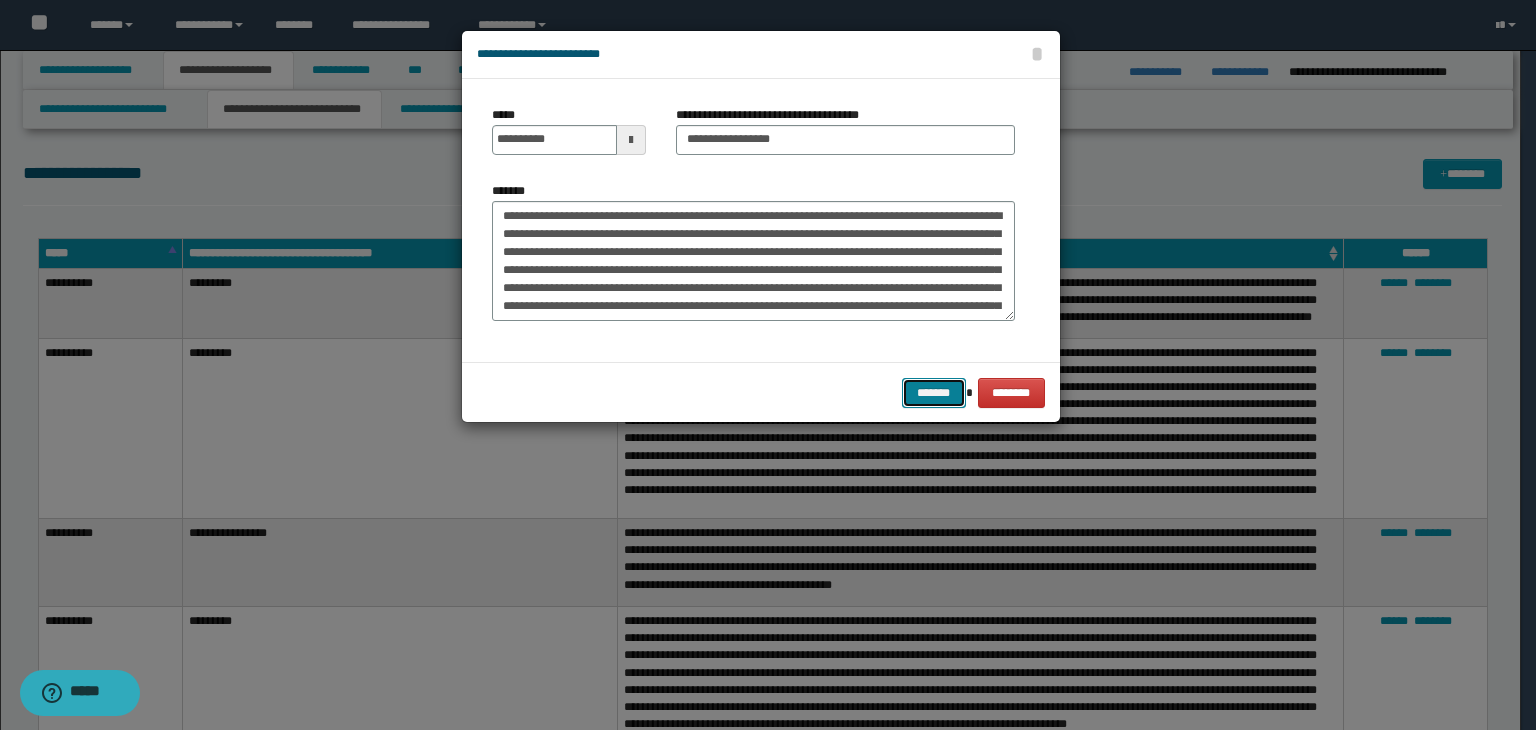 click on "*******" at bounding box center [934, 393] 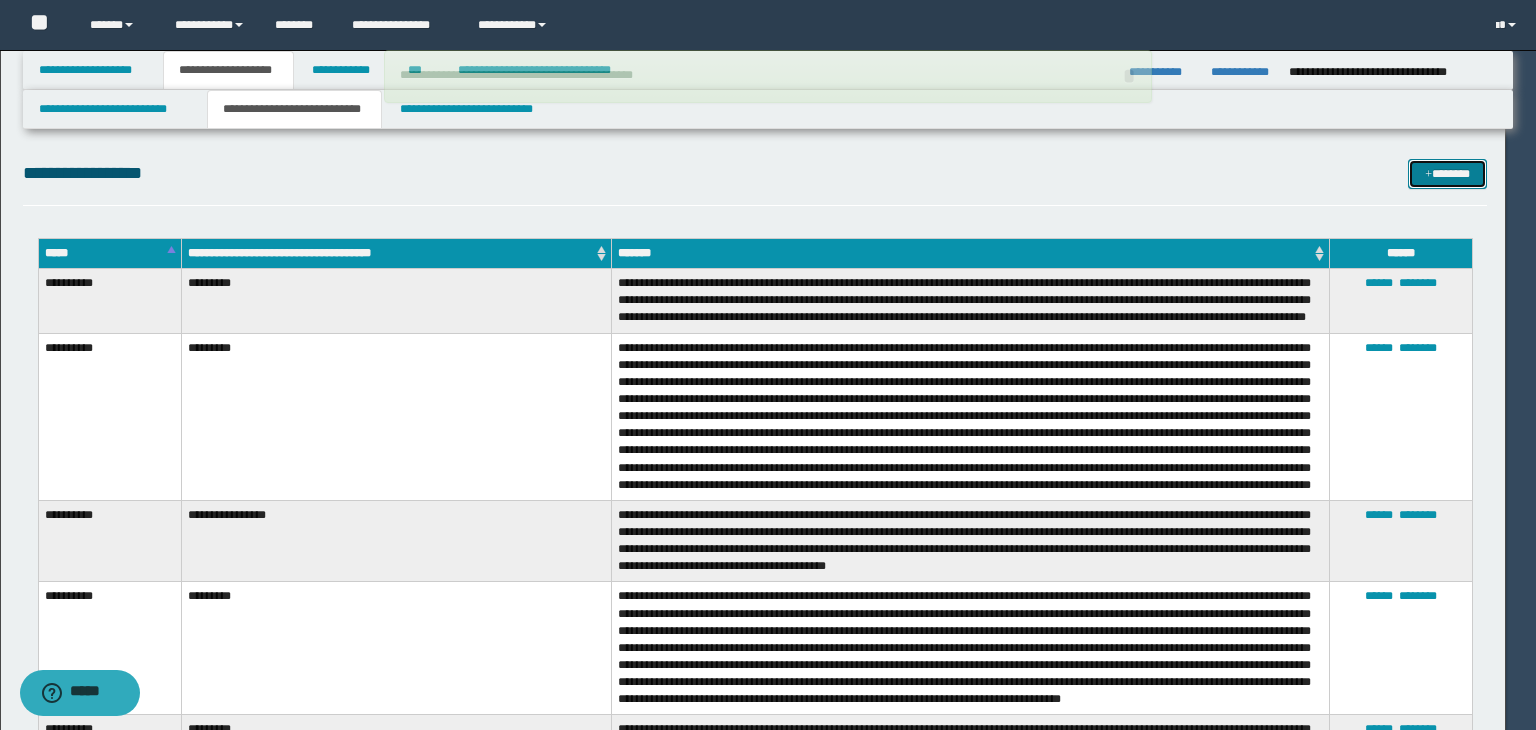 type 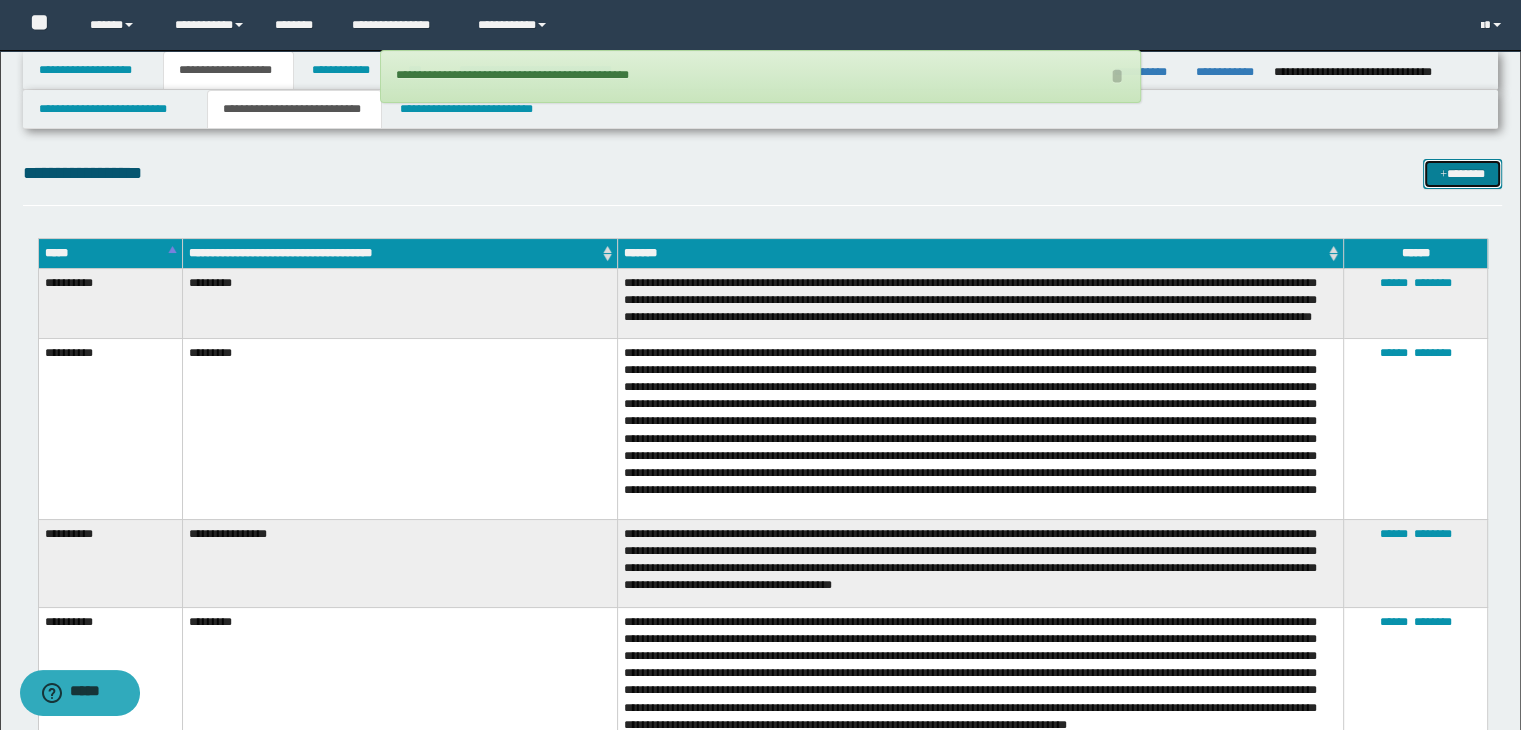 click on "*******" at bounding box center [1462, 174] 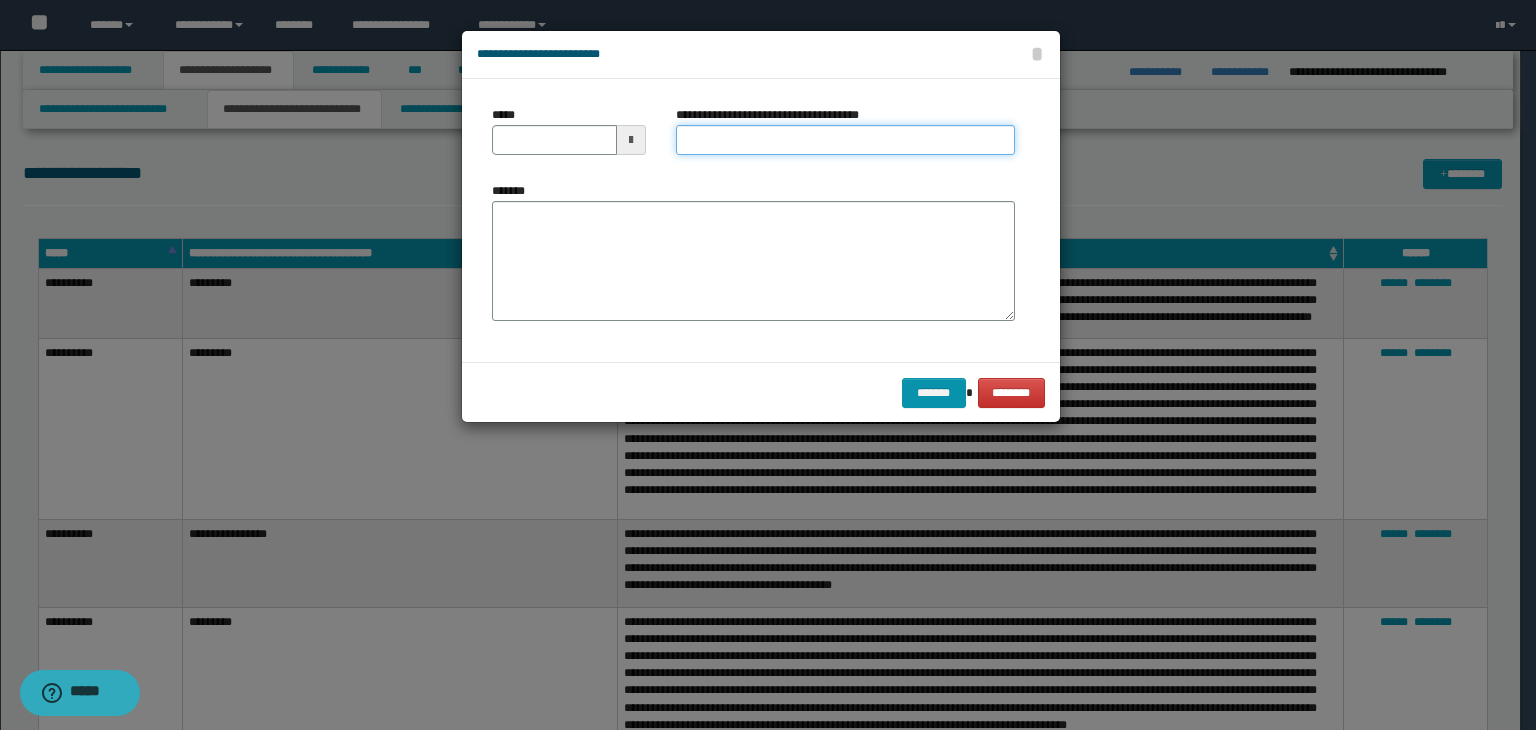 type on "**********" 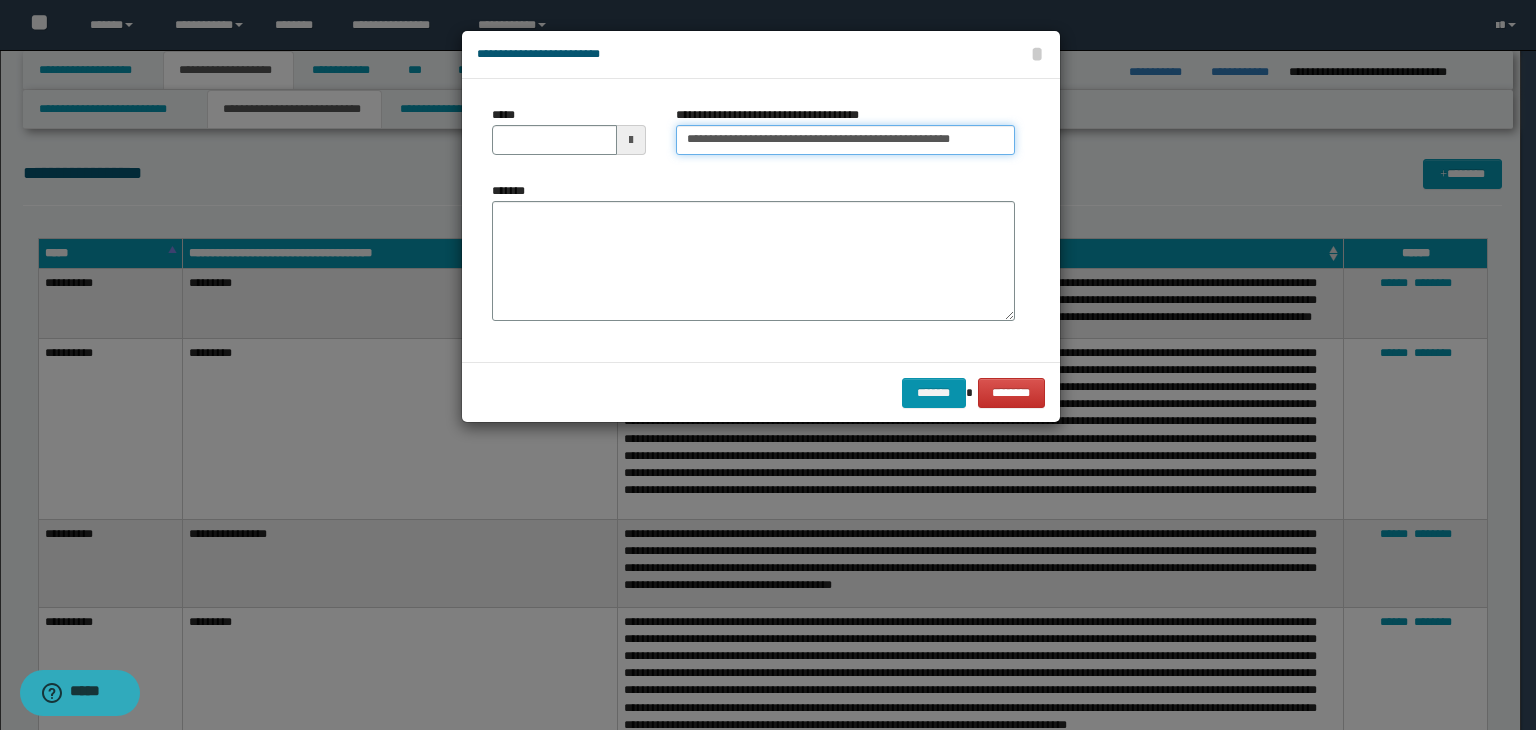 type 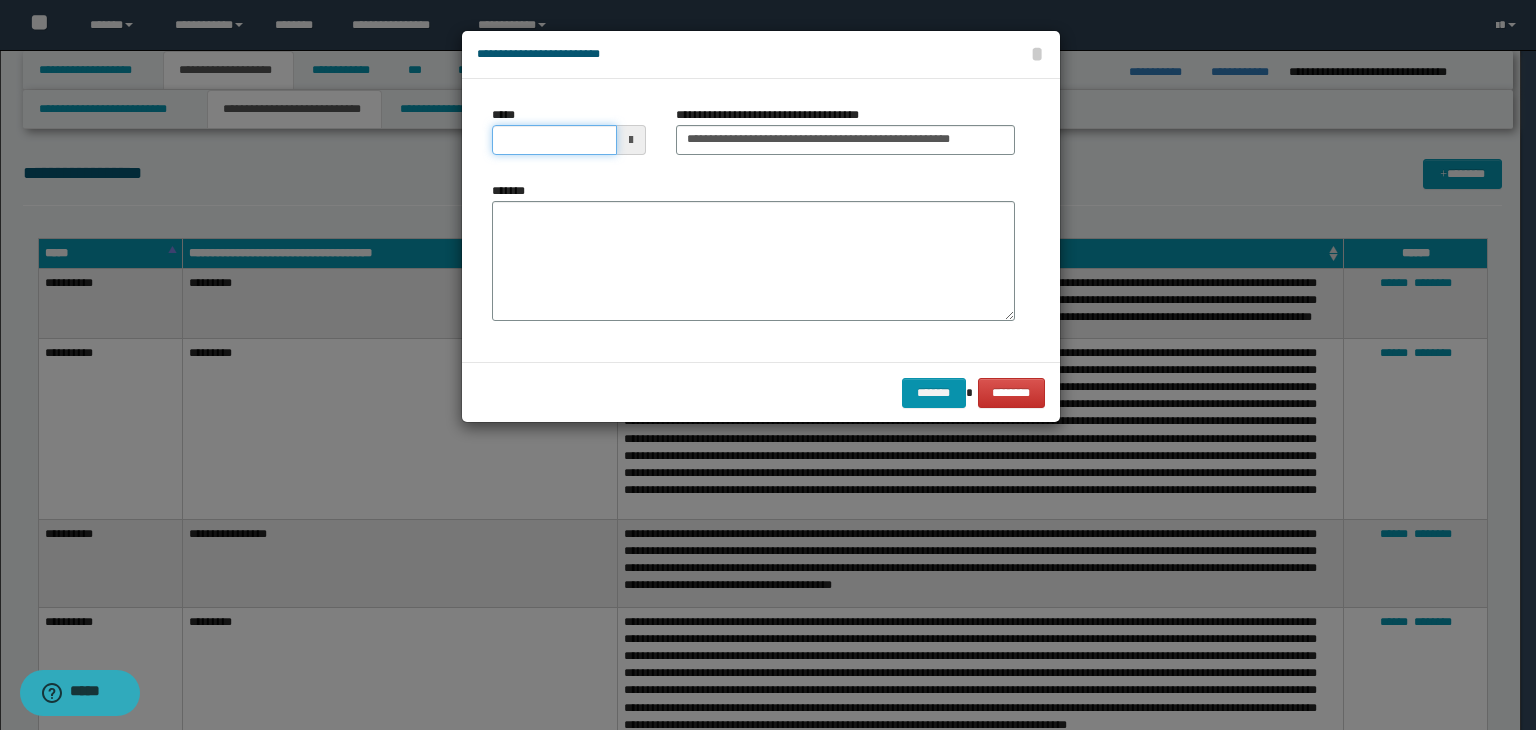 click on "*****" at bounding box center [554, 140] 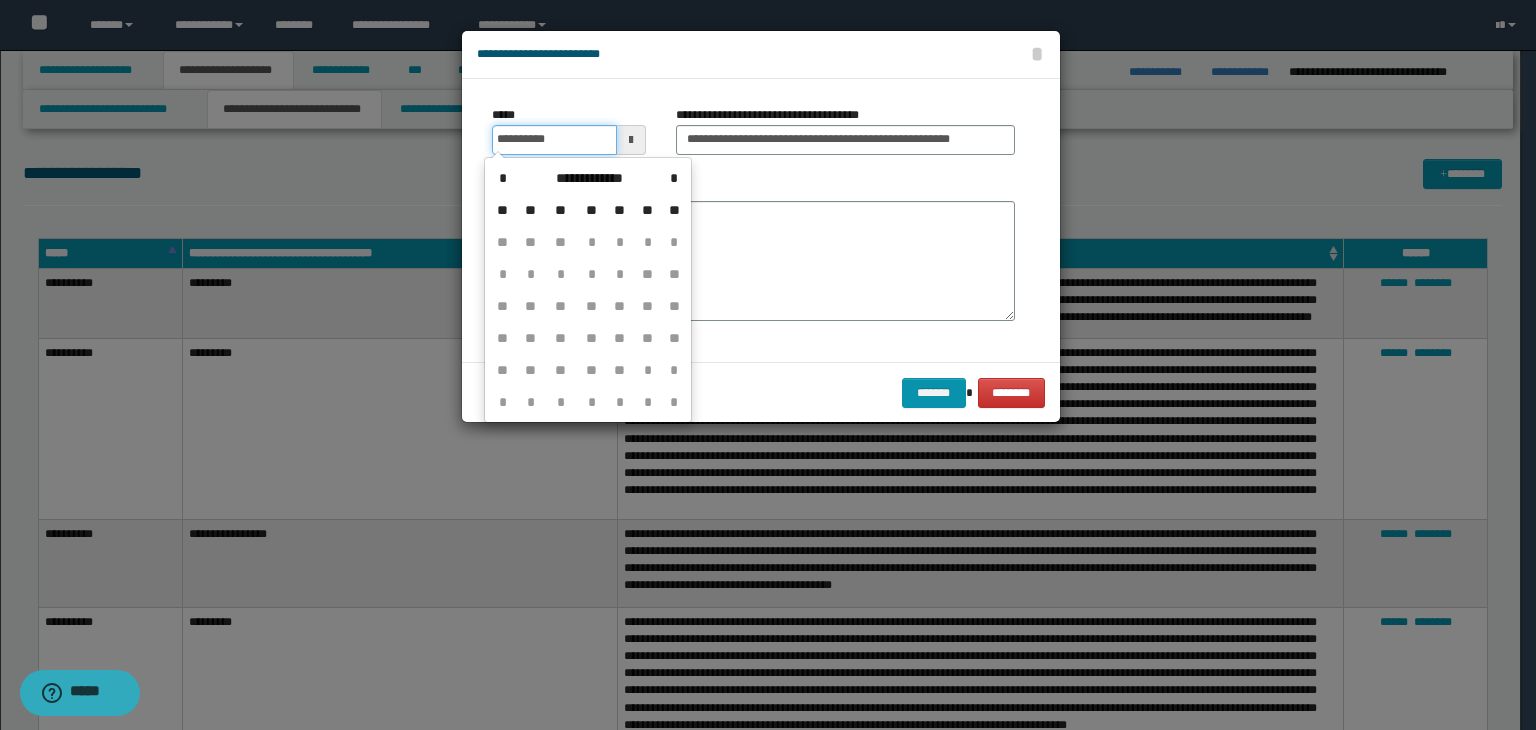 type on "**********" 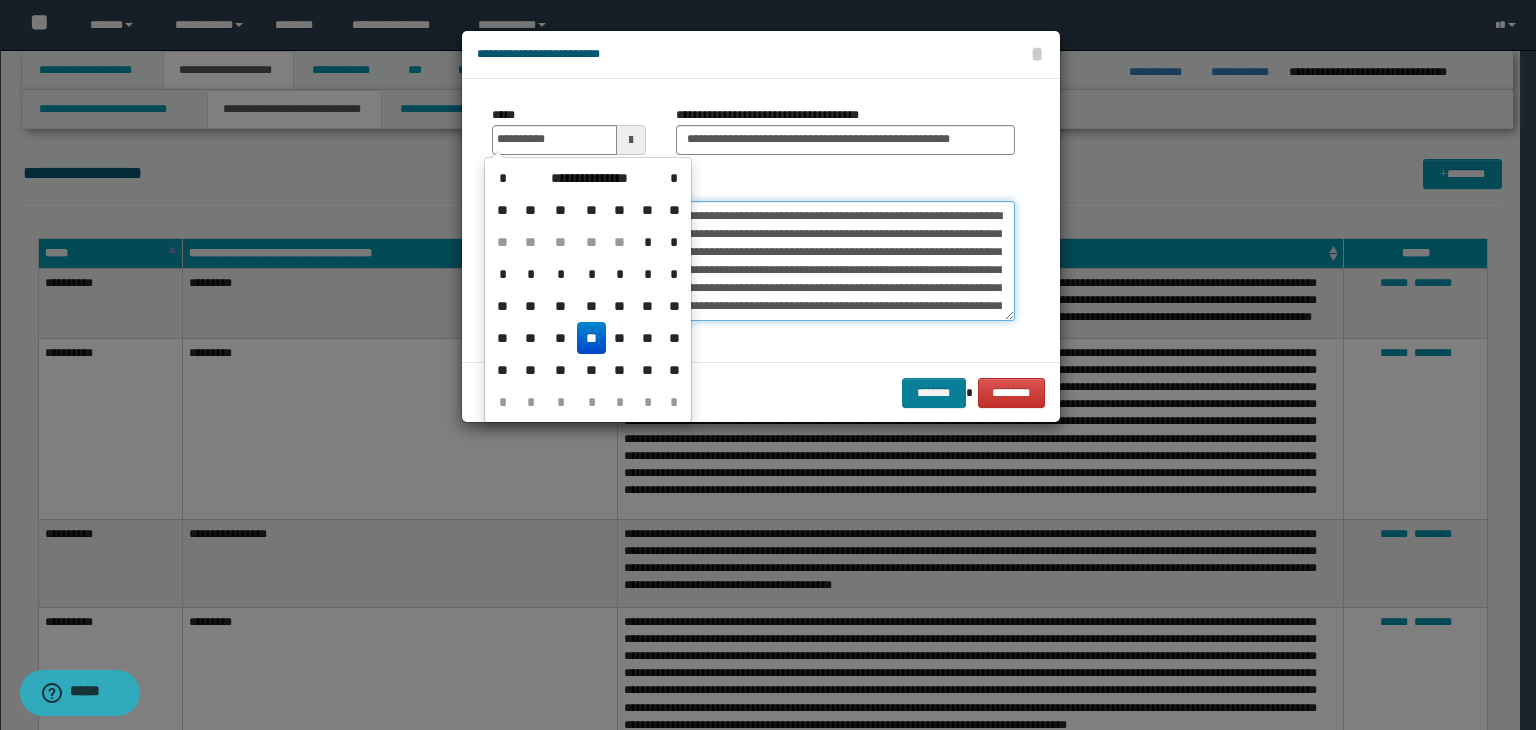 type on "**********" 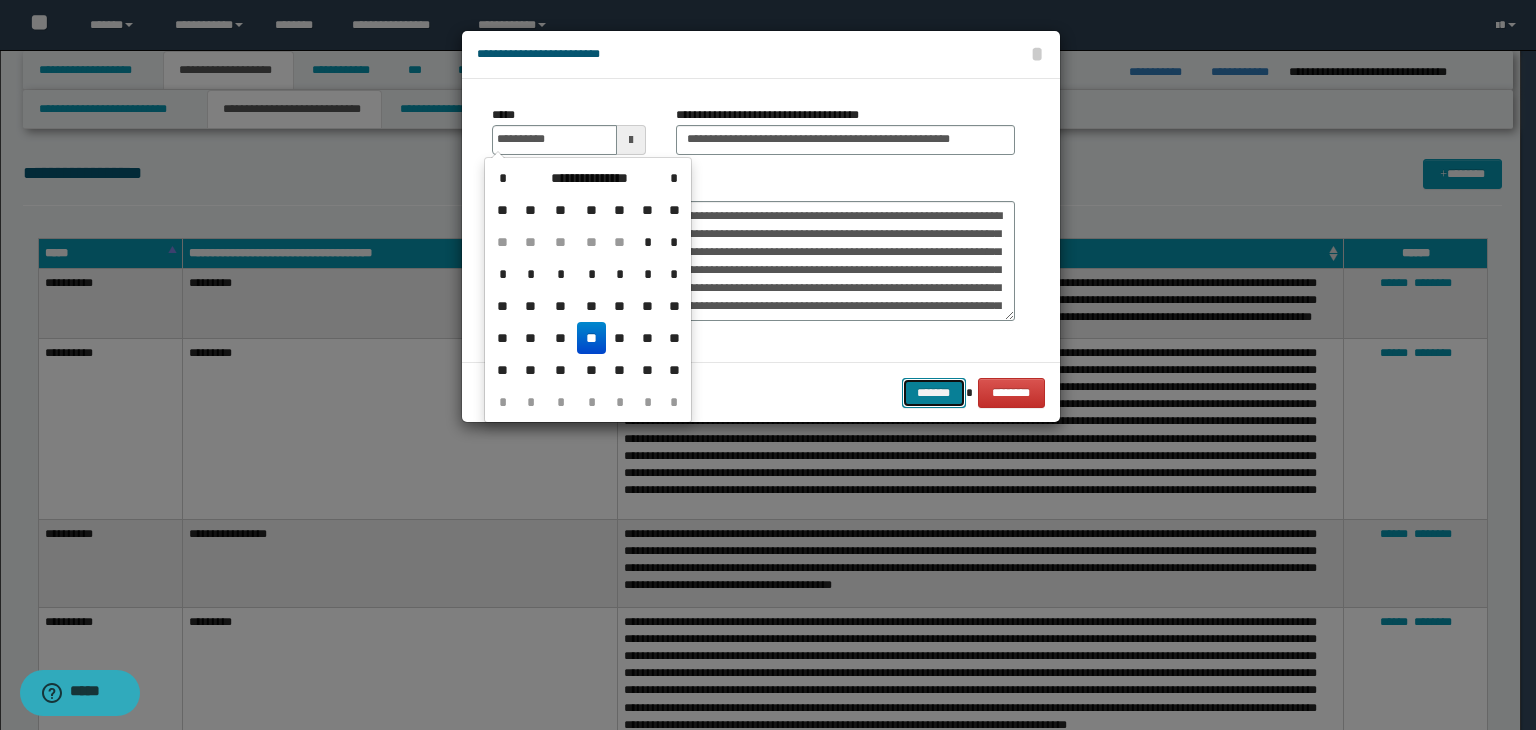 type on "**********" 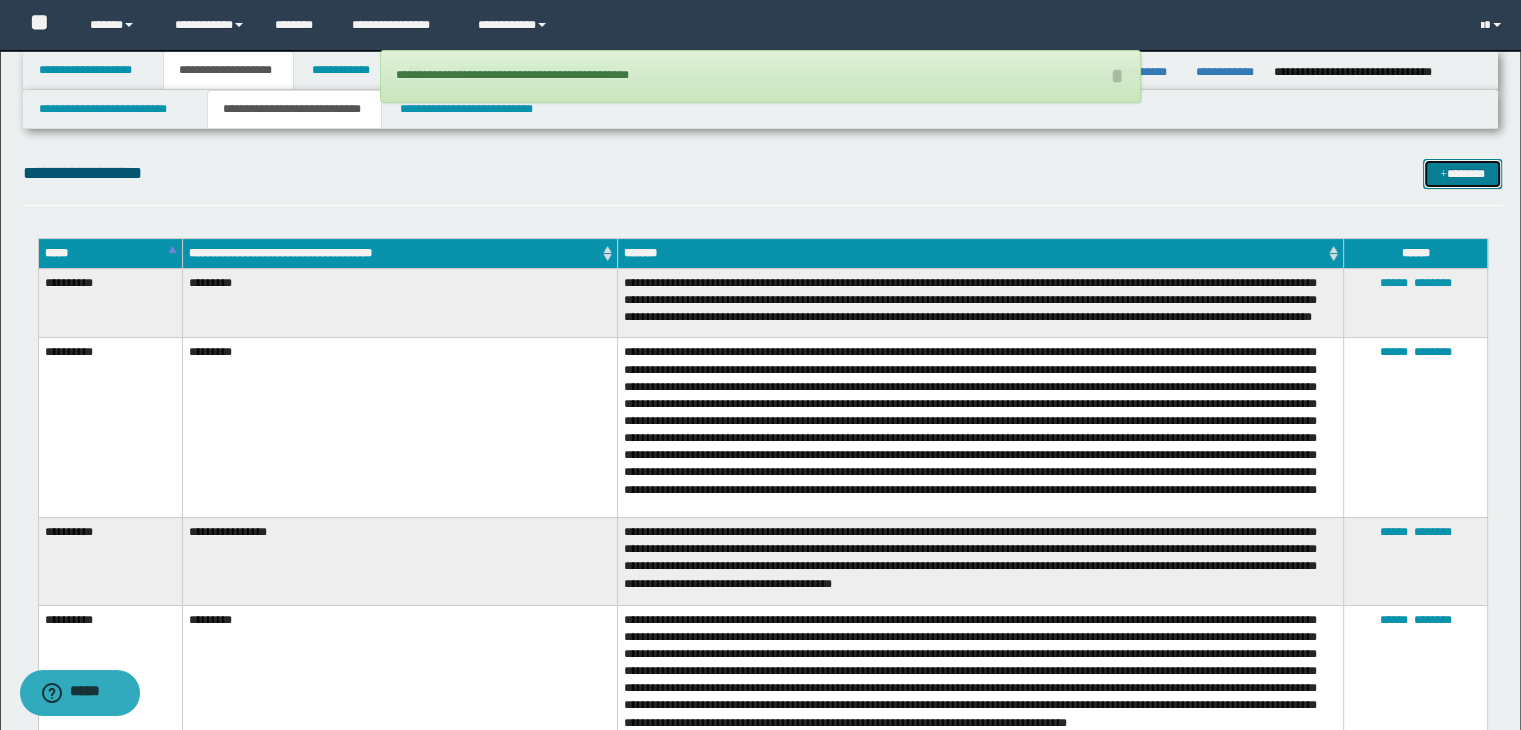 click at bounding box center [1443, 175] 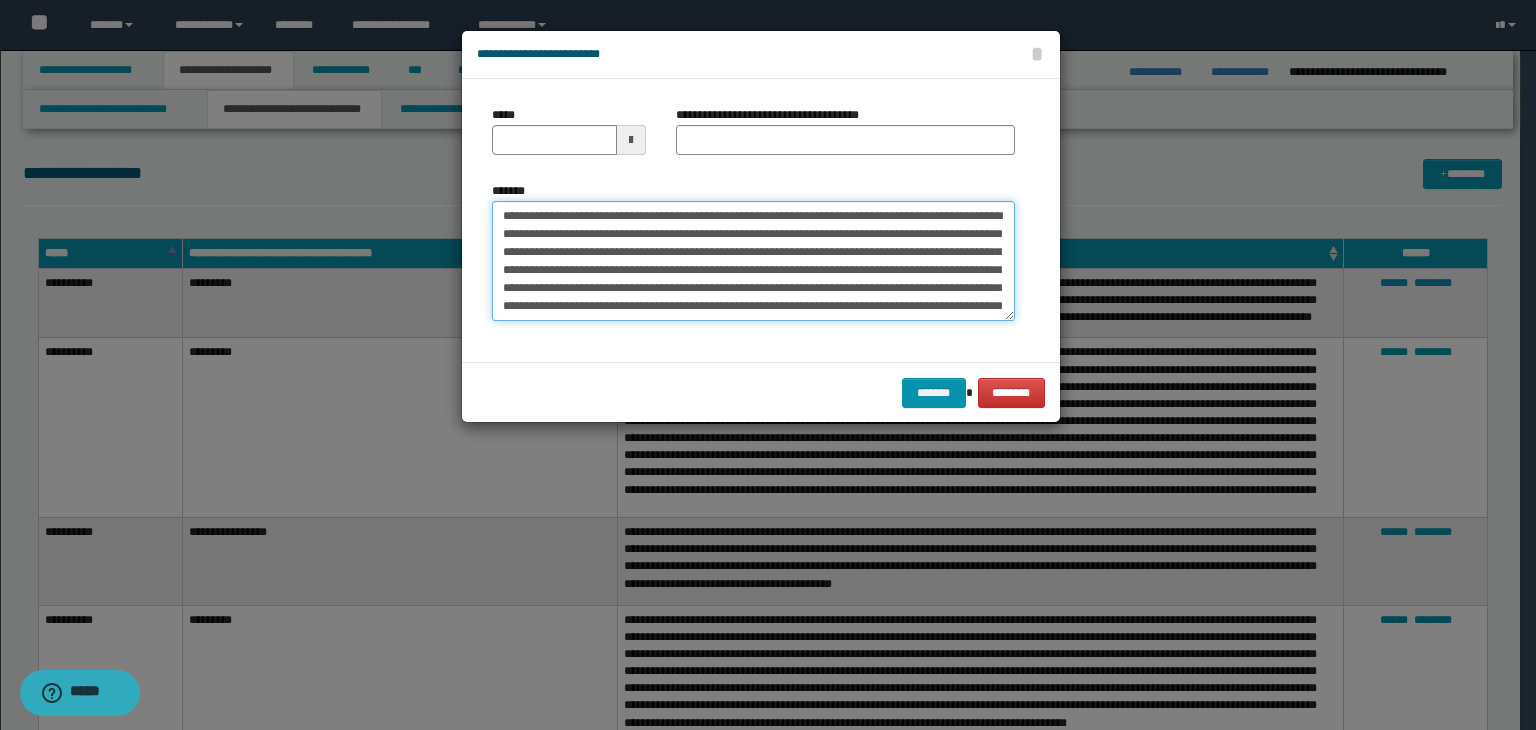 click on "*******" at bounding box center [753, 261] 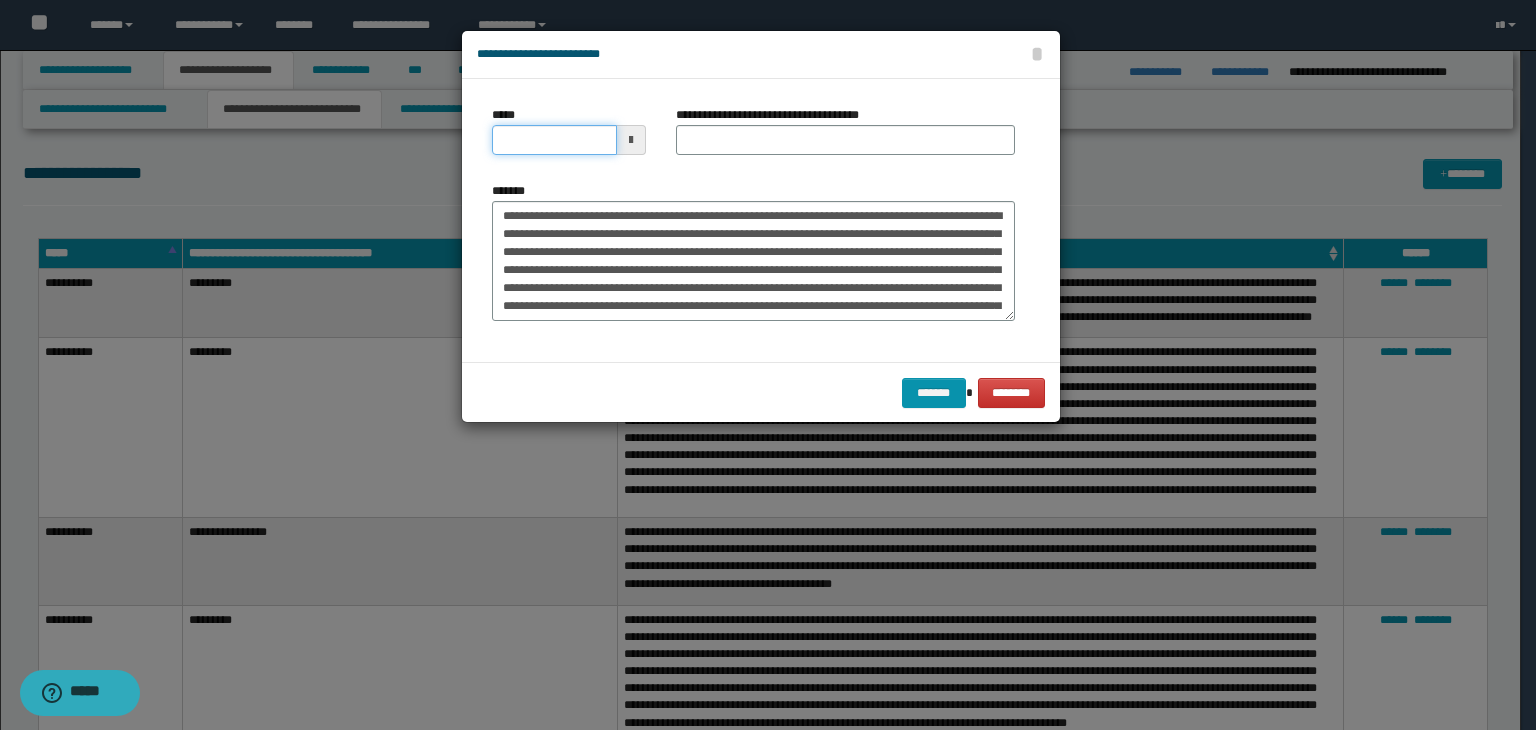 click on "*****" at bounding box center (554, 140) 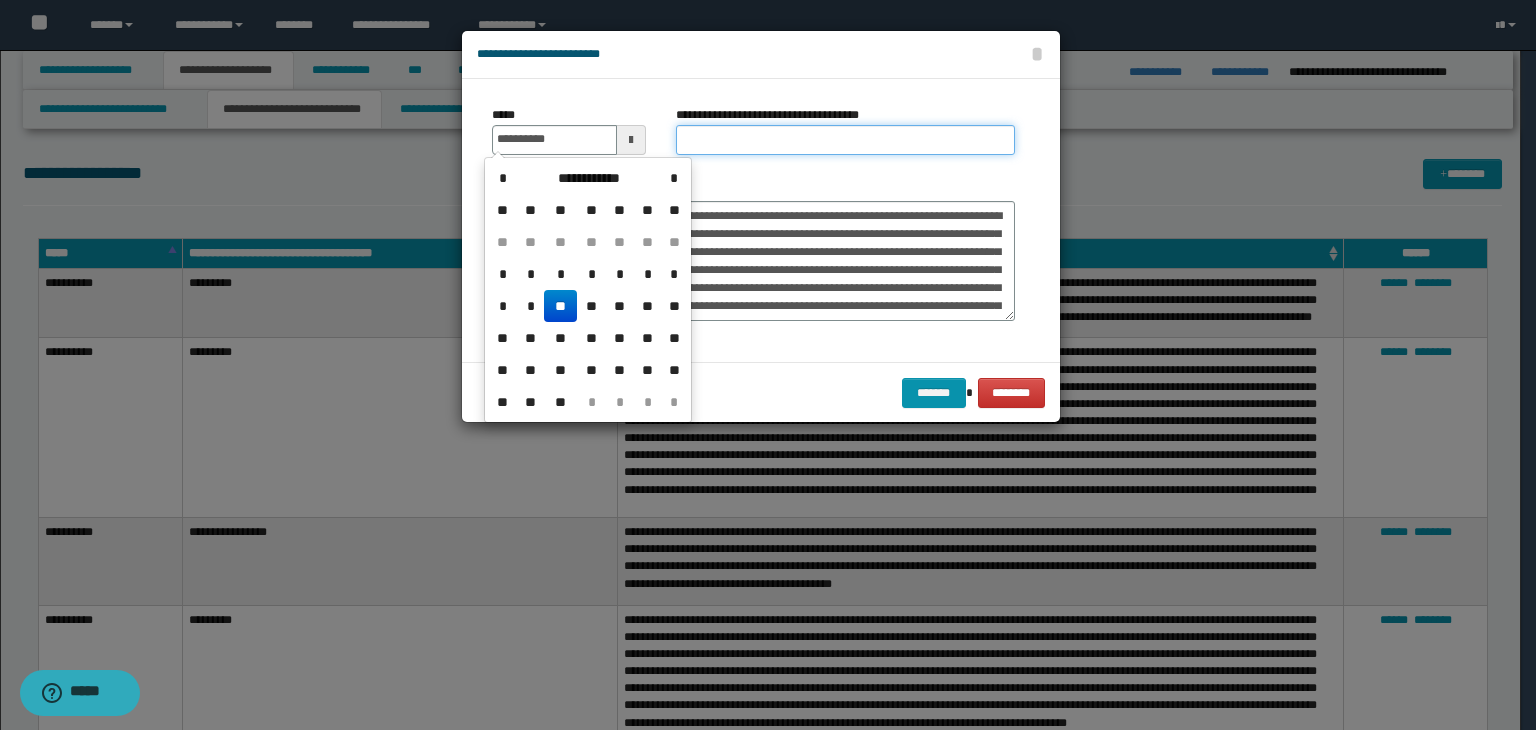 type on "**********" 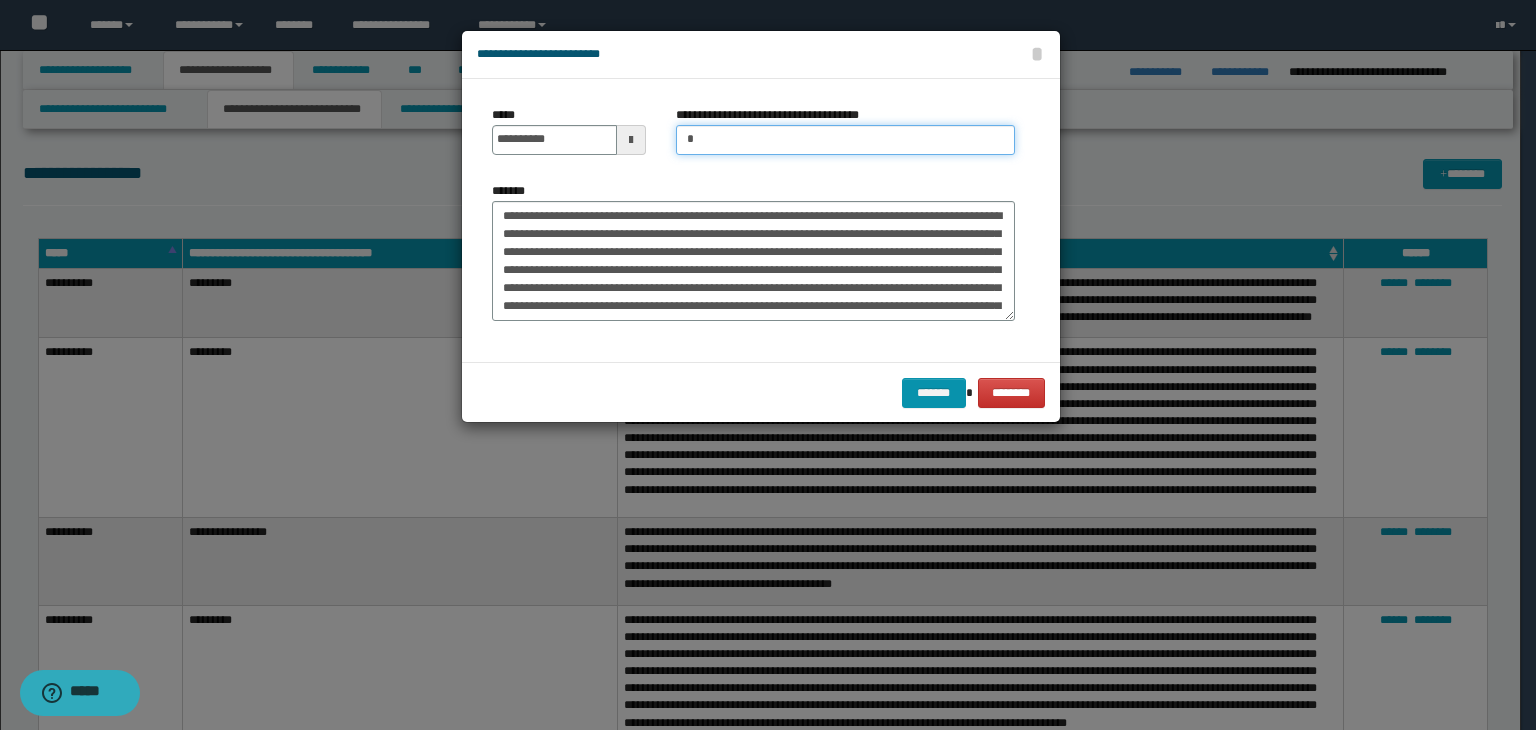 type on "*********" 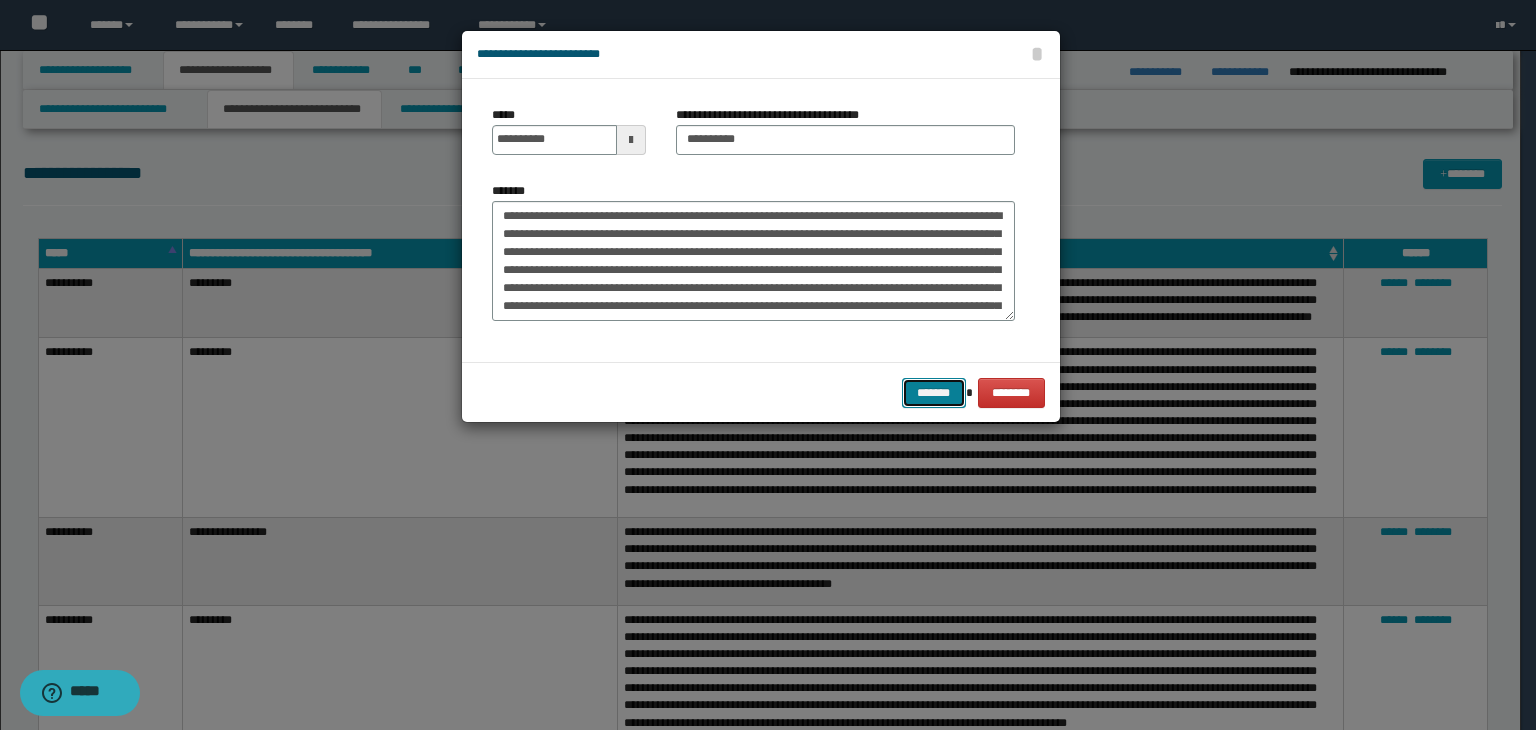click on "*******" at bounding box center [934, 393] 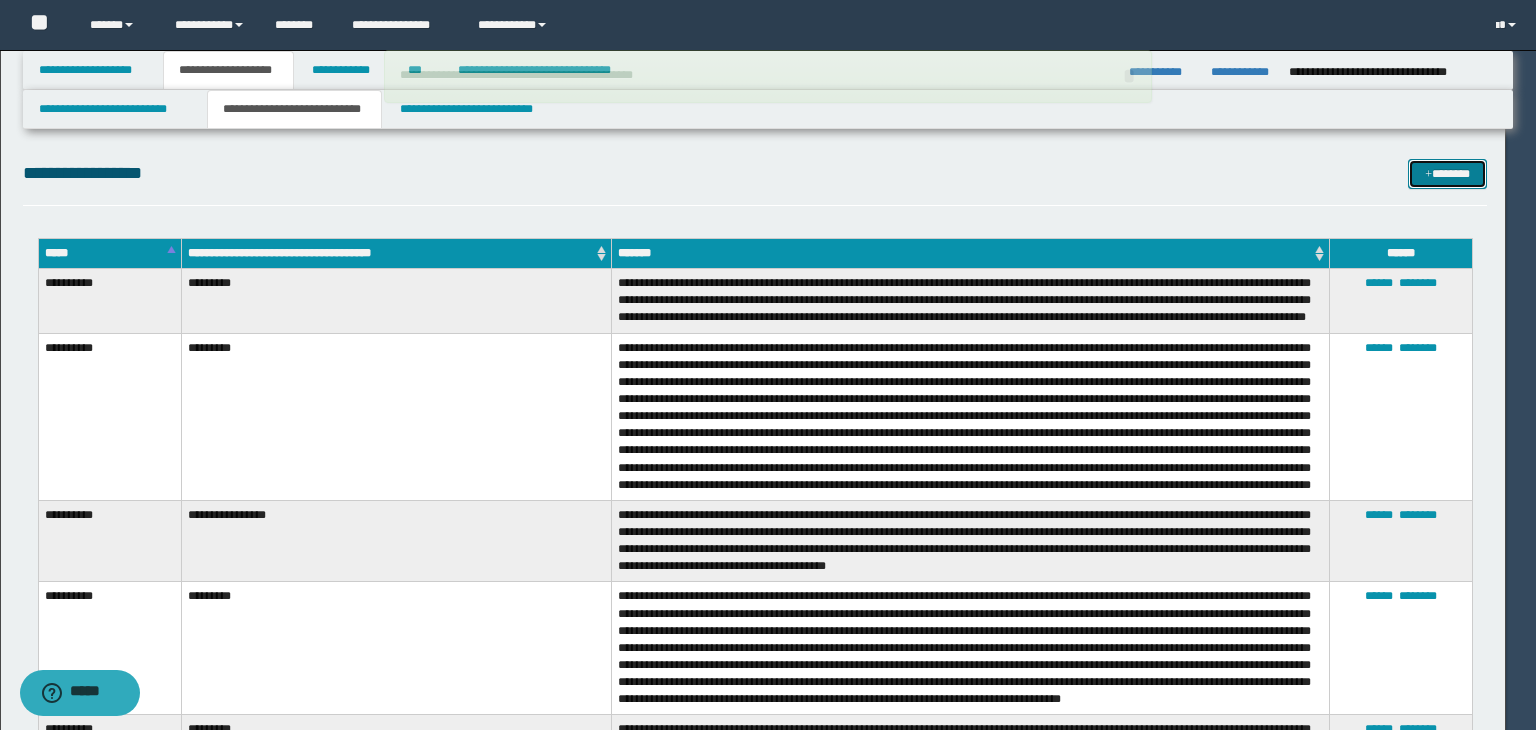type 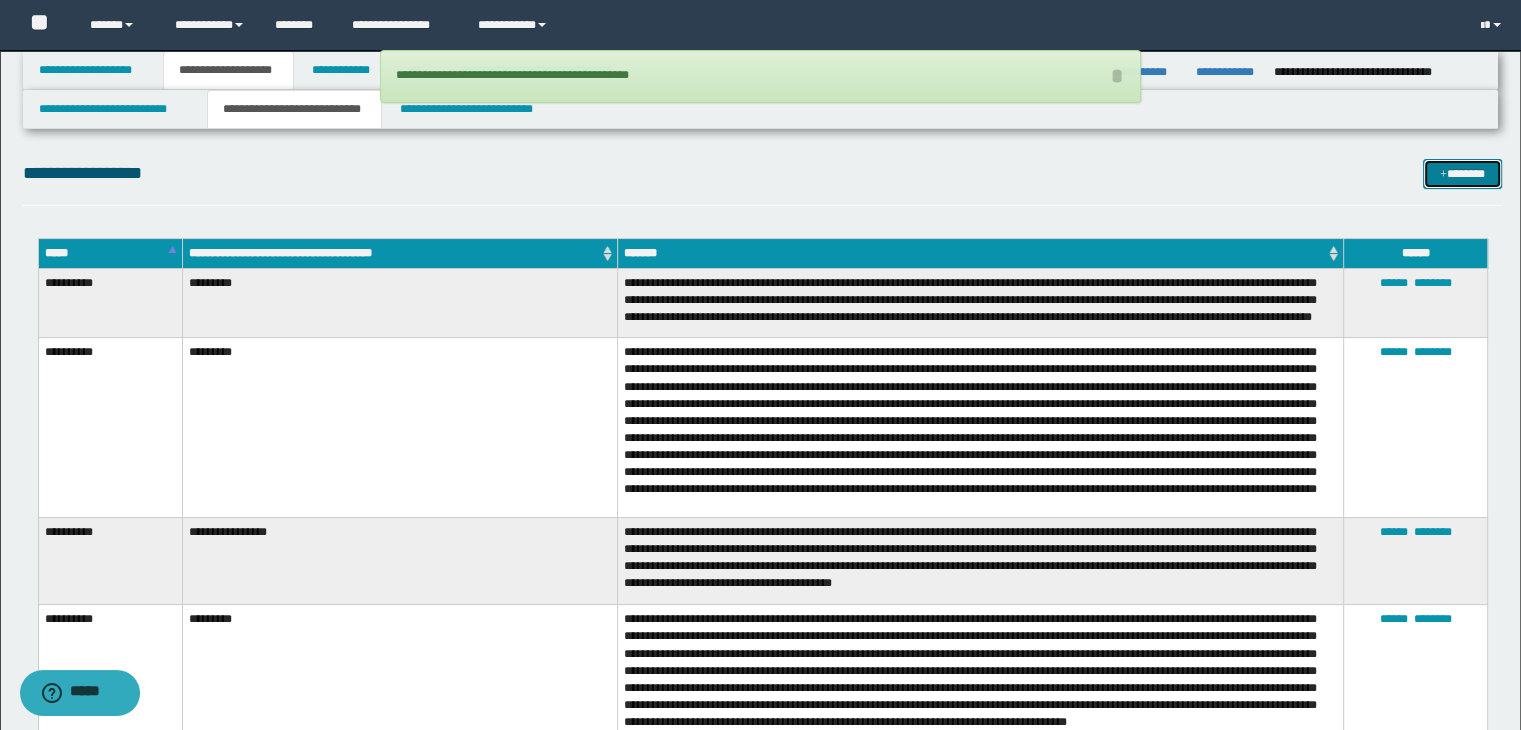 click on "*******" at bounding box center (1462, 174) 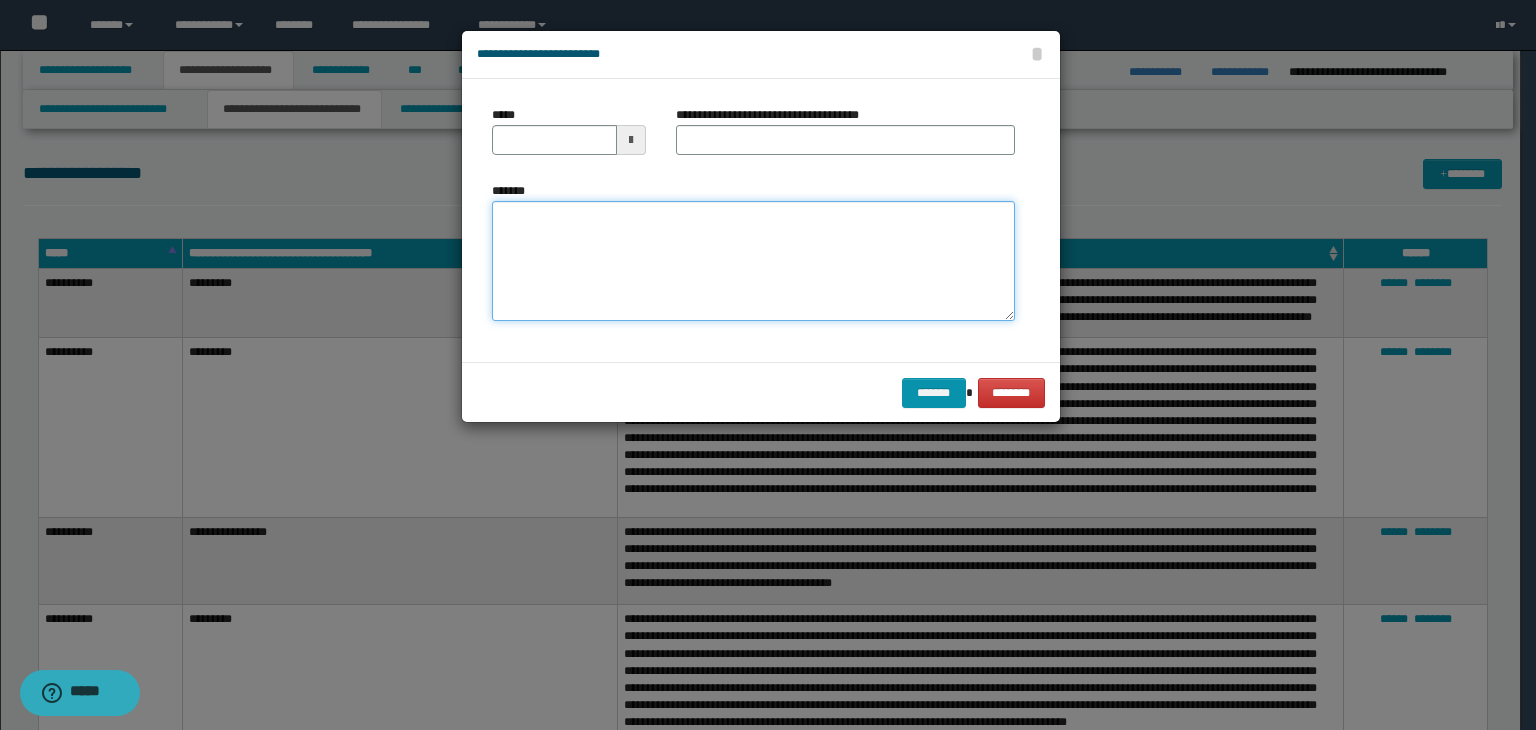 type on "**********" 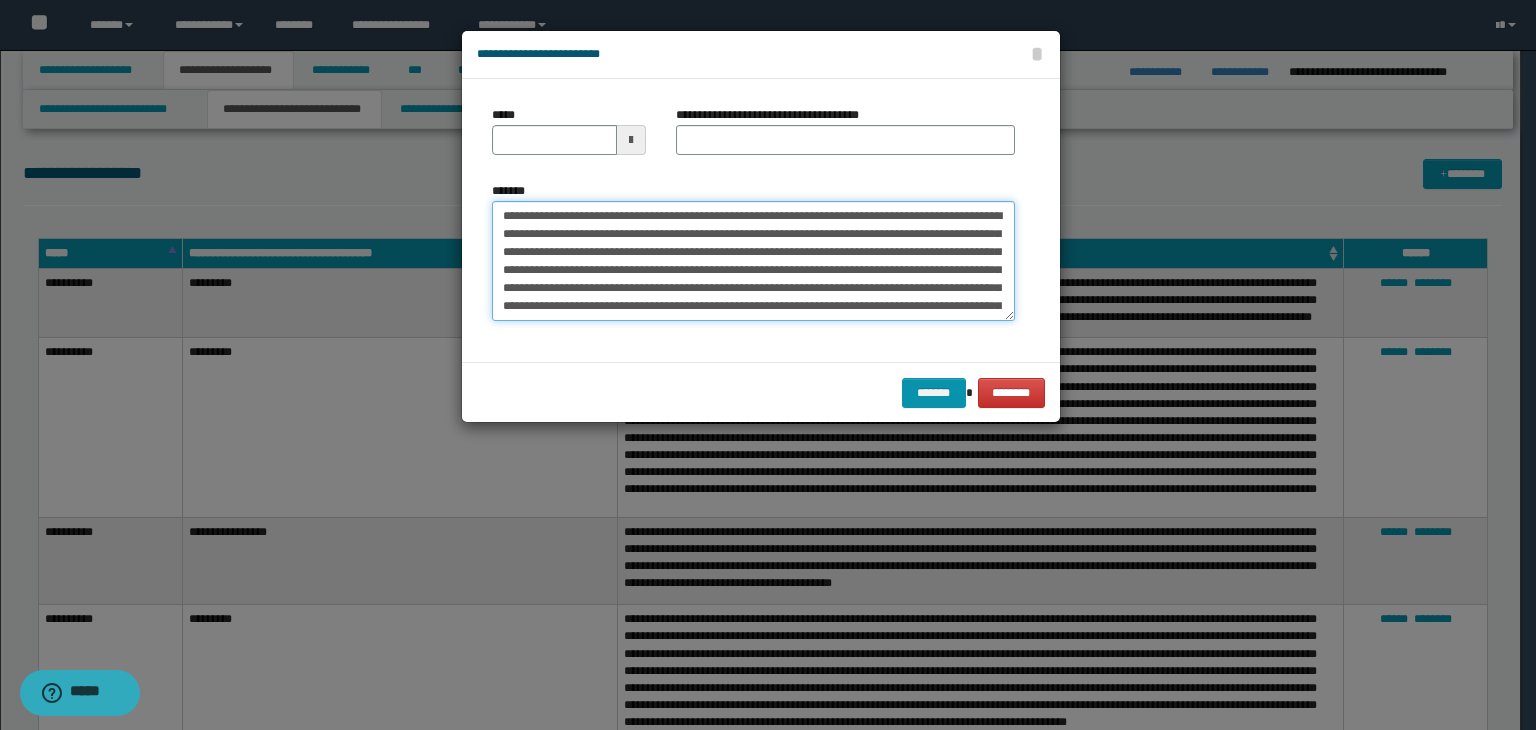 type 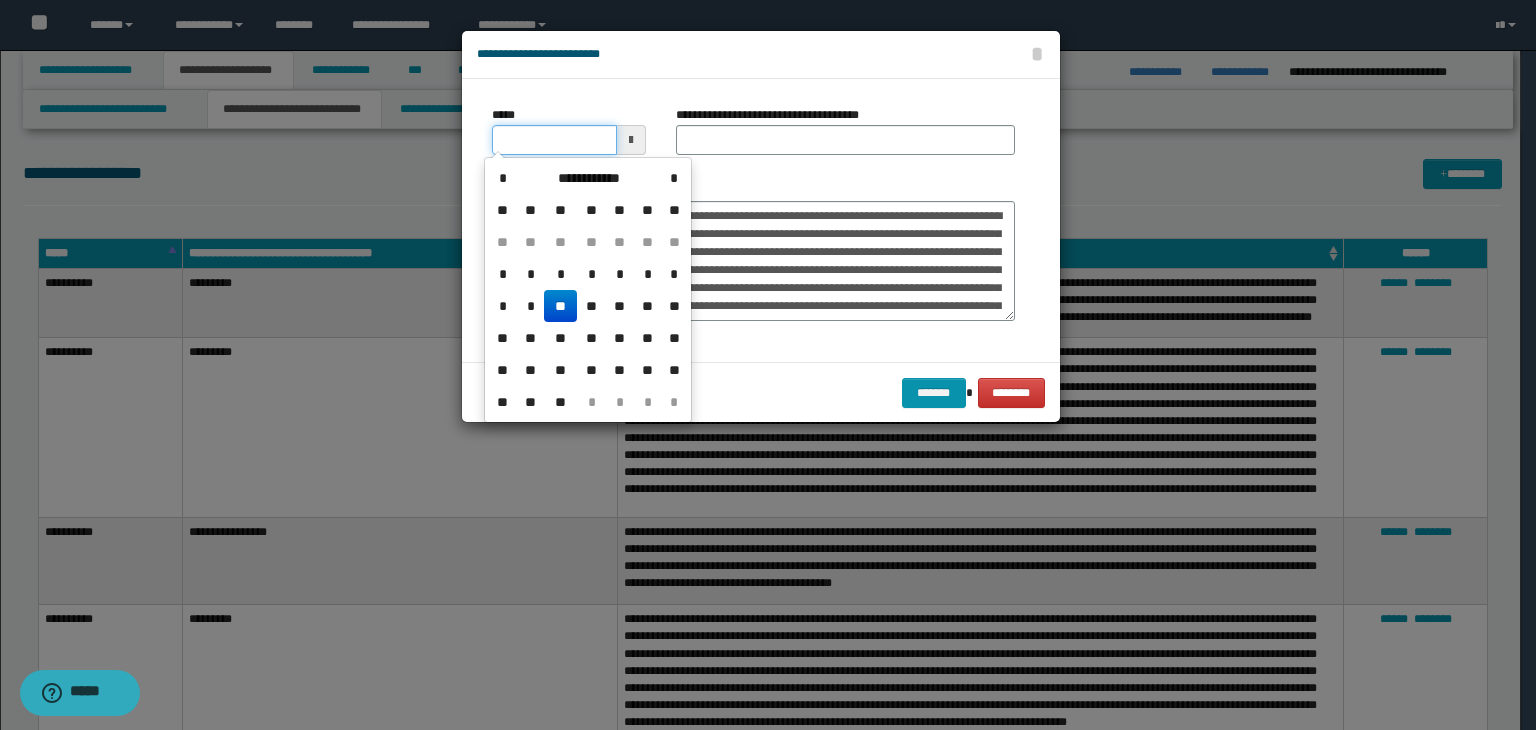click on "*****" at bounding box center [554, 140] 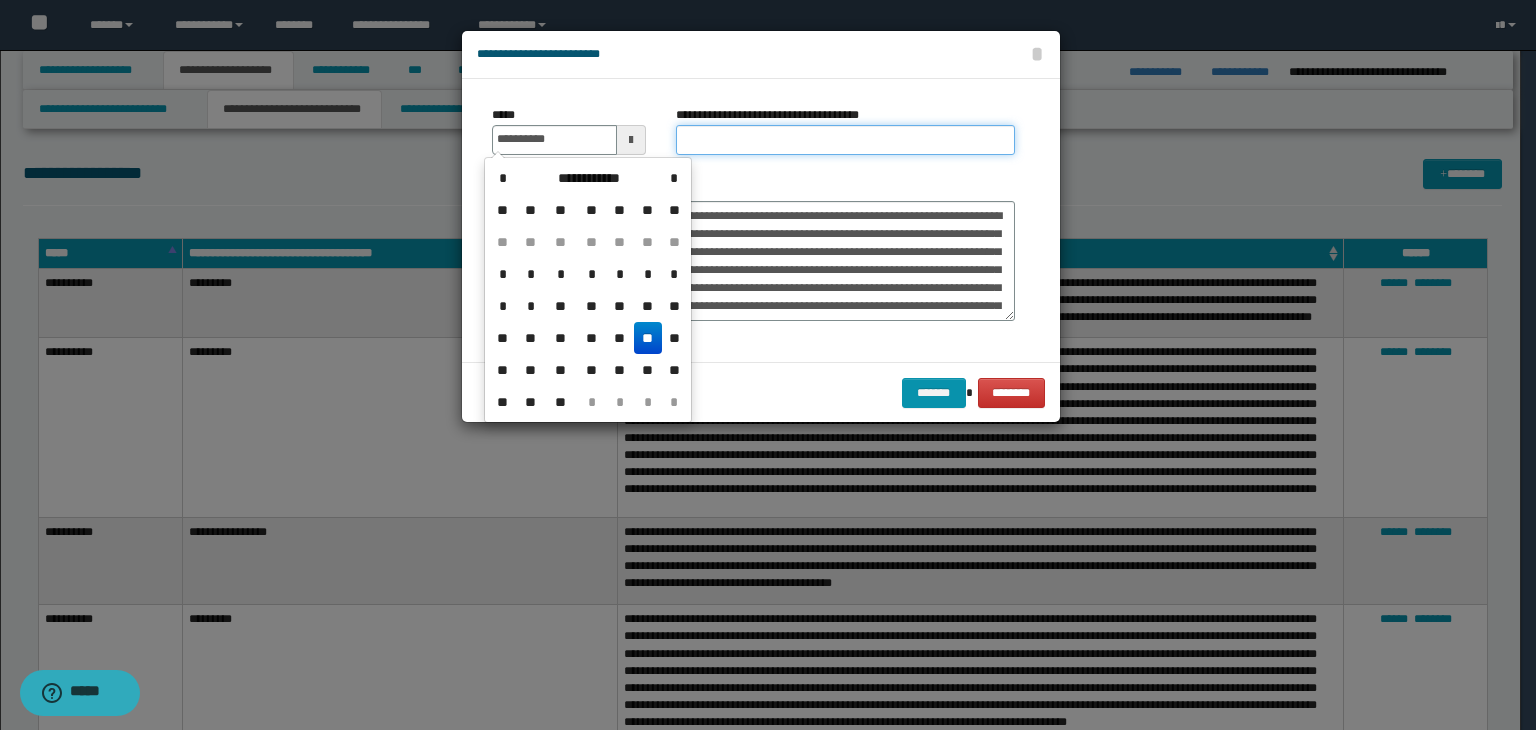 type on "**********" 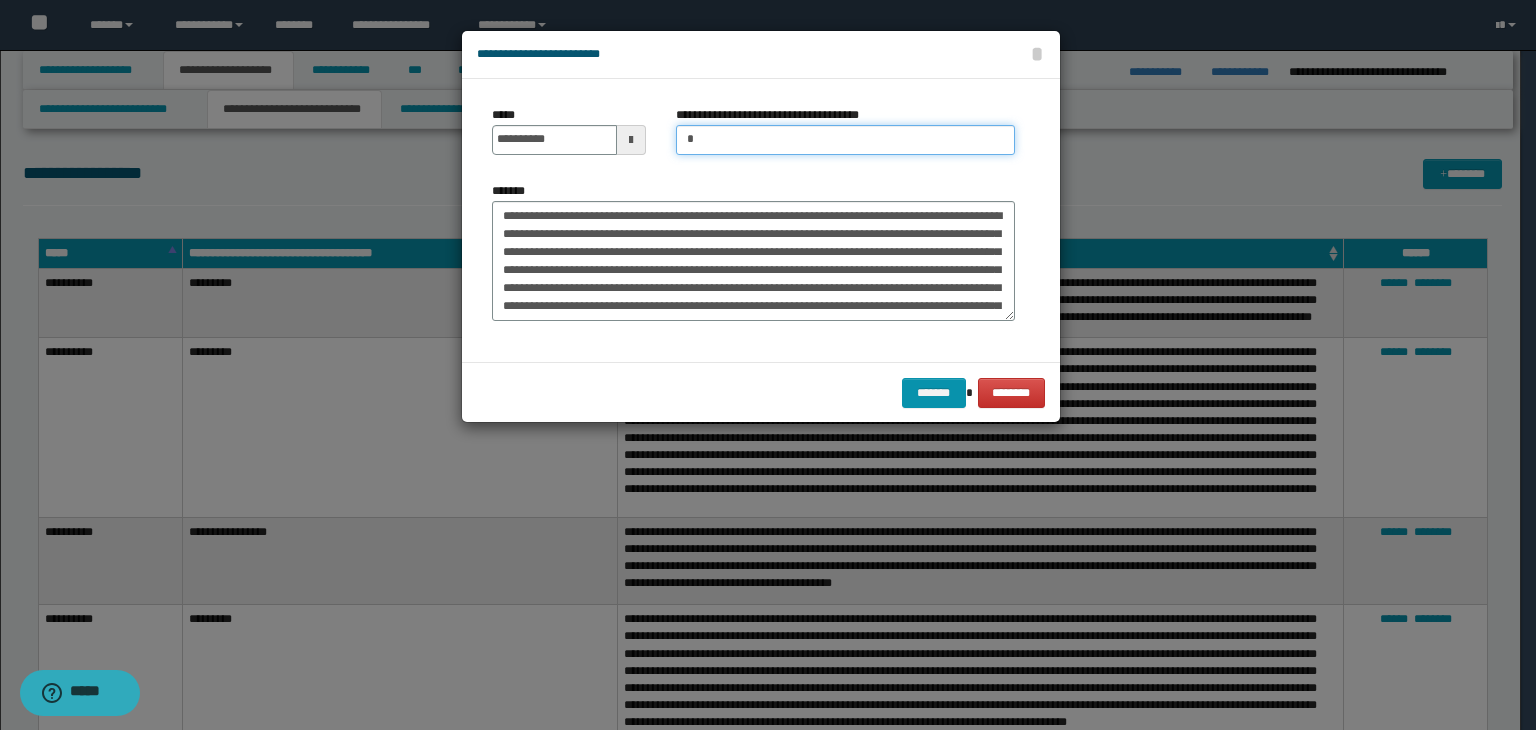 type on "**********" 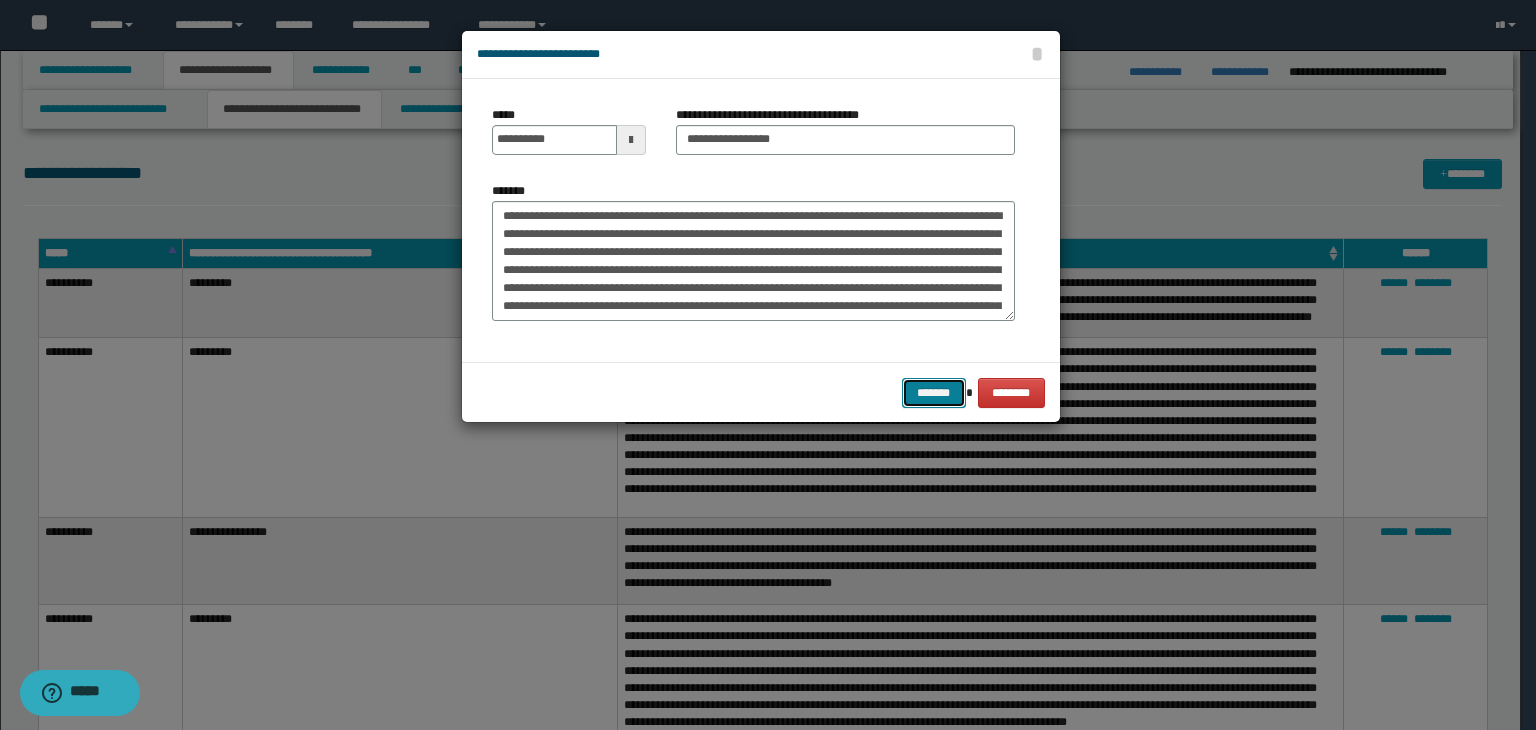 drag, startPoint x: 923, startPoint y: 385, endPoint x: 934, endPoint y: 382, distance: 11.401754 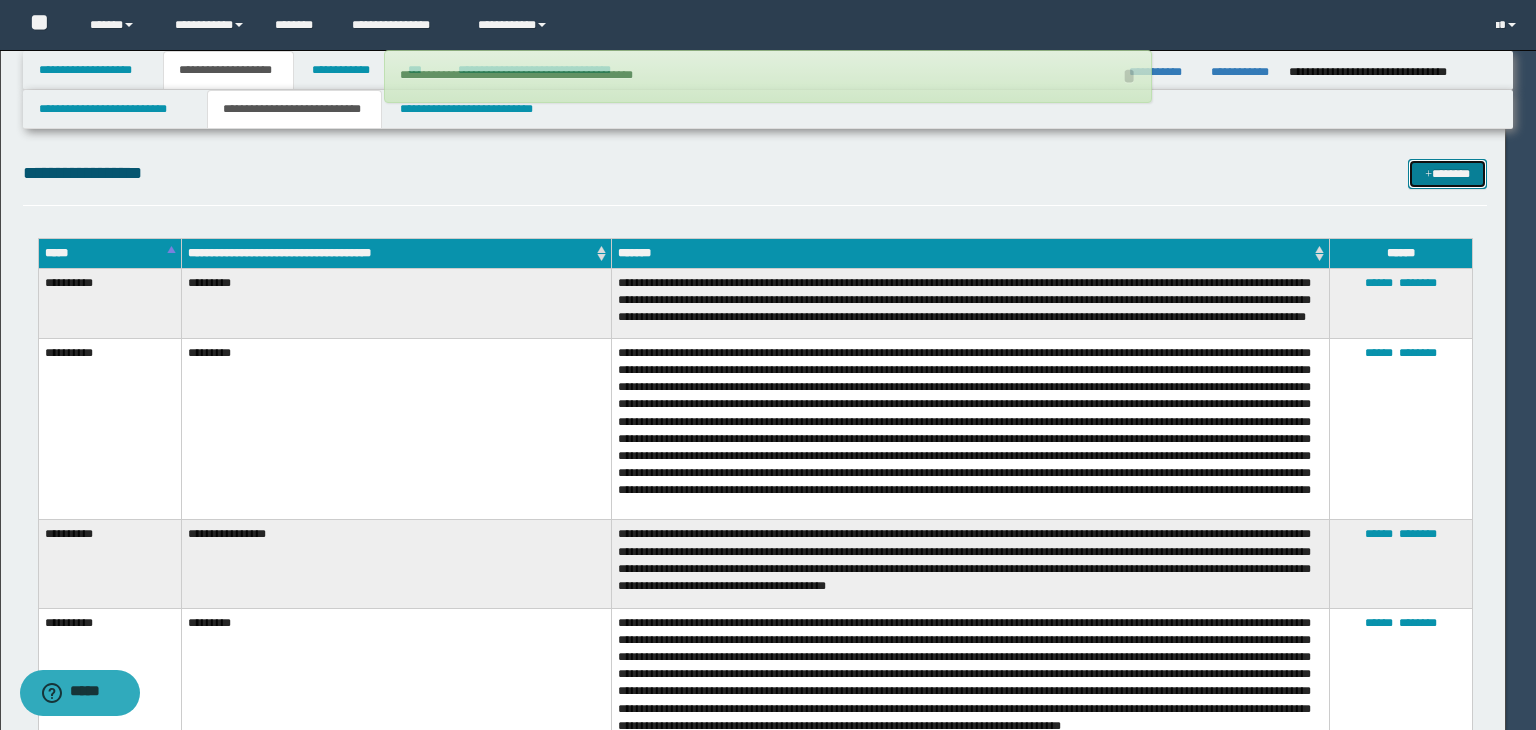 type 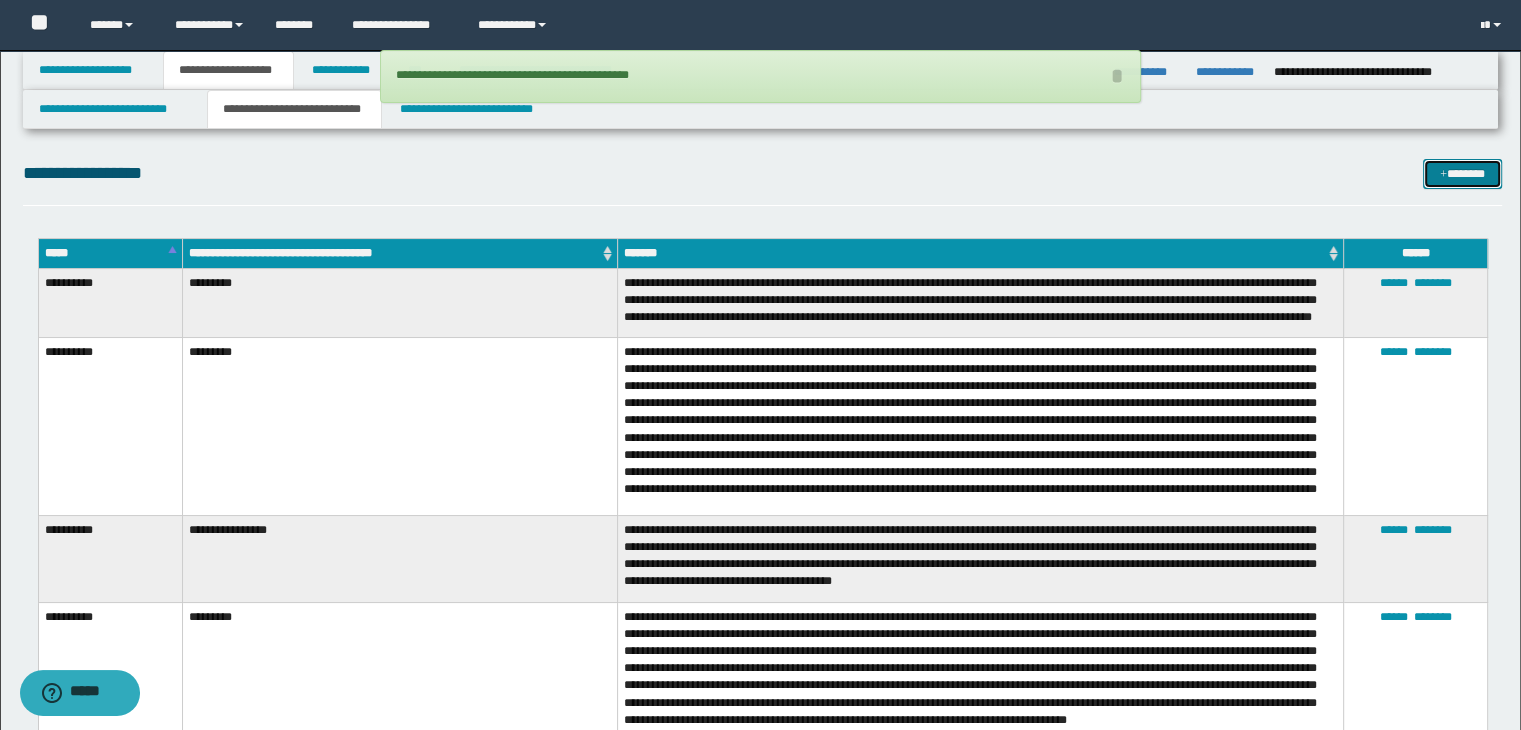 click on "*******" at bounding box center (1462, 174) 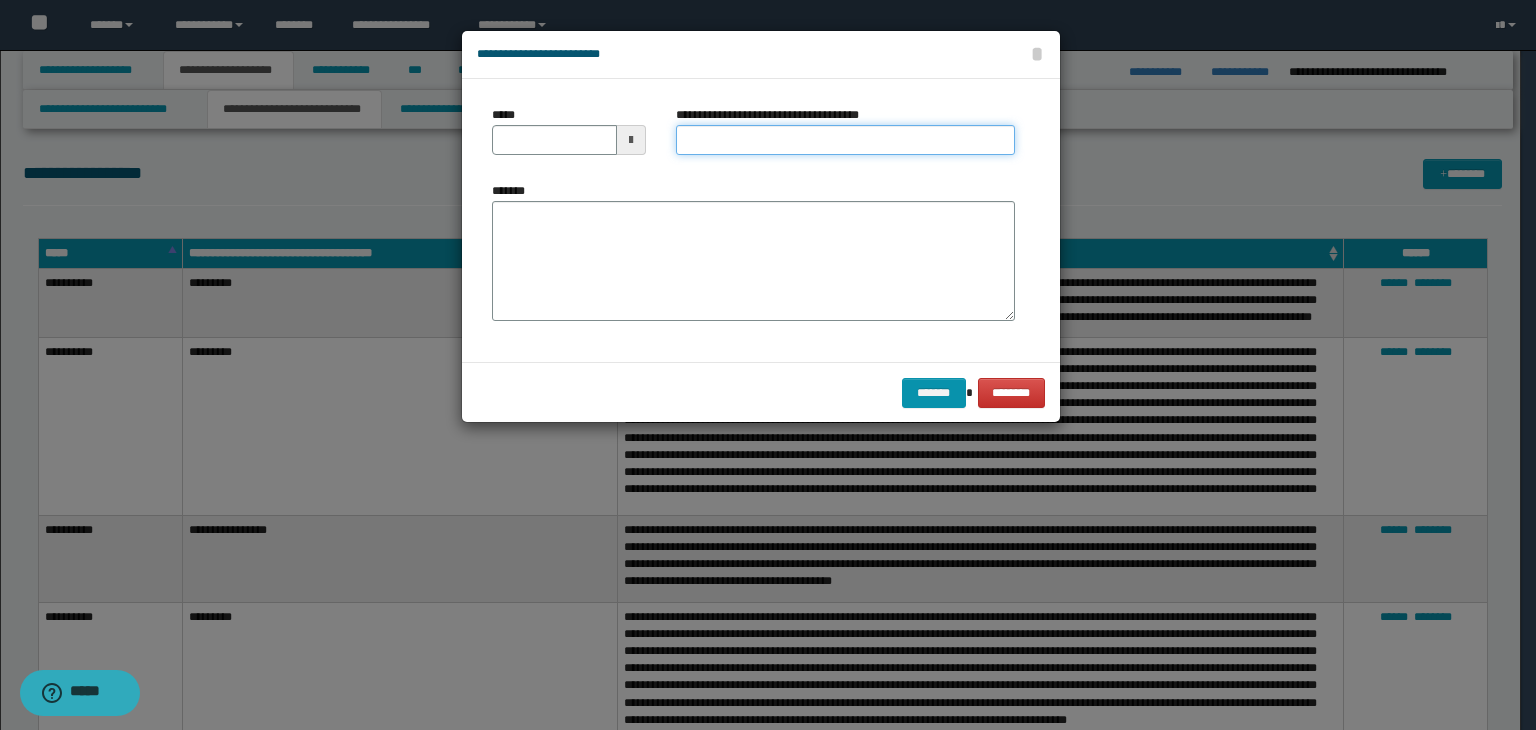 type on "**********" 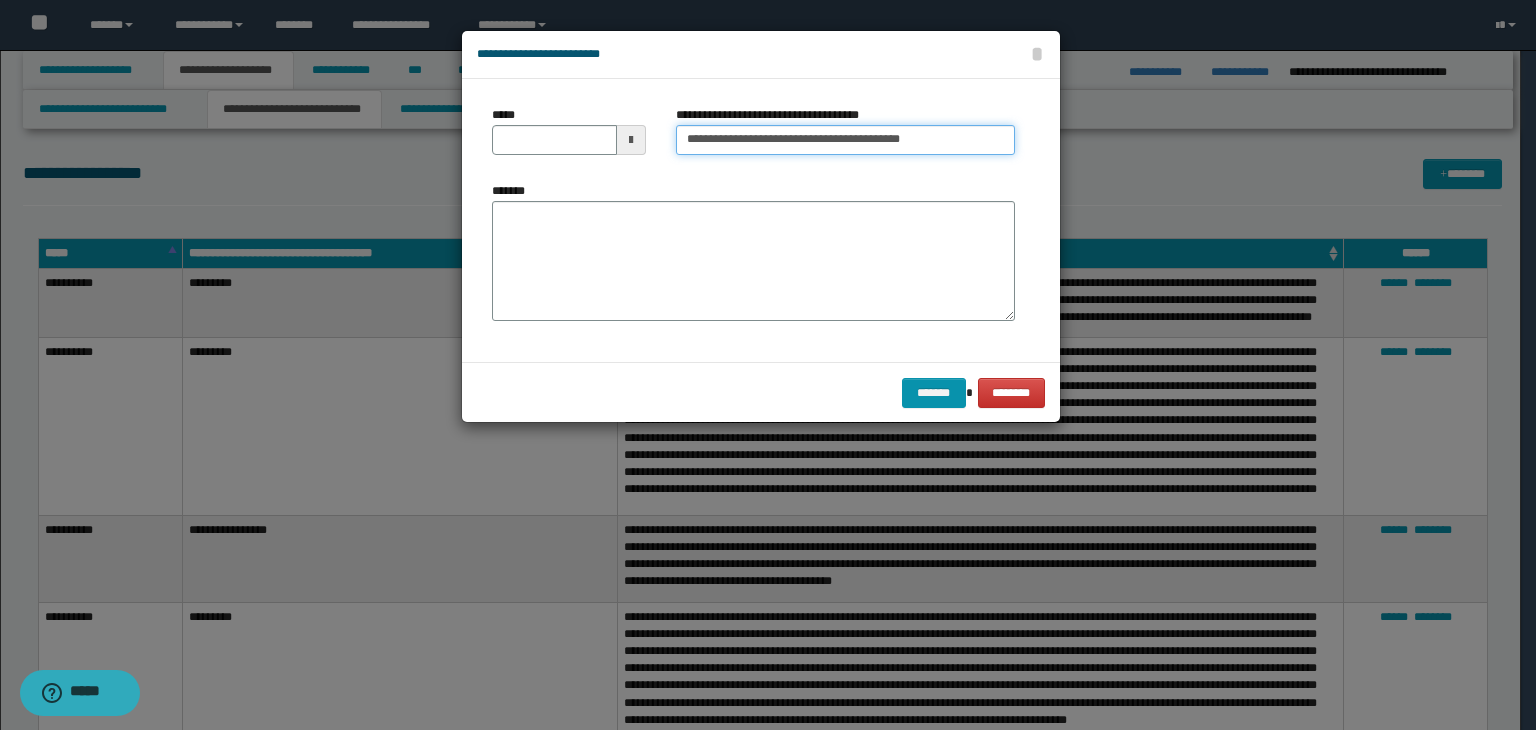 type 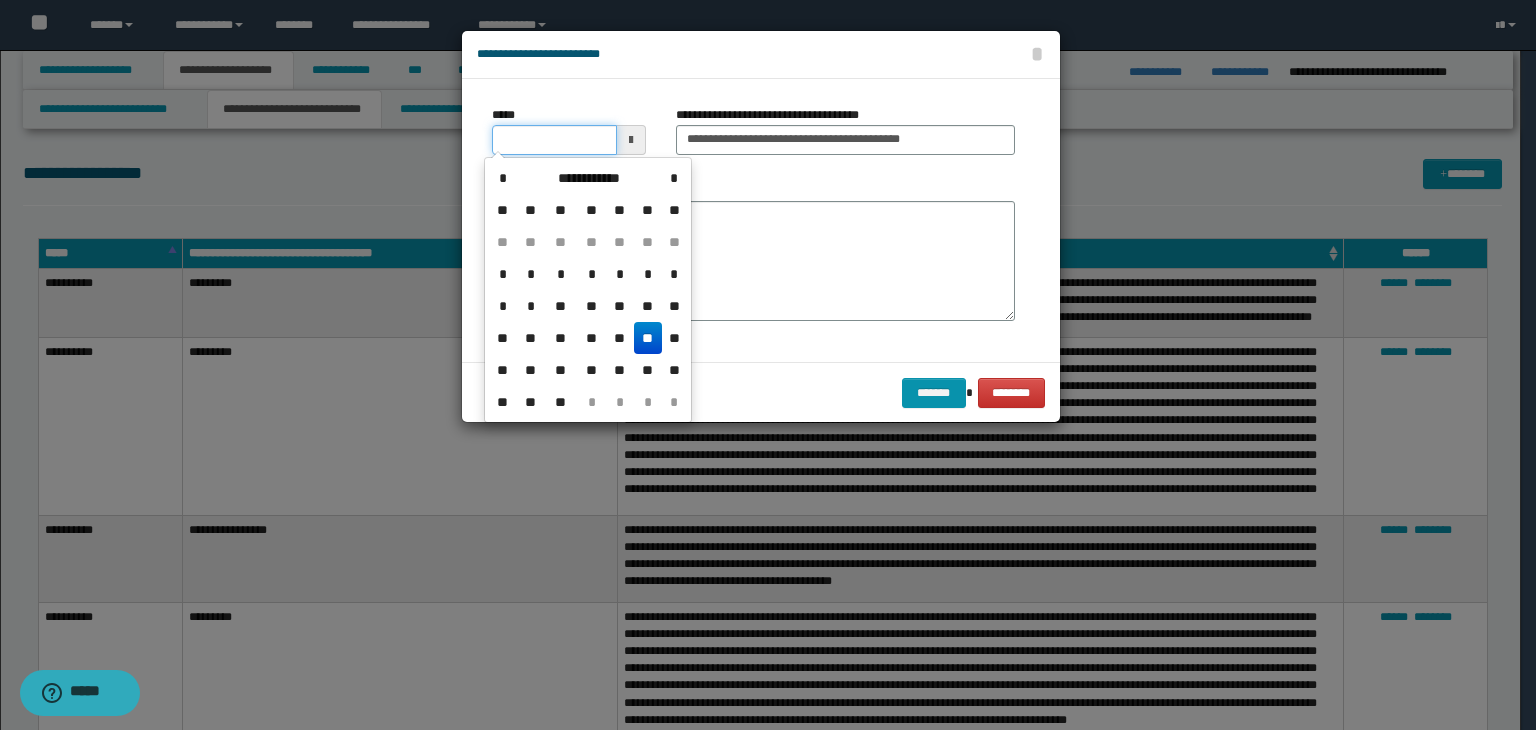 click on "*****" at bounding box center [554, 140] 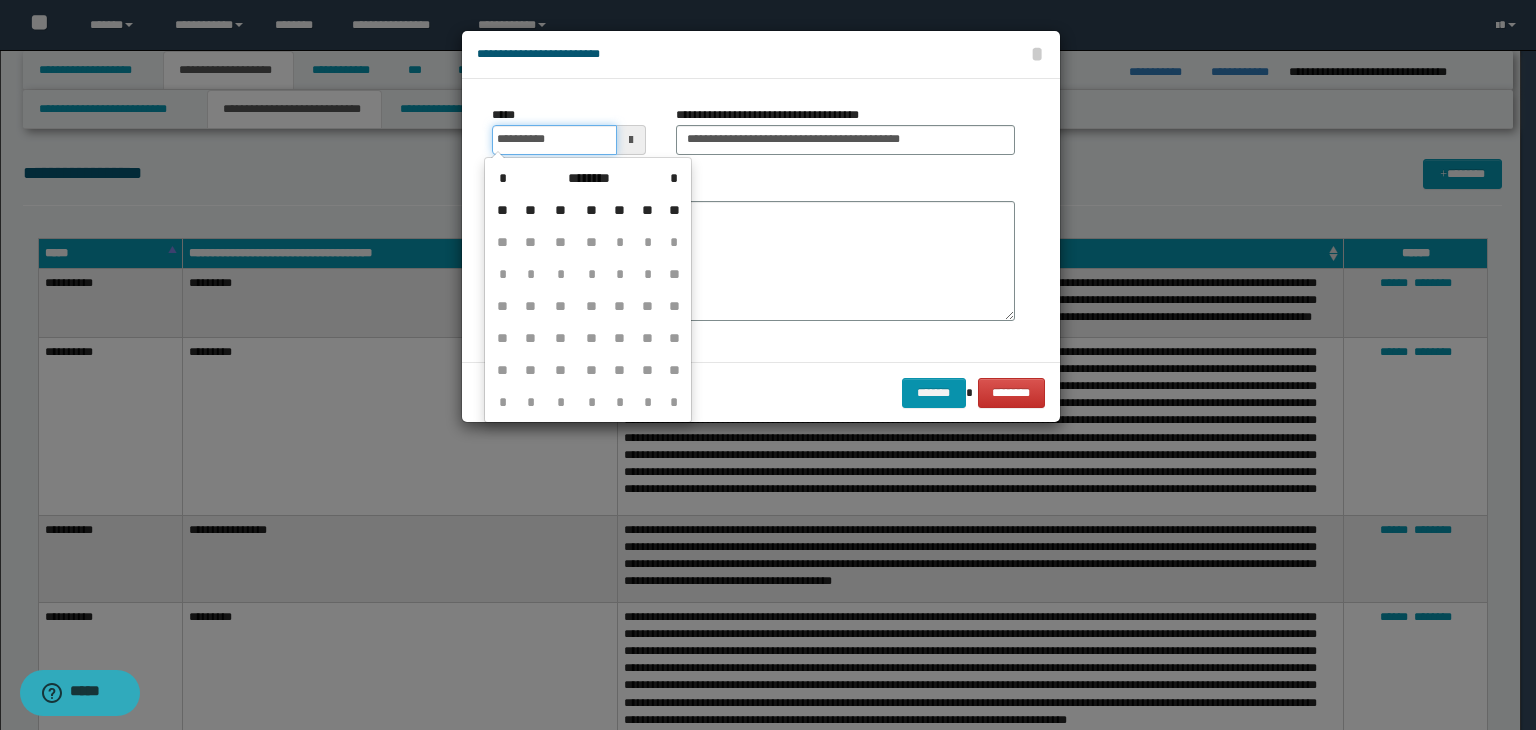 type on "**********" 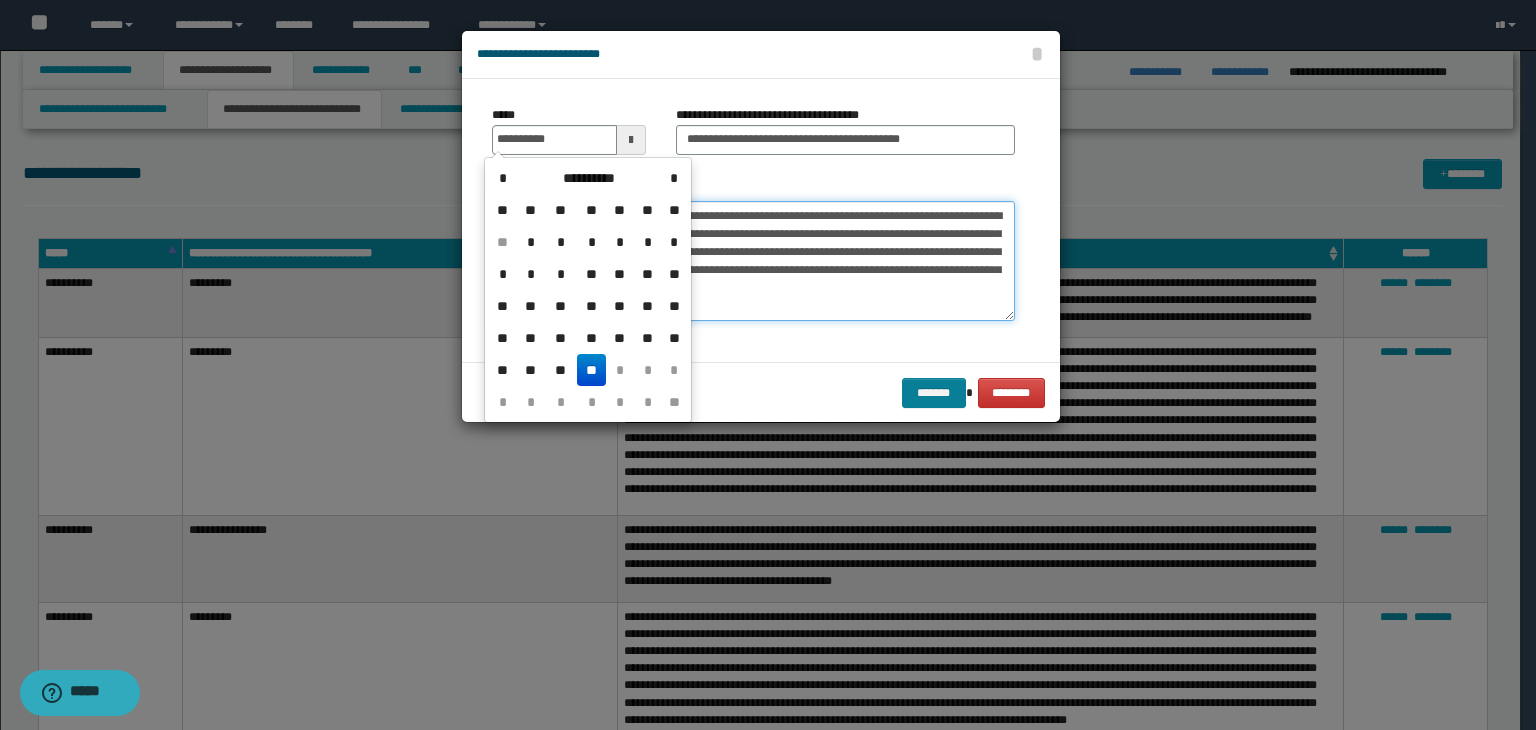 type on "**********" 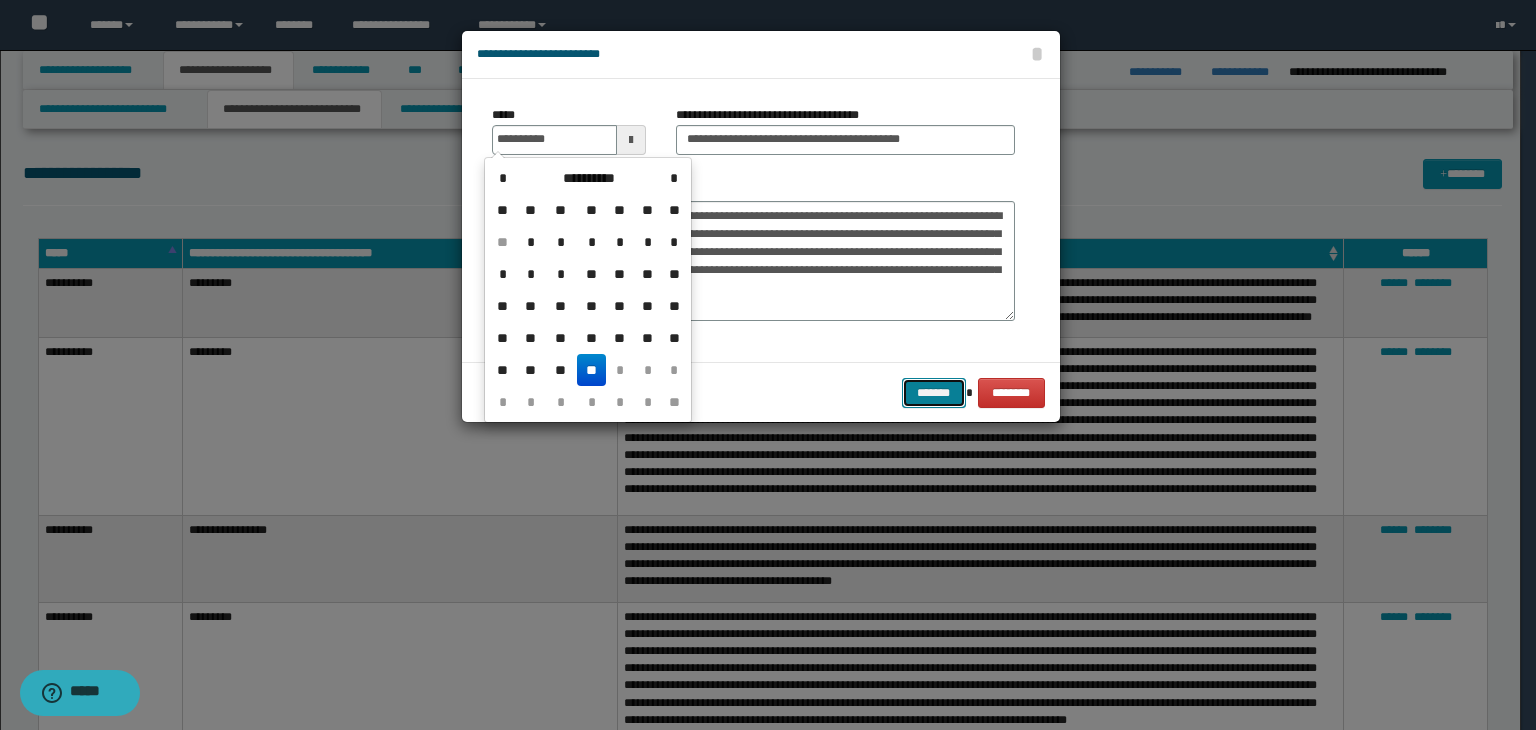 type on "**********" 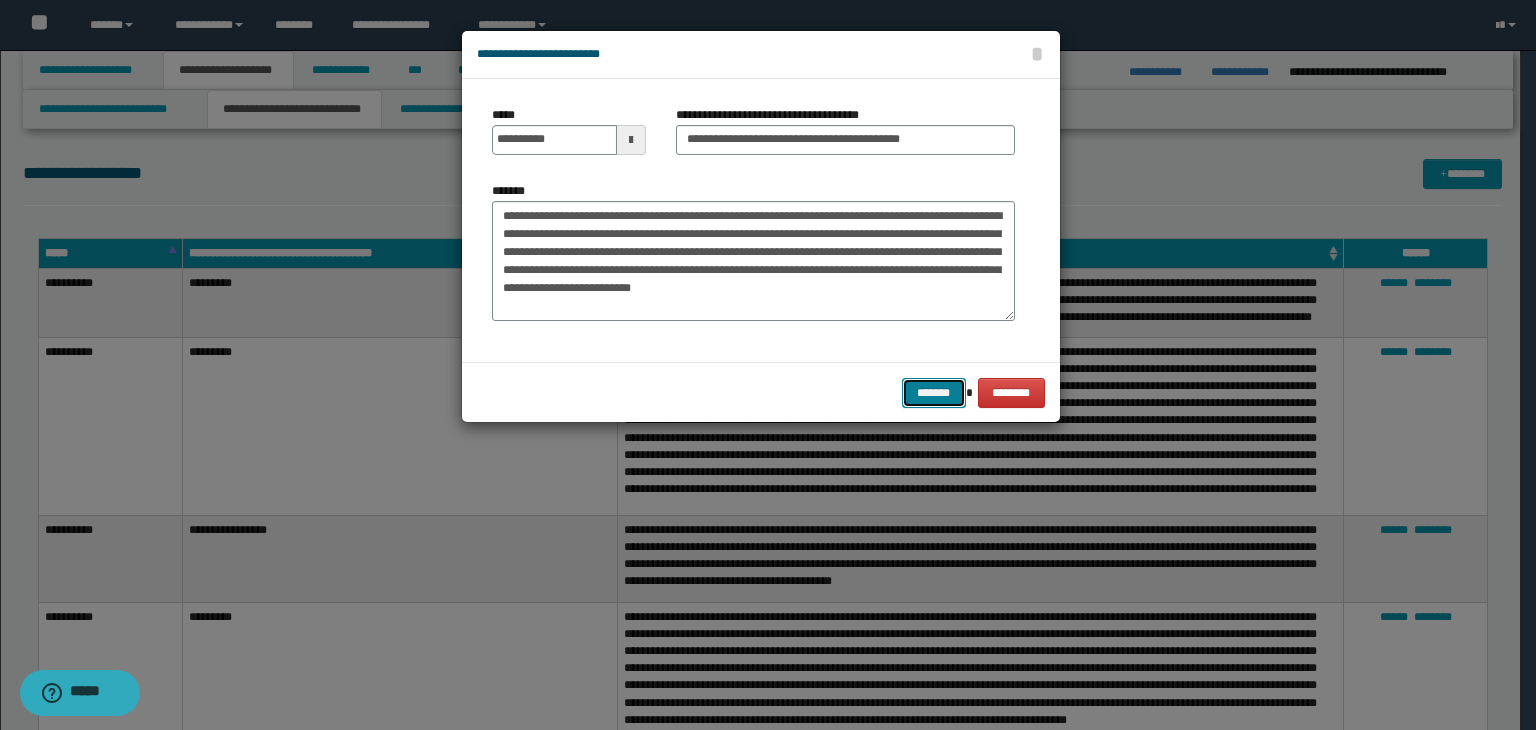 click on "*******" at bounding box center (934, 393) 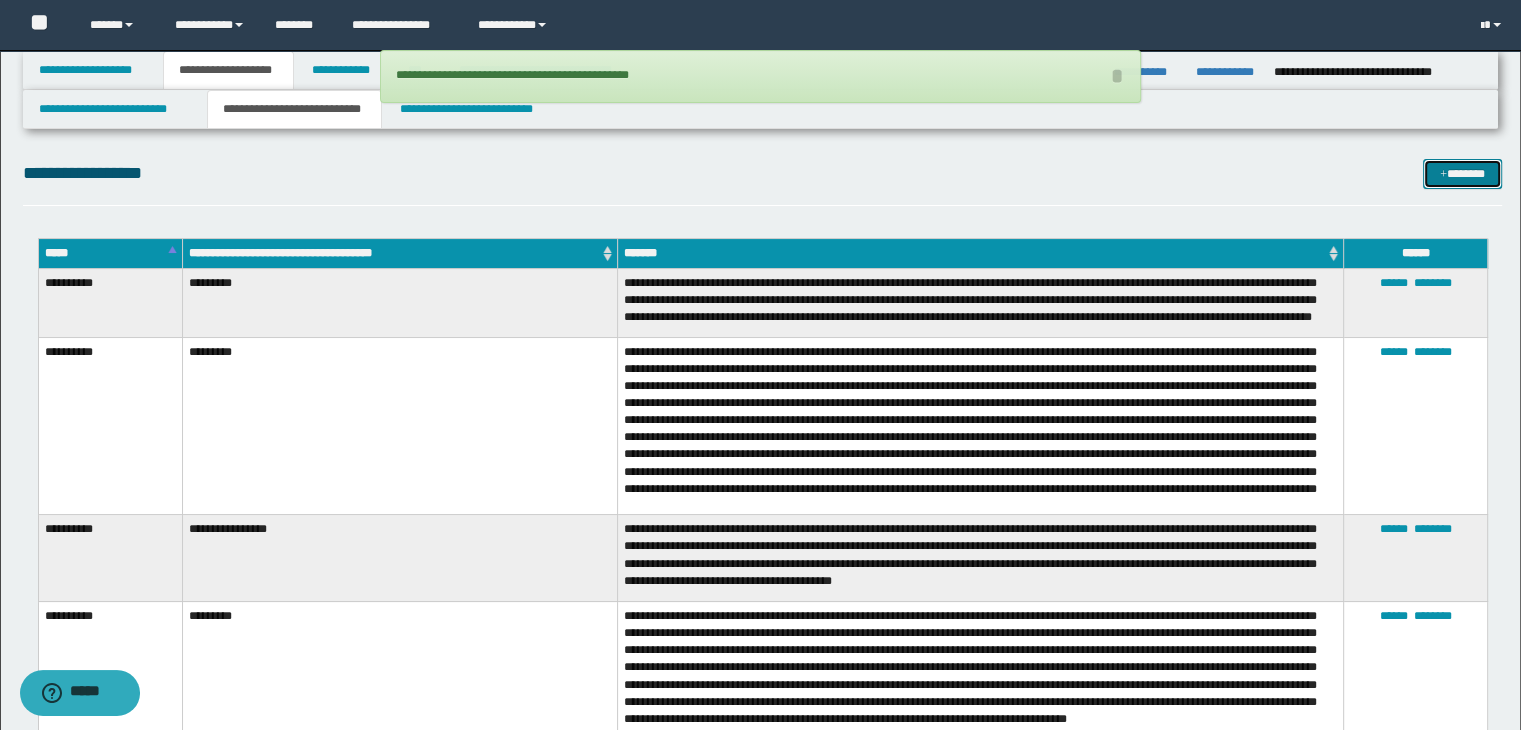 click on "*******" at bounding box center (1462, 174) 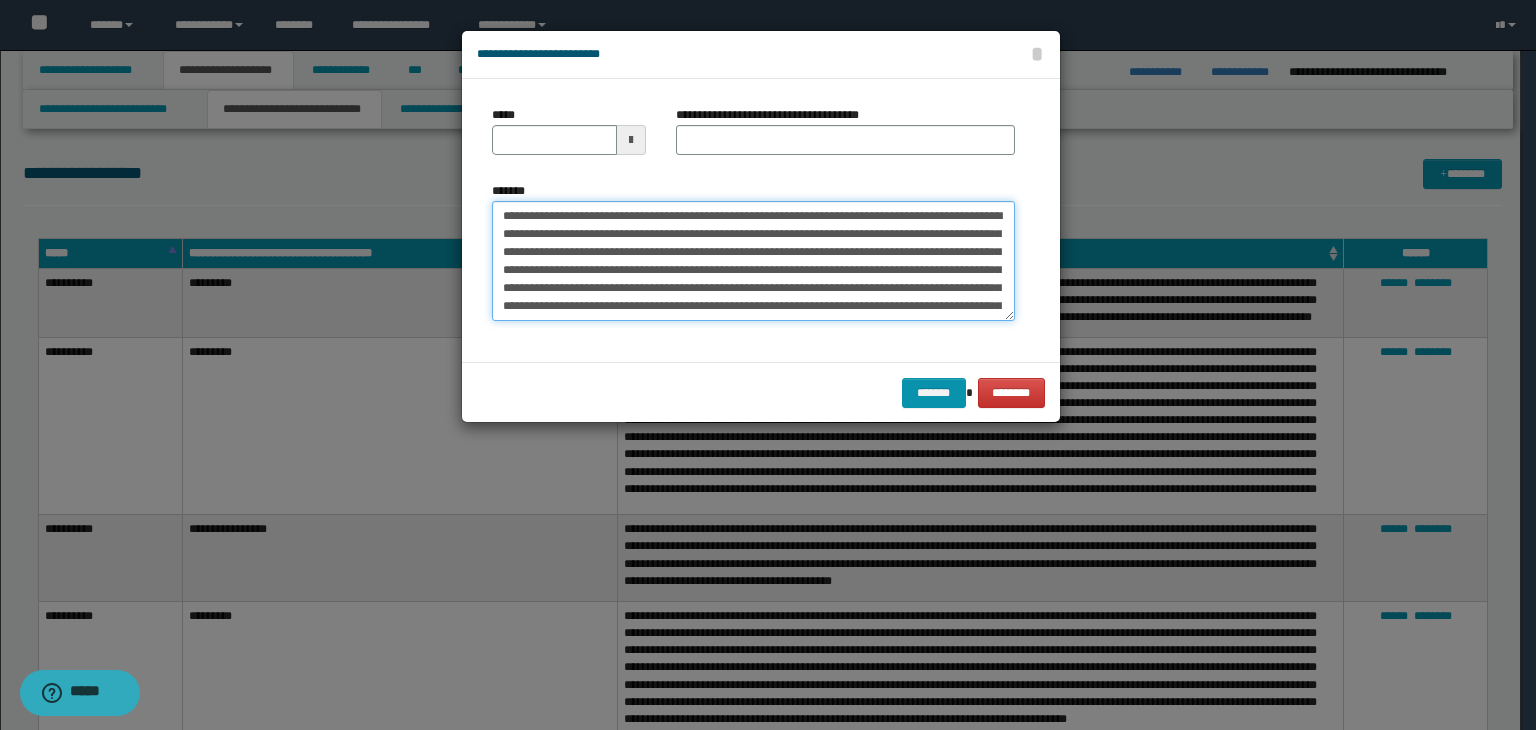 click on "*******" at bounding box center [753, 261] 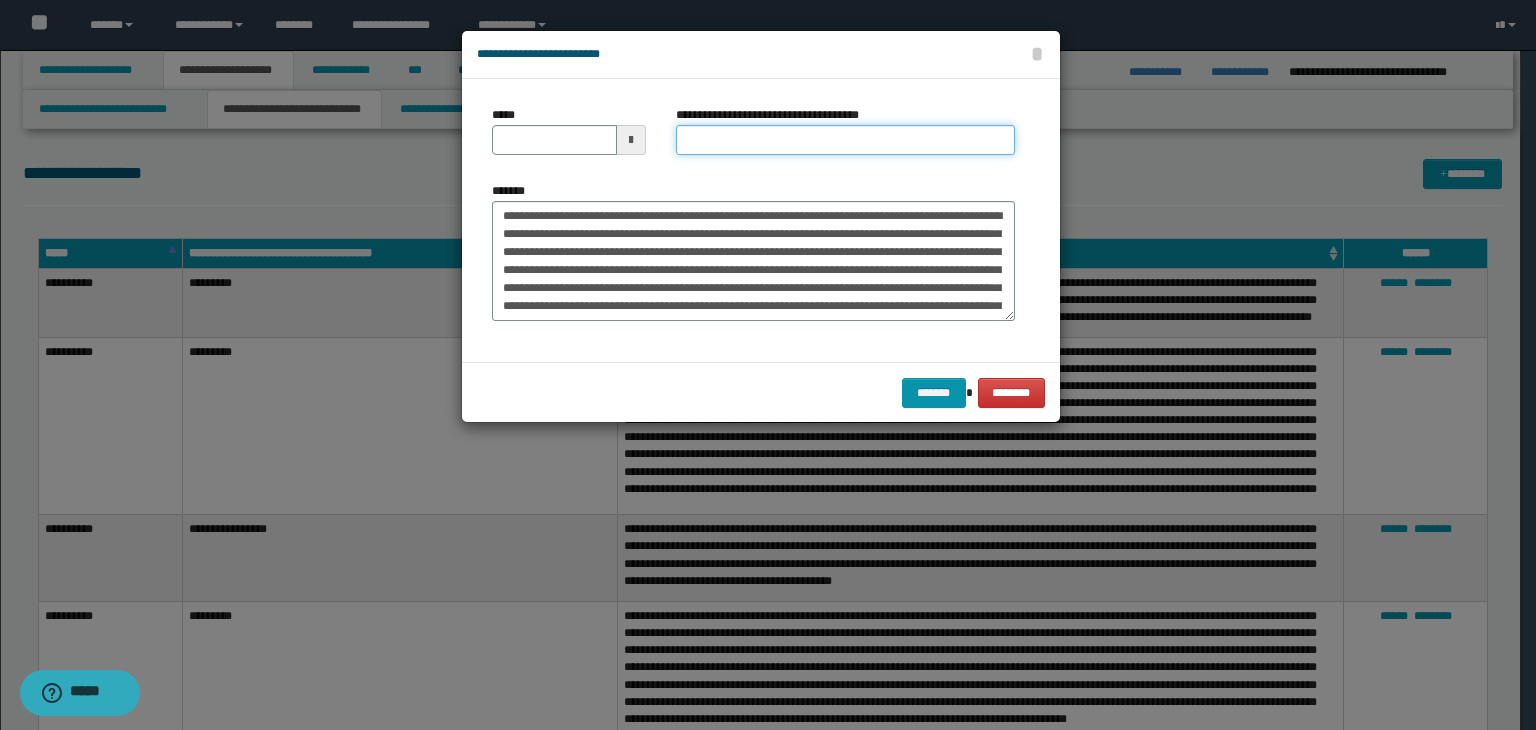 click on "**********" at bounding box center [845, 140] 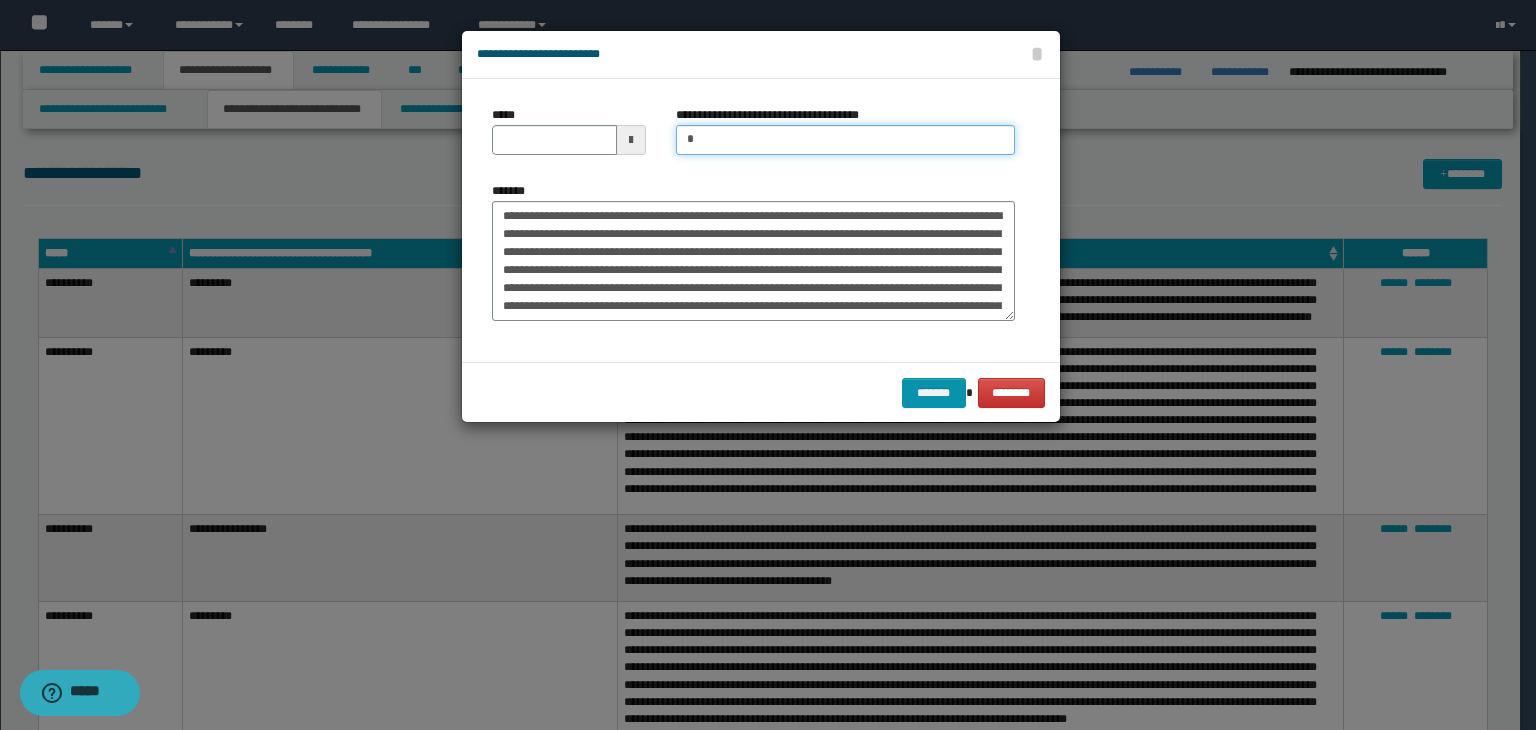 type on "*********" 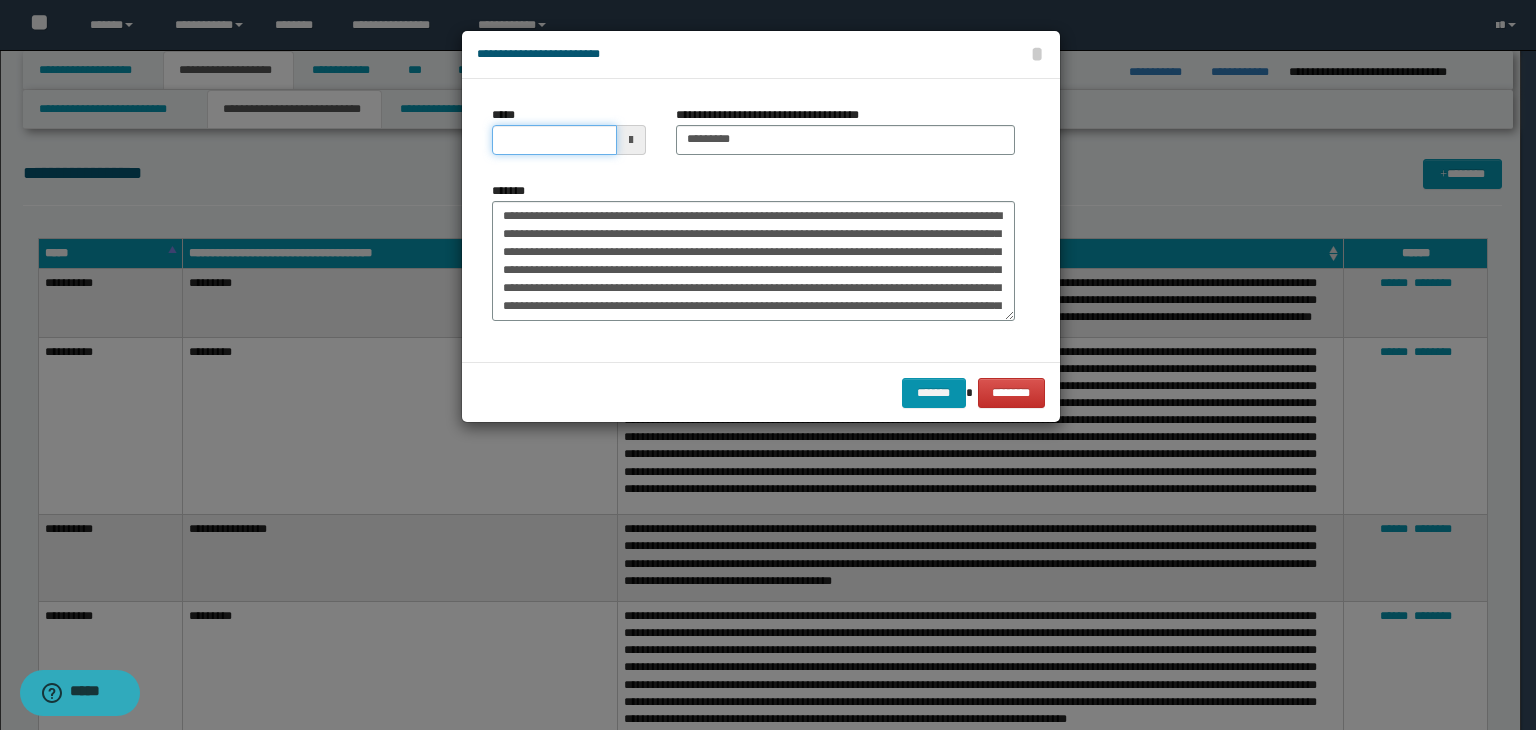 click on "*****" at bounding box center (554, 140) 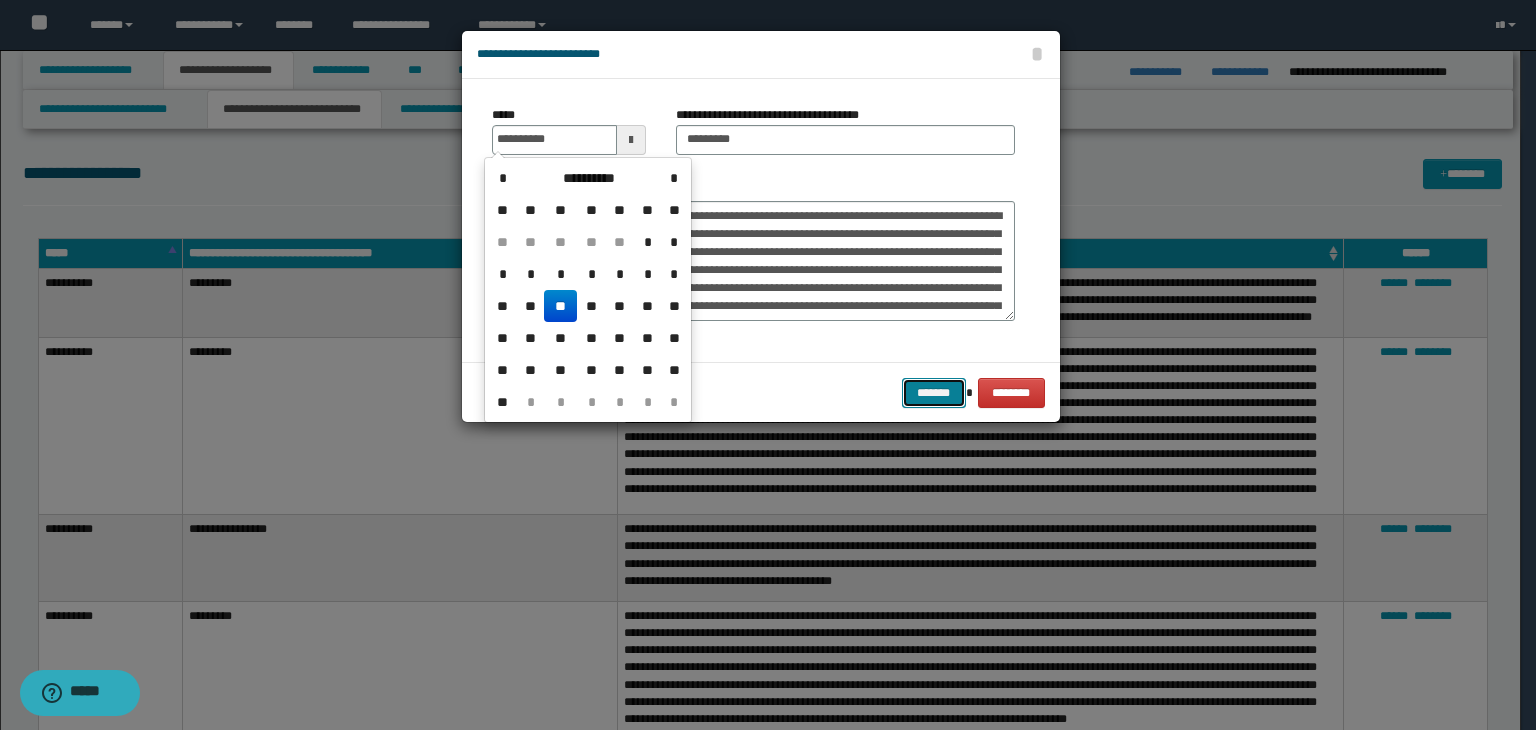 type on "**********" 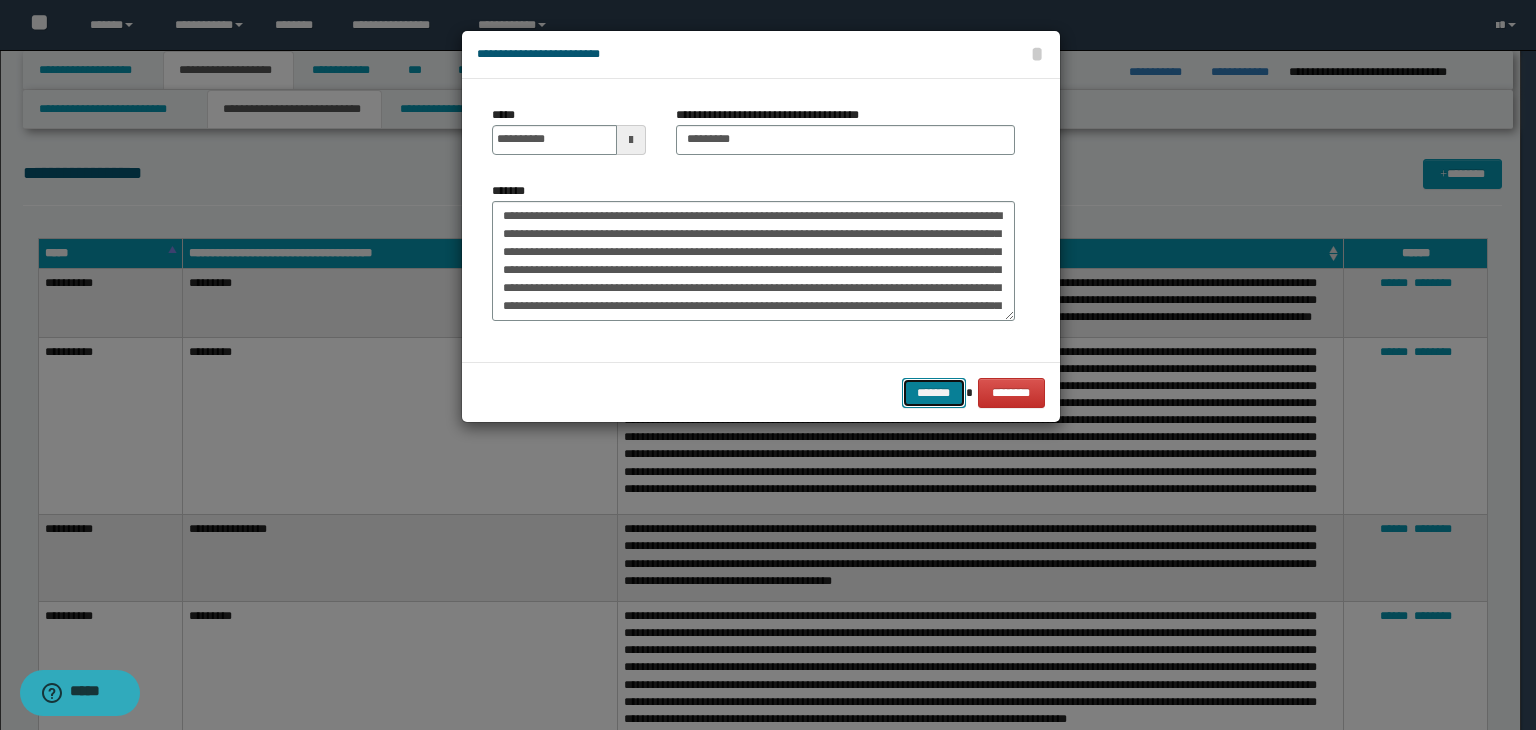 click on "*******" at bounding box center [934, 393] 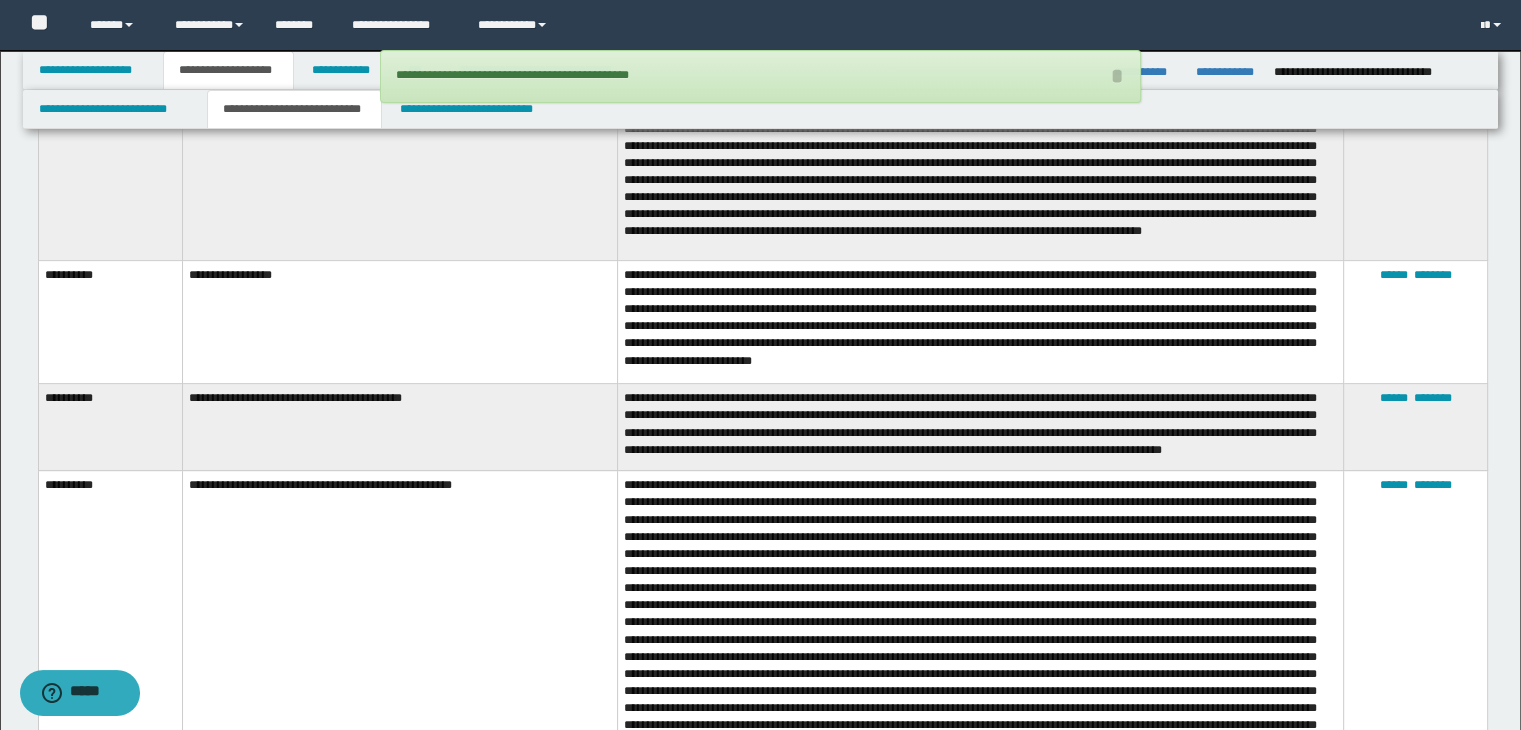 scroll, scrollTop: 700, scrollLeft: 0, axis: vertical 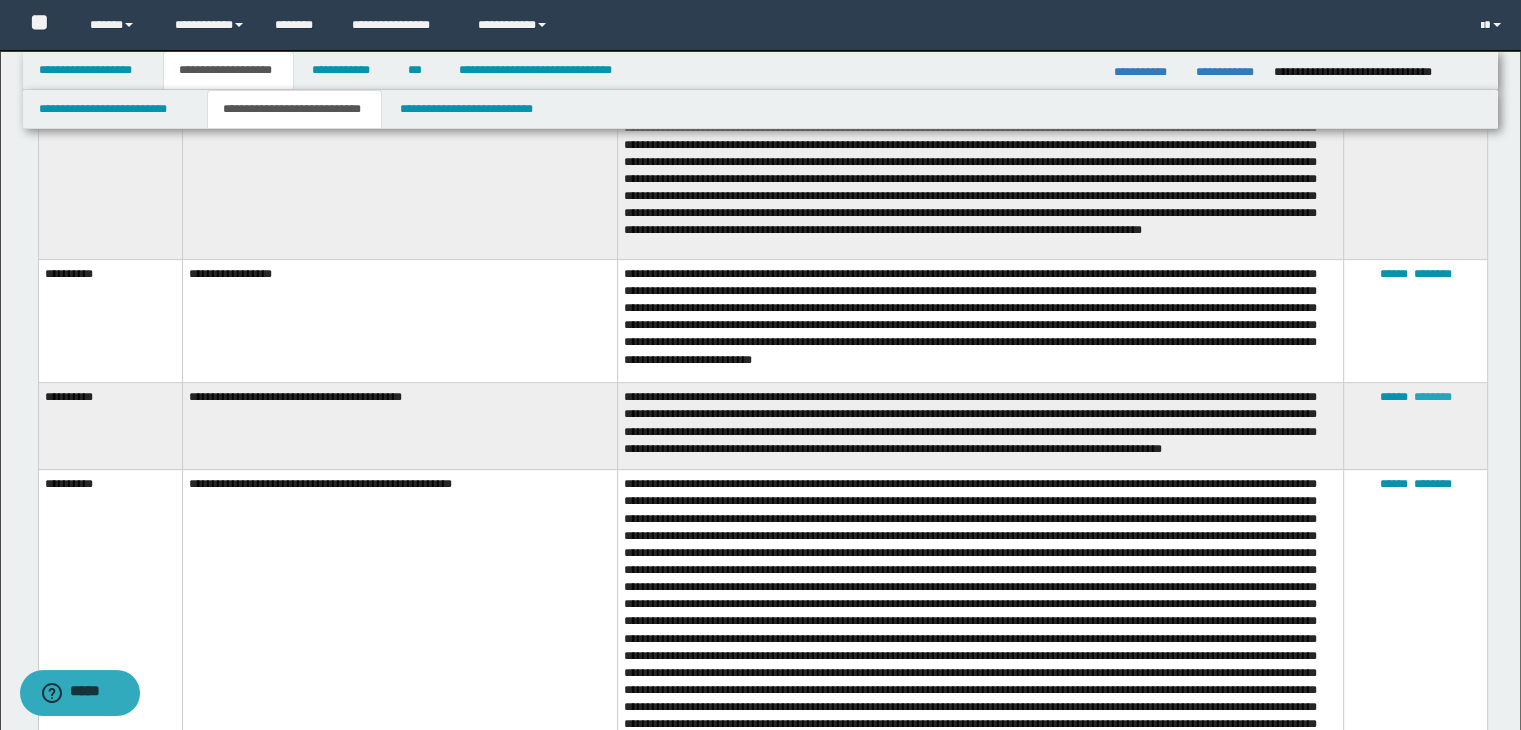 click on "********" at bounding box center [1432, 397] 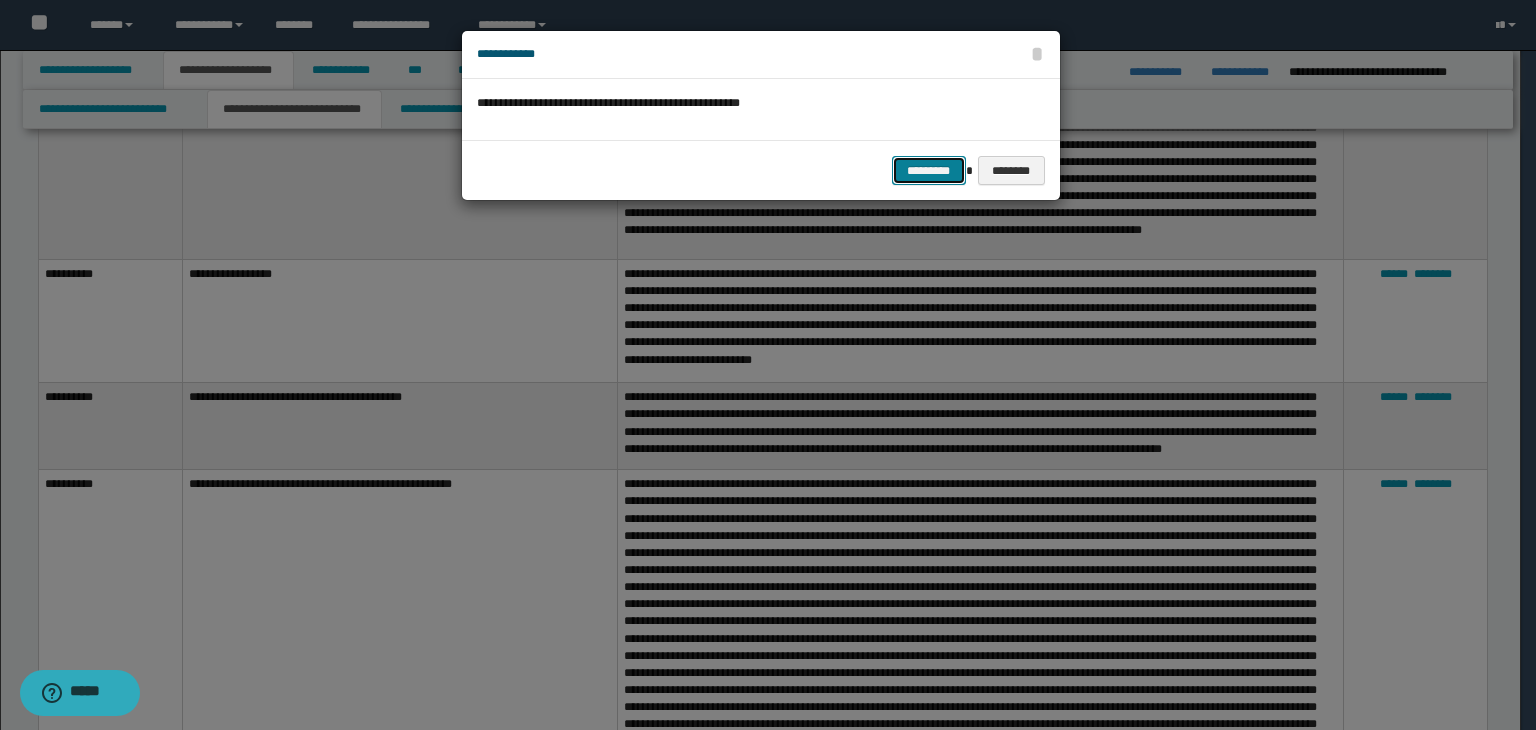 click on "*********" at bounding box center (929, 171) 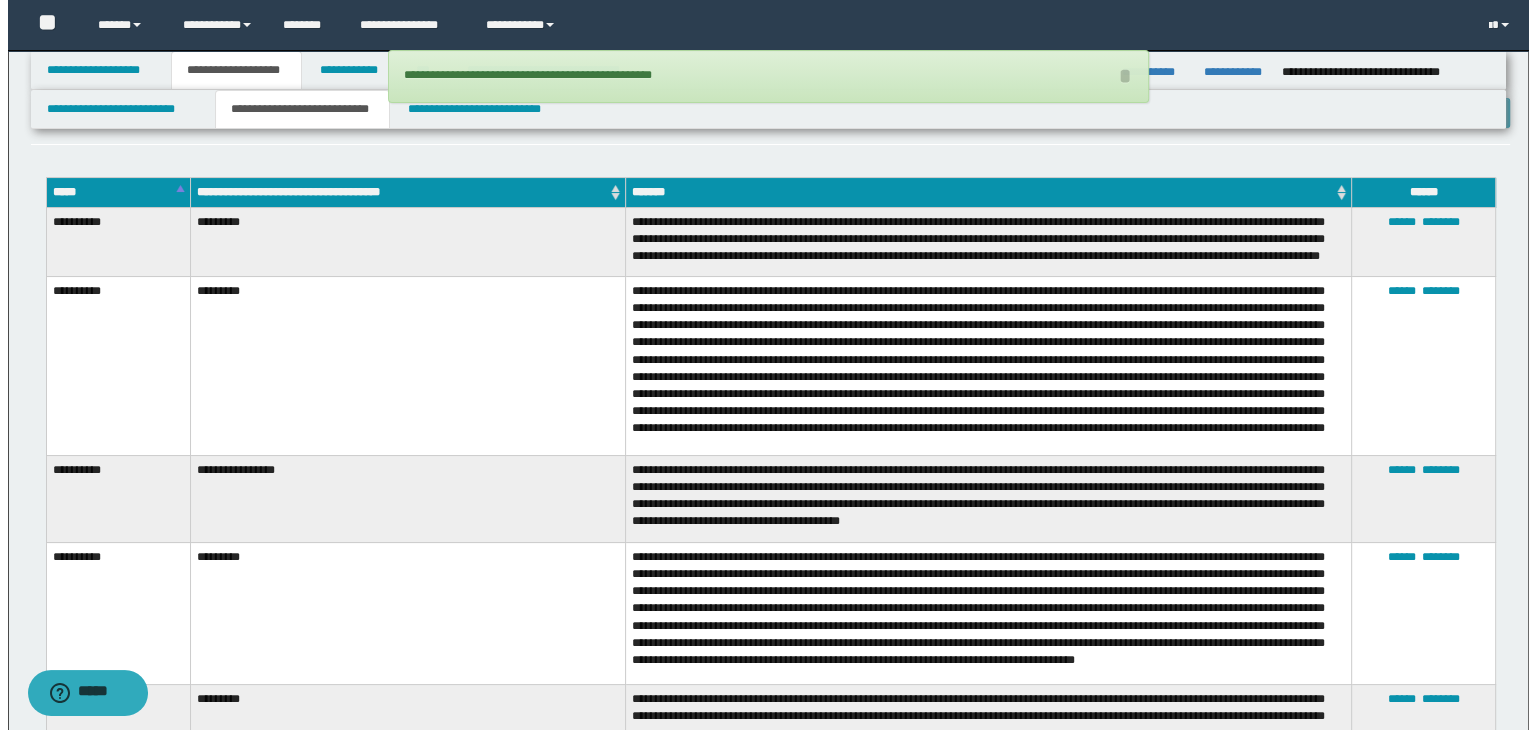 scroll, scrollTop: 0, scrollLeft: 0, axis: both 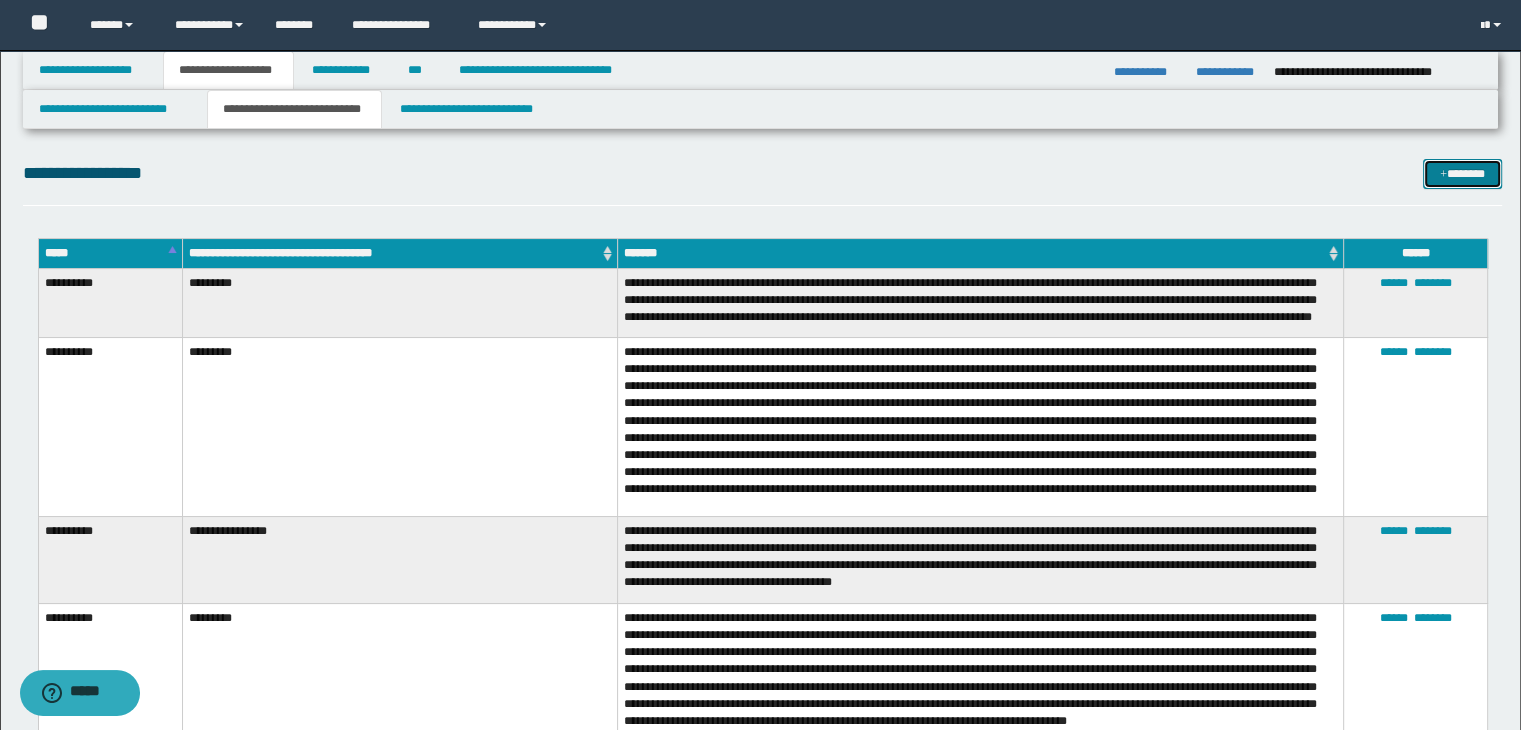 click on "*******" at bounding box center [1462, 174] 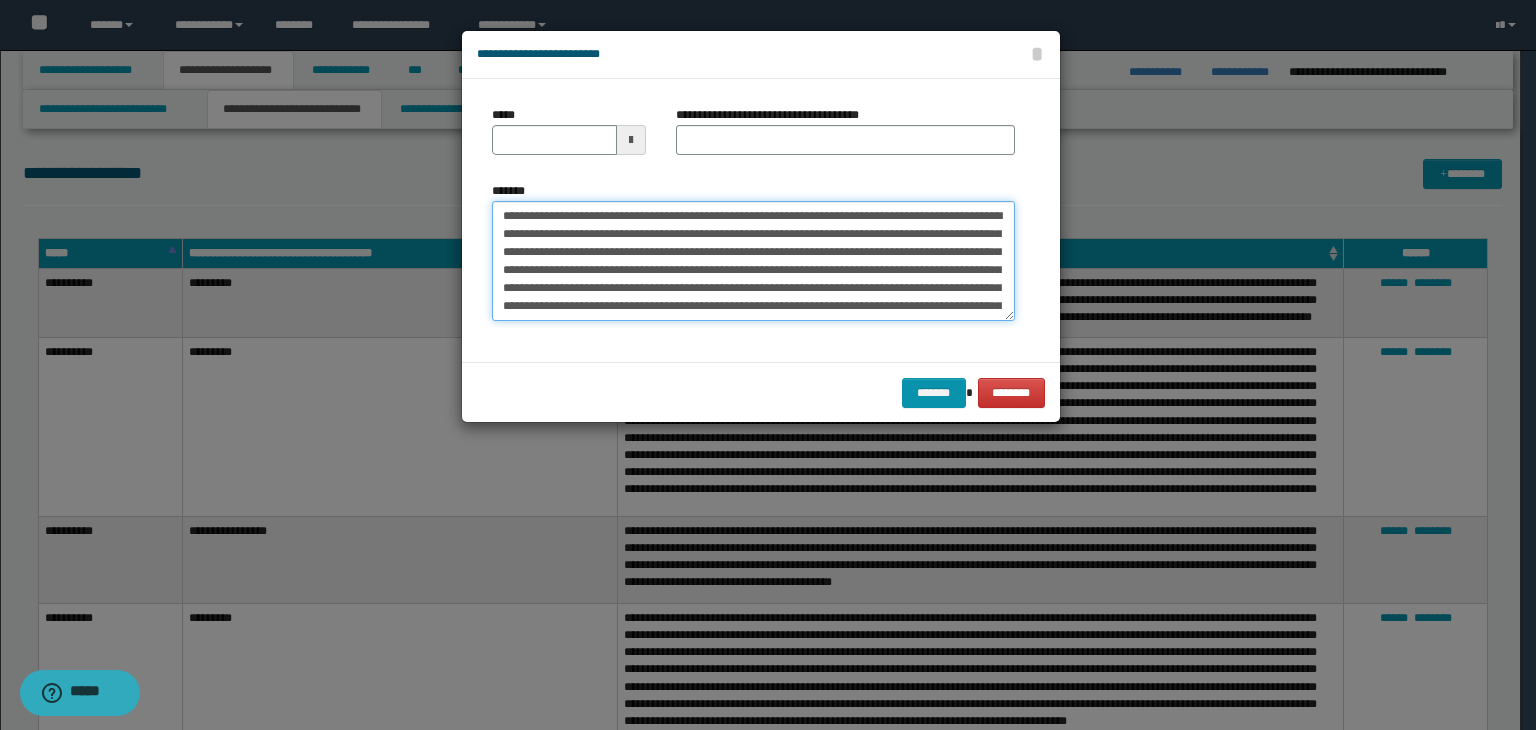 click on "*******" at bounding box center [753, 261] 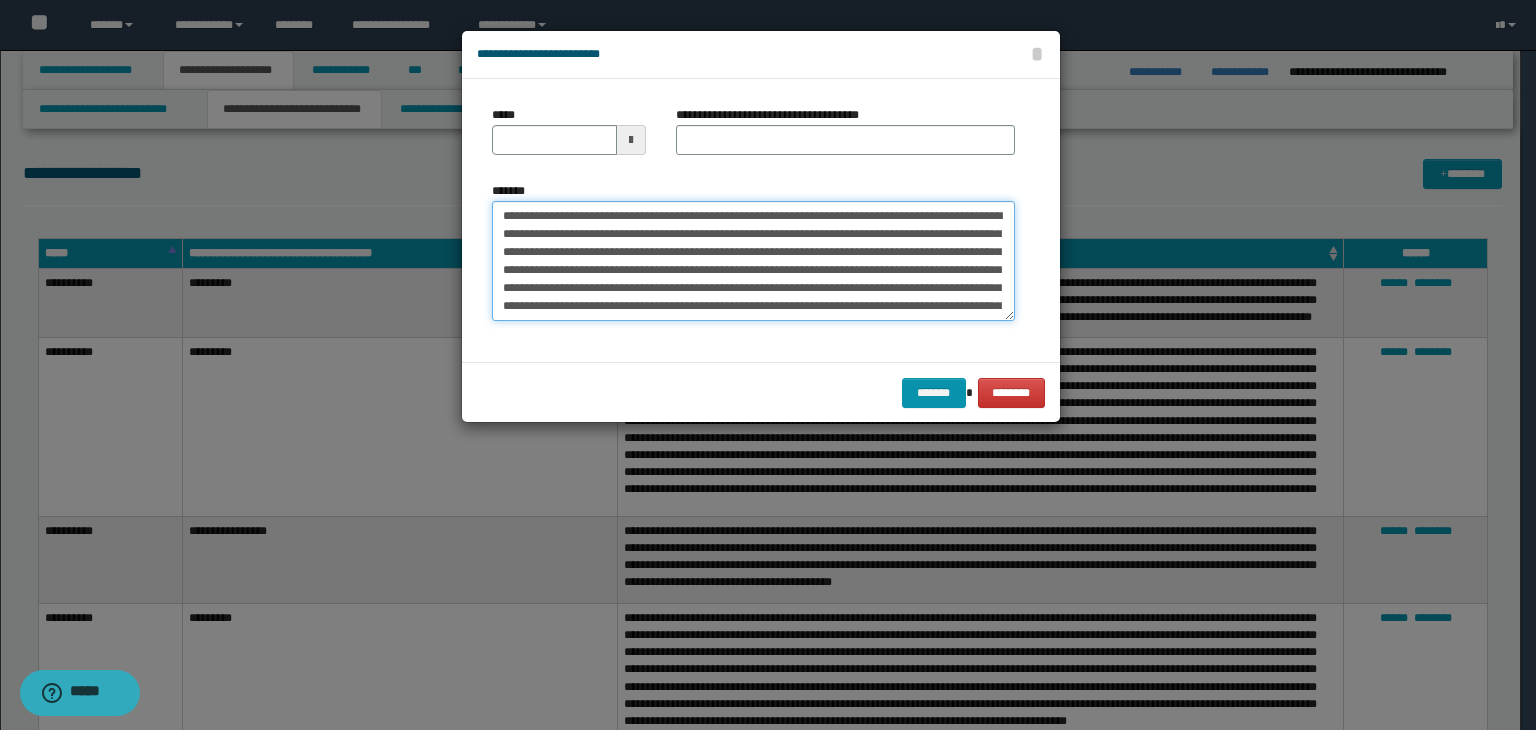 type on "**********" 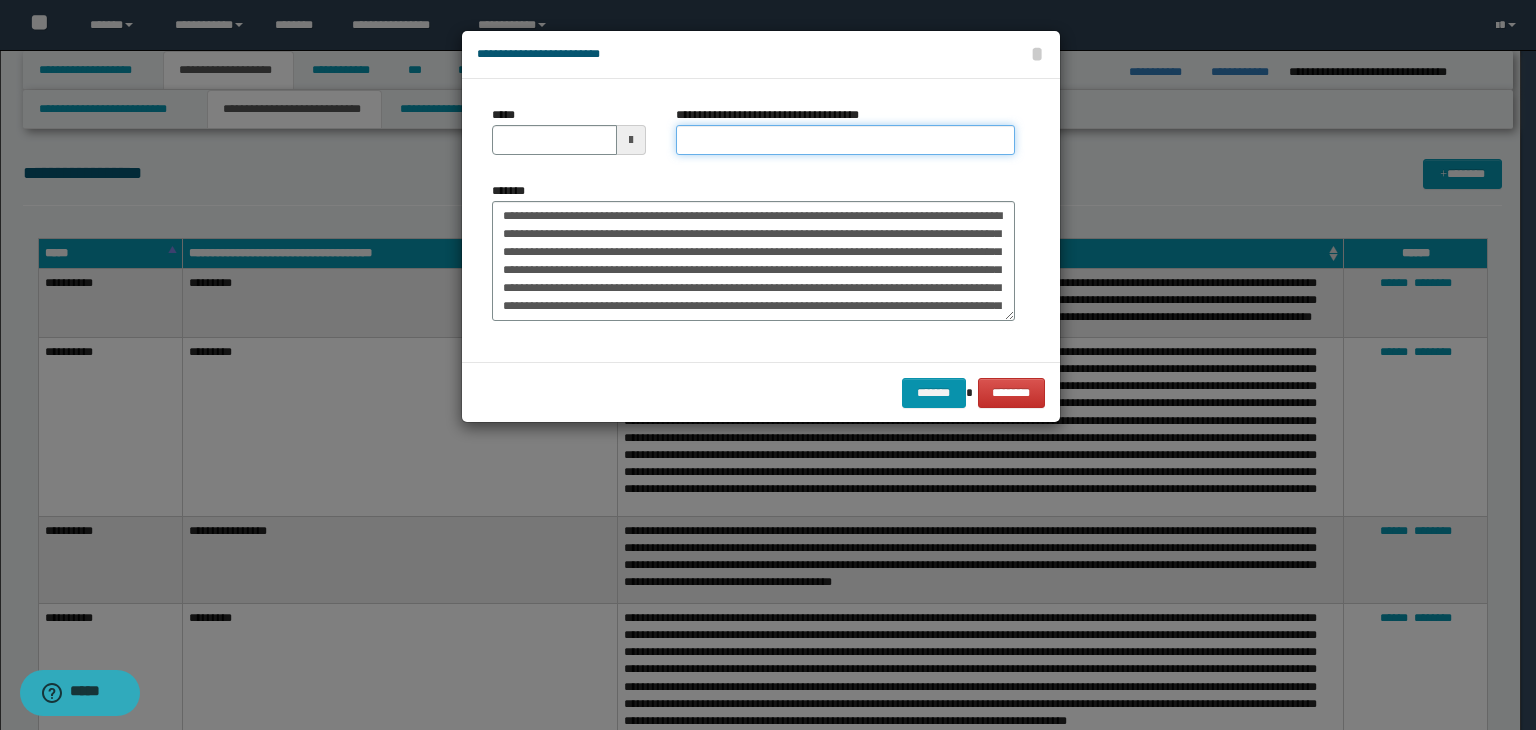 click on "**********" at bounding box center (845, 140) 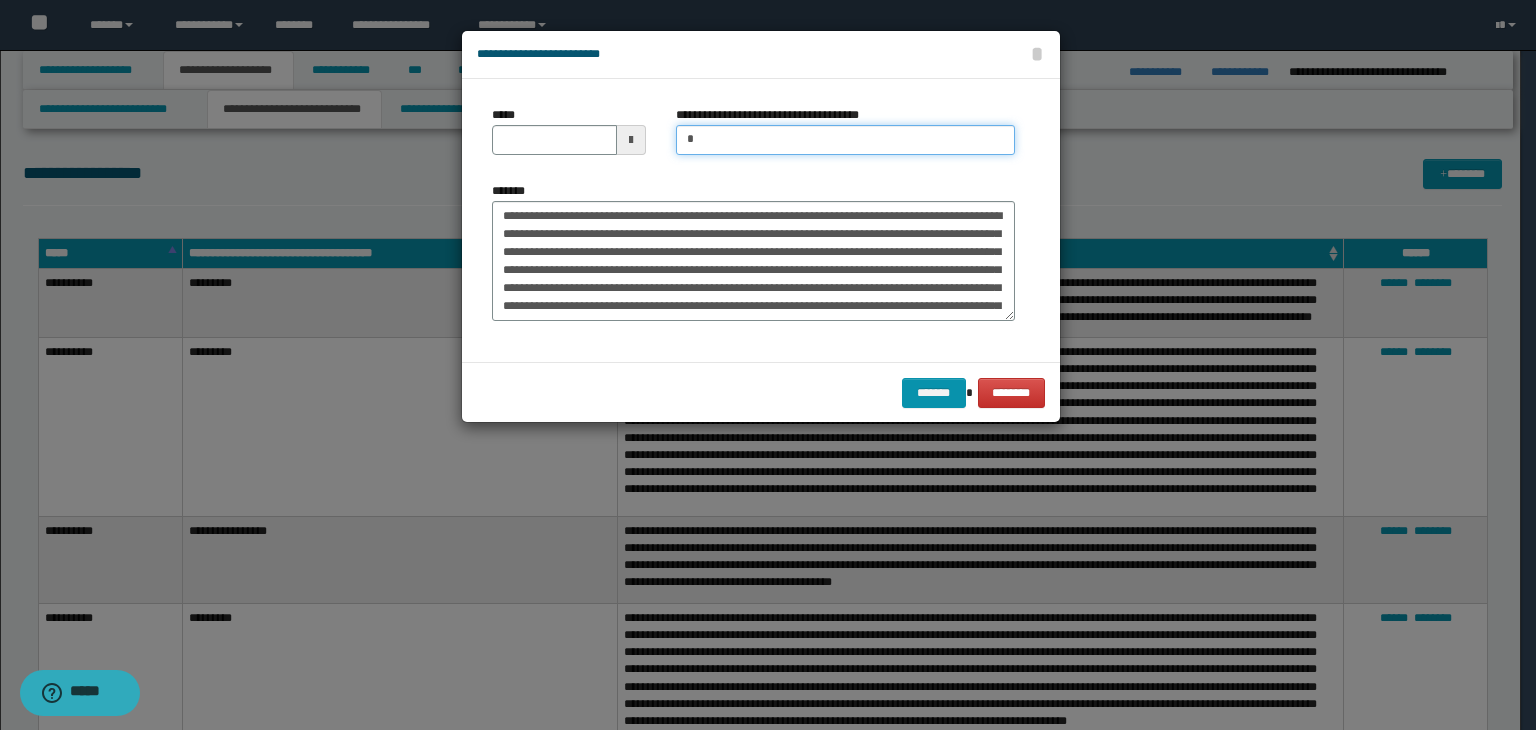 type on "*********" 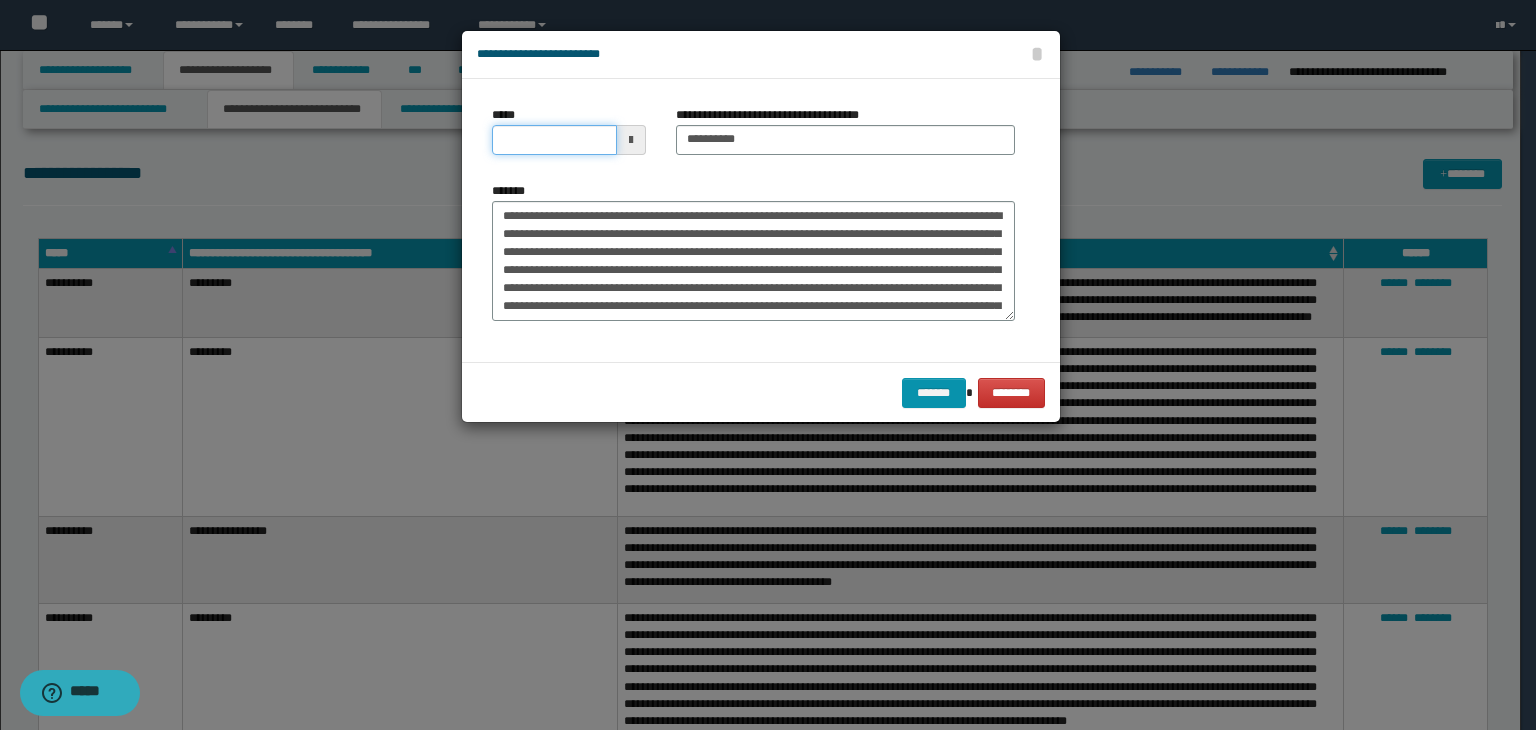 click on "*****" at bounding box center (554, 140) 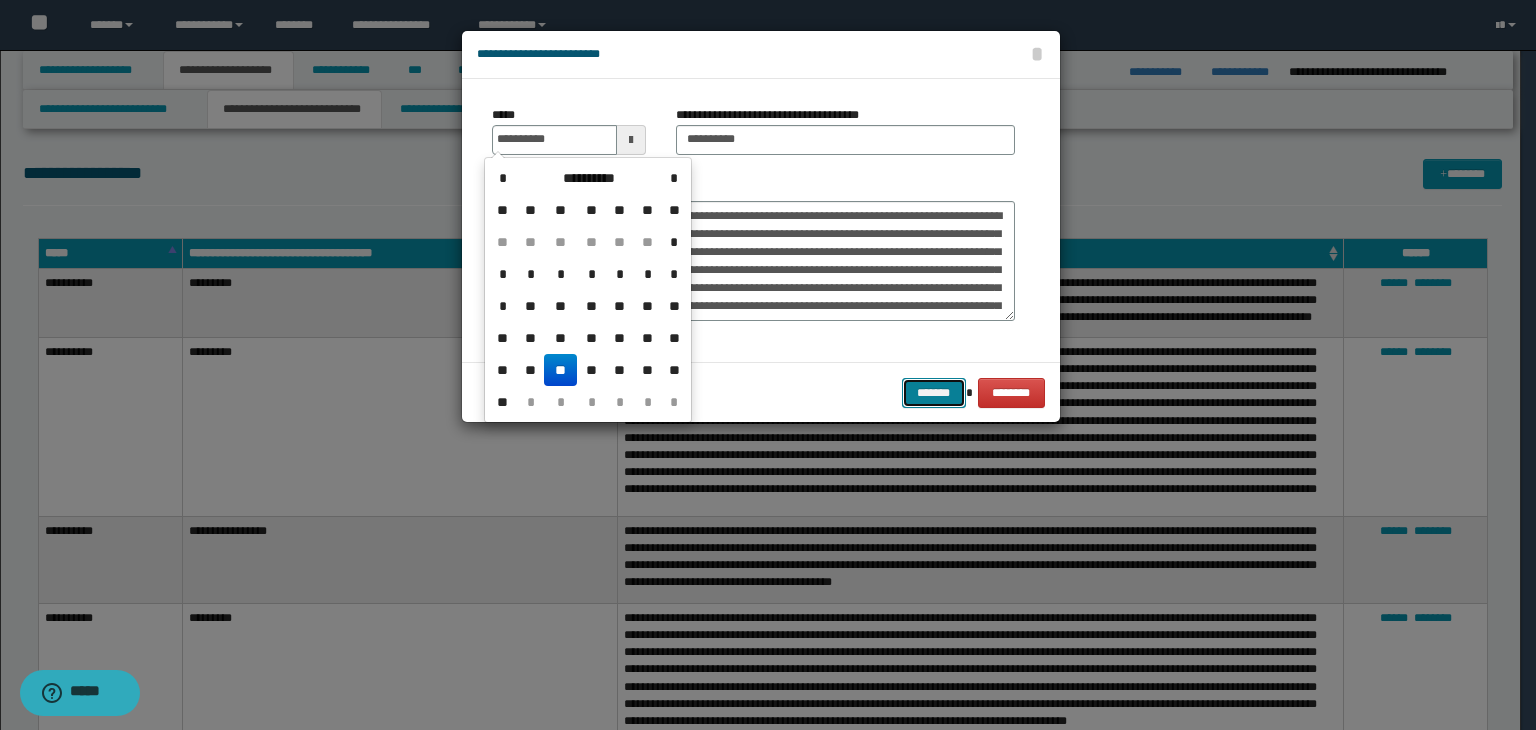 type 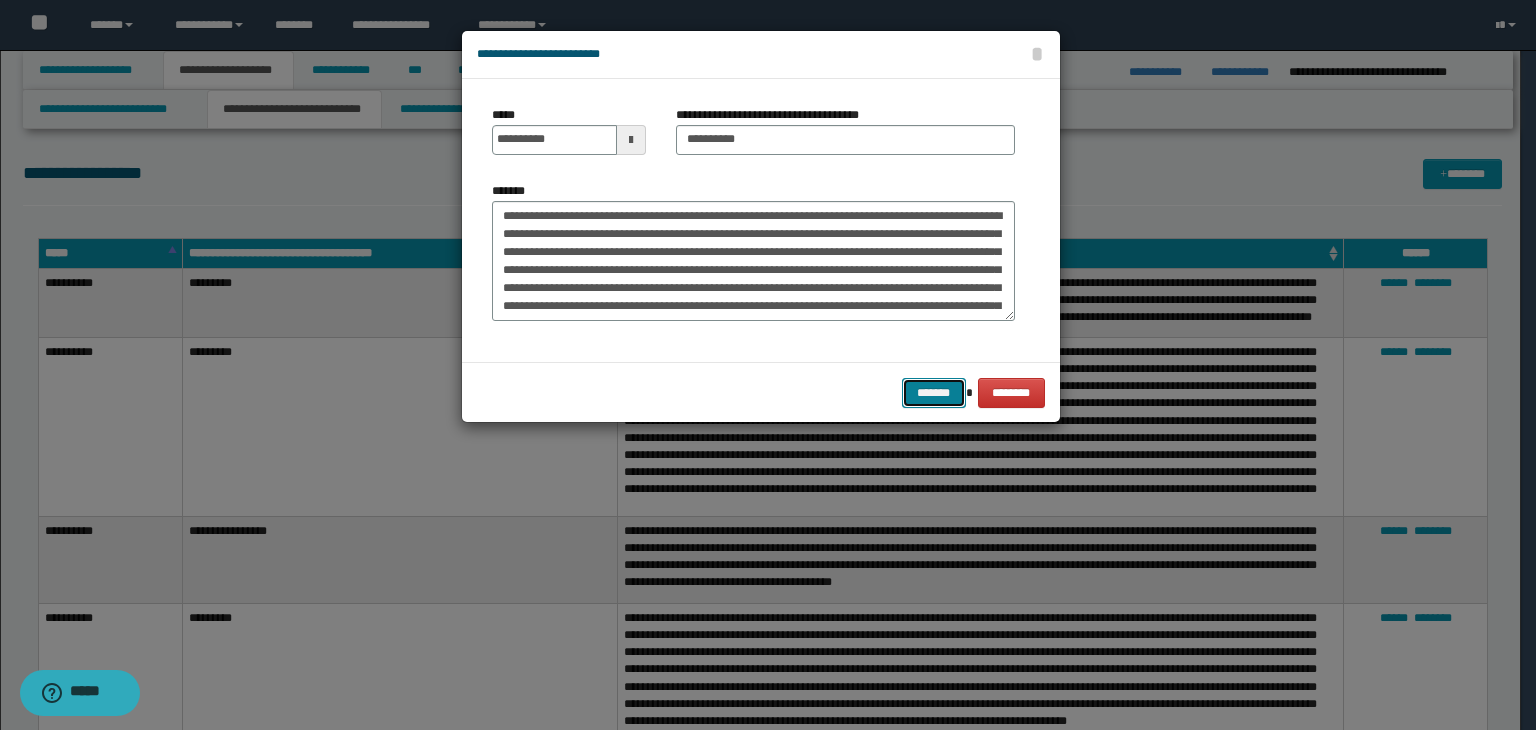 click on "*******" at bounding box center (934, 393) 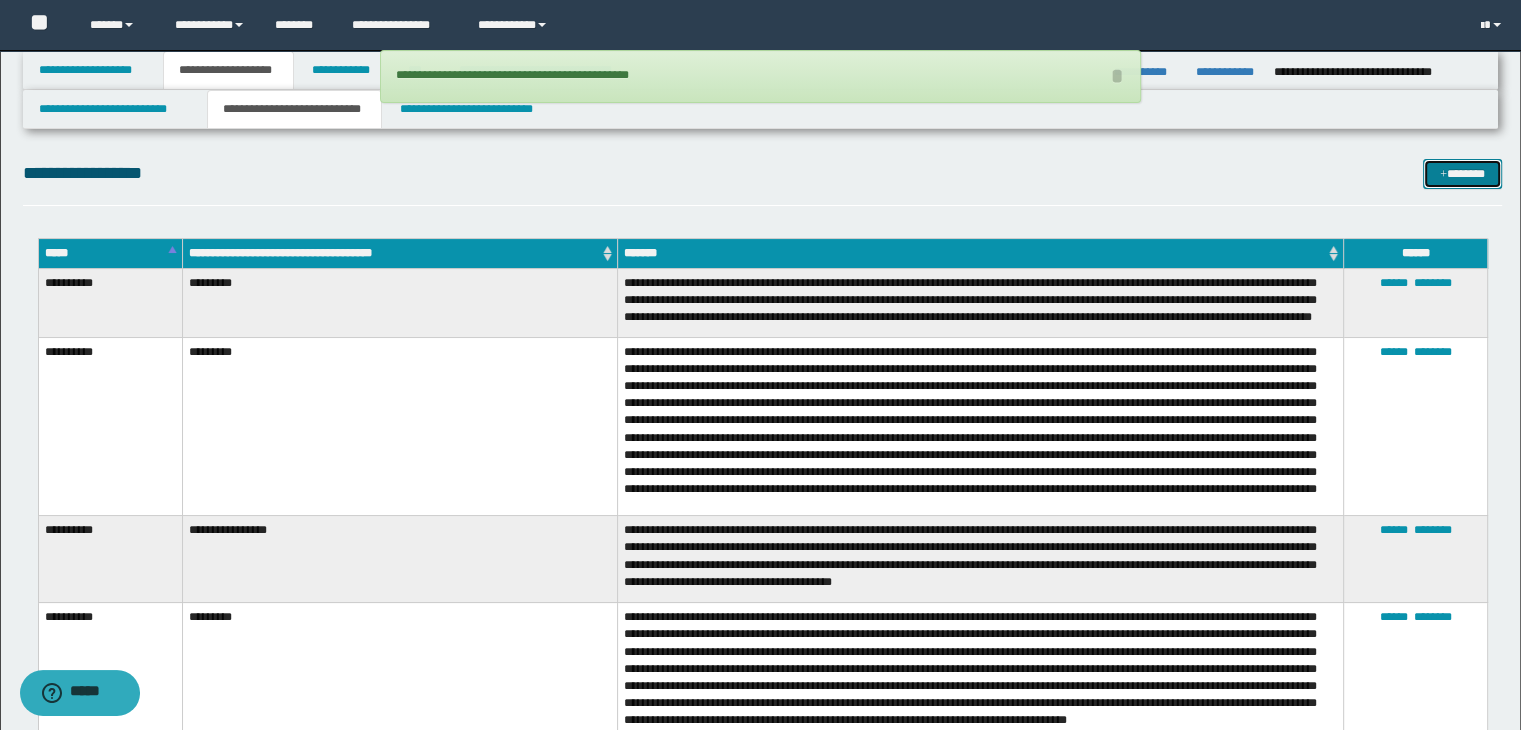 click on "*******" at bounding box center [1462, 174] 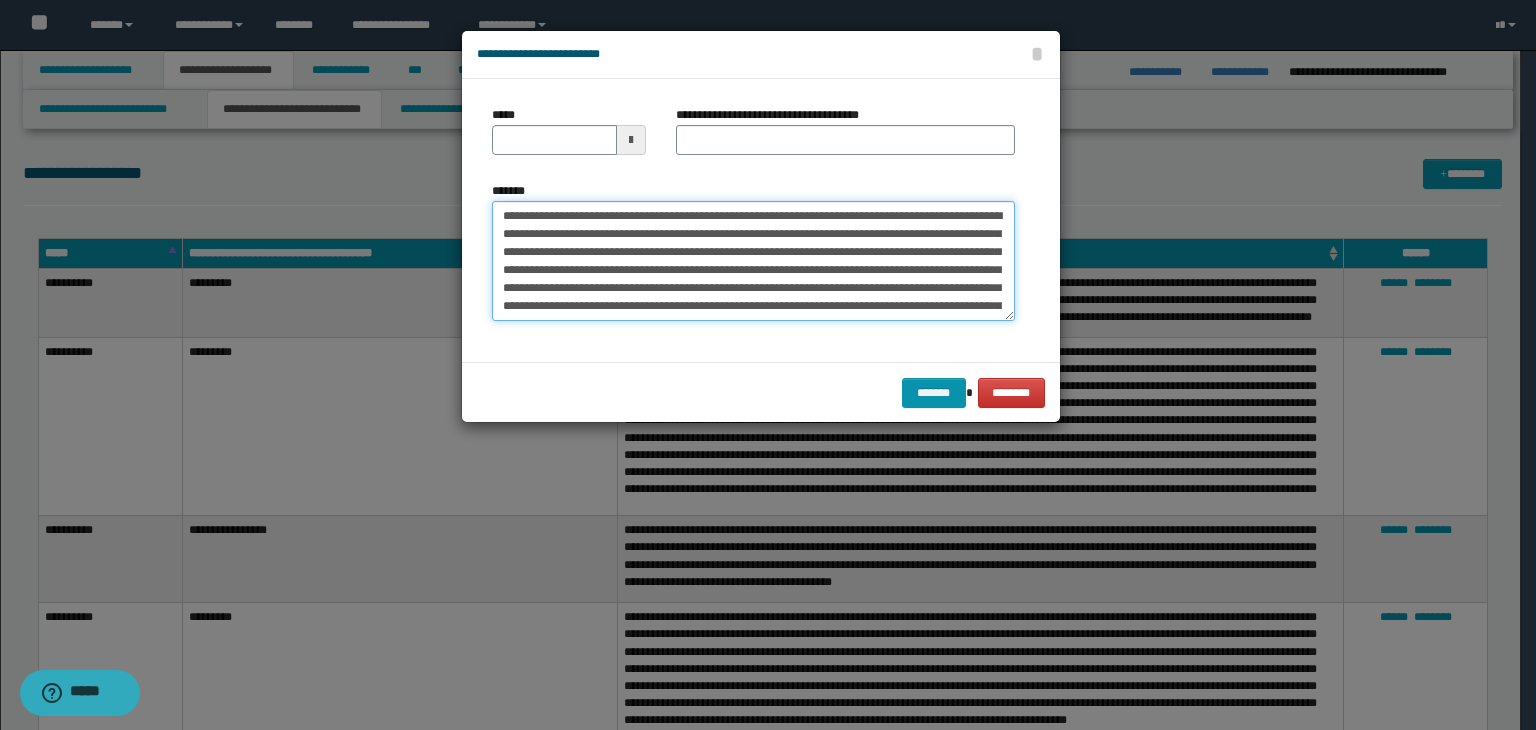 click on "*******" at bounding box center (753, 261) 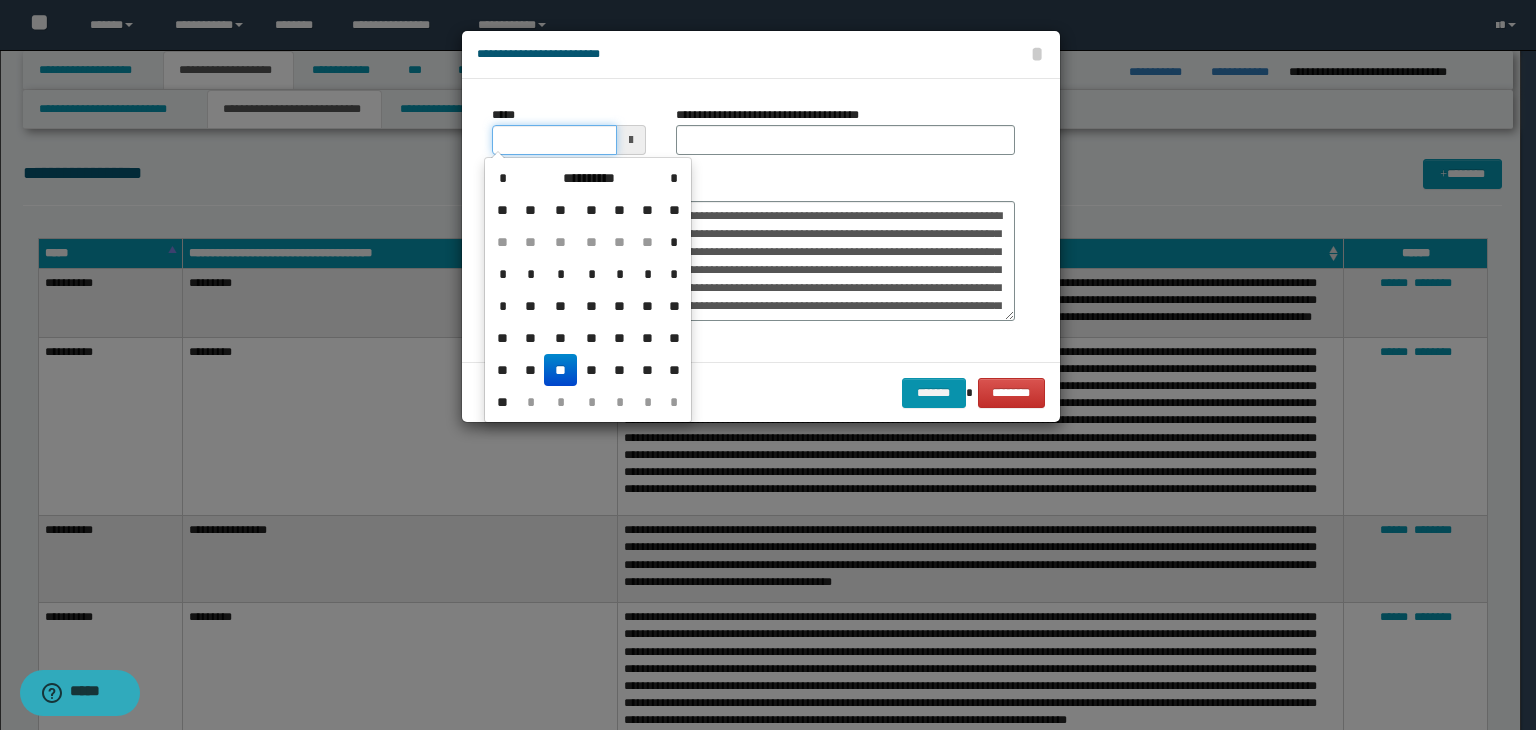 click on "*****" at bounding box center (554, 140) 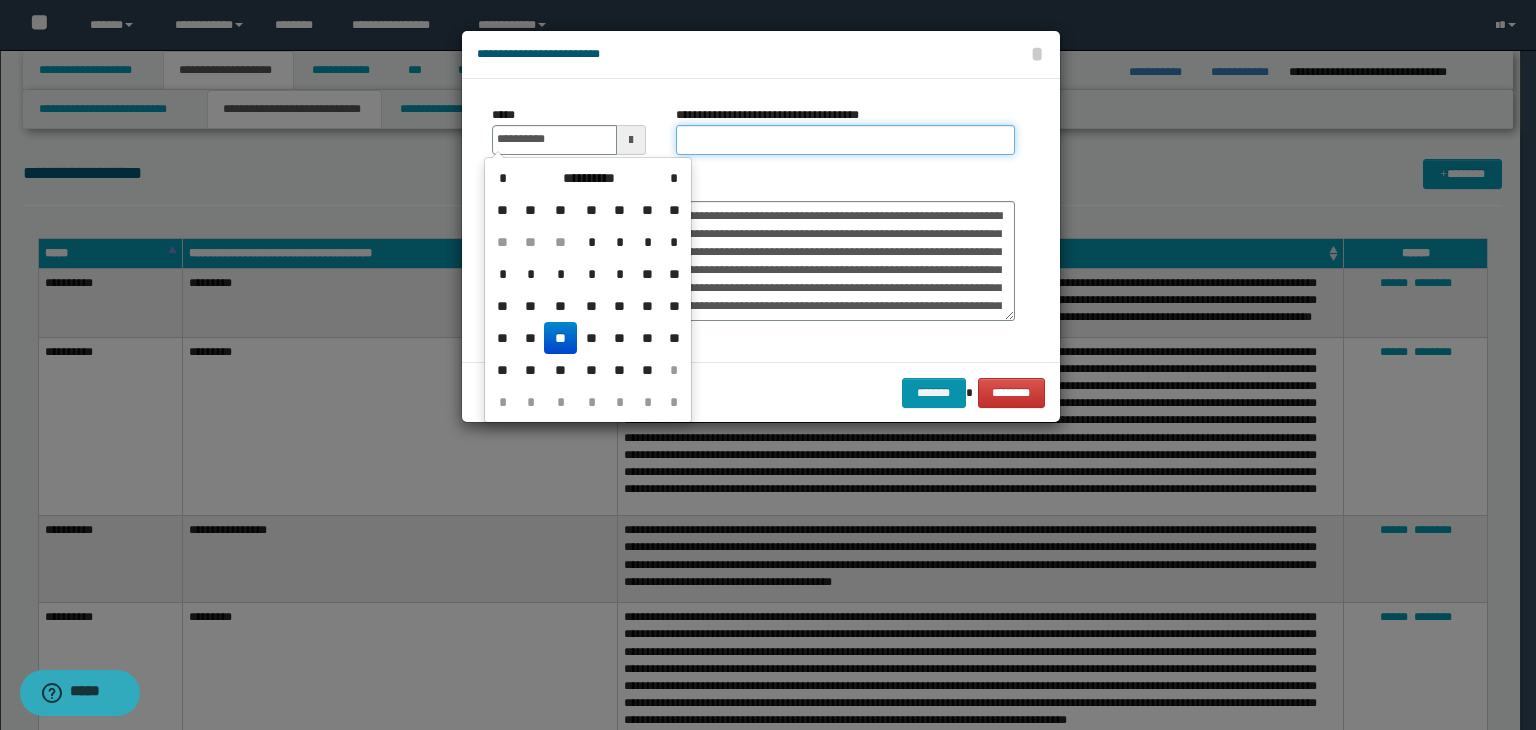 click on "**********" at bounding box center (845, 140) 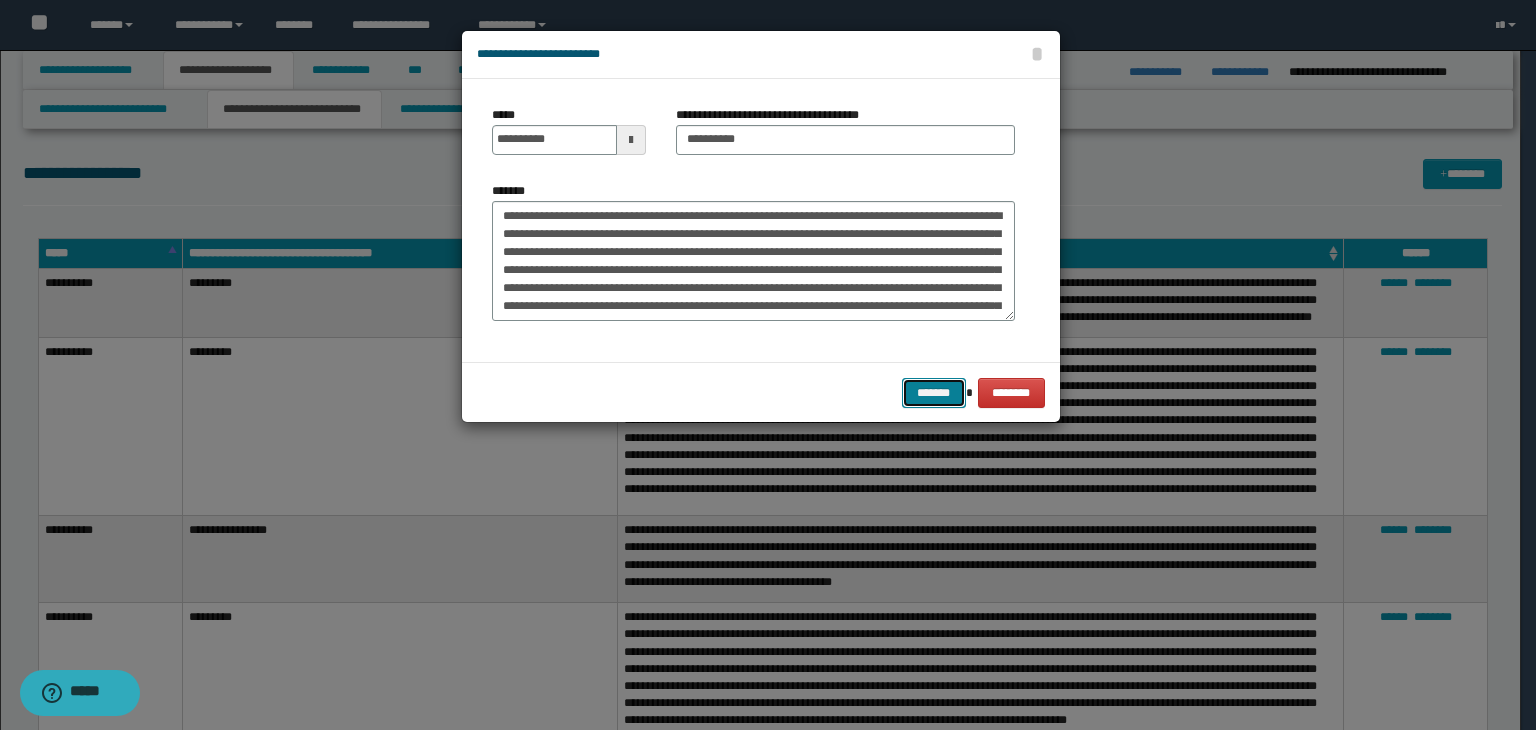 click on "*******" at bounding box center [934, 393] 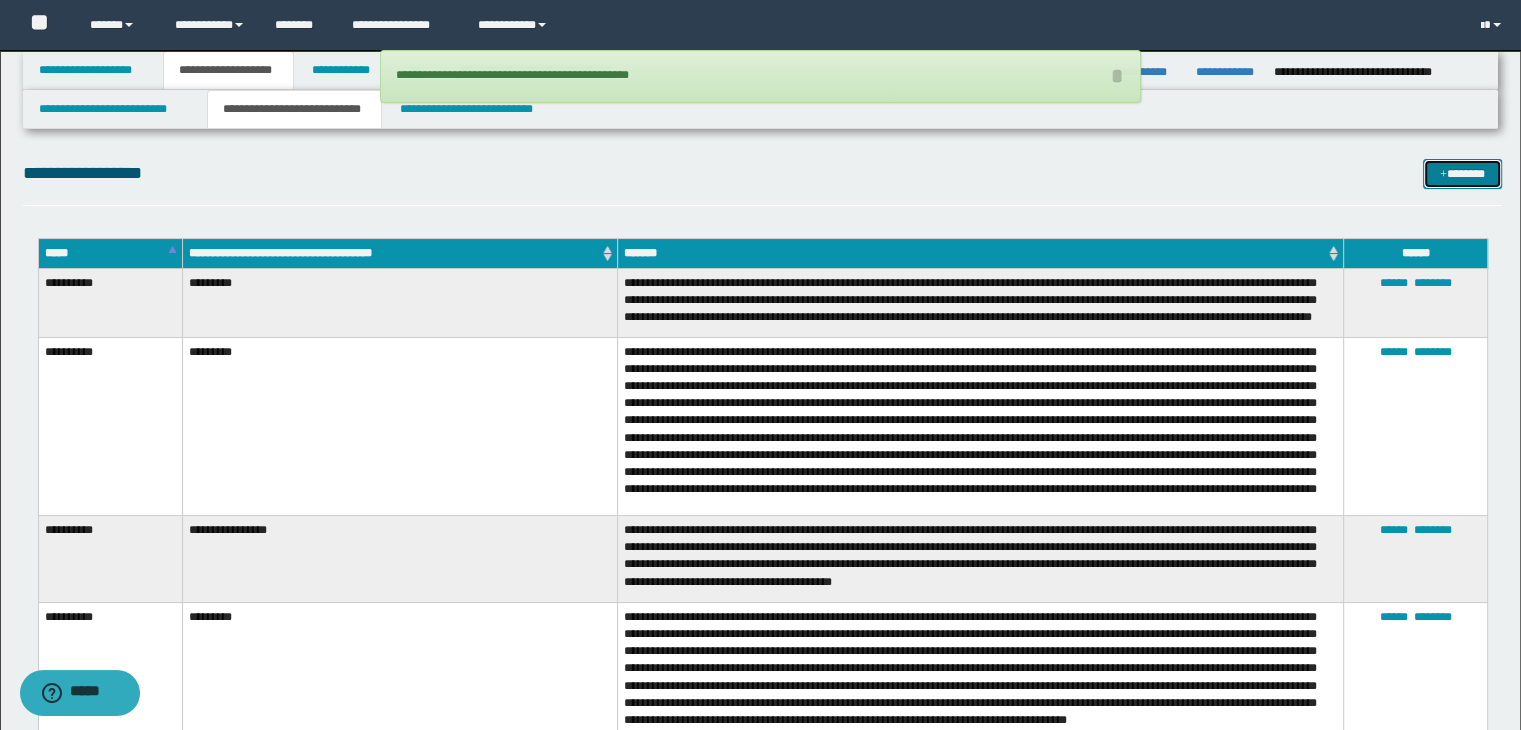 click on "*******" at bounding box center [1462, 174] 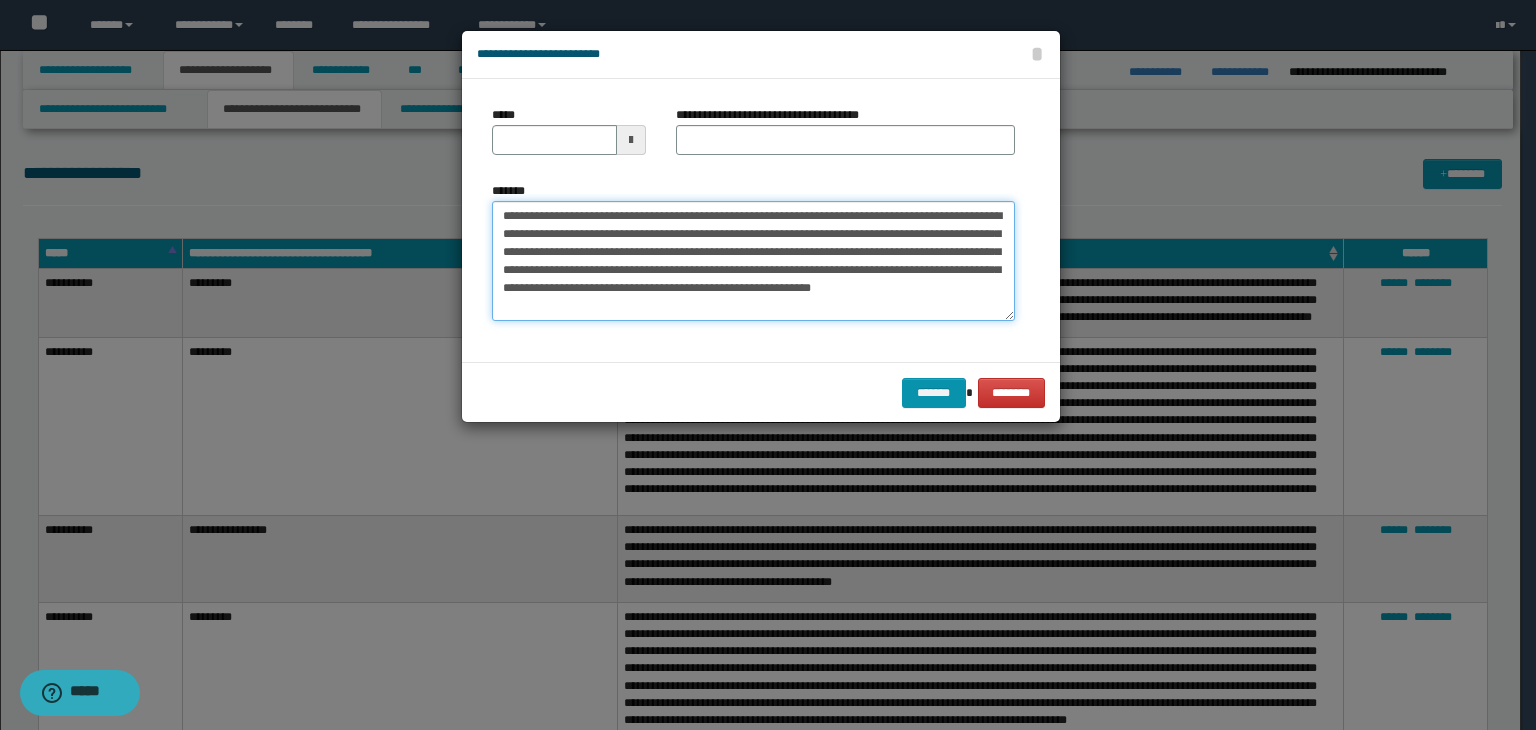 click on "**********" at bounding box center [753, 261] 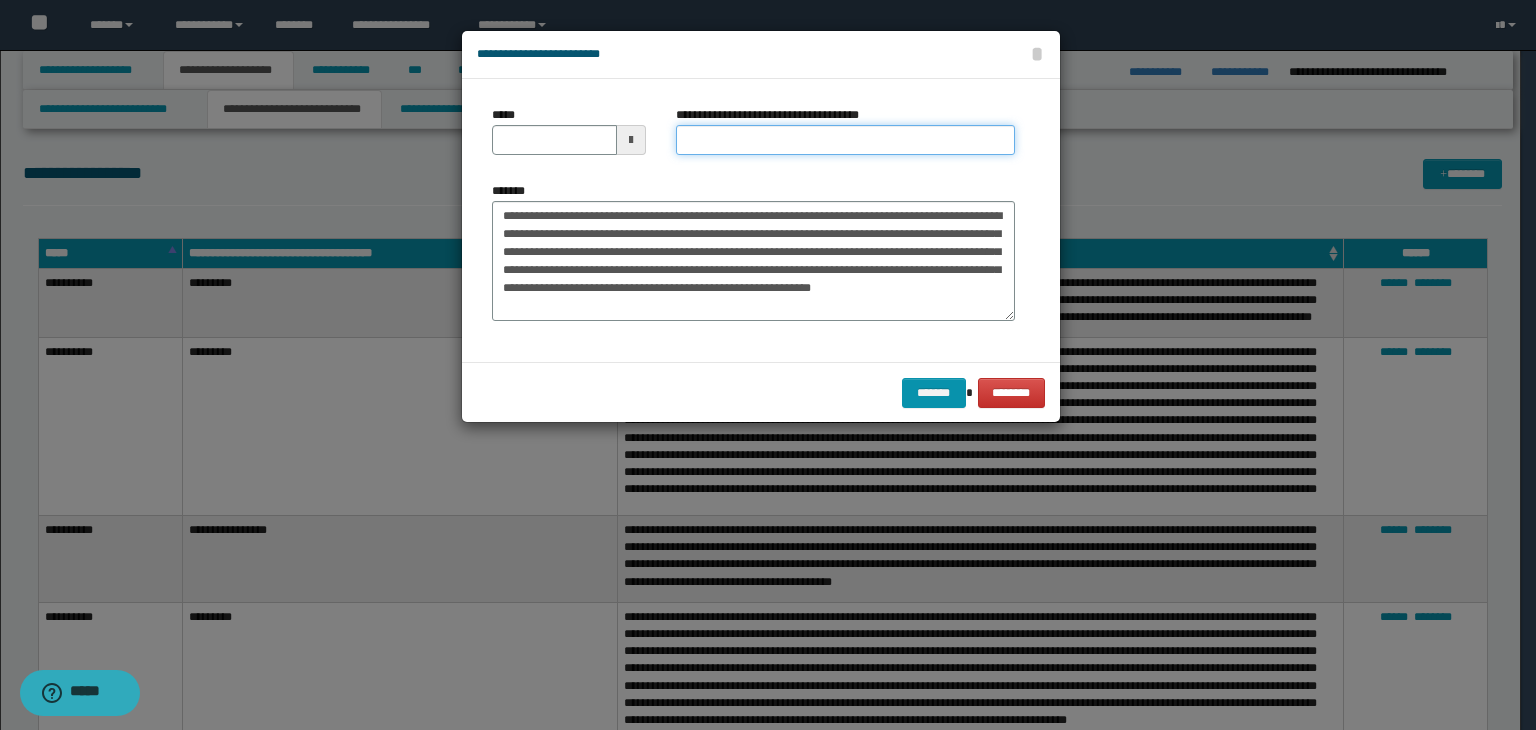 click on "**********" at bounding box center [845, 140] 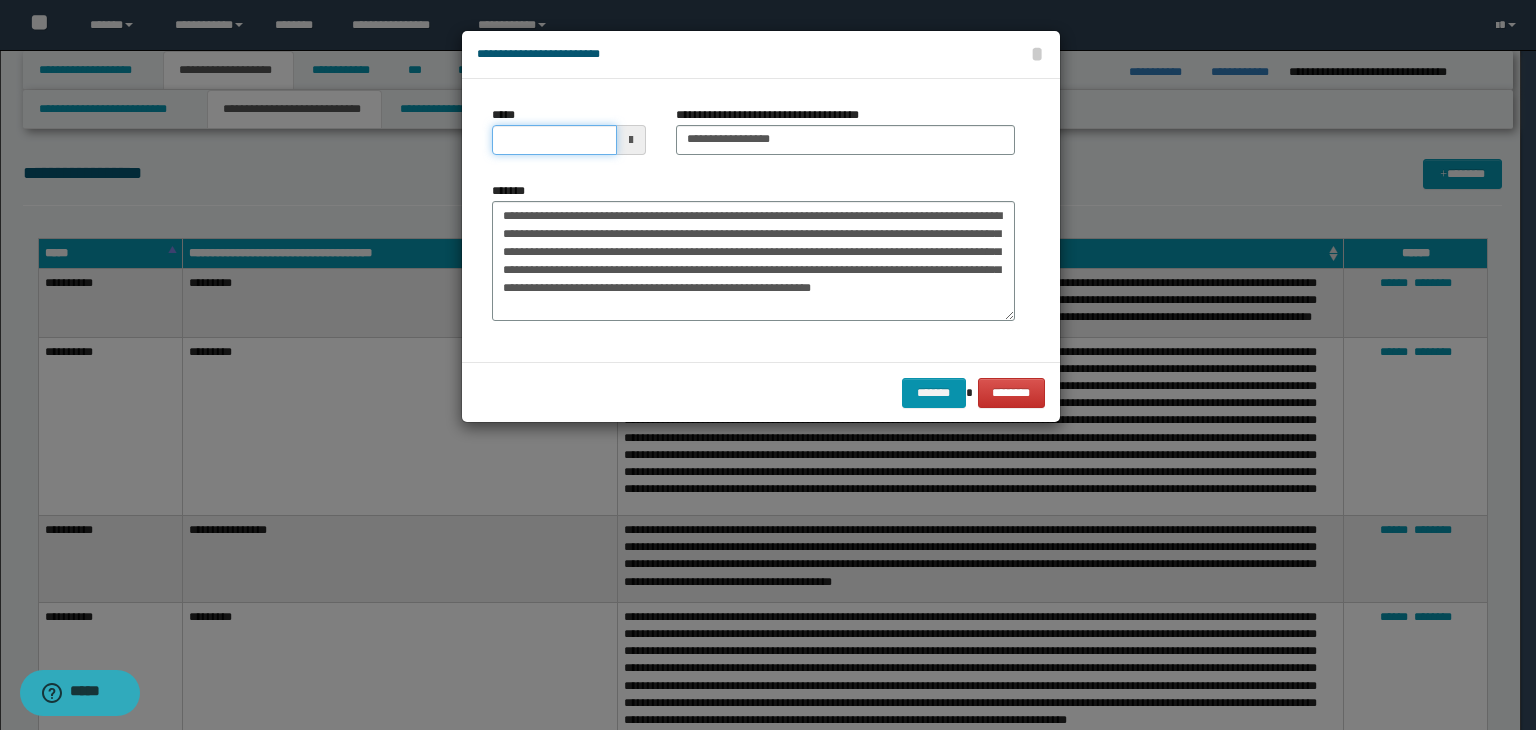 click on "*****" at bounding box center [554, 140] 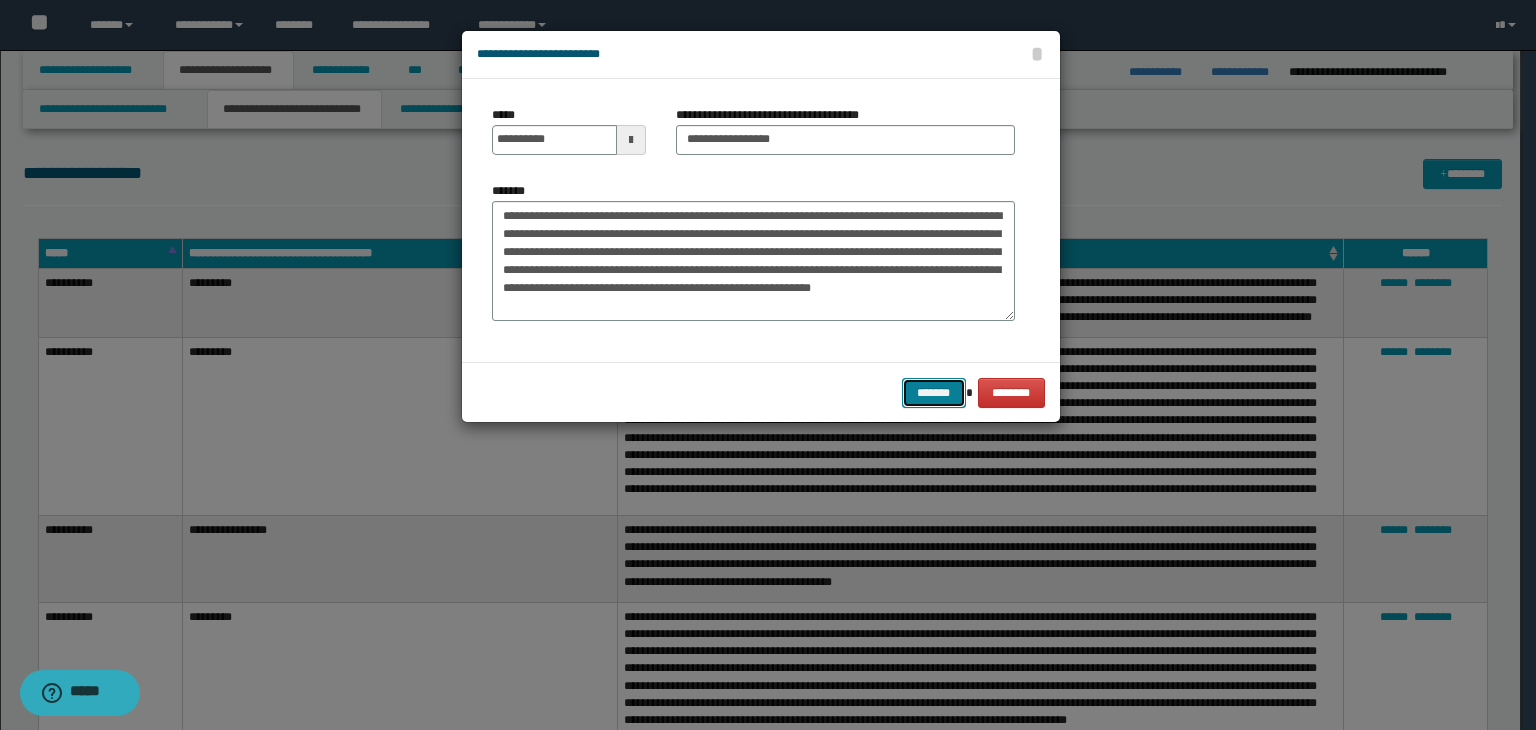 click on "*******" at bounding box center (934, 393) 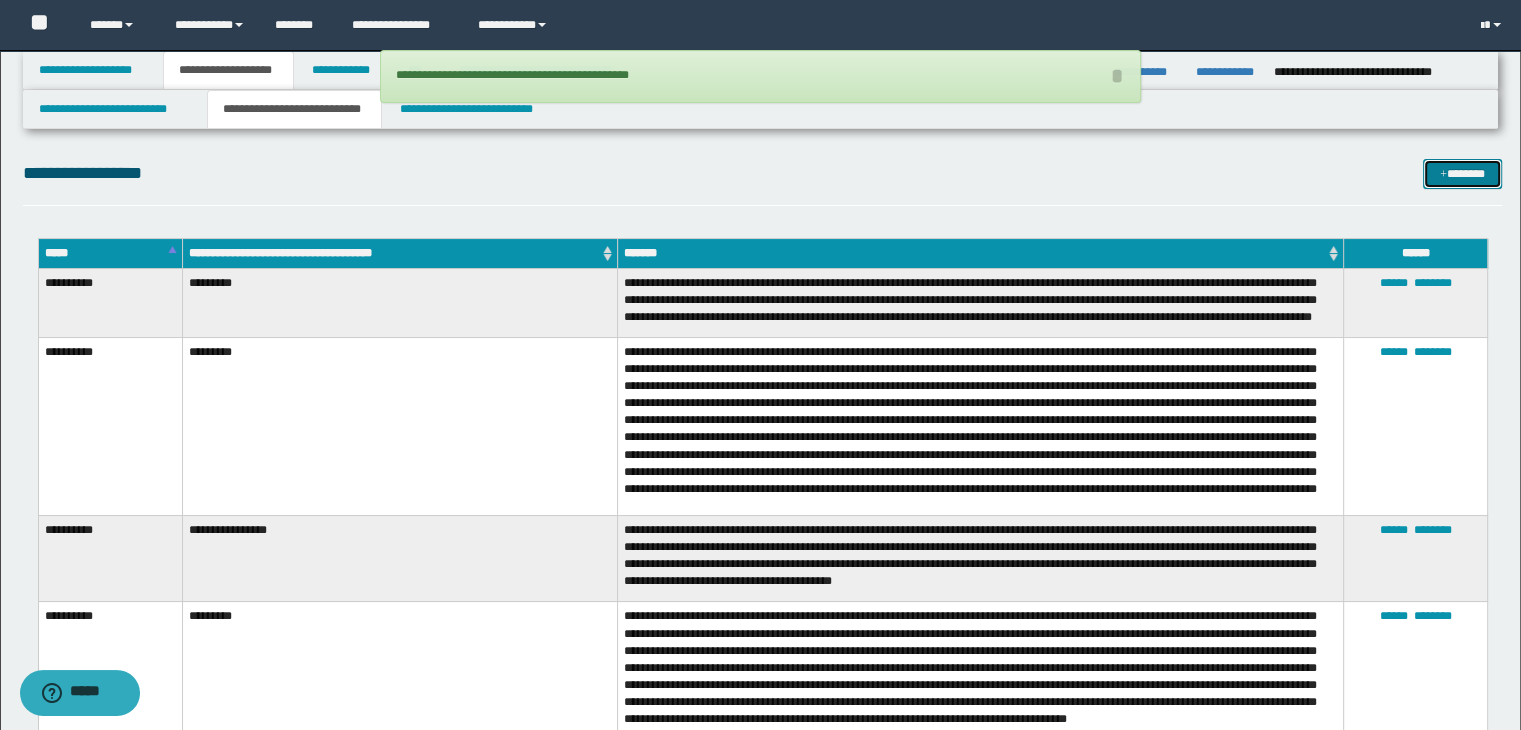 click at bounding box center [1443, 175] 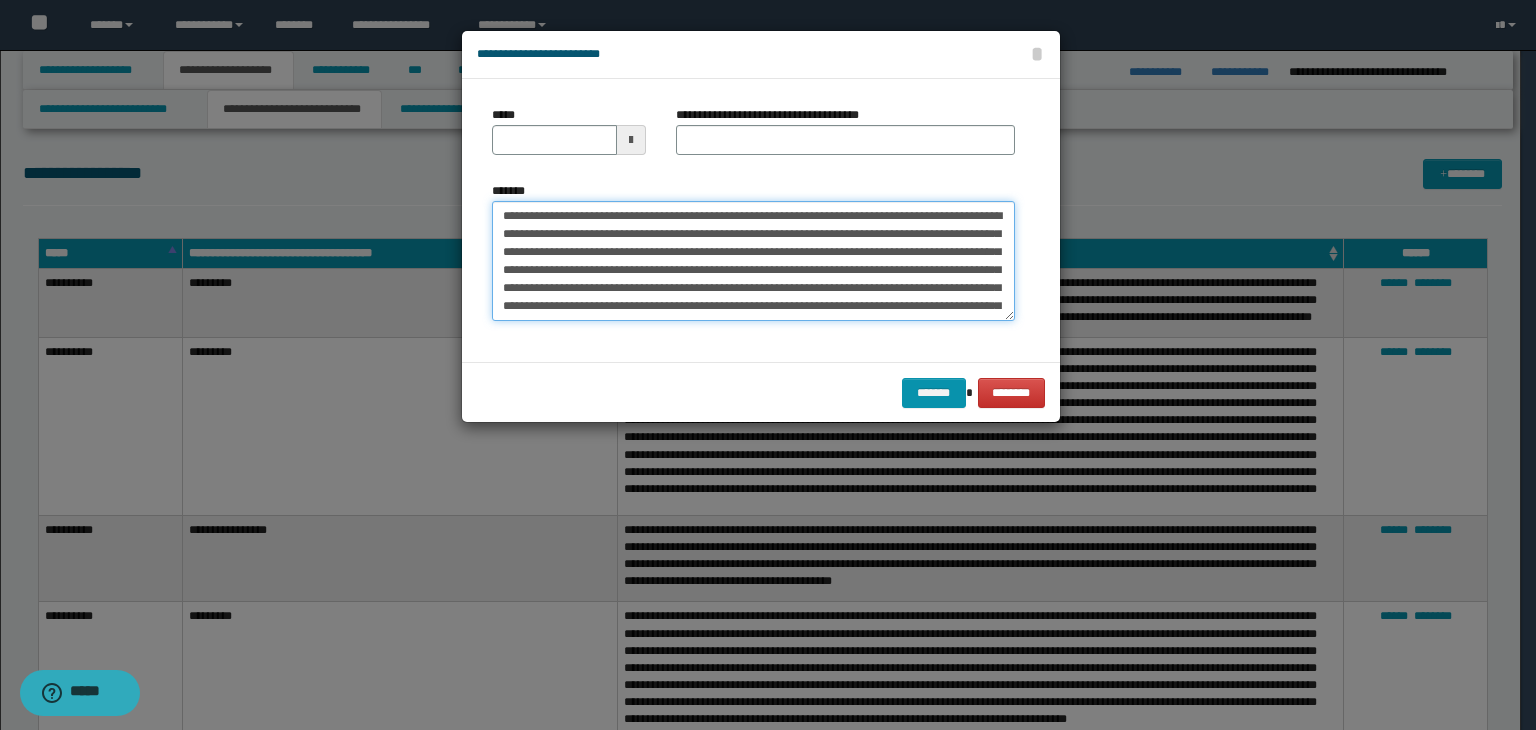 click on "*******" at bounding box center (753, 261) 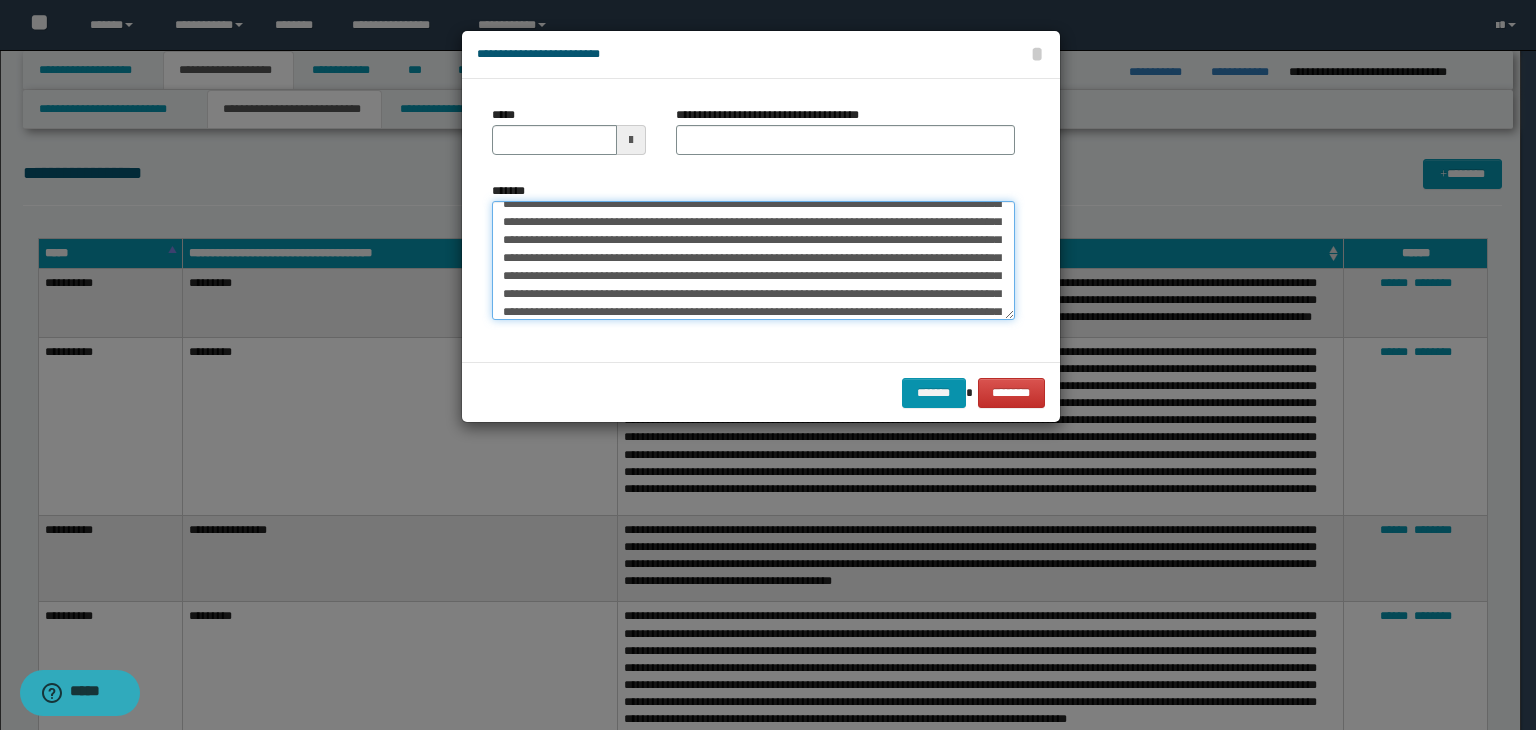scroll, scrollTop: 200, scrollLeft: 0, axis: vertical 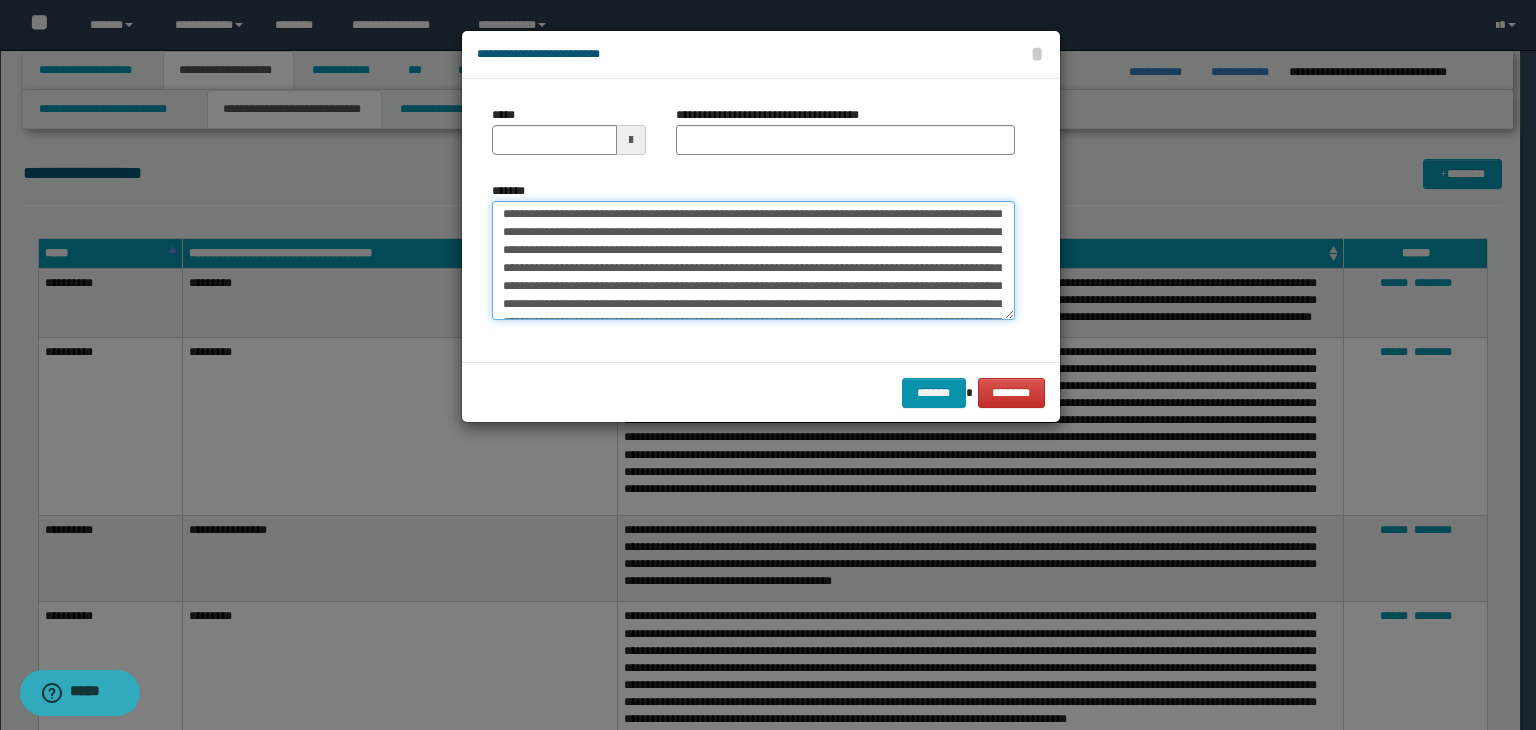 click on "*******" at bounding box center (753, 261) 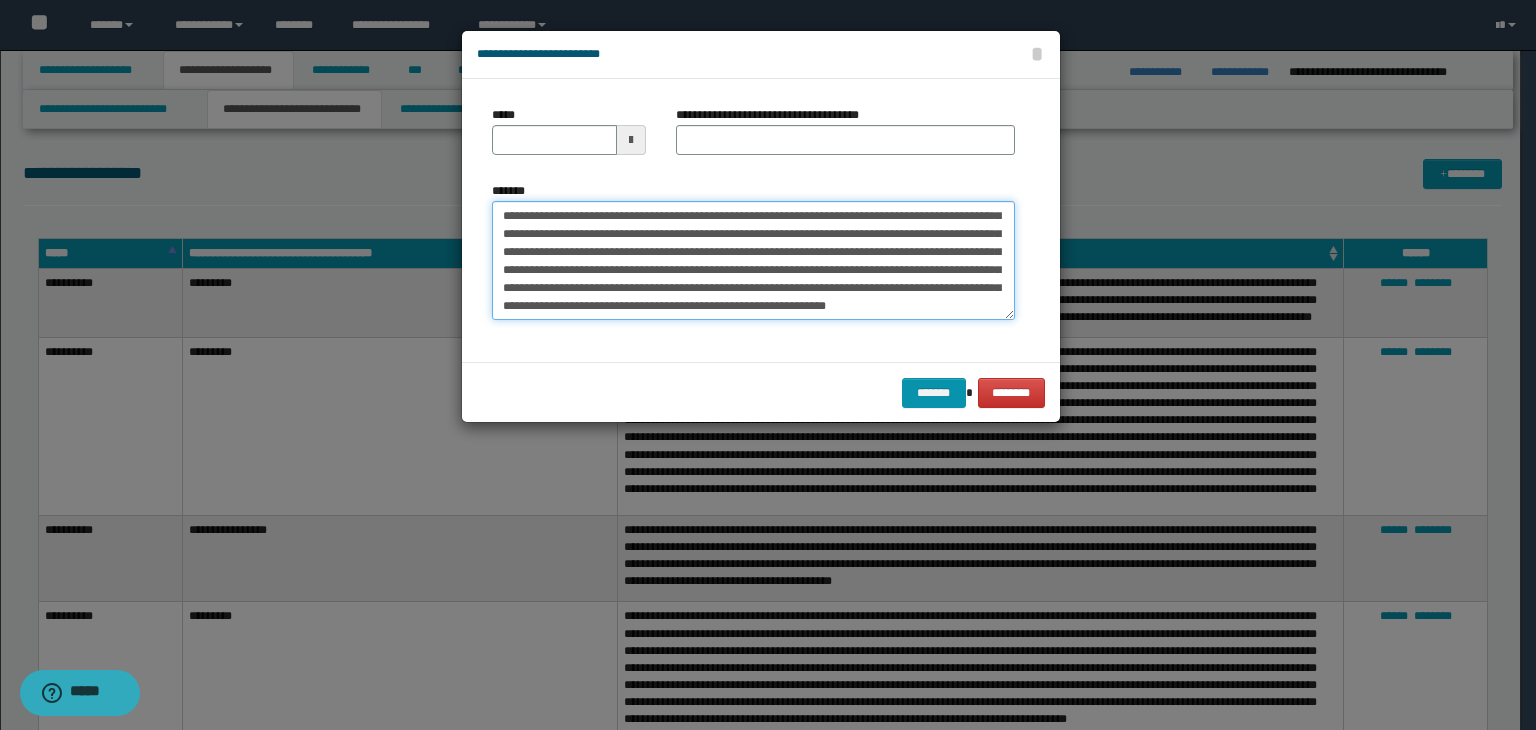 scroll, scrollTop: 432, scrollLeft: 0, axis: vertical 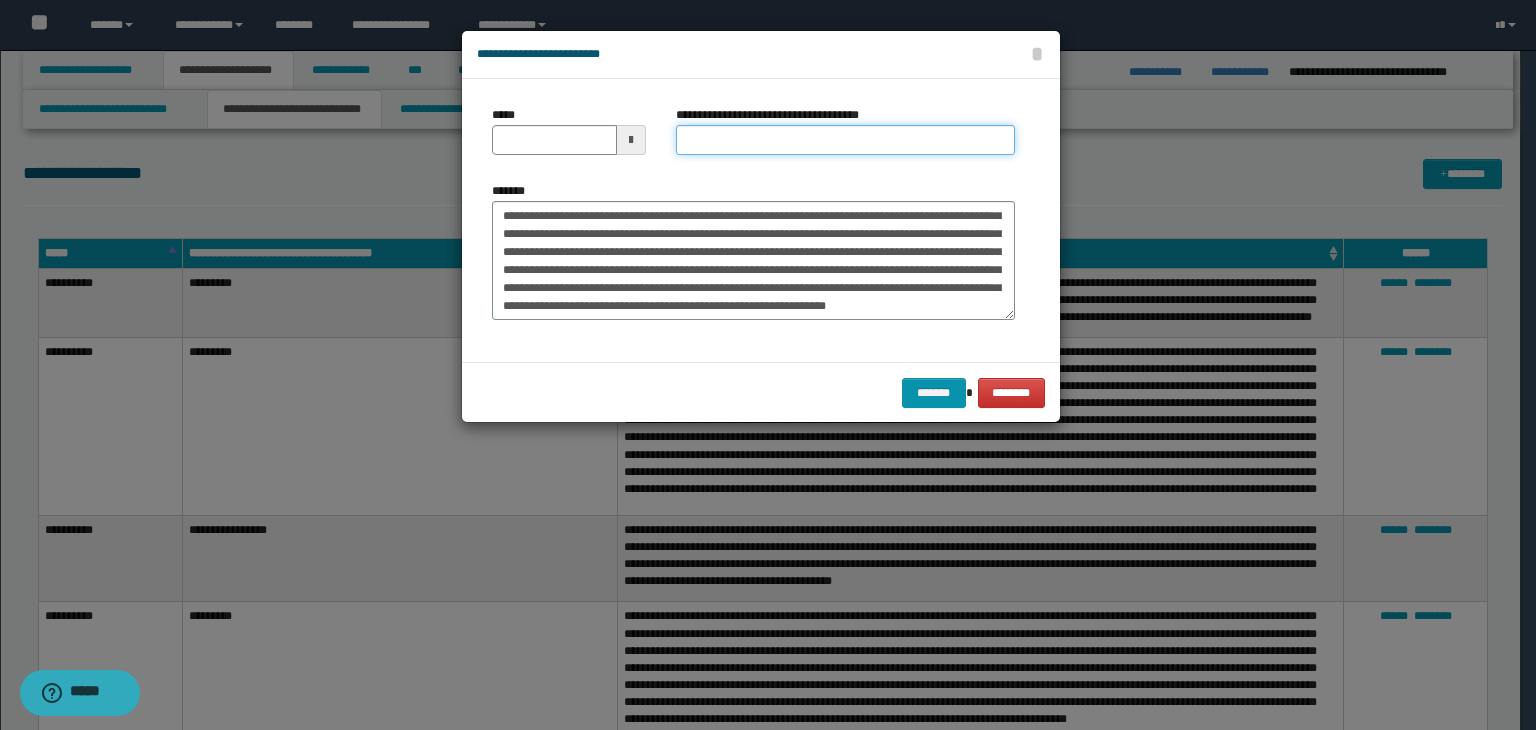 drag, startPoint x: 810, startPoint y: 141, endPoint x: 781, endPoint y: 153, distance: 31.38471 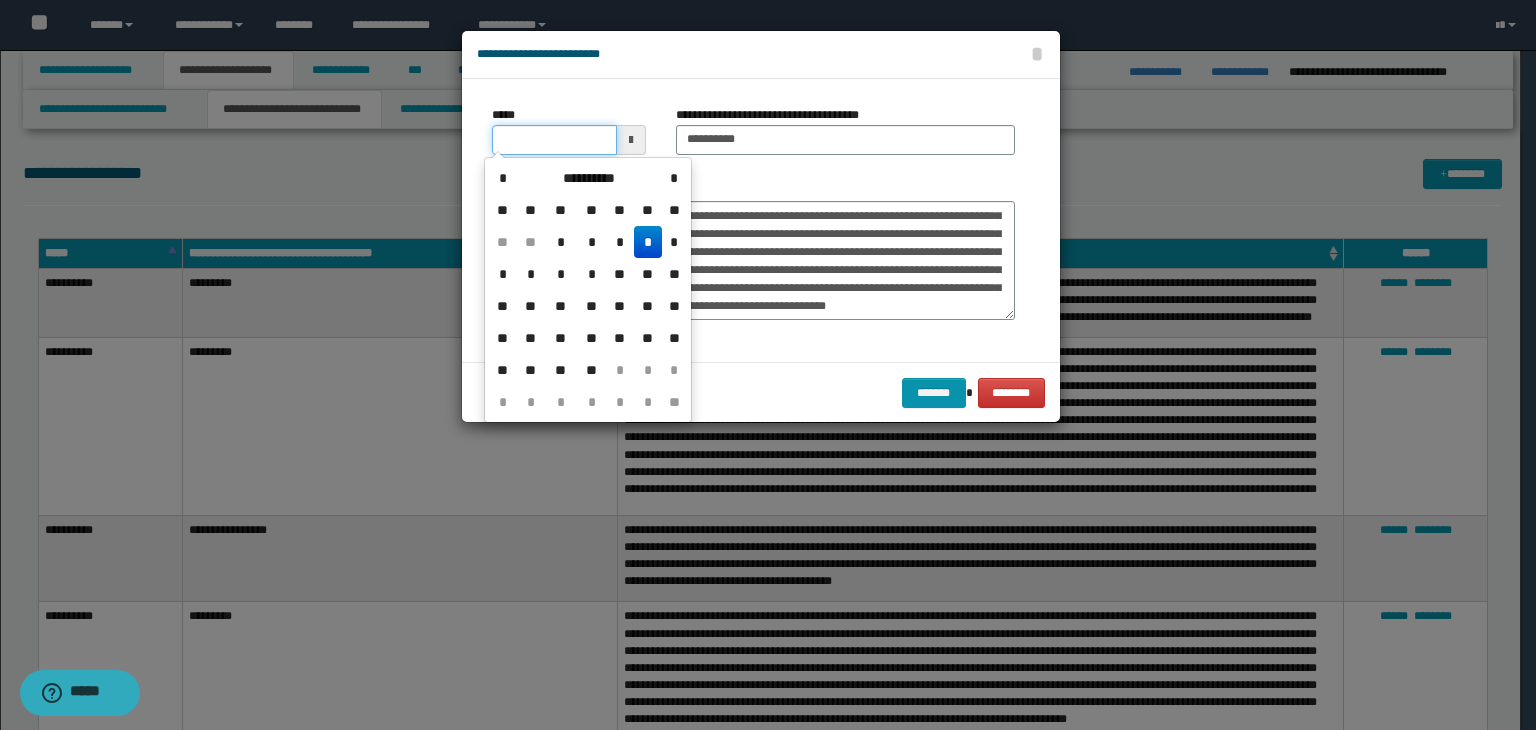 click on "*****" at bounding box center [554, 140] 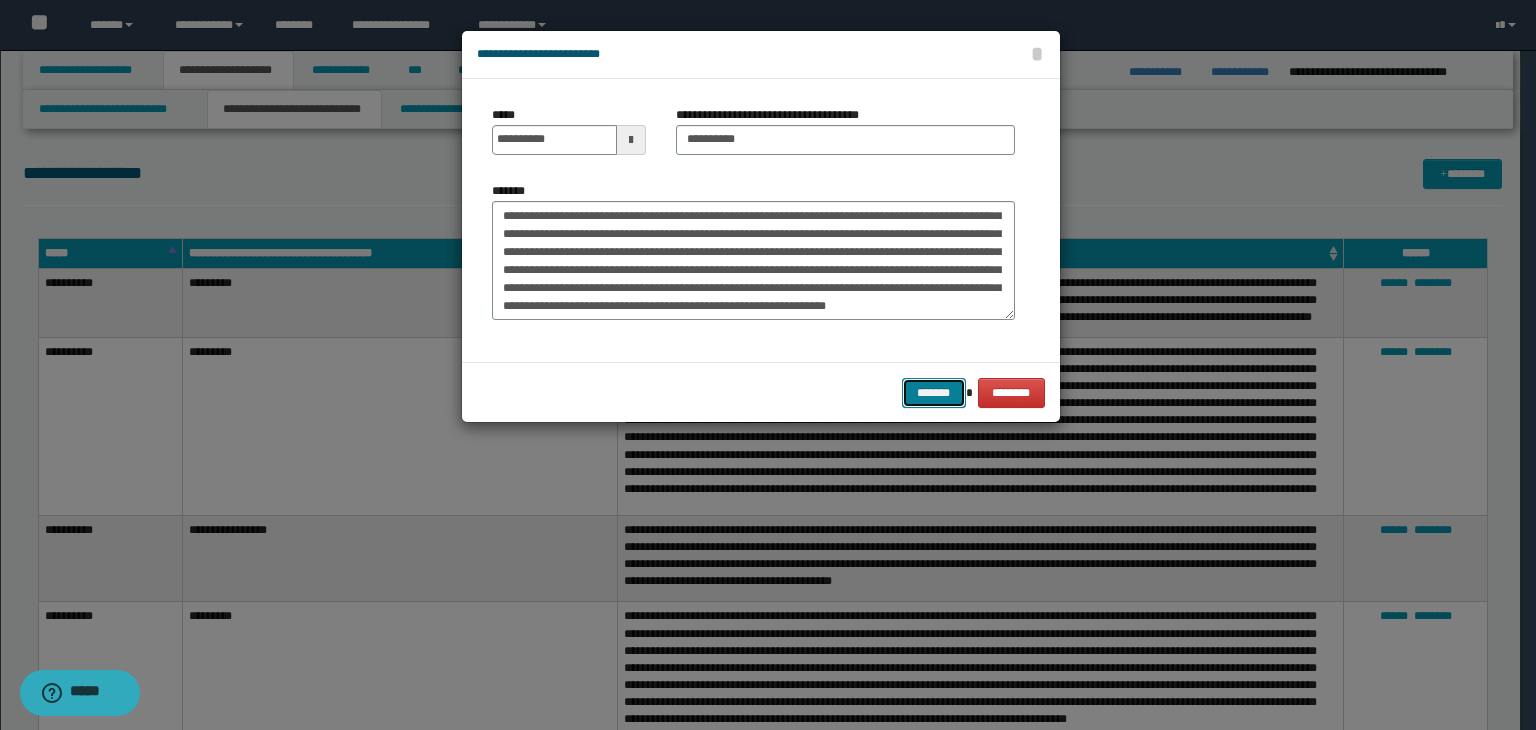 click on "*******" at bounding box center [934, 393] 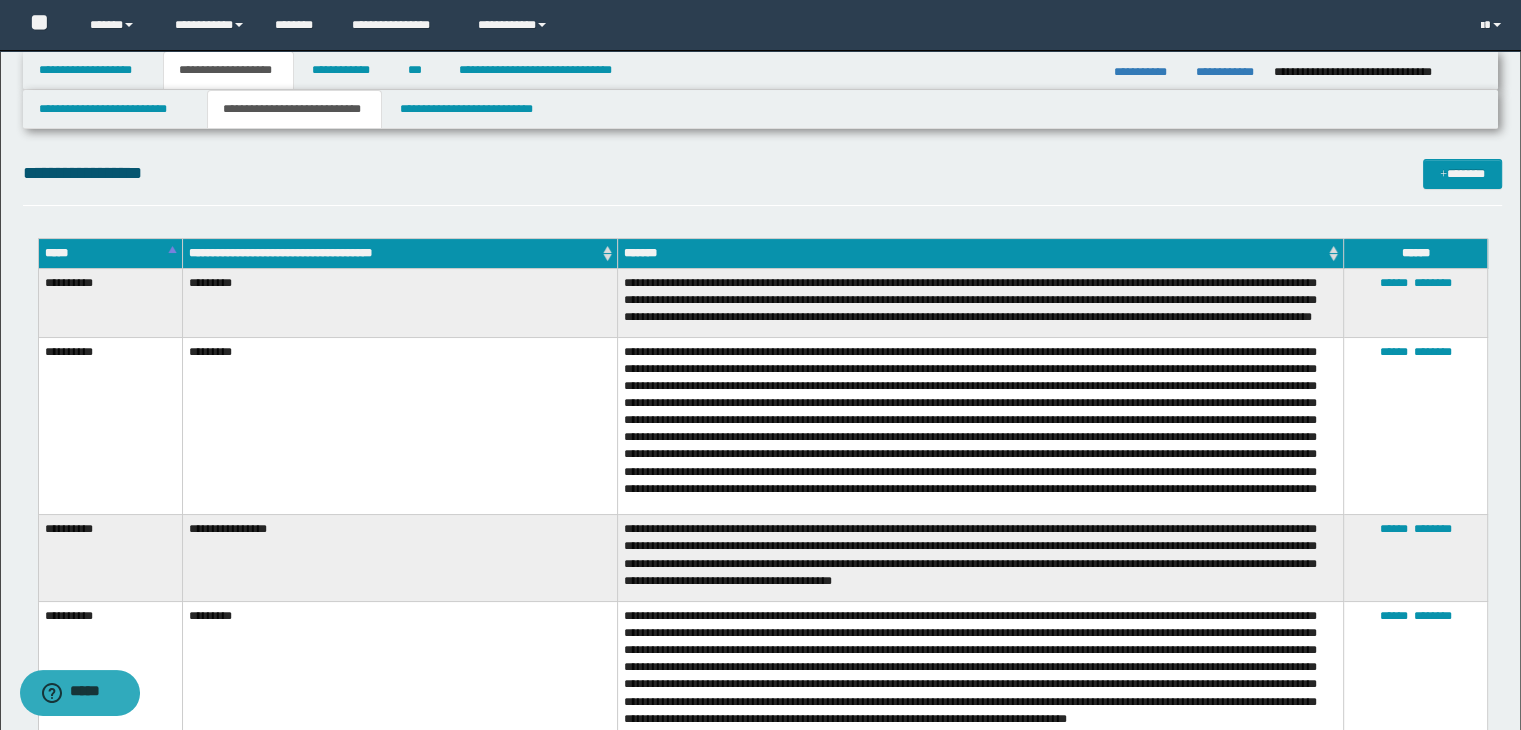 drag, startPoint x: 753, startPoint y: 199, endPoint x: 900, endPoint y: 215, distance: 147.86818 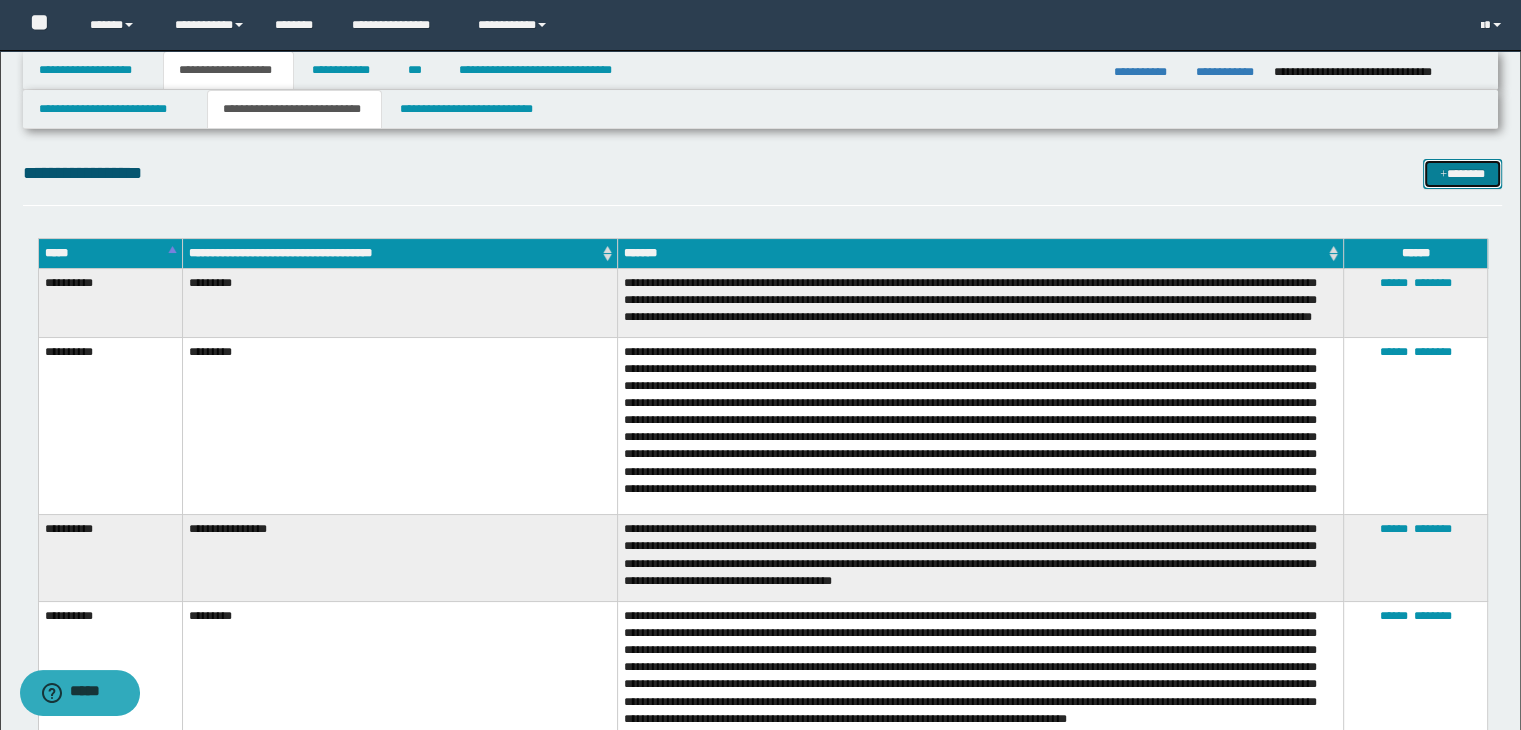 click at bounding box center [1443, 175] 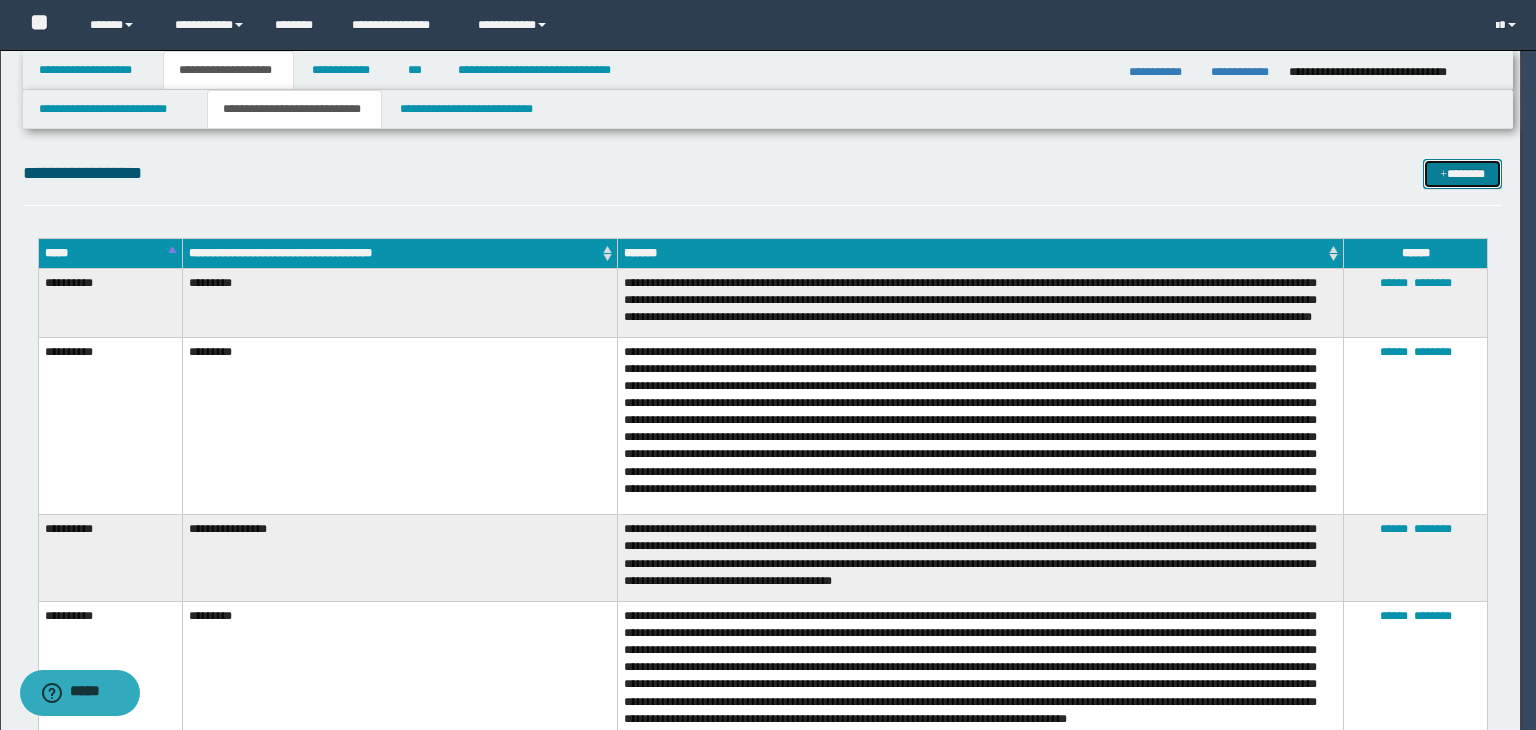 scroll, scrollTop: 0, scrollLeft: 0, axis: both 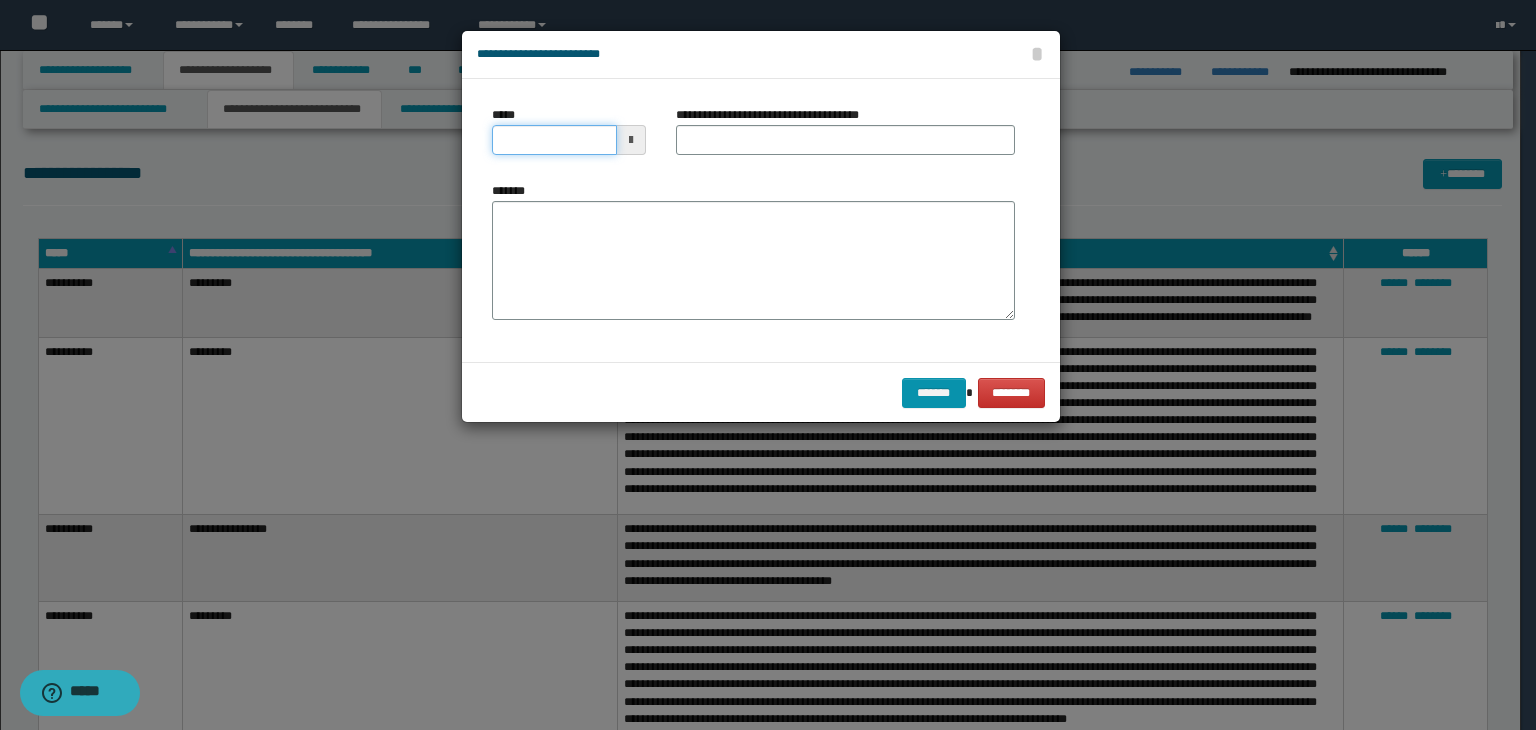 click on "*****" at bounding box center [554, 140] 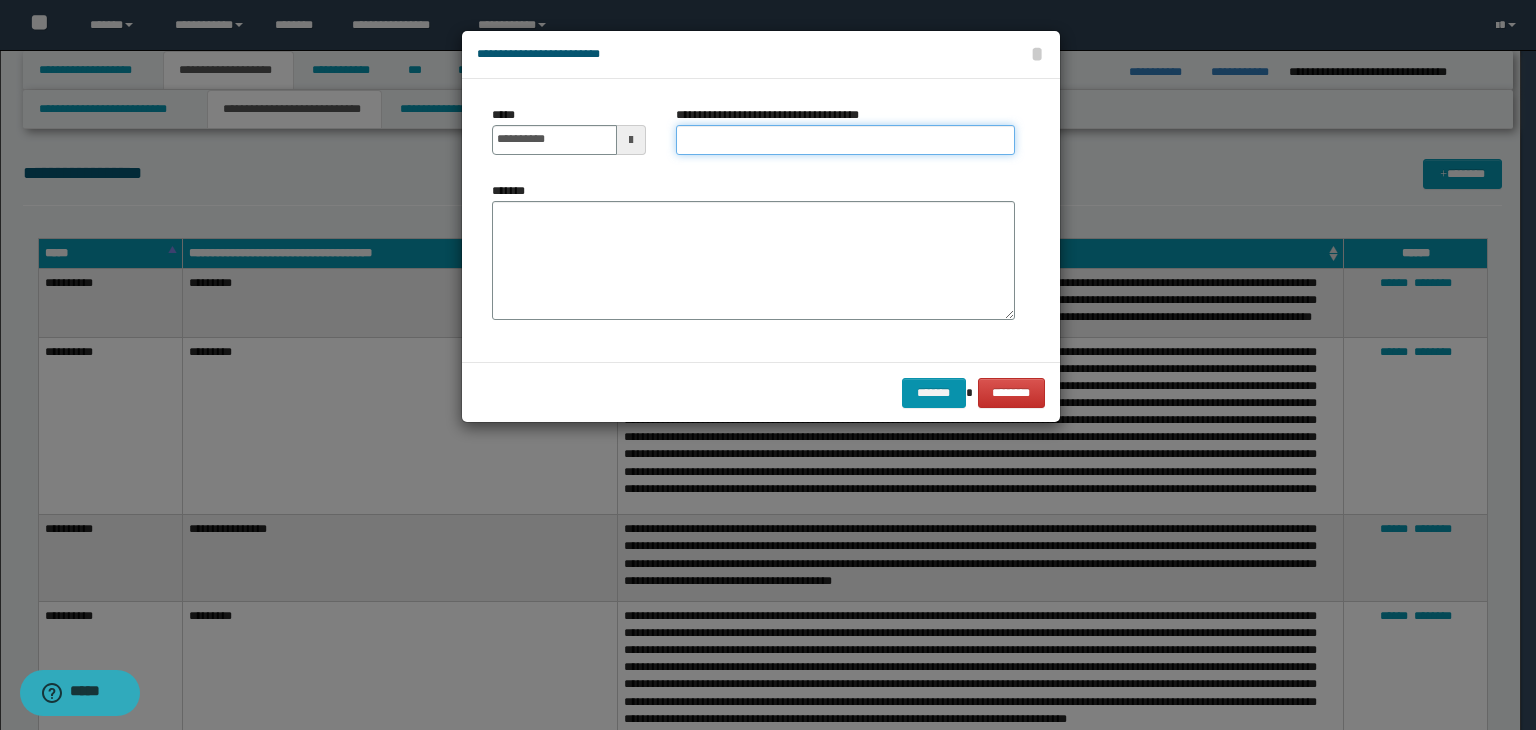 click on "**********" at bounding box center [845, 140] 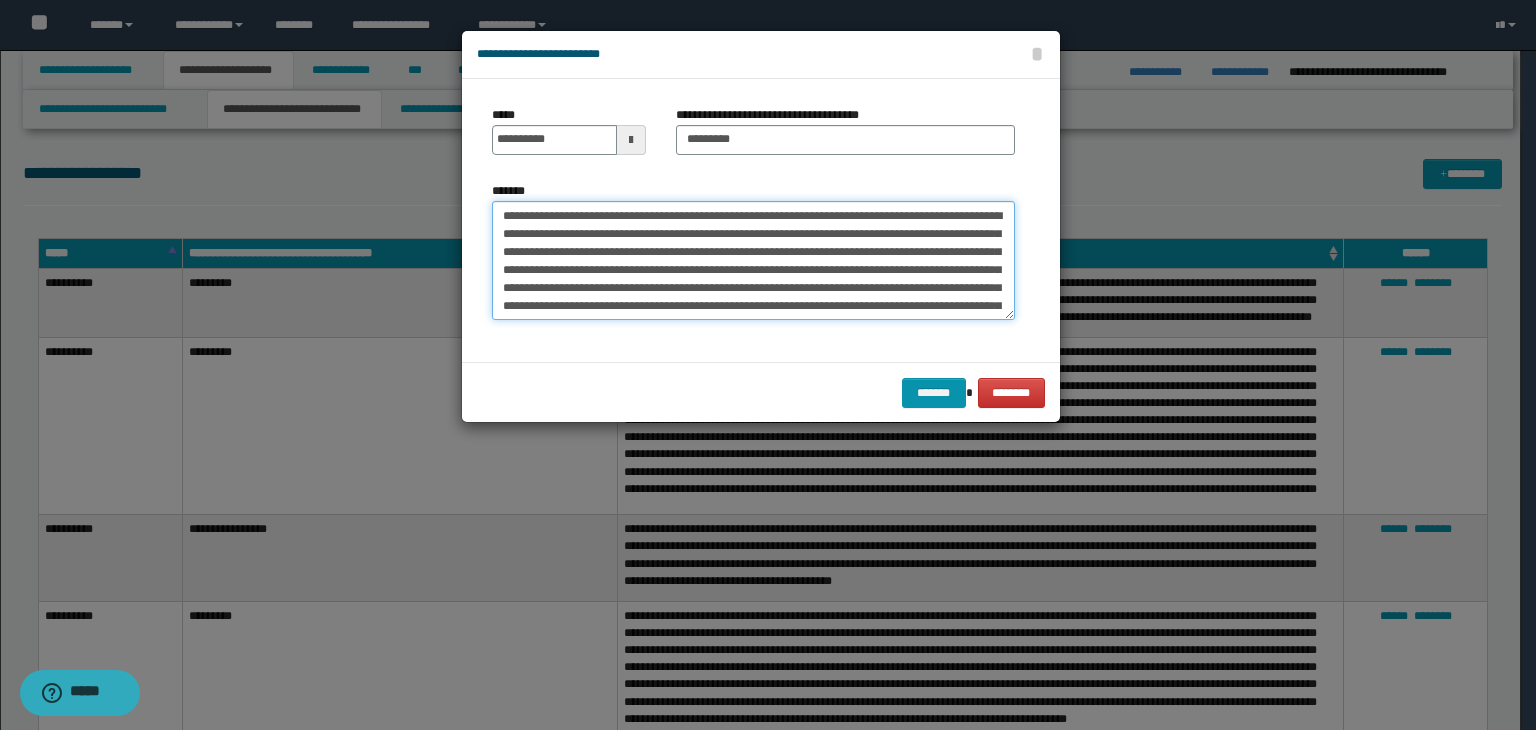 click on "*******" at bounding box center (753, 261) 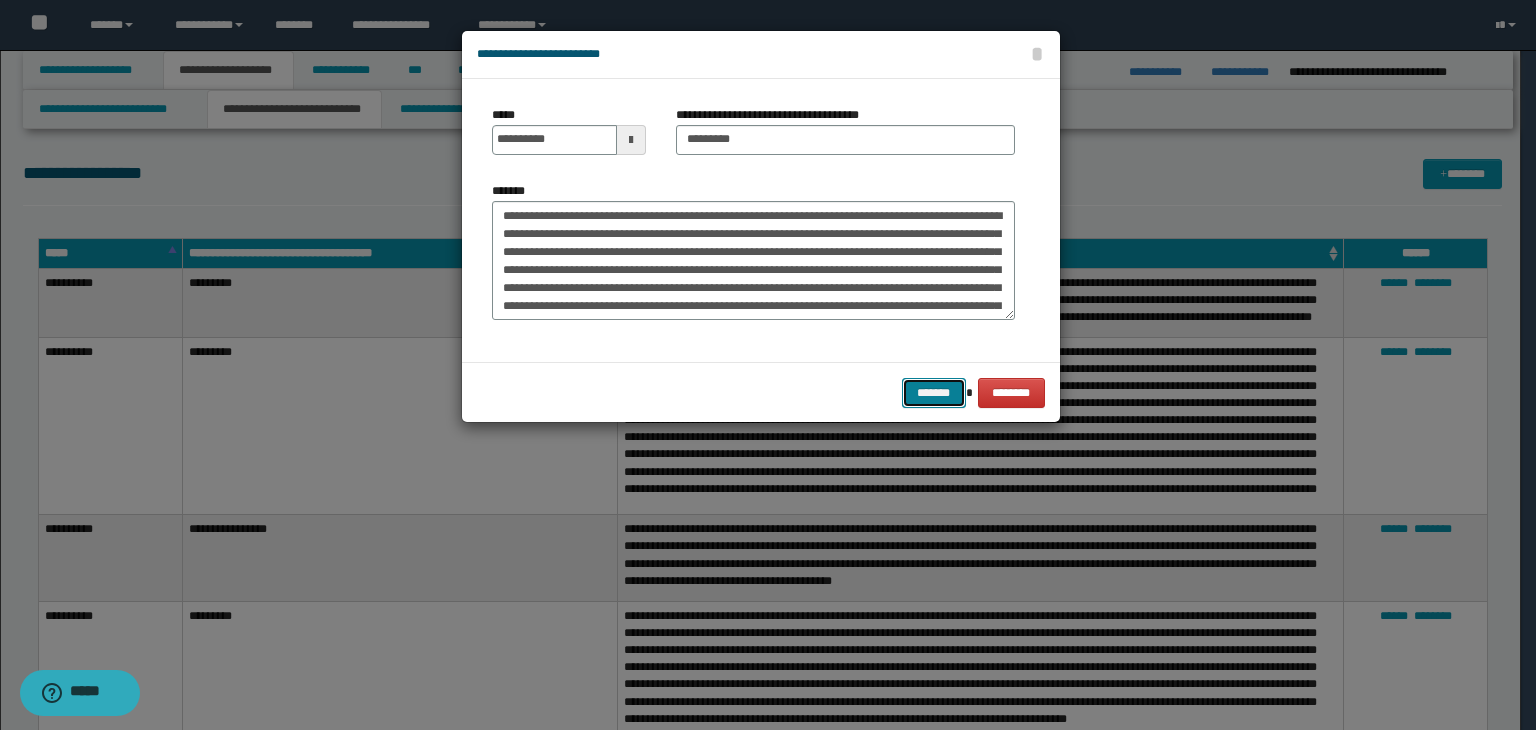 click on "*******" at bounding box center [934, 393] 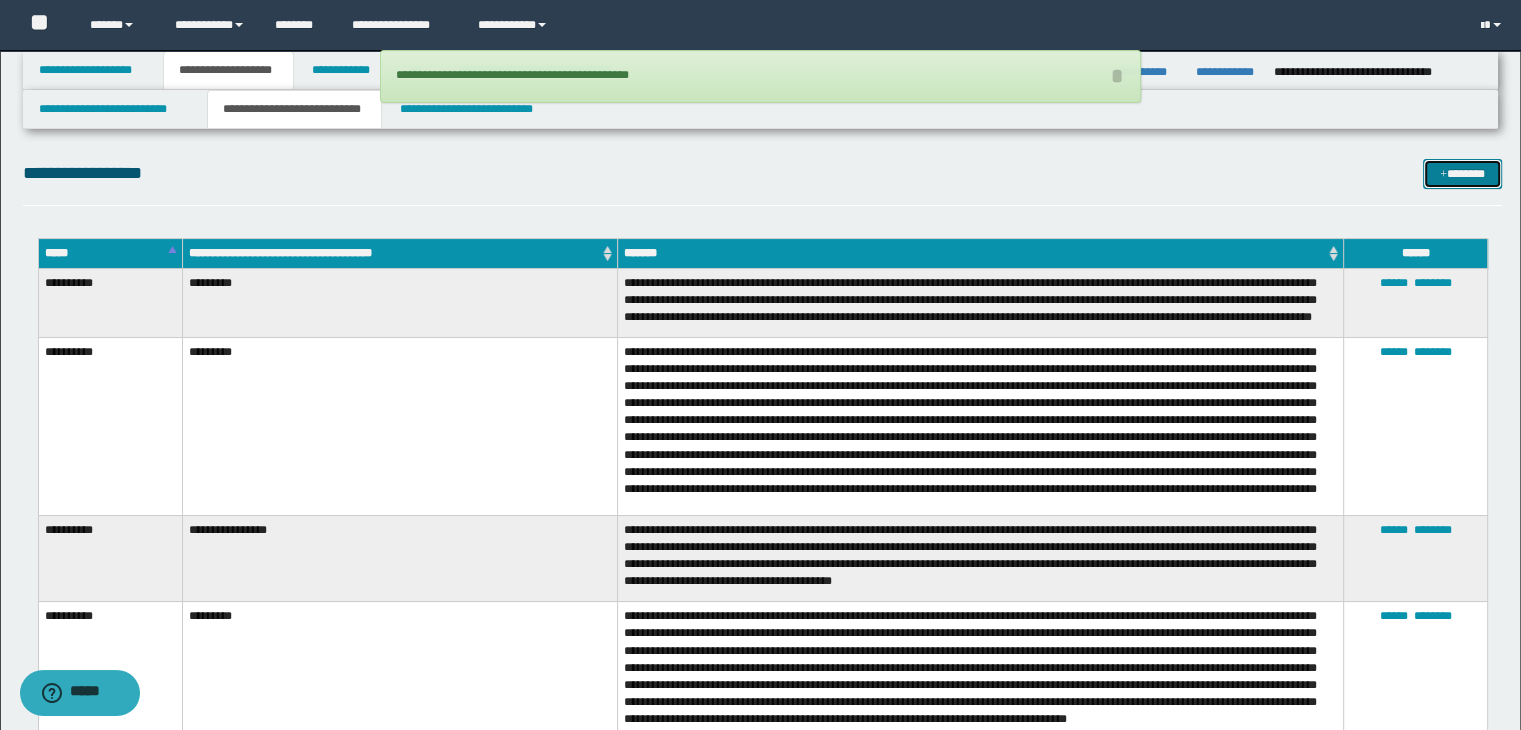 click on "*******" at bounding box center [1462, 174] 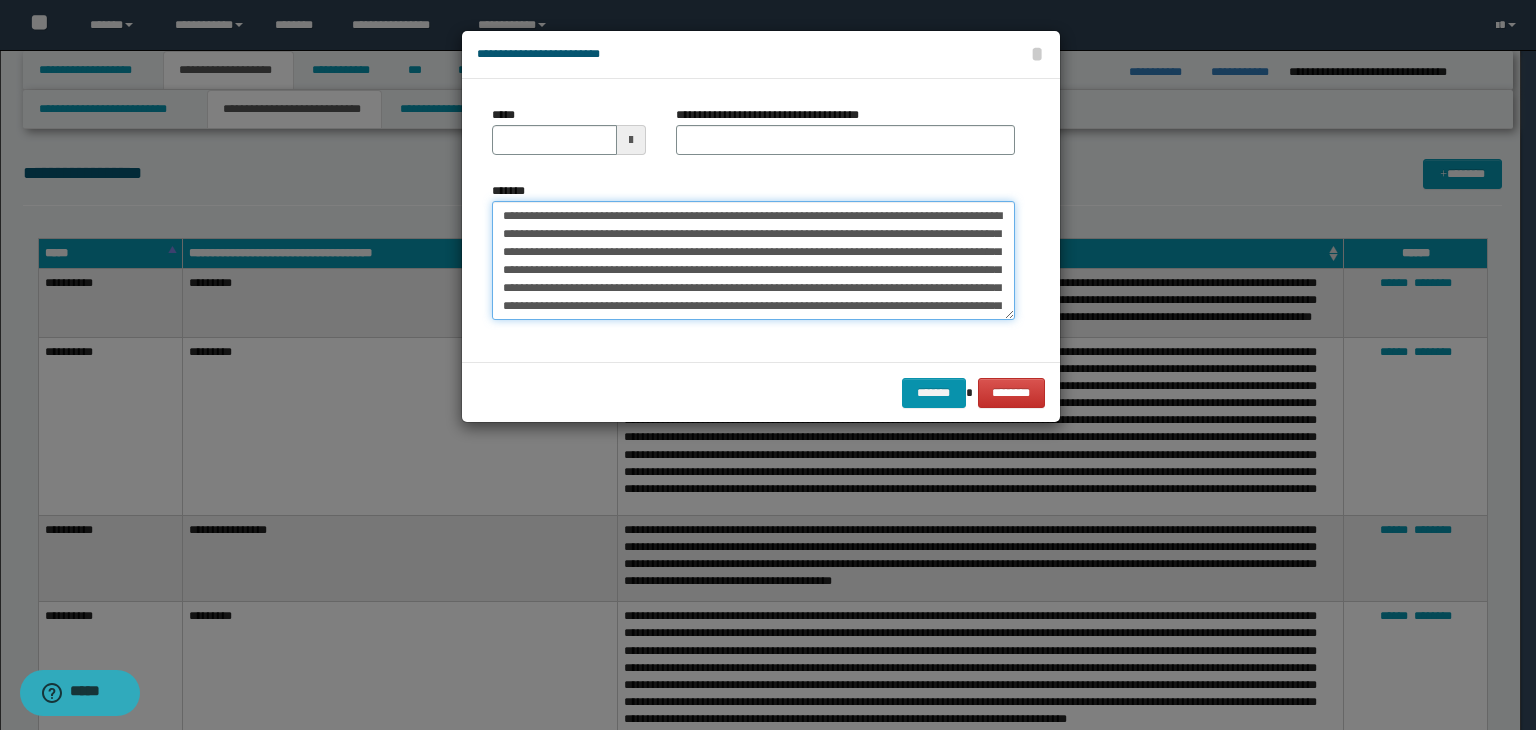 click on "*******" at bounding box center (753, 261) 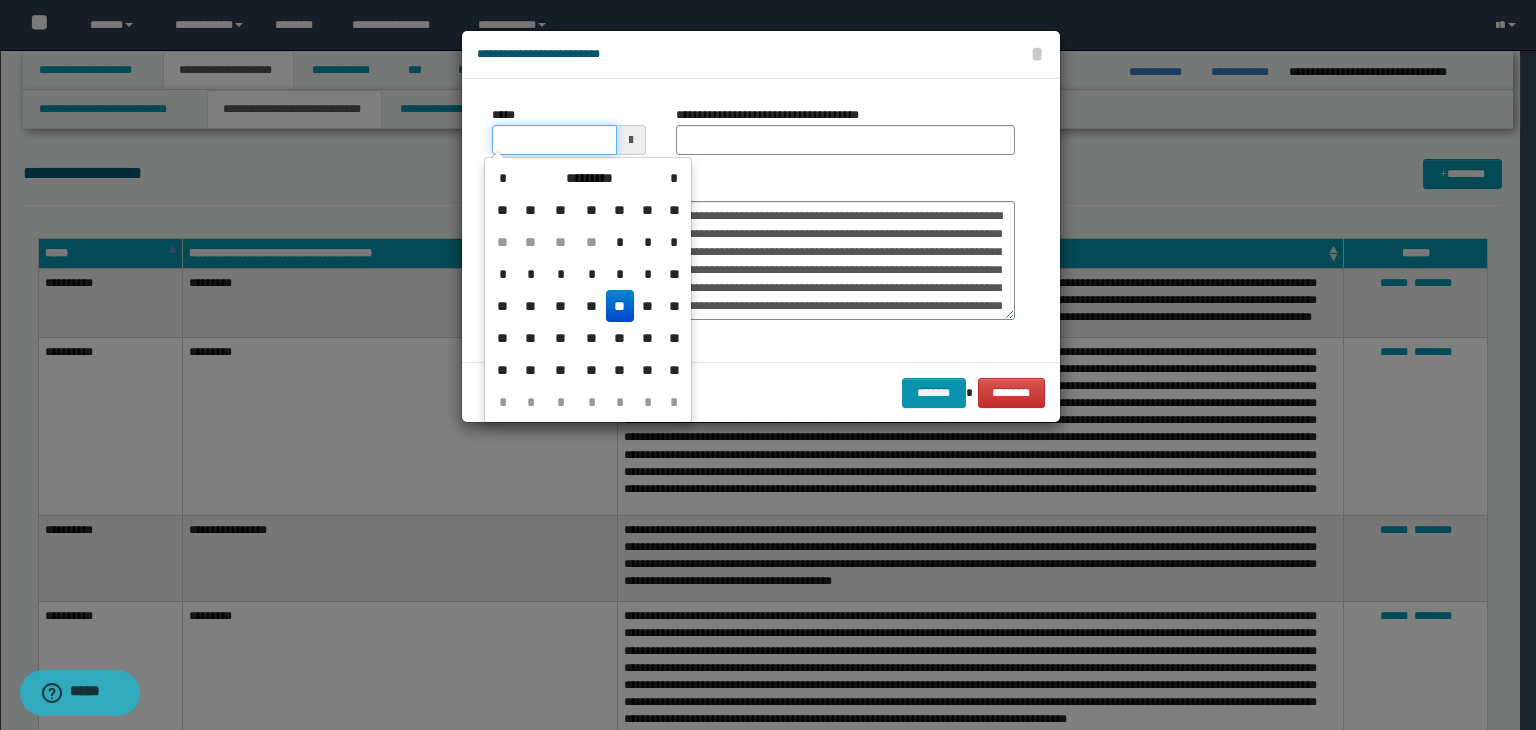 click on "*****" at bounding box center [554, 140] 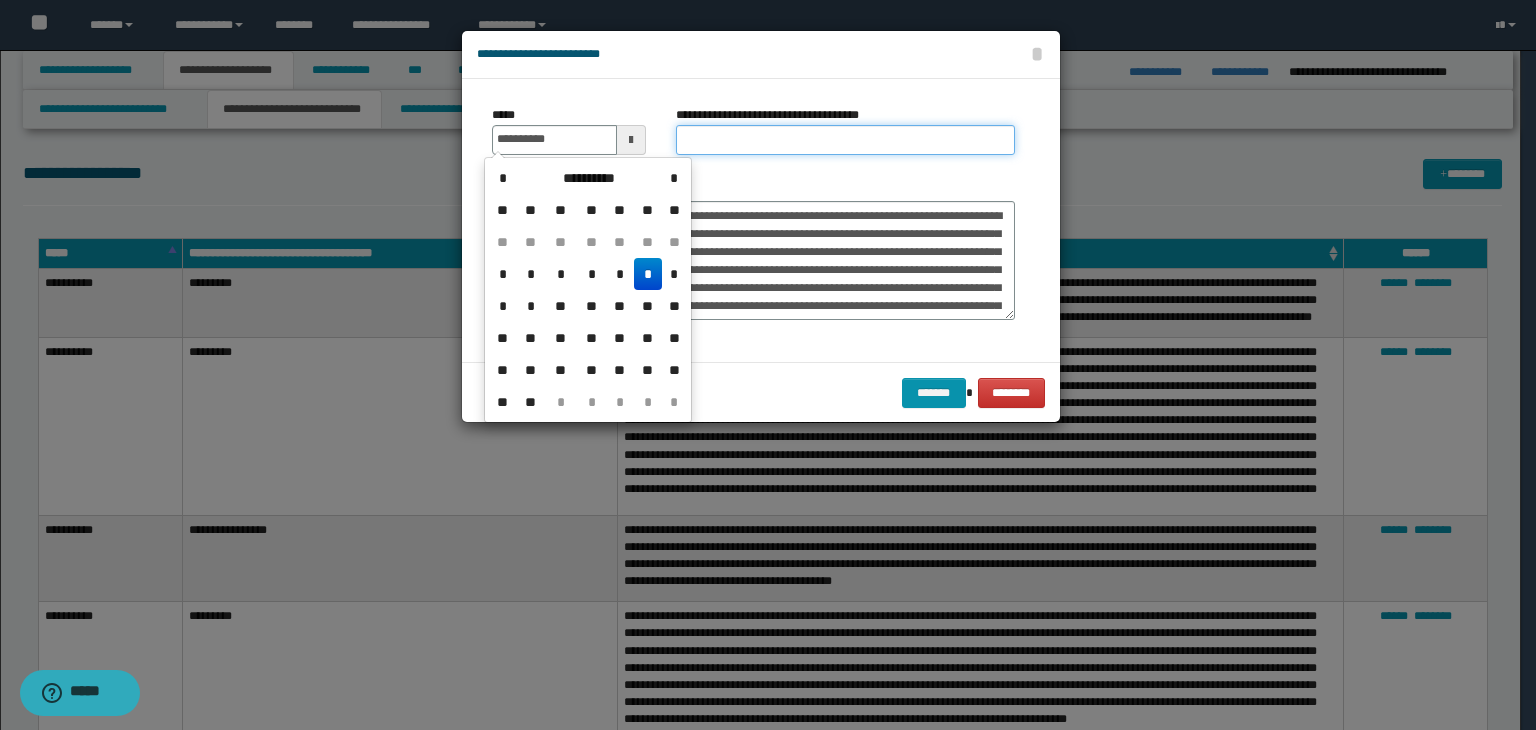 click on "**********" at bounding box center (845, 140) 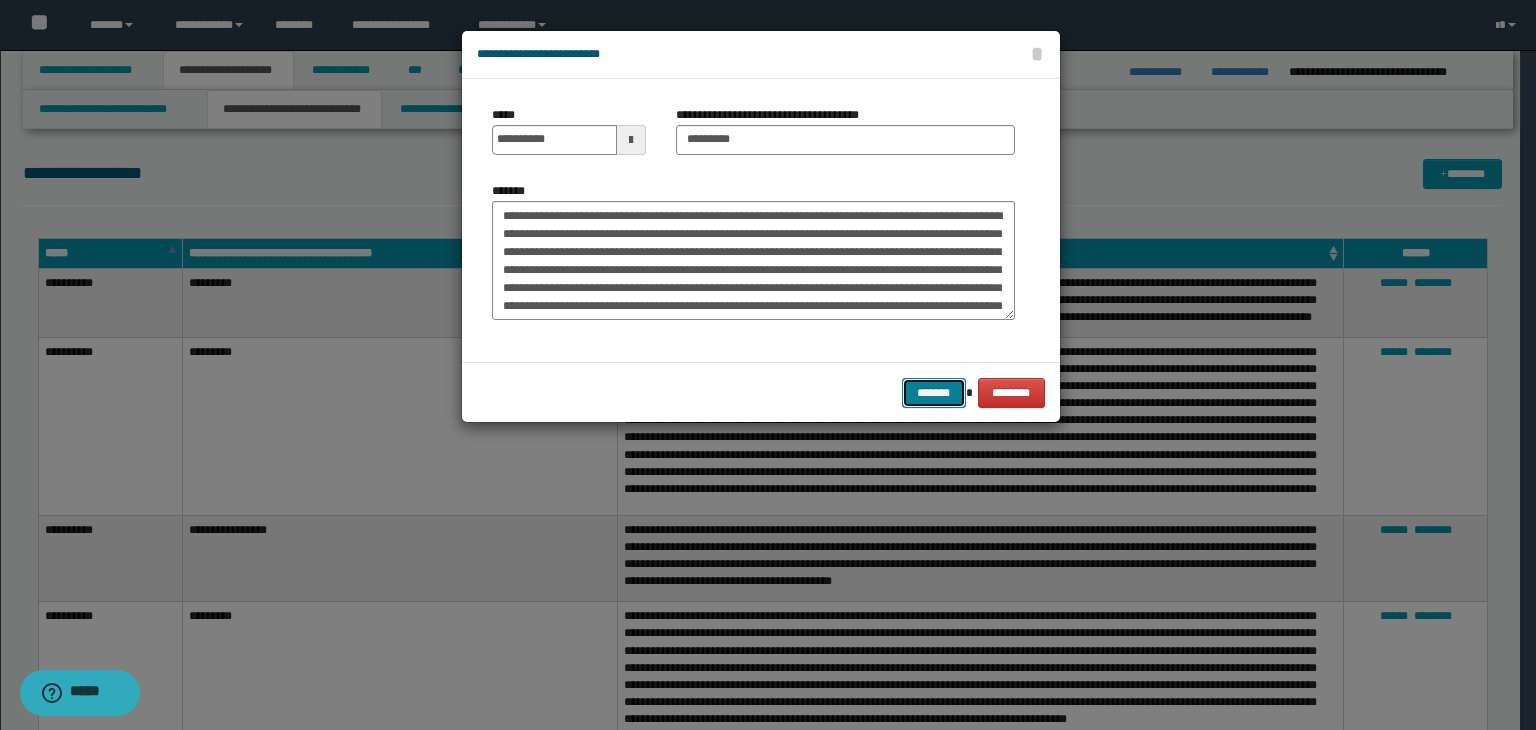 click on "*******" at bounding box center (934, 393) 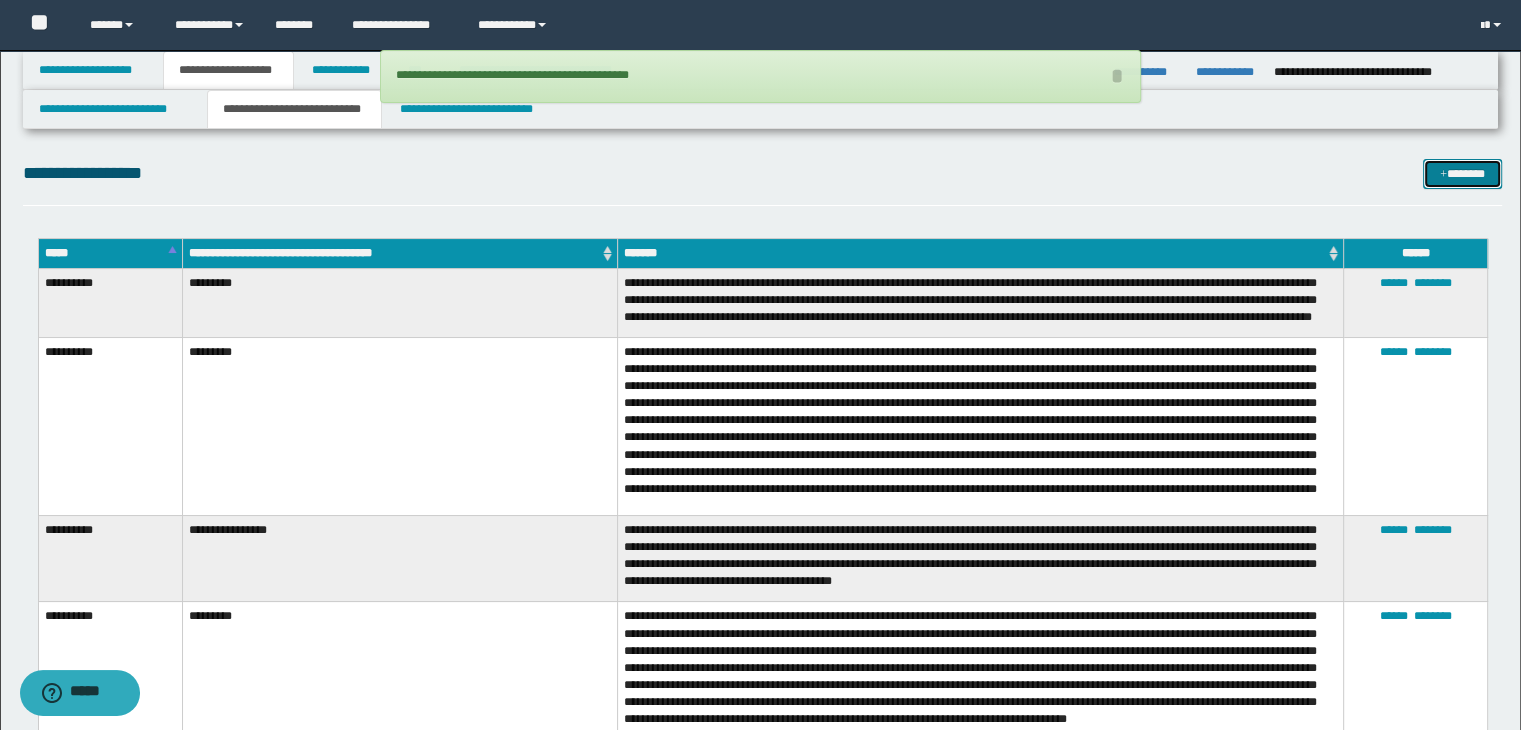 click on "*******" at bounding box center (1462, 174) 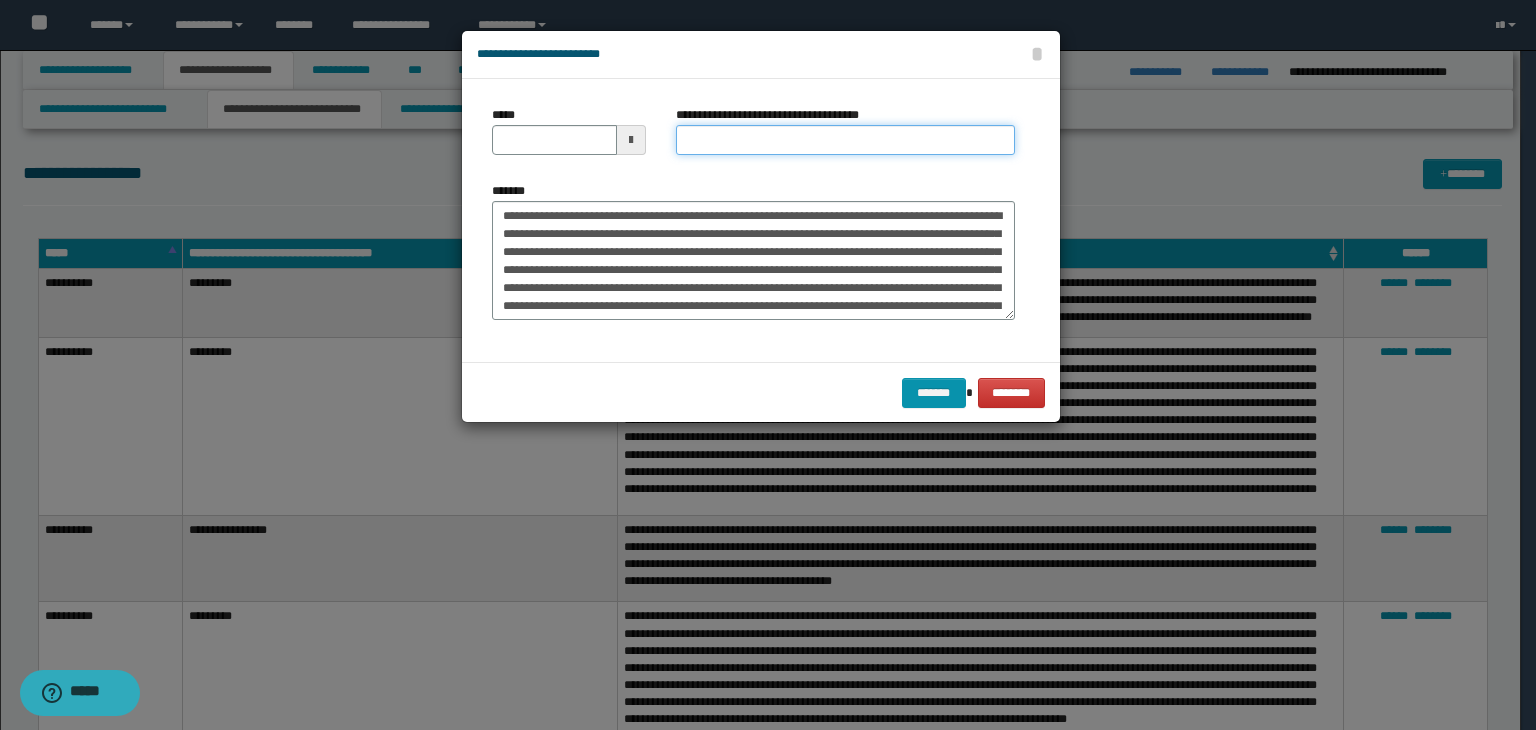 click on "**********" at bounding box center [845, 140] 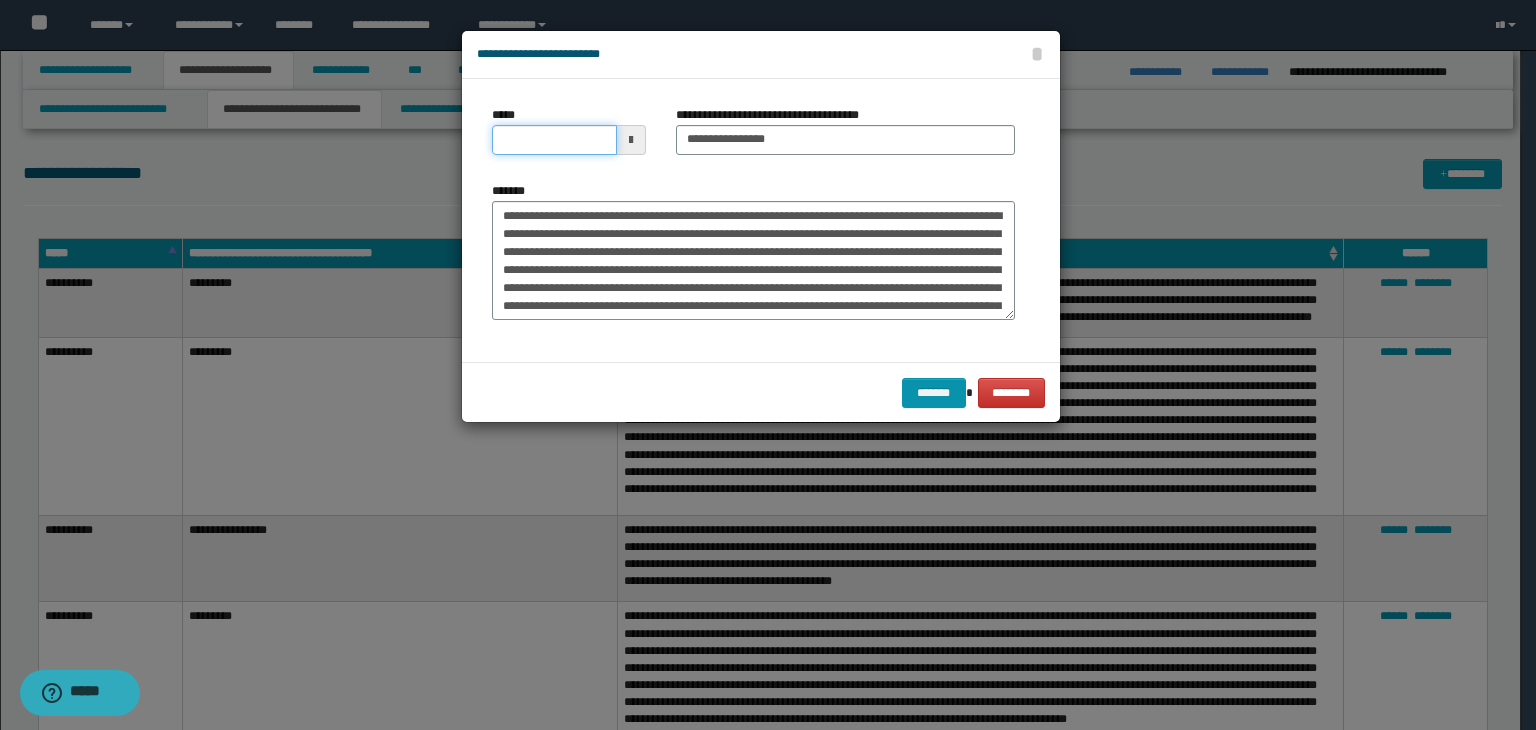 click on "*****" at bounding box center (554, 140) 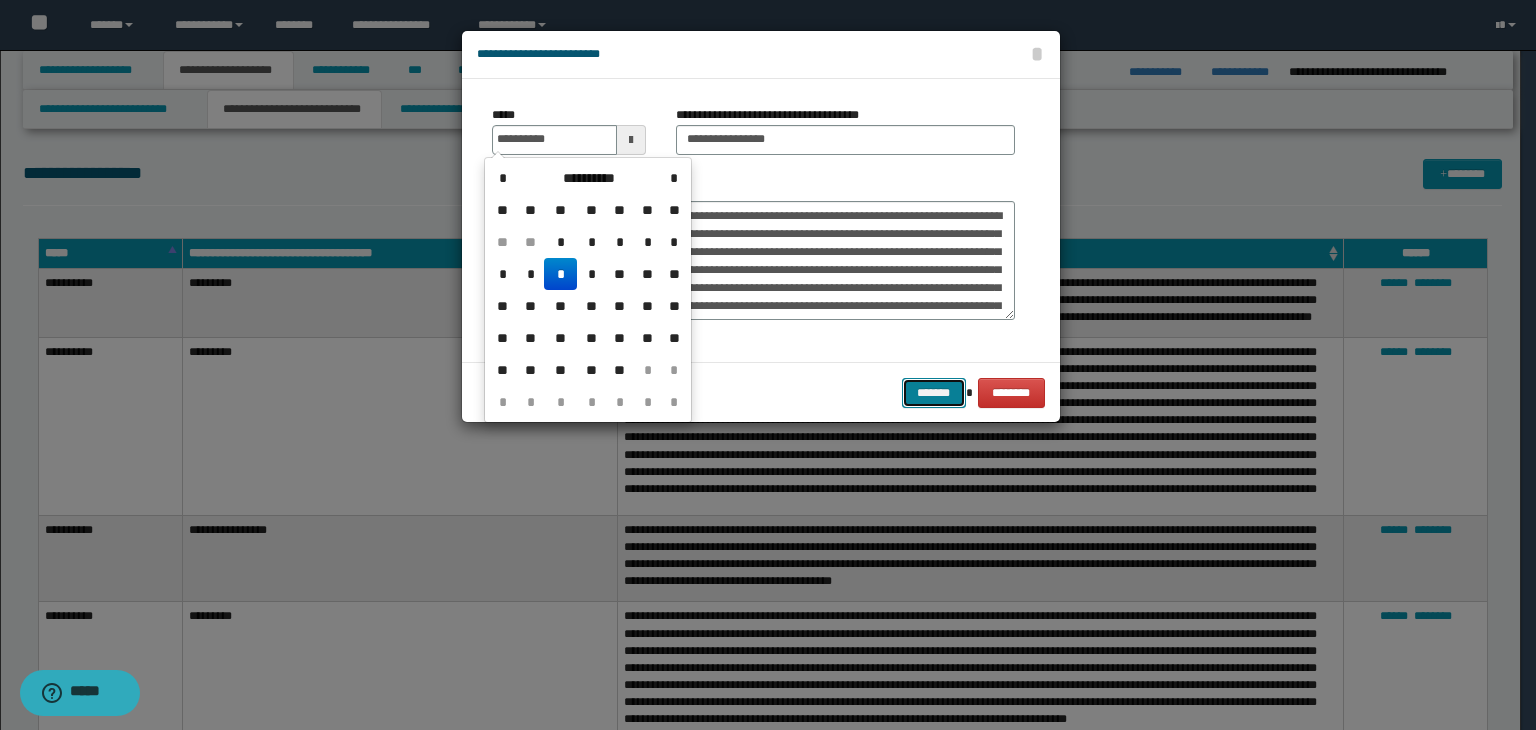 click on "*******" at bounding box center [934, 393] 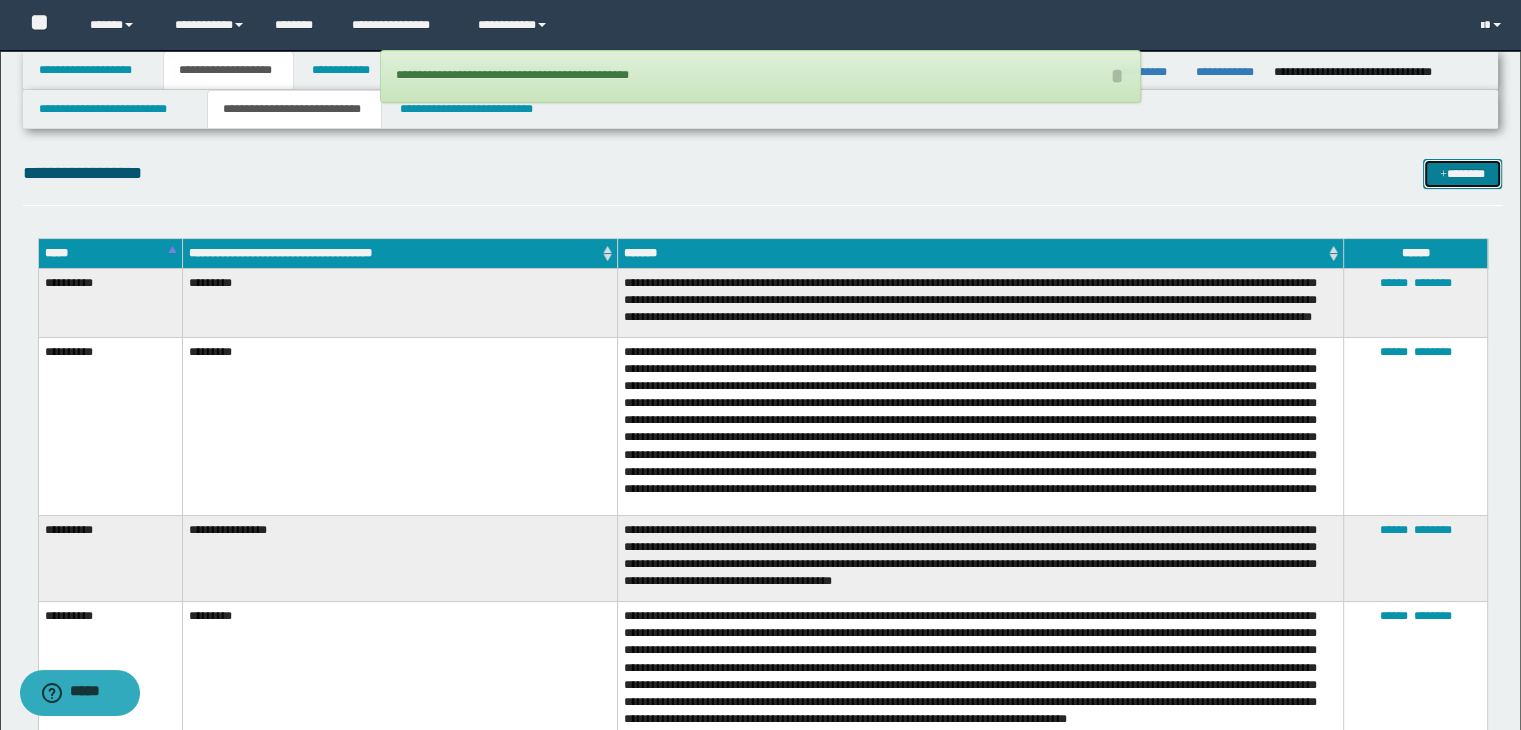 click on "*******" at bounding box center (1462, 174) 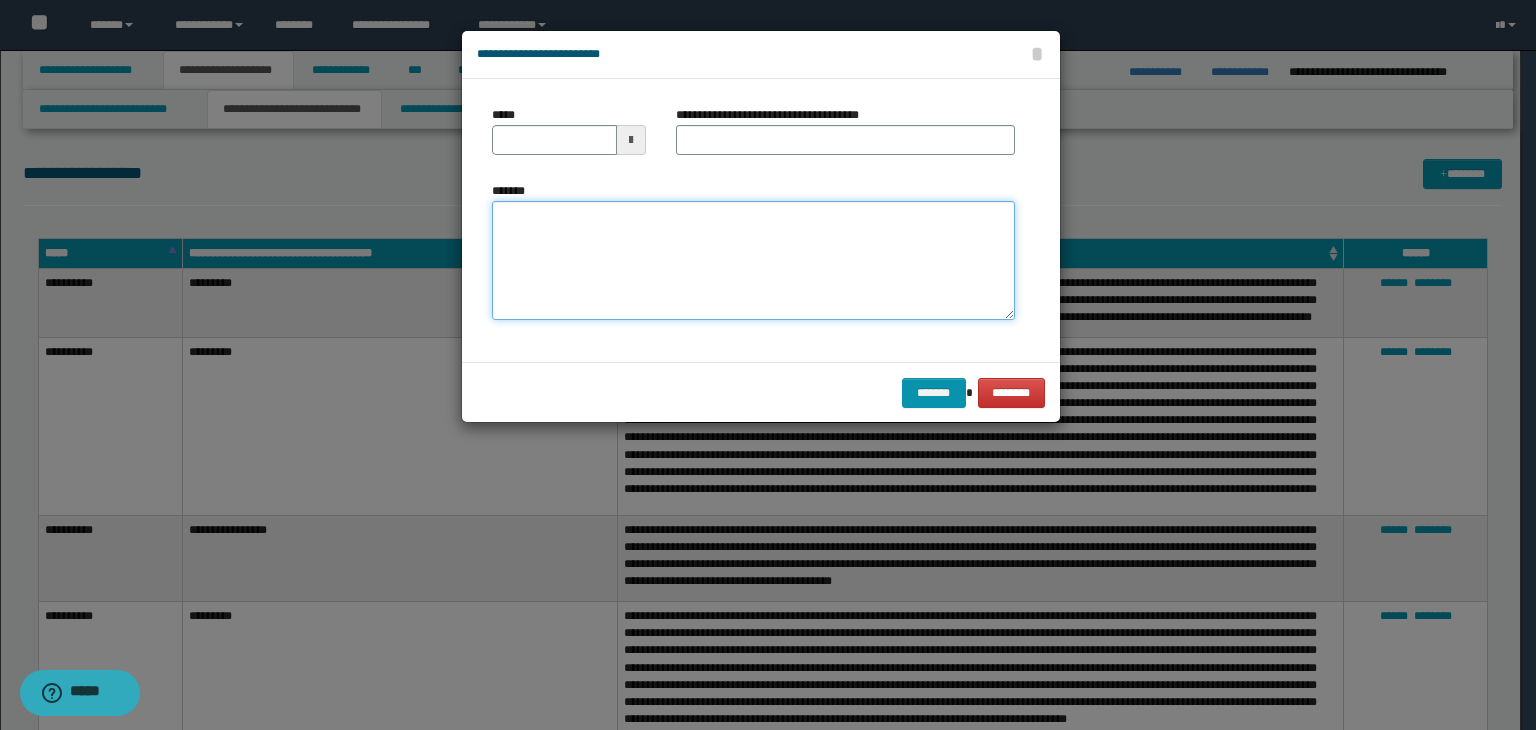 click on "*******" at bounding box center [753, 261] 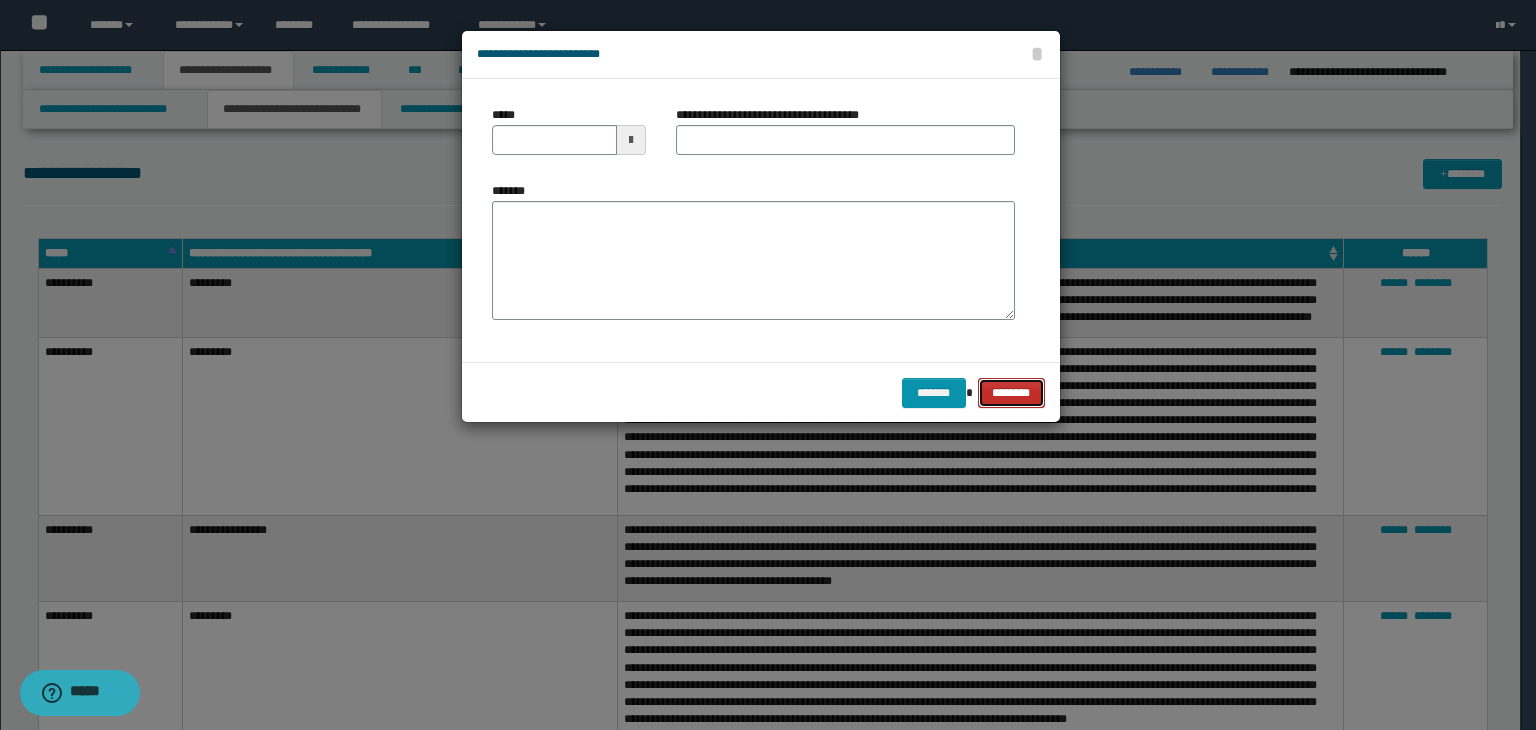 click on "********" at bounding box center [1011, 393] 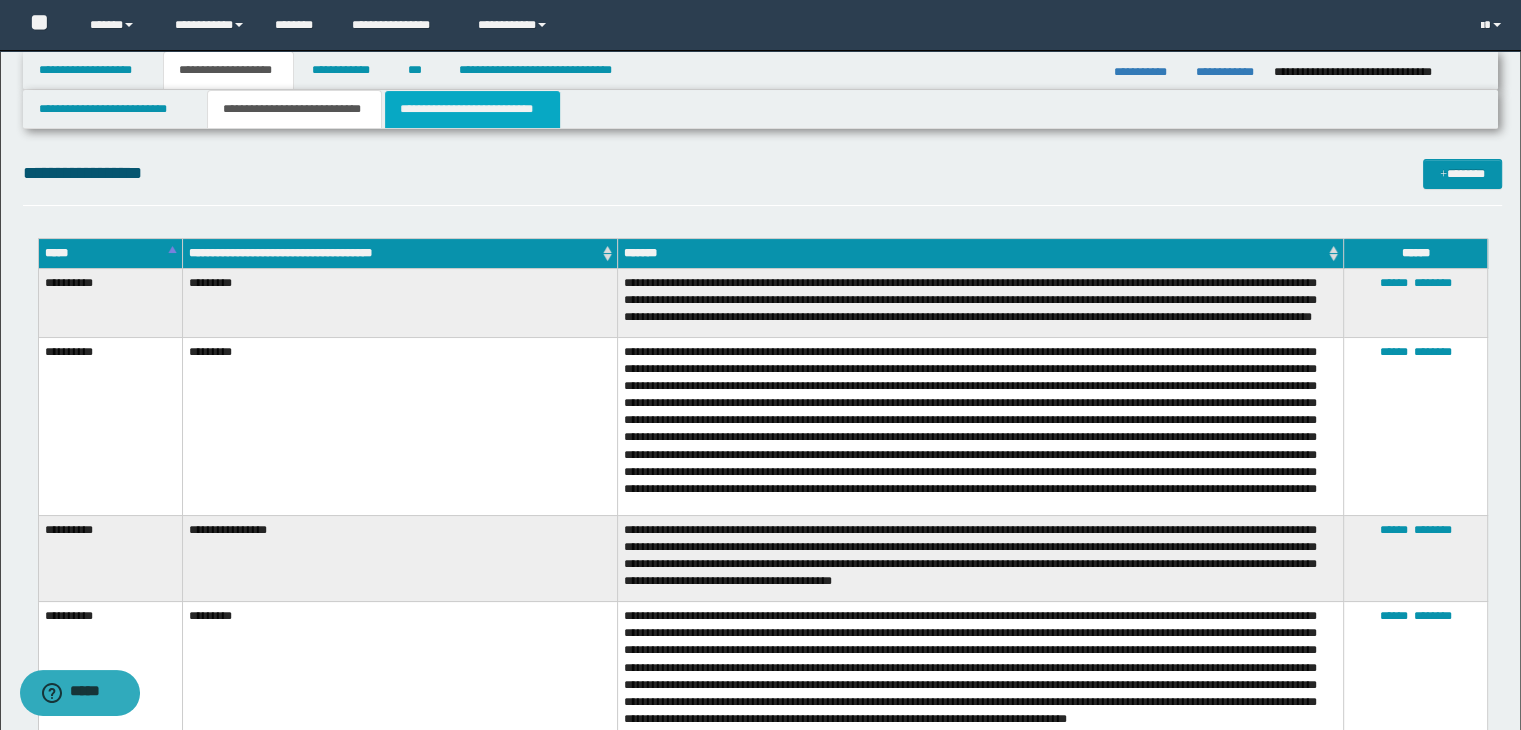 drag, startPoint x: 481, startPoint y: 109, endPoint x: 492, endPoint y: 119, distance: 14.866069 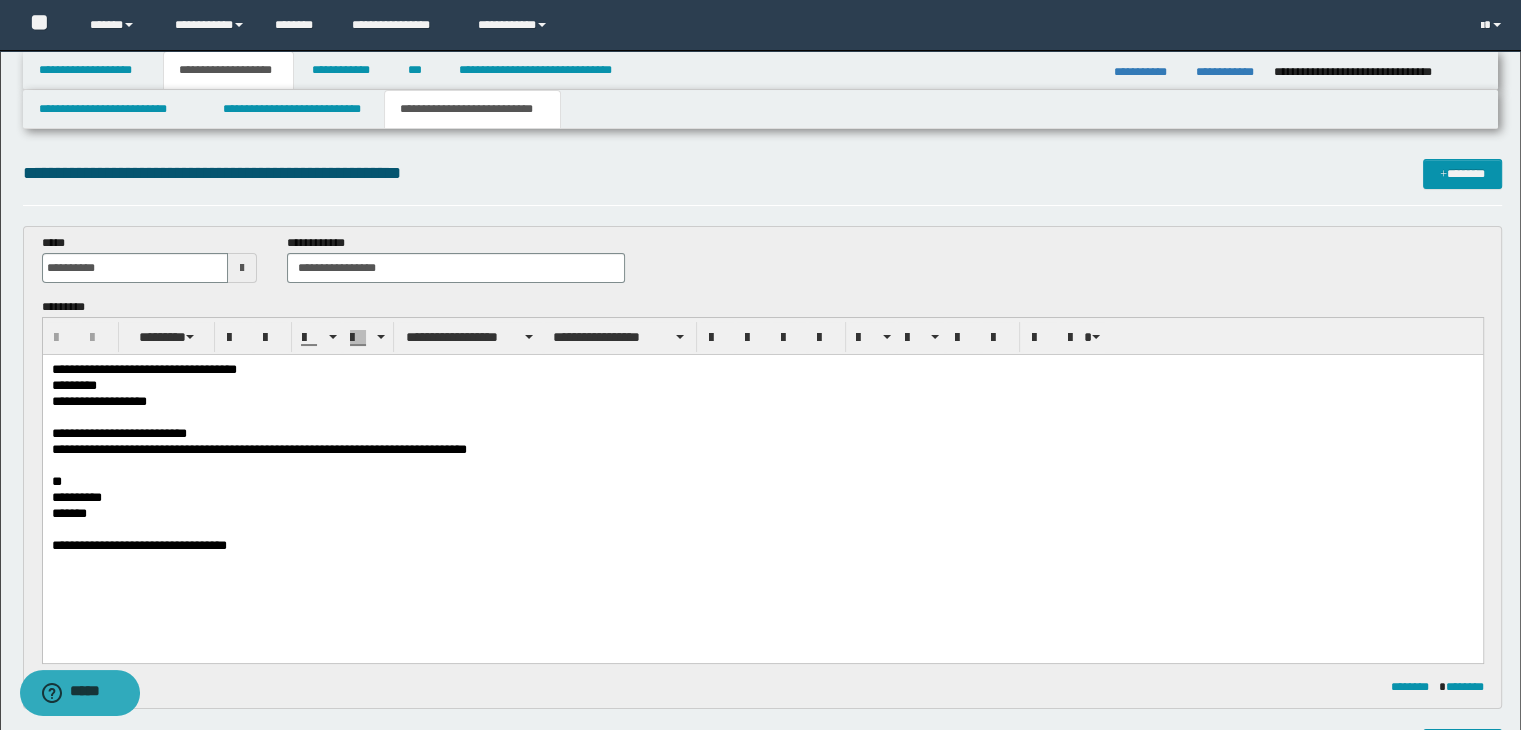 scroll, scrollTop: 500, scrollLeft: 0, axis: vertical 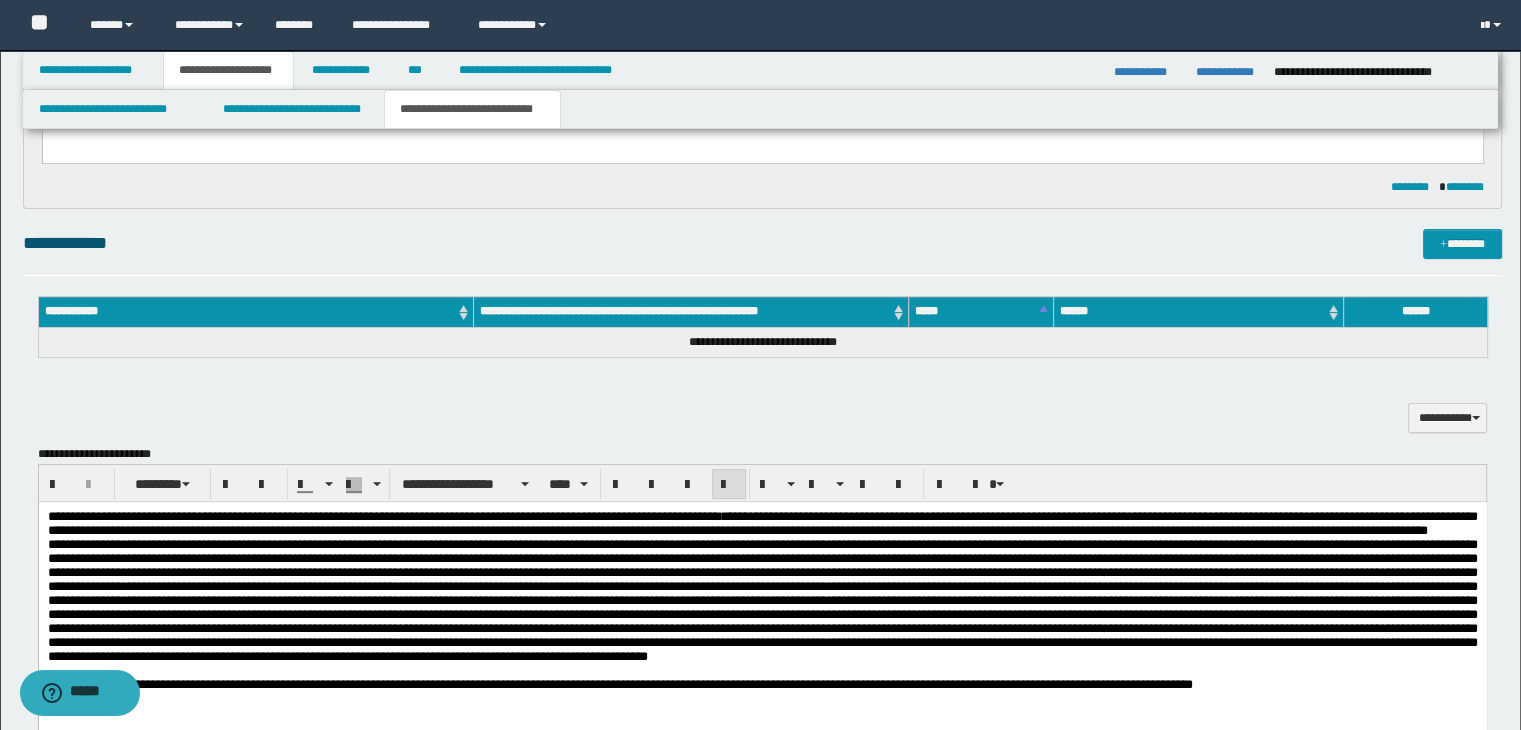 click on "**********" at bounding box center [762, 523] 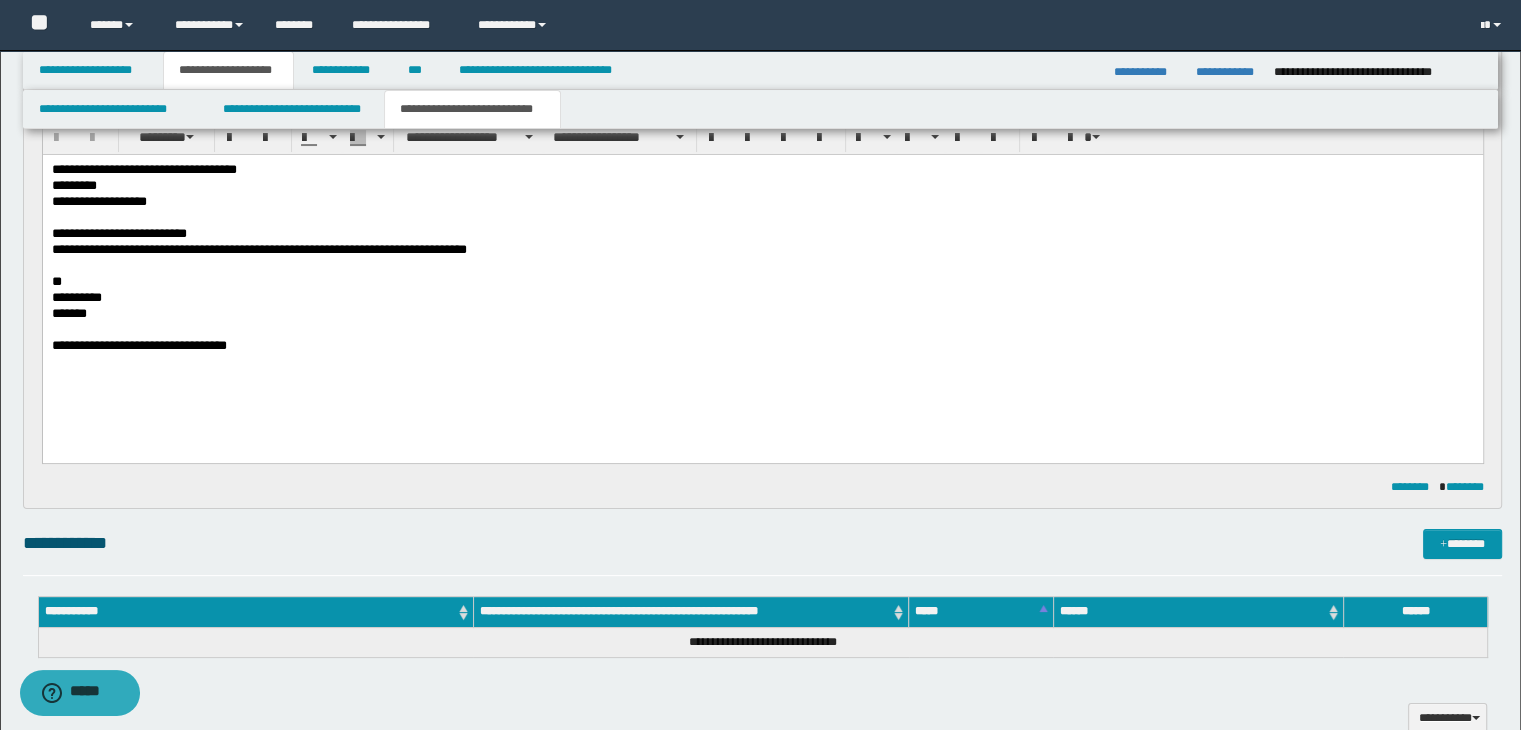 scroll, scrollTop: 0, scrollLeft: 0, axis: both 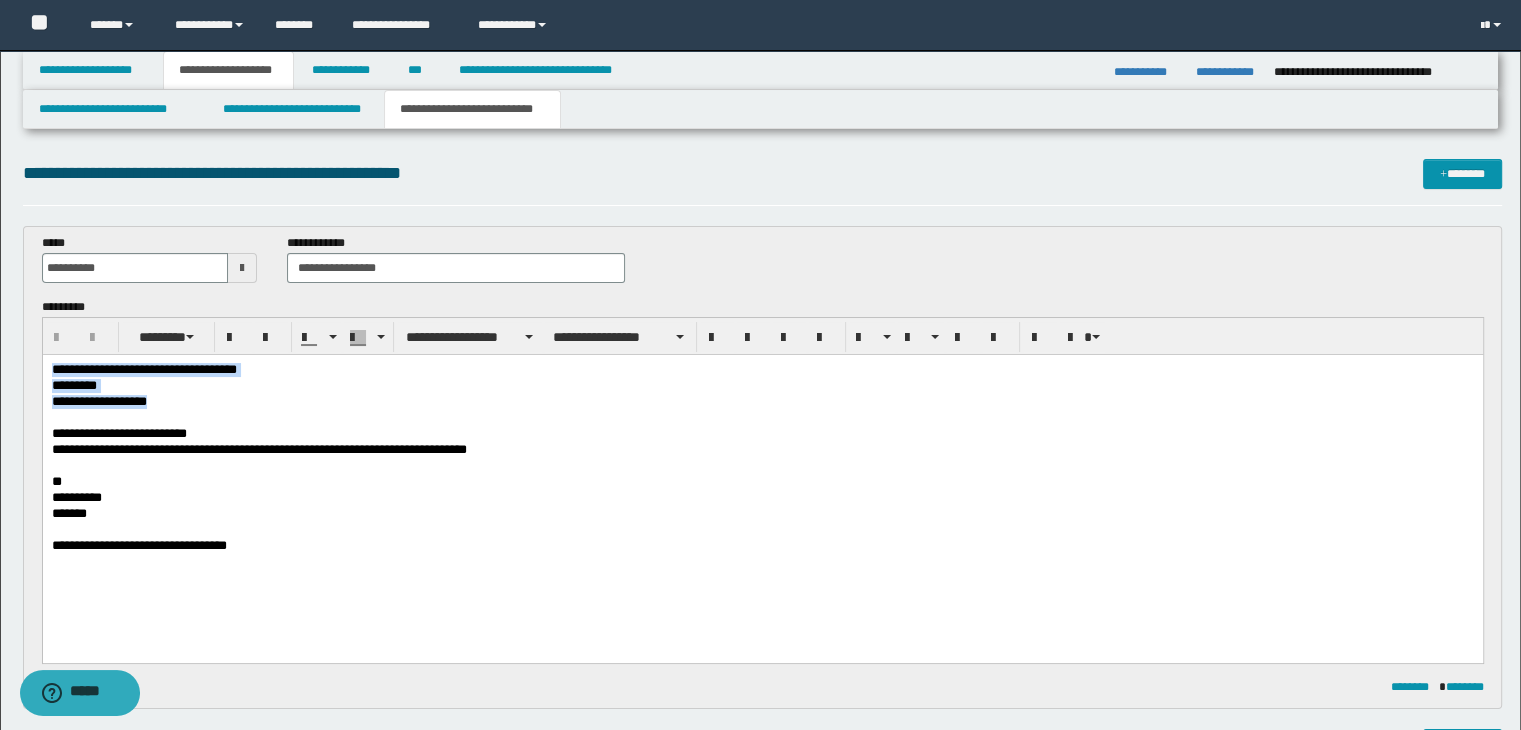 drag, startPoint x: 49, startPoint y: 369, endPoint x: 179, endPoint y: 400, distance: 133.64505 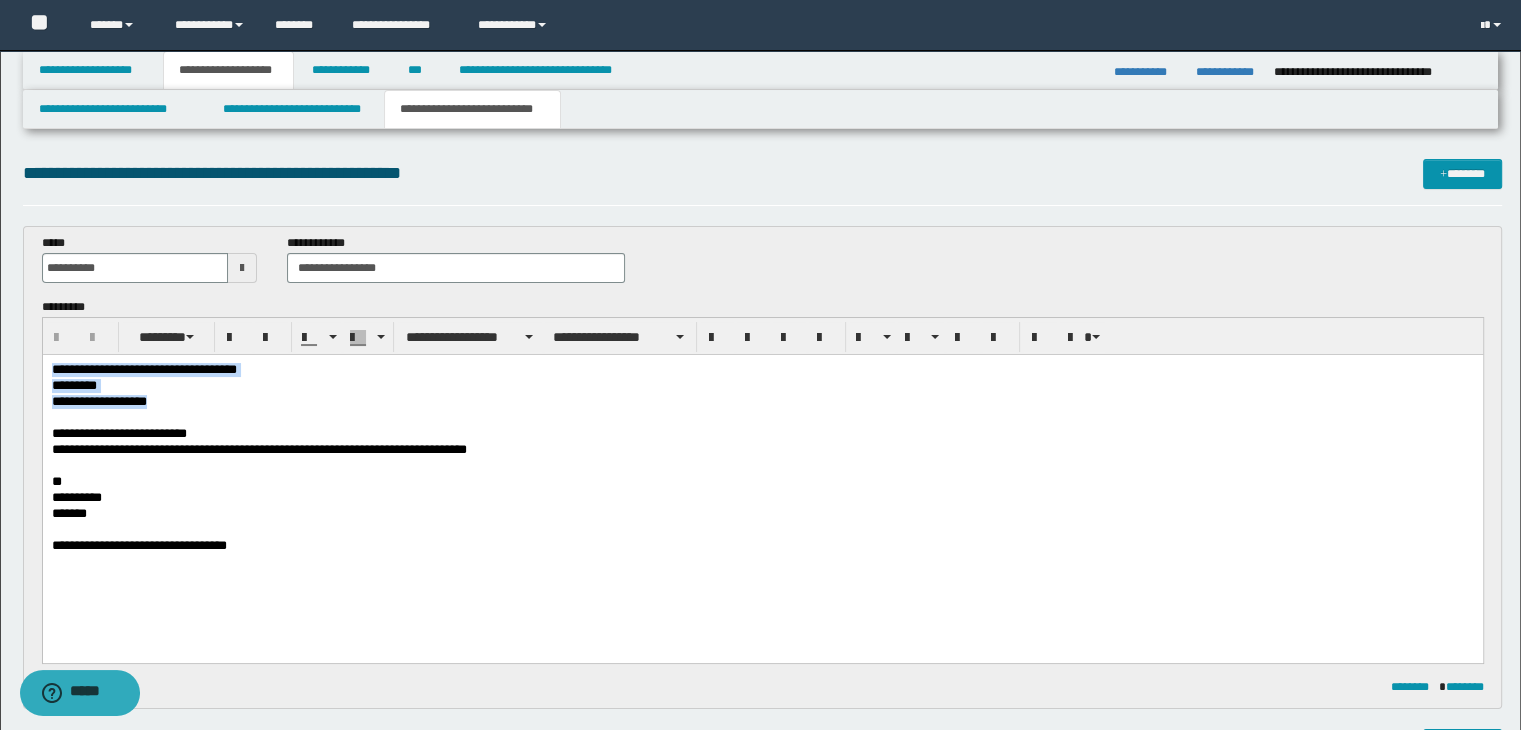 click on "**********" at bounding box center (762, 483) 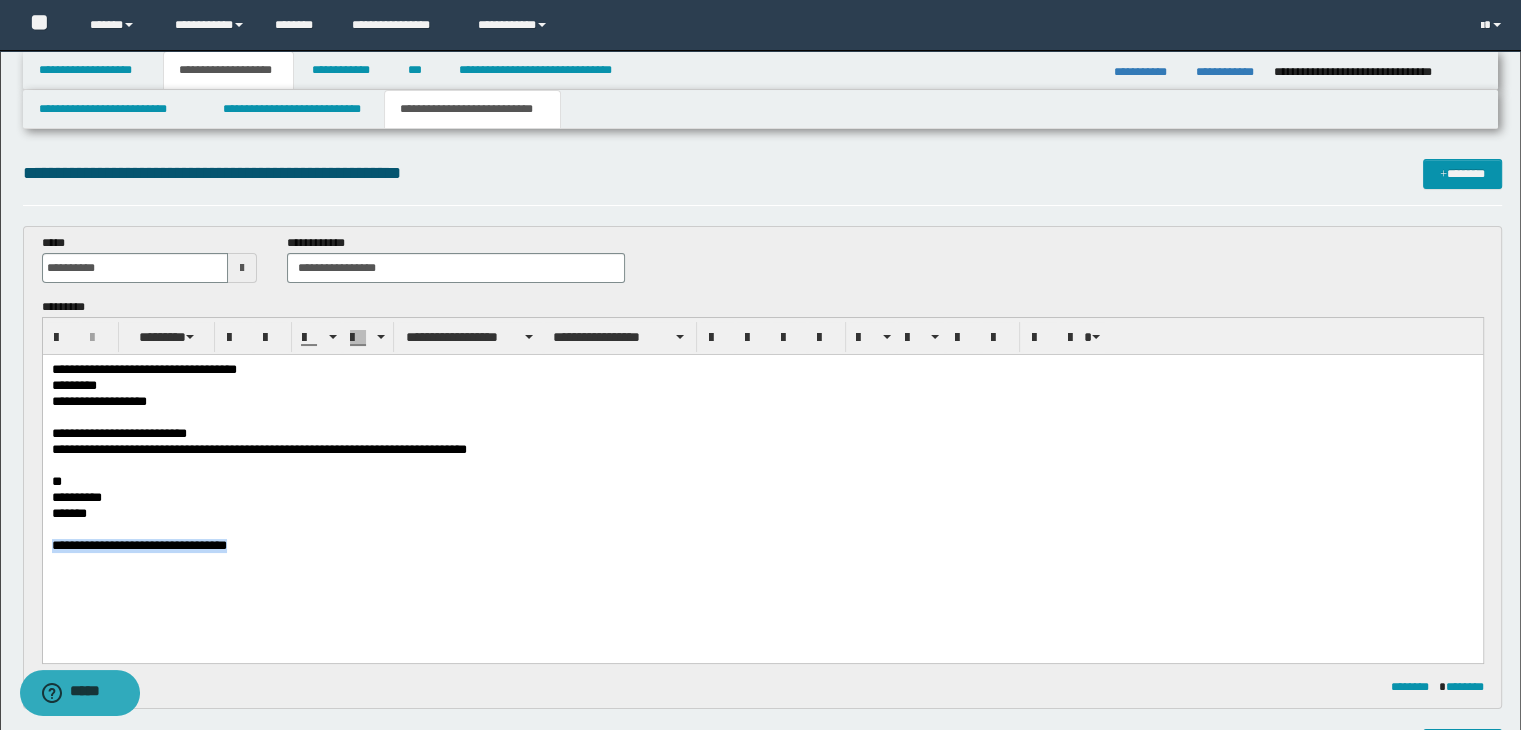 drag, startPoint x: 52, startPoint y: 542, endPoint x: 275, endPoint y: 541, distance: 223.00224 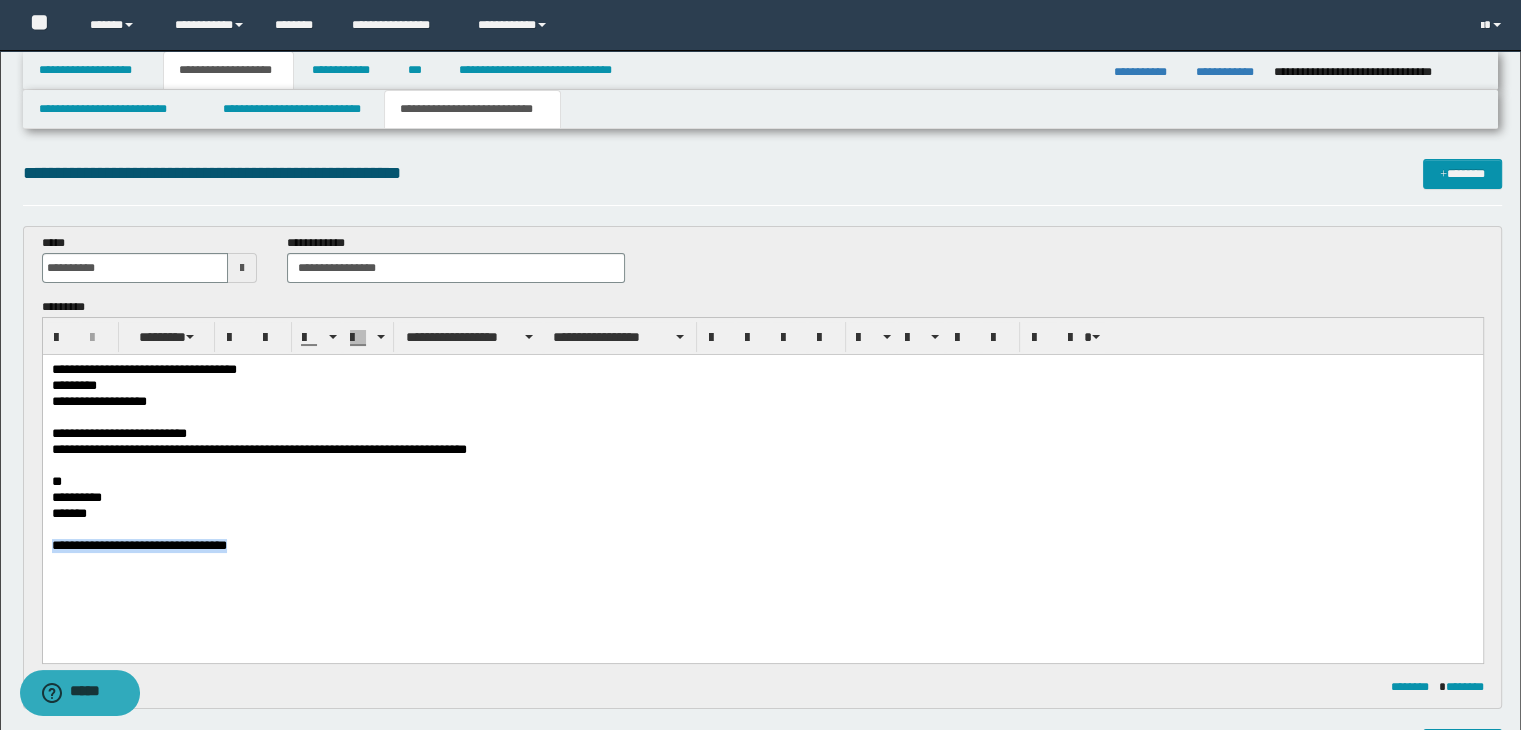 copy on "**********" 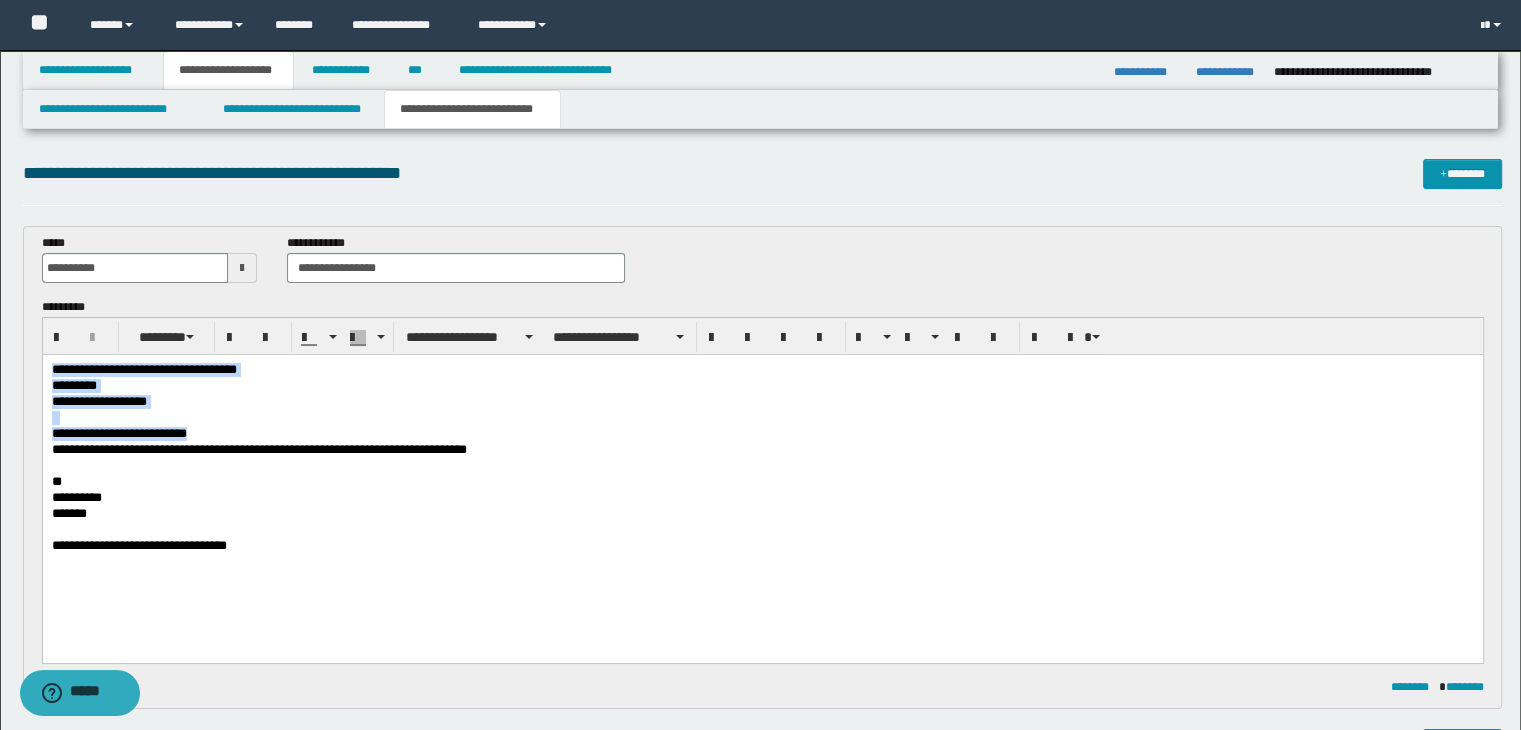 drag, startPoint x: 228, startPoint y: 434, endPoint x: 46, endPoint y: 372, distance: 192.27065 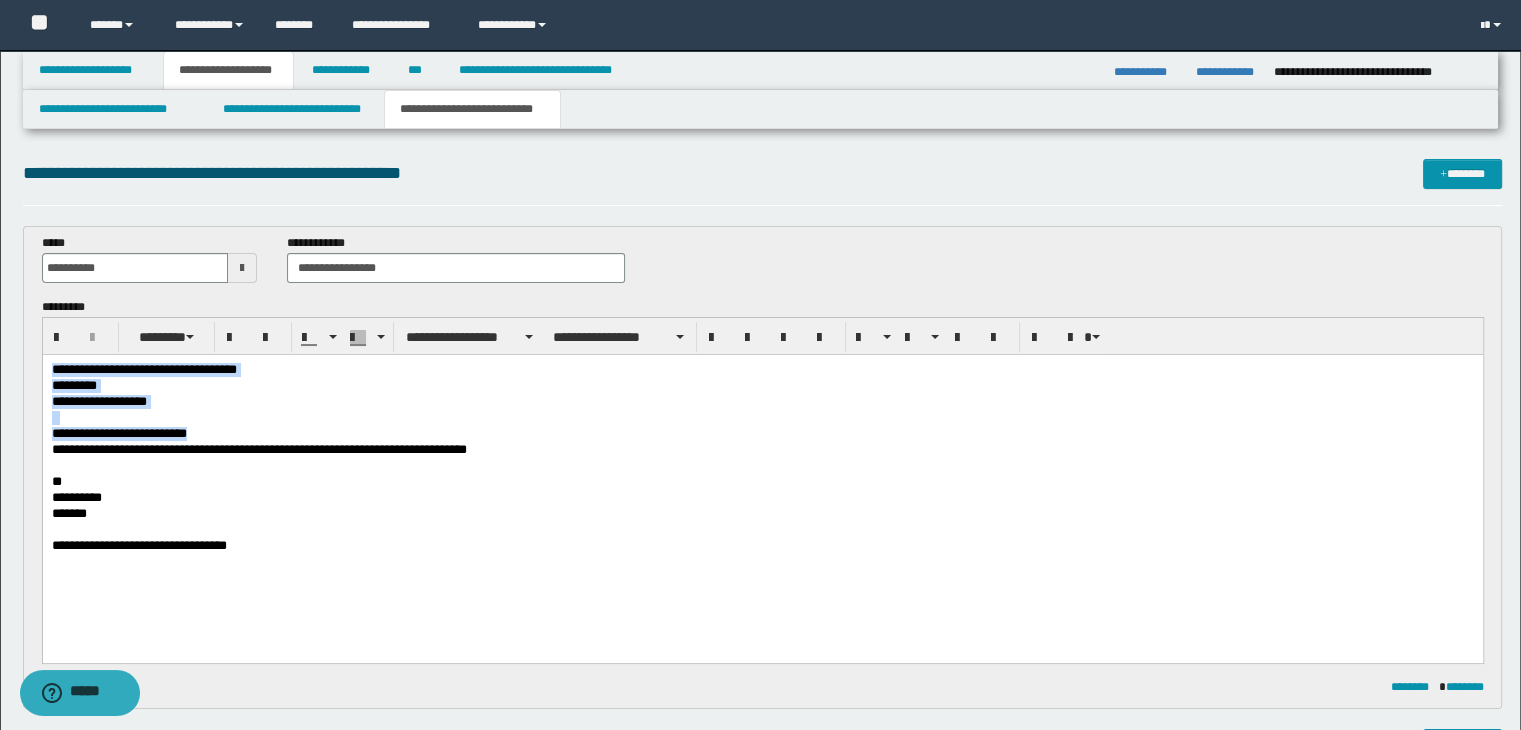 click on "**********" at bounding box center (762, 483) 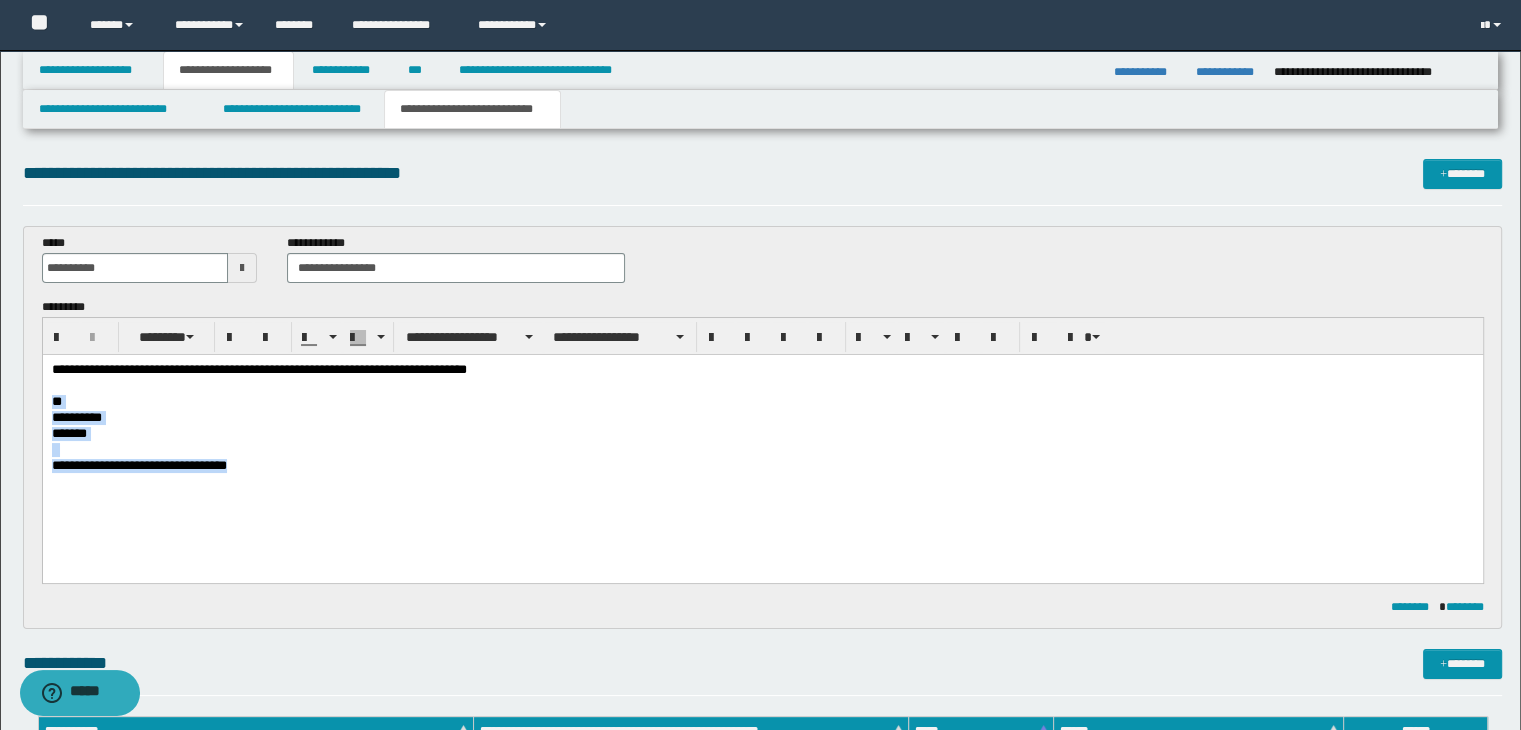 drag, startPoint x: 267, startPoint y: 466, endPoint x: 55, endPoint y: 404, distance: 220.88005 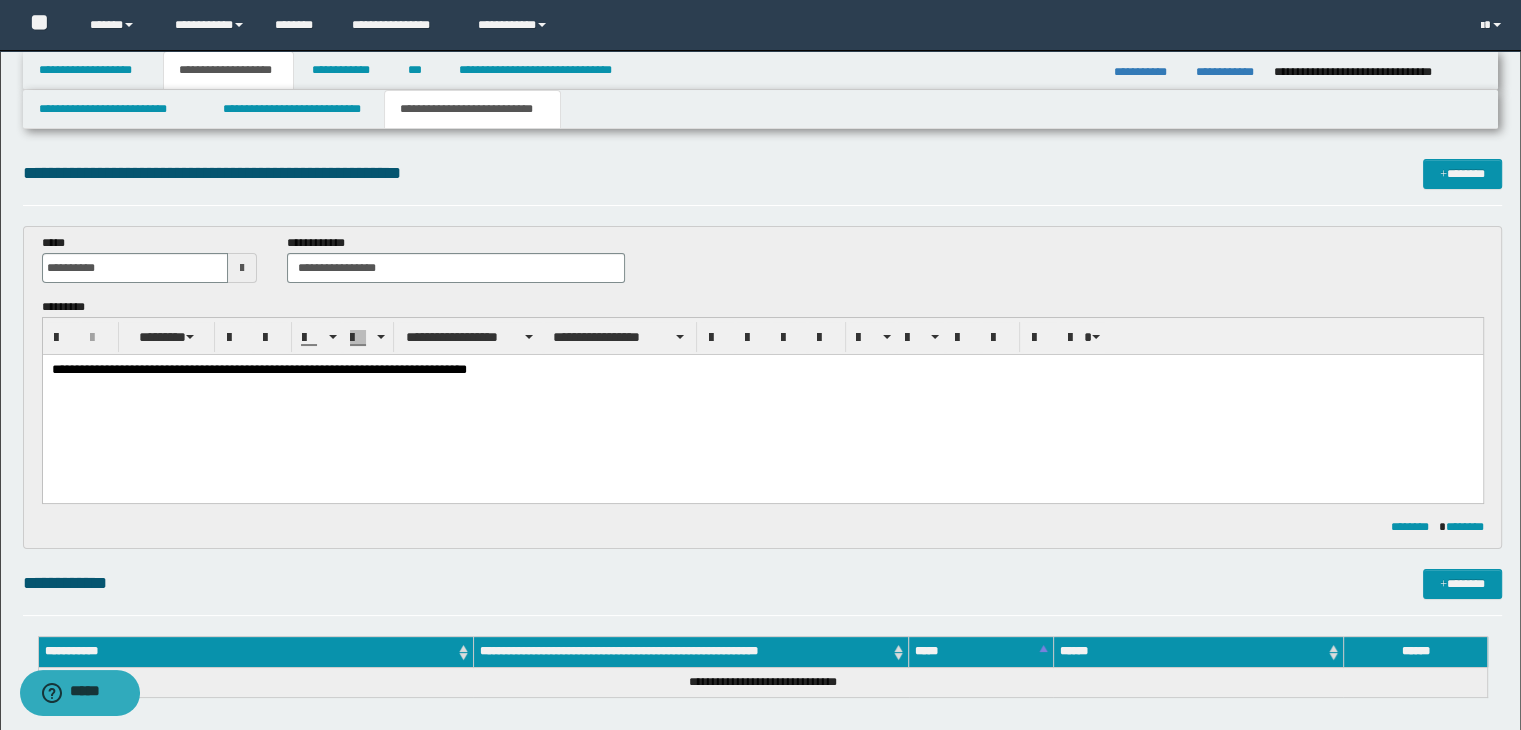 click on "**********" at bounding box center [762, 370] 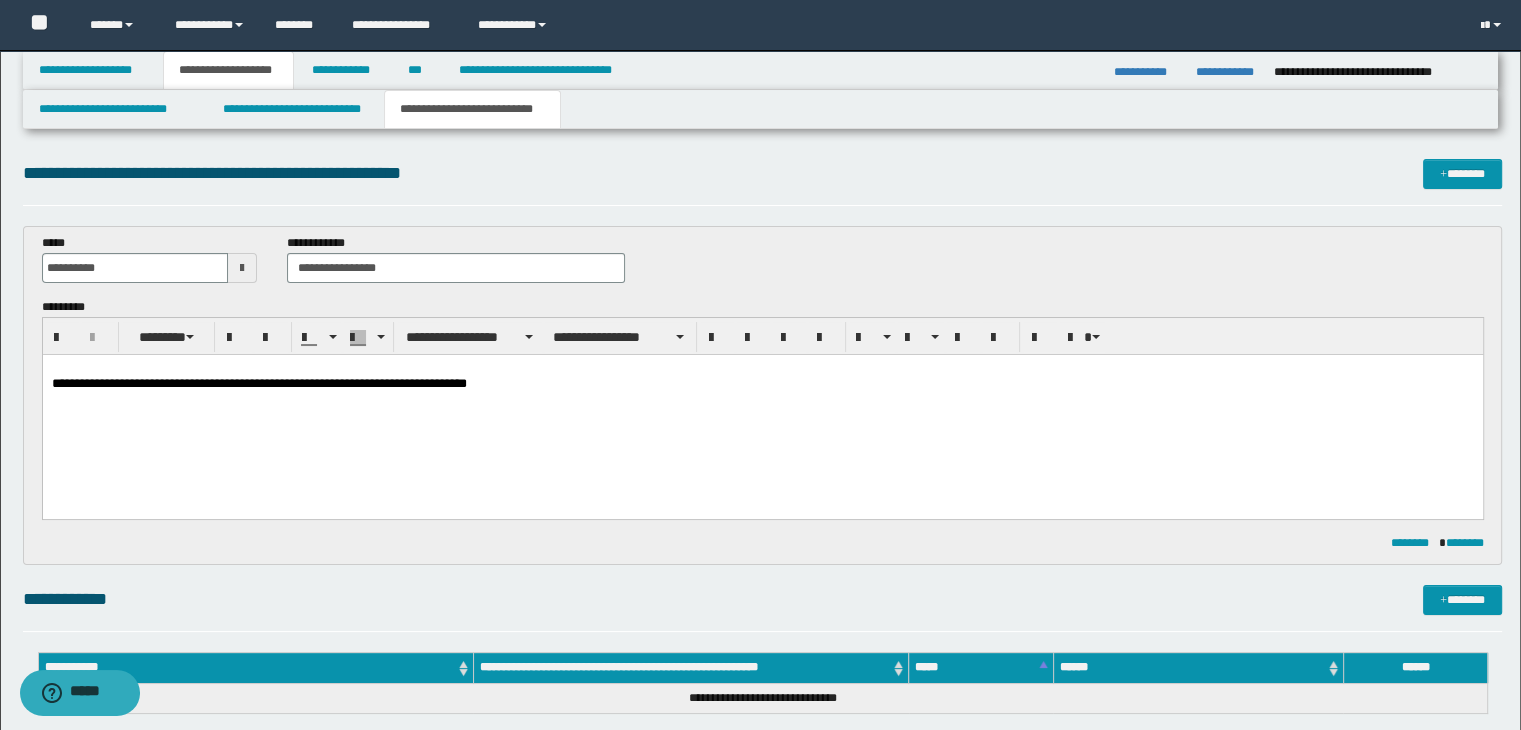 click at bounding box center (762, 369) 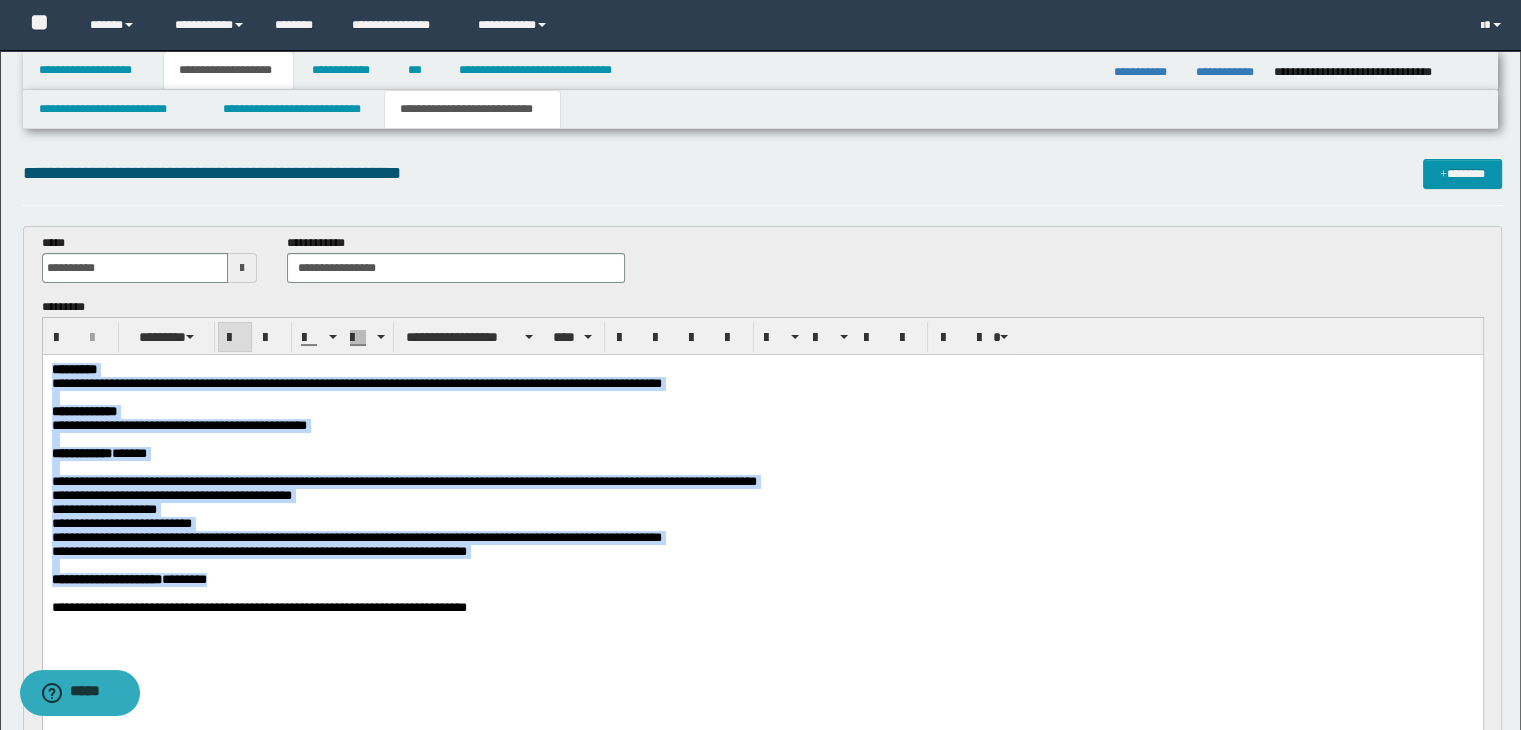 drag, startPoint x: 285, startPoint y: 608, endPoint x: 44, endPoint y: 367, distance: 340.82547 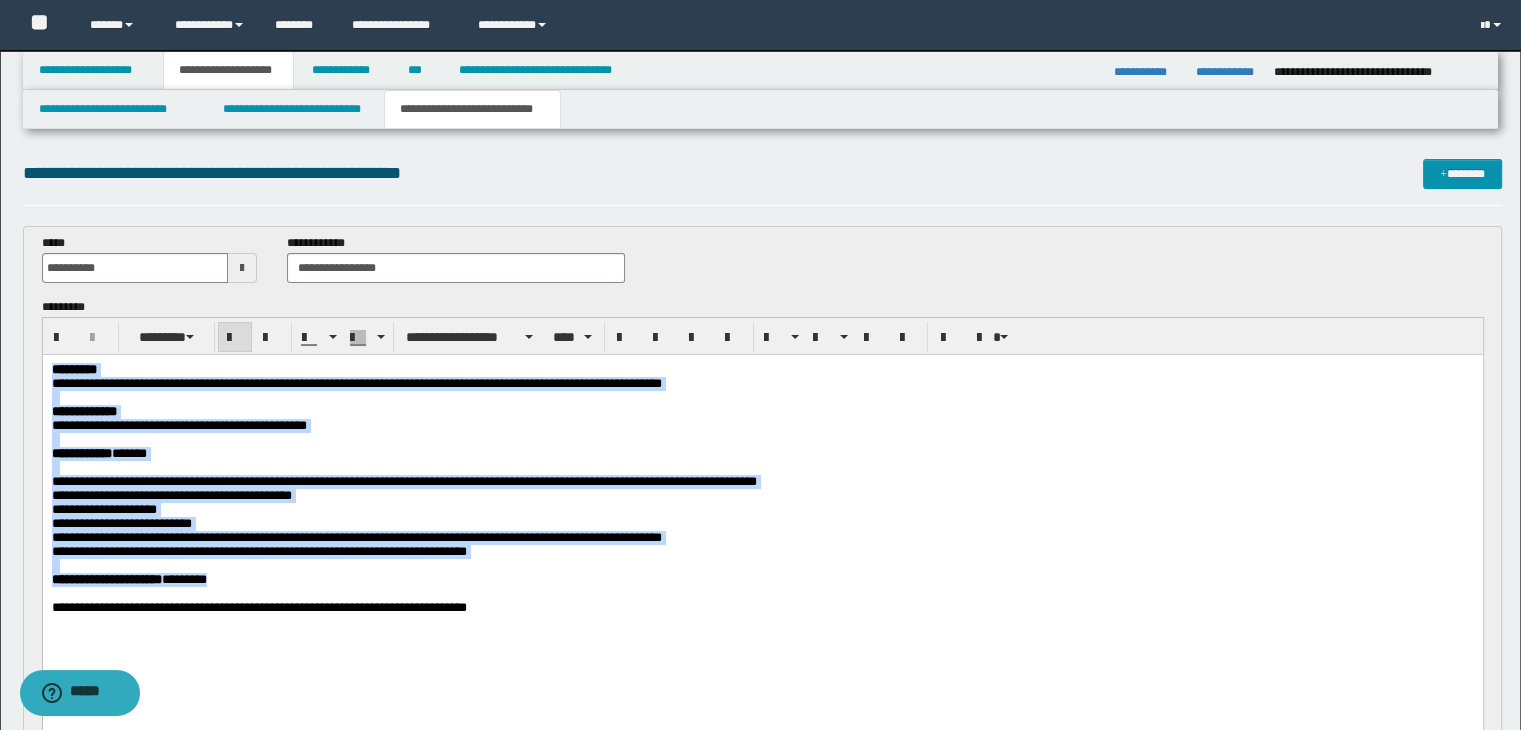click on "**********" at bounding box center (762, 522) 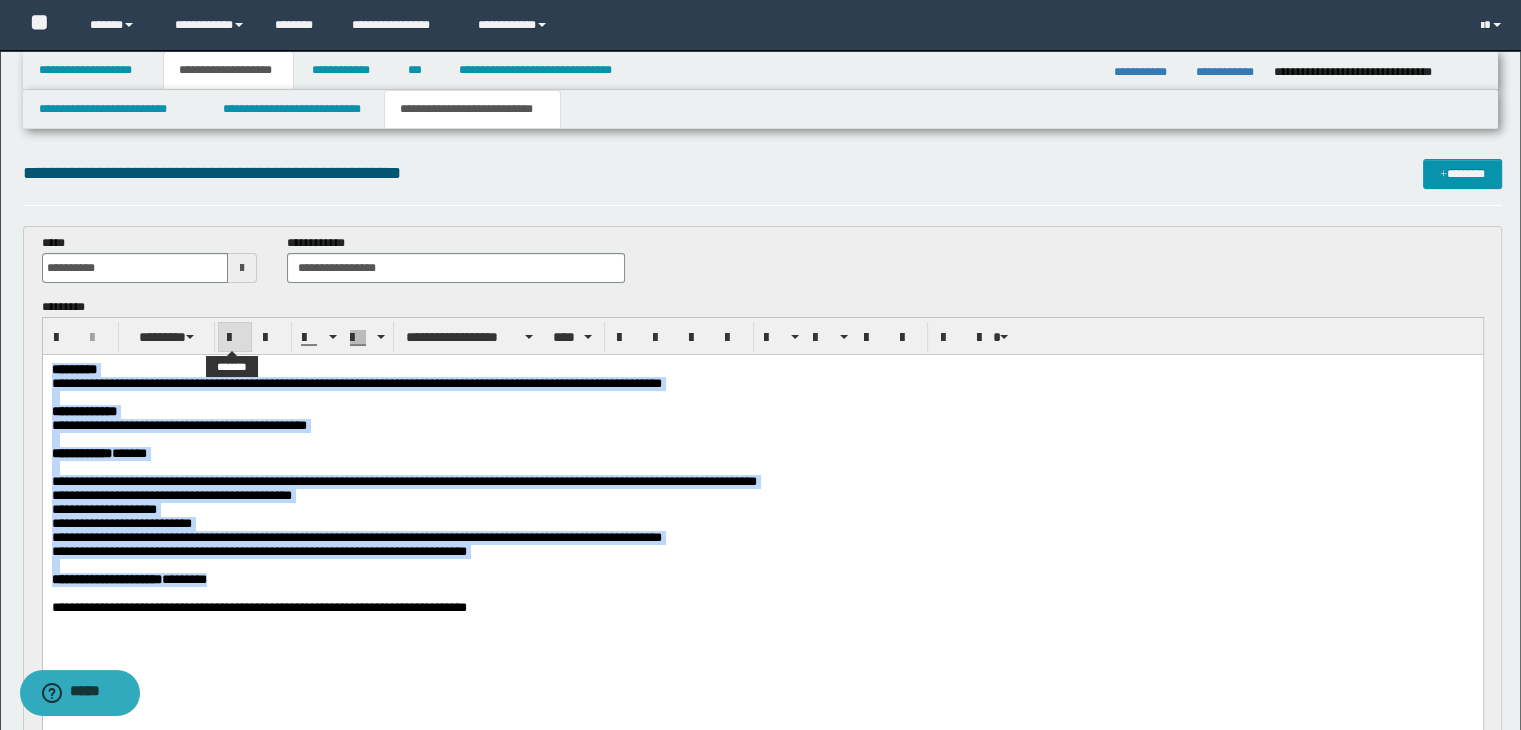 click at bounding box center (235, 338) 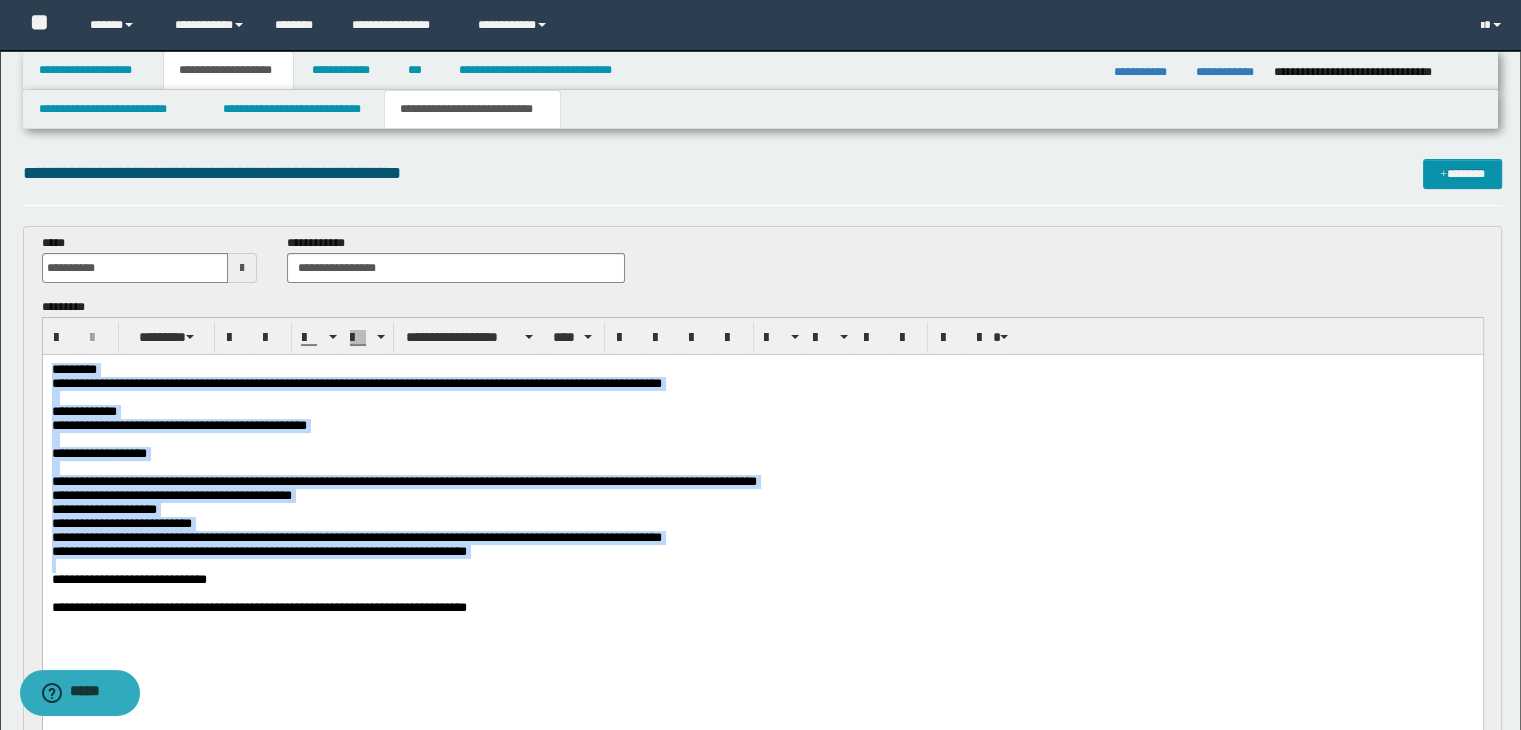 click on "**********" at bounding box center [762, 495] 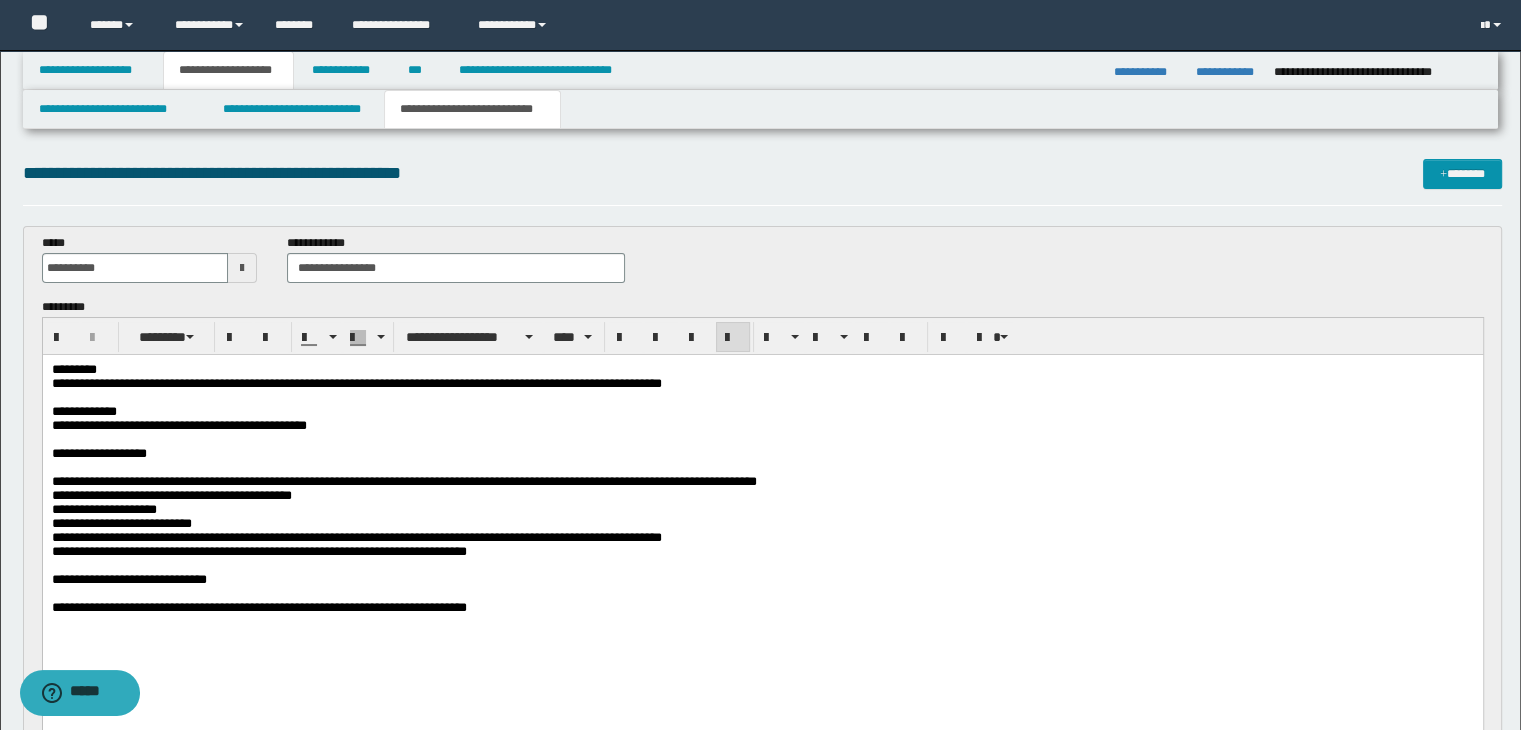 scroll, scrollTop: 500, scrollLeft: 0, axis: vertical 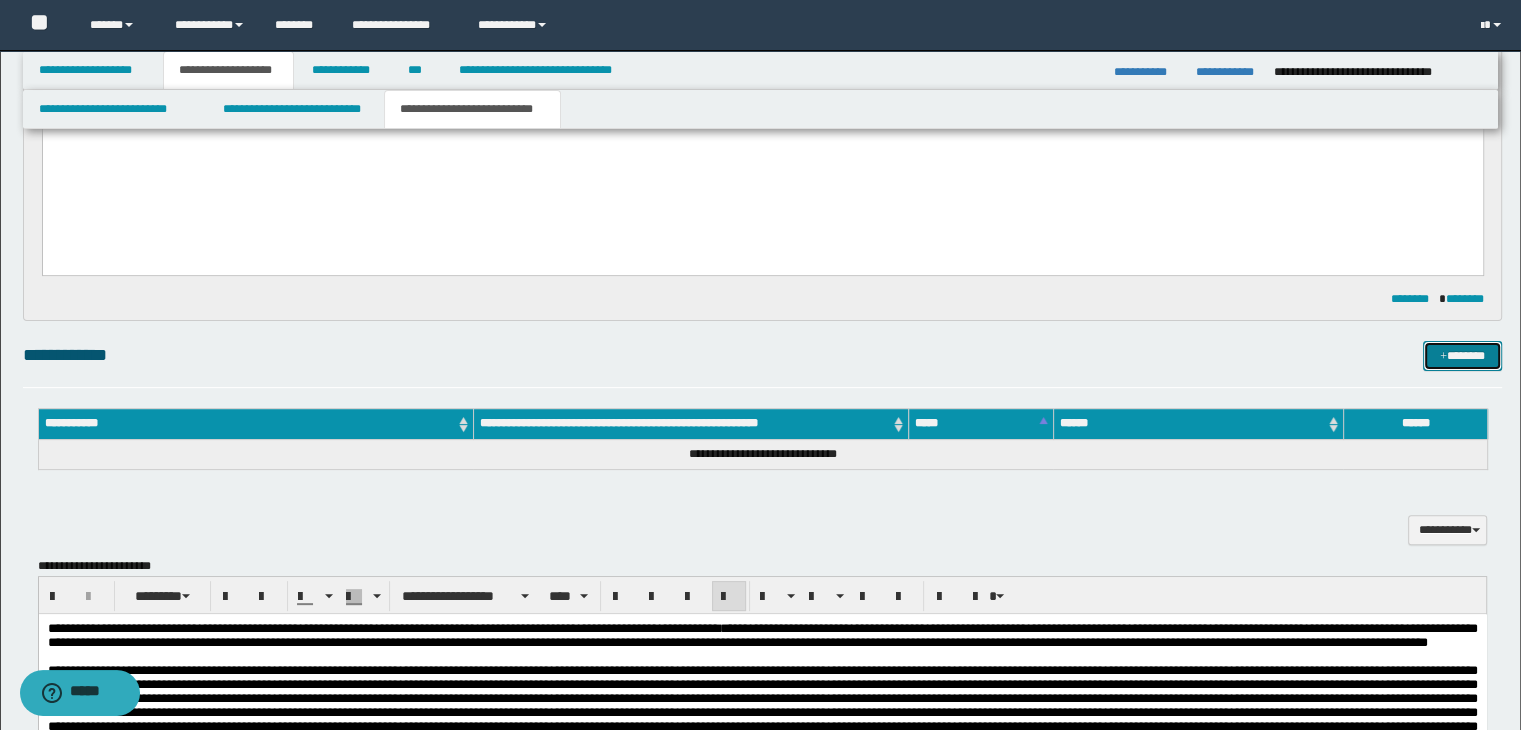 click on "*******" at bounding box center [1462, 356] 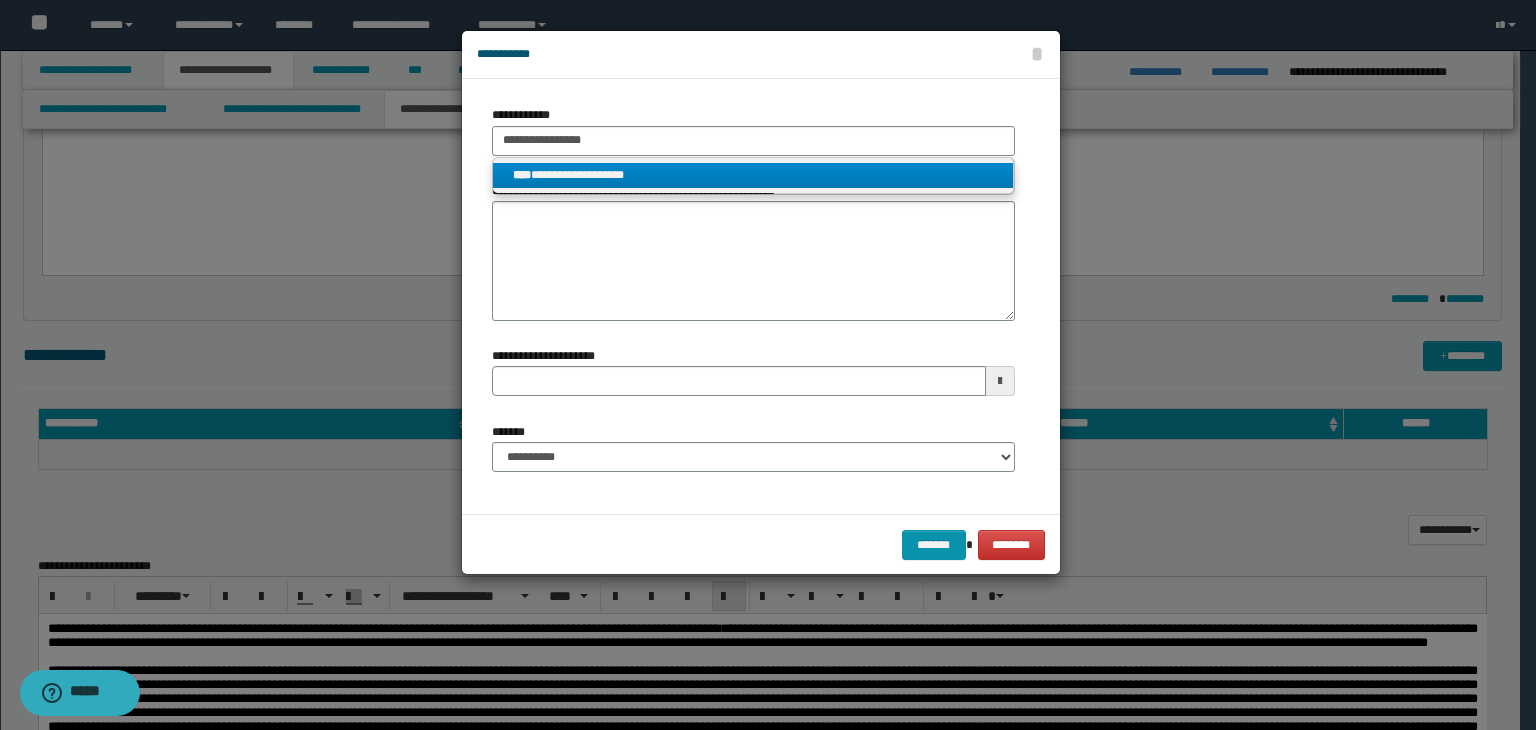 click on "**********" at bounding box center [753, 175] 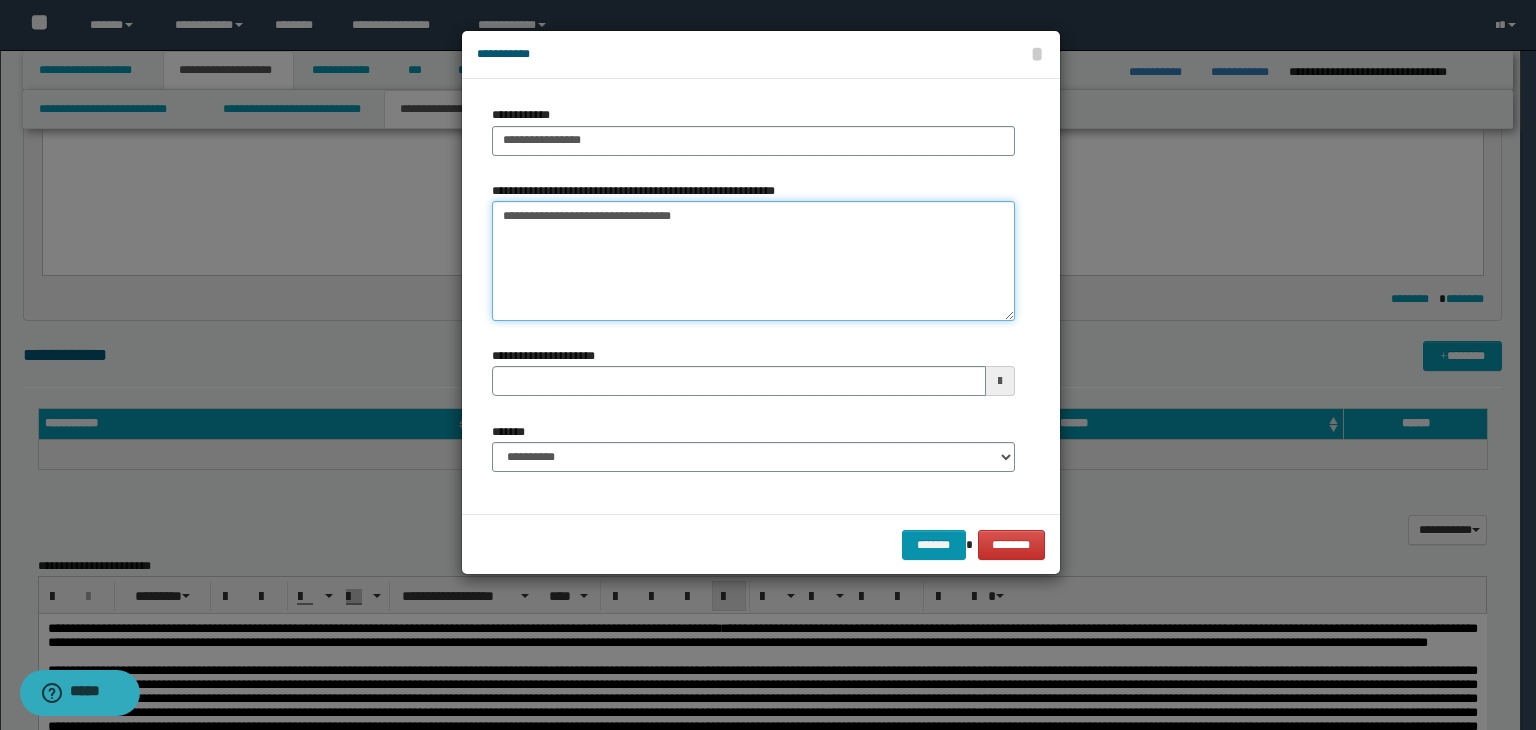 click on "**********" at bounding box center [753, 261] 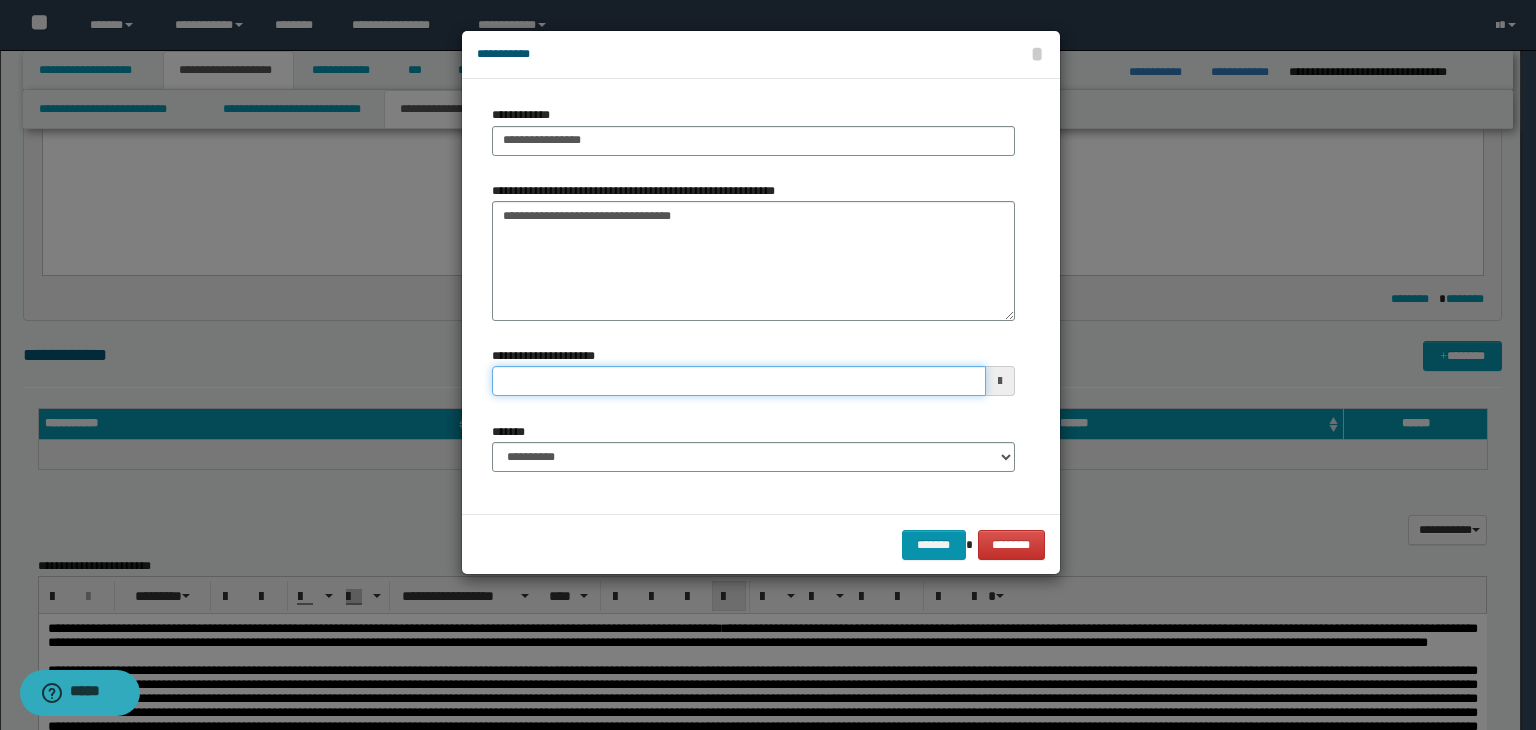 click on "**********" at bounding box center [739, 381] 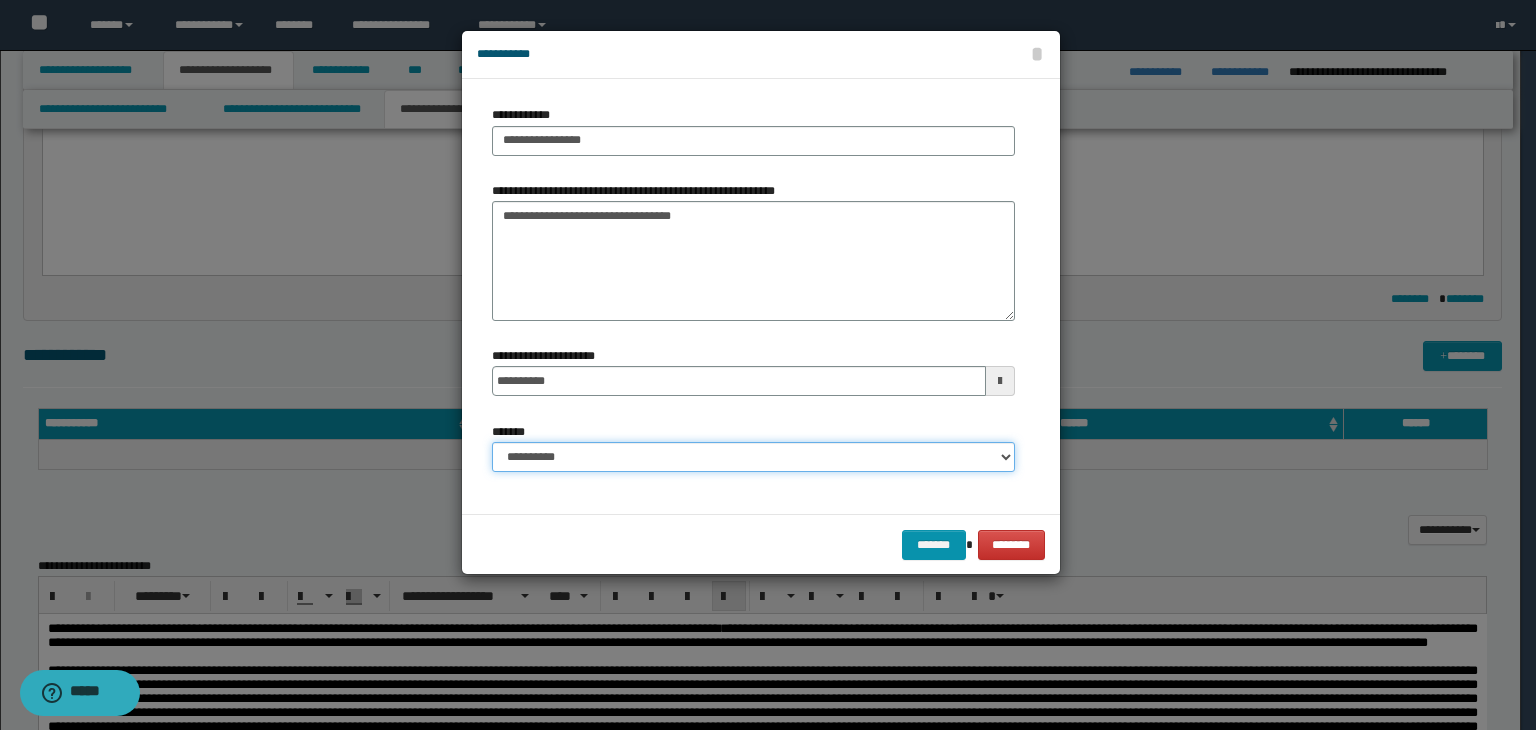 click on "**********" at bounding box center (753, 457) 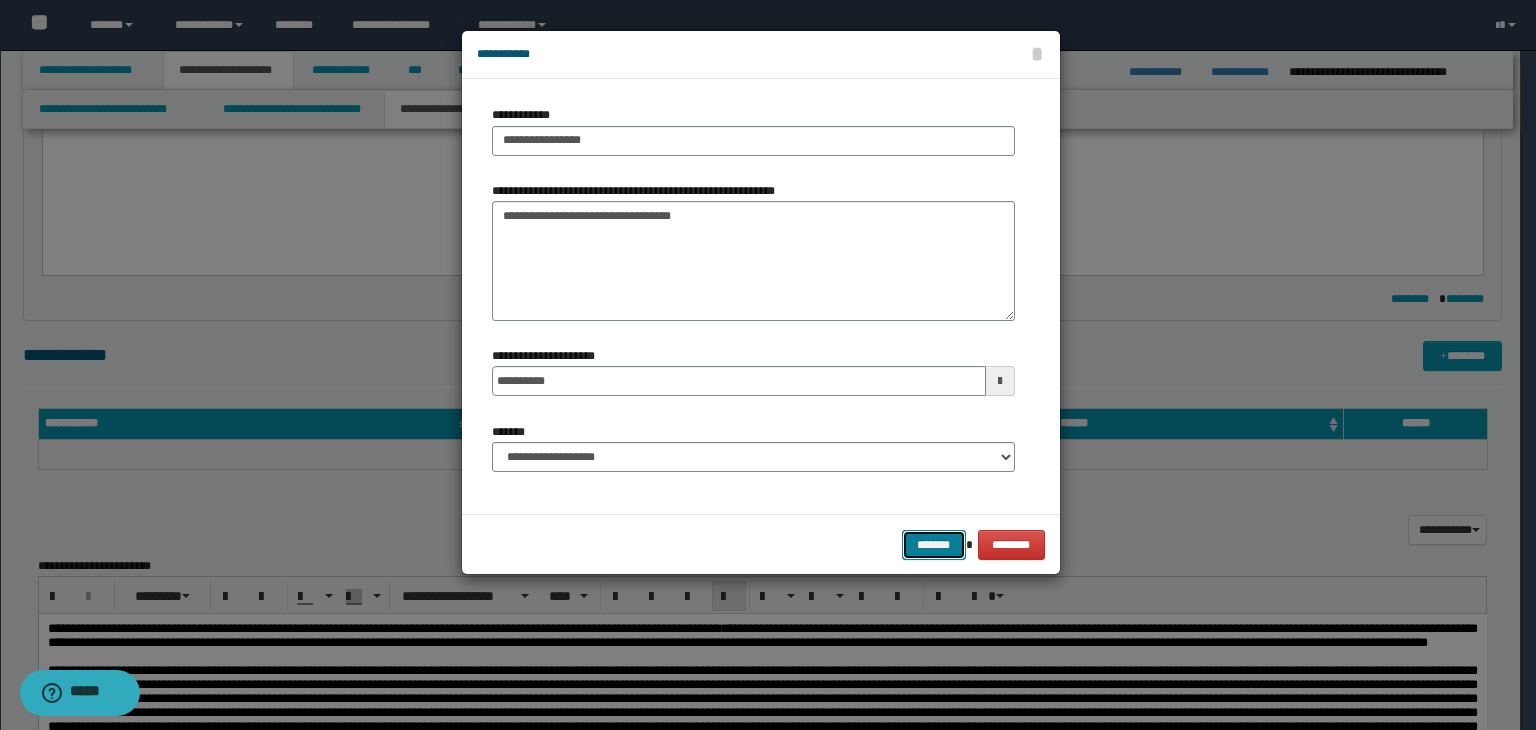 click on "*******" at bounding box center (934, 545) 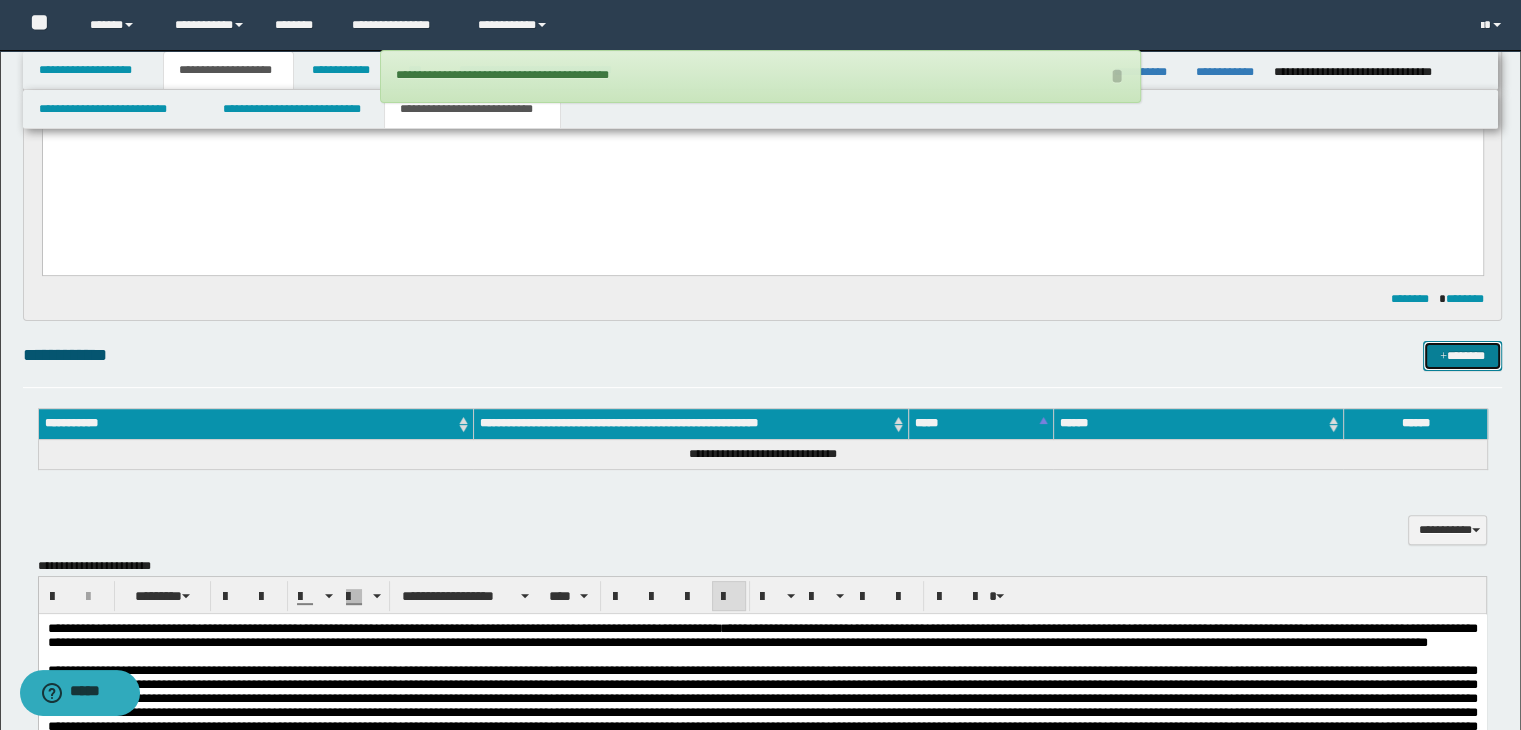 click at bounding box center (1443, 357) 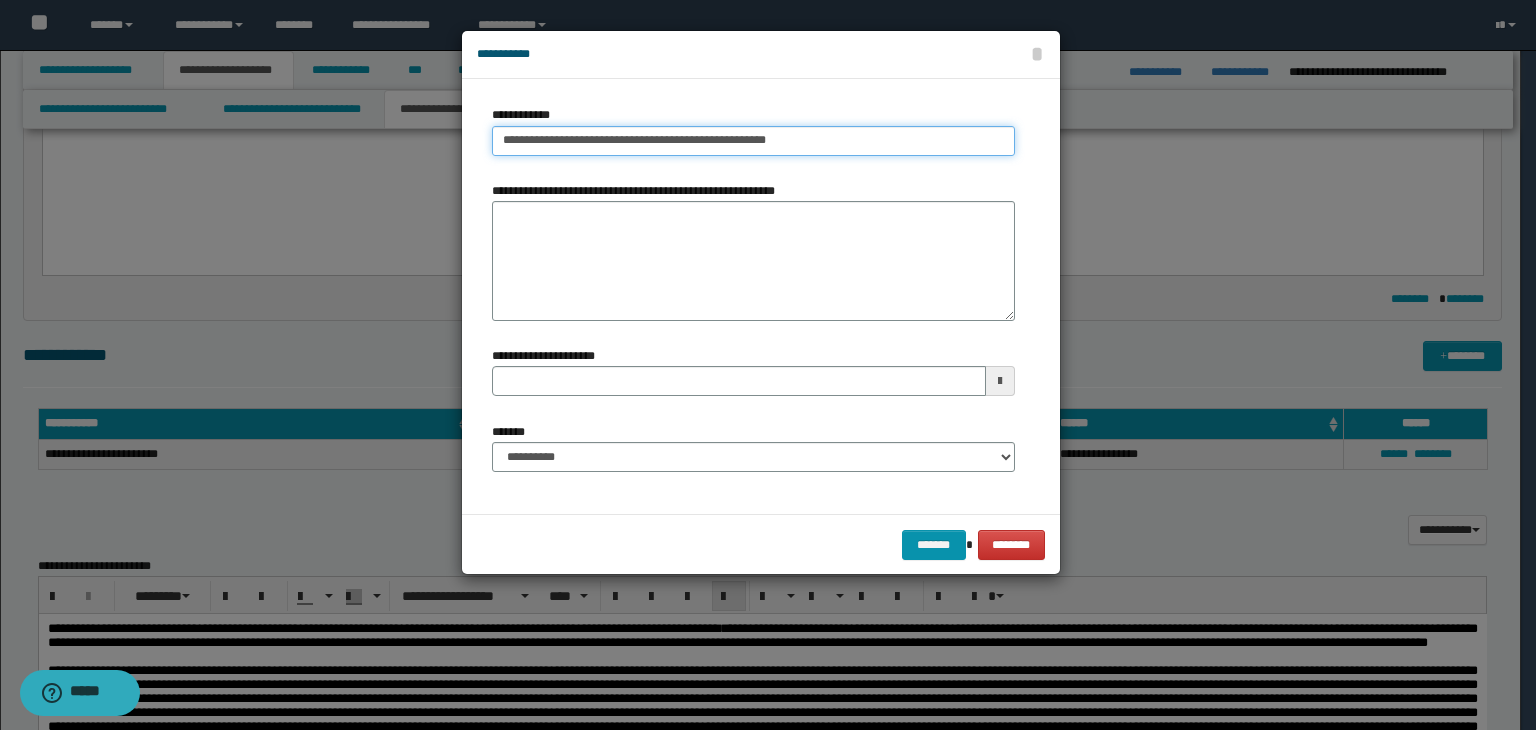click on "**********" at bounding box center (753, 141) 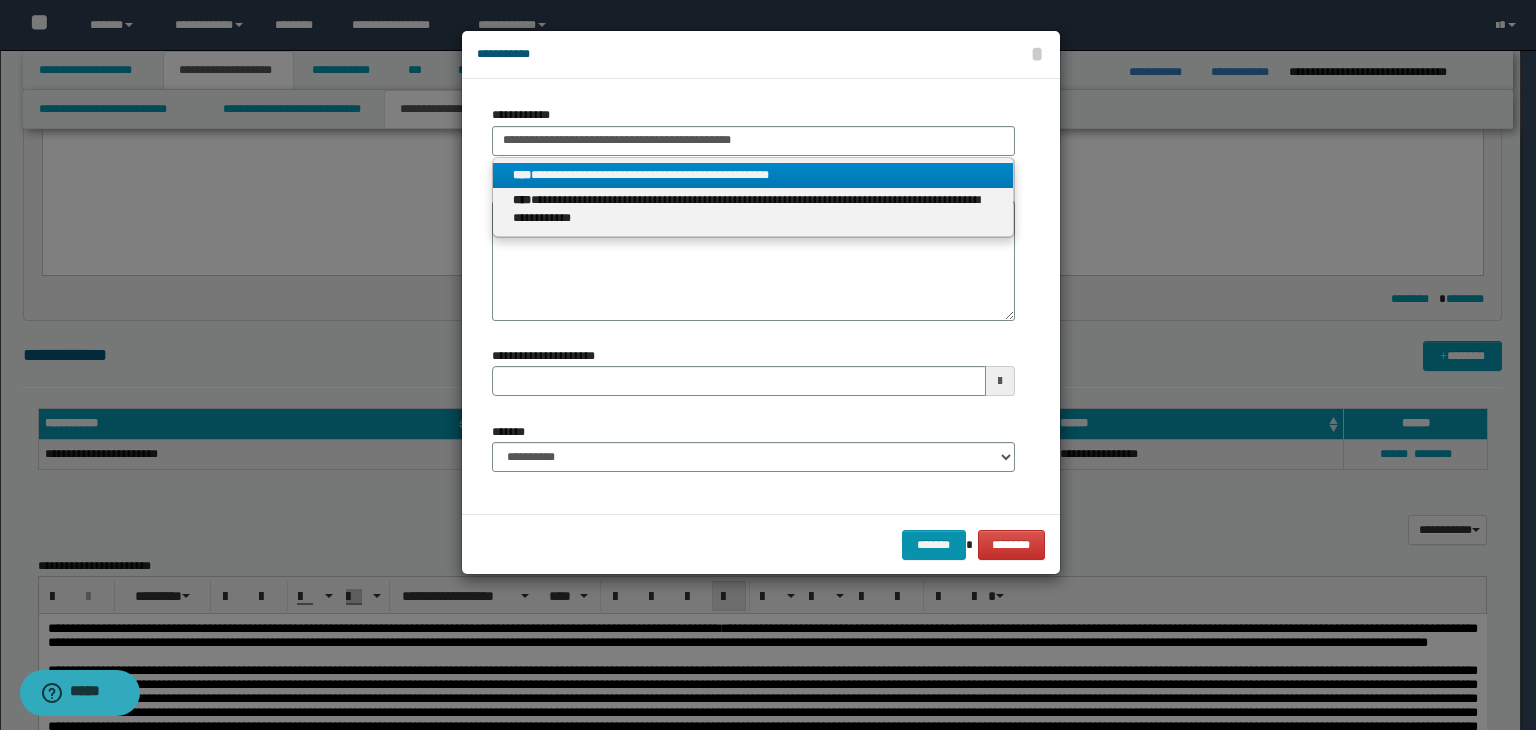 click on "**********" at bounding box center (753, 175) 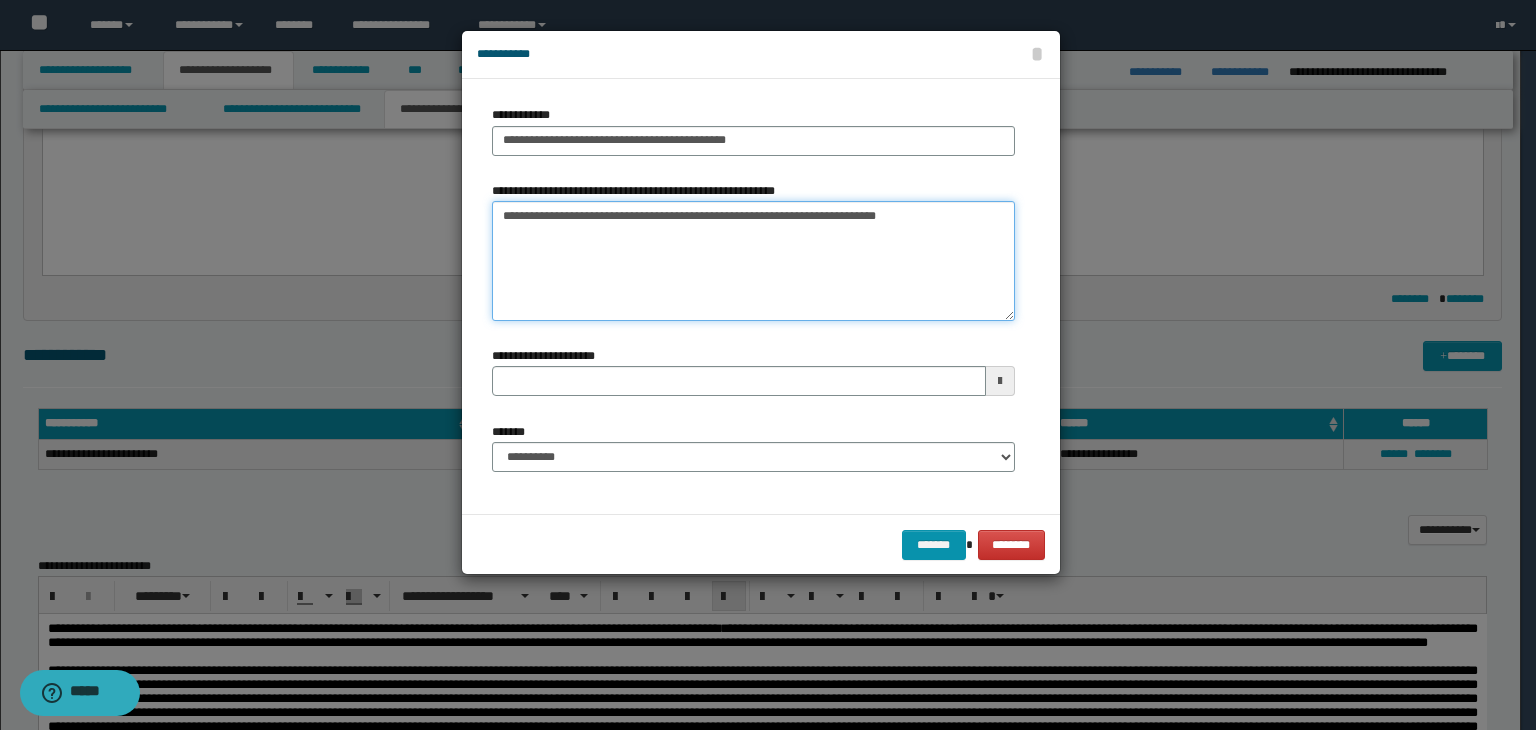 click on "**********" at bounding box center [753, 261] 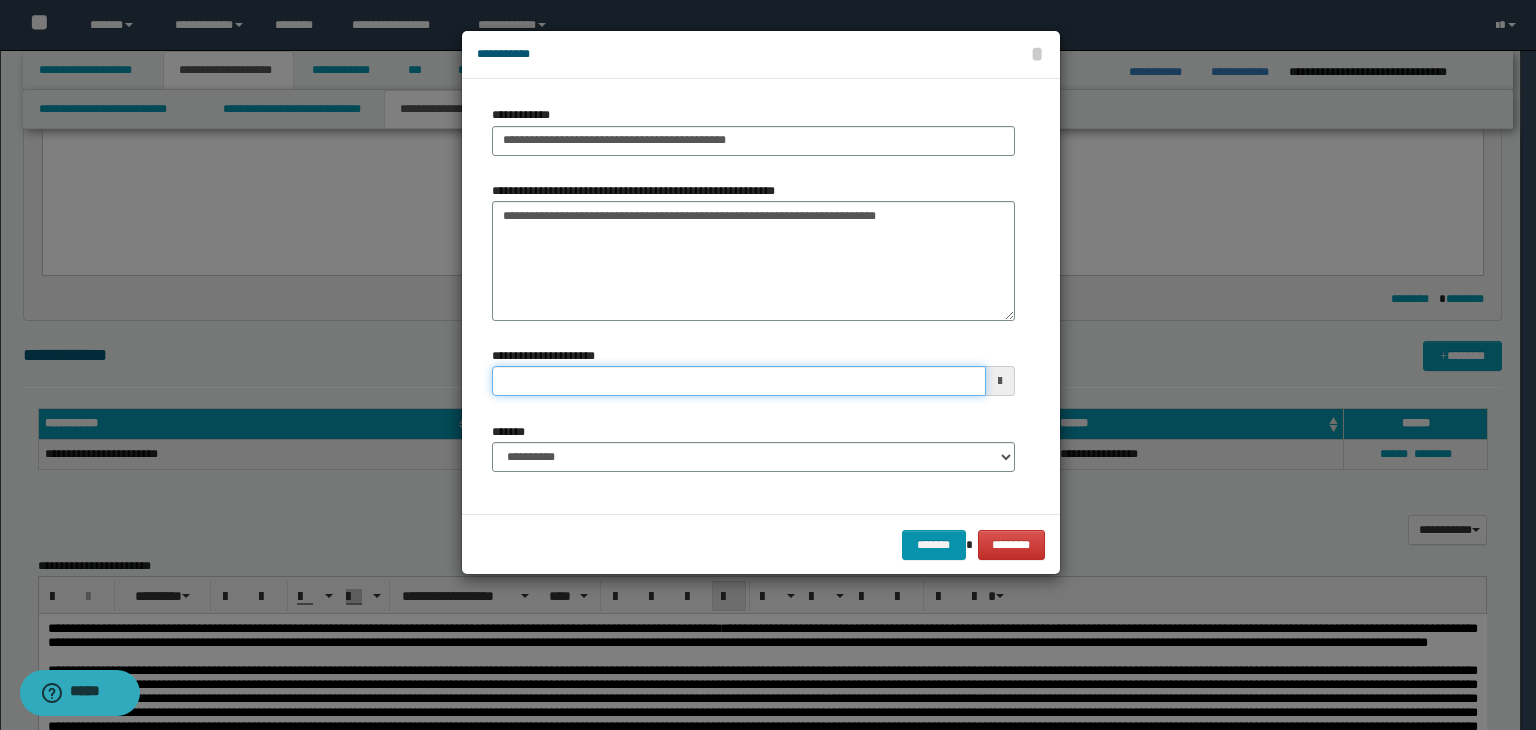 click on "**********" at bounding box center [739, 381] 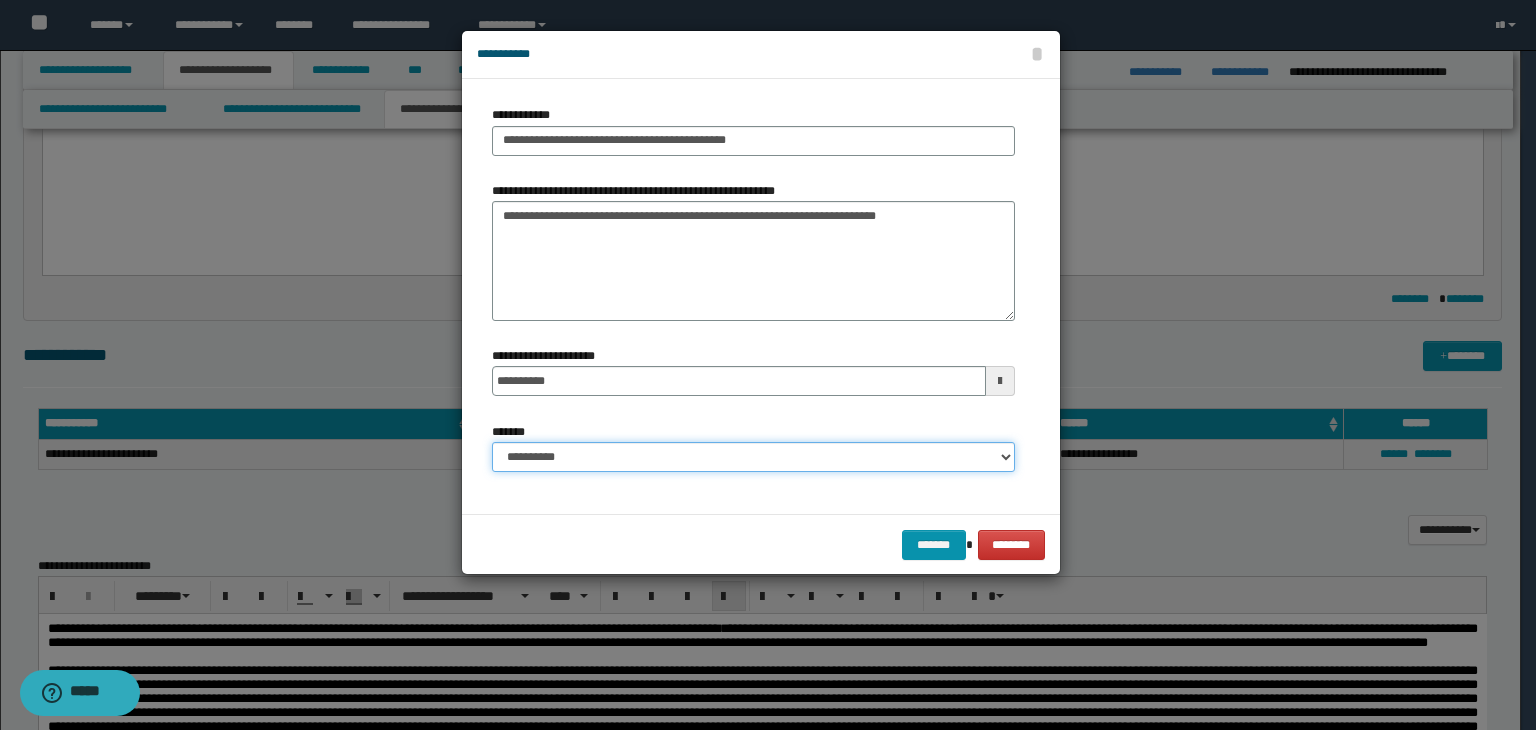 click on "**********" at bounding box center (753, 457) 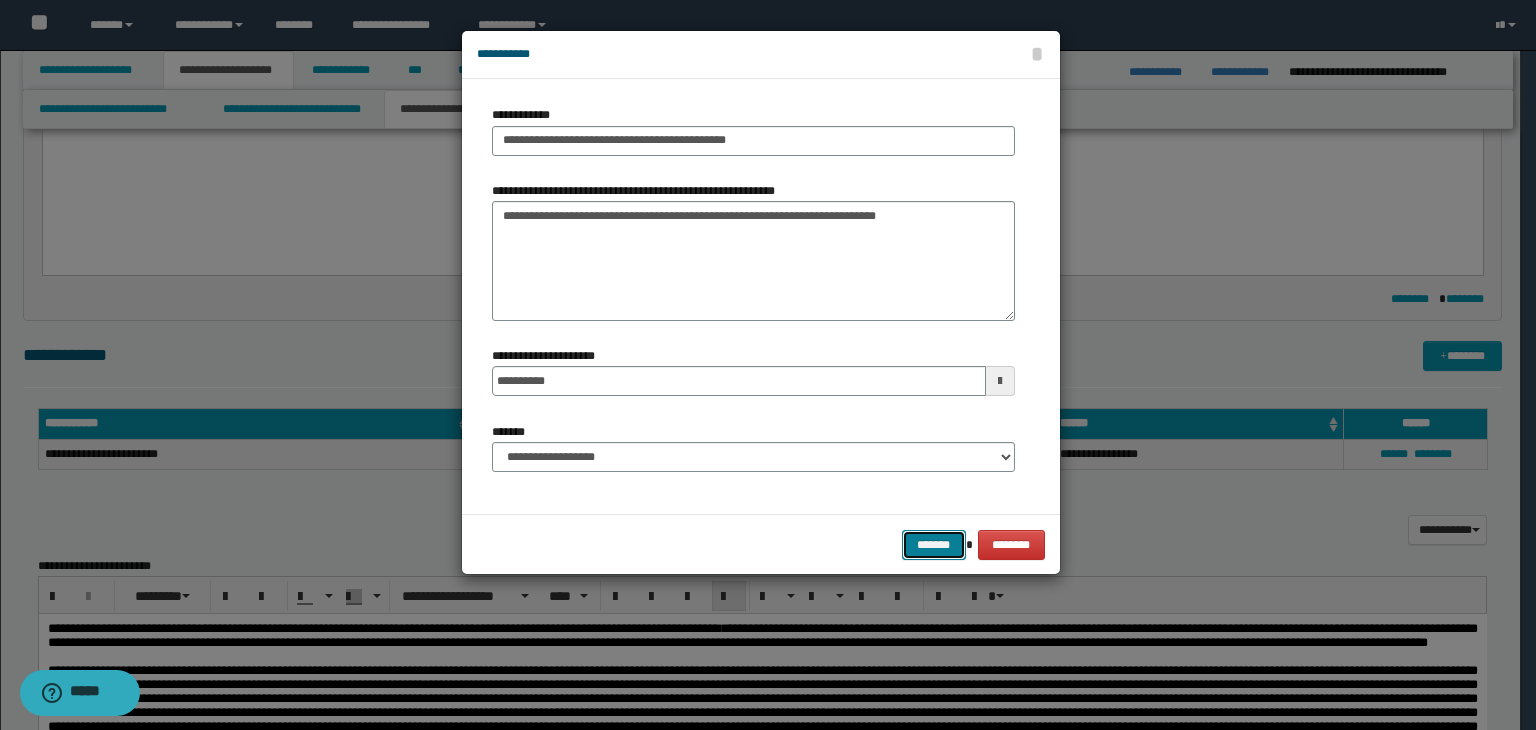 click on "*******" at bounding box center (934, 545) 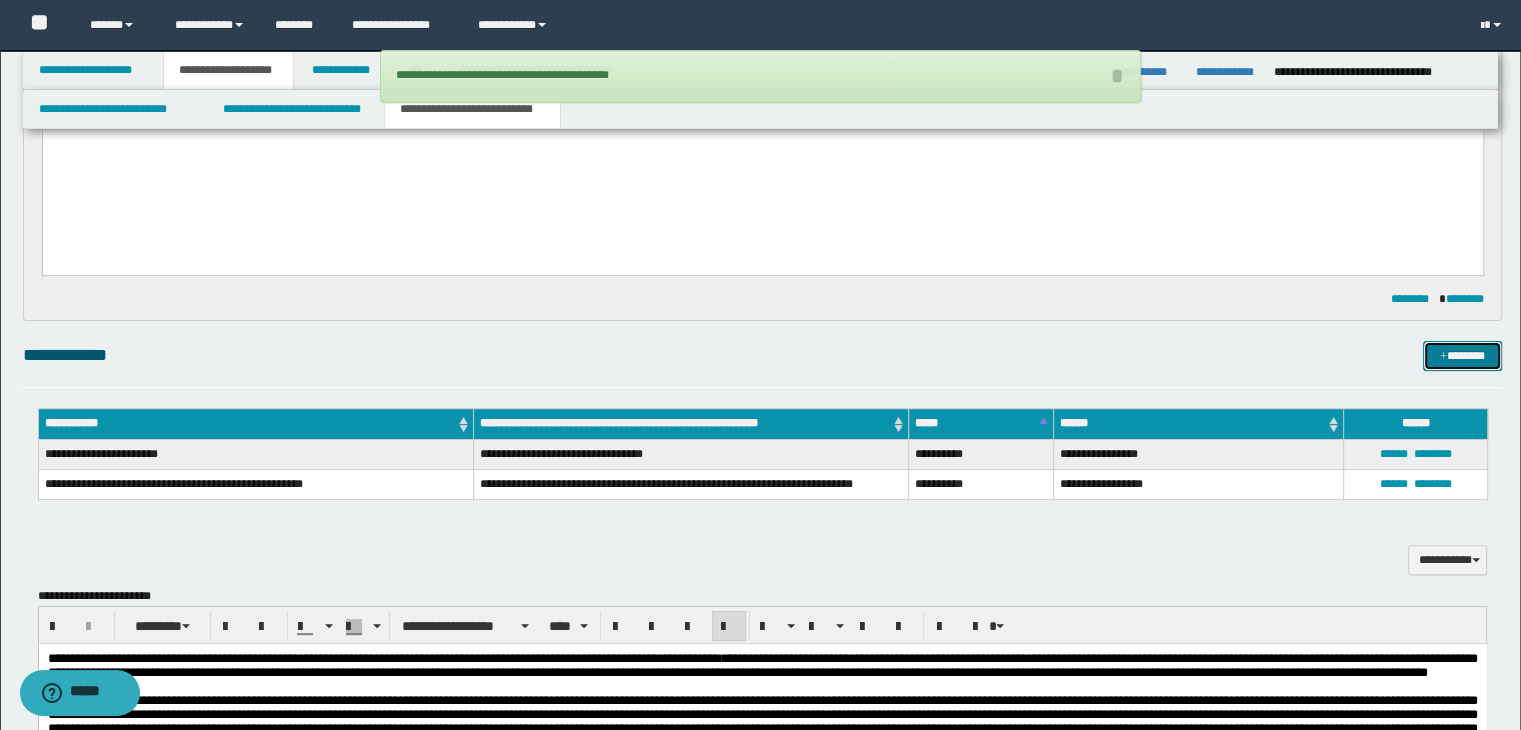 click on "*******" at bounding box center [1462, 356] 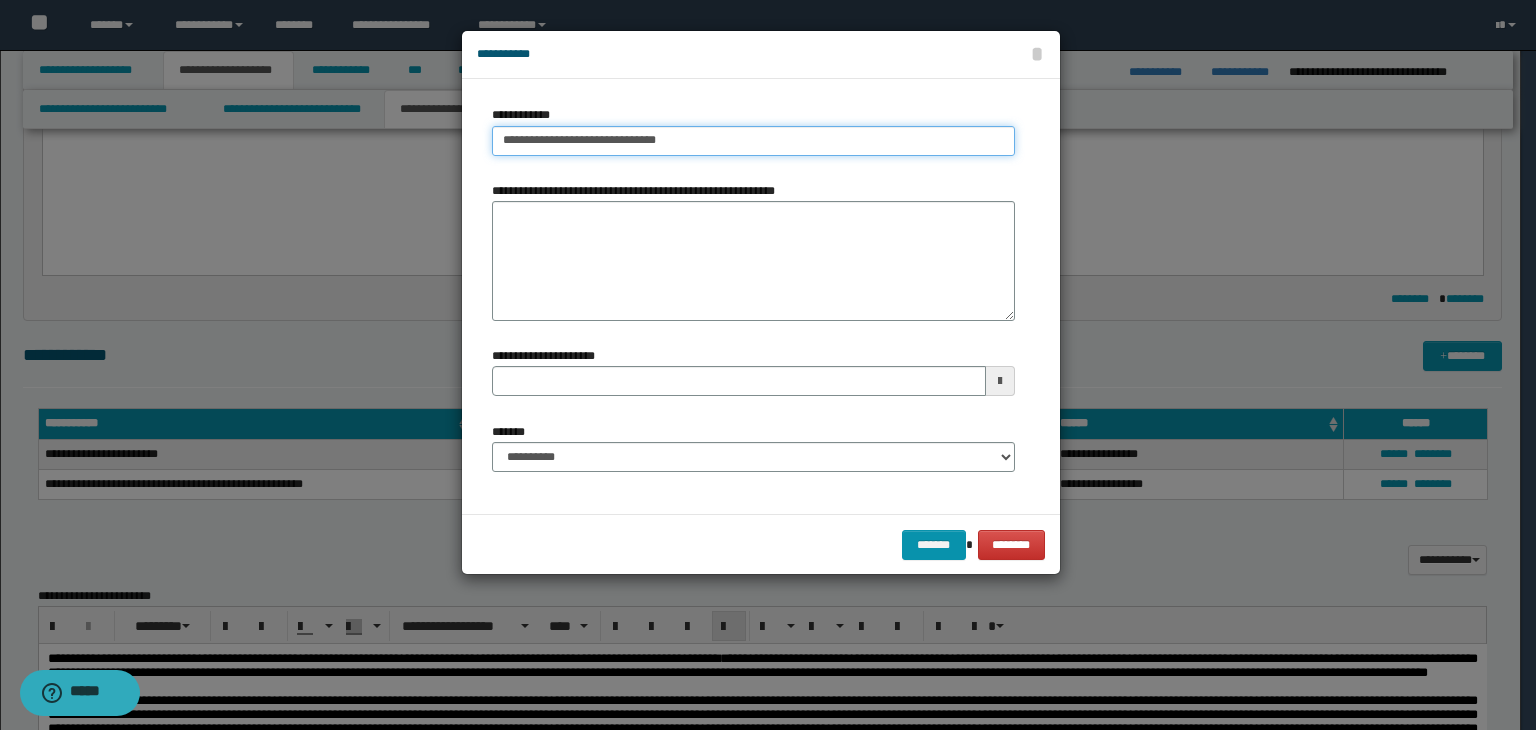 click on "**********" at bounding box center [753, 141] 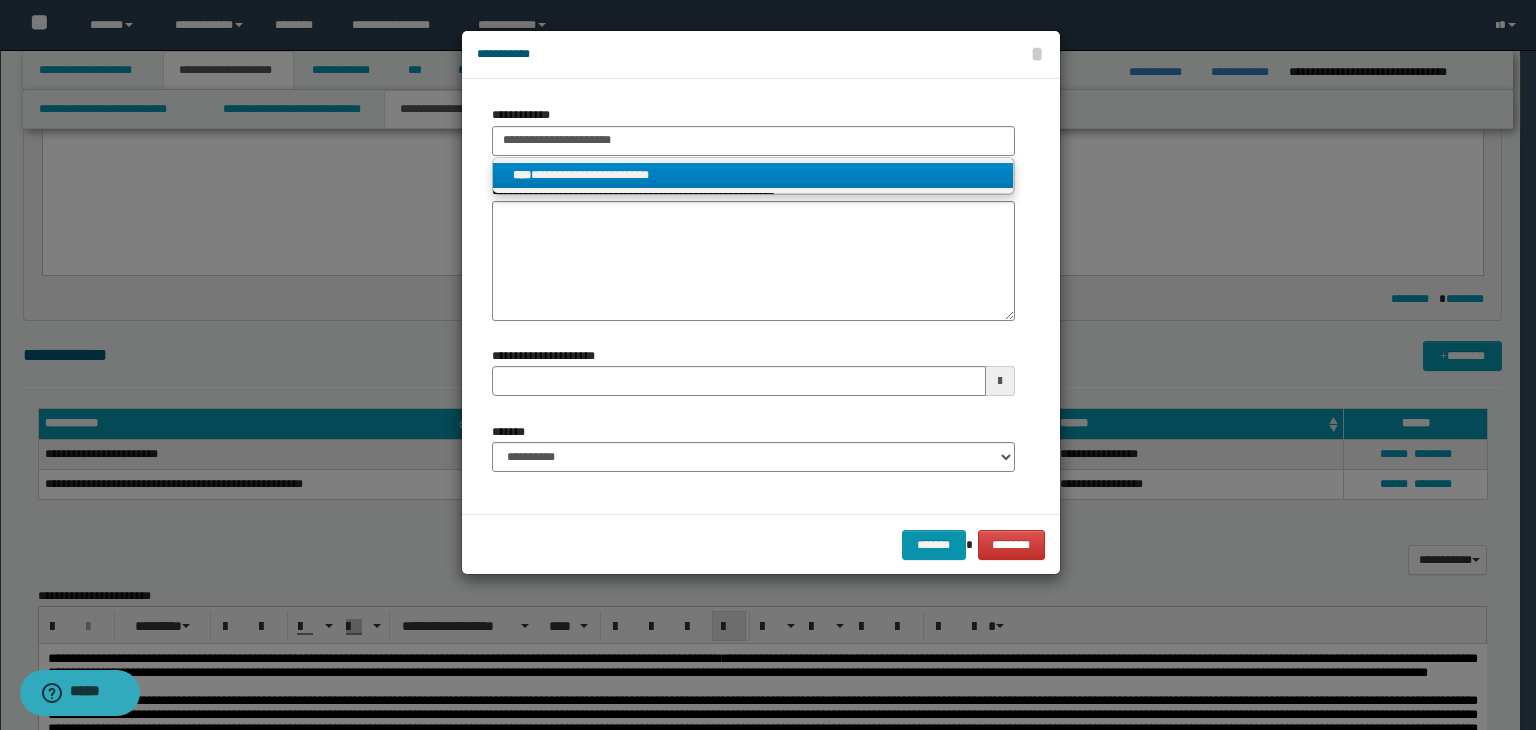 click on "**********" at bounding box center (753, 175) 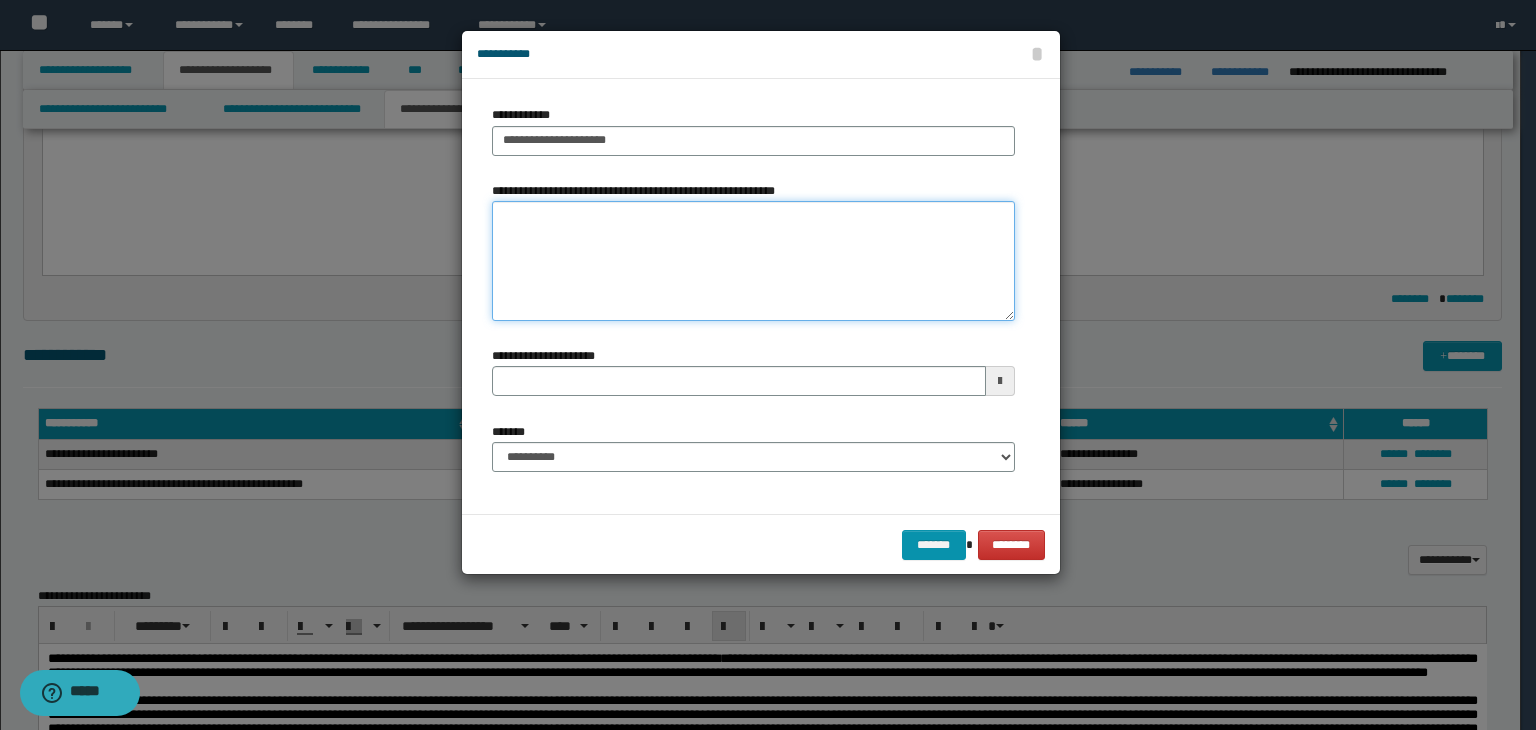 click on "**********" at bounding box center (753, 261) 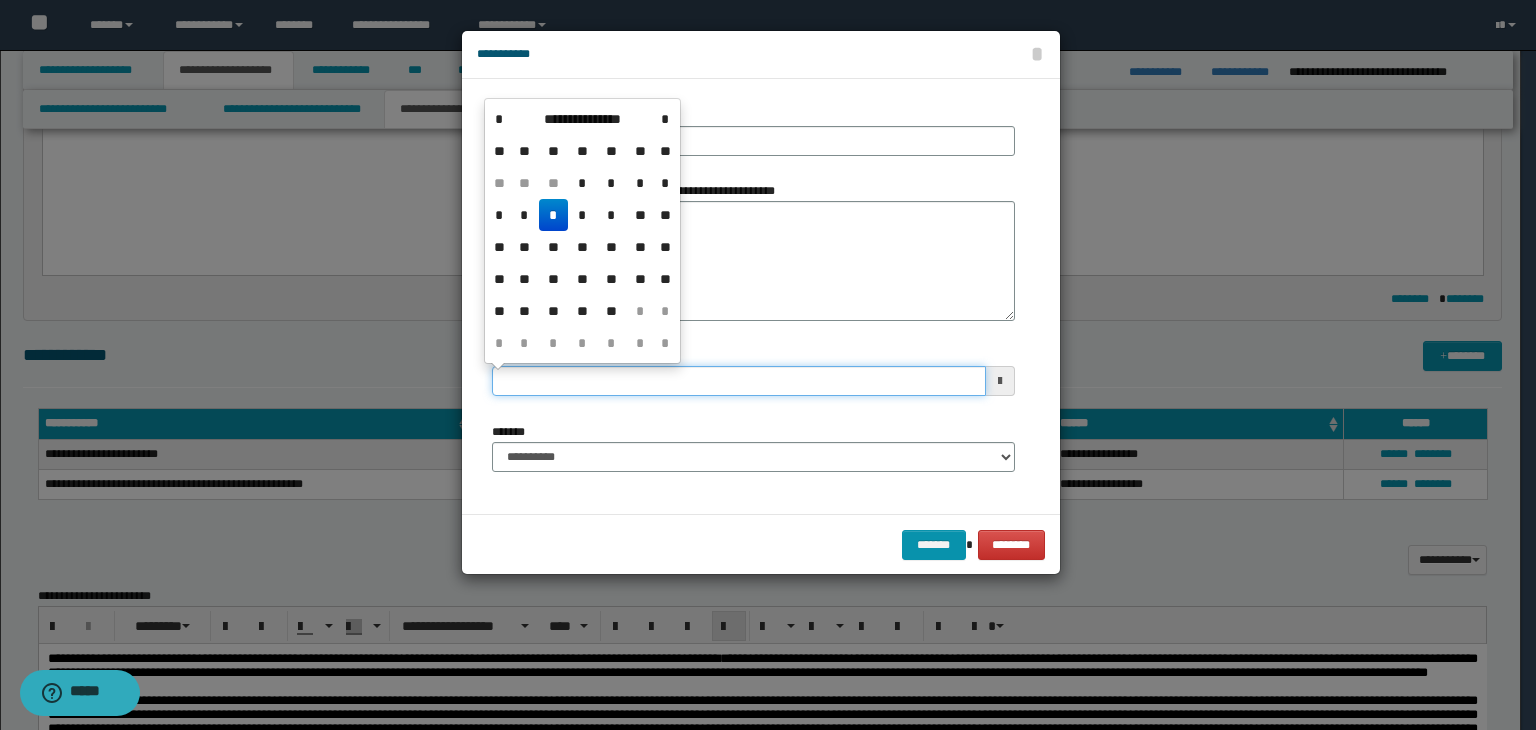 click on "**********" at bounding box center [739, 381] 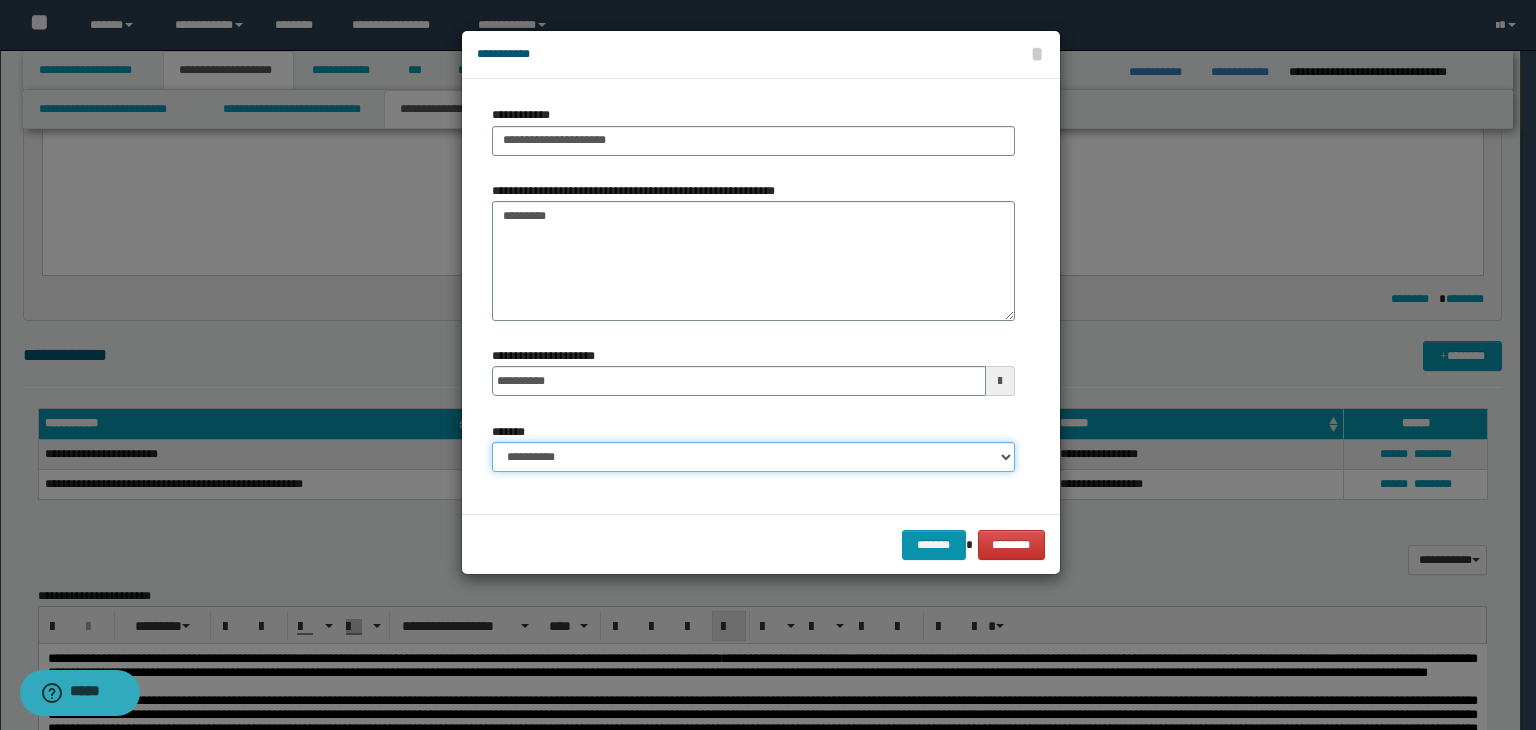 click on "**********" at bounding box center [753, 457] 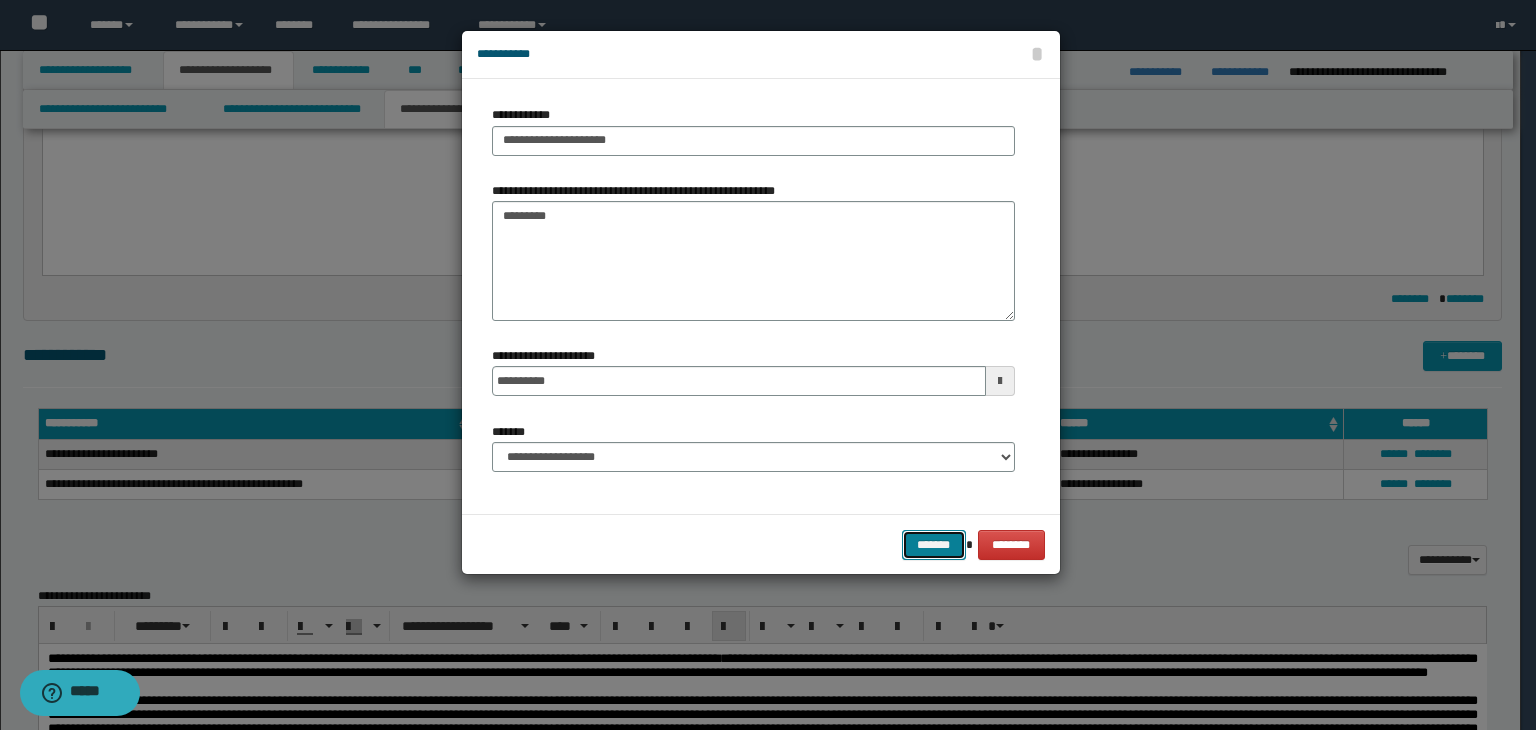drag, startPoint x: 913, startPoint y: 545, endPoint x: 1077, endPoint y: 479, distance: 176.78235 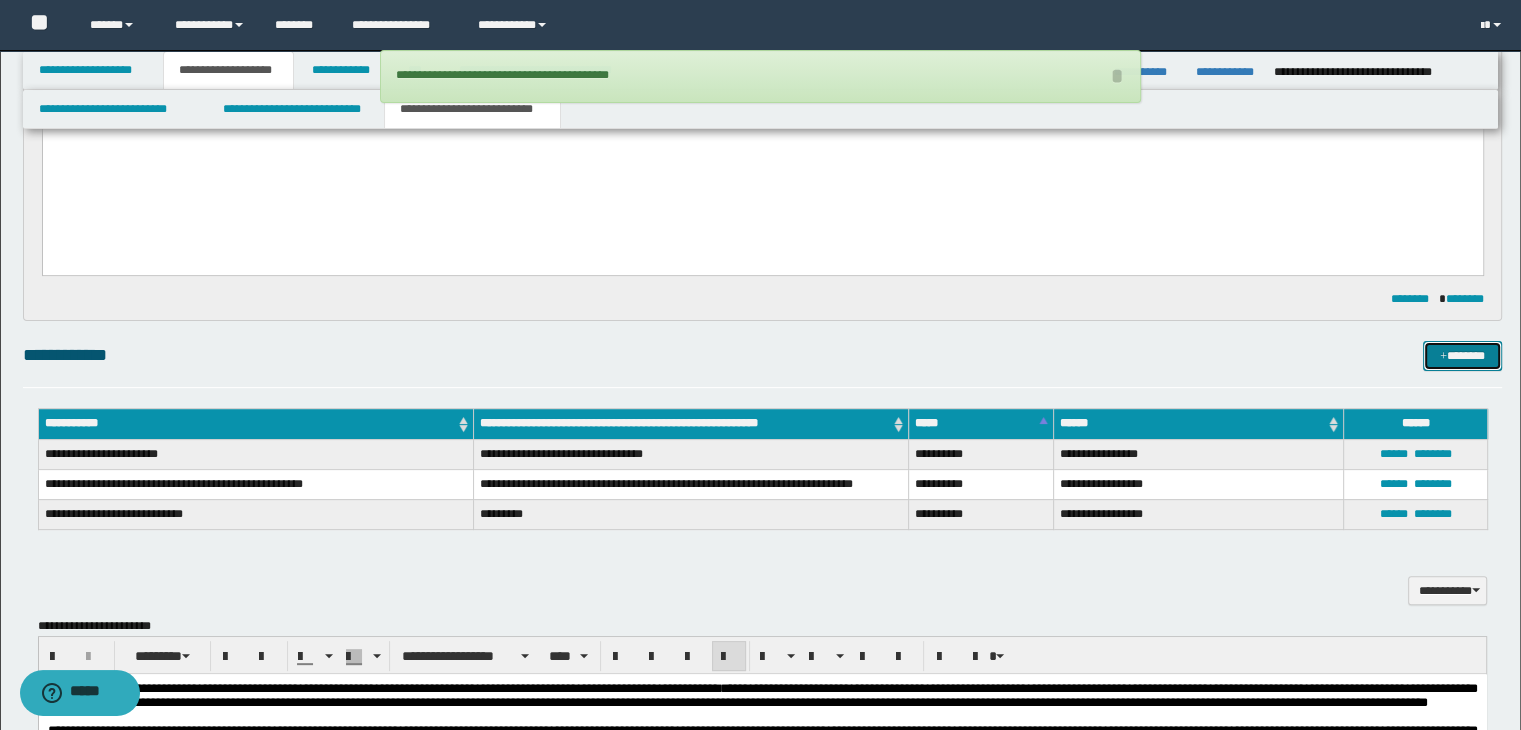 click at bounding box center [1443, 357] 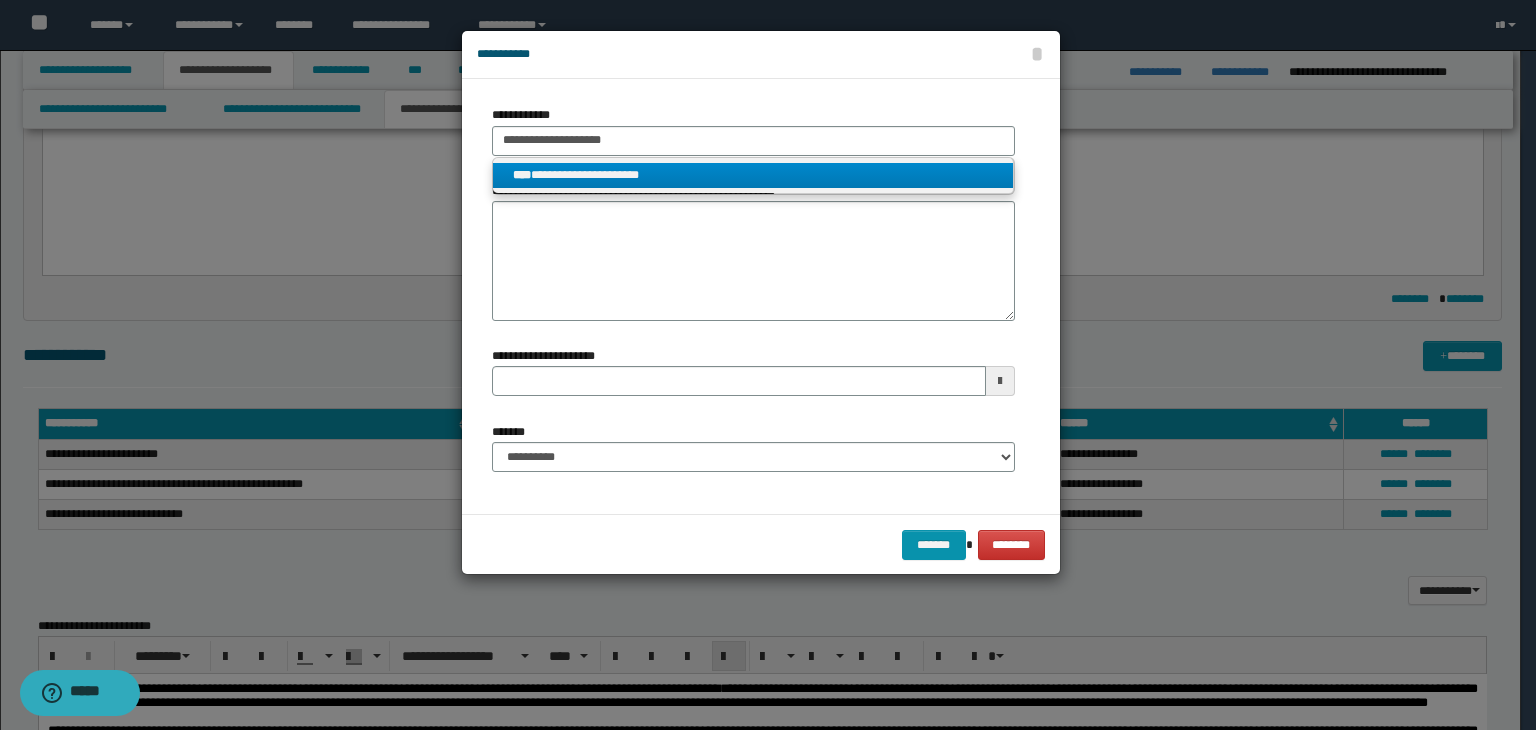 click on "**********" at bounding box center (753, 175) 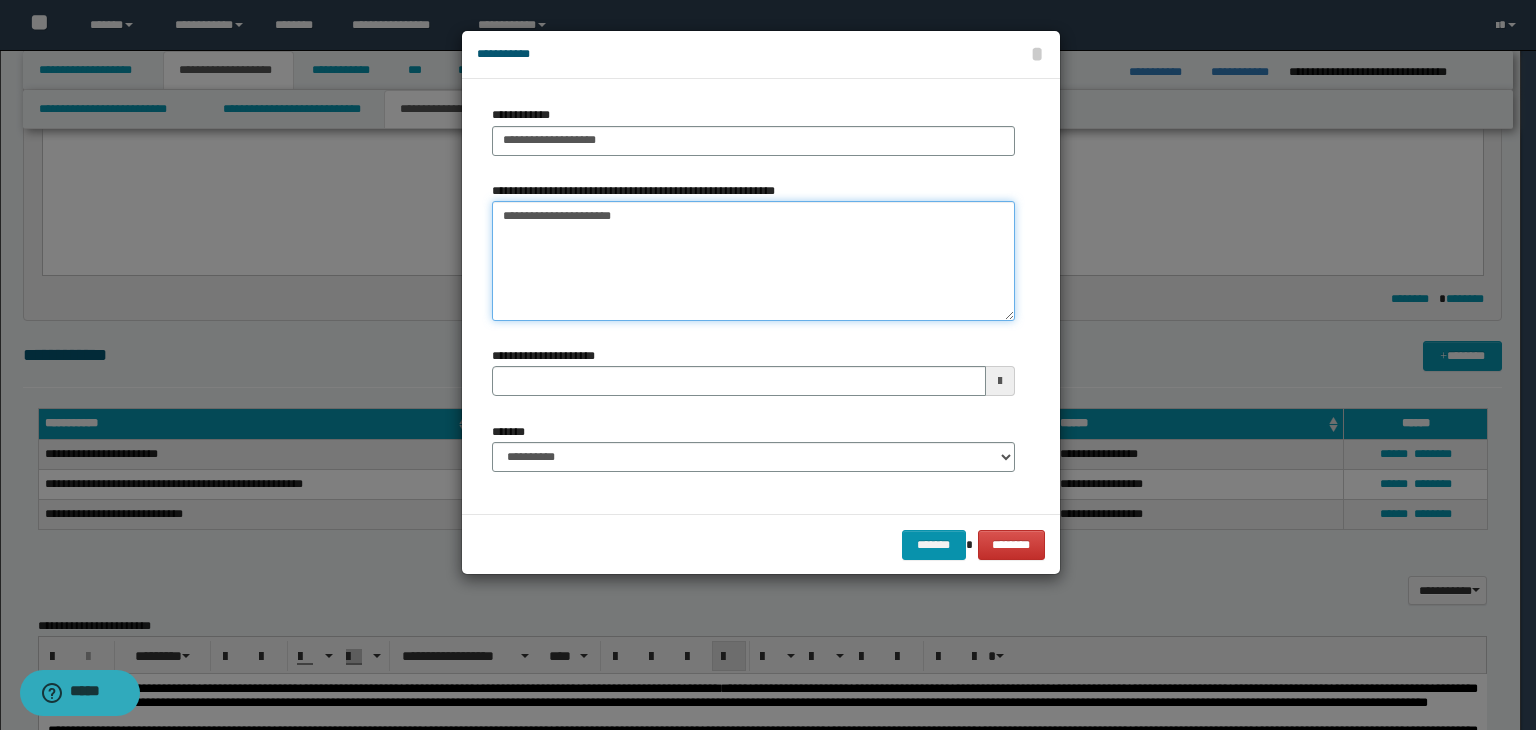 click on "**********" at bounding box center (753, 261) 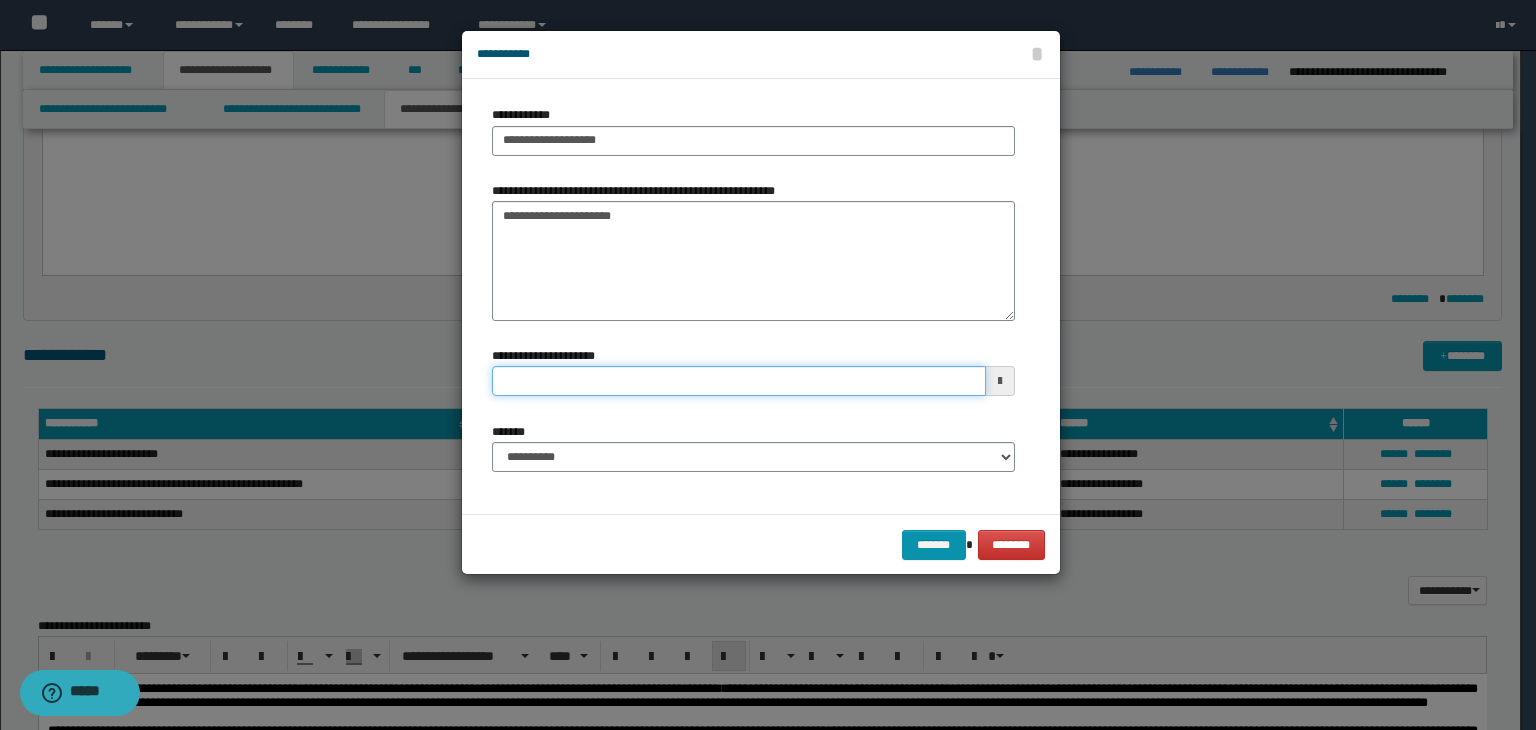 click on "**********" at bounding box center [739, 381] 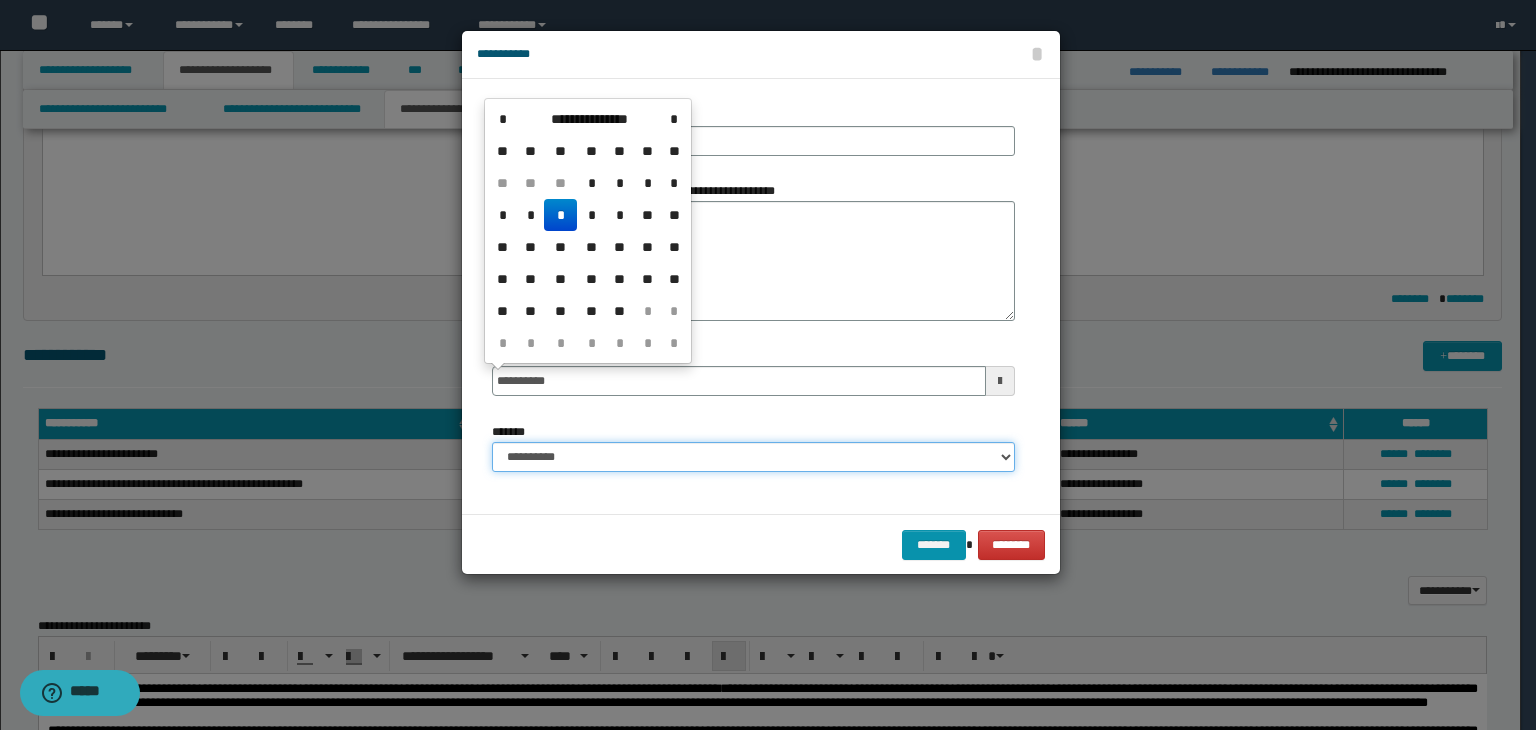 click on "**********" at bounding box center [753, 457] 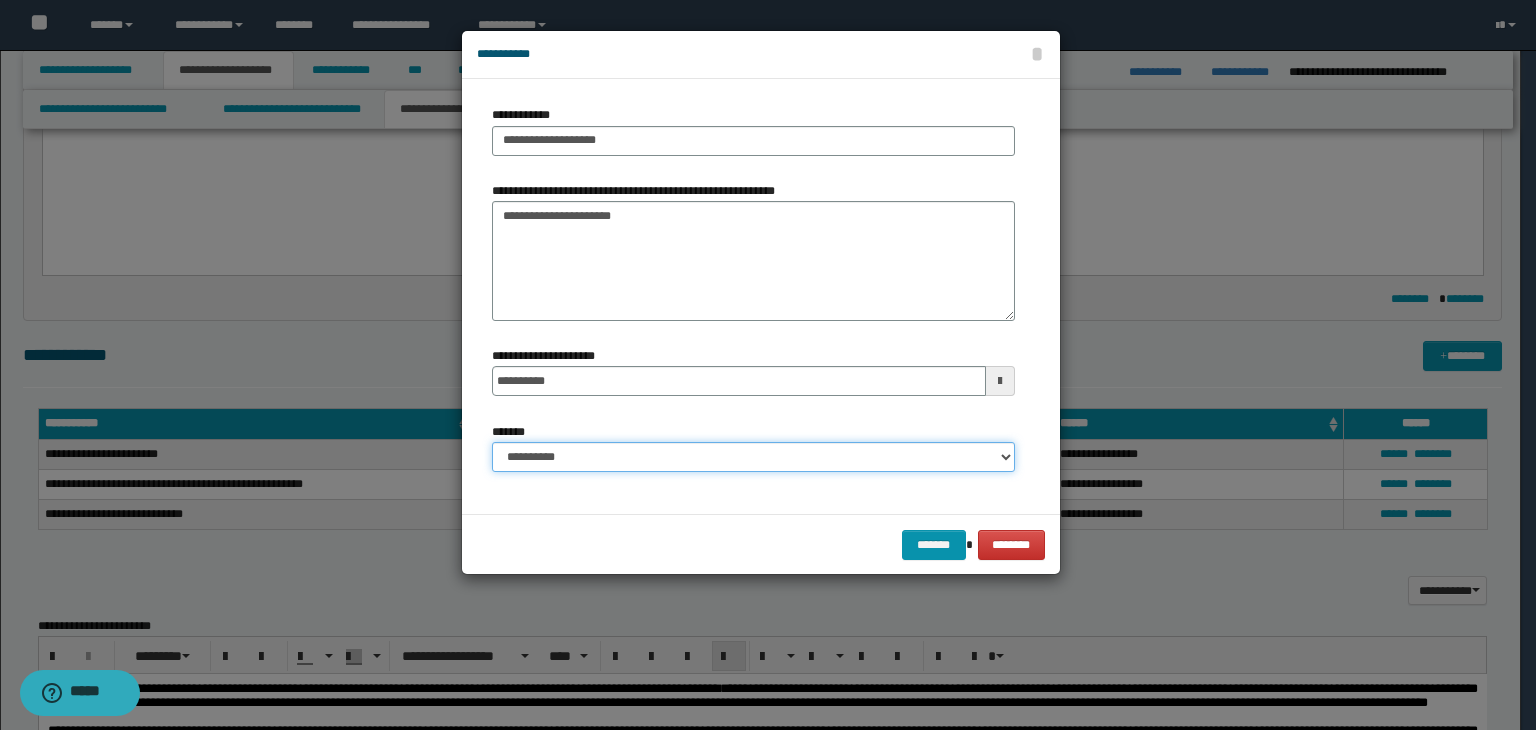 click on "**********" at bounding box center (753, 457) 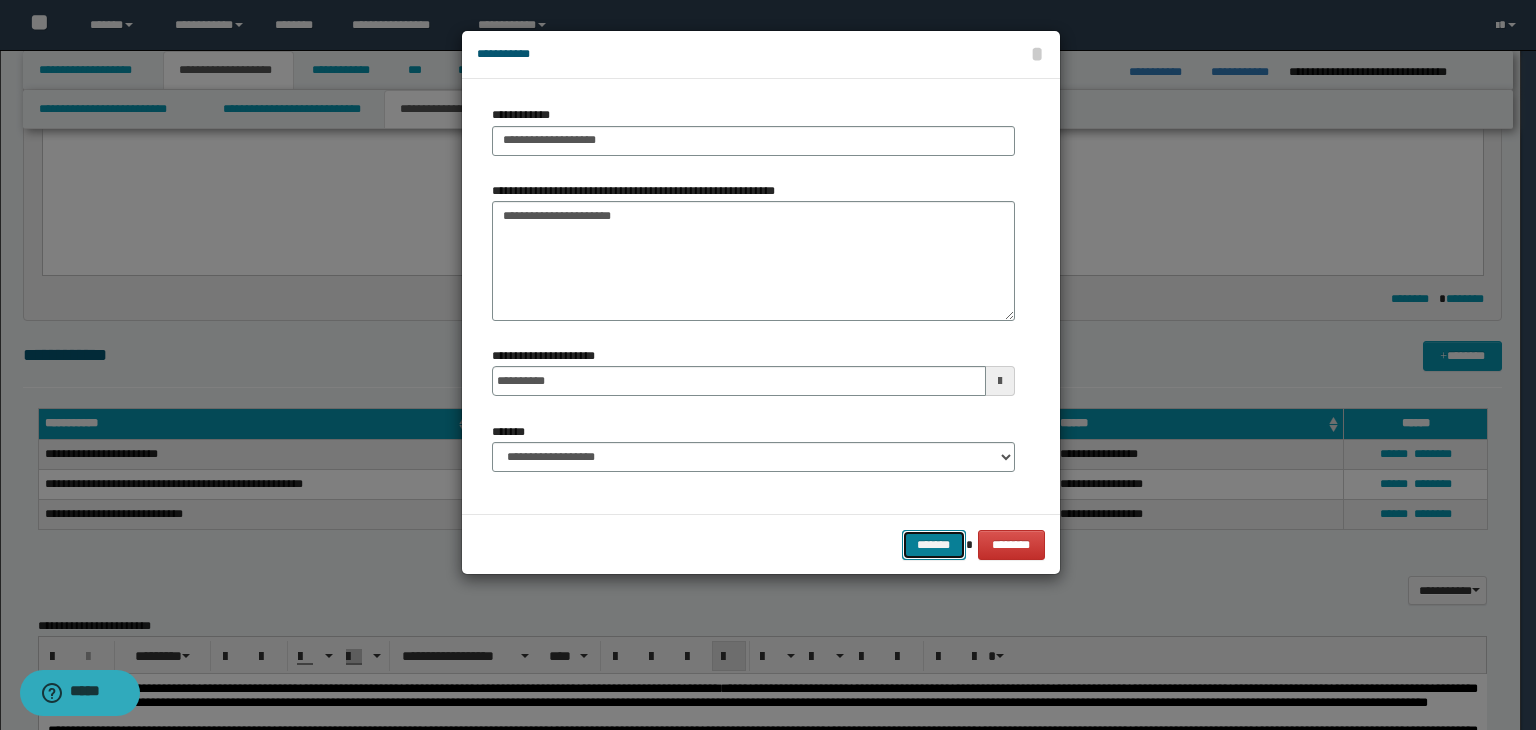 click on "*******" at bounding box center [934, 545] 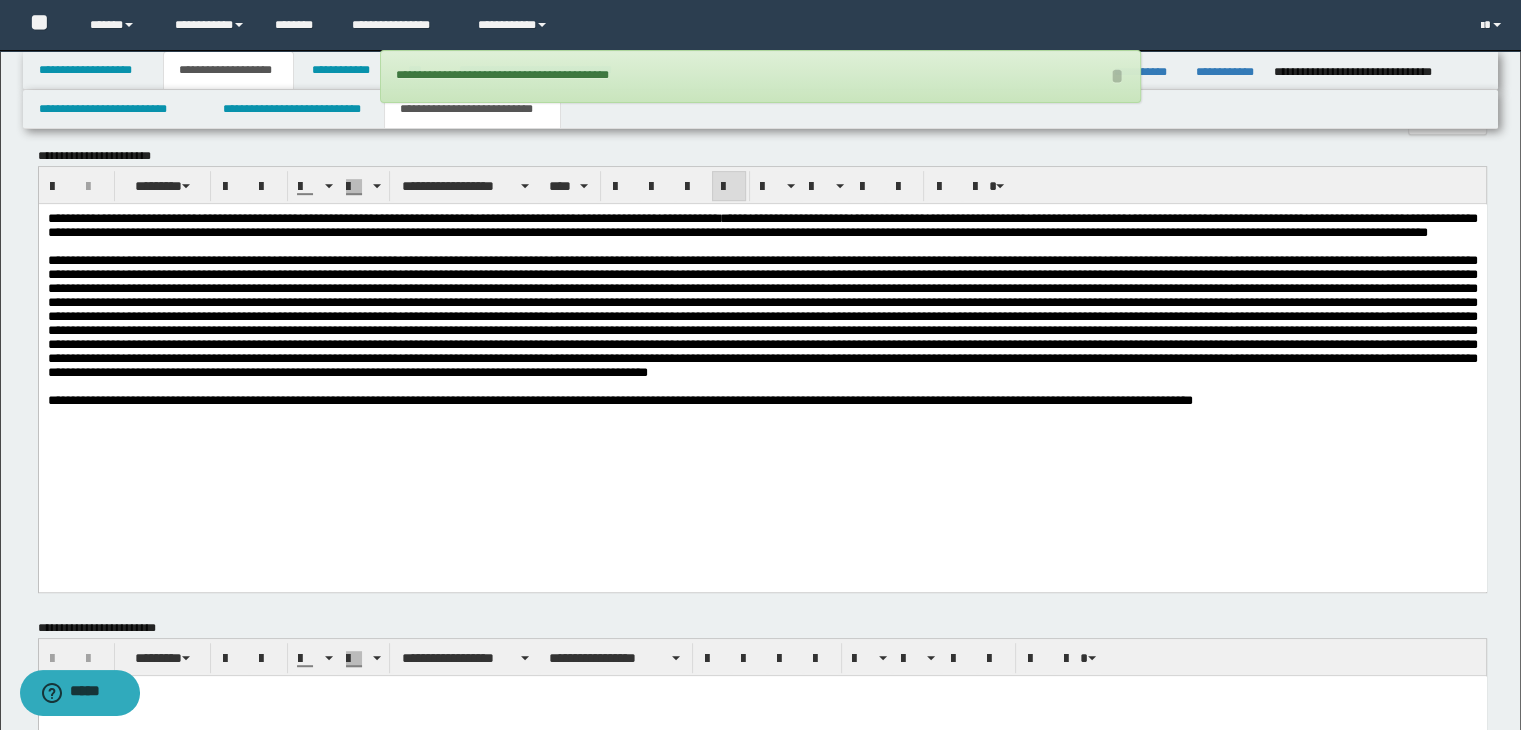 scroll, scrollTop: 1416, scrollLeft: 0, axis: vertical 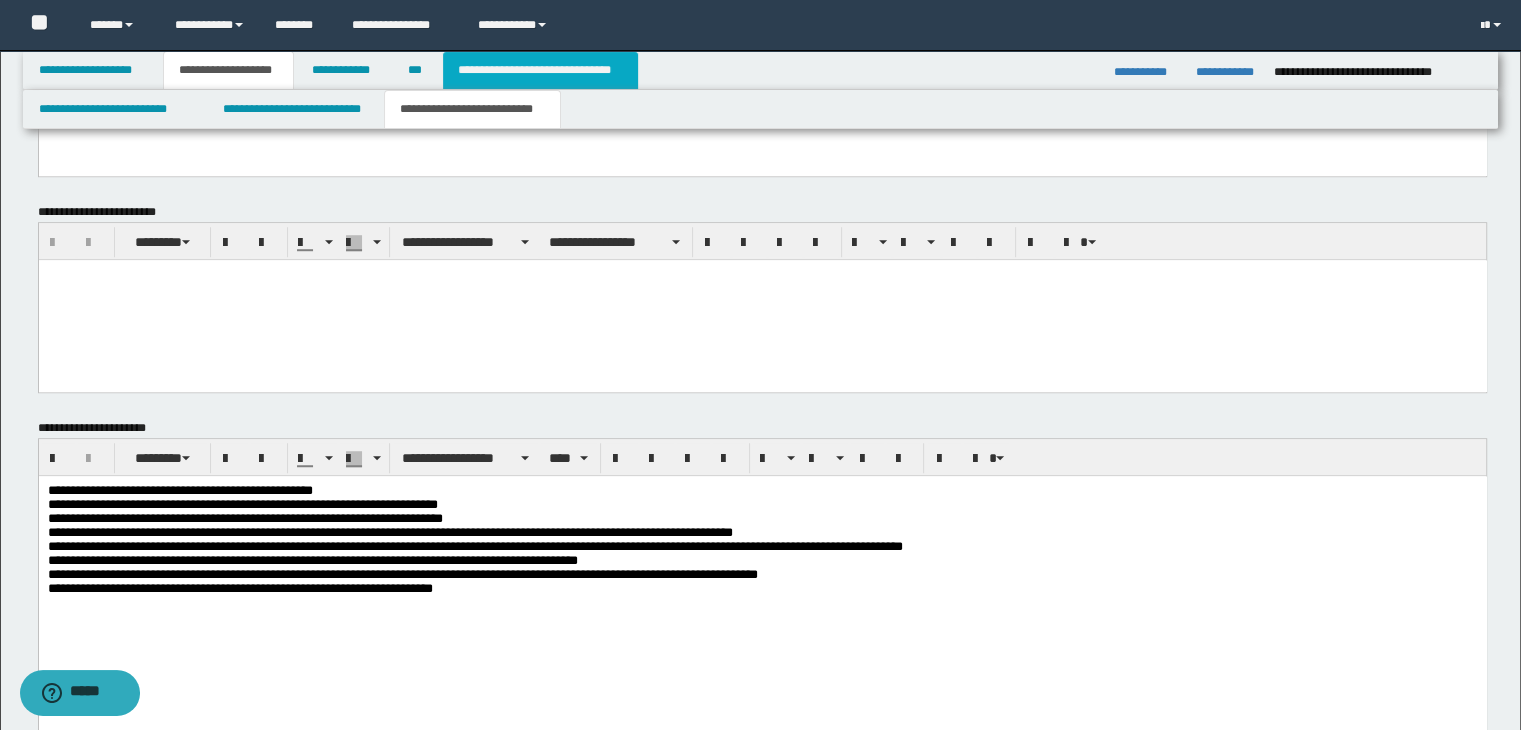 click on "**********" at bounding box center (540, 70) 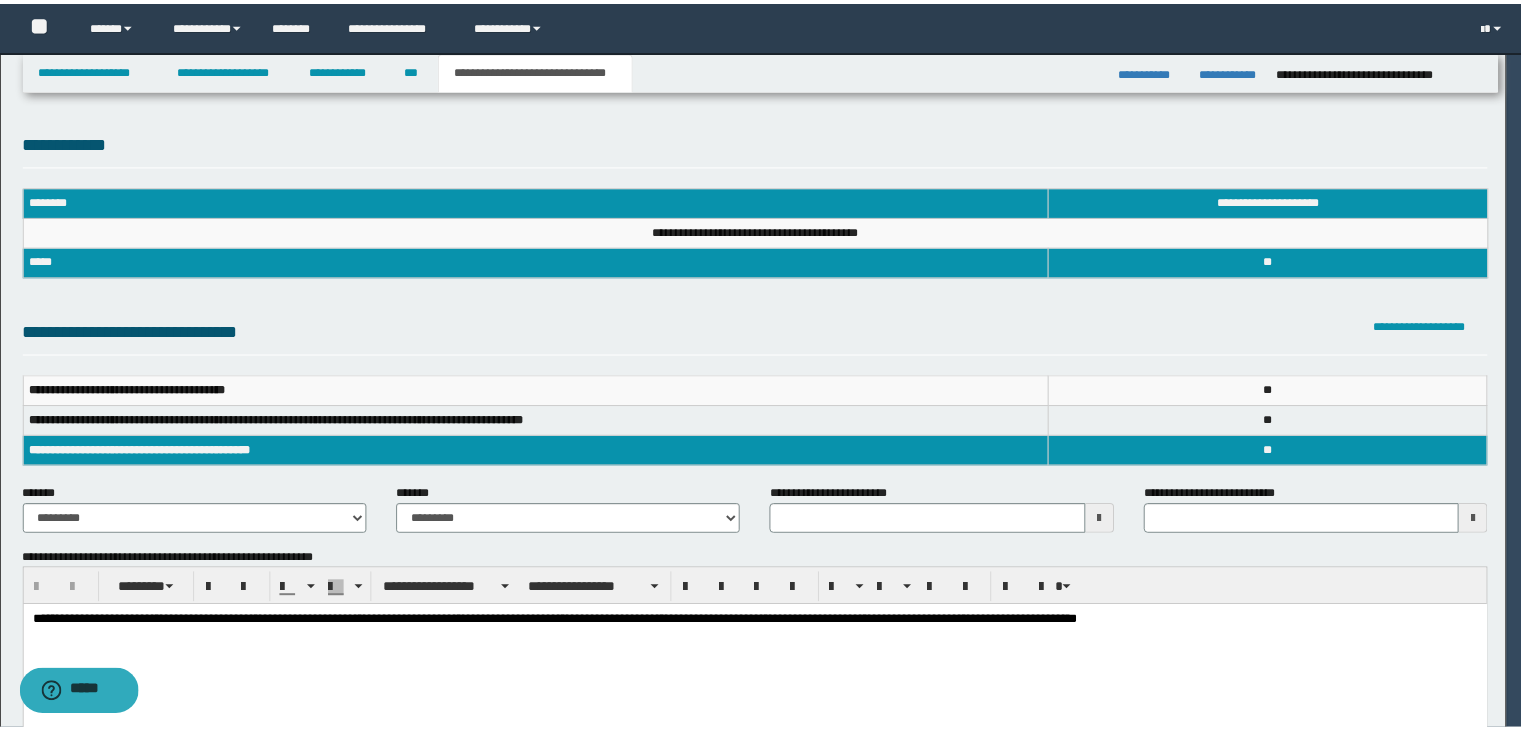 scroll, scrollTop: 0, scrollLeft: 0, axis: both 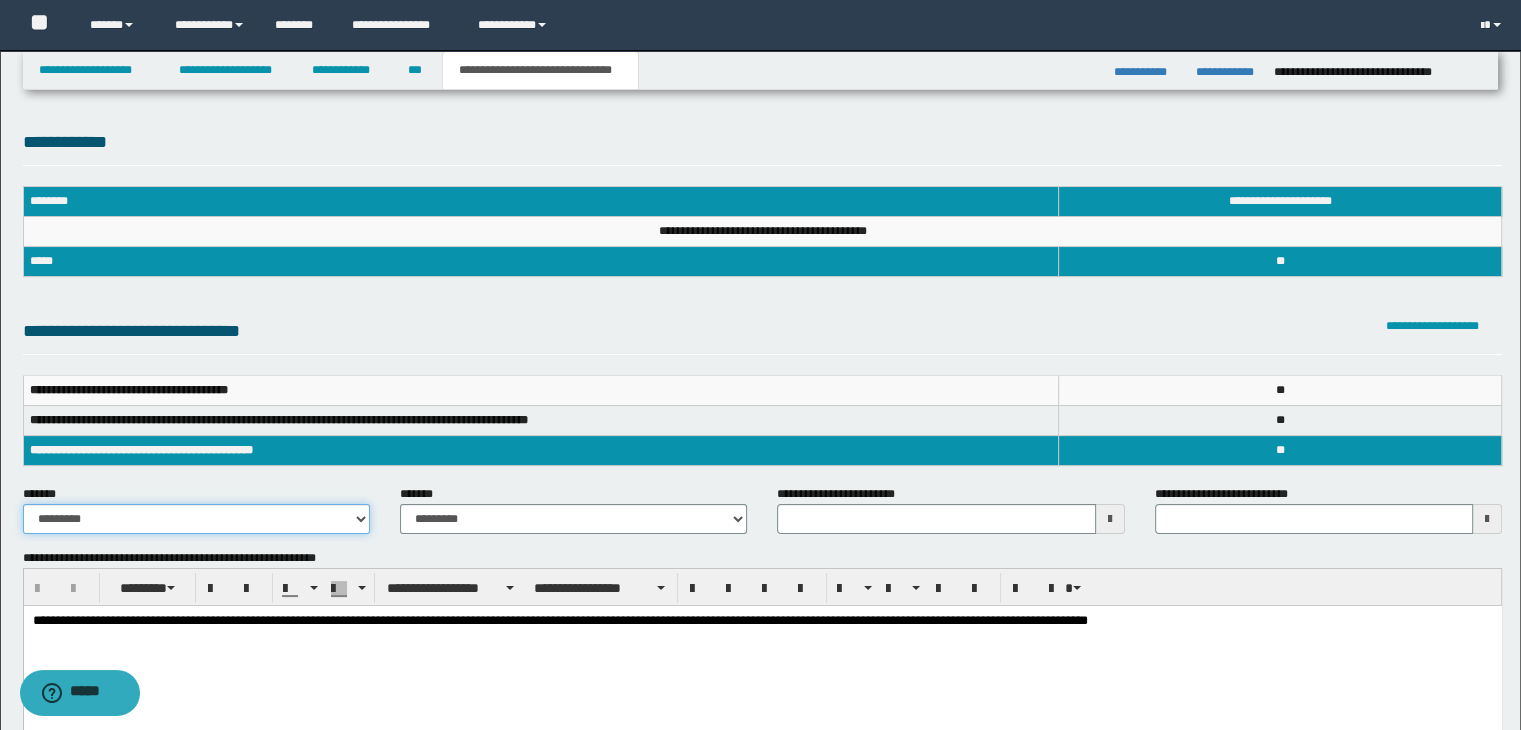 click on "**********" at bounding box center [196, 519] 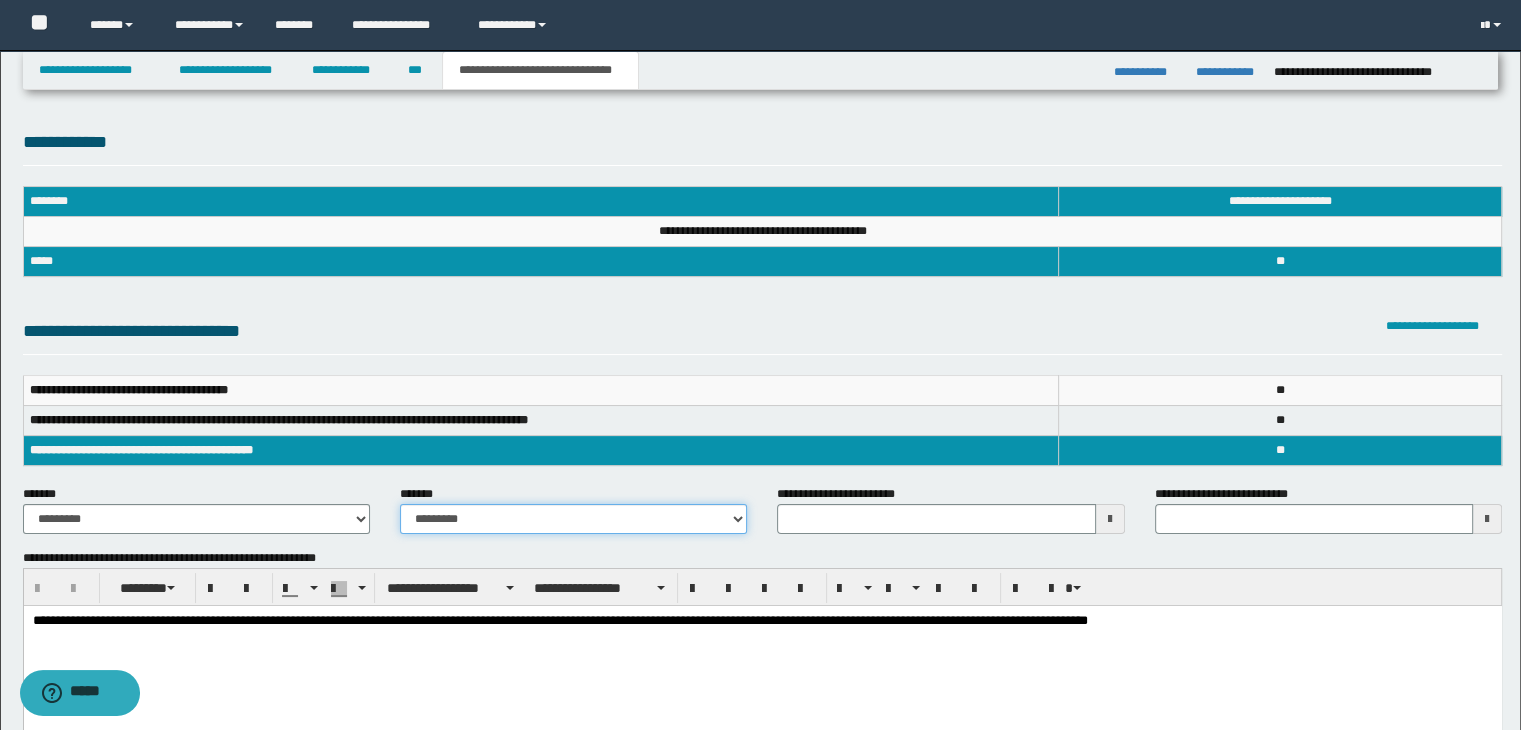 click on "**********" at bounding box center (573, 519) 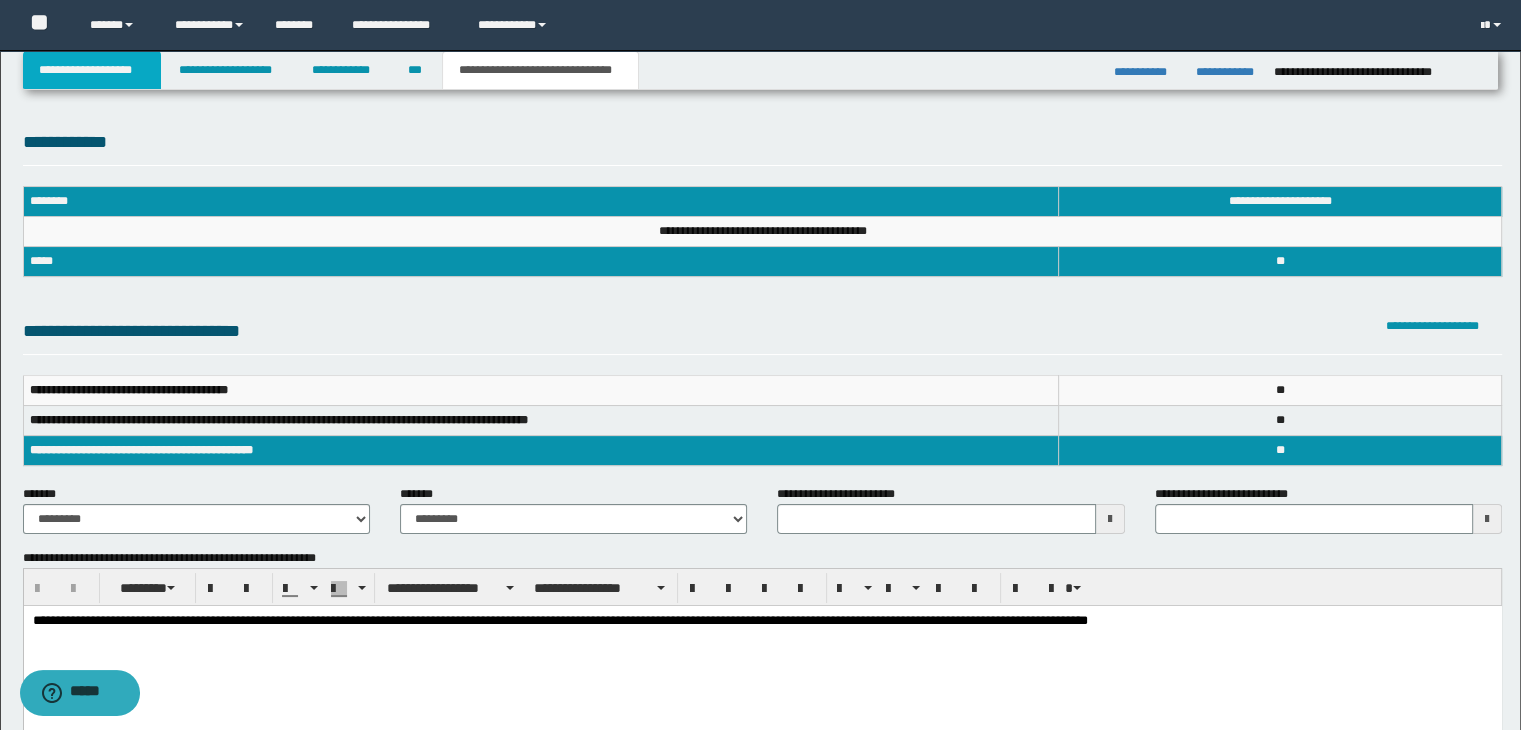 drag, startPoint x: 100, startPoint y: 81, endPoint x: 186, endPoint y: 100, distance: 88.07383 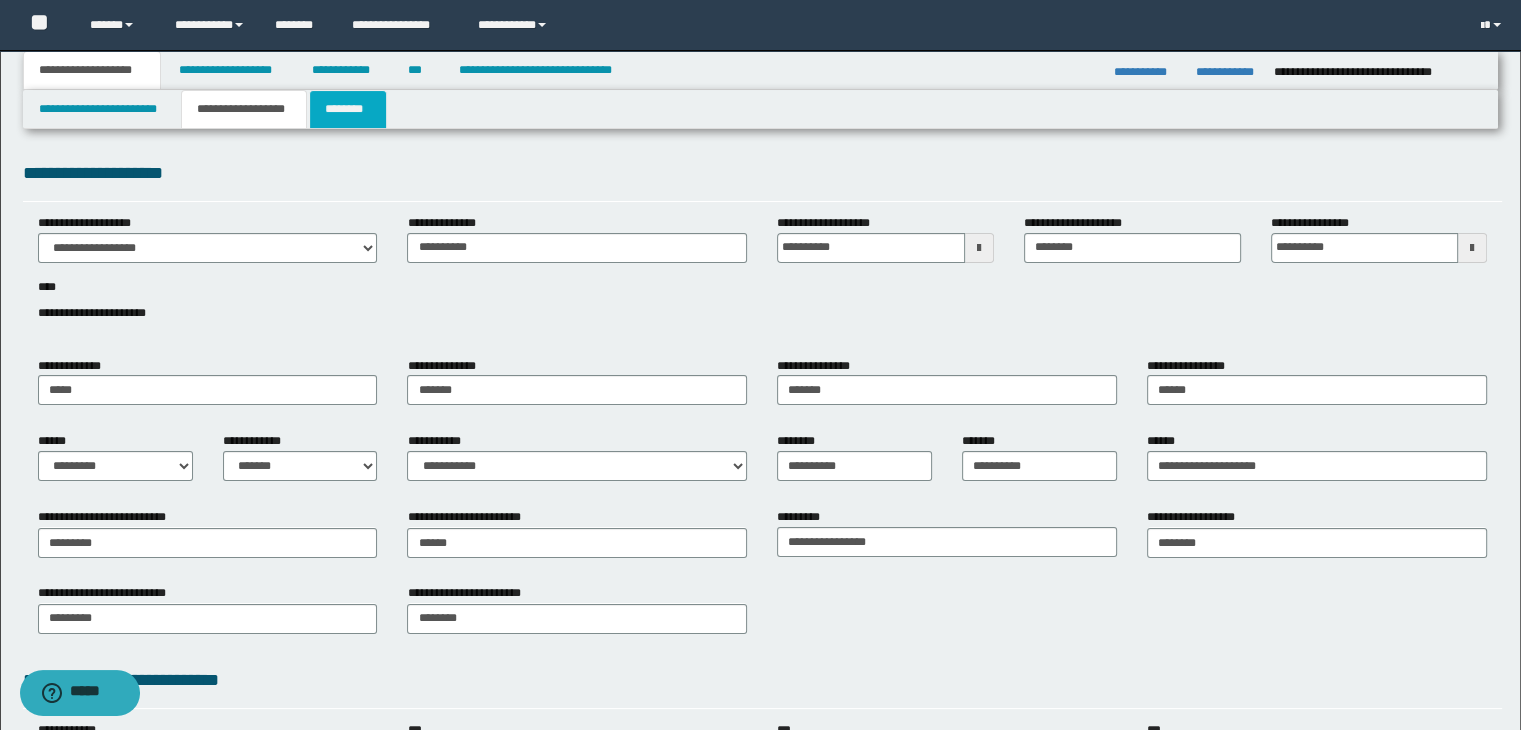 click on "********" at bounding box center [348, 109] 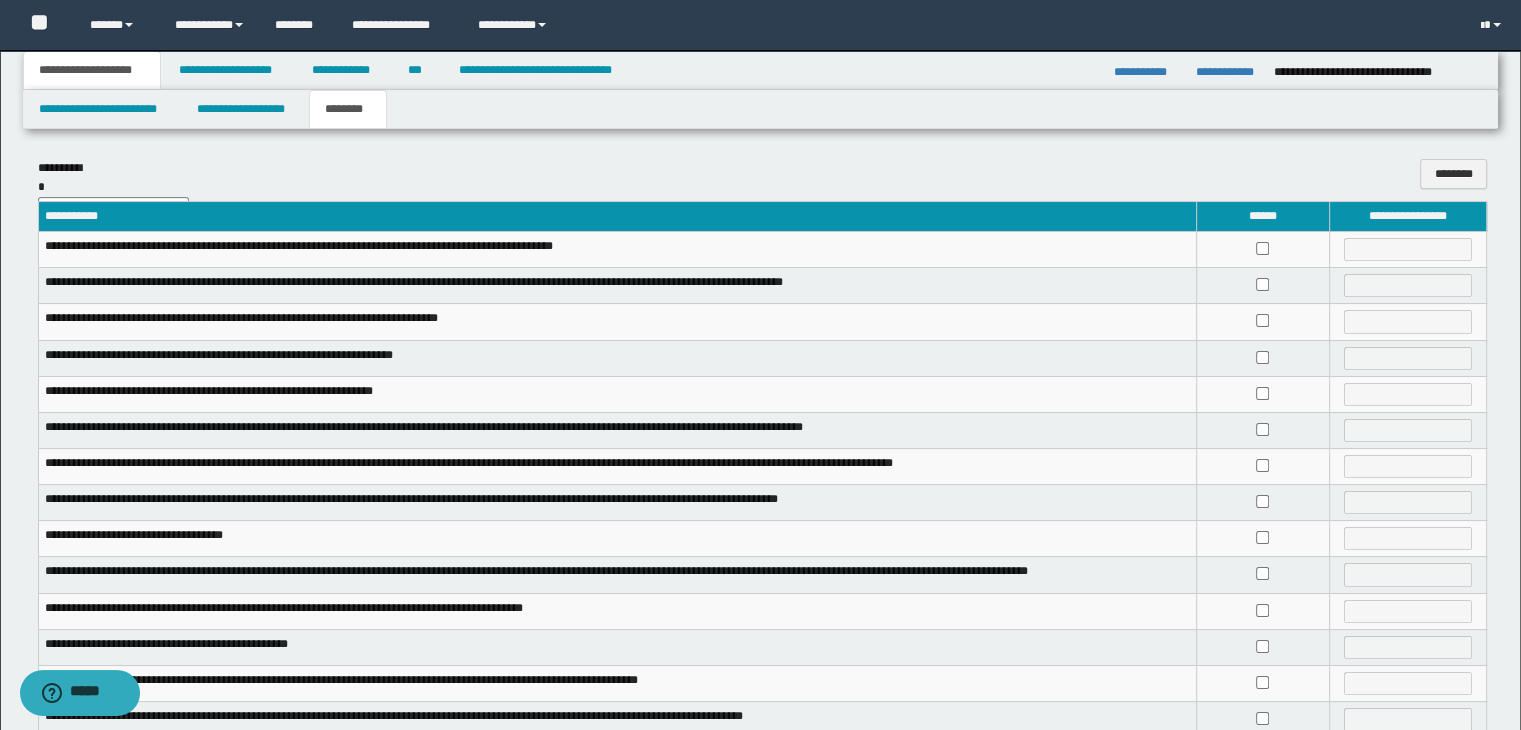drag, startPoint x: 1260, startPoint y: 238, endPoint x: 1277, endPoint y: 302, distance: 66.21933 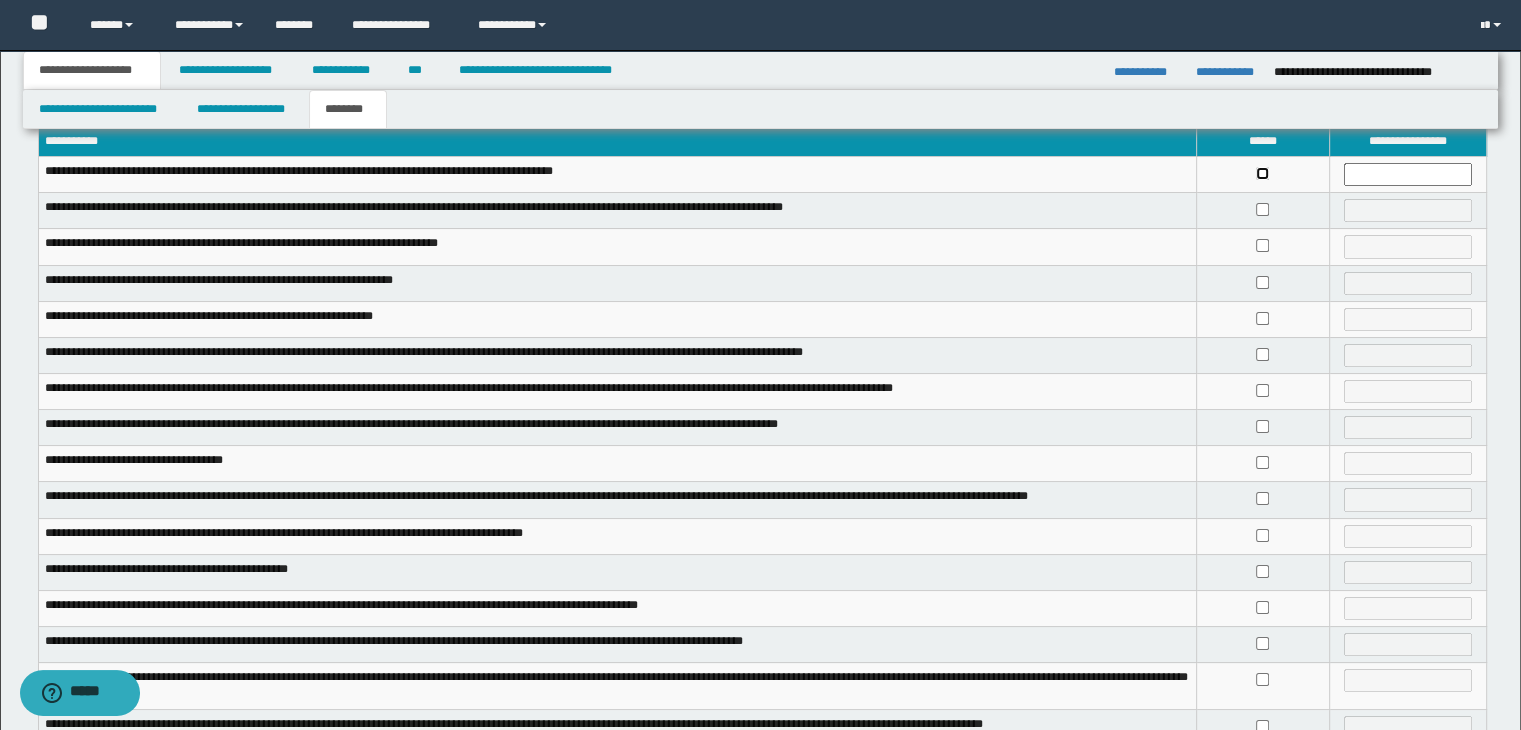 scroll, scrollTop: 300, scrollLeft: 0, axis: vertical 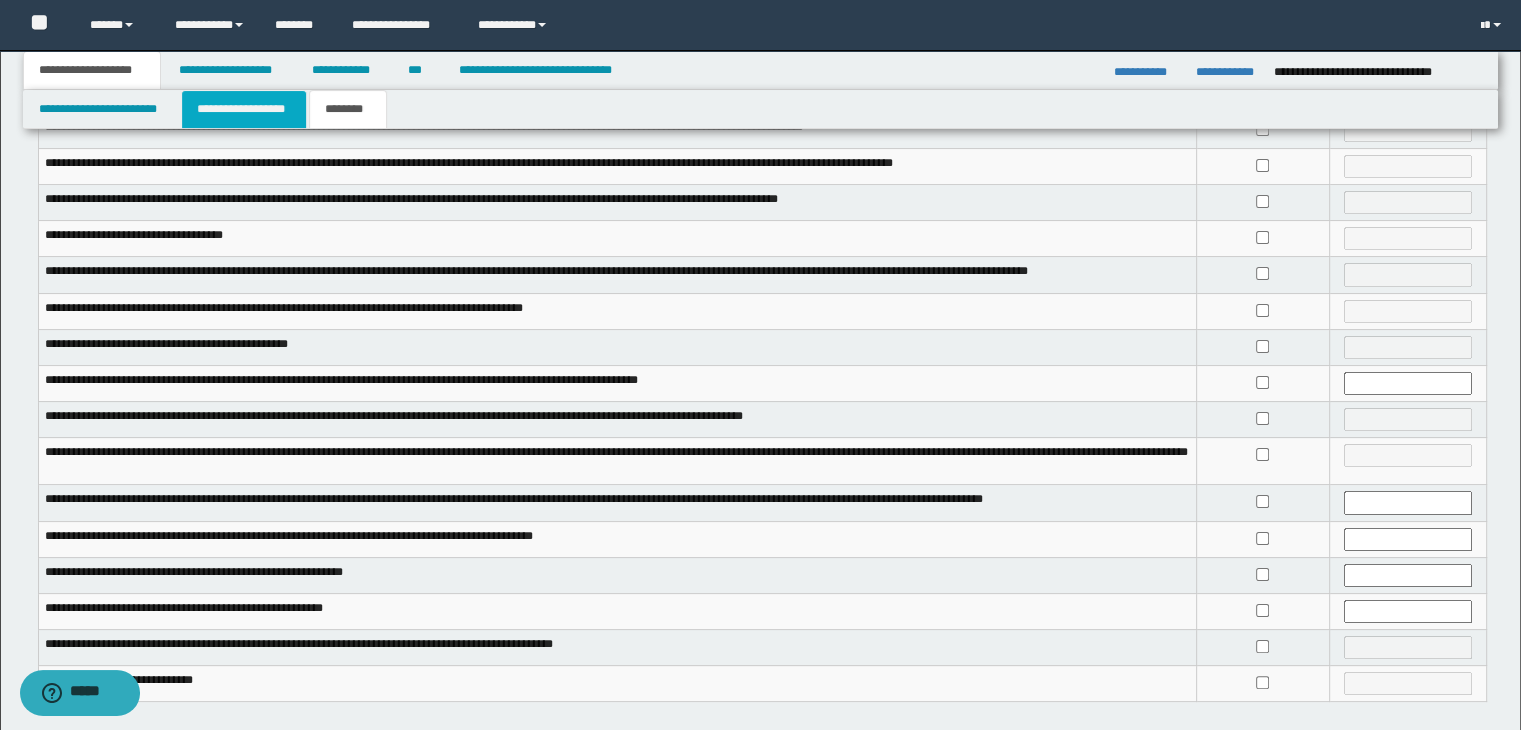 click on "**********" at bounding box center [244, 109] 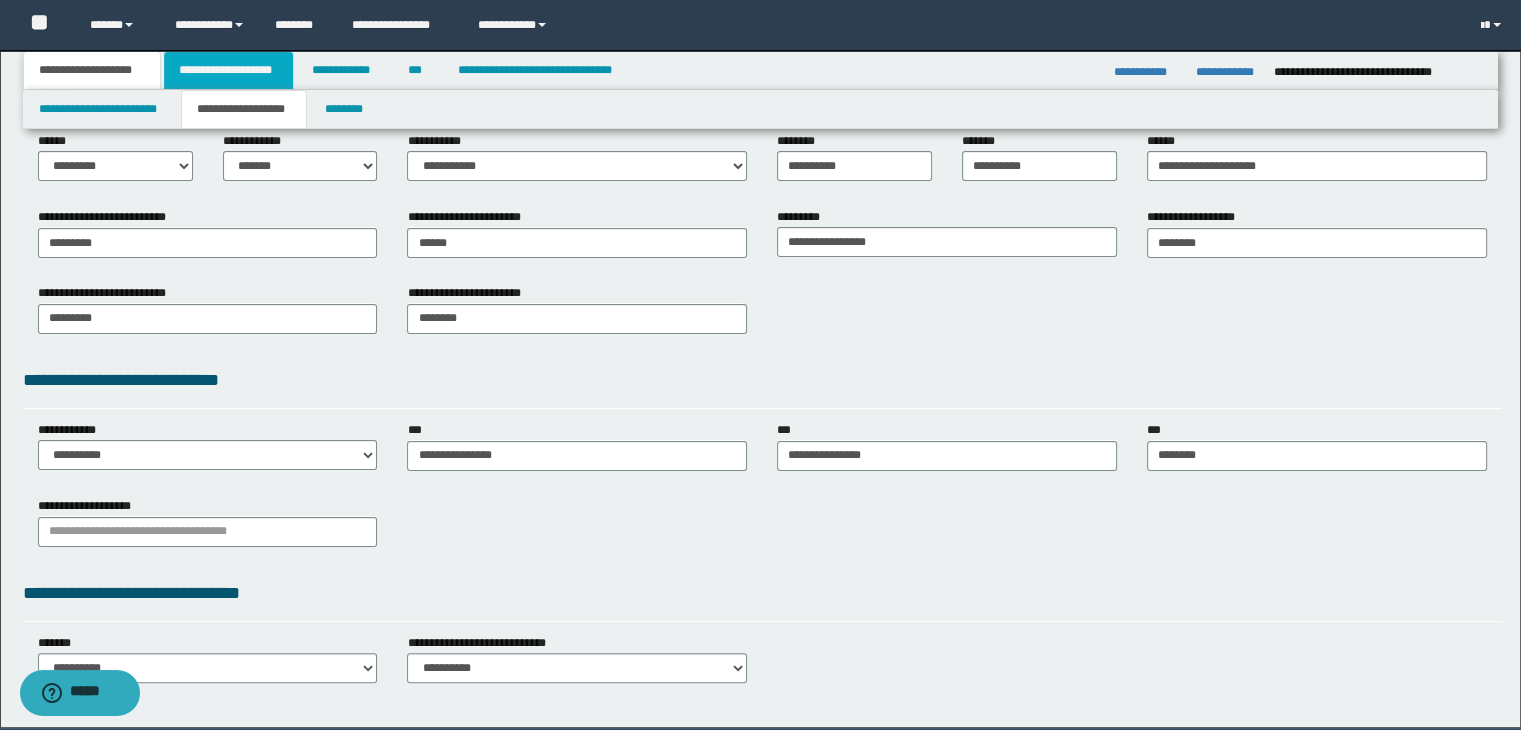 click on "**********" at bounding box center [228, 70] 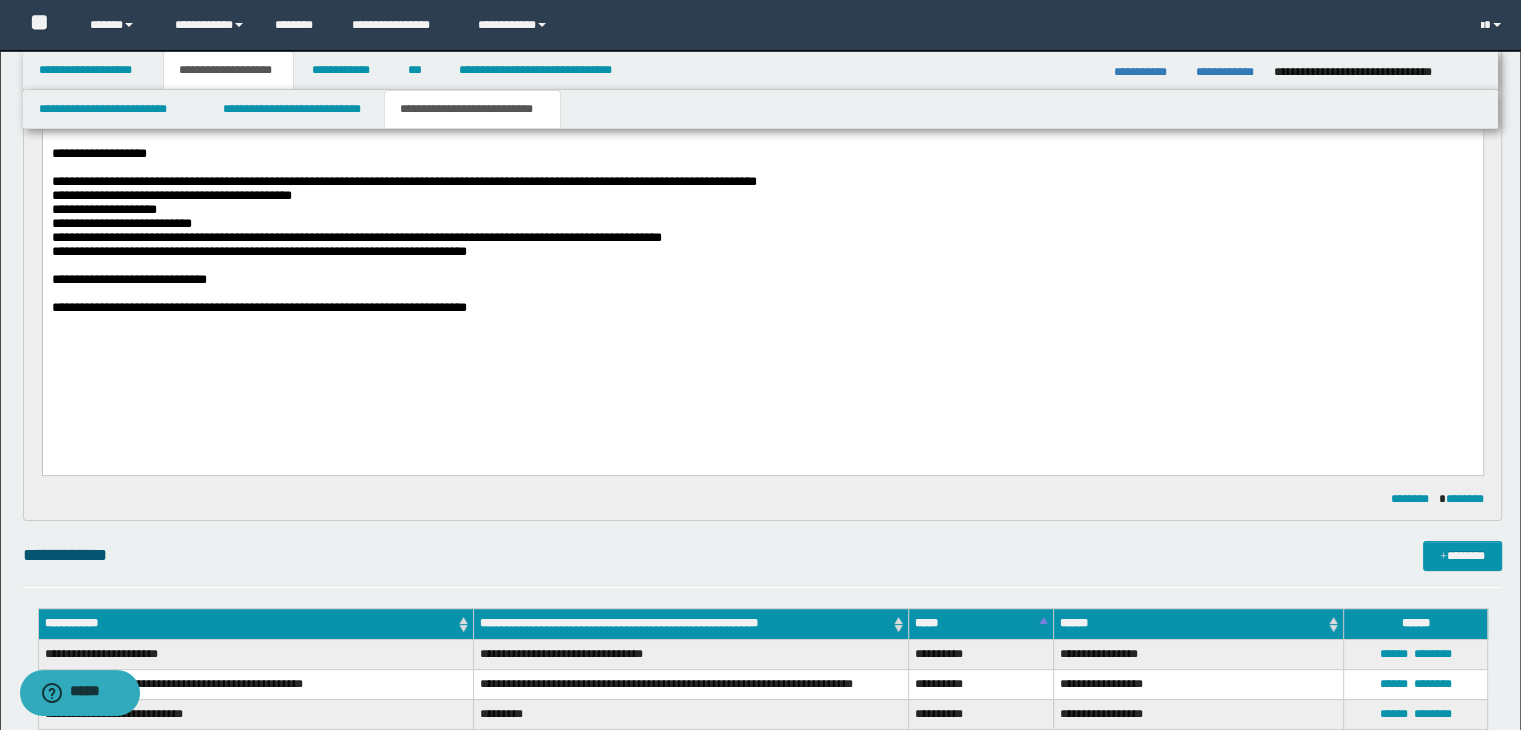 scroll, scrollTop: 0, scrollLeft: 0, axis: both 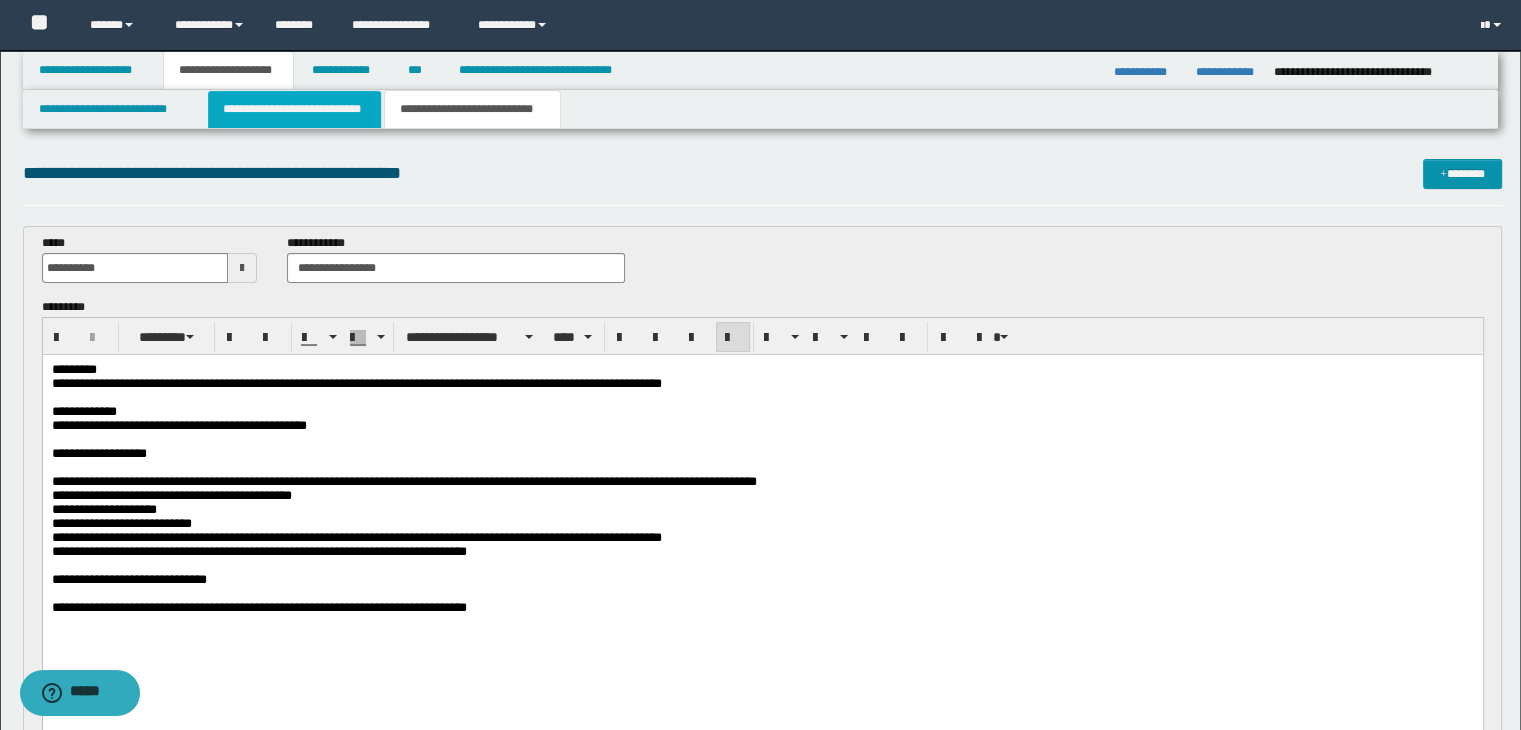 click on "**********" at bounding box center (294, 109) 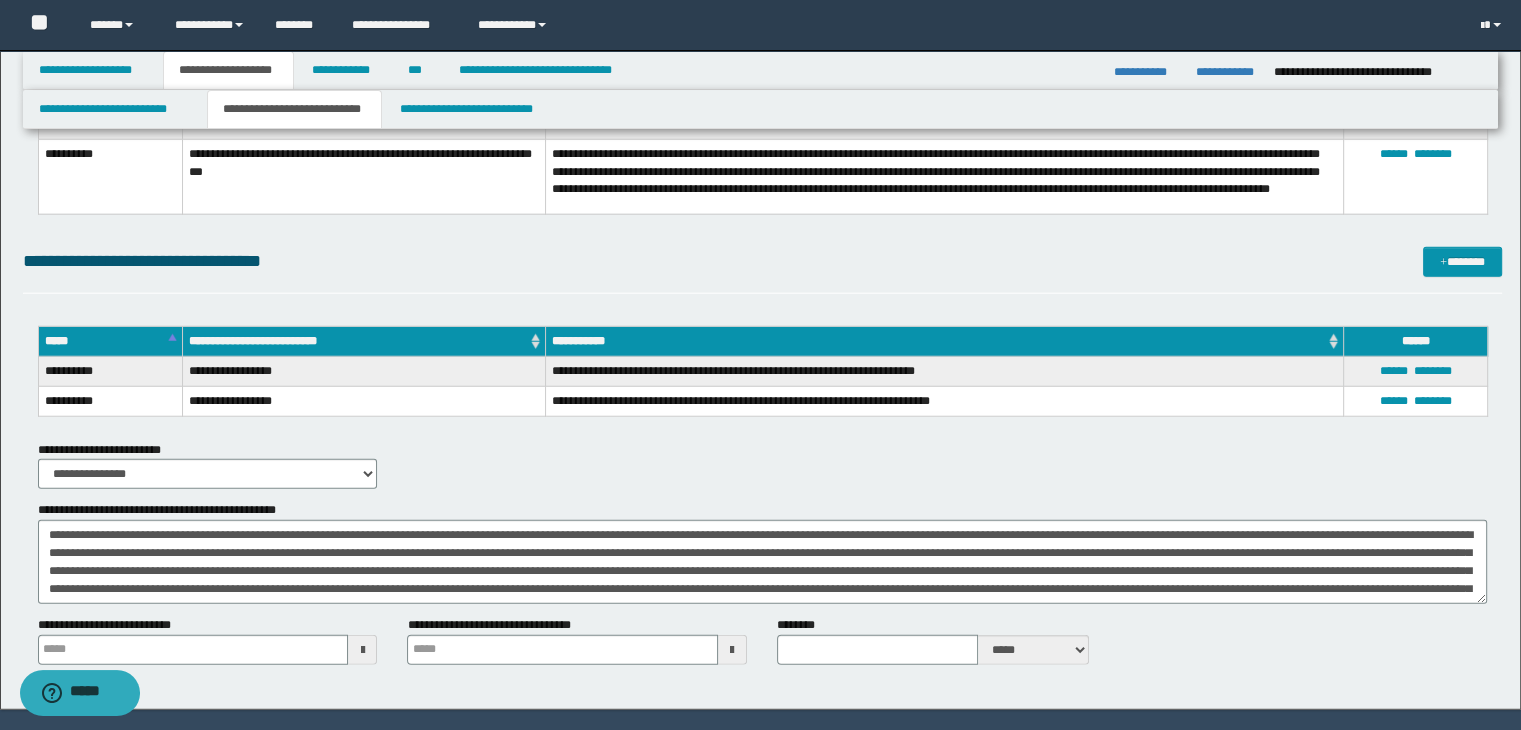 scroll, scrollTop: 5180, scrollLeft: 0, axis: vertical 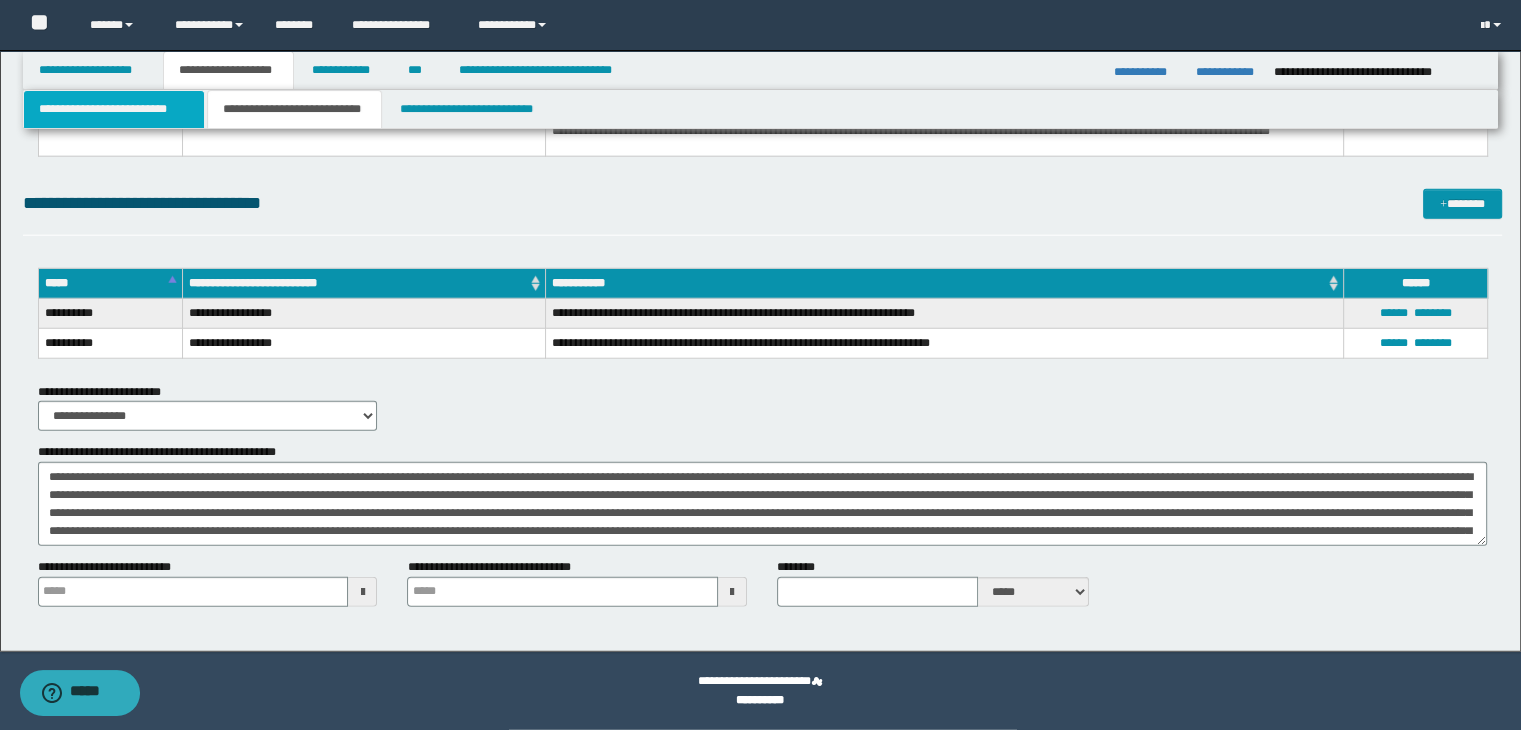 click on "**********" at bounding box center (114, 109) 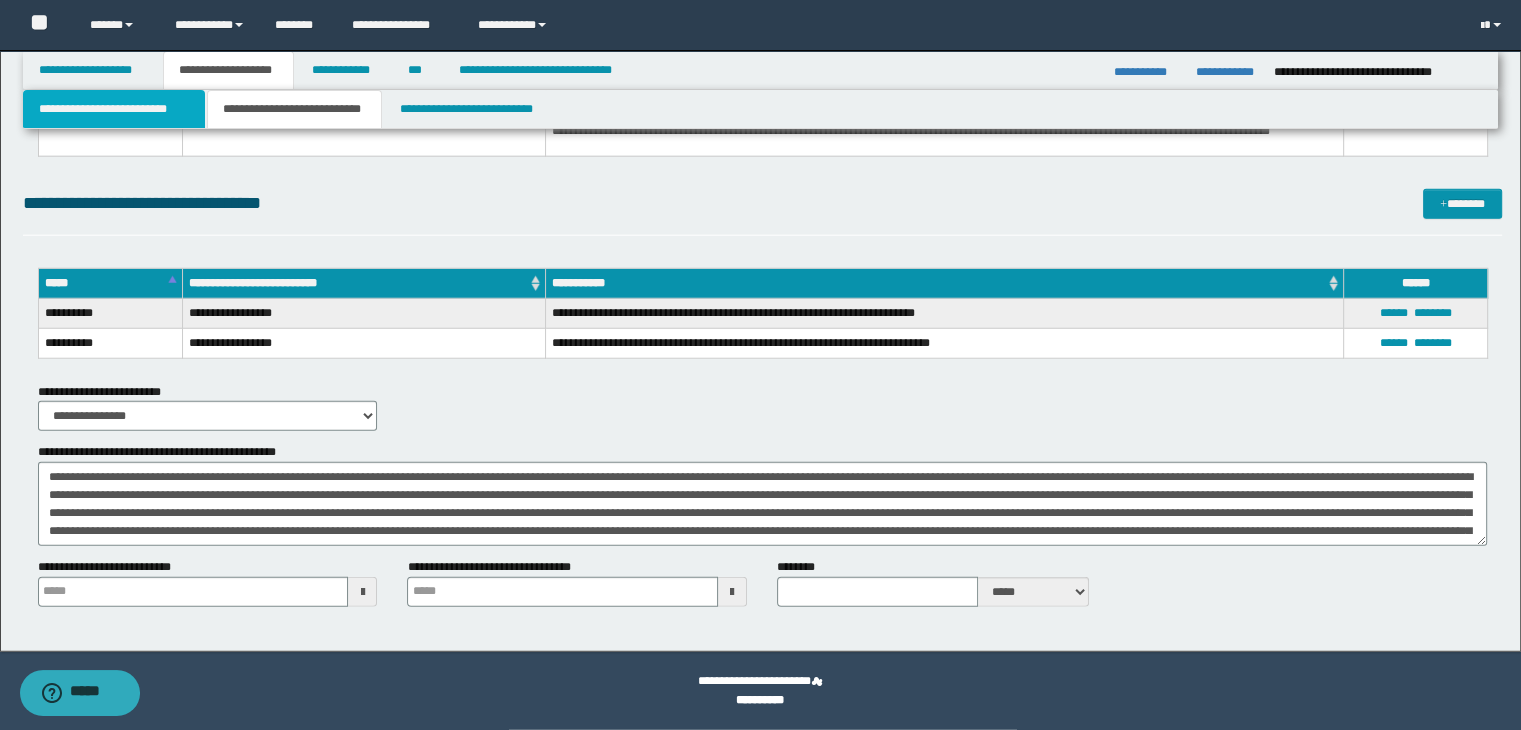 scroll, scrollTop: 1269, scrollLeft: 0, axis: vertical 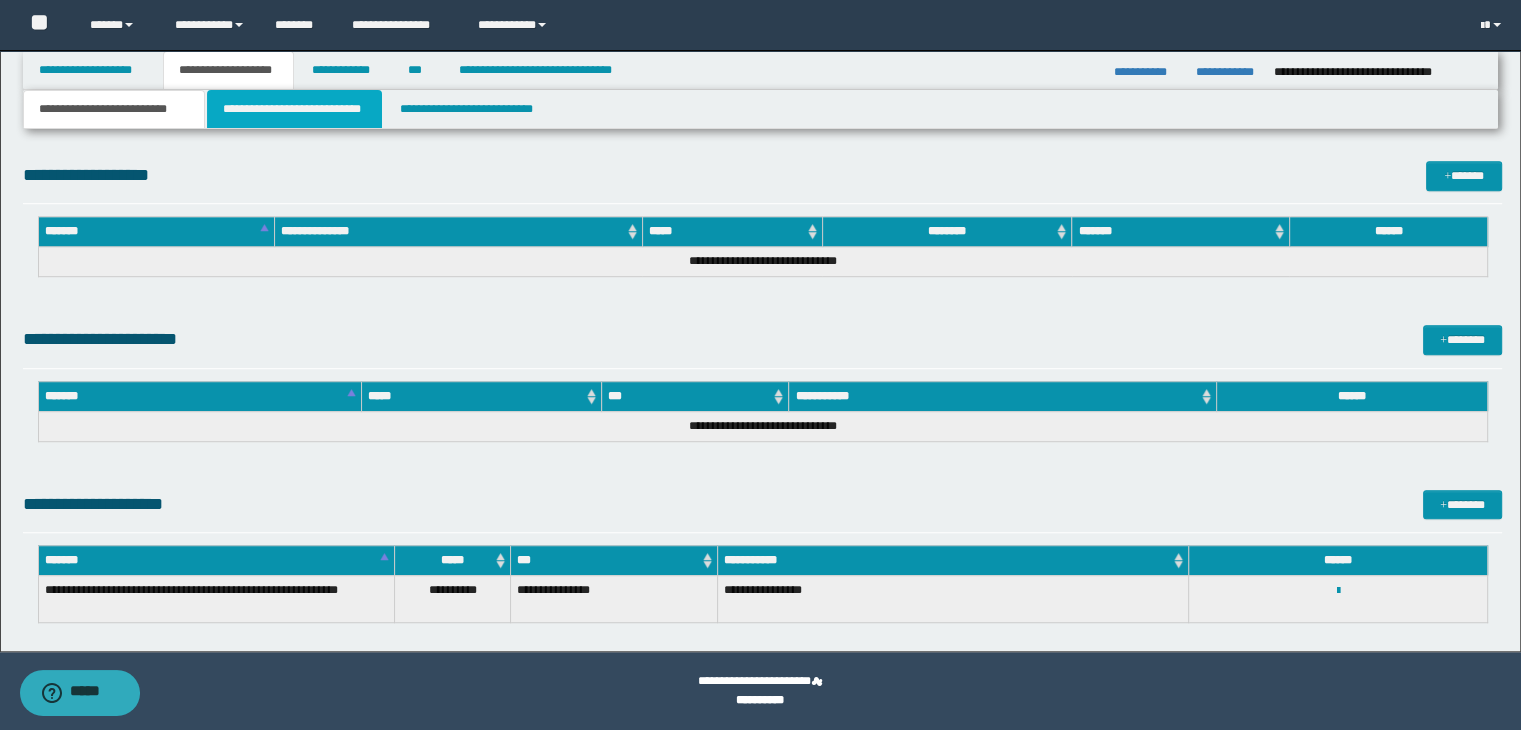 drag, startPoint x: 336, startPoint y: 115, endPoint x: 368, endPoint y: 173, distance: 66.24198 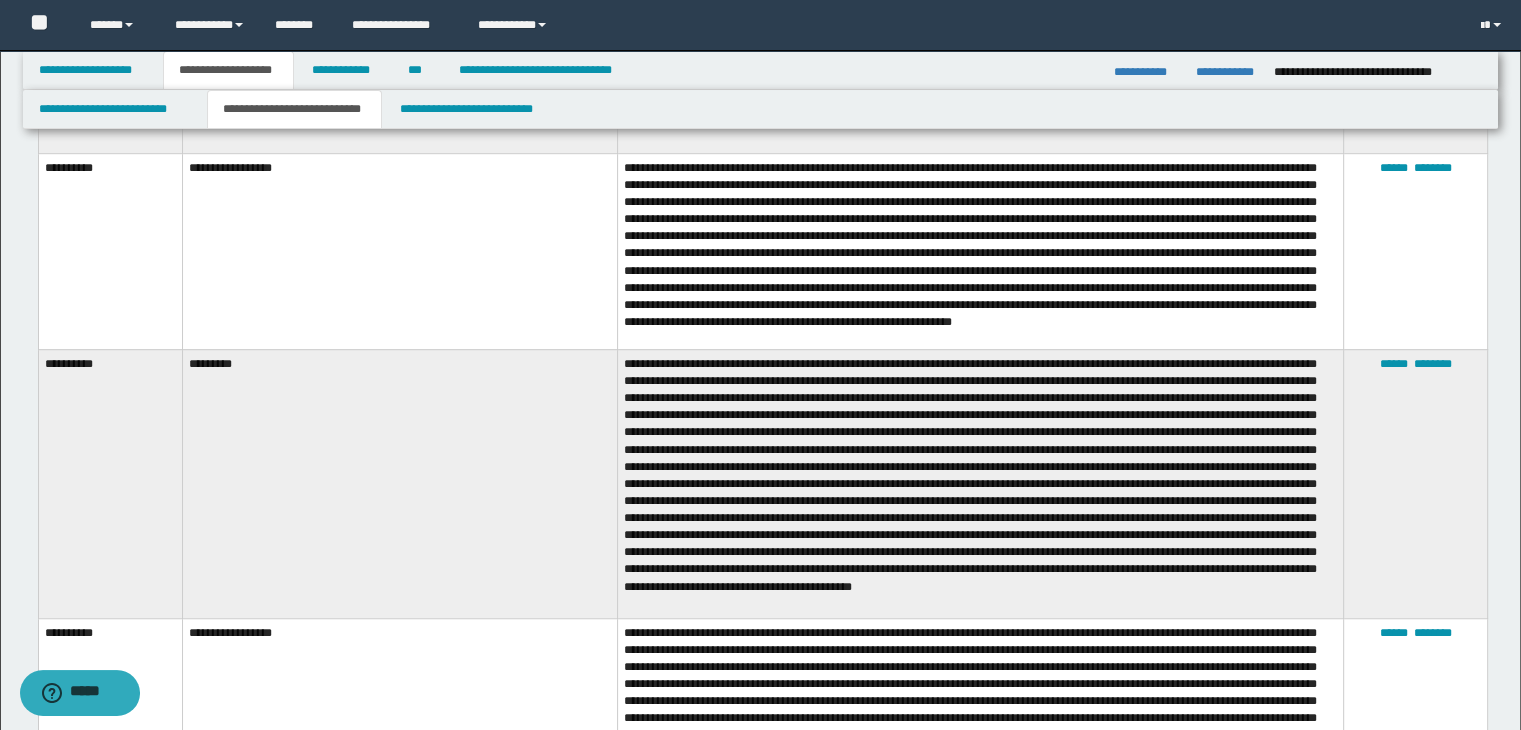 scroll, scrollTop: 769, scrollLeft: 0, axis: vertical 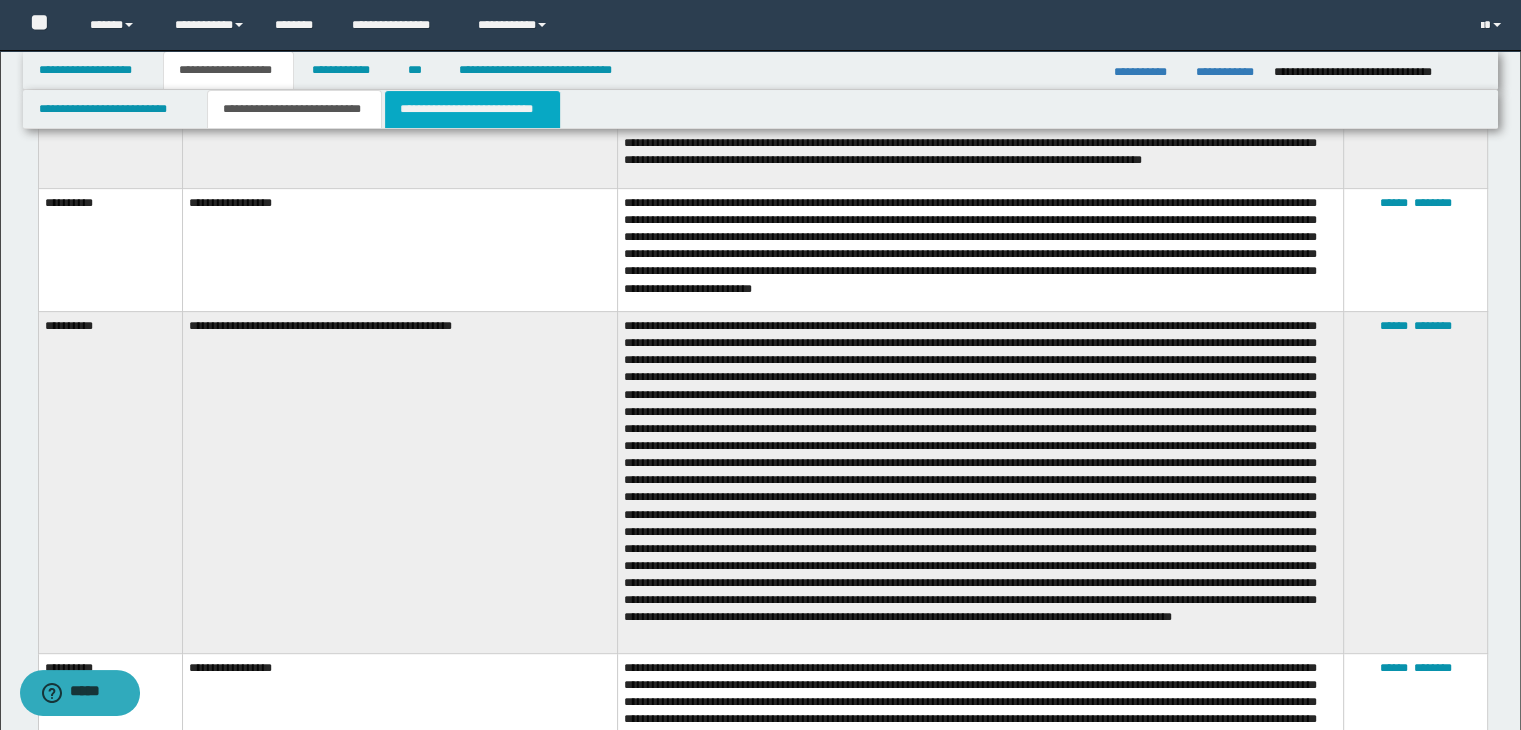 click on "**********" at bounding box center (472, 109) 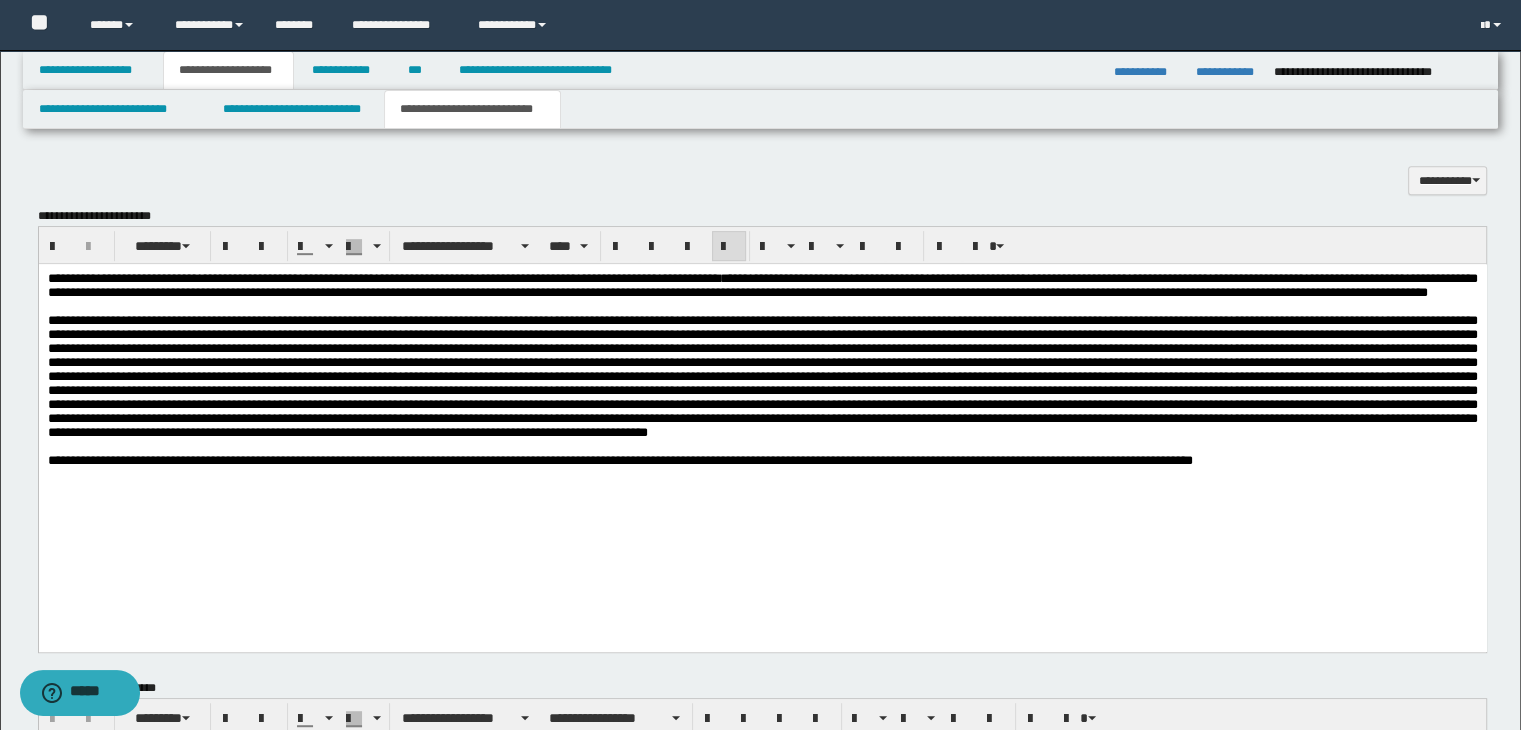 scroll, scrollTop: 969, scrollLeft: 0, axis: vertical 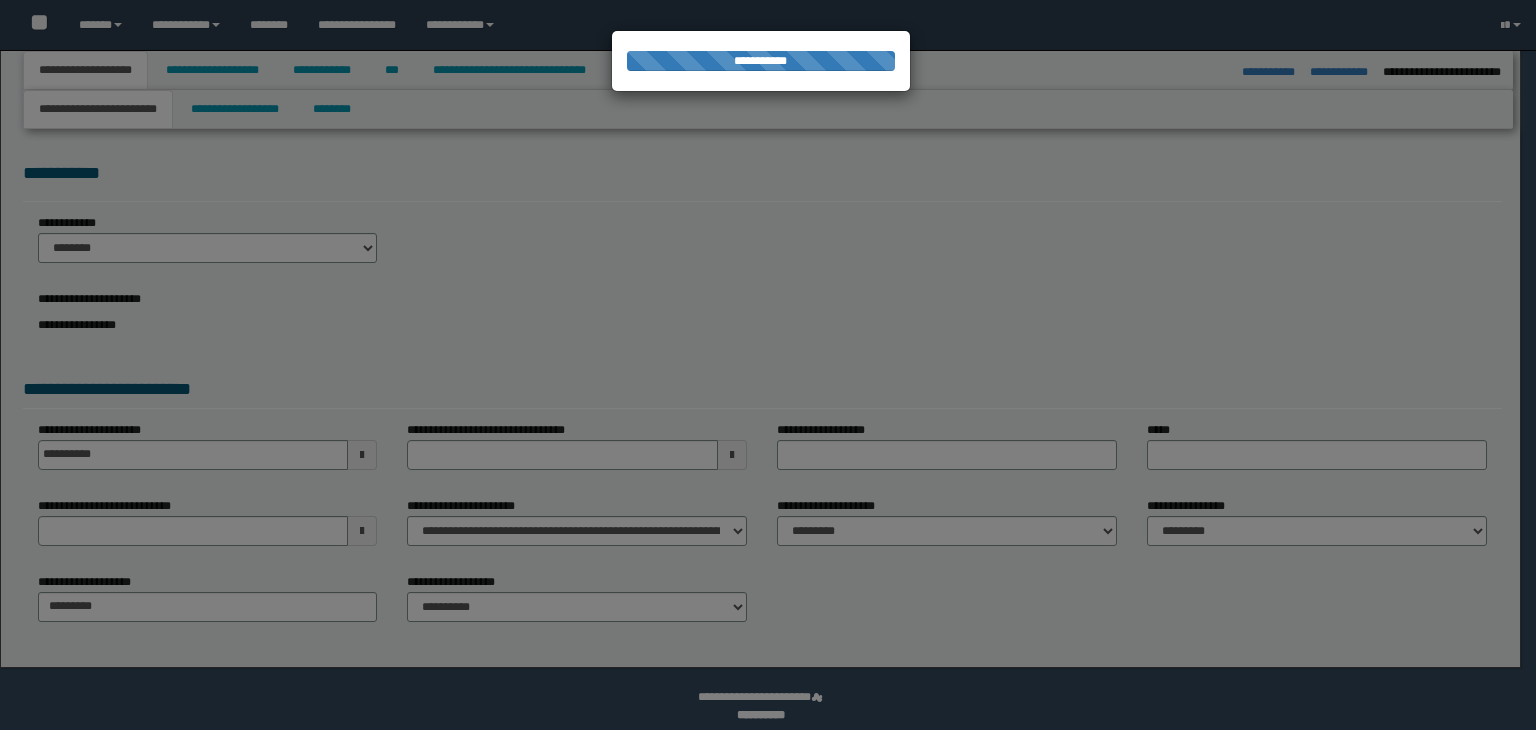 select on "*" 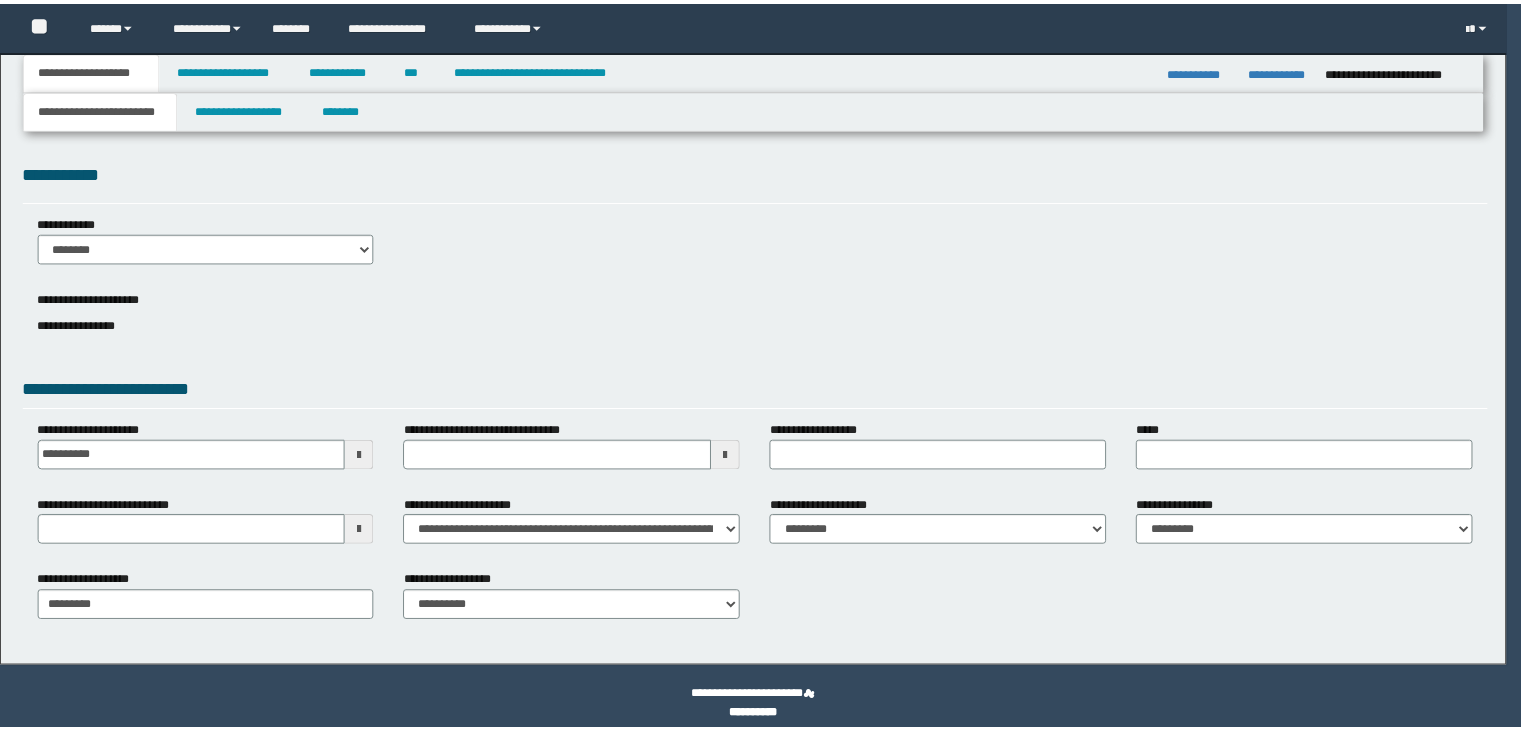 scroll, scrollTop: 0, scrollLeft: 0, axis: both 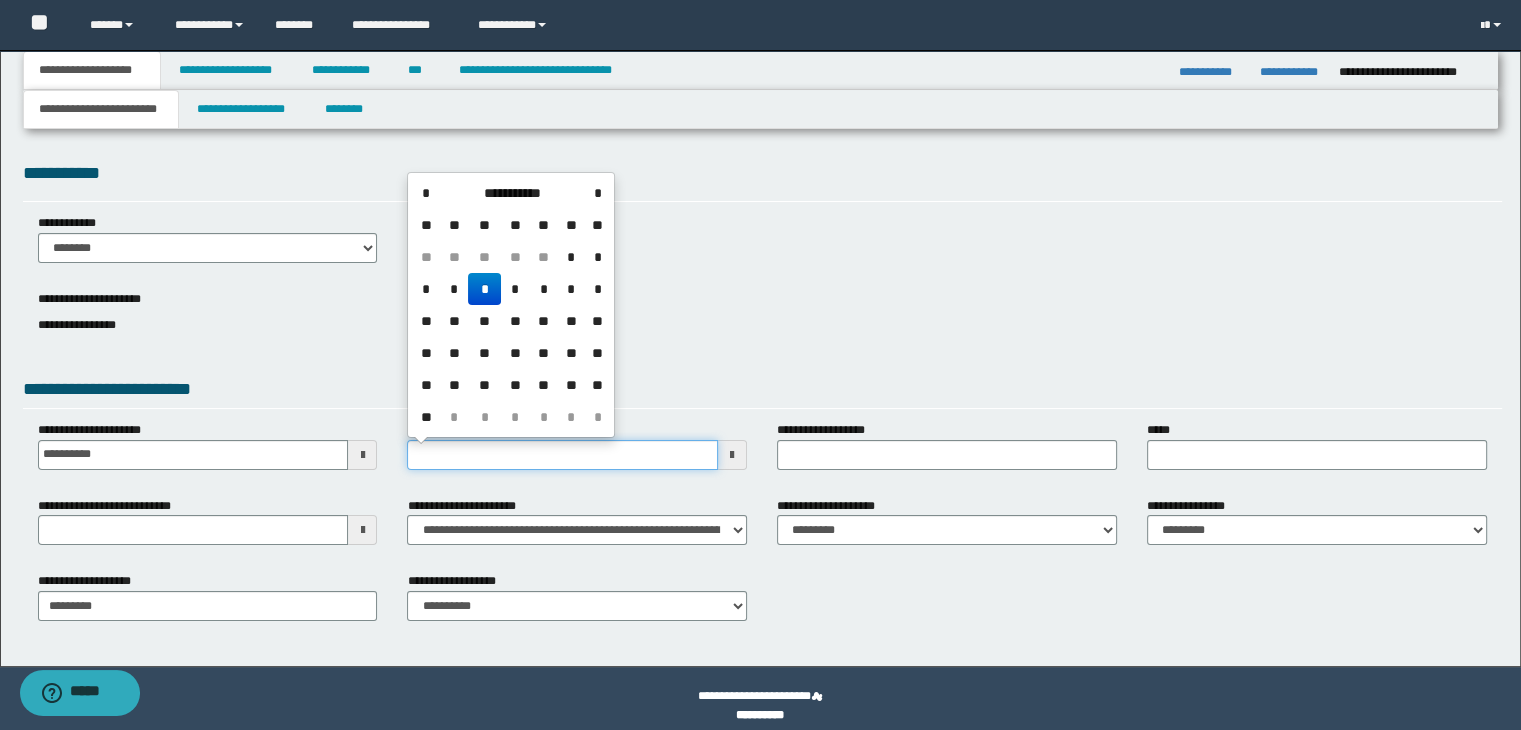 click on "**********" at bounding box center [562, 455] 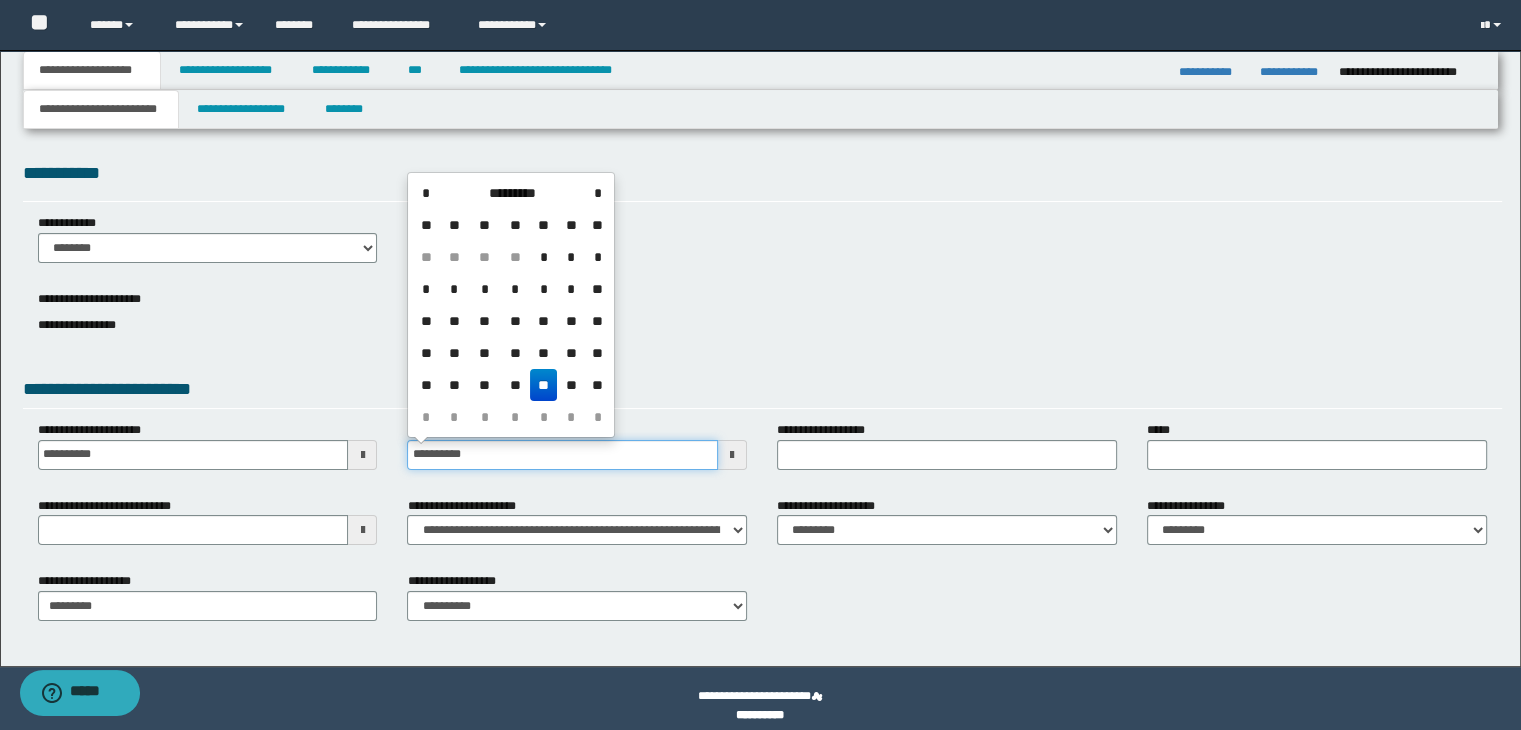 type on "**********" 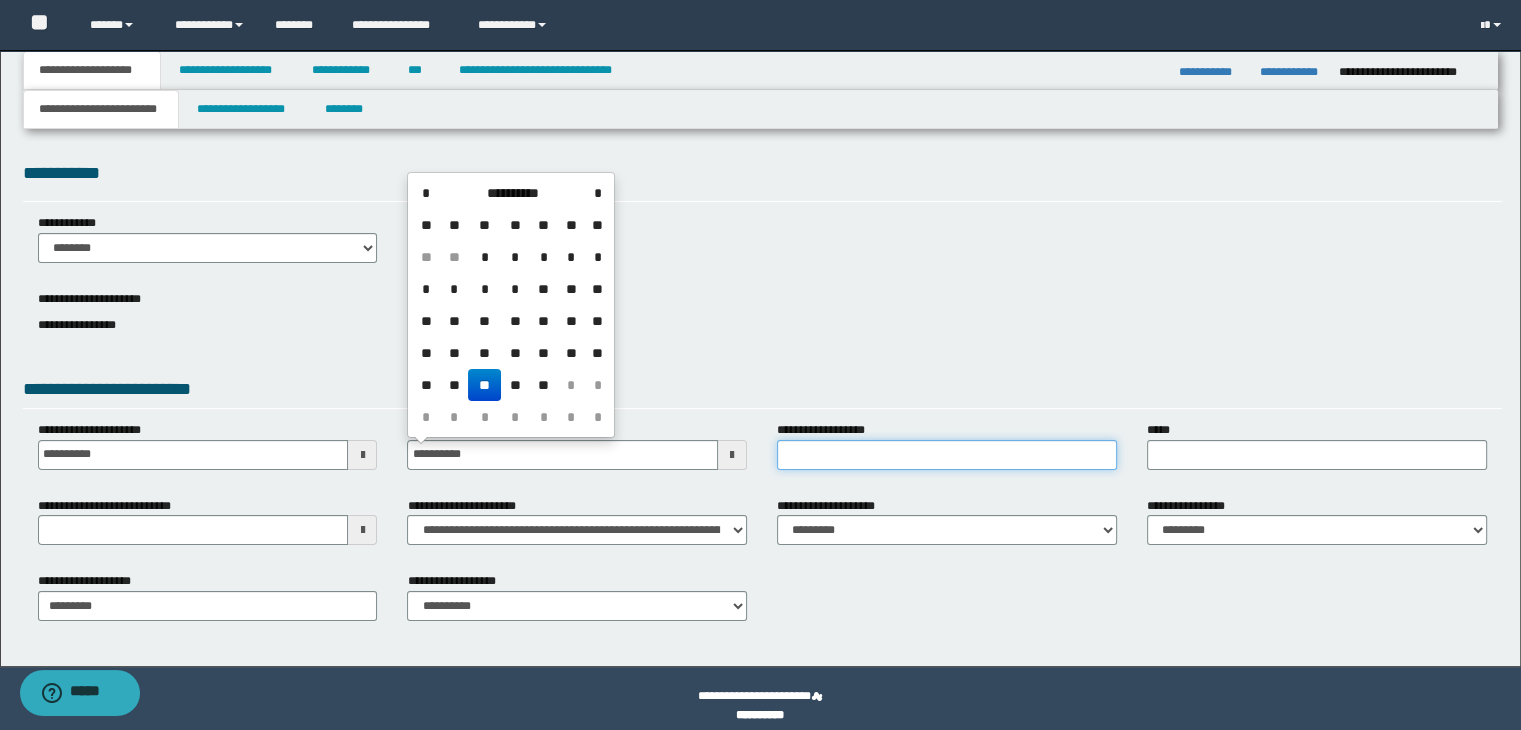 click on "**********" at bounding box center (947, 455) 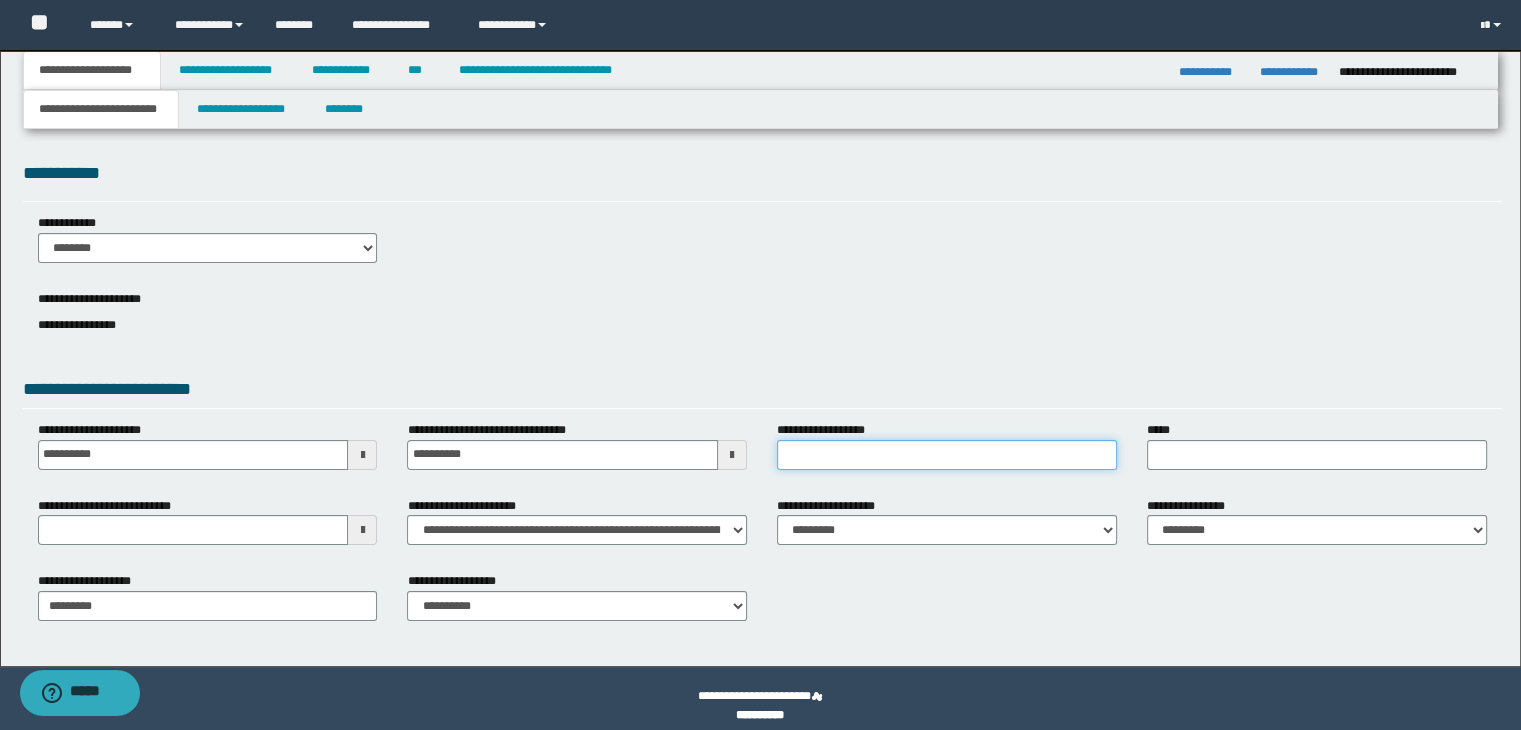 type on "**********" 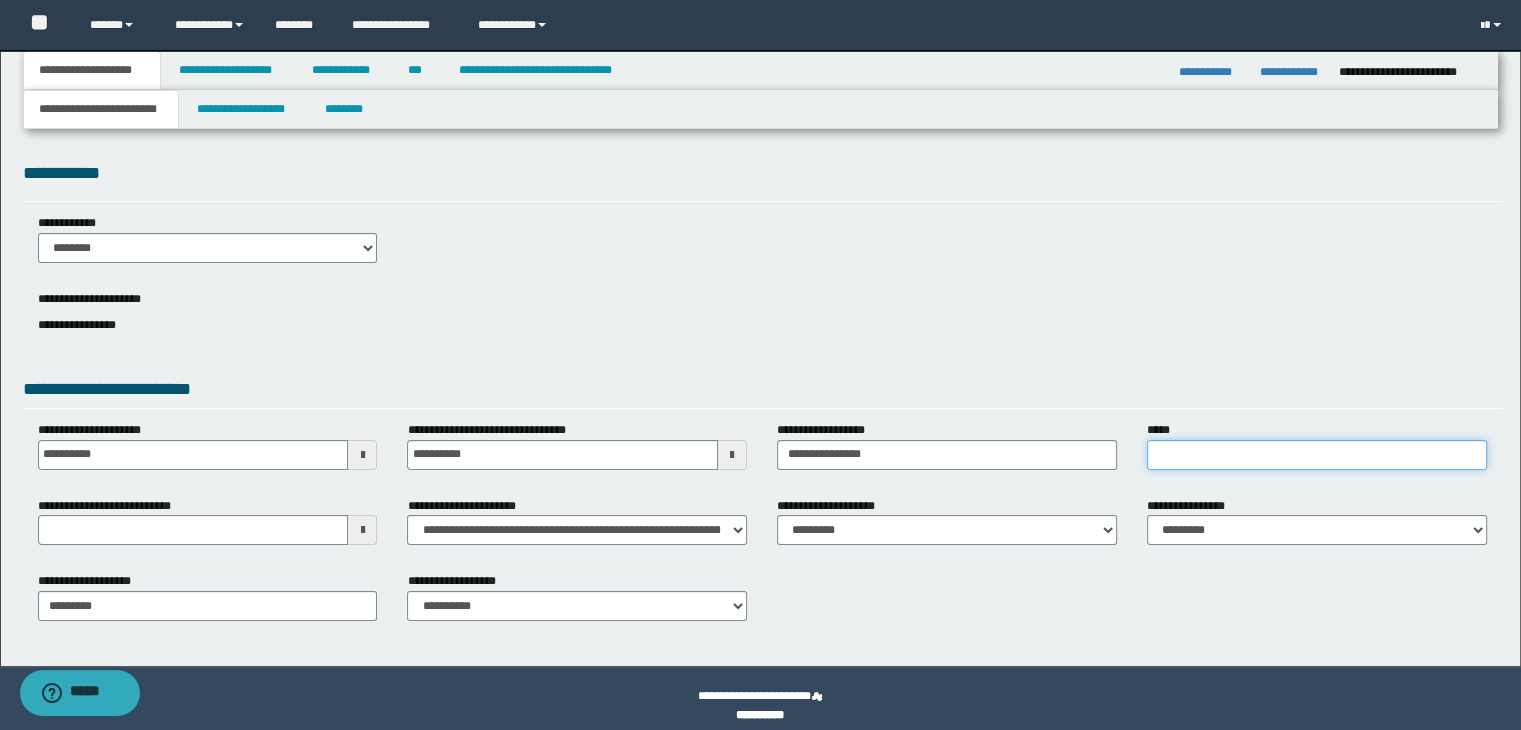click on "*****" at bounding box center [1317, 455] 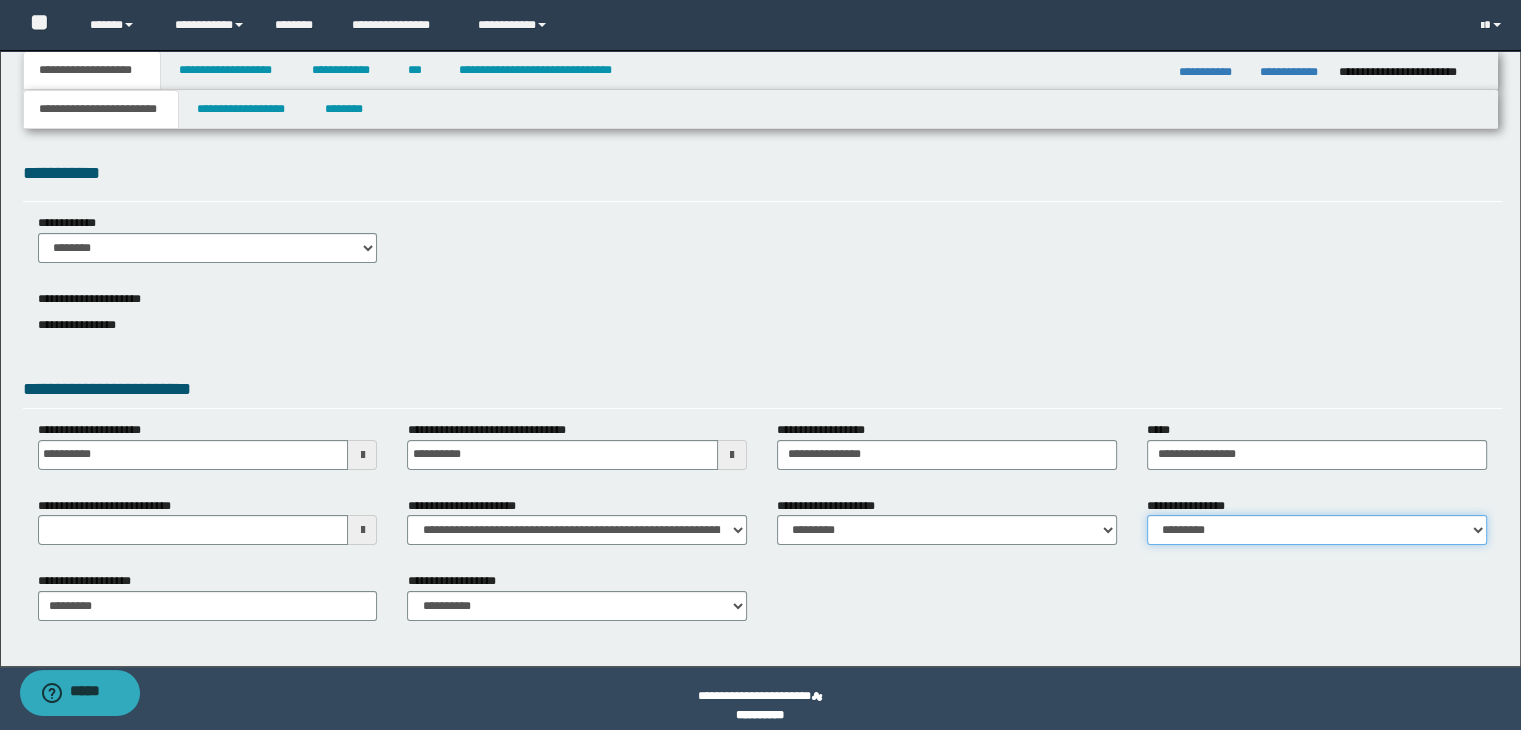 click on "**********" at bounding box center (1317, 530) 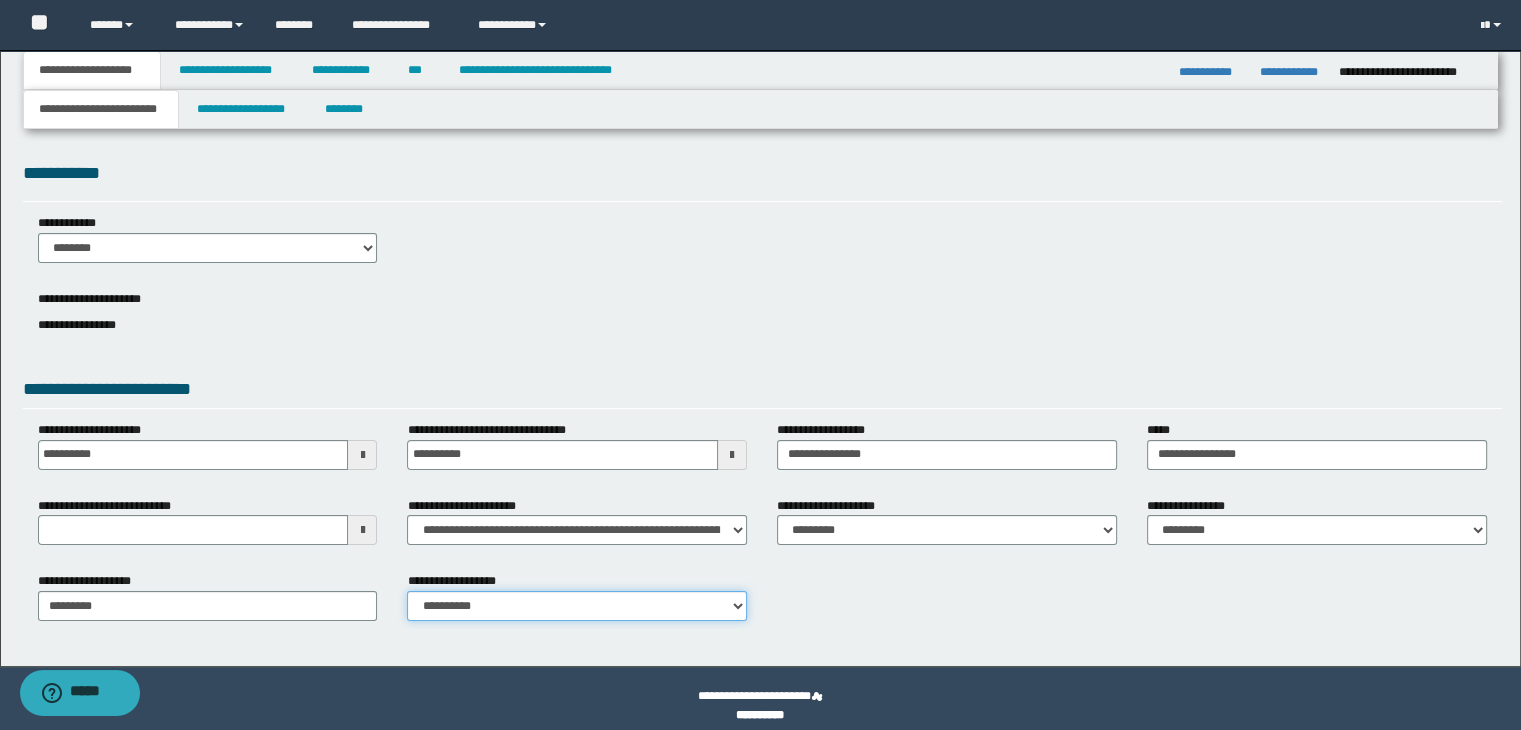 drag, startPoint x: 617, startPoint y: 609, endPoint x: 504, endPoint y: 625, distance: 114.12712 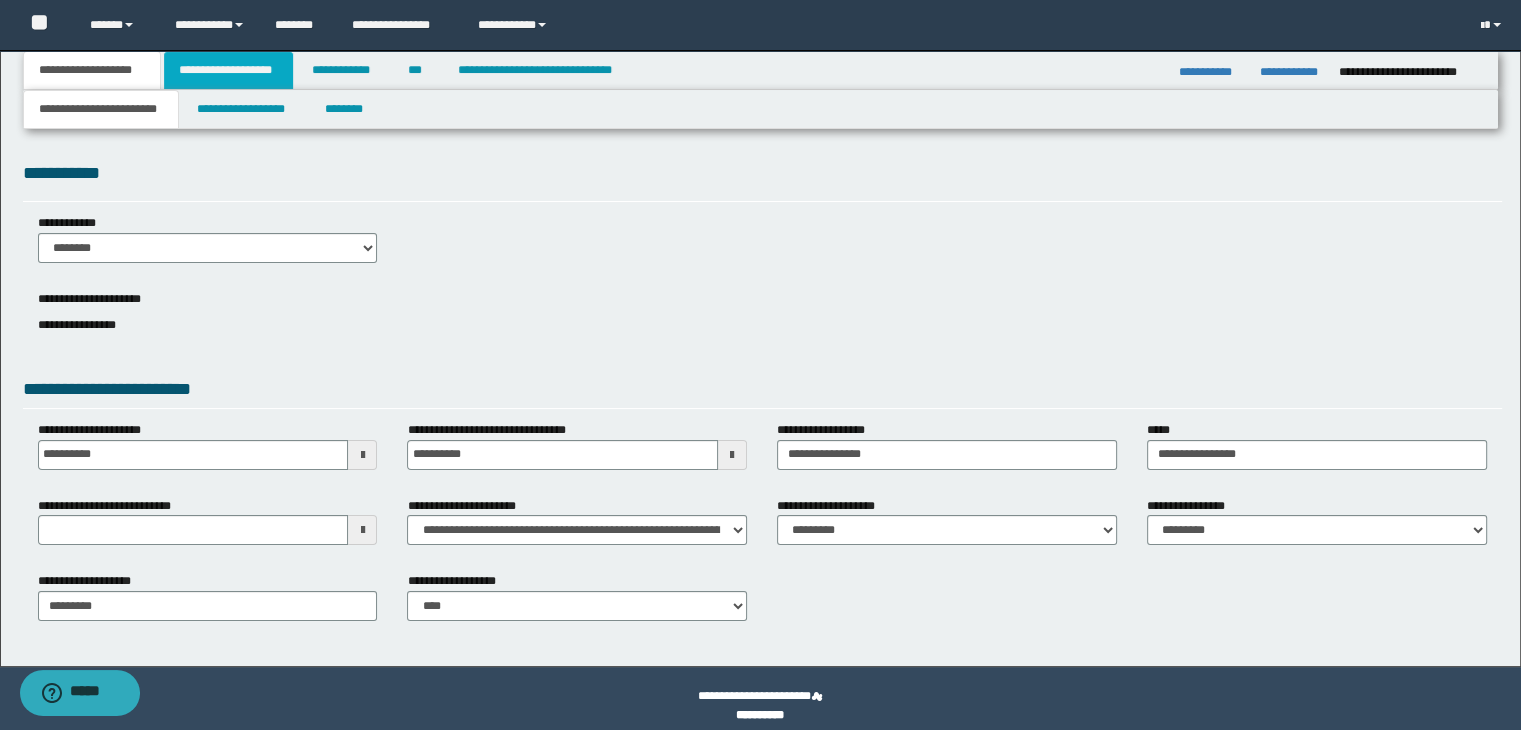 click on "**********" at bounding box center (228, 70) 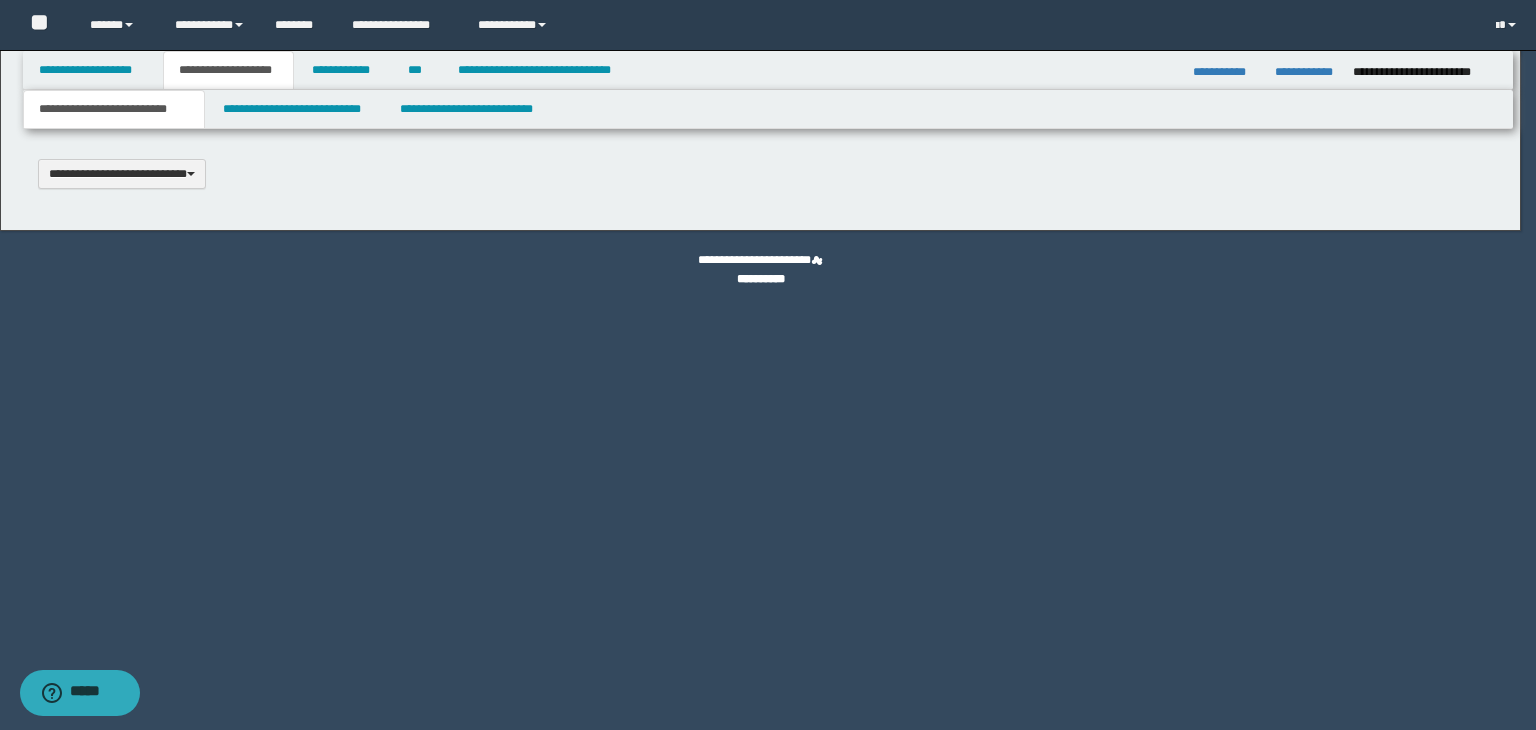 type 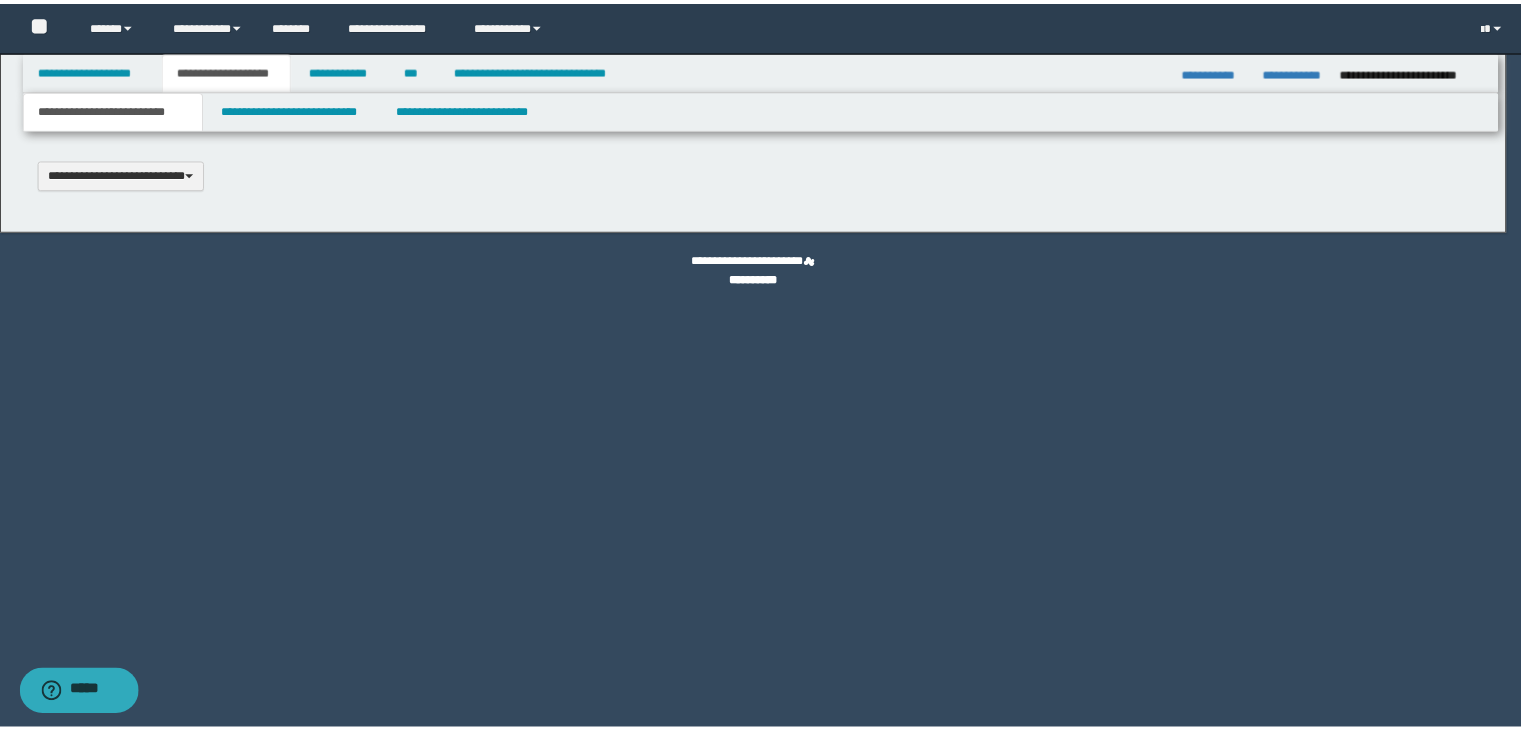 scroll, scrollTop: 0, scrollLeft: 0, axis: both 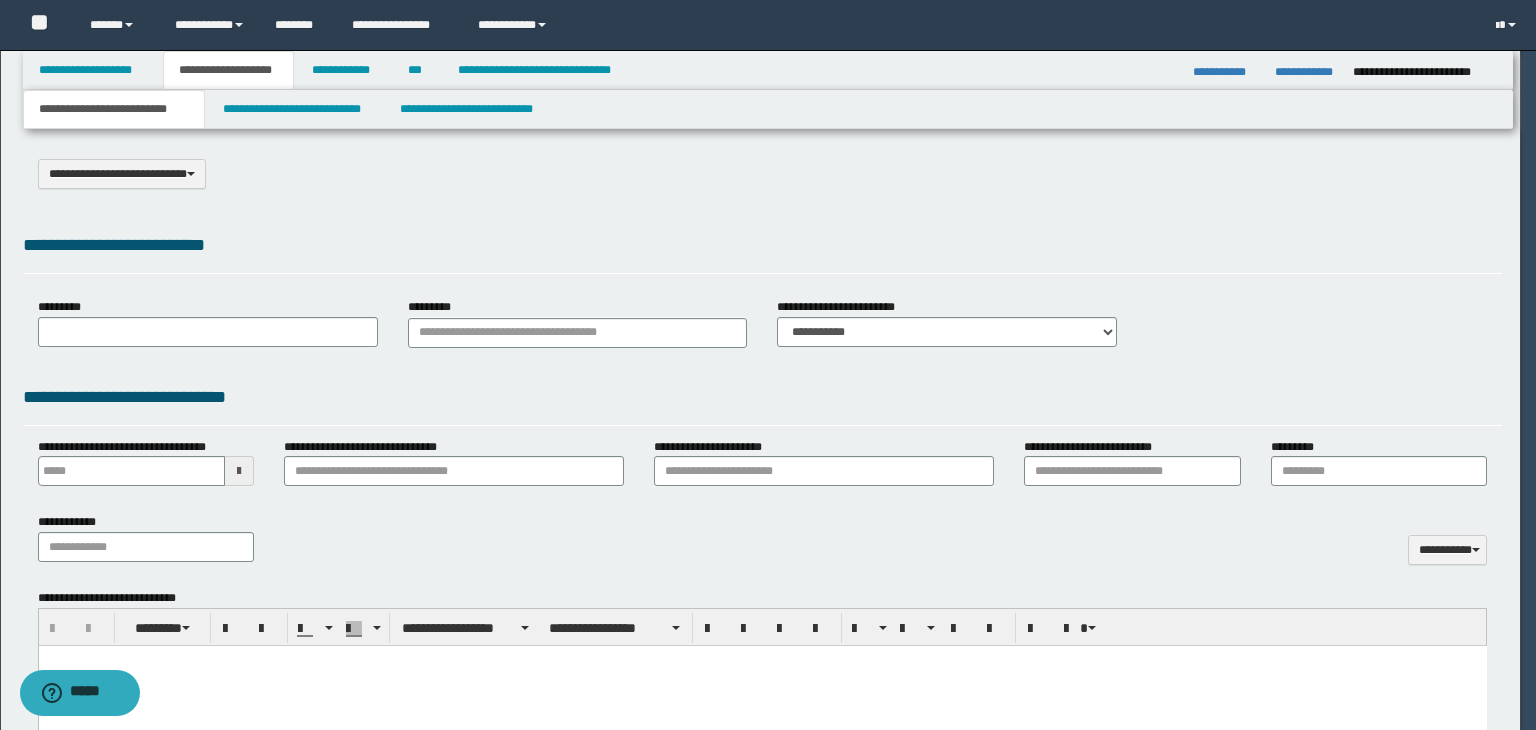 type on "**********" 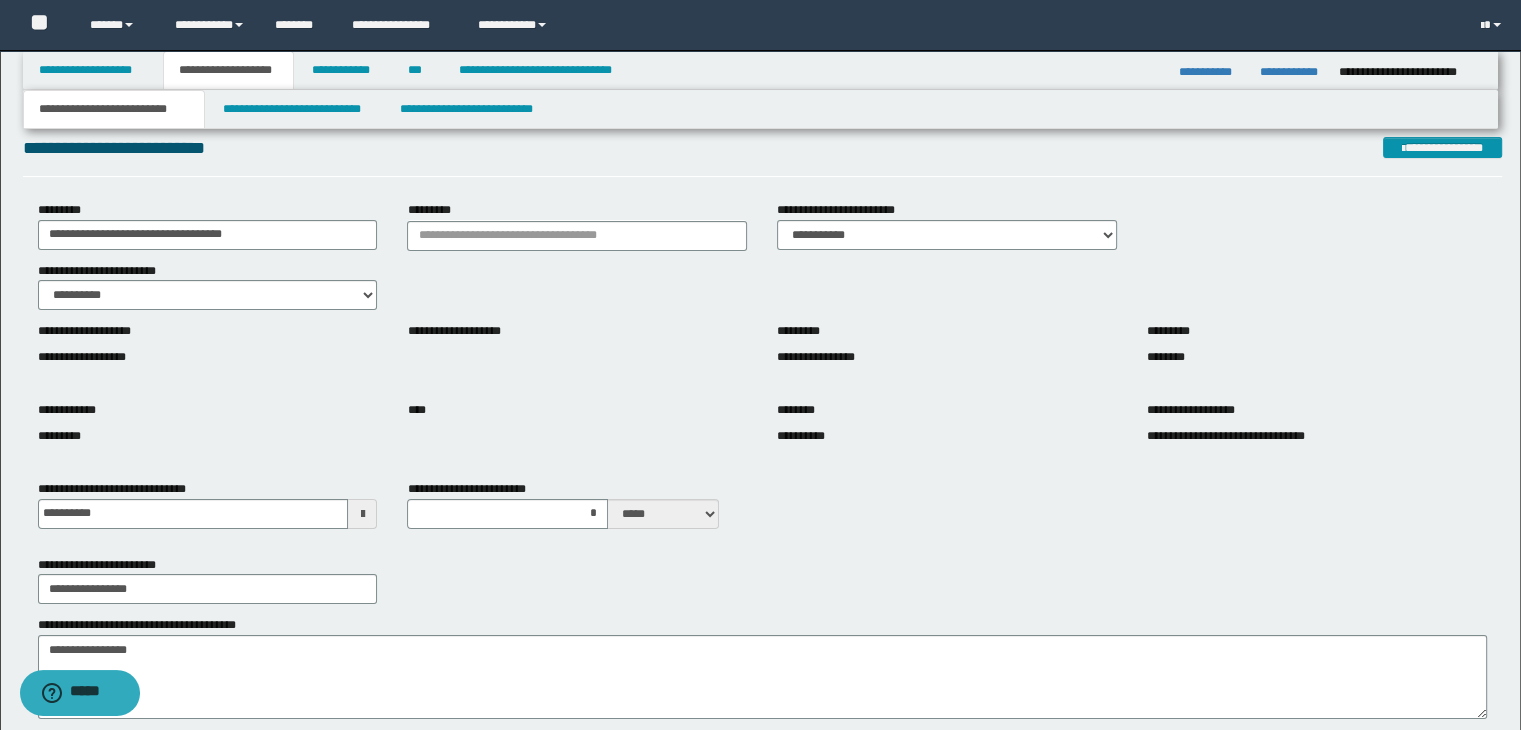 scroll, scrollTop: 100, scrollLeft: 0, axis: vertical 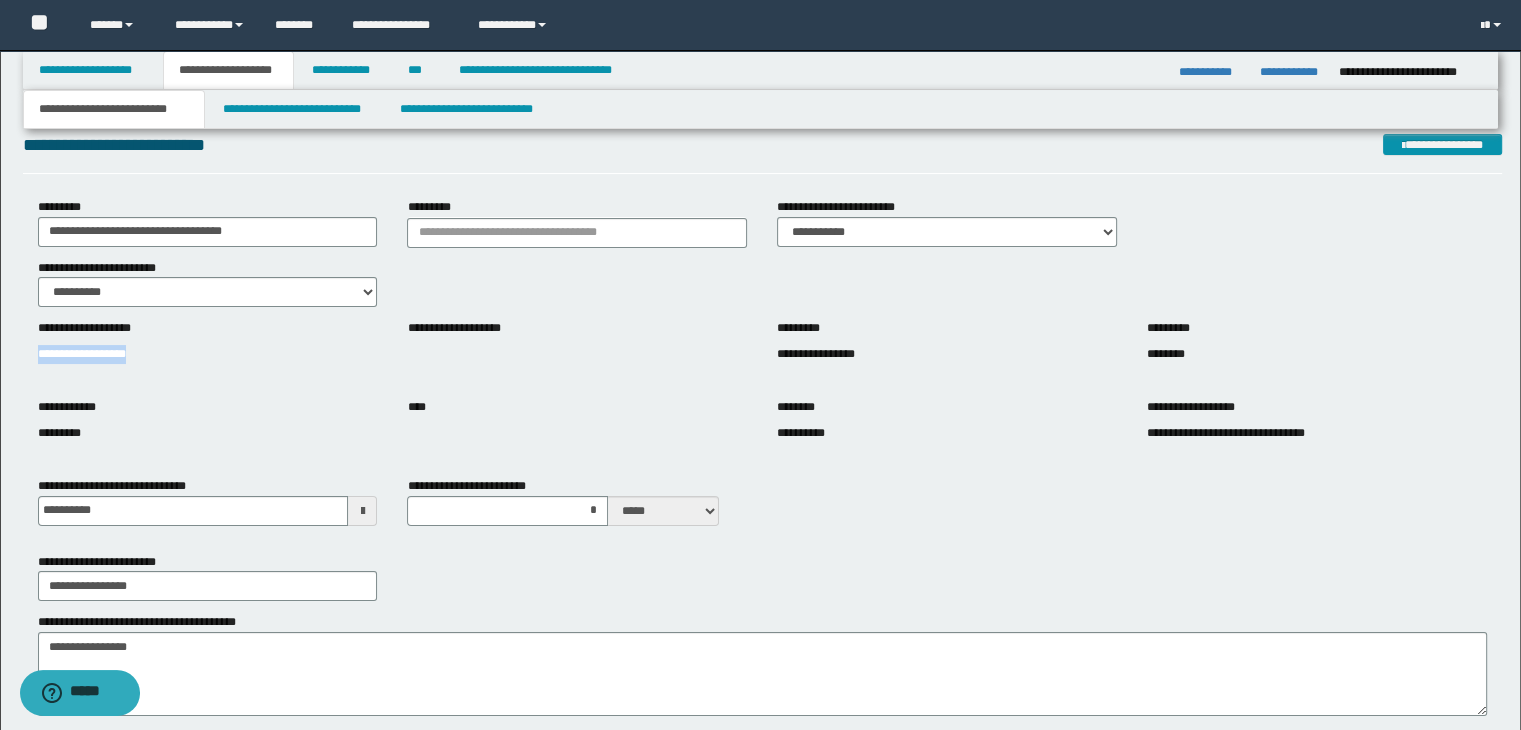 drag, startPoint x: 166, startPoint y: 349, endPoint x: 36, endPoint y: 360, distance: 130.46455 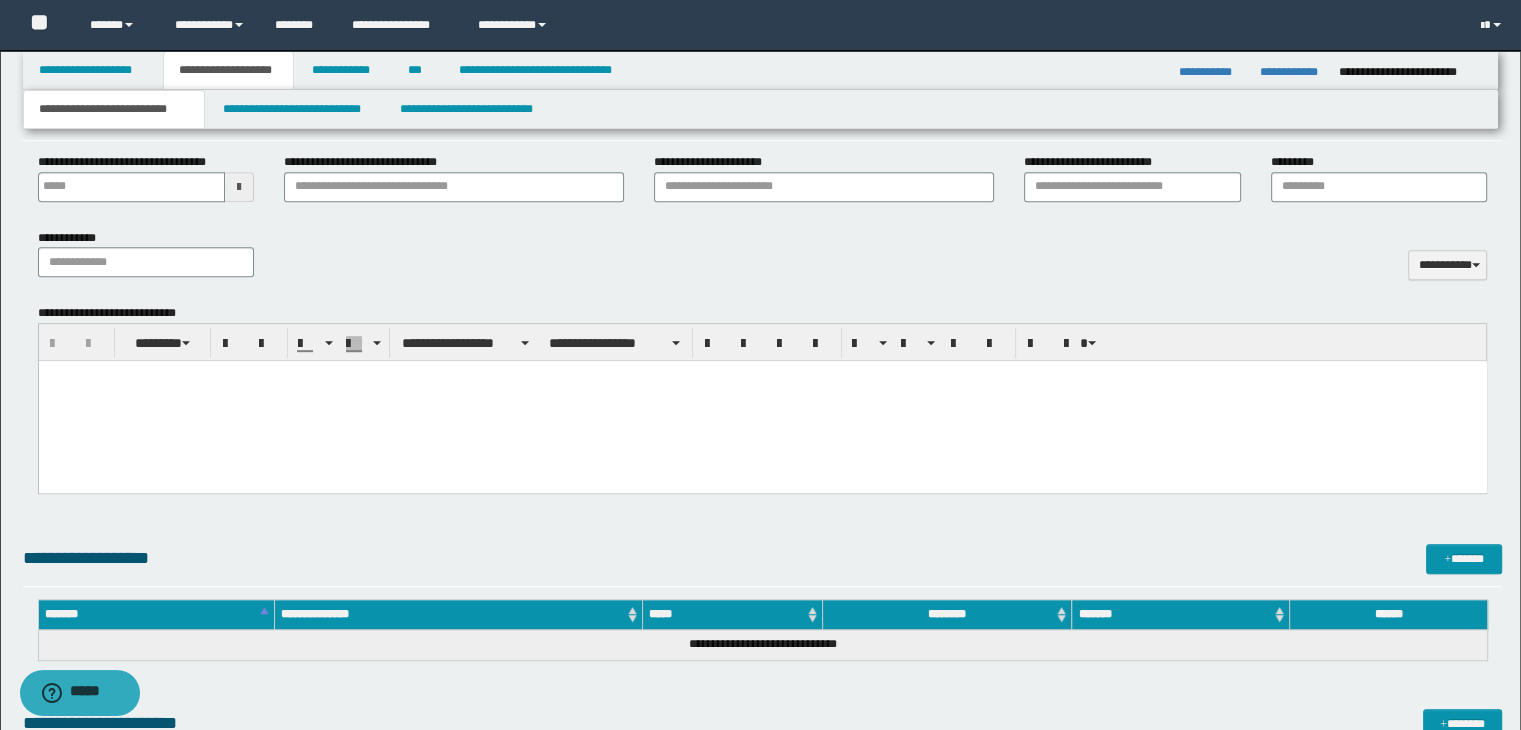 scroll, scrollTop: 1200, scrollLeft: 0, axis: vertical 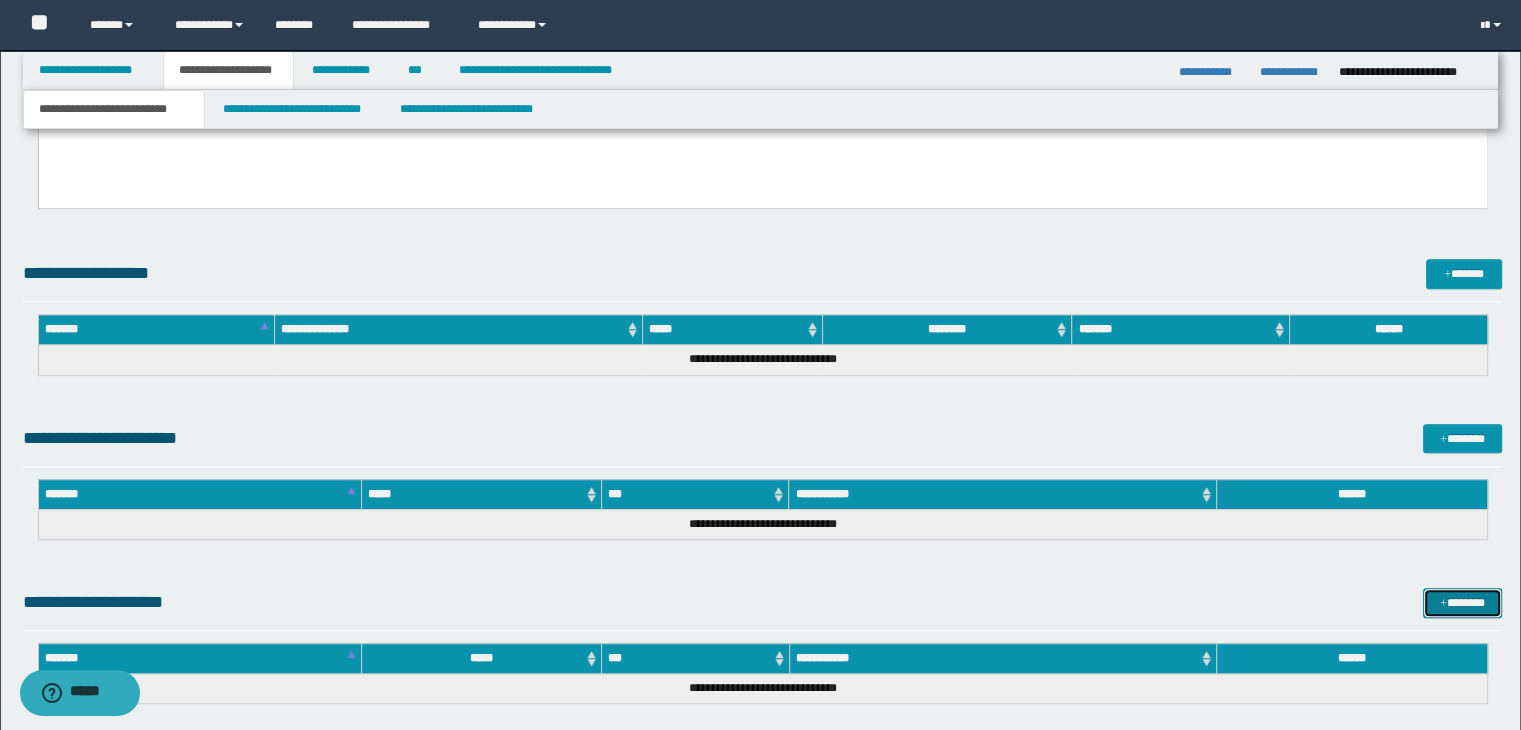 drag, startPoint x: 1468, startPoint y: 594, endPoint x: 1461, endPoint y: 577, distance: 18.384777 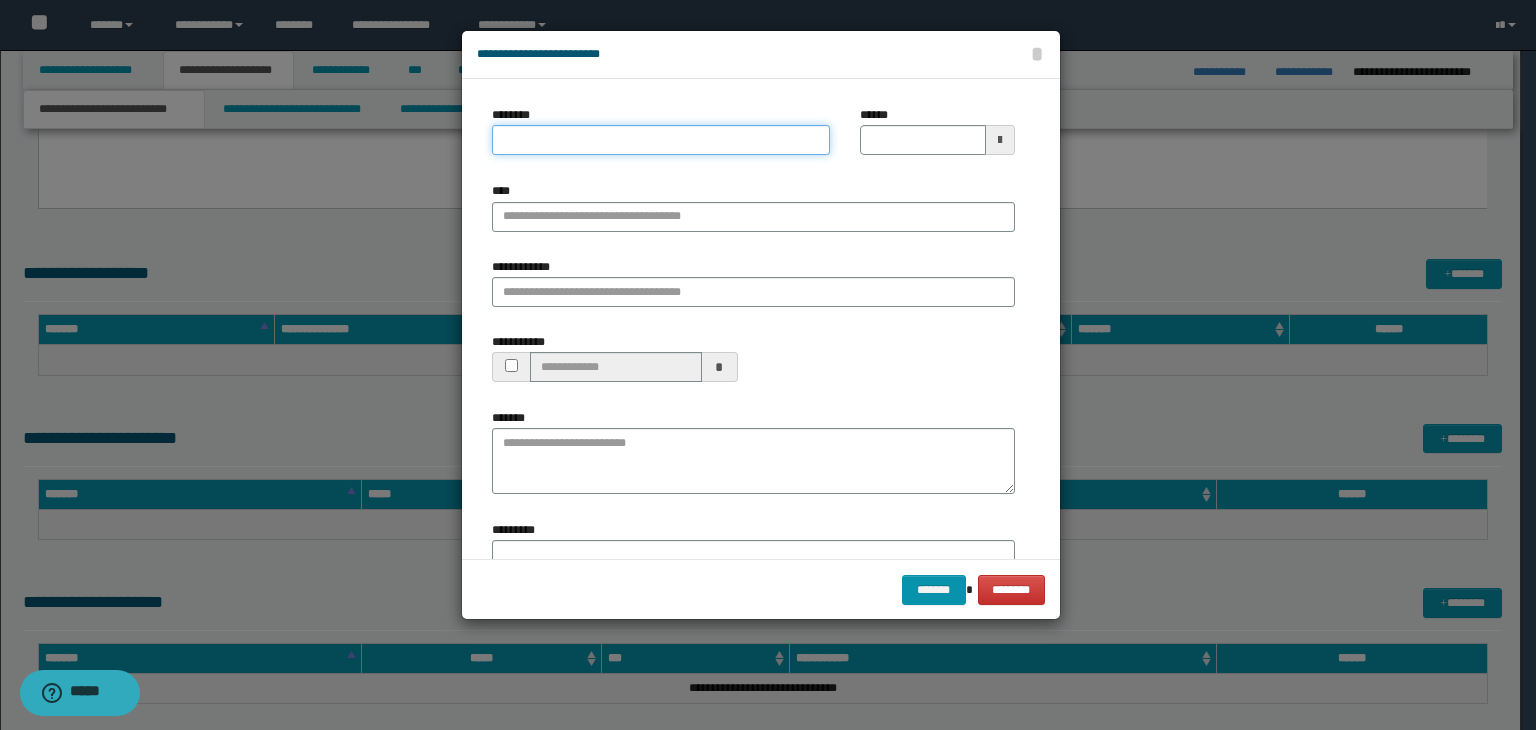 drag, startPoint x: 744, startPoint y: 131, endPoint x: 744, endPoint y: 142, distance: 11 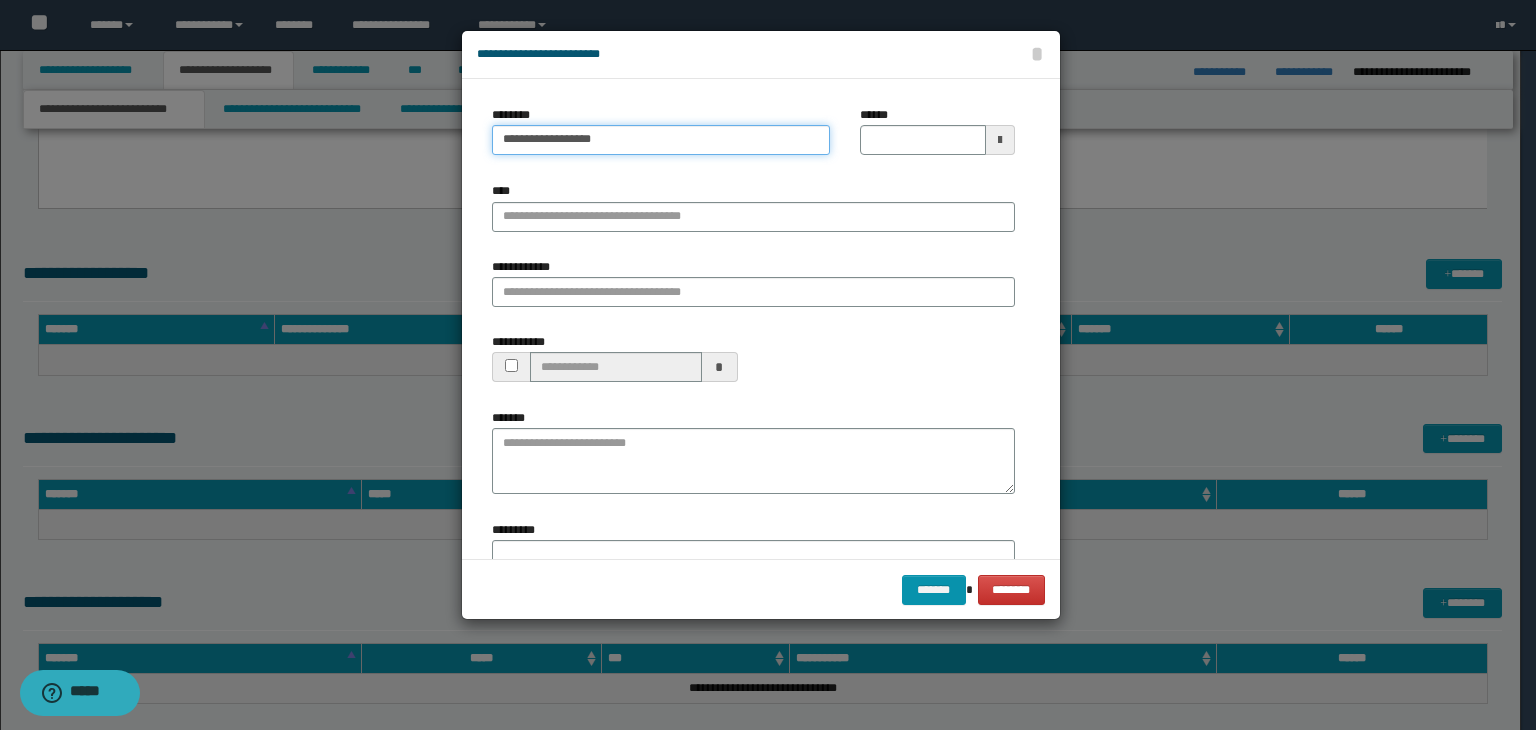 type on "**********" 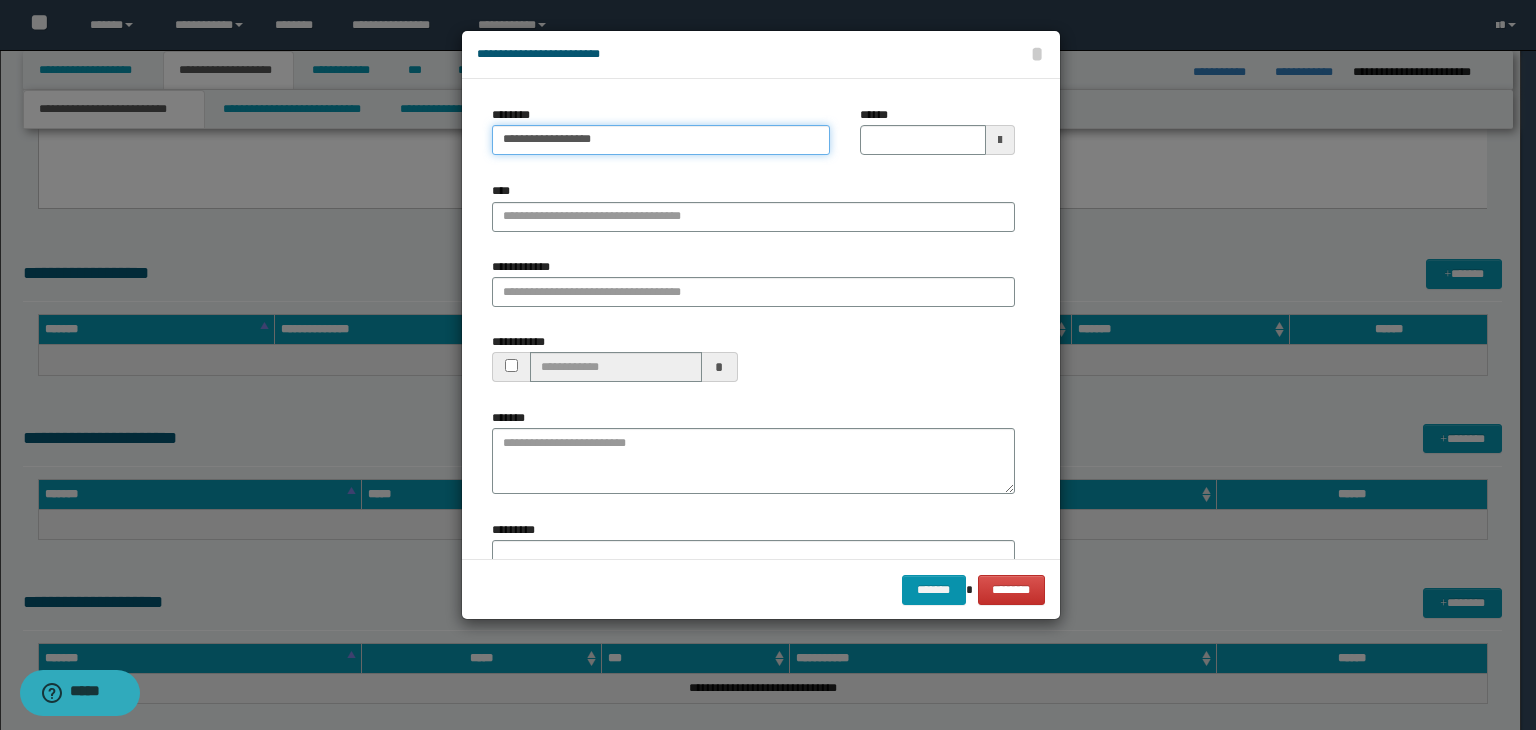 drag, startPoint x: 804, startPoint y: 151, endPoint x: 824, endPoint y: 148, distance: 20.22375 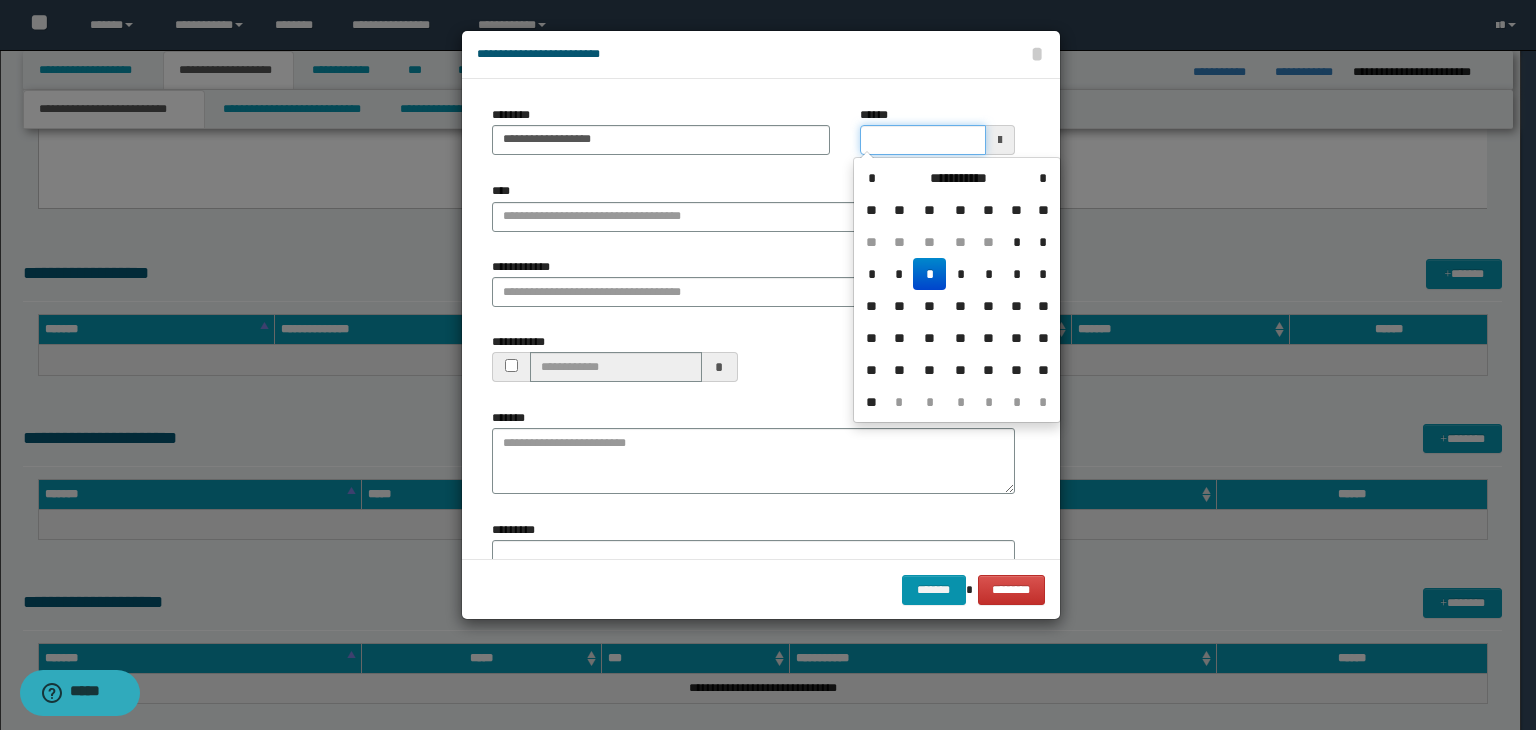 click on "******" at bounding box center (922, 140) 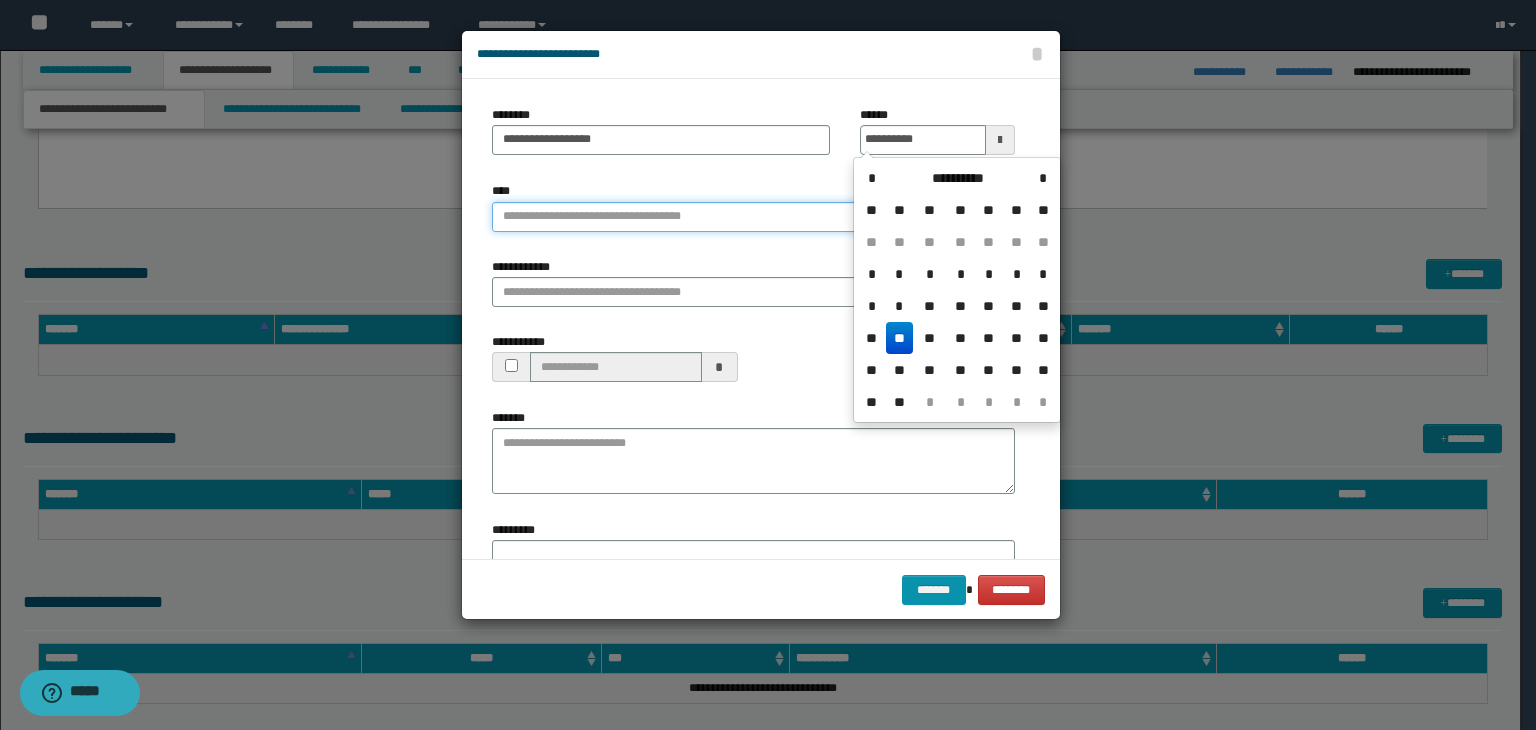type on "**********" 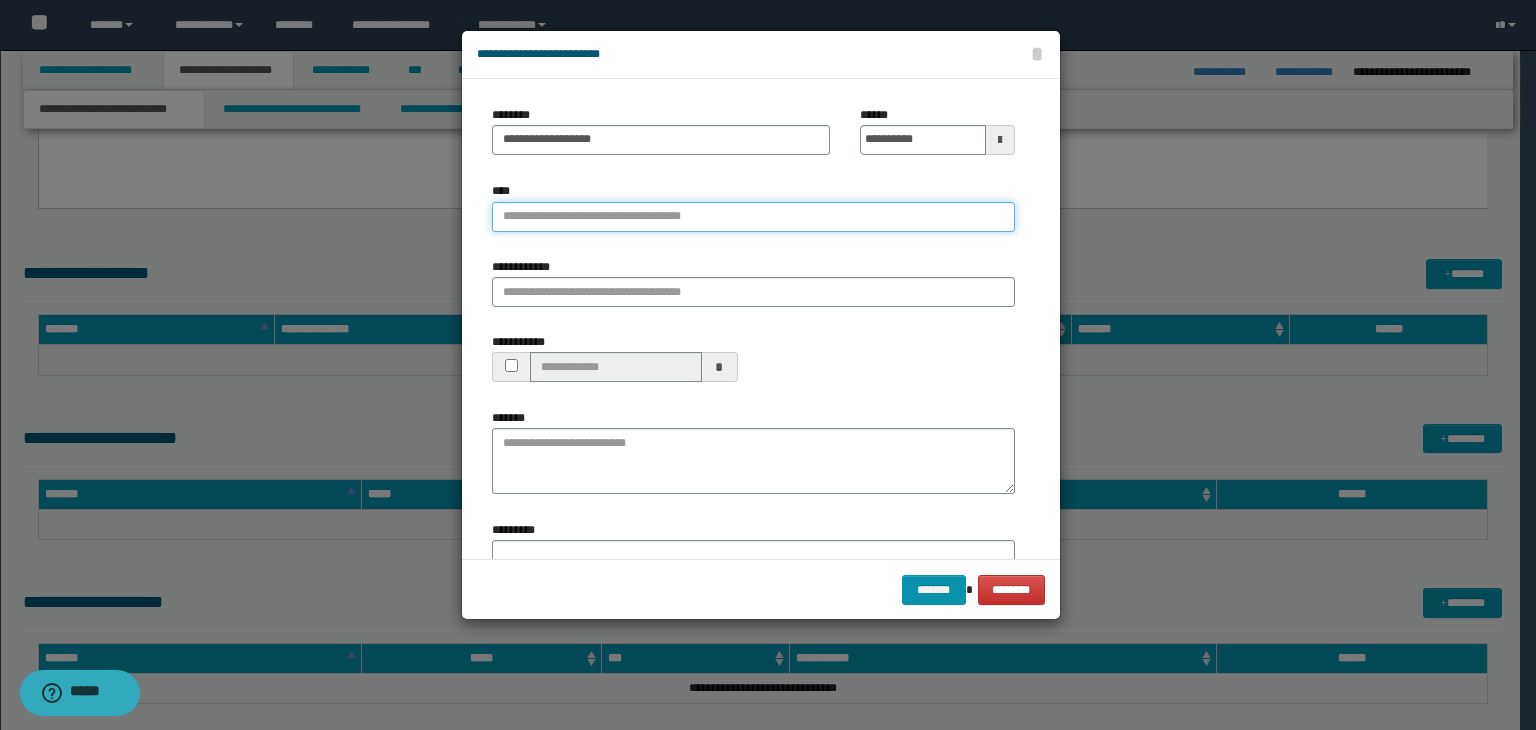 click on "****" at bounding box center (753, 217) 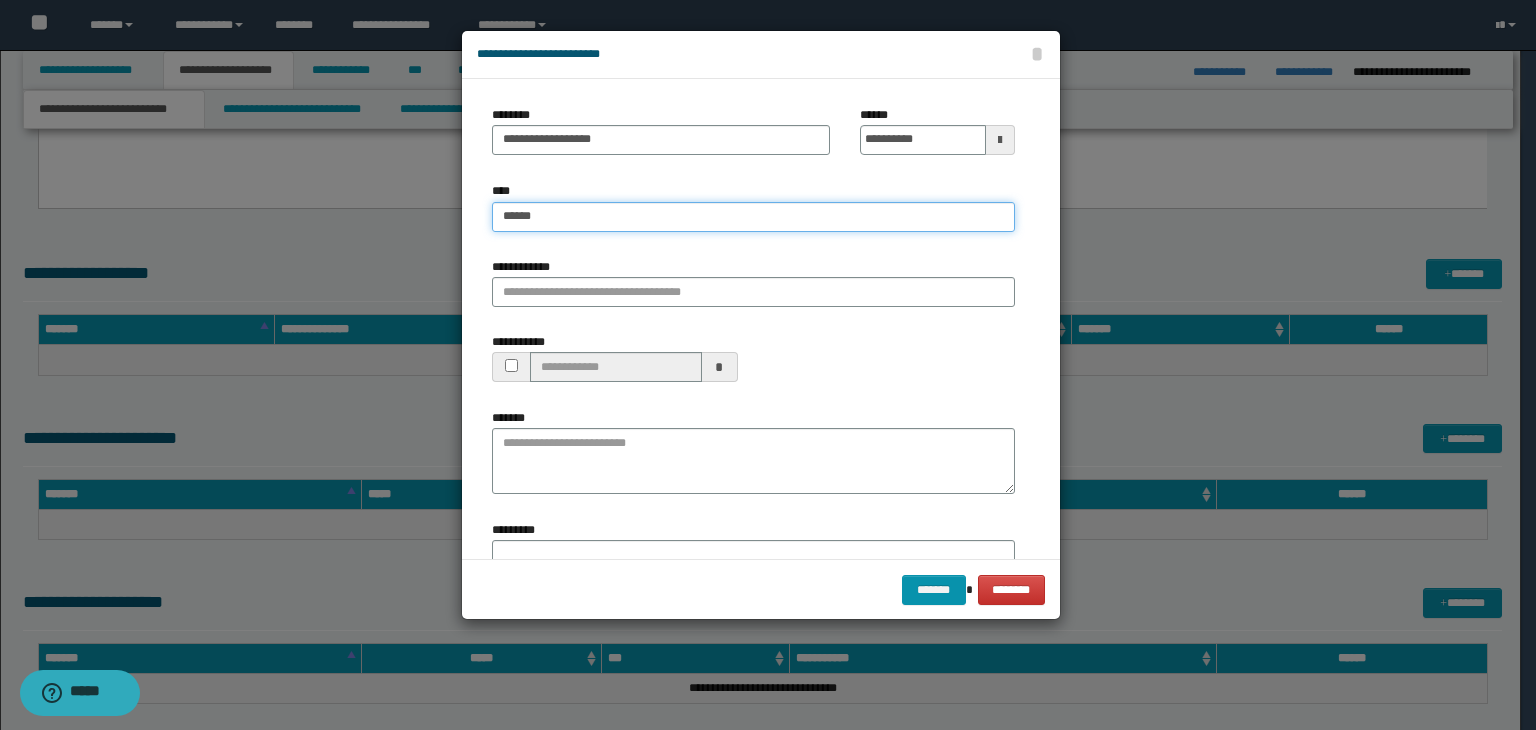type on "*******" 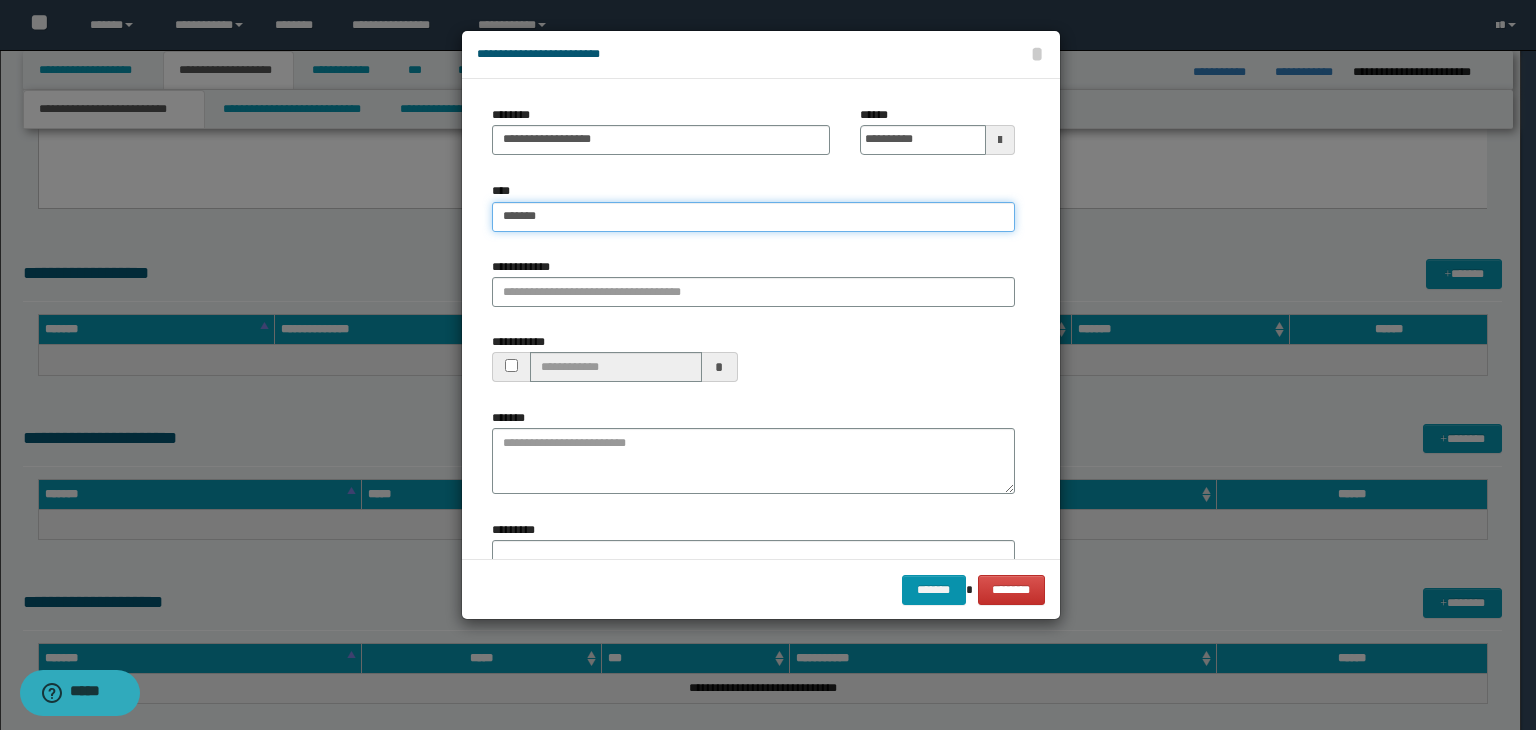 type on "*******" 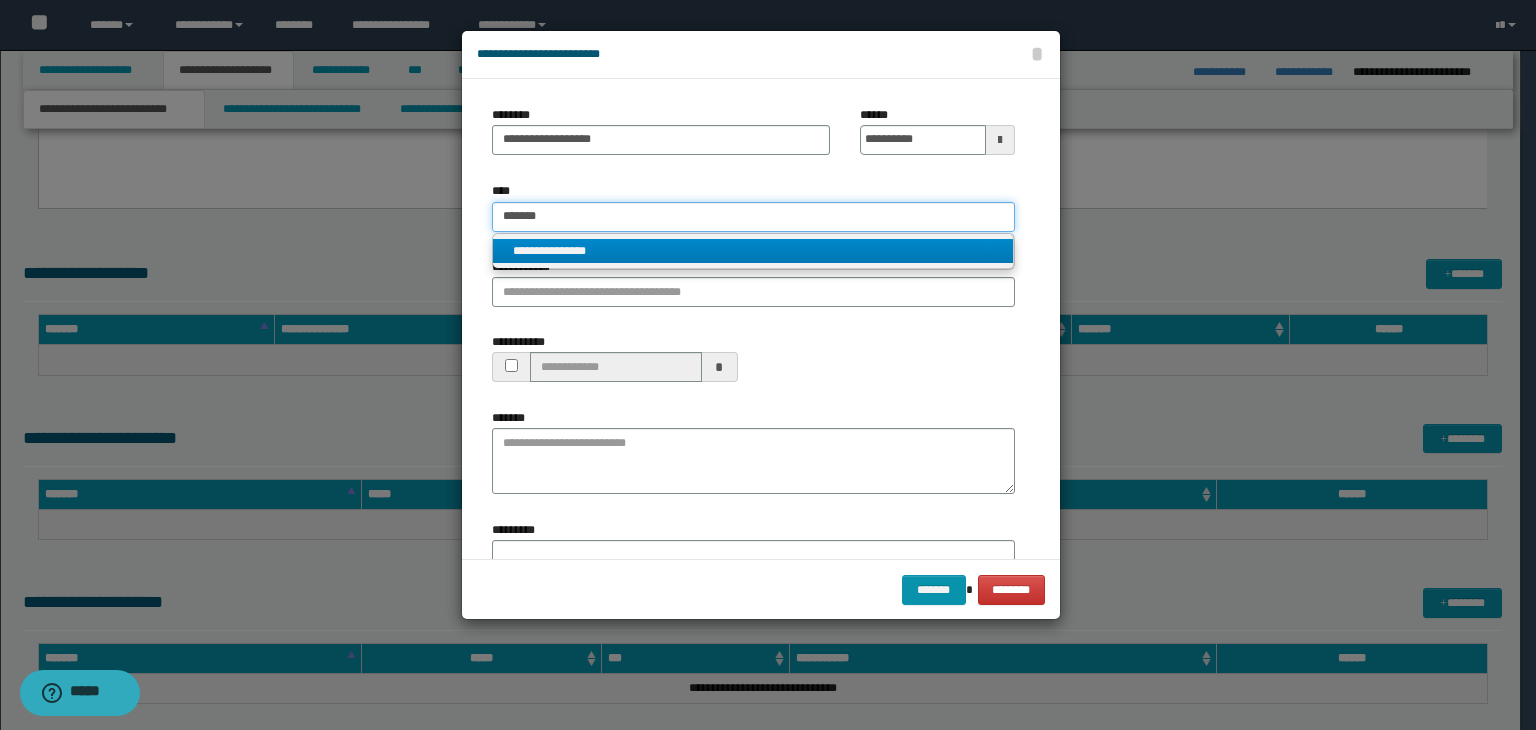 type on "*******" 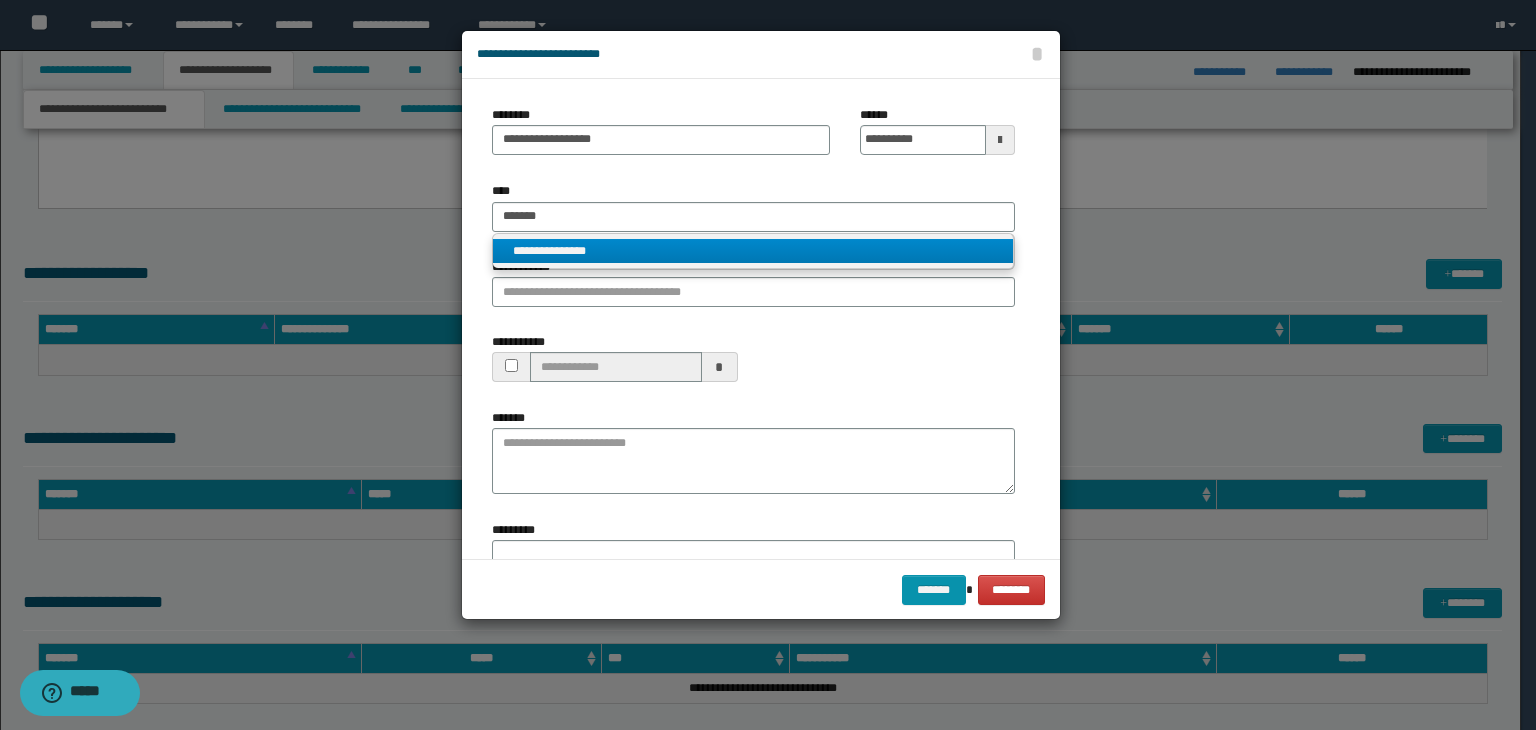 click on "**********" at bounding box center (753, 251) 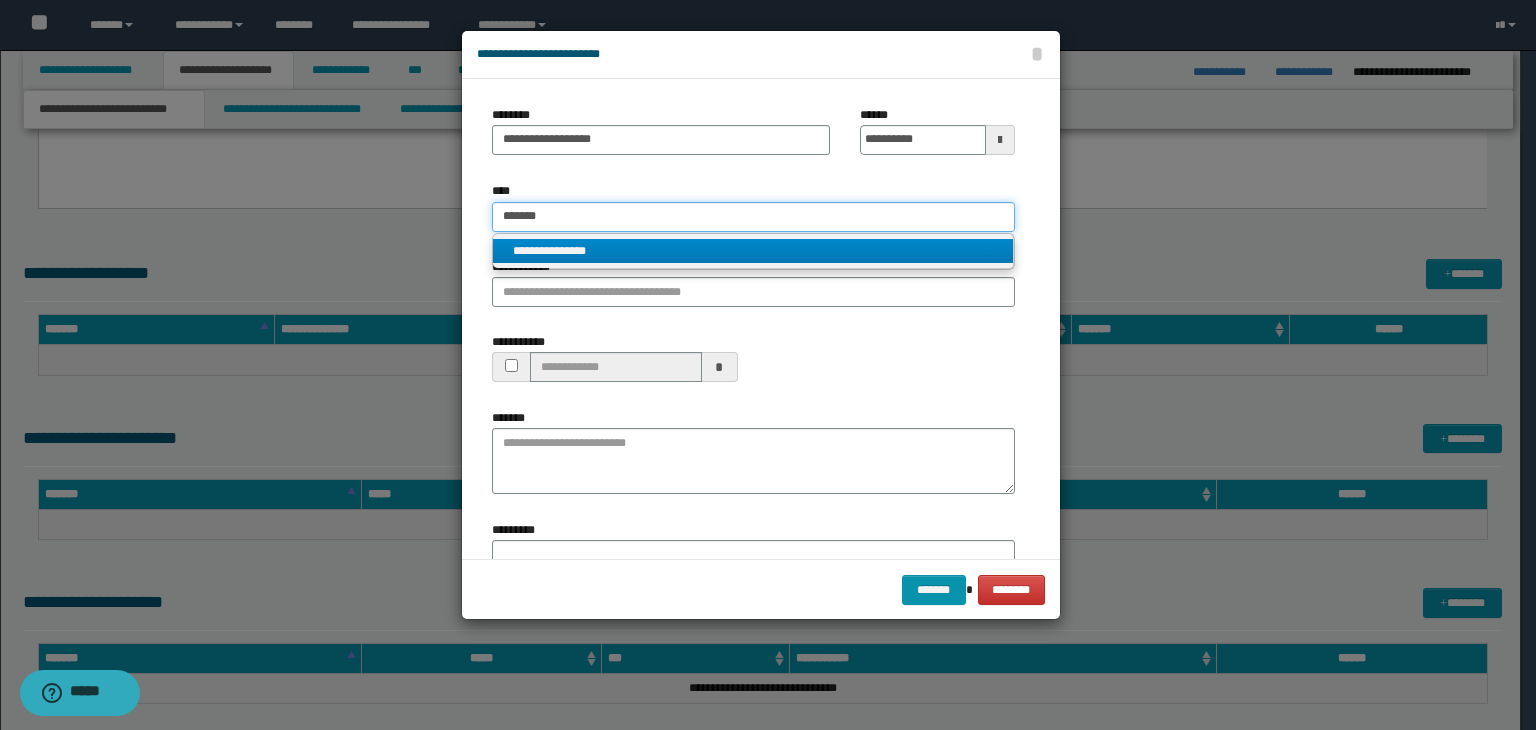 type 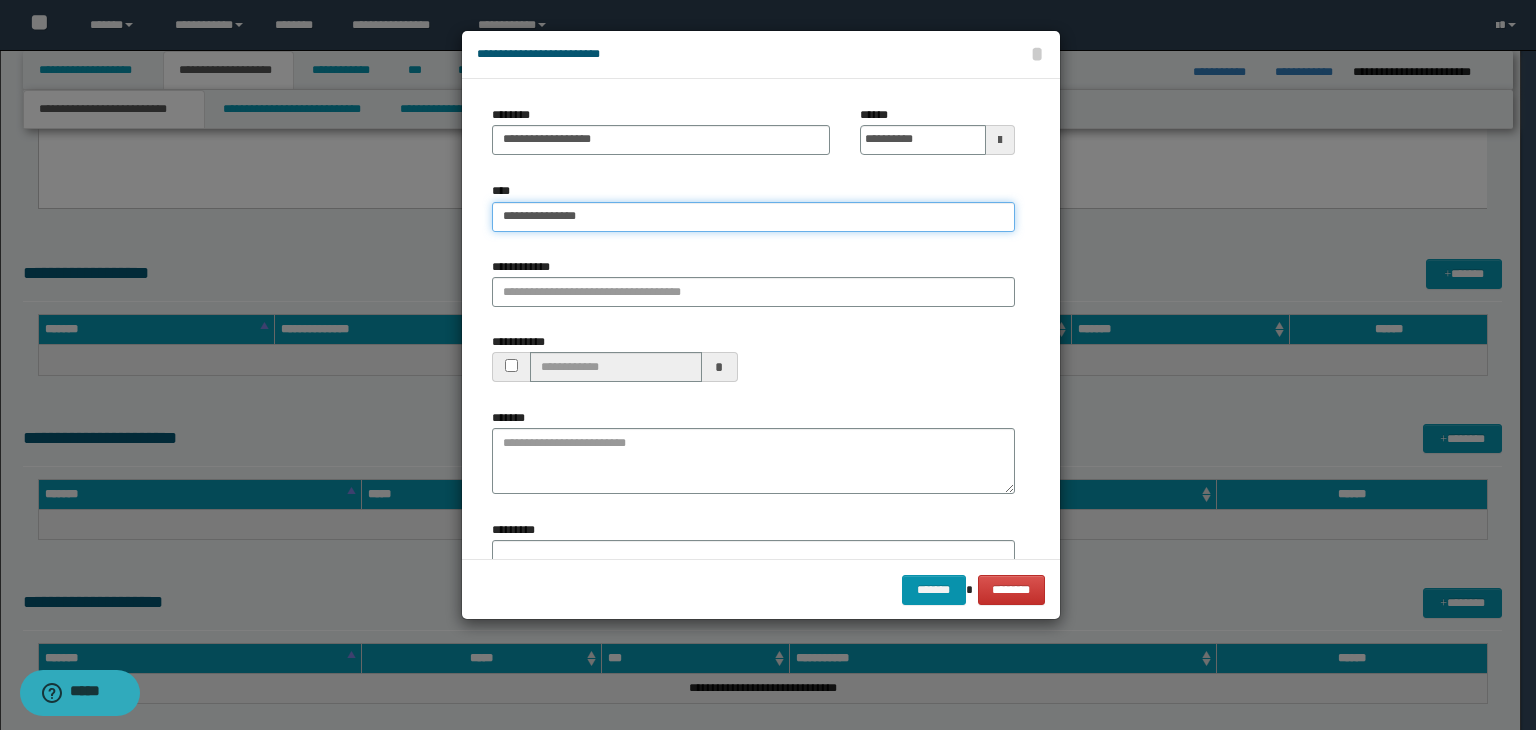 type on "**********" 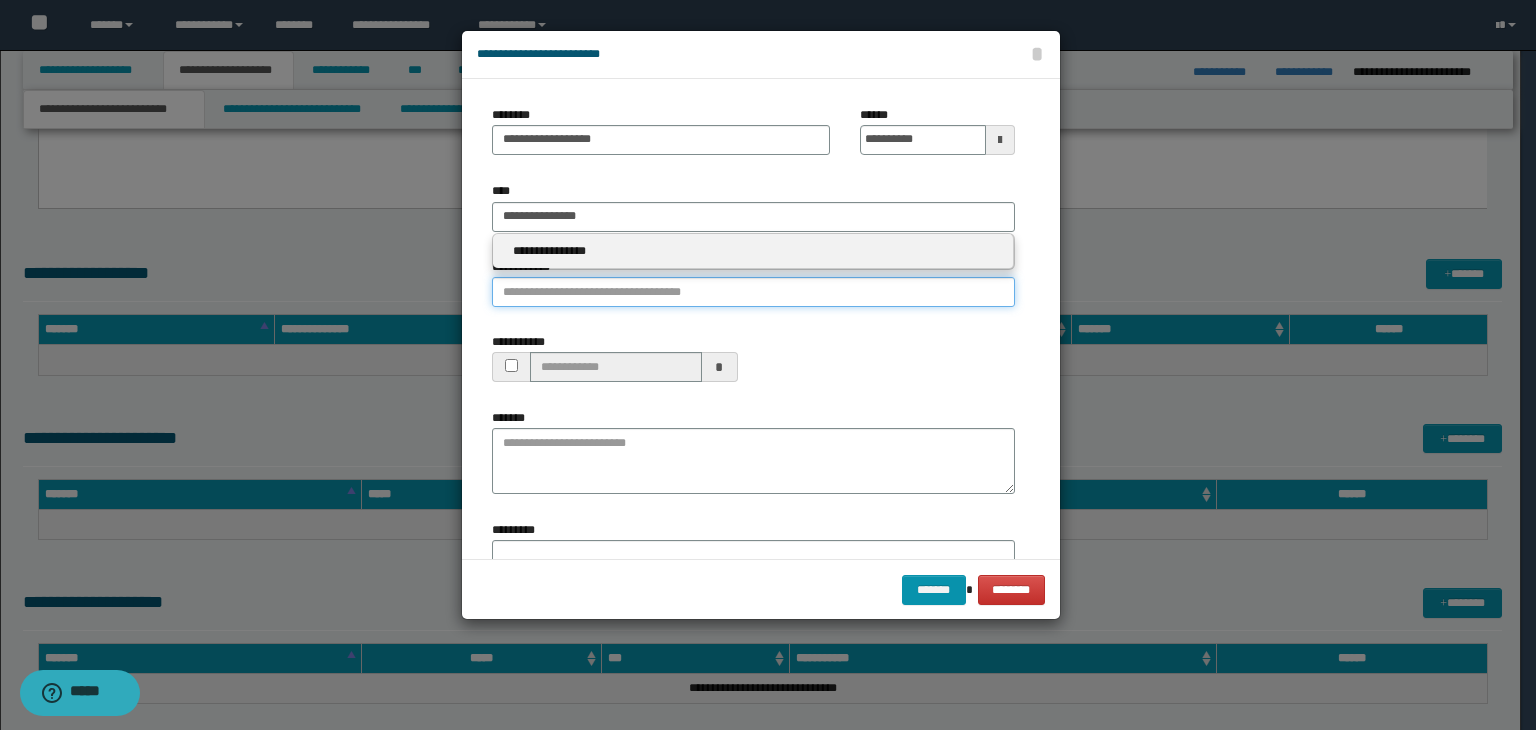 type 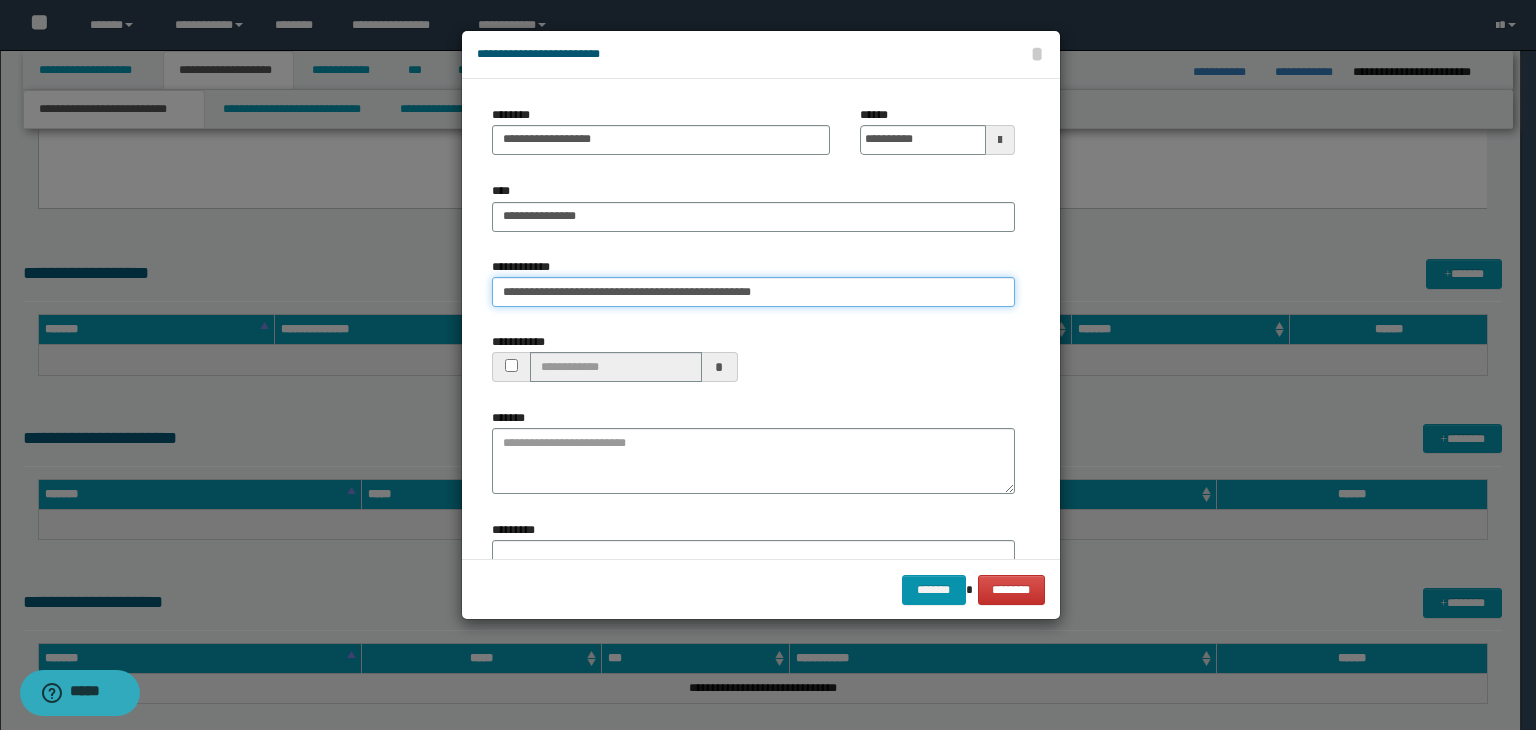 type on "**********" 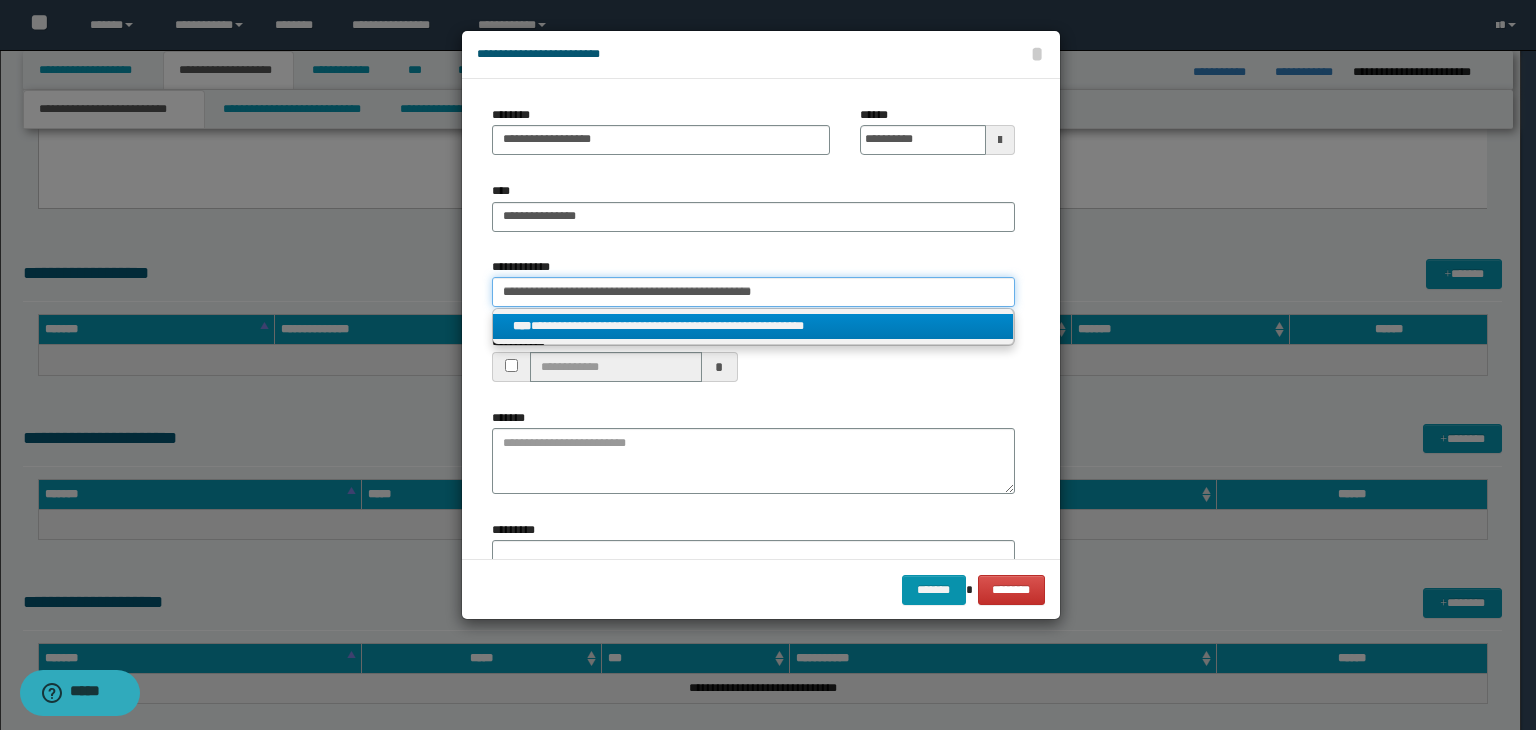 type on "**********" 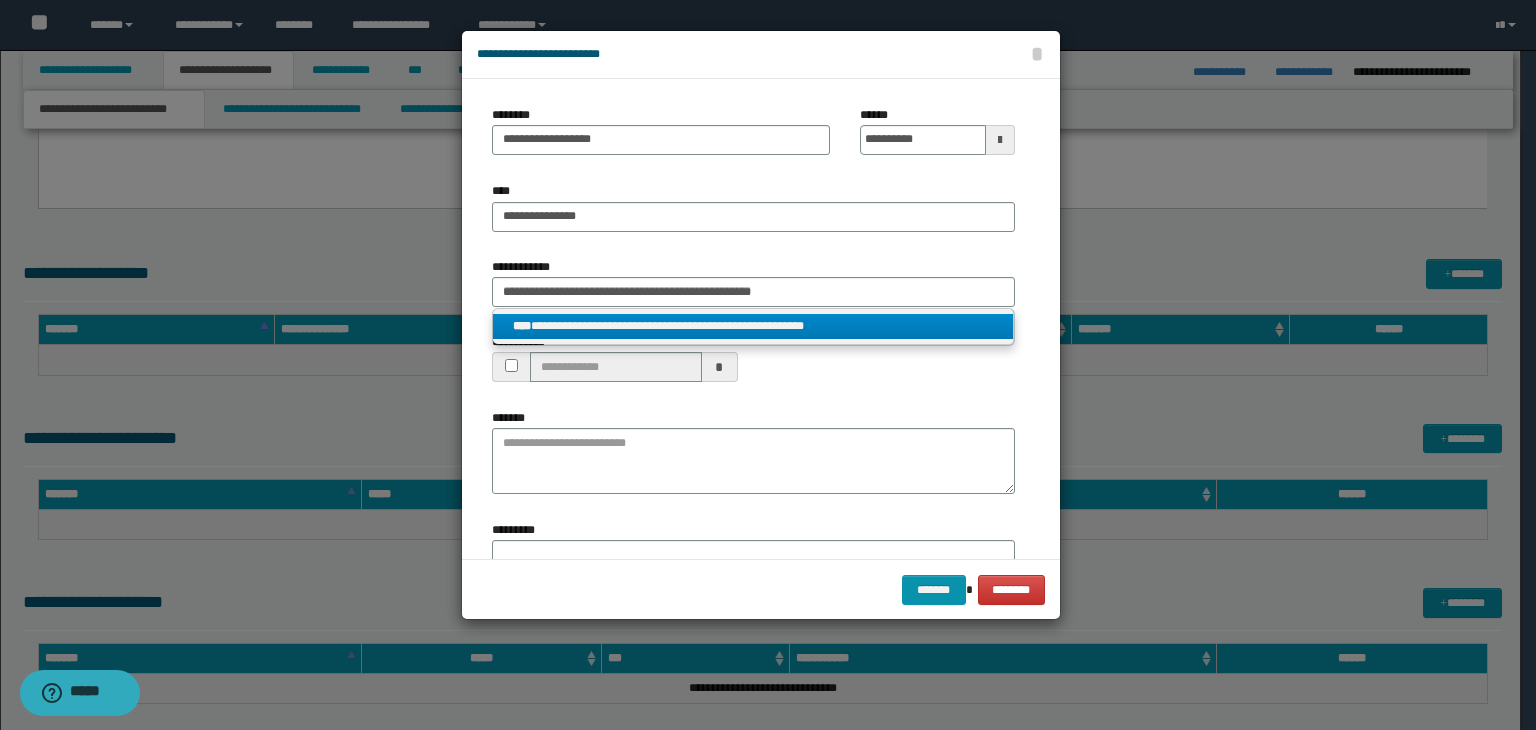 click on "**********" at bounding box center [753, 326] 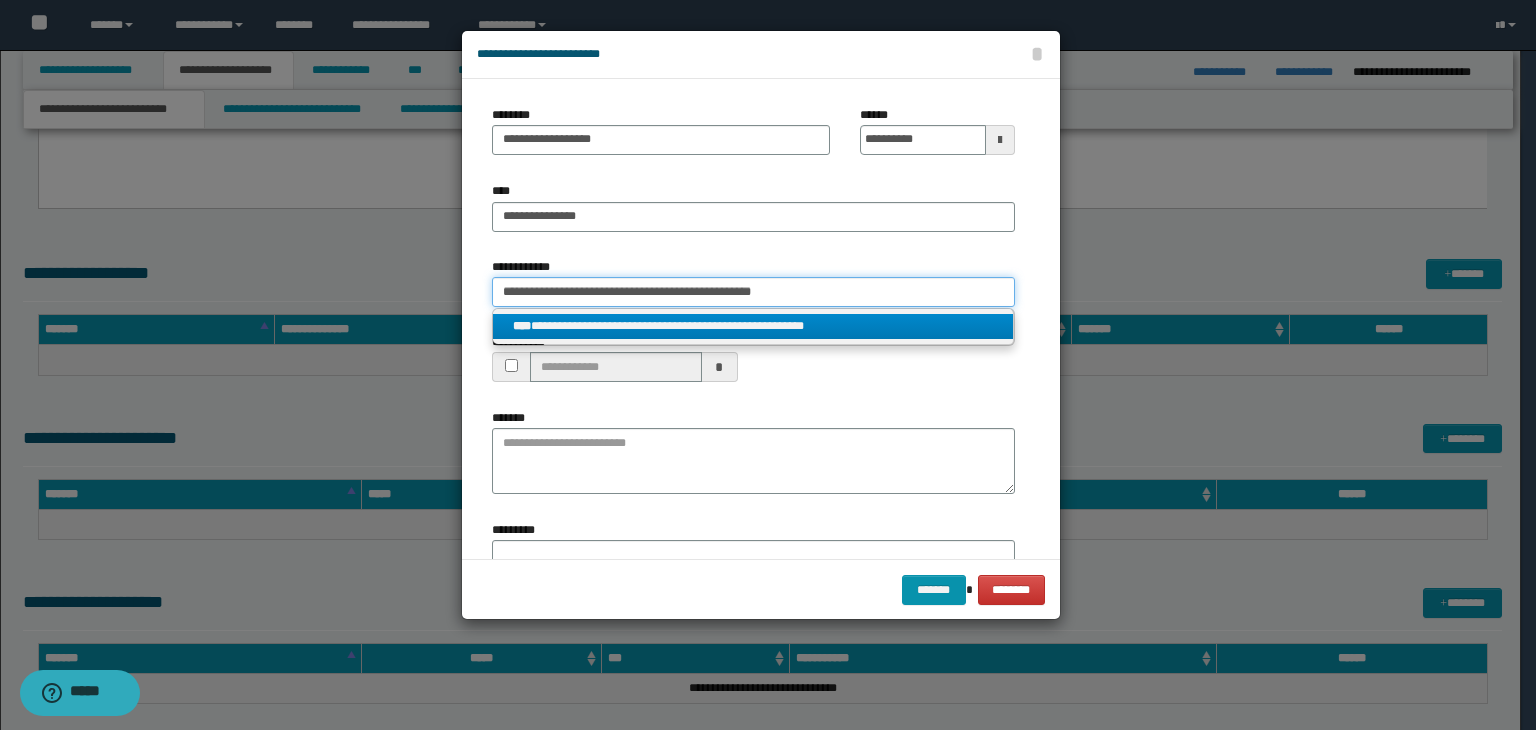 type 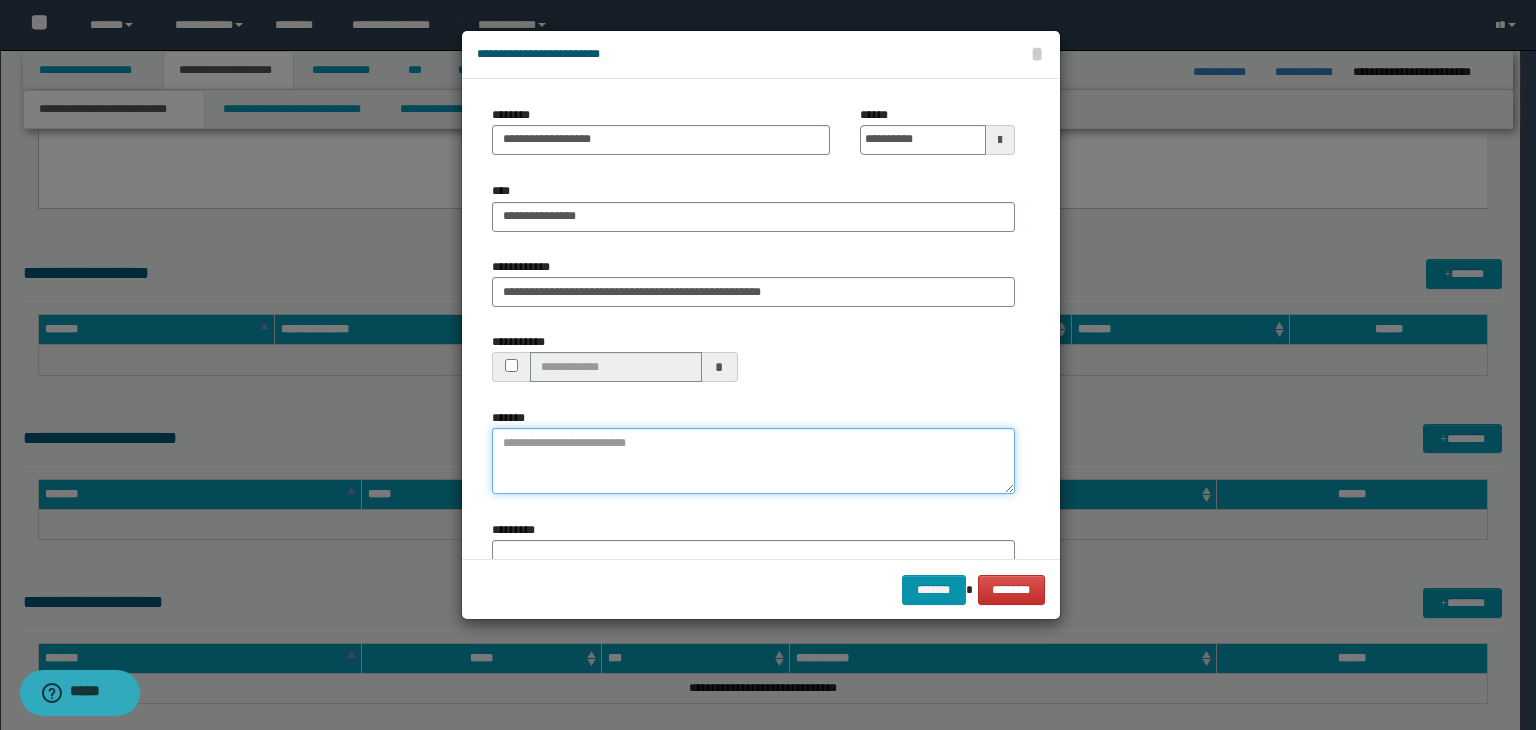 click on "*******" at bounding box center (753, 461) 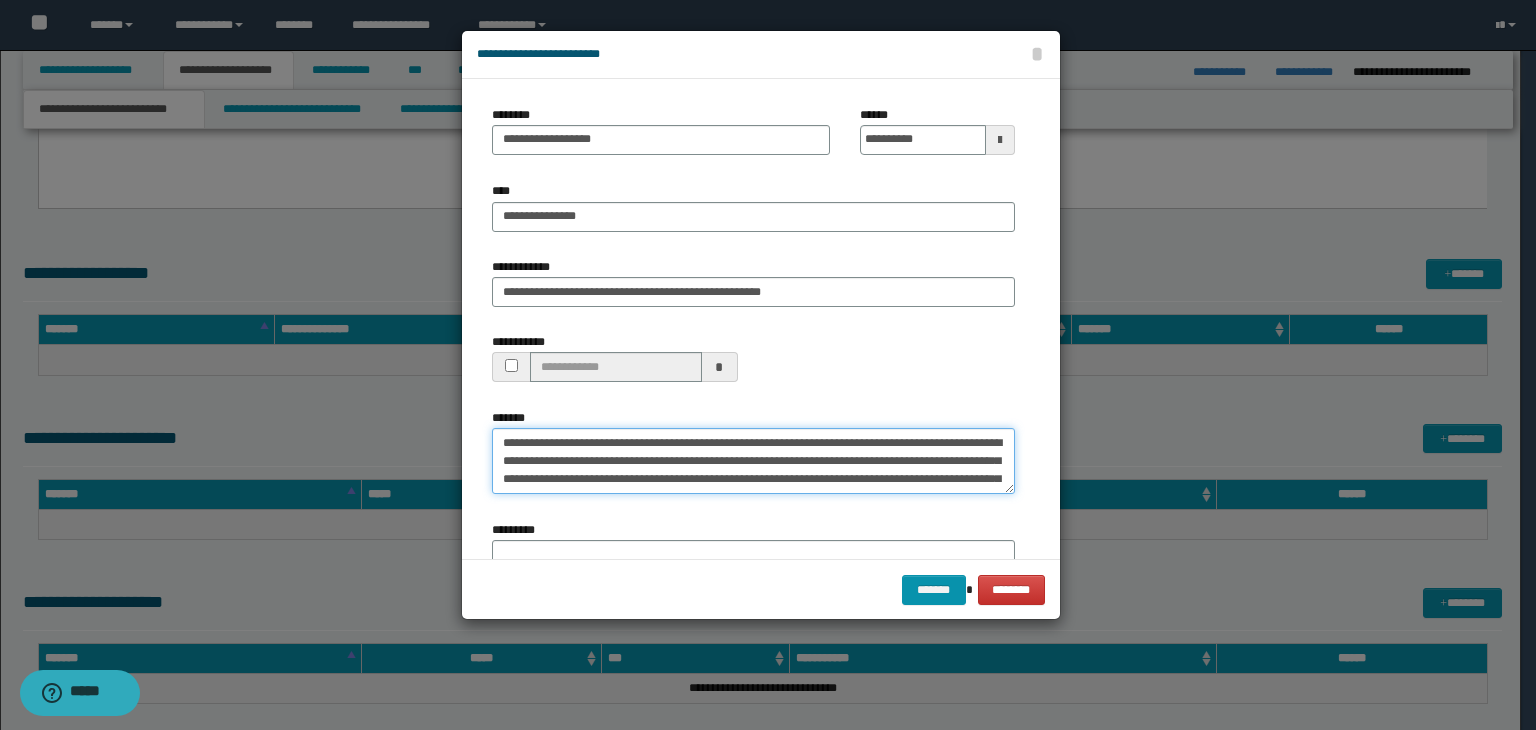 click on "**********" at bounding box center (753, 461) 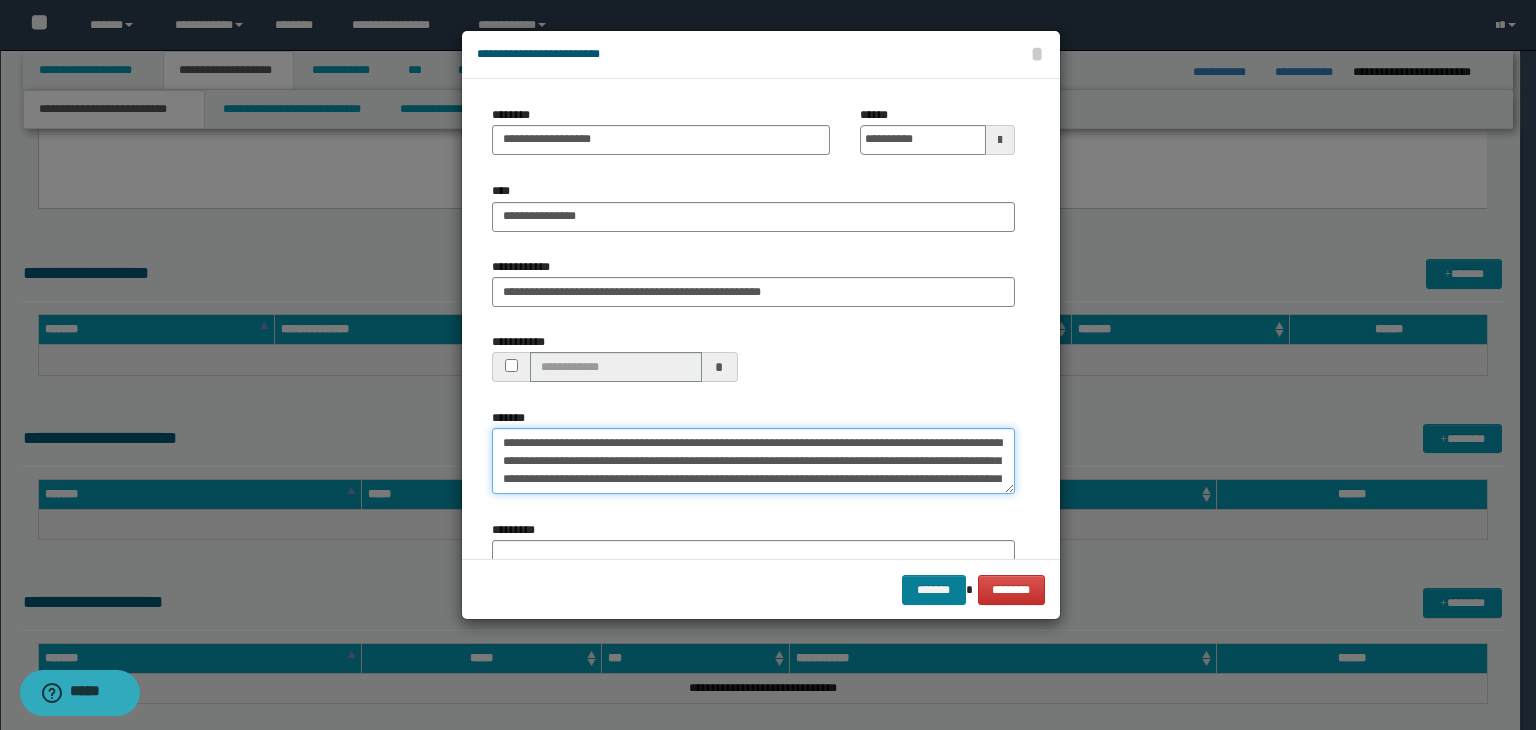 type on "**********" 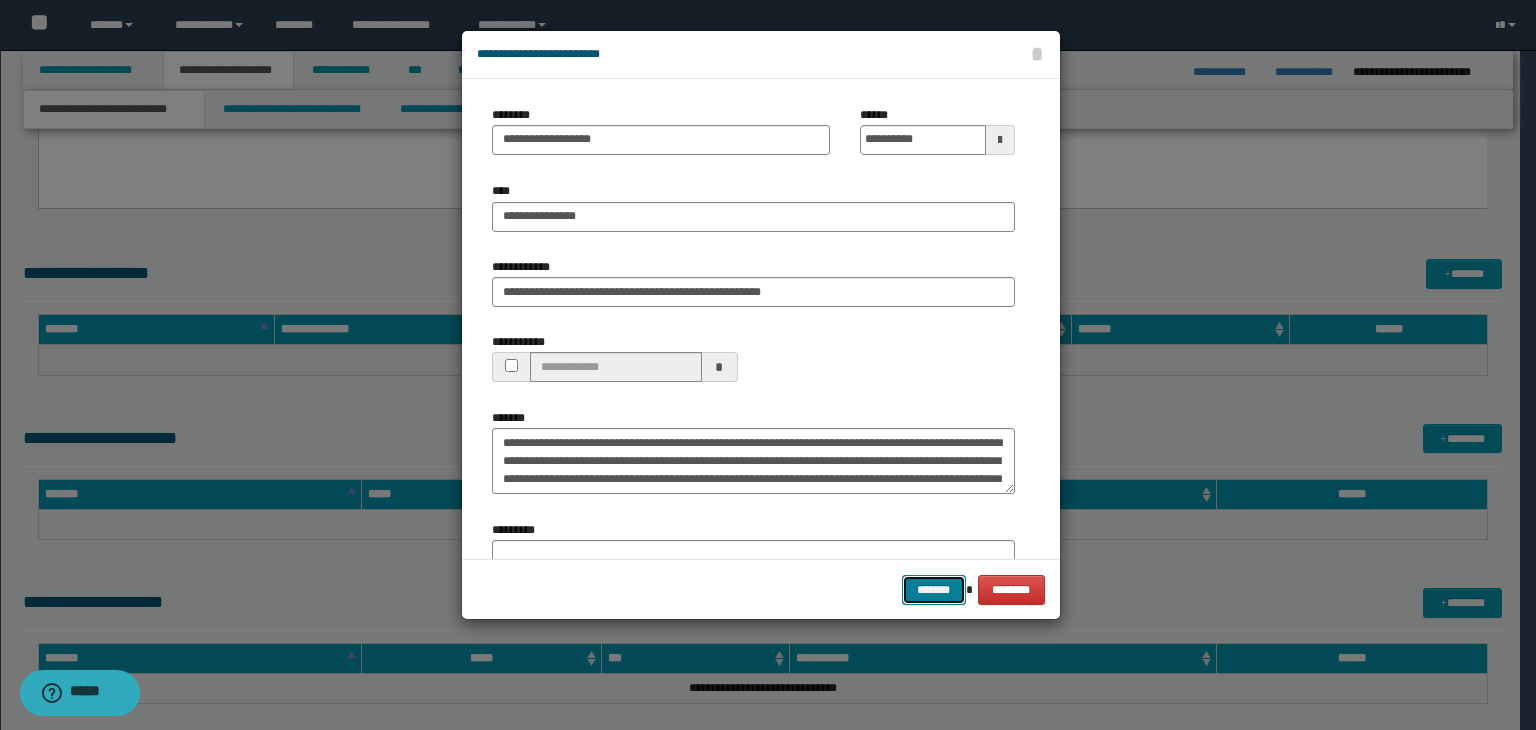click on "*******" at bounding box center (934, 590) 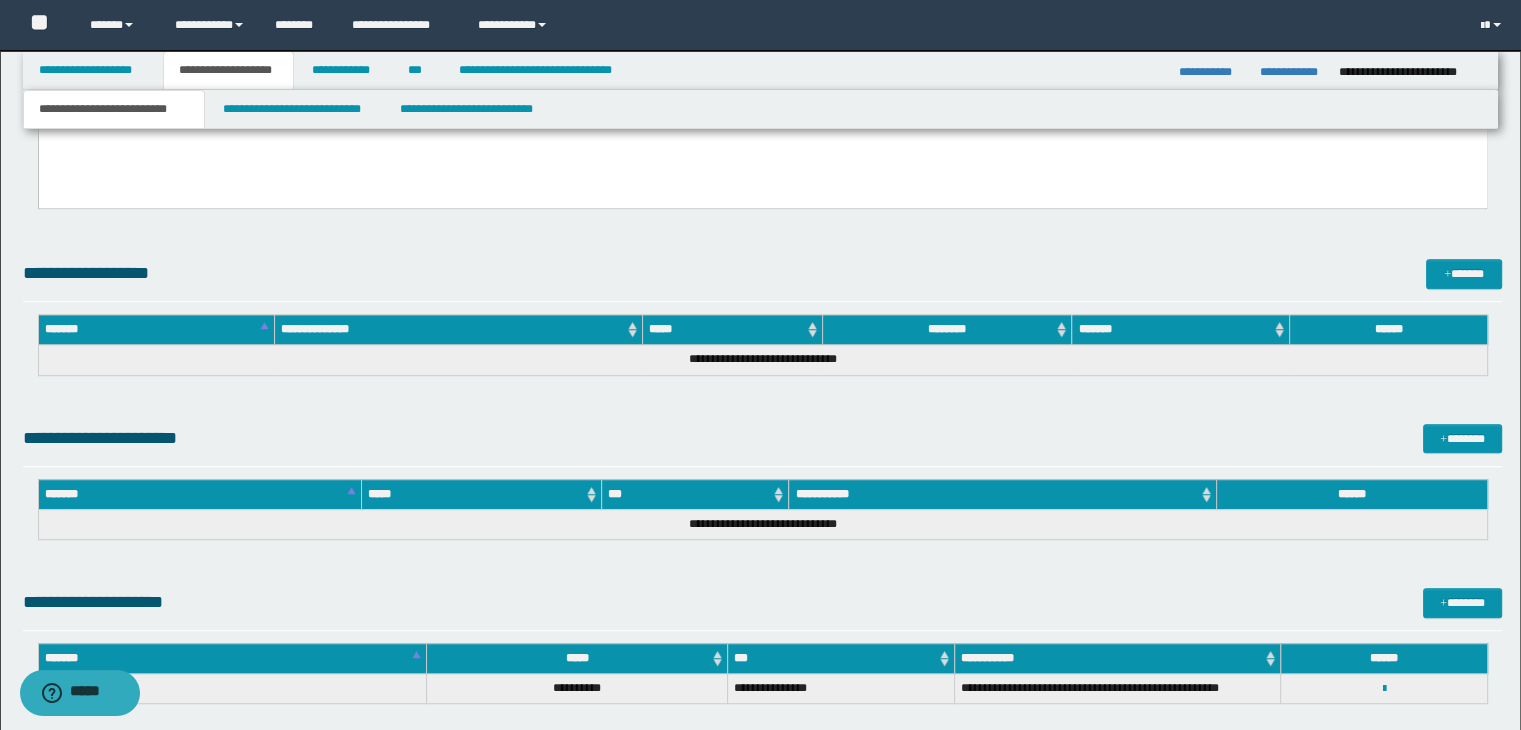 click on "**********" at bounding box center [763, -136] 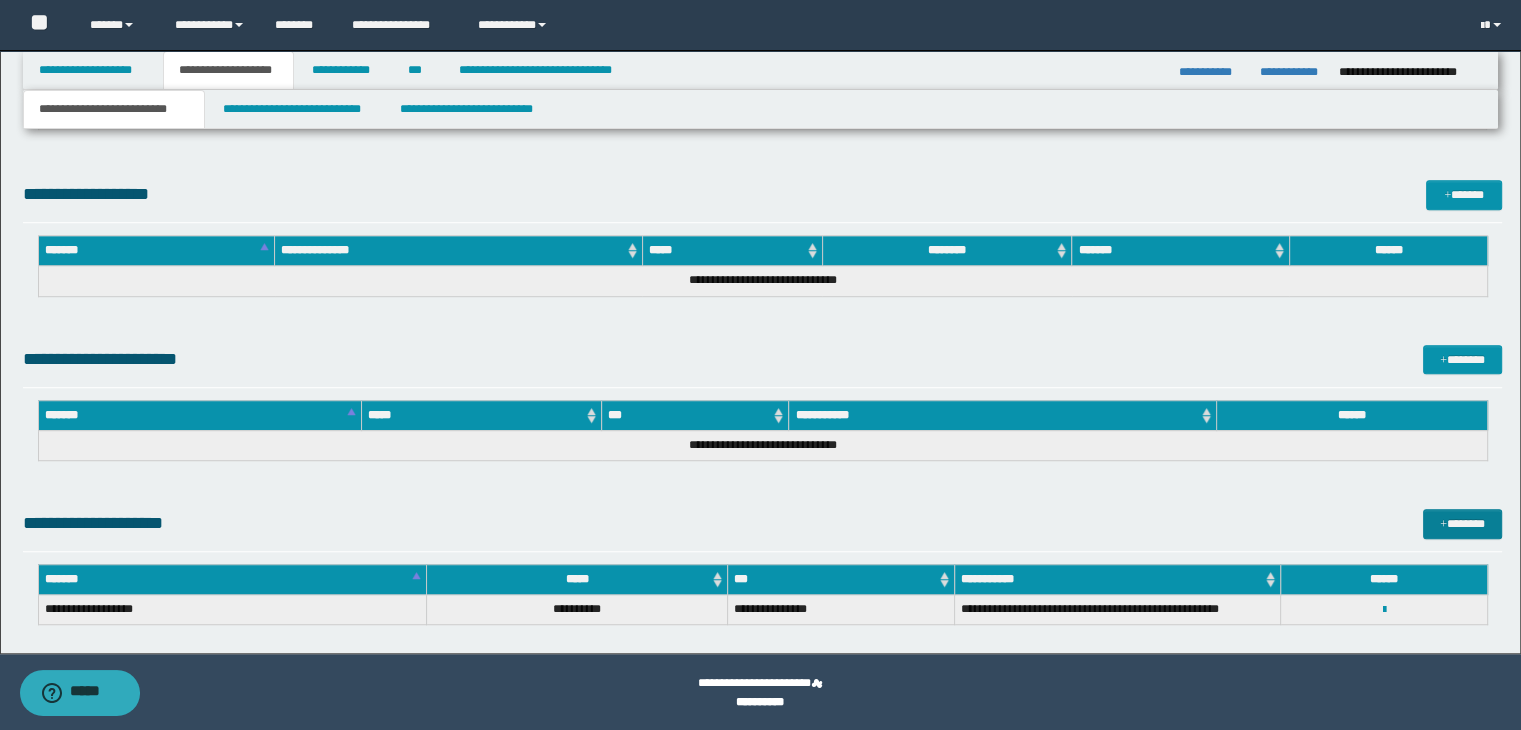 scroll, scrollTop: 1281, scrollLeft: 0, axis: vertical 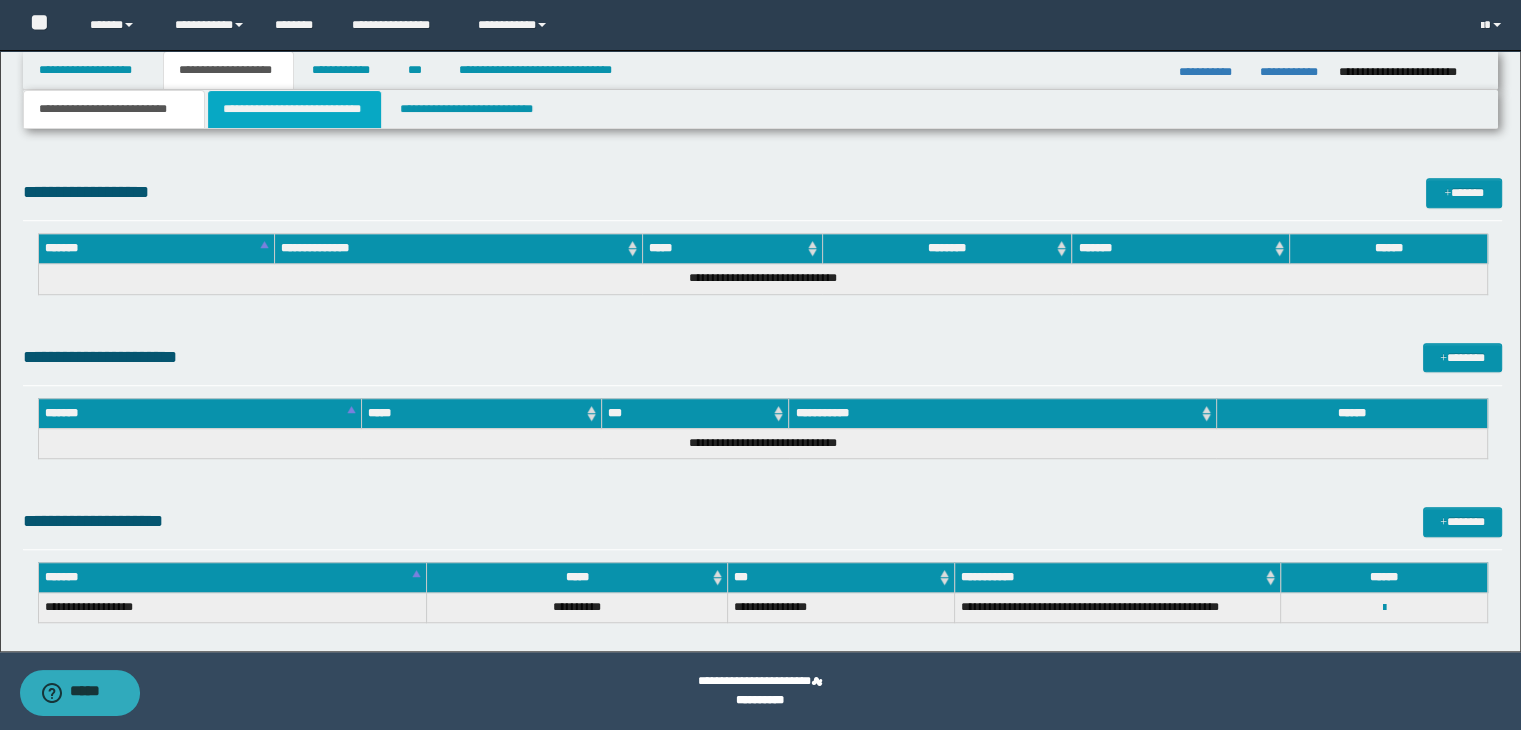click on "**********" at bounding box center [294, 109] 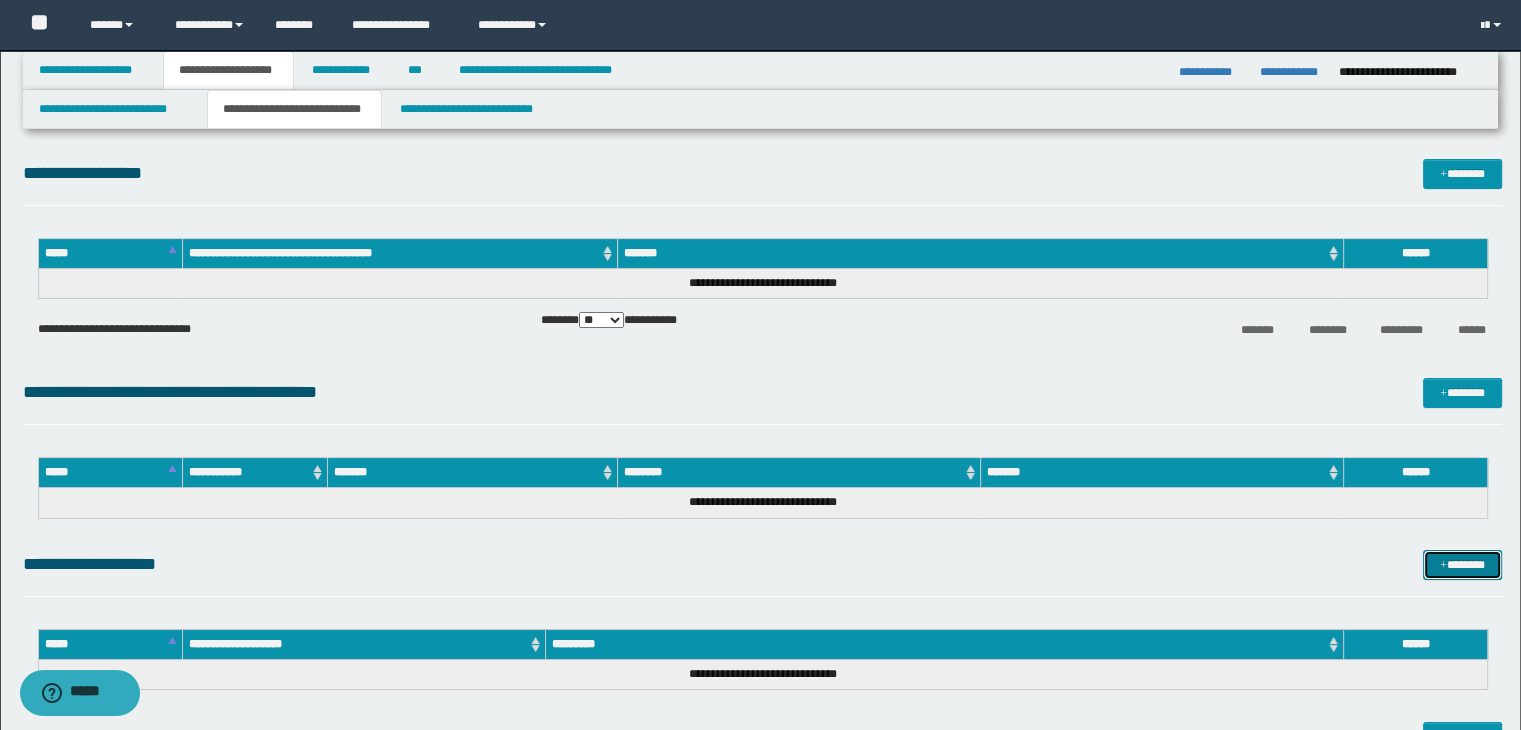 click on "*******" at bounding box center [1462, 565] 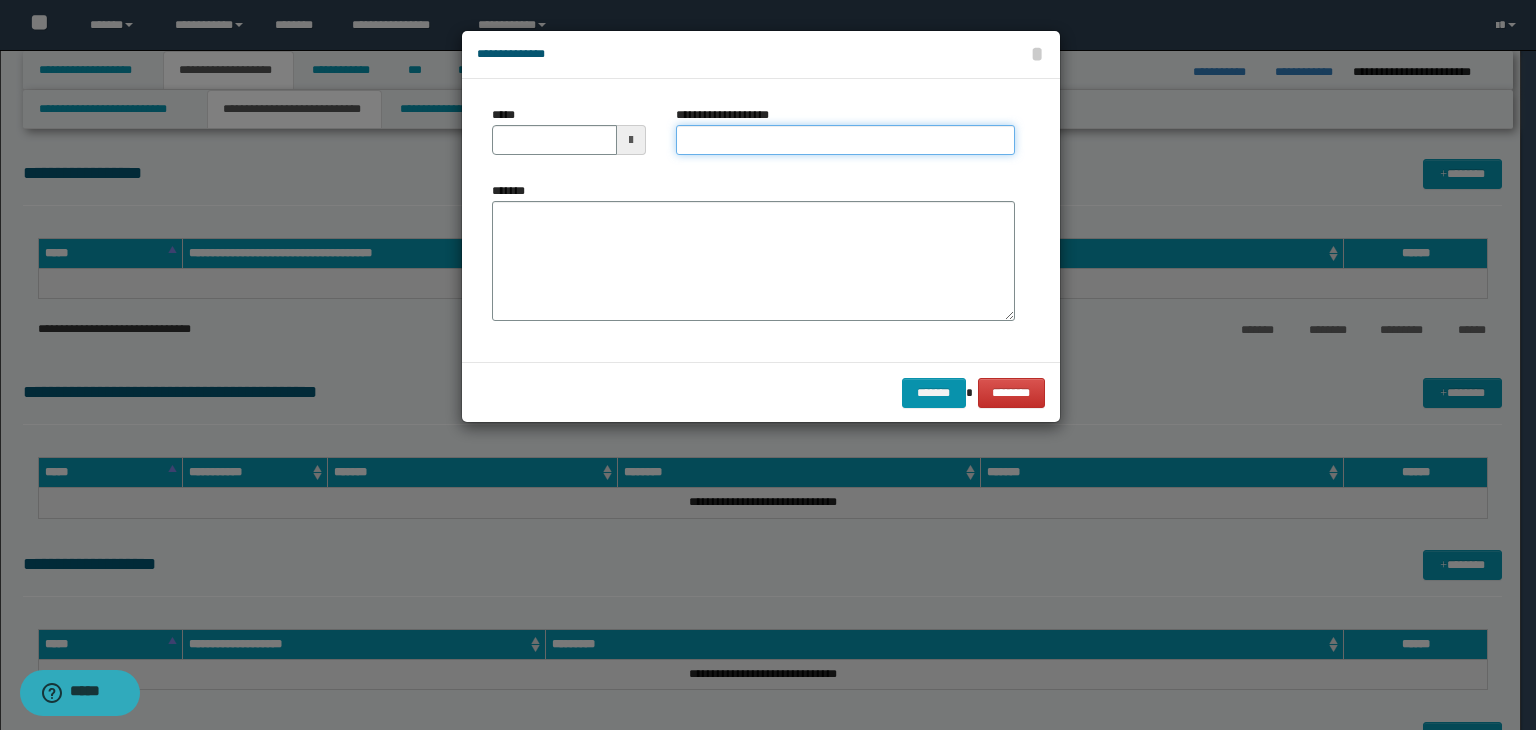 click on "**********" at bounding box center [845, 140] 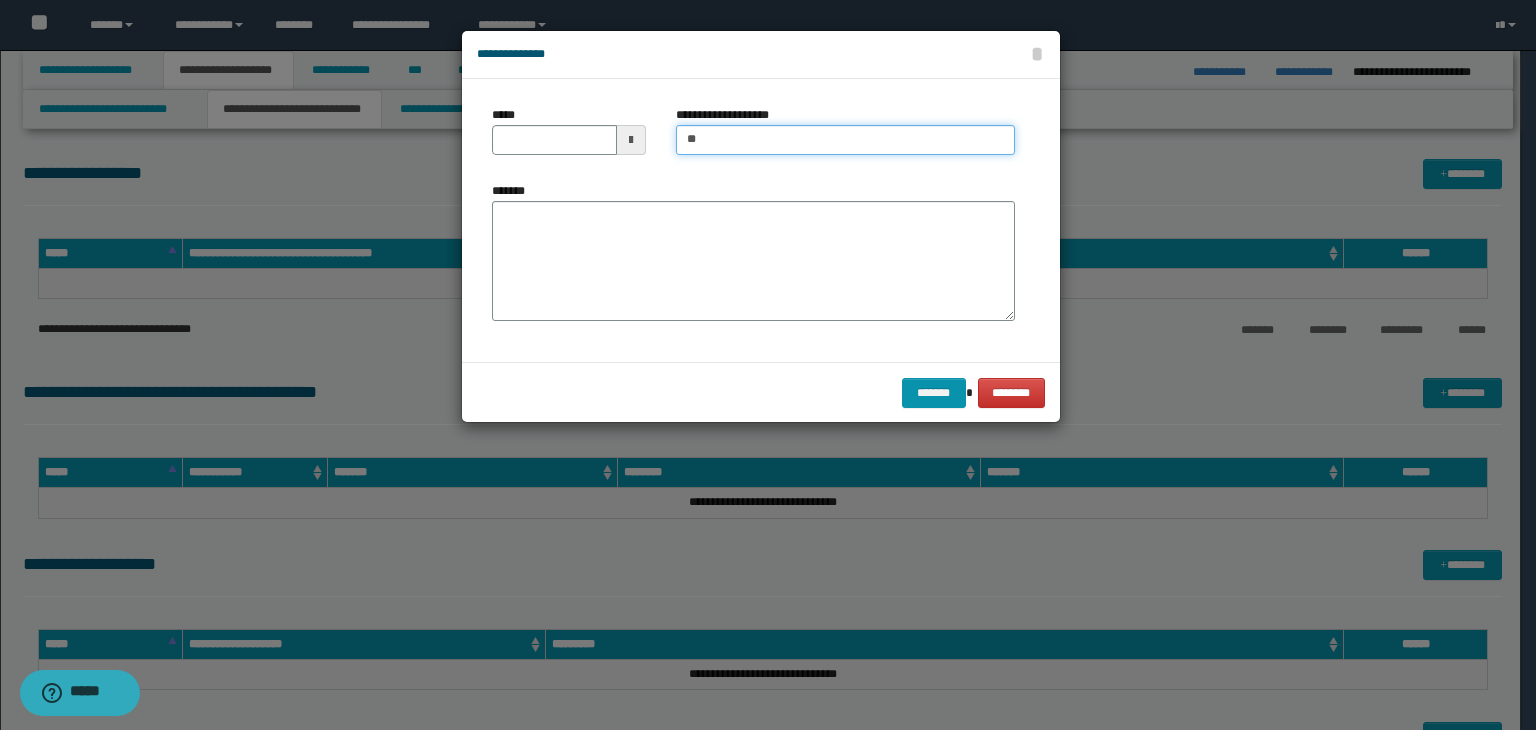 type on "**********" 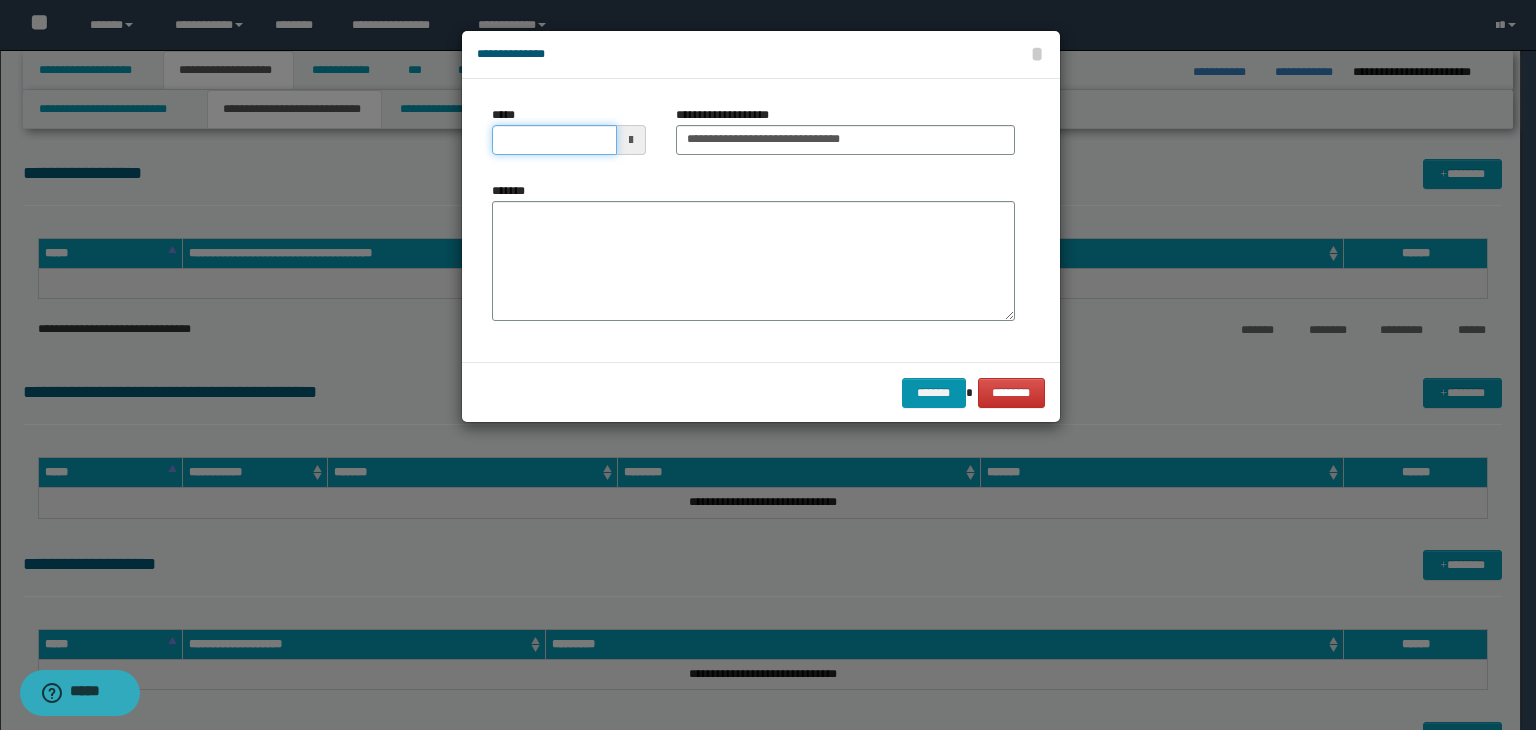 click on "*****" at bounding box center [554, 140] 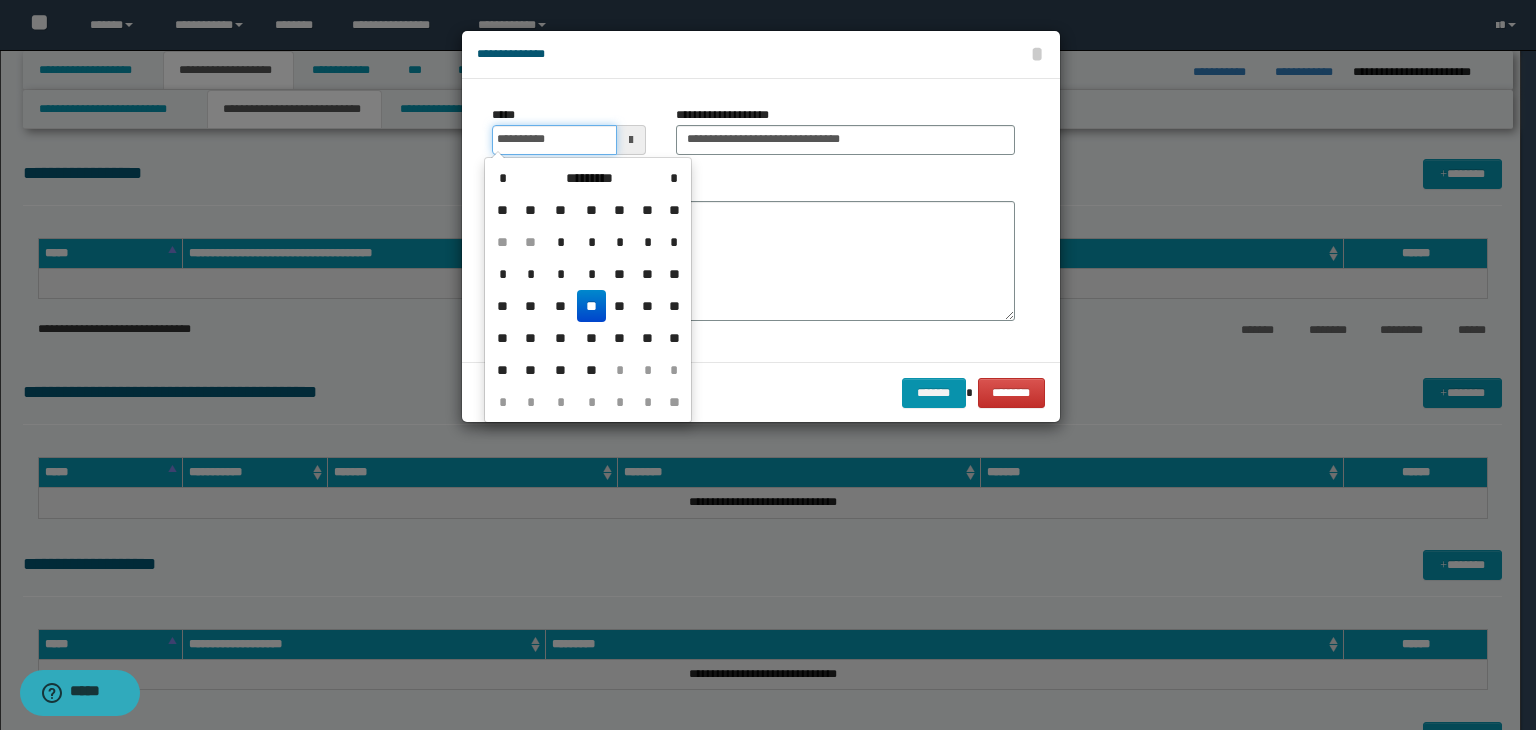 type on "**********" 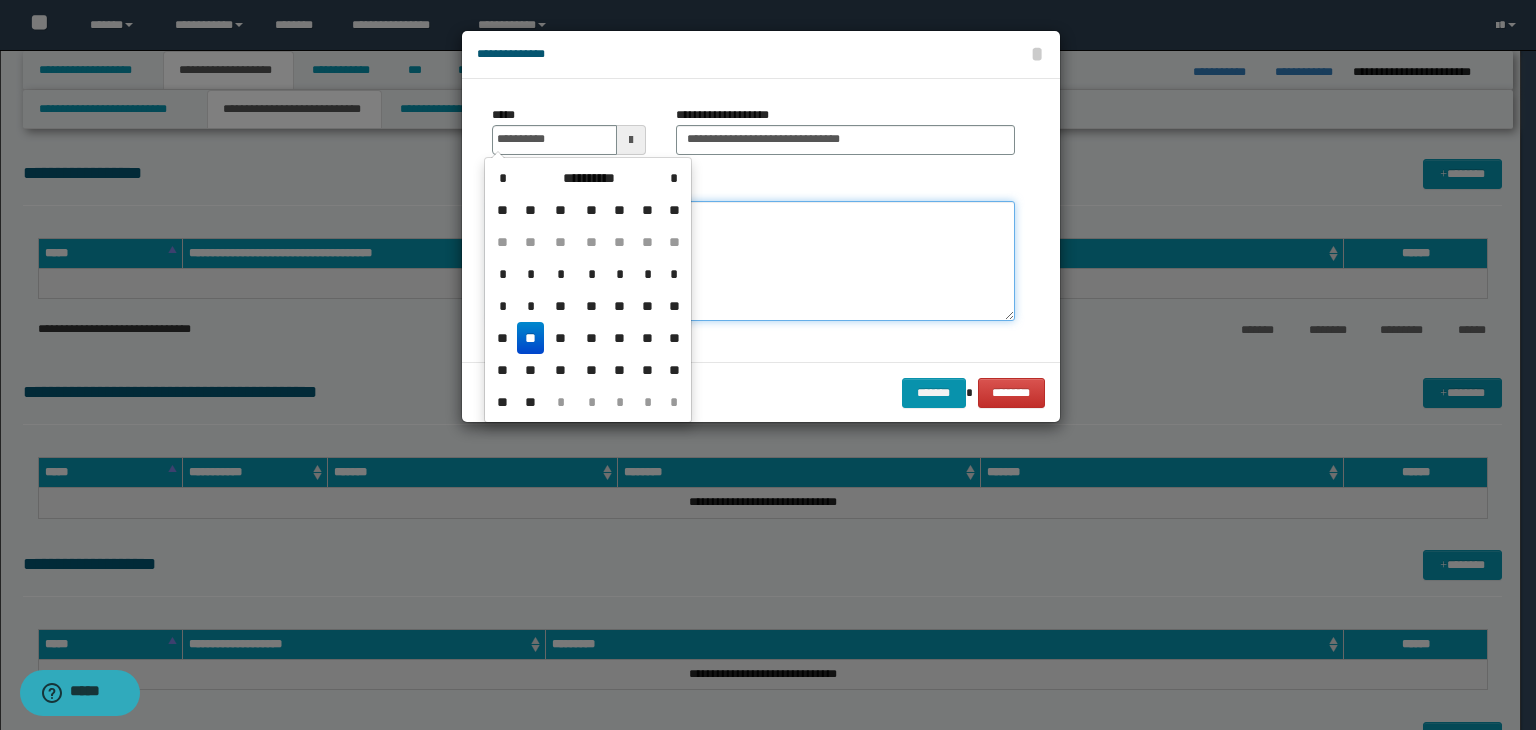 type on "**********" 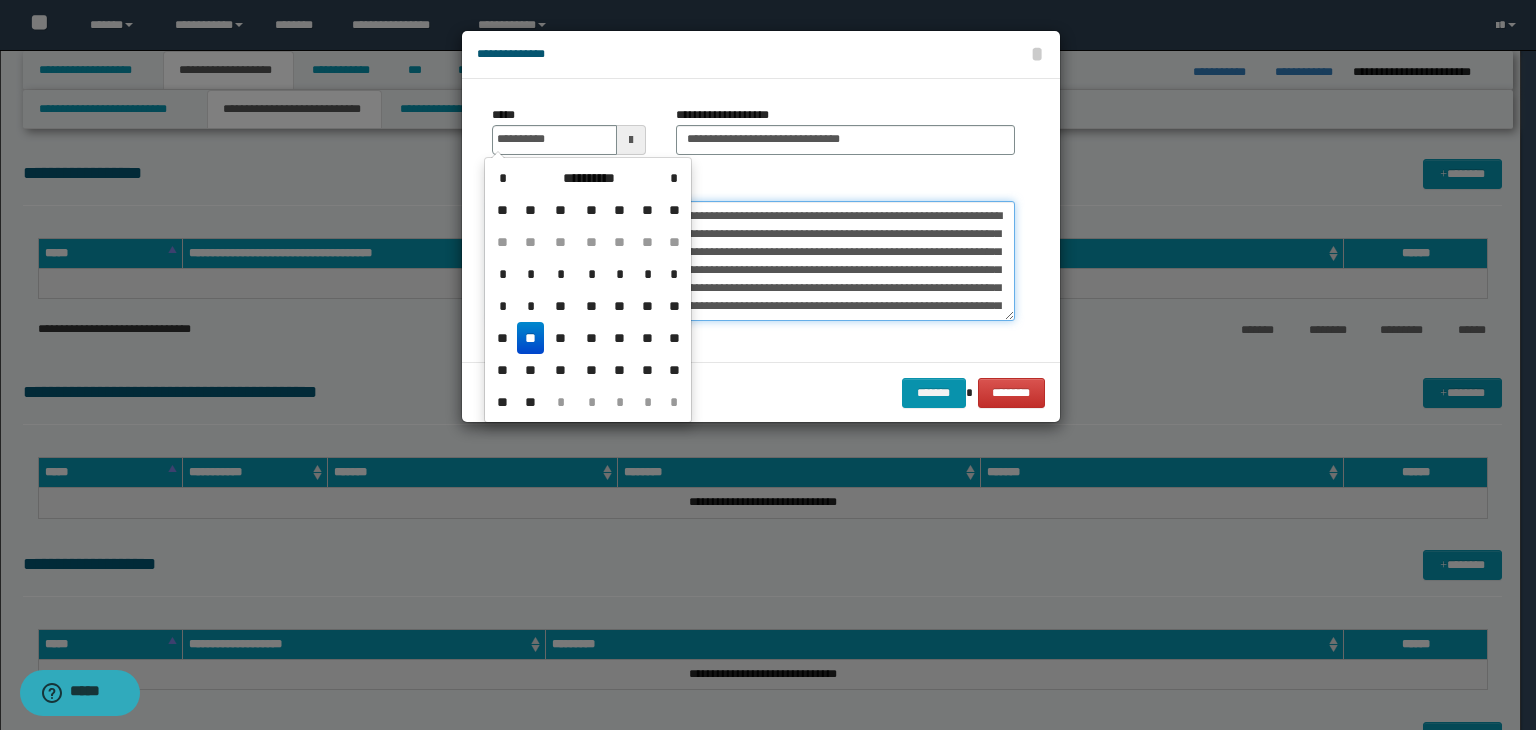 type on "**********" 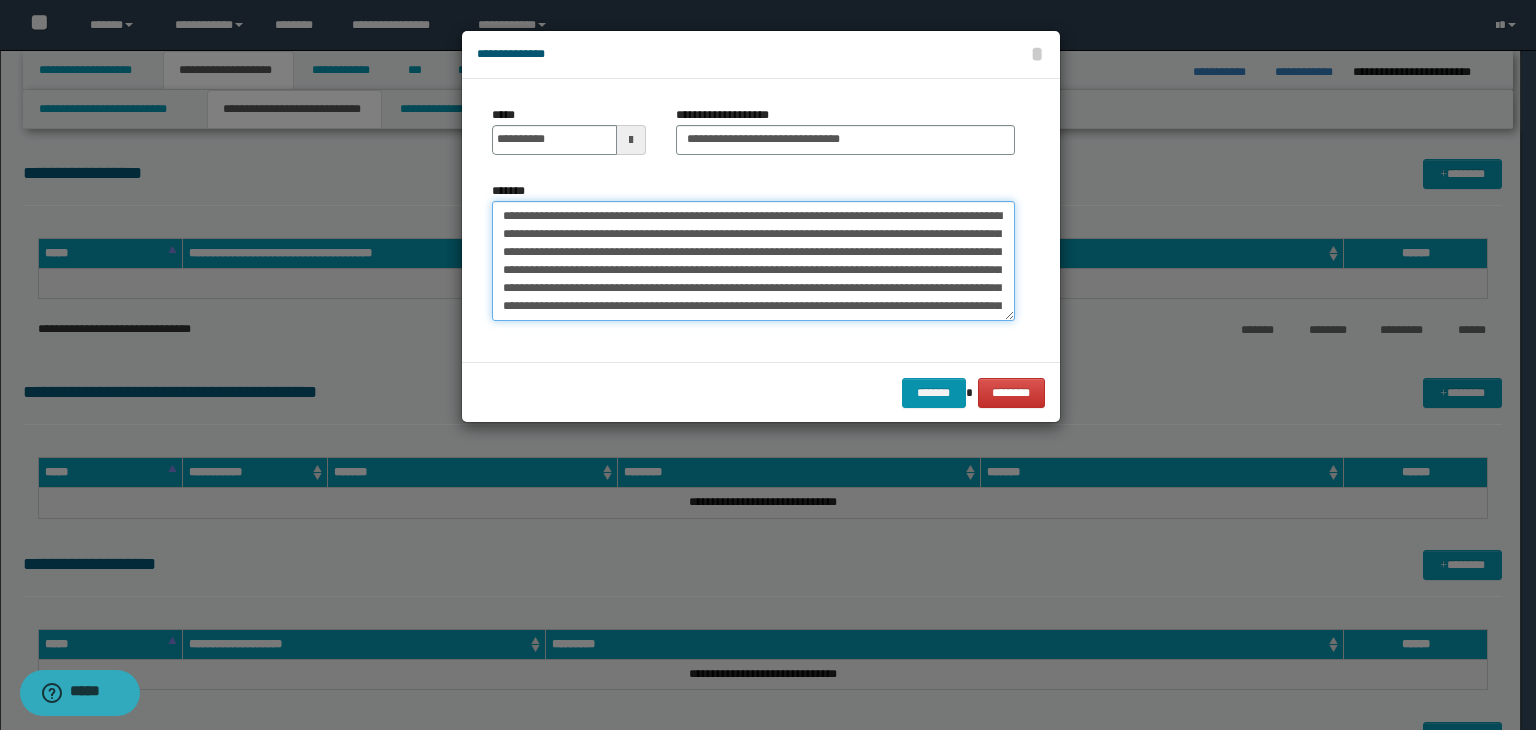 click on "**********" at bounding box center [753, 261] 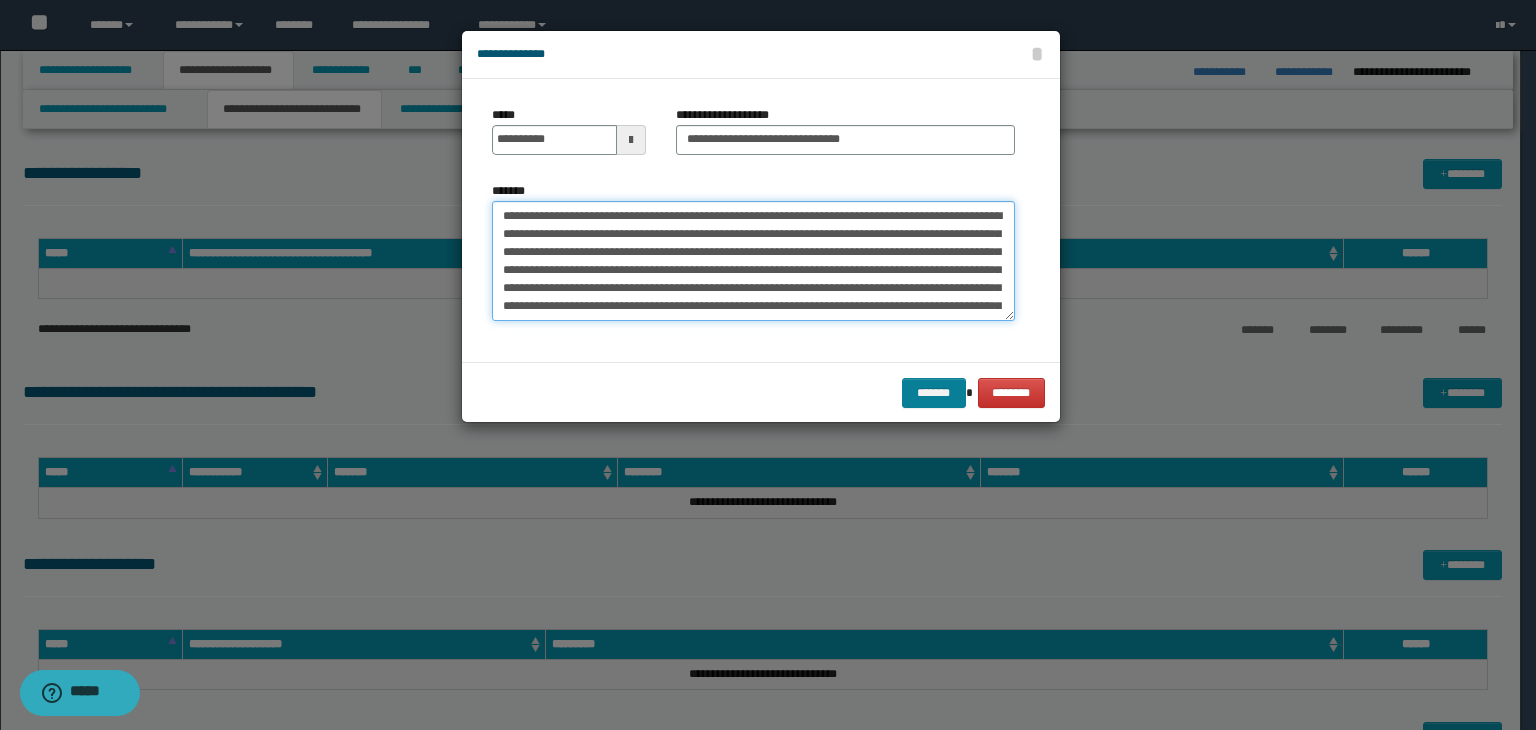 type on "**********" 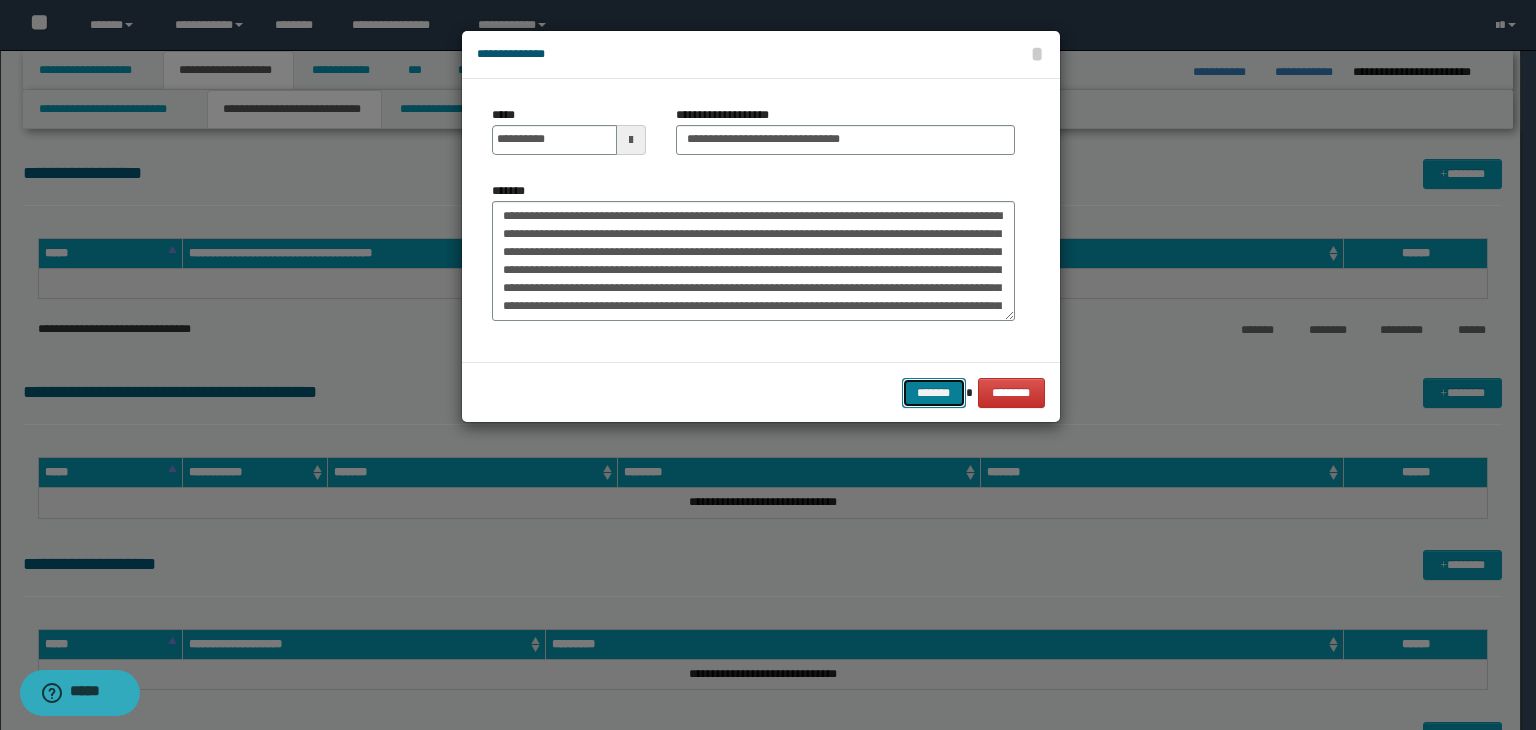 click on "*******" at bounding box center [934, 393] 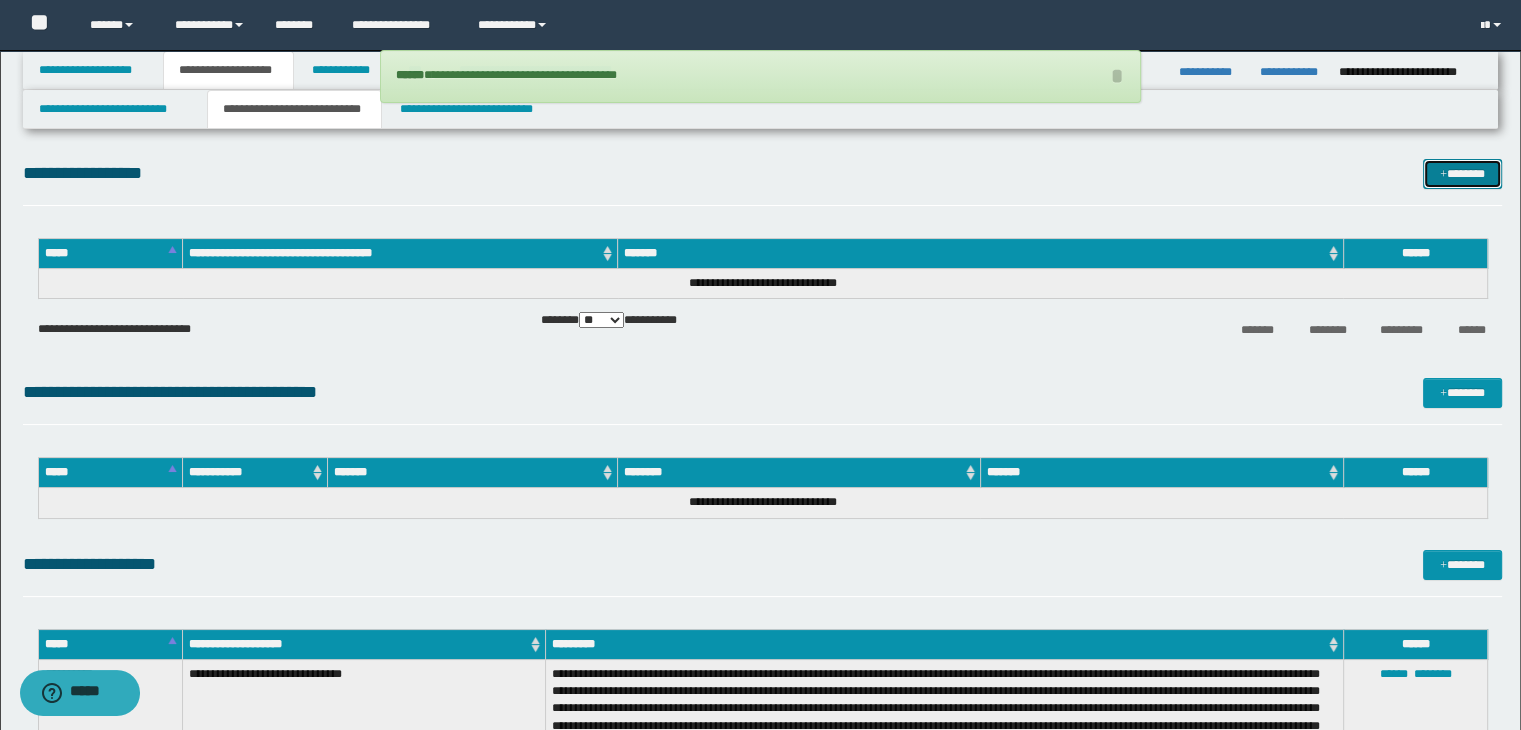 click on "*******" at bounding box center (1462, 174) 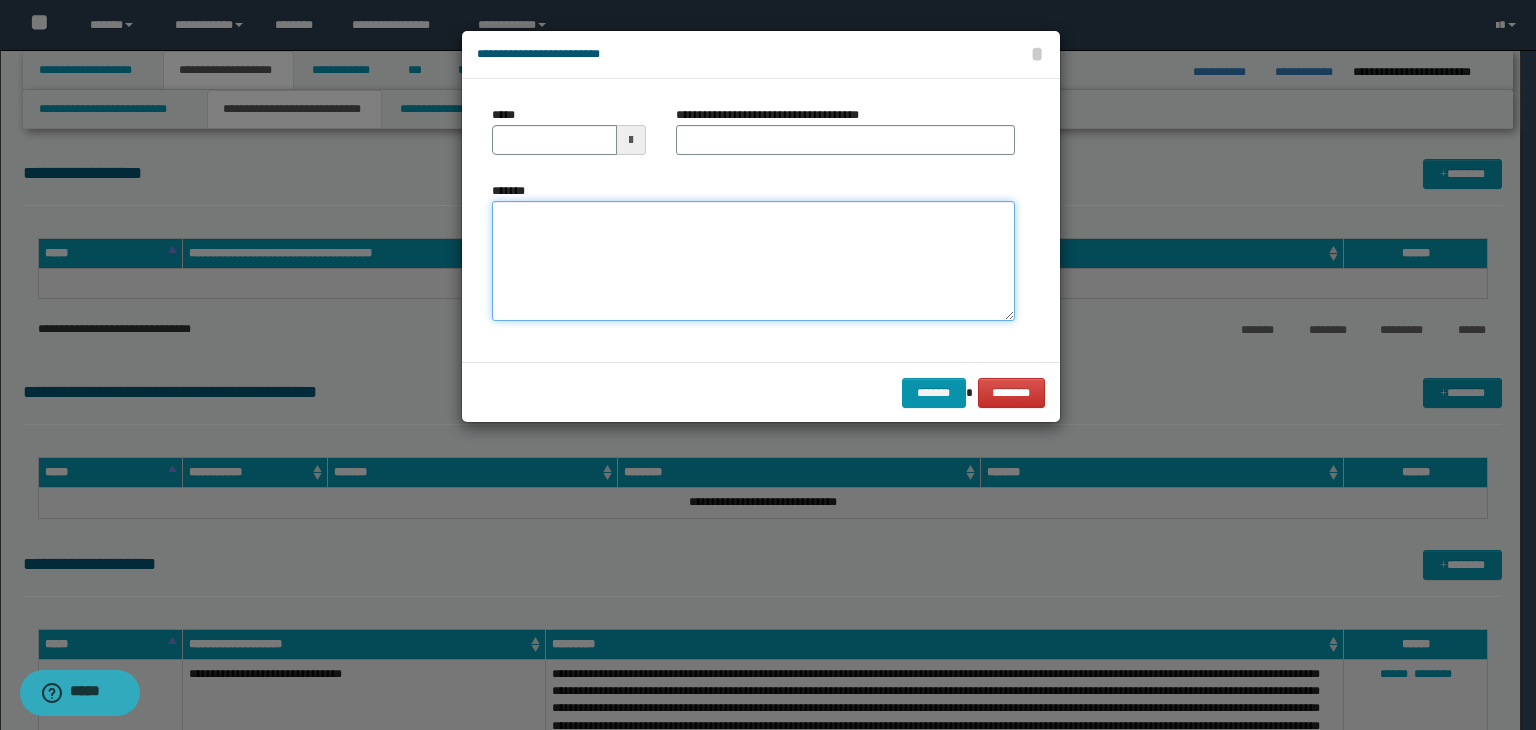click on "*******" at bounding box center [753, 261] 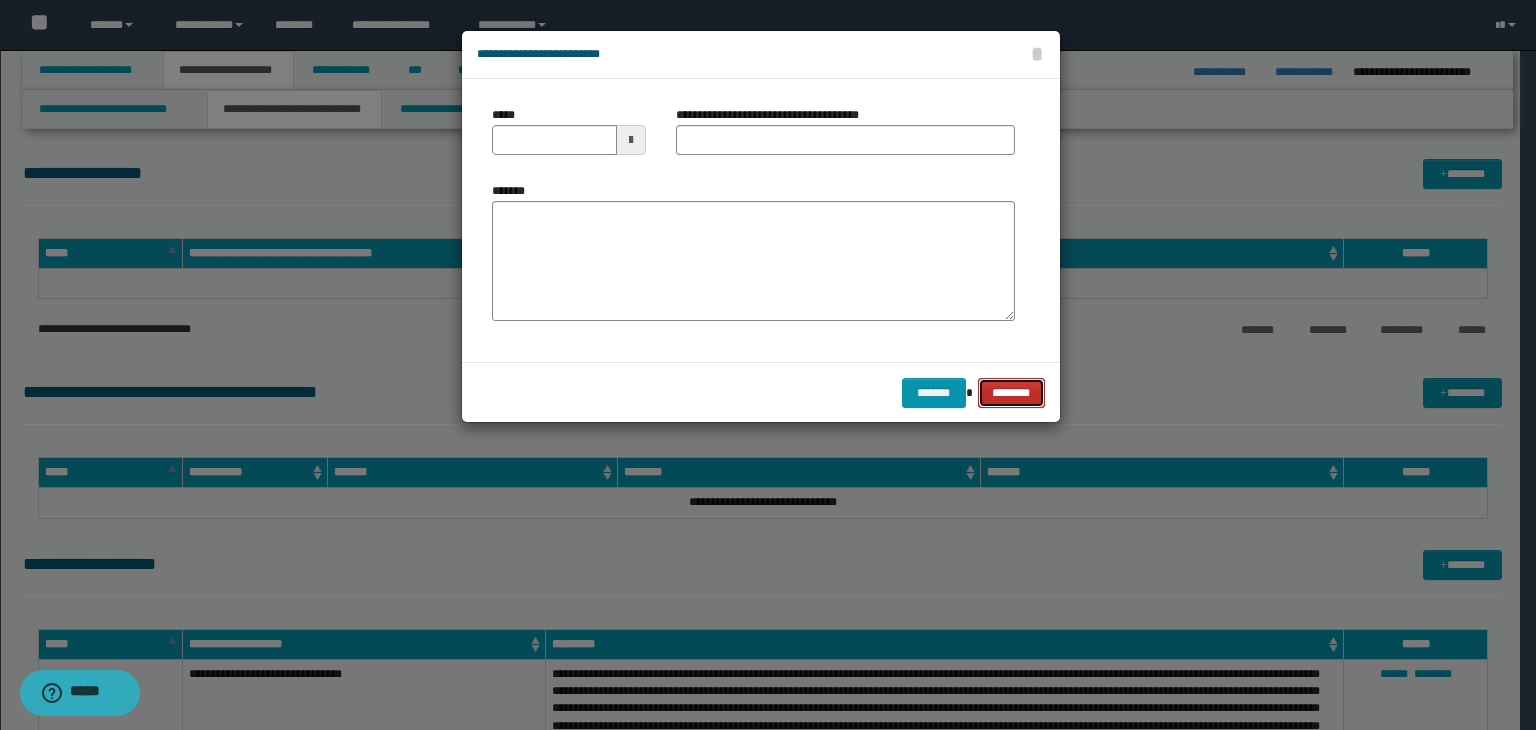 click on "********" at bounding box center [1011, 393] 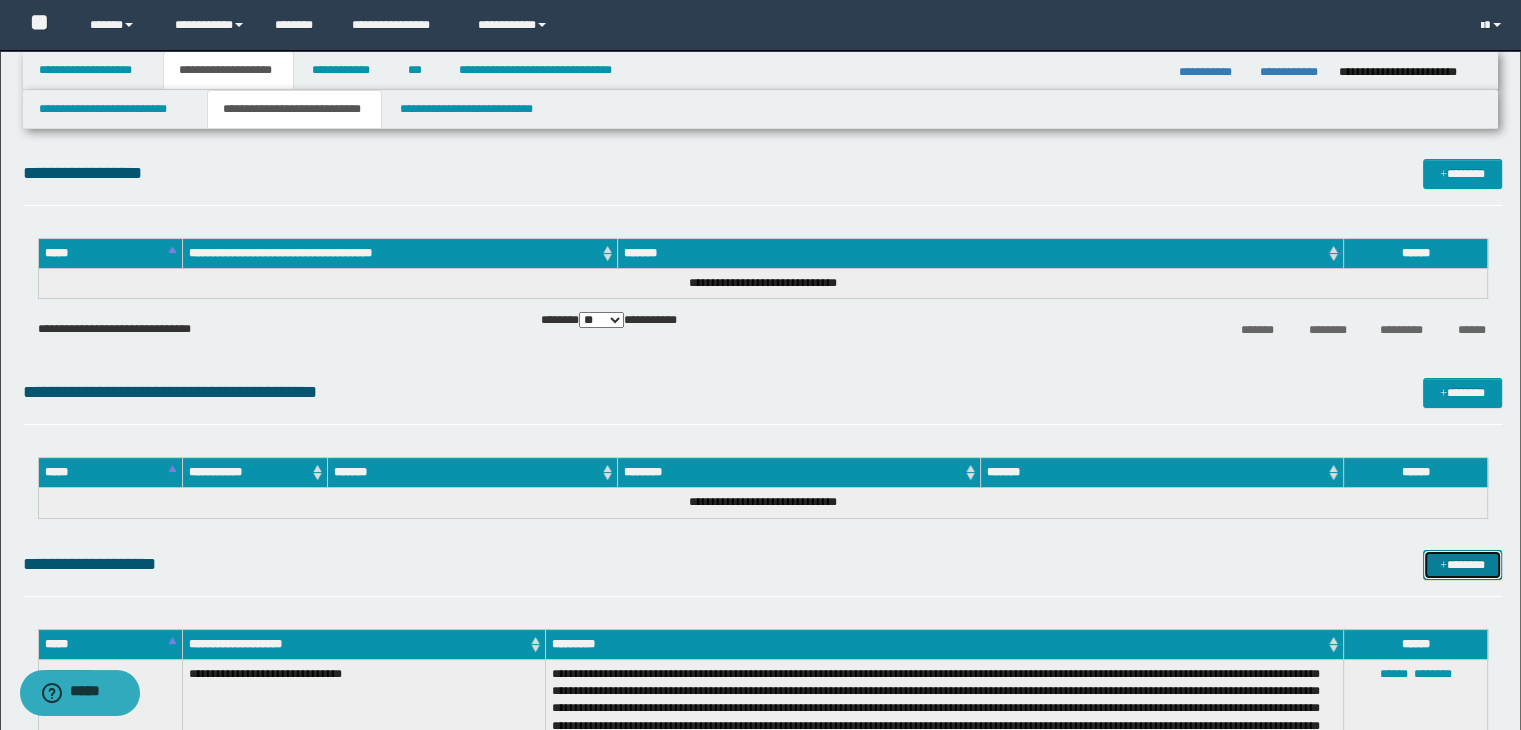 click on "*******" at bounding box center [1462, 565] 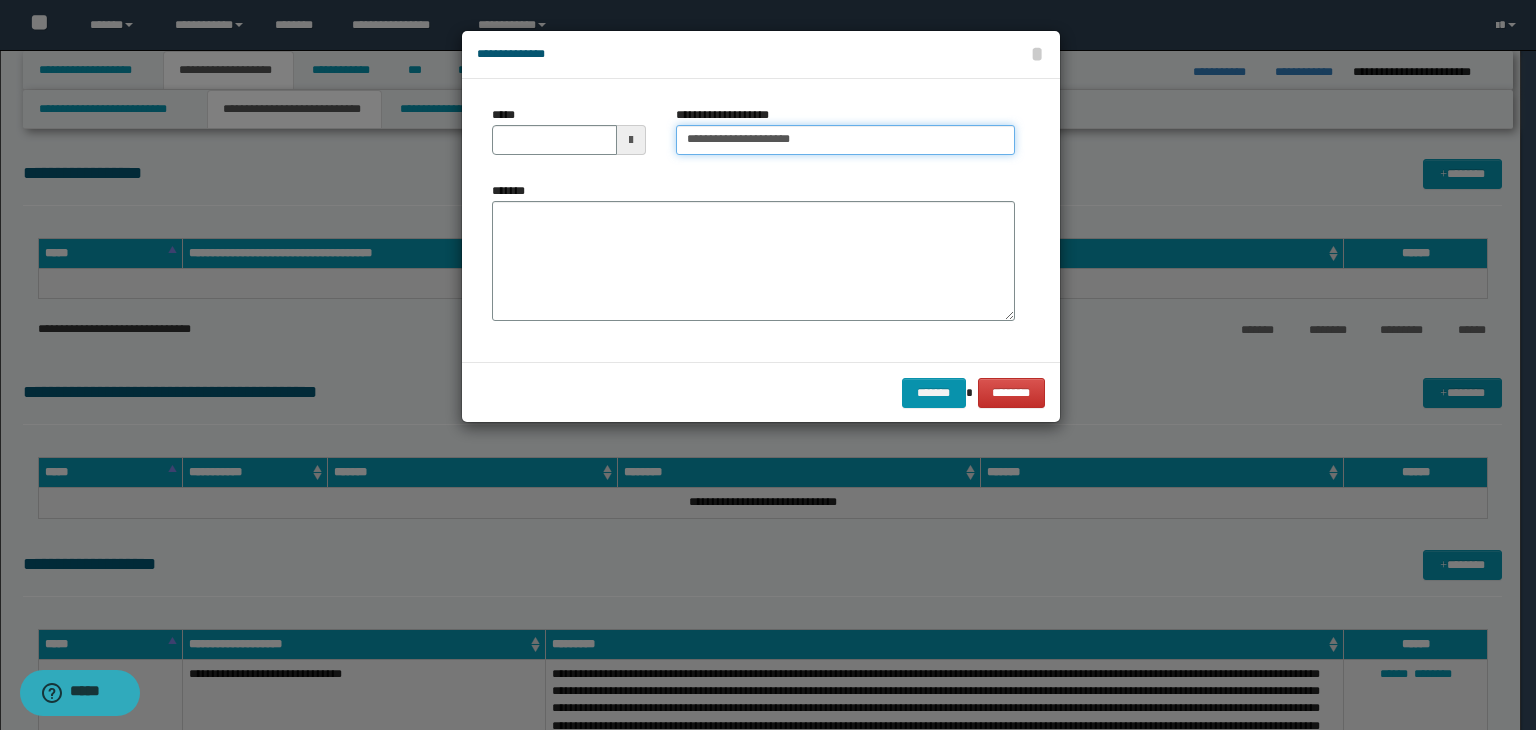 type on "**********" 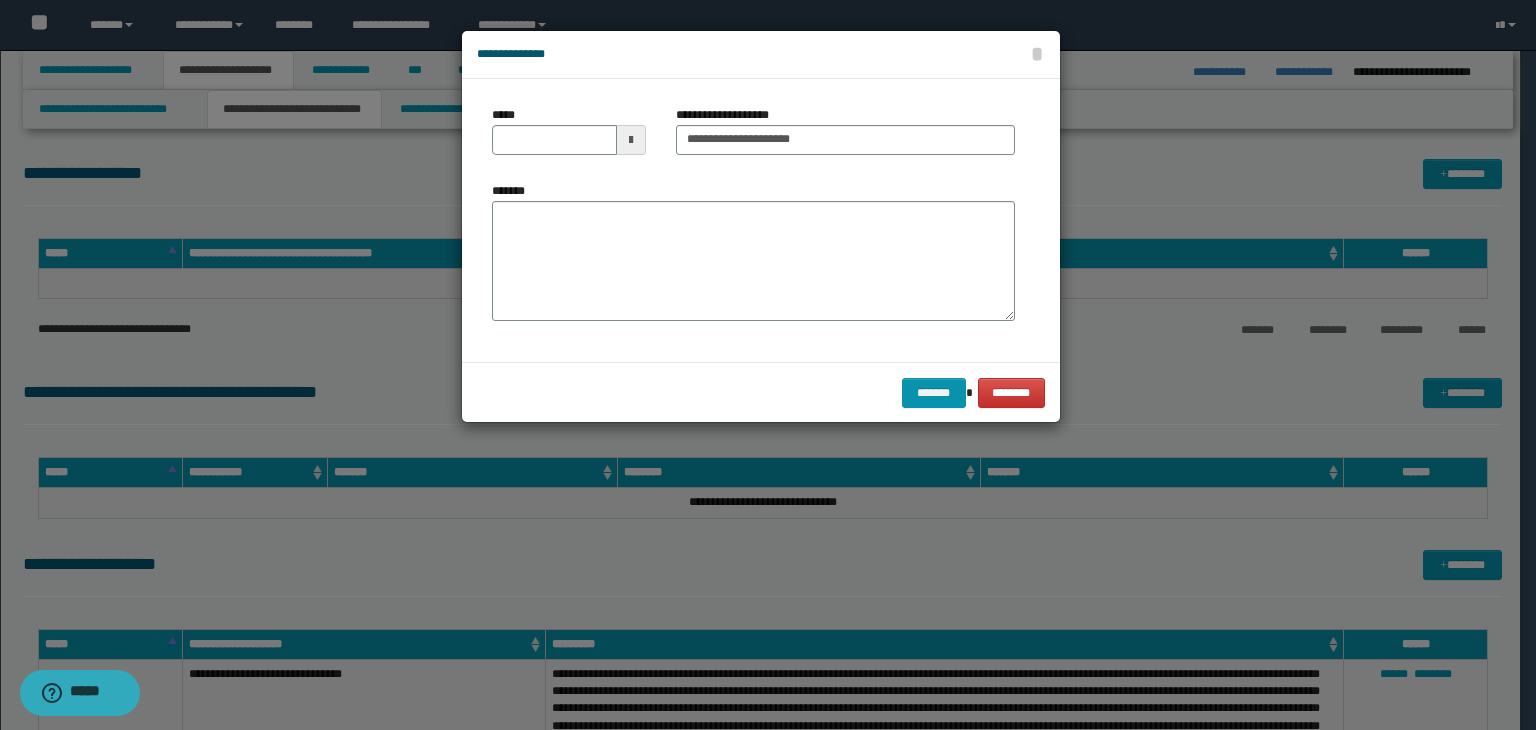 click at bounding box center [631, 140] 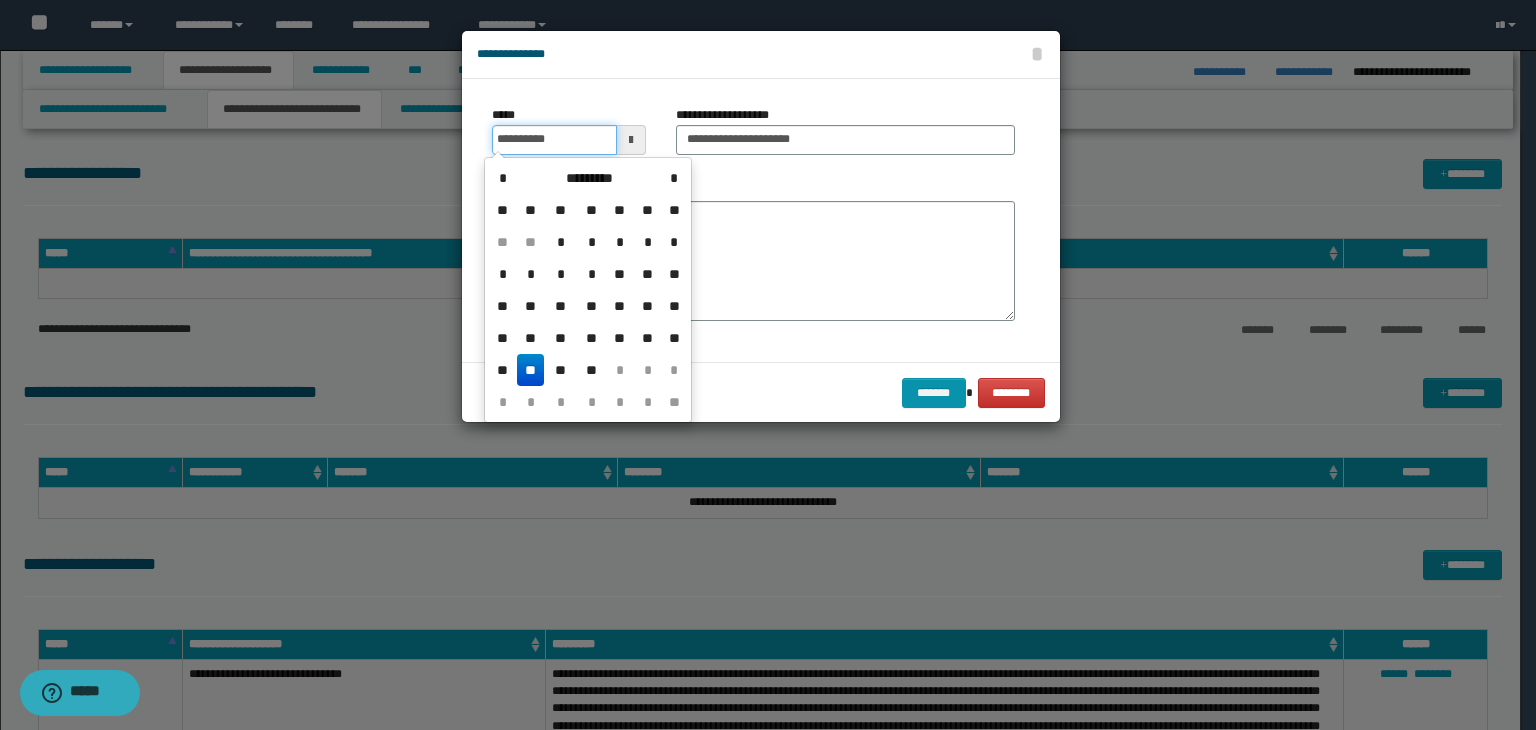 type on "**********" 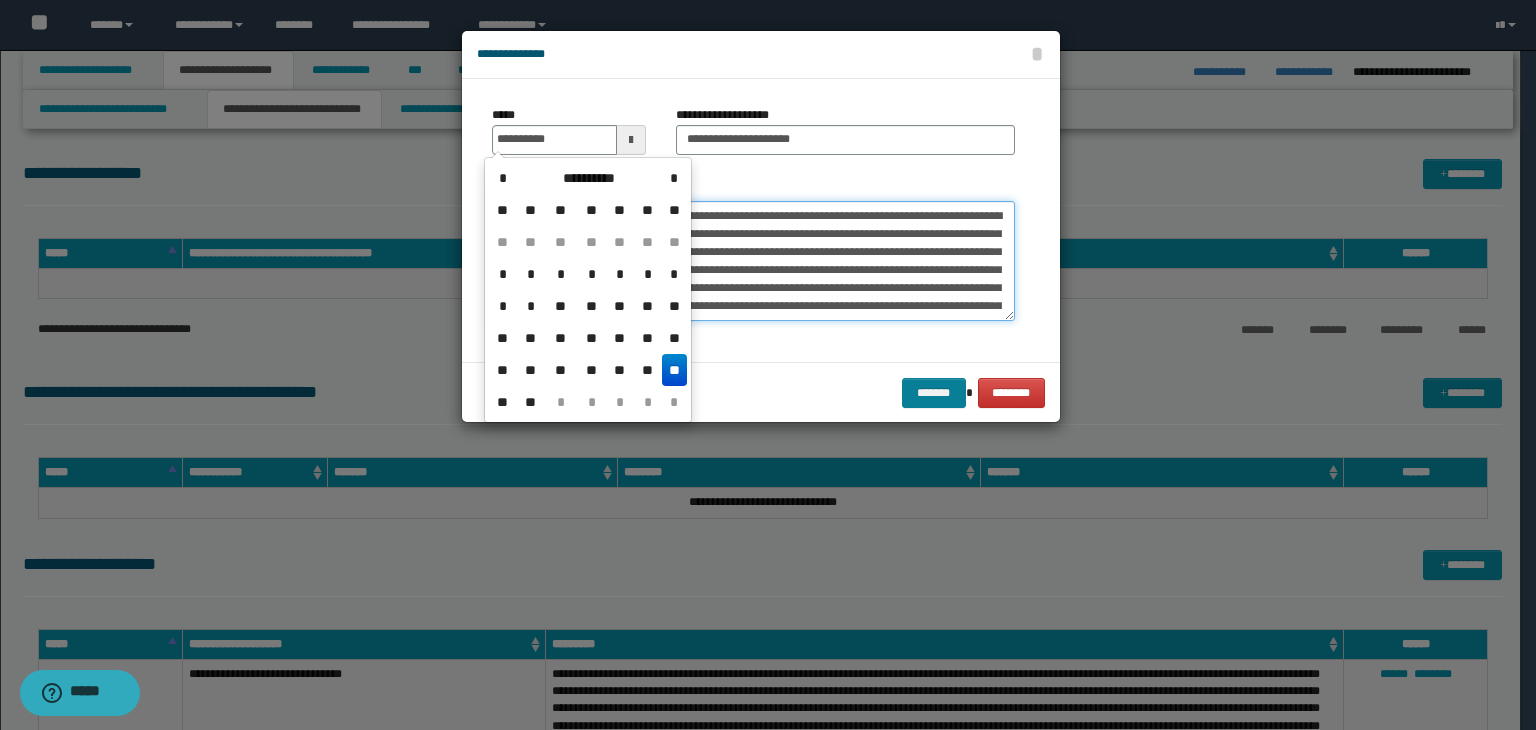 type on "**********" 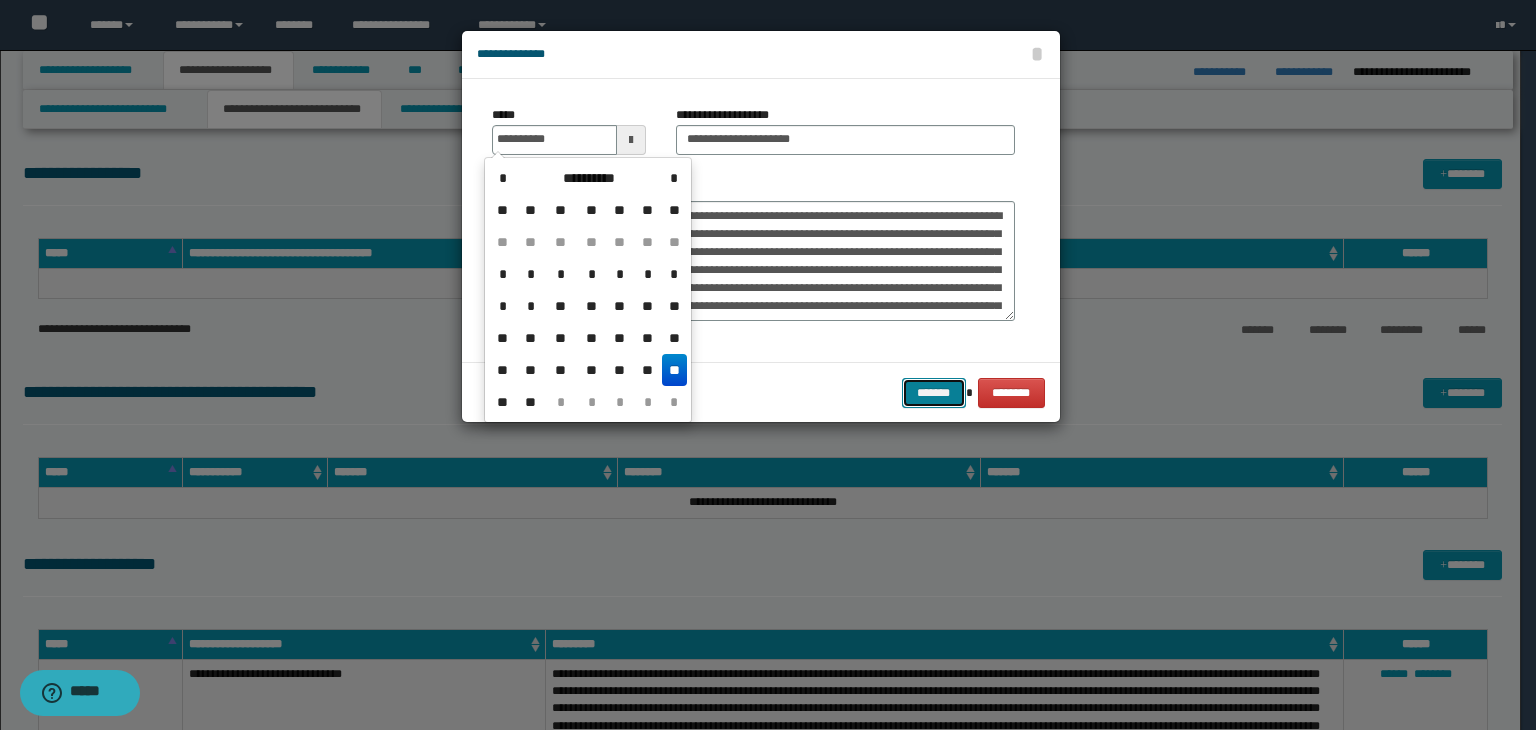 type on "**********" 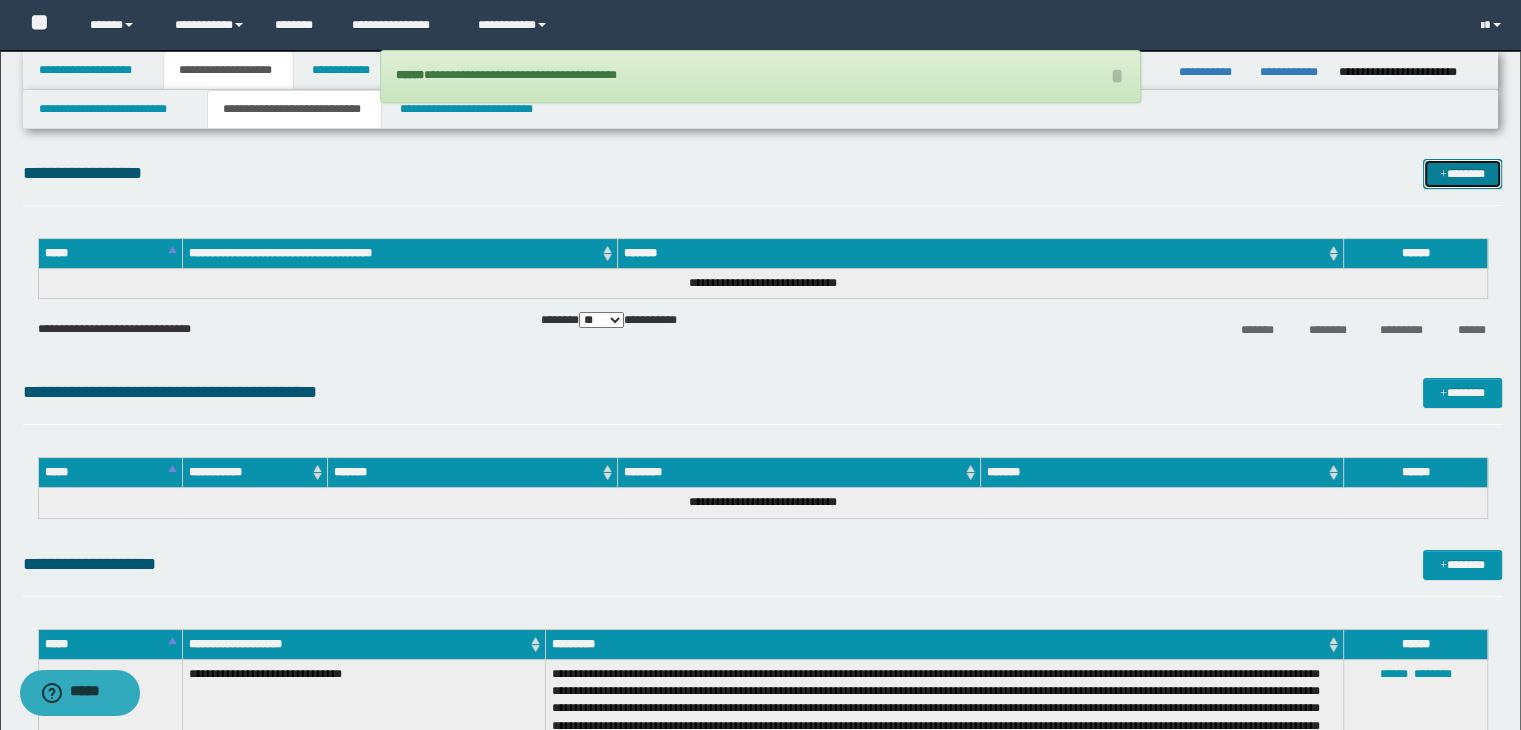 click at bounding box center [1443, 175] 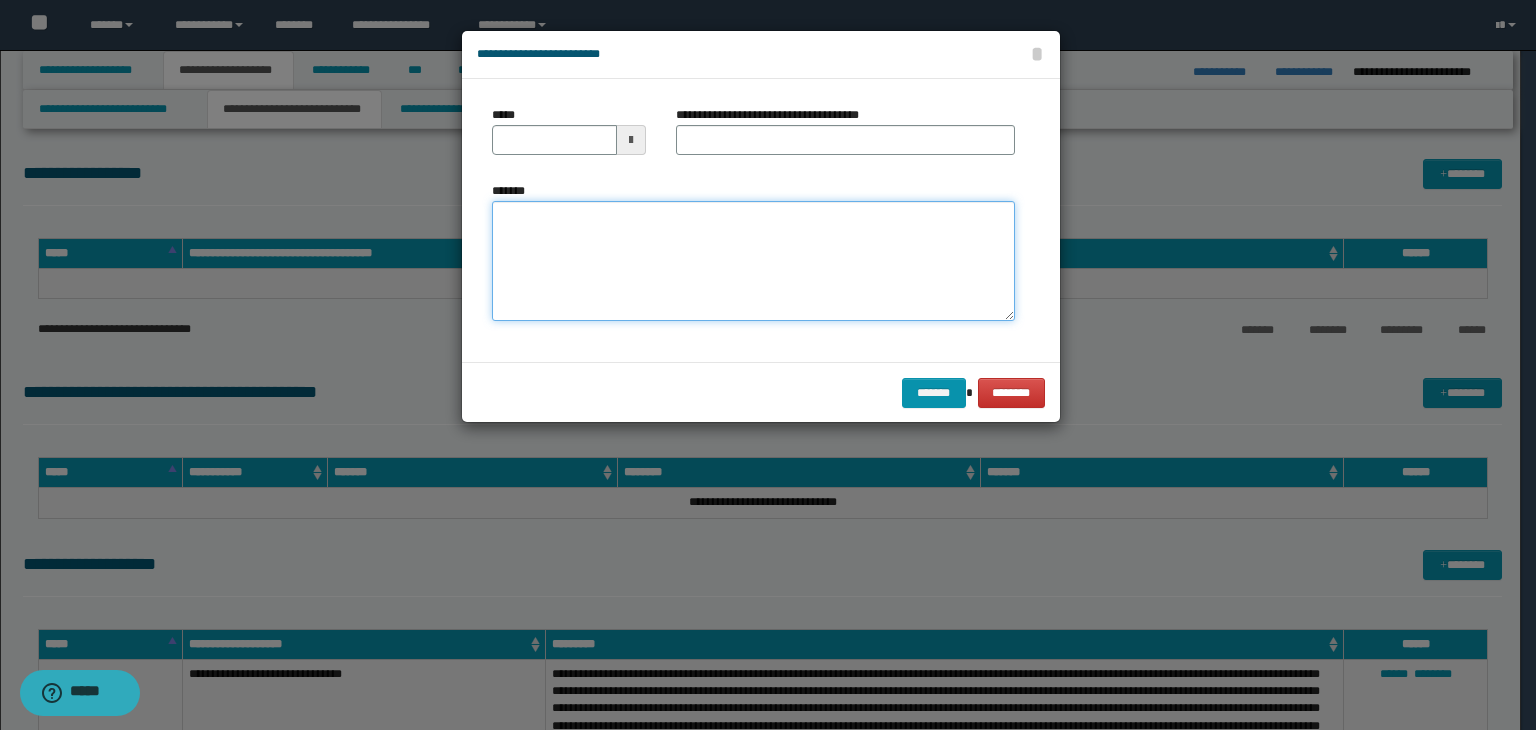 type on "**********" 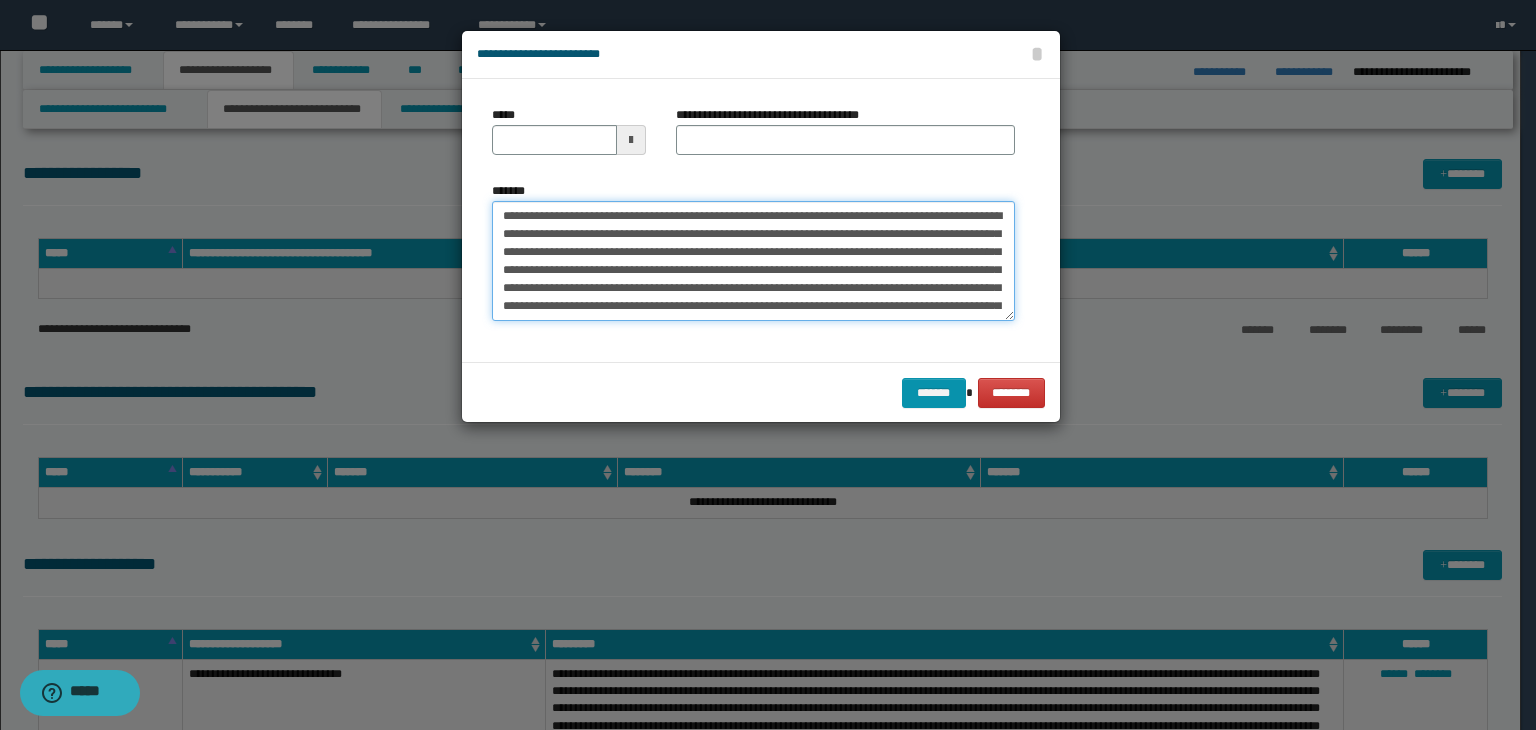 type 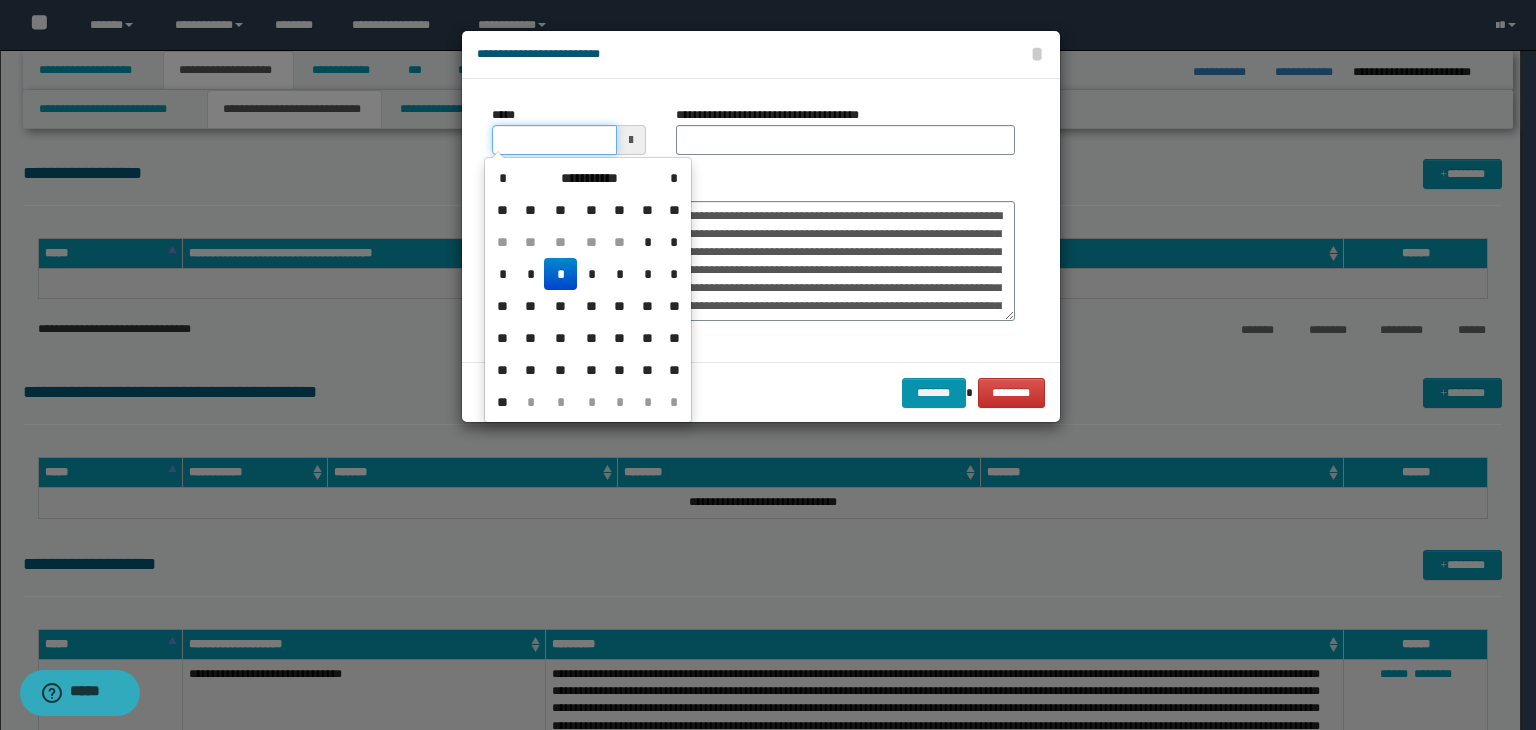 click on "*****" at bounding box center [554, 140] 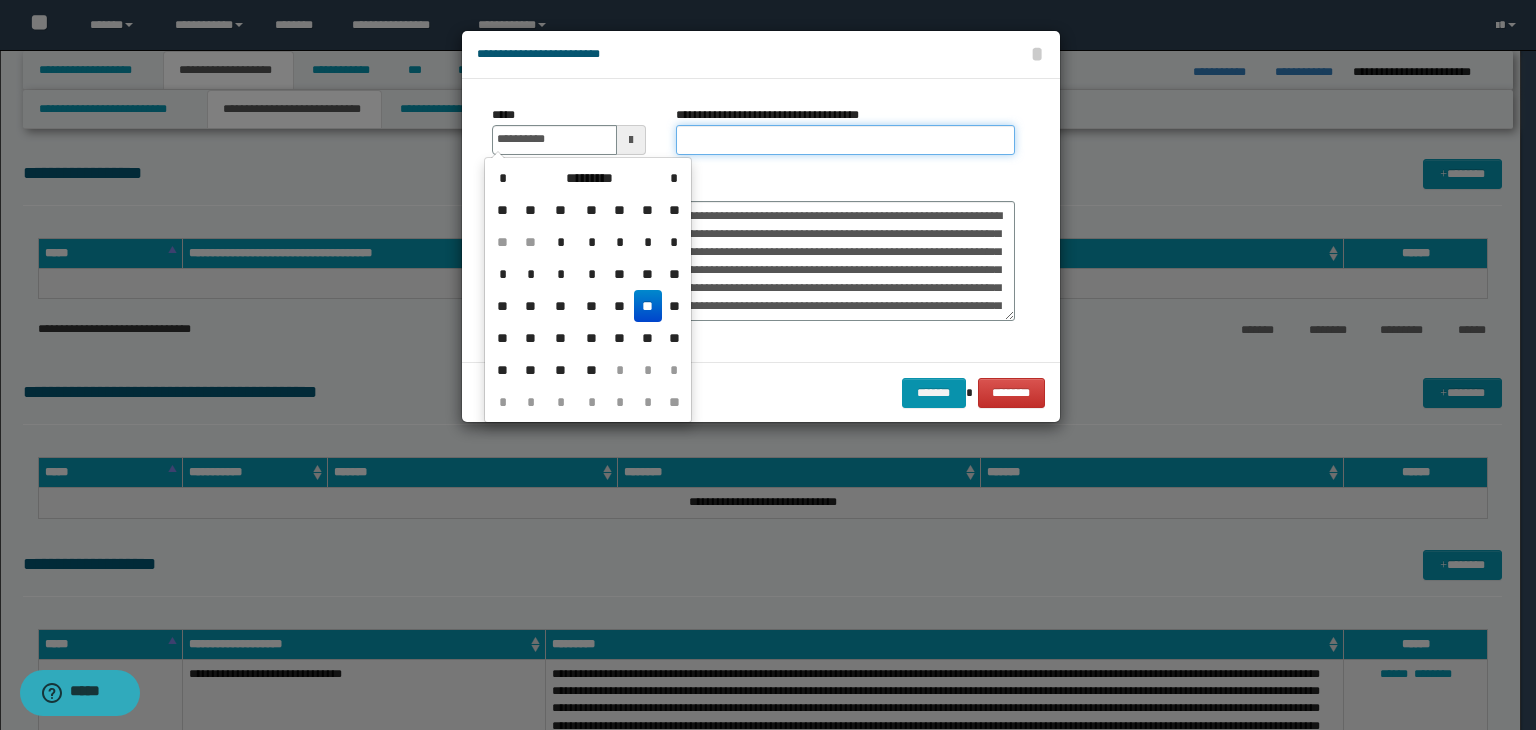 type on "**********" 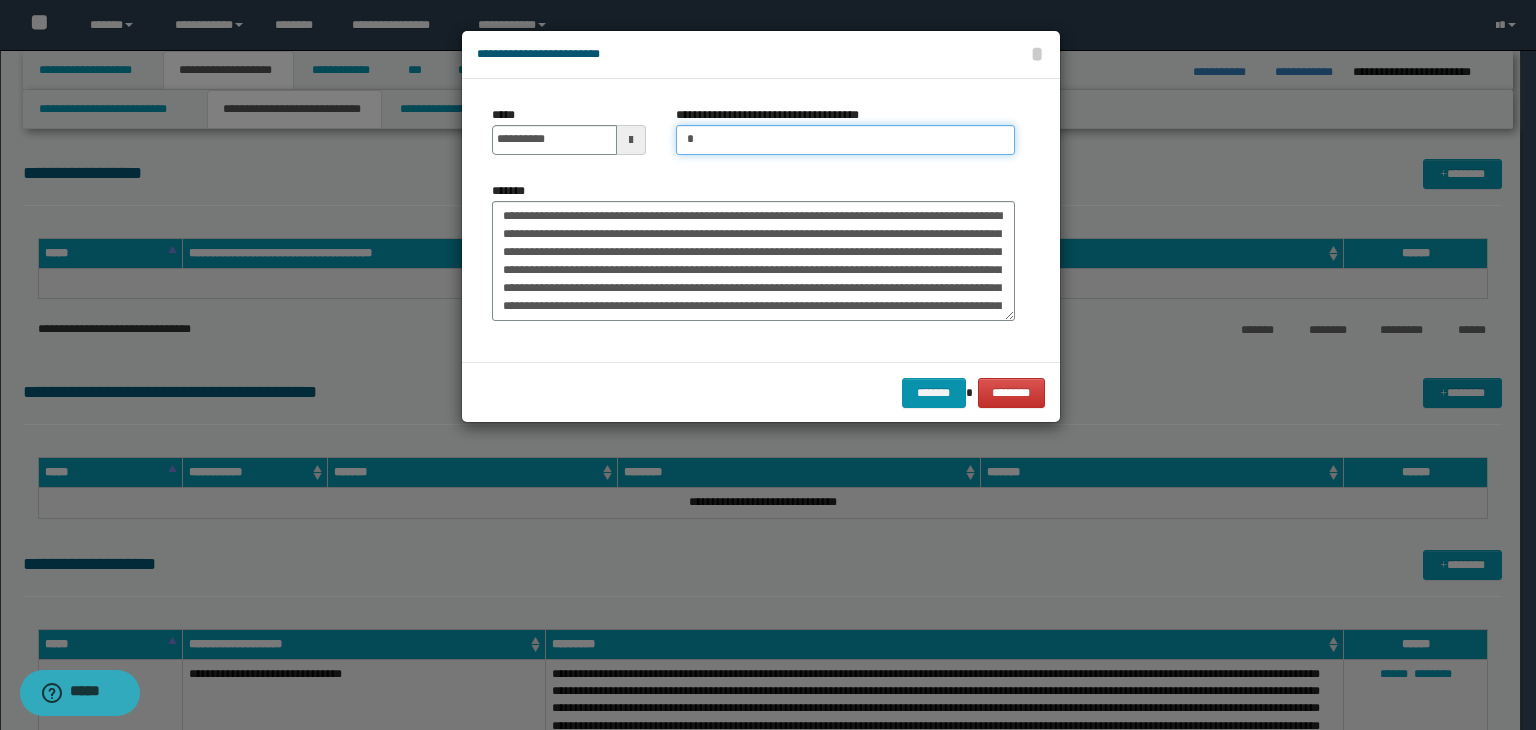 type on "*********" 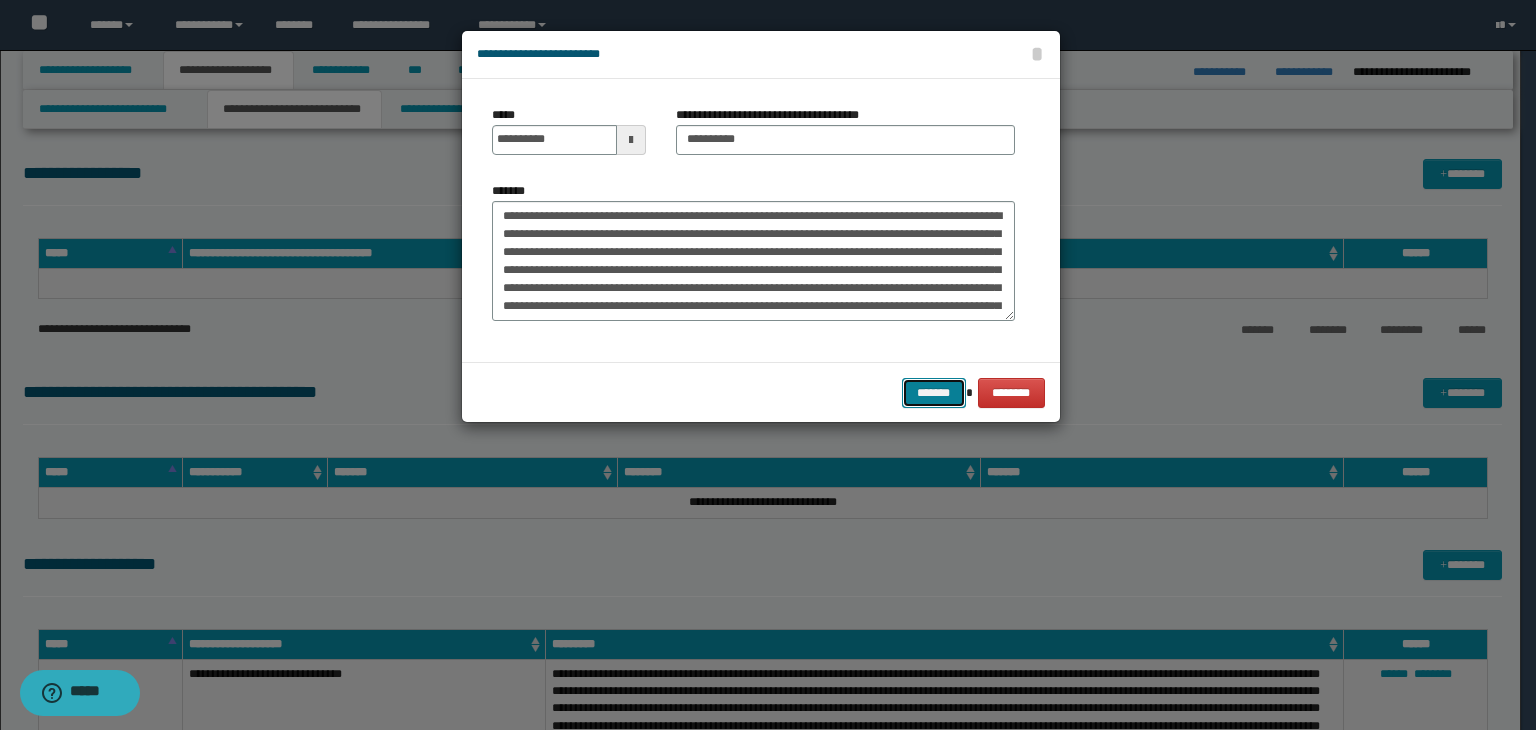 click on "*******" at bounding box center [934, 393] 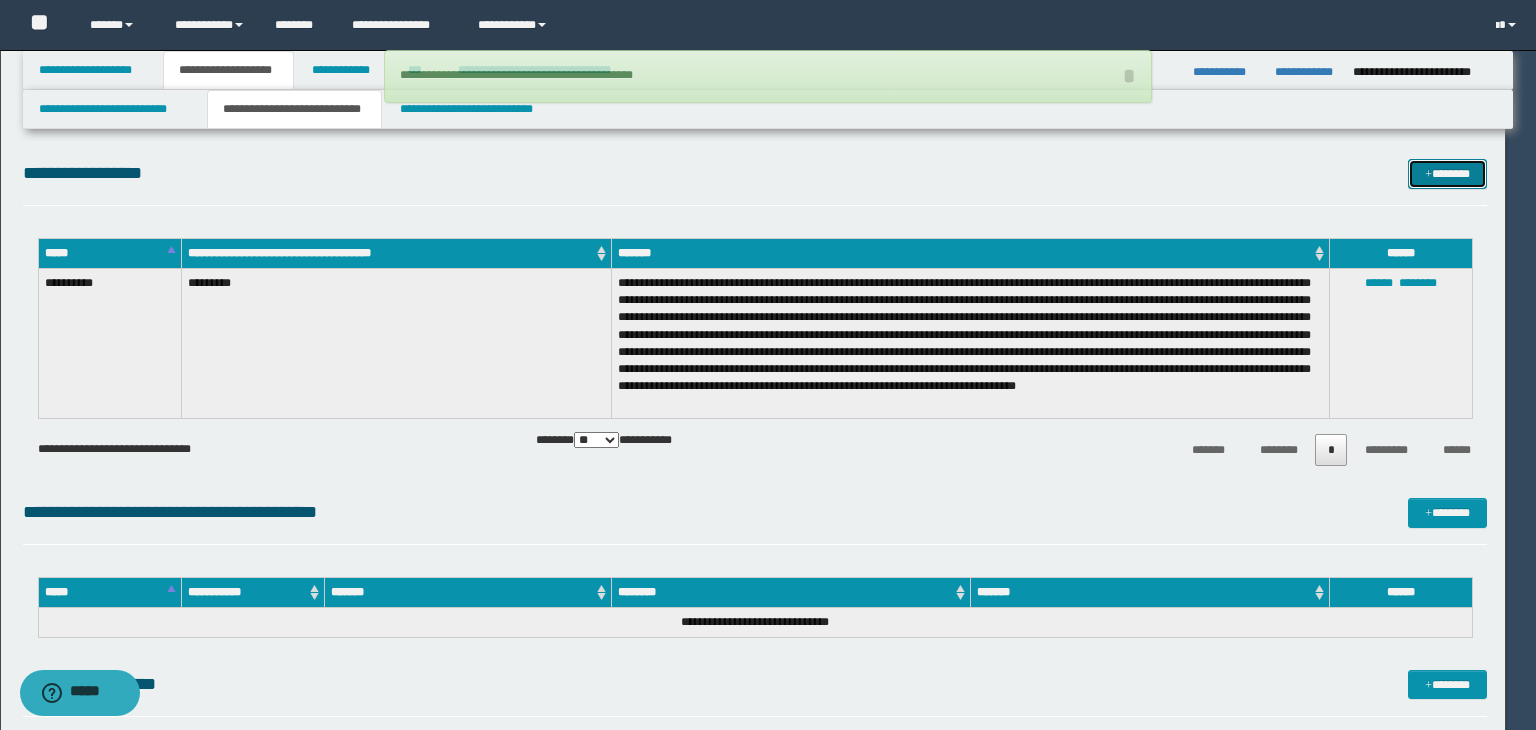 type 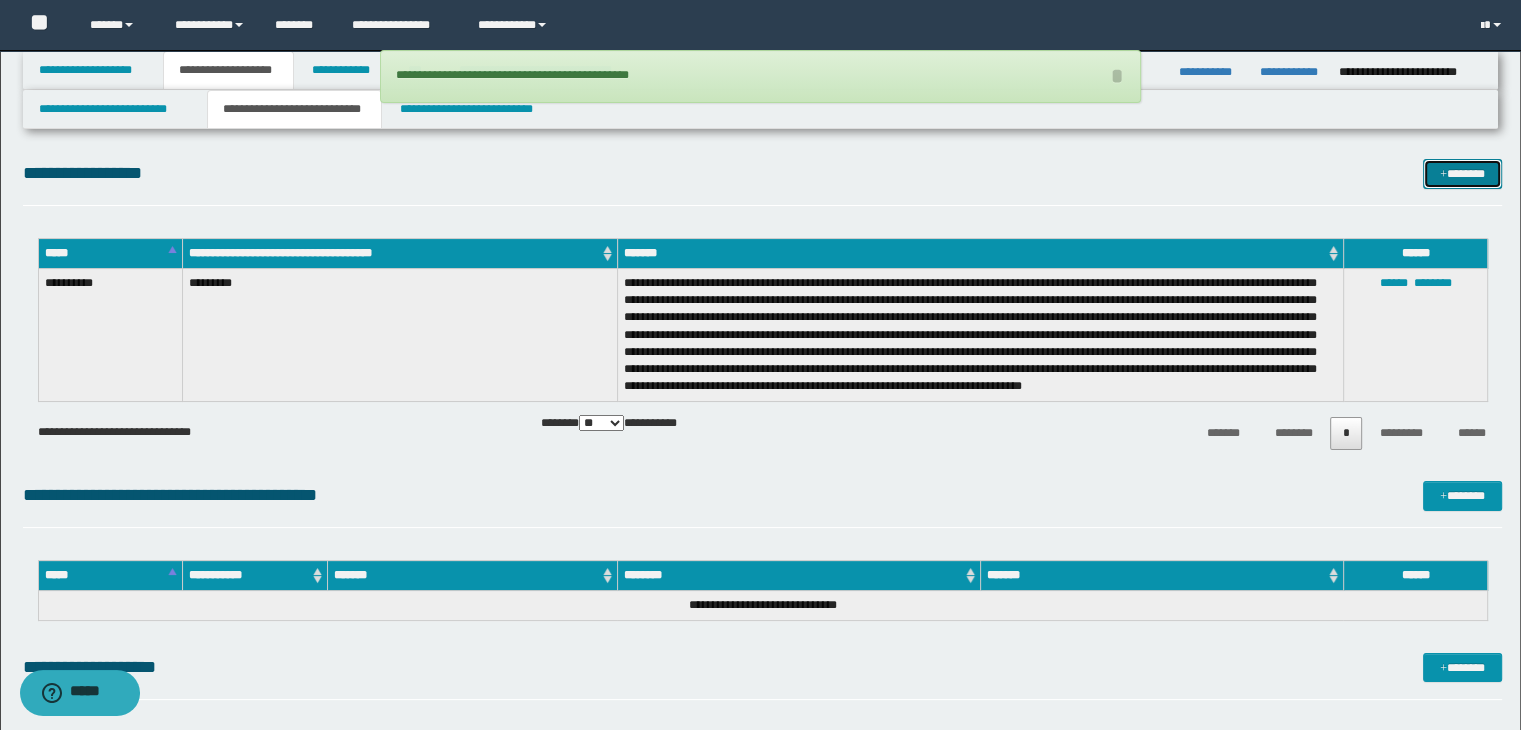 click on "*******" at bounding box center (1462, 174) 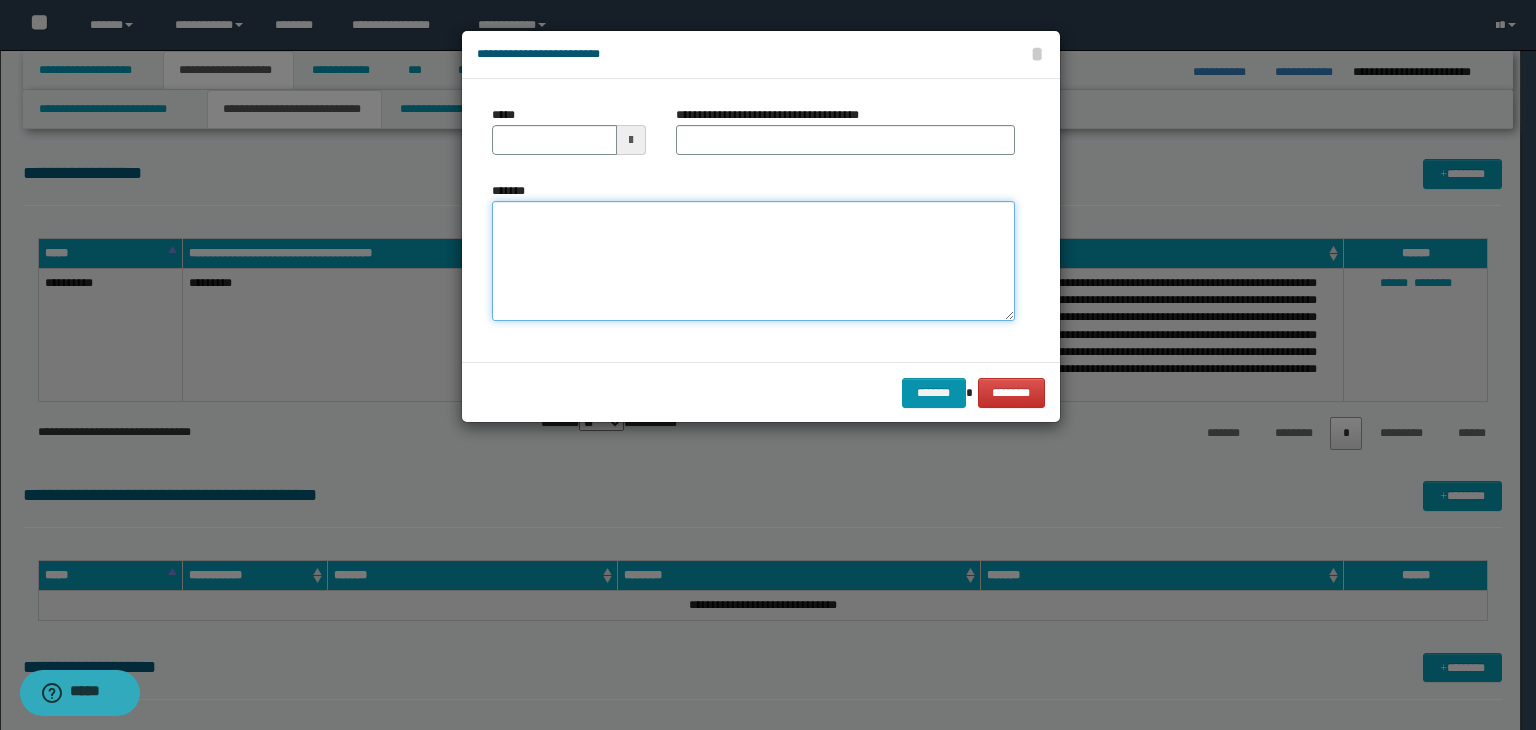 type on "**********" 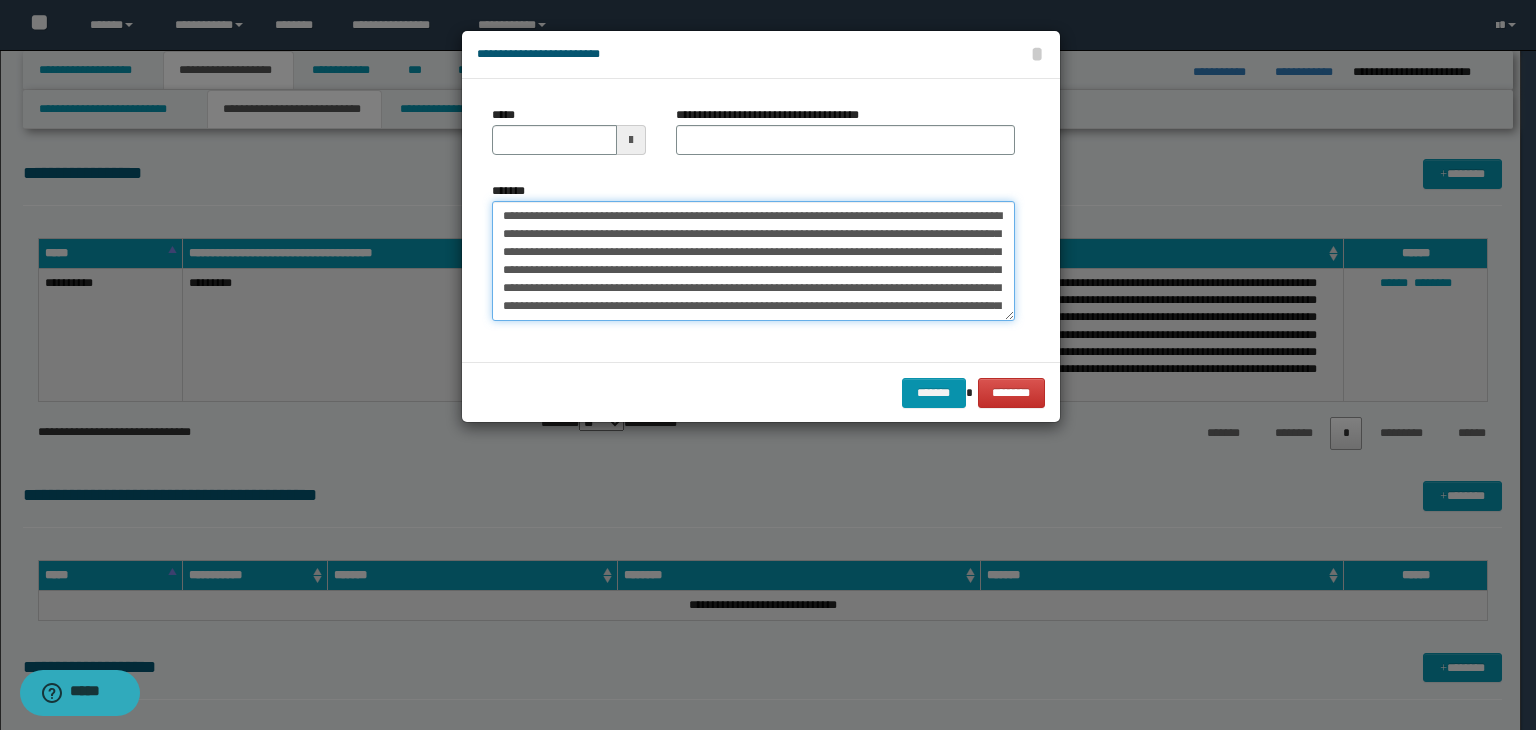 type 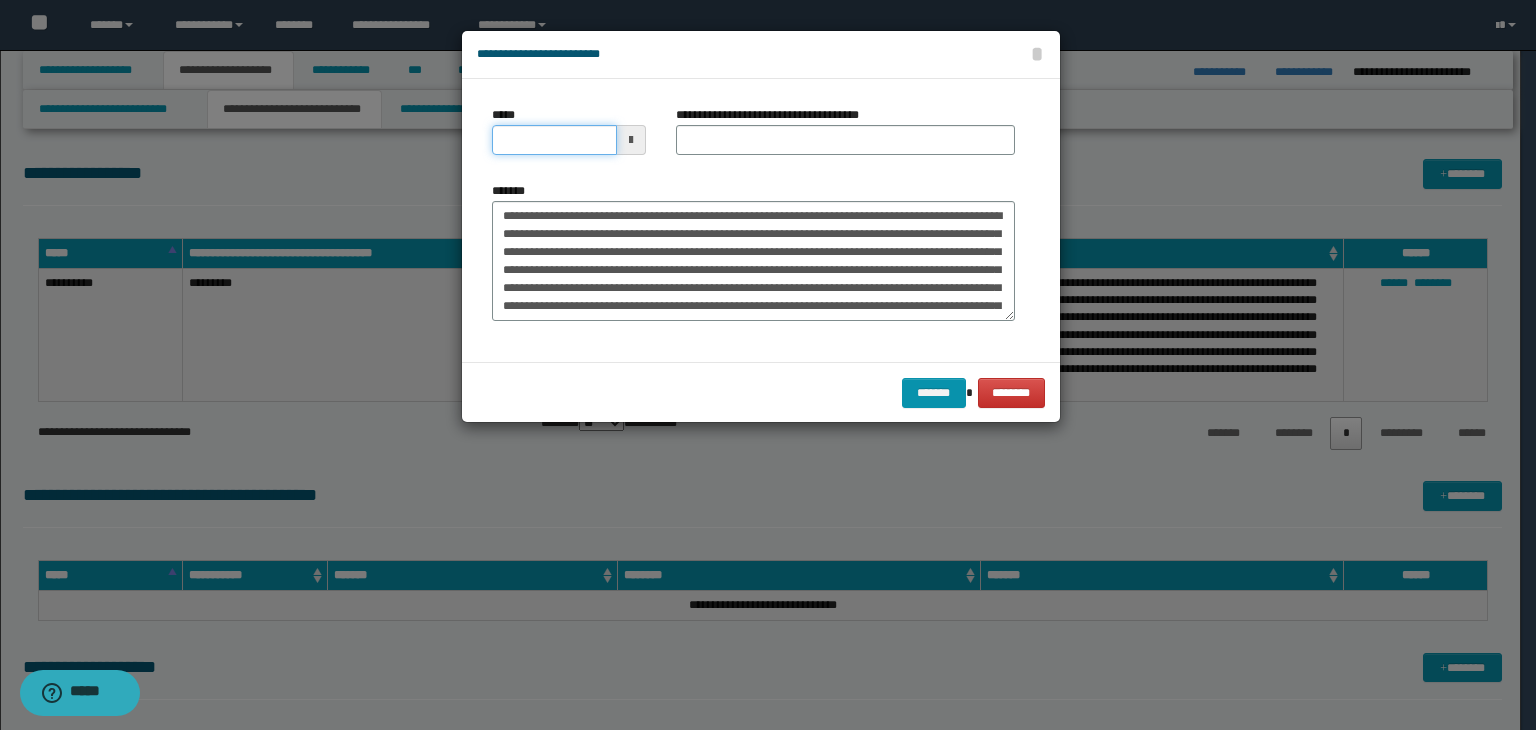 click on "*****" at bounding box center [554, 140] 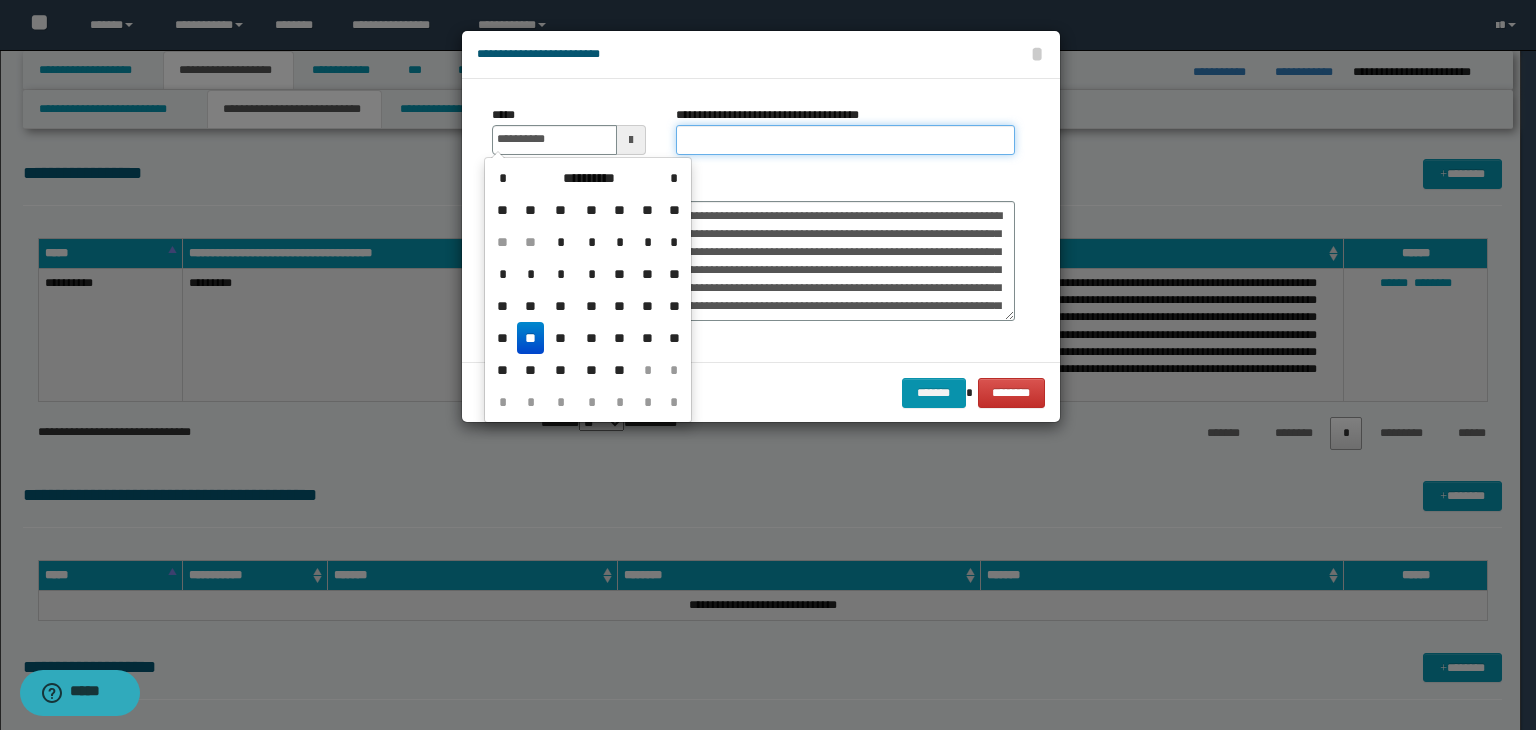type on "**********" 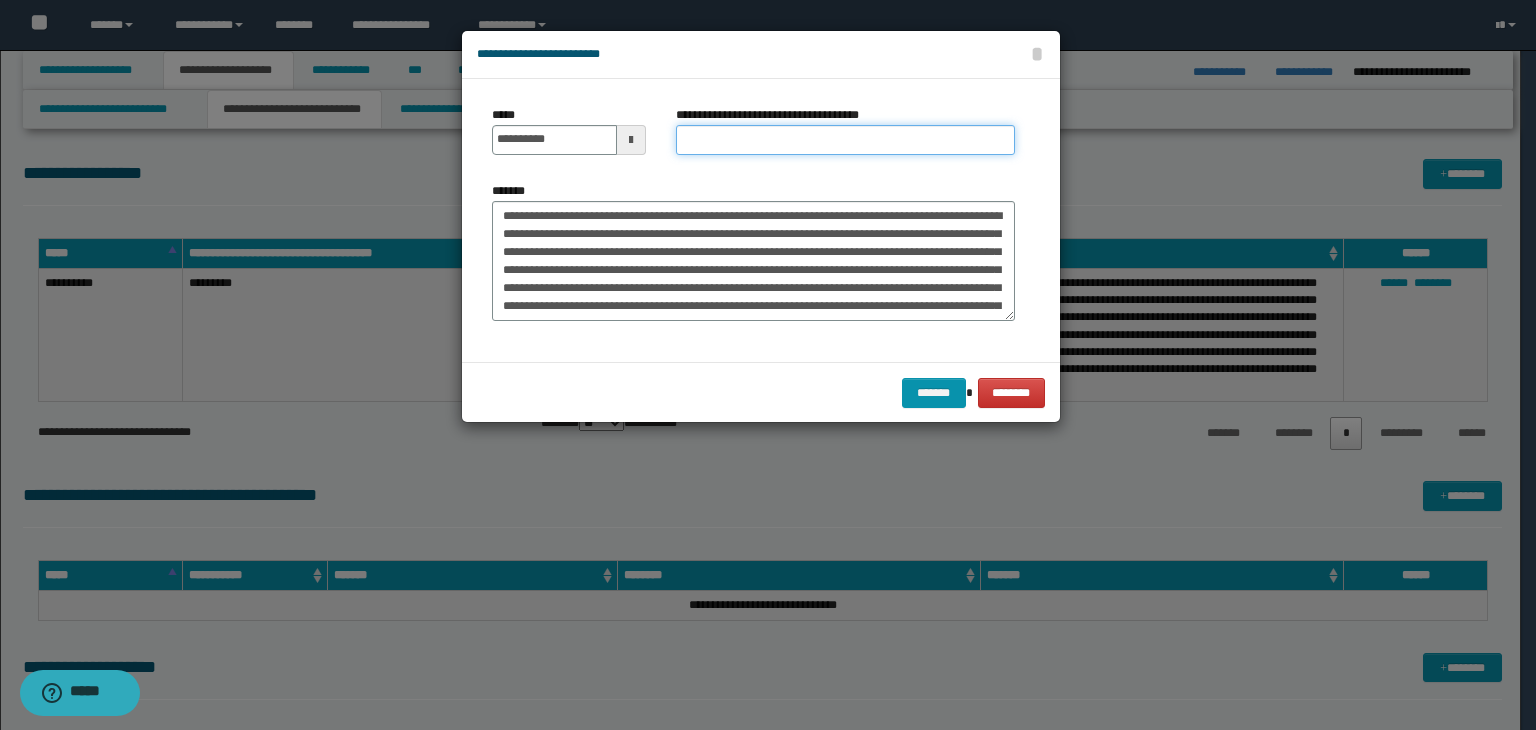 type on "*" 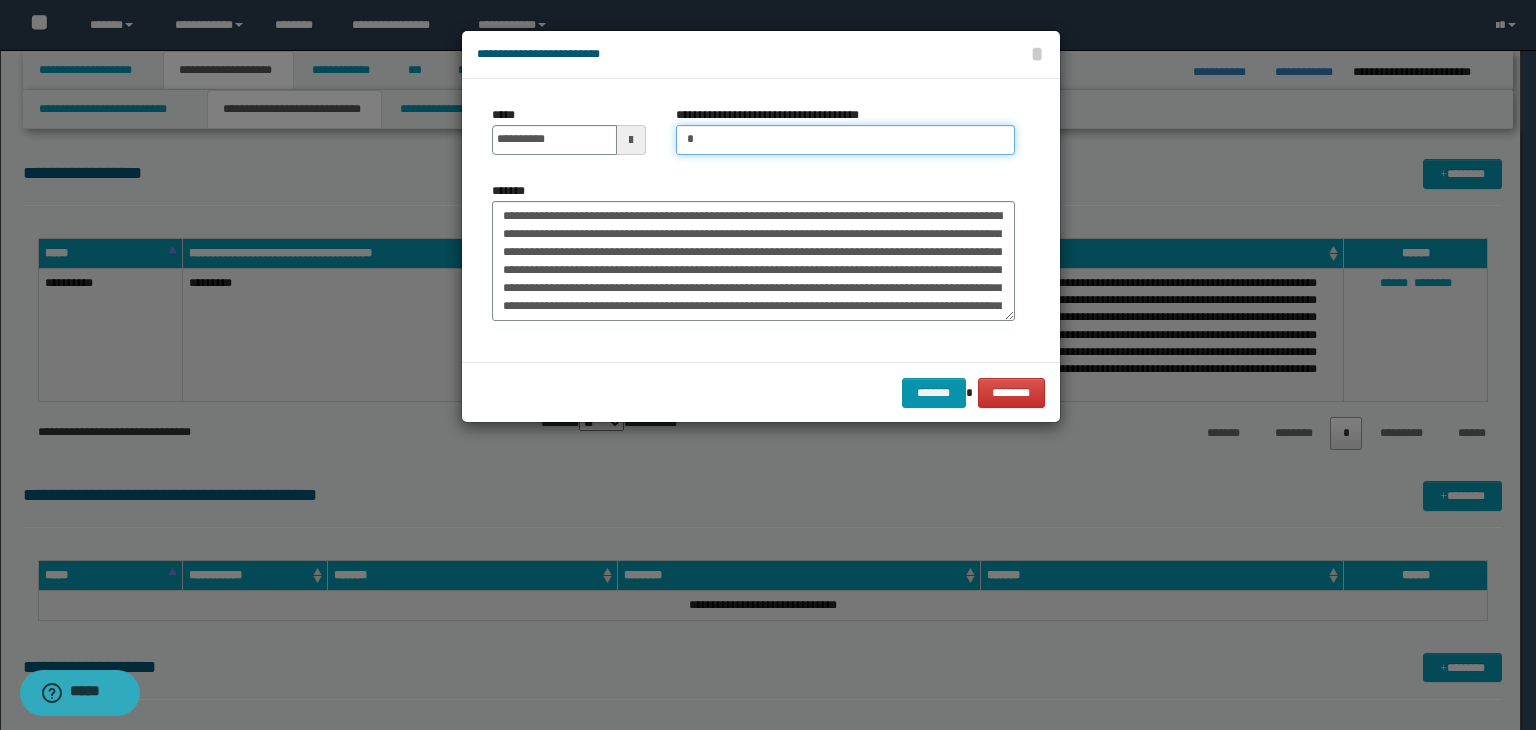 type on "*********" 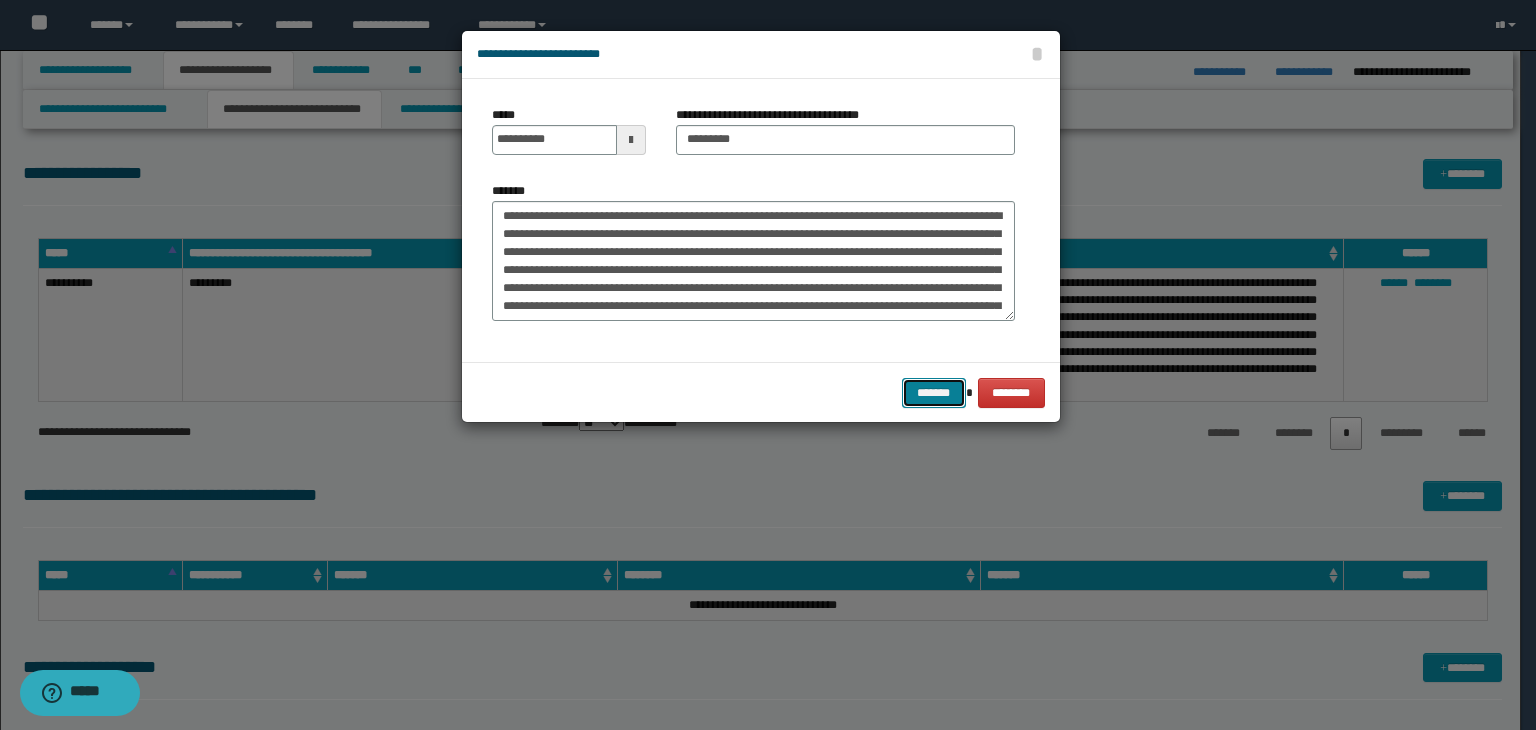 click on "*******" at bounding box center (934, 393) 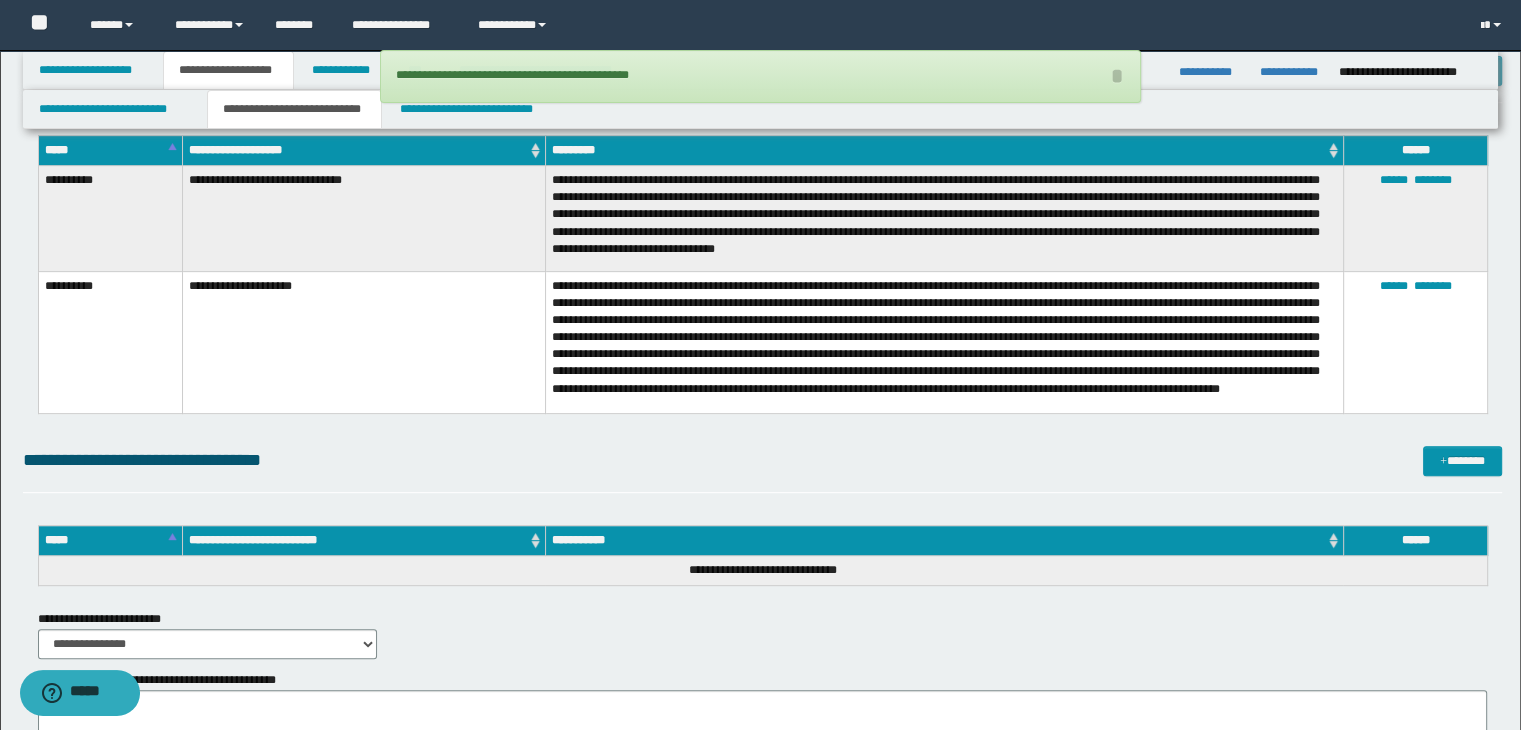 scroll, scrollTop: 900, scrollLeft: 0, axis: vertical 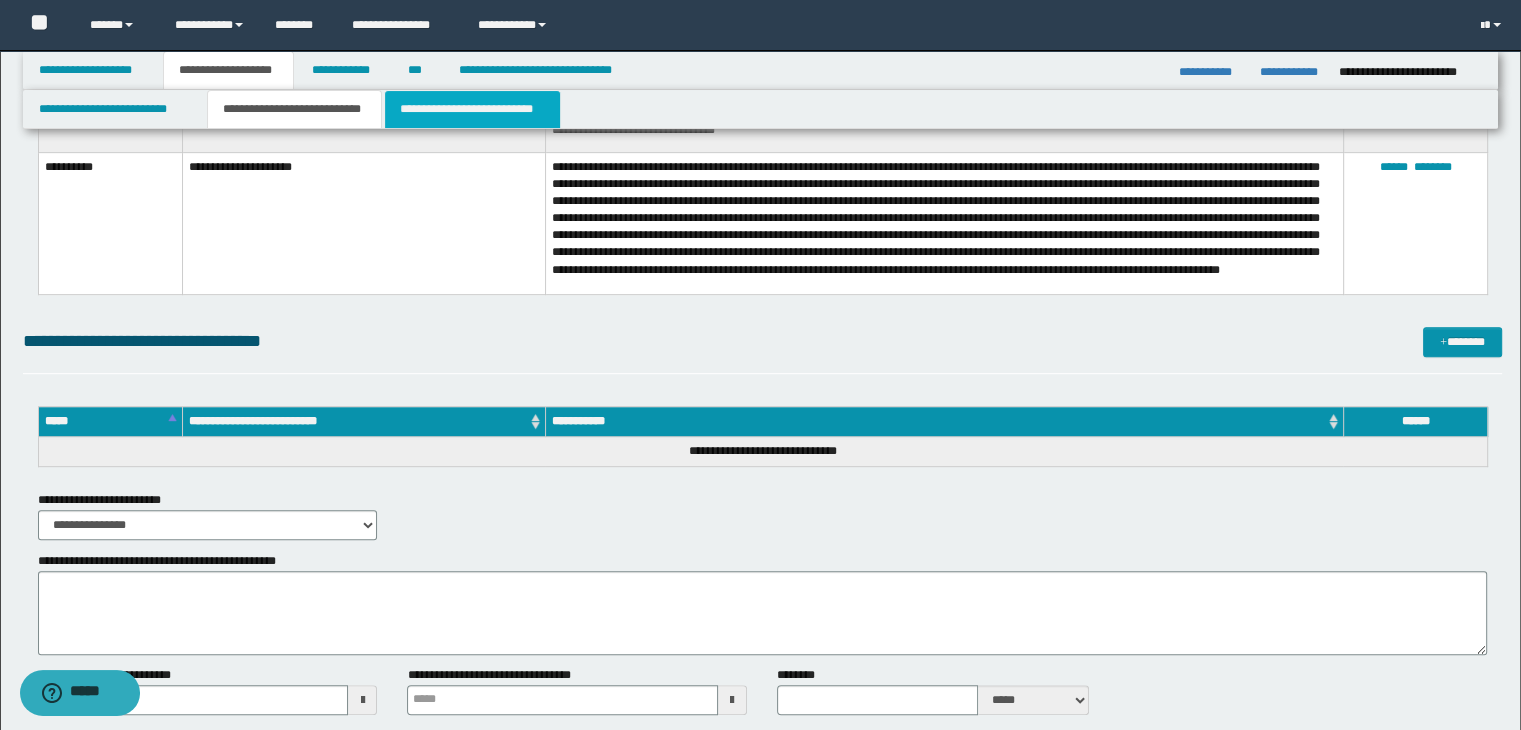 click on "**********" at bounding box center (472, 109) 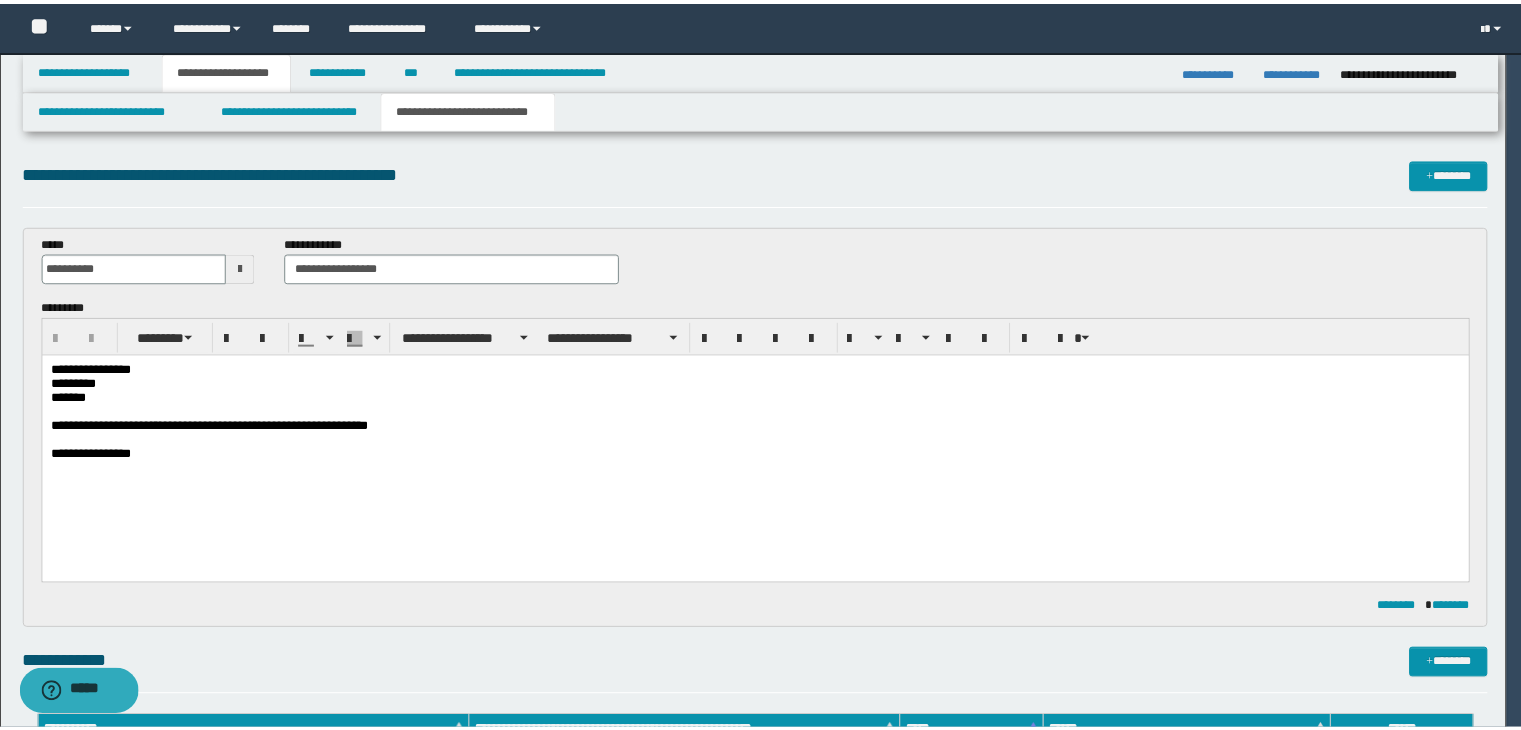 scroll, scrollTop: 0, scrollLeft: 0, axis: both 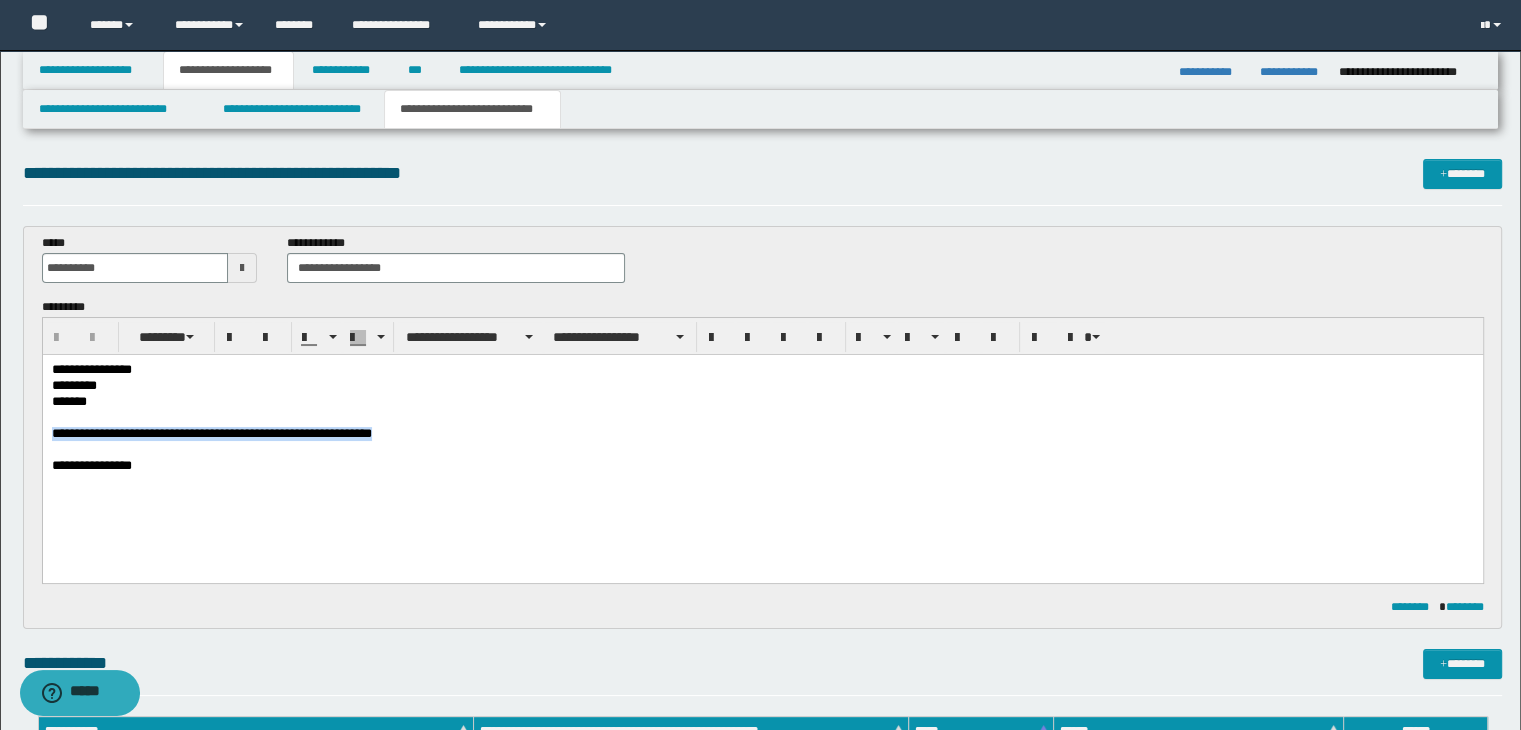 drag, startPoint x: 50, startPoint y: 430, endPoint x: 435, endPoint y: 434, distance: 385.02078 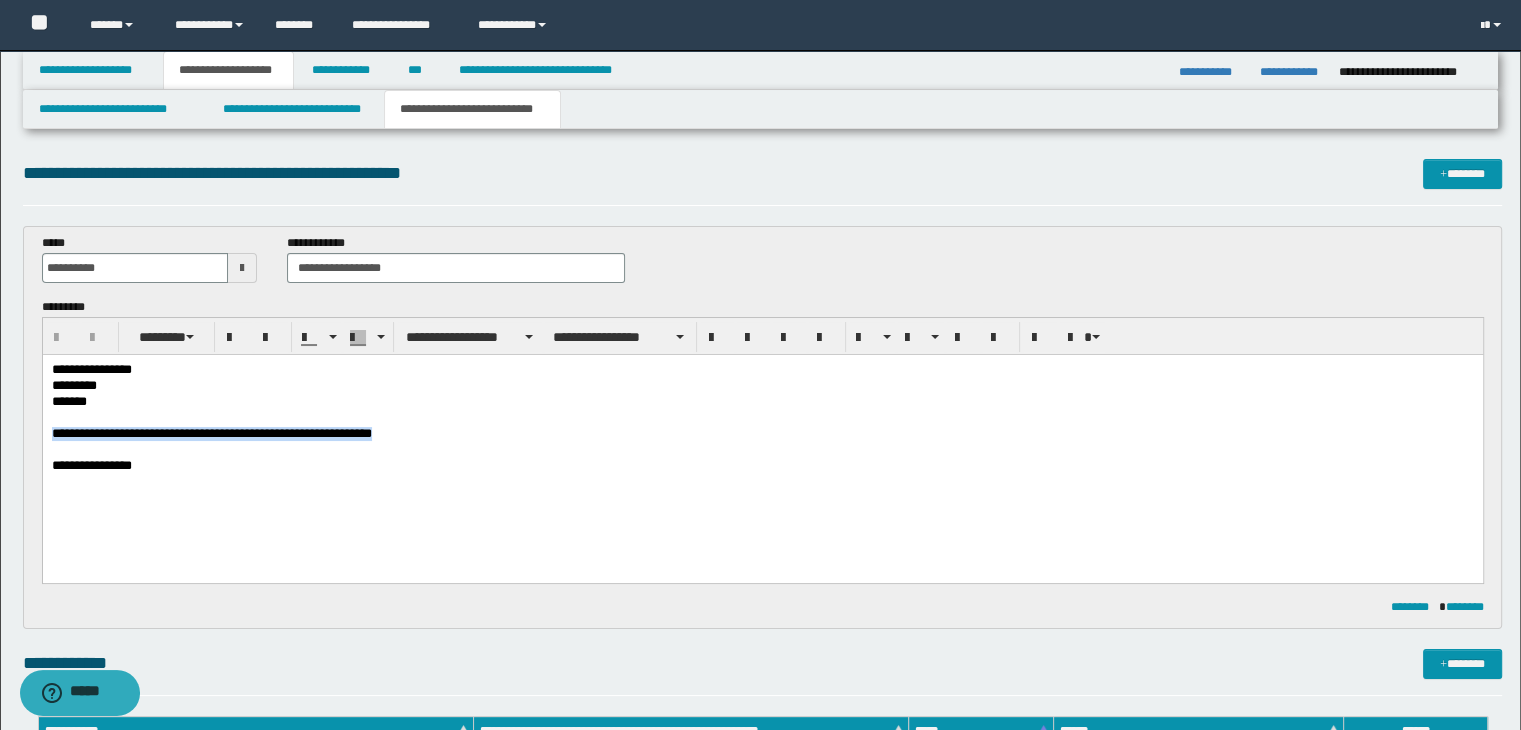 type 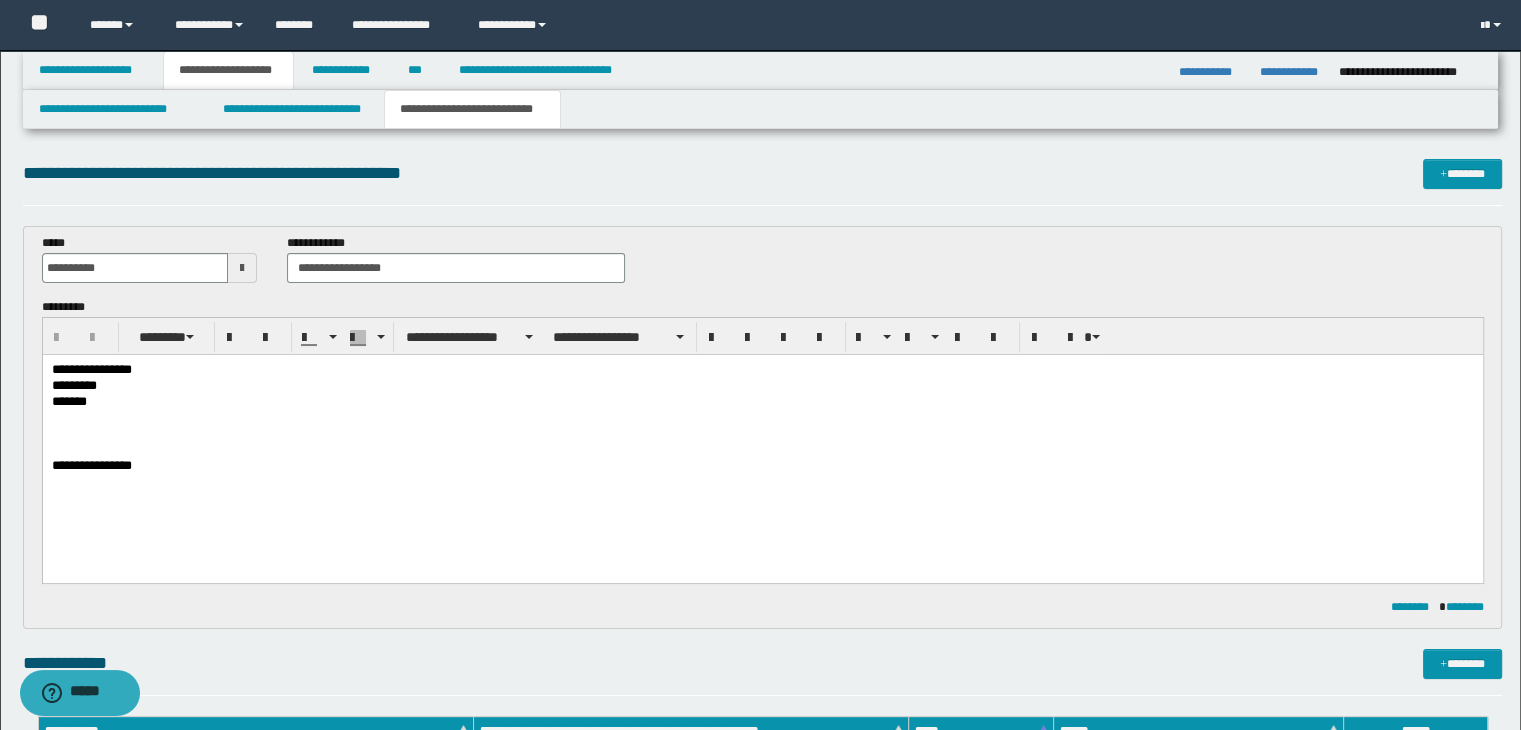 click at bounding box center [762, 418] 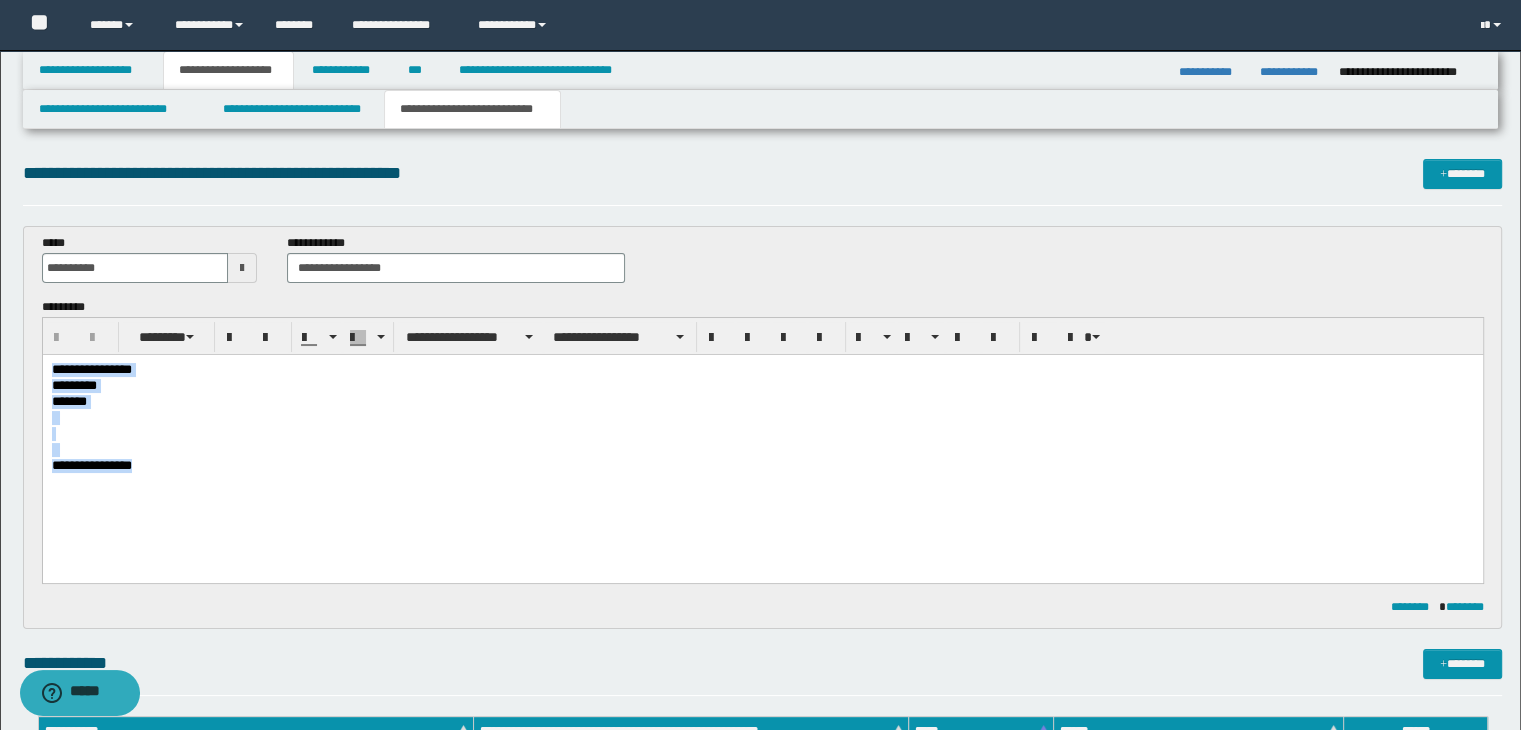 drag, startPoint x: 162, startPoint y: 469, endPoint x: 12, endPoint y: 366, distance: 181.95879 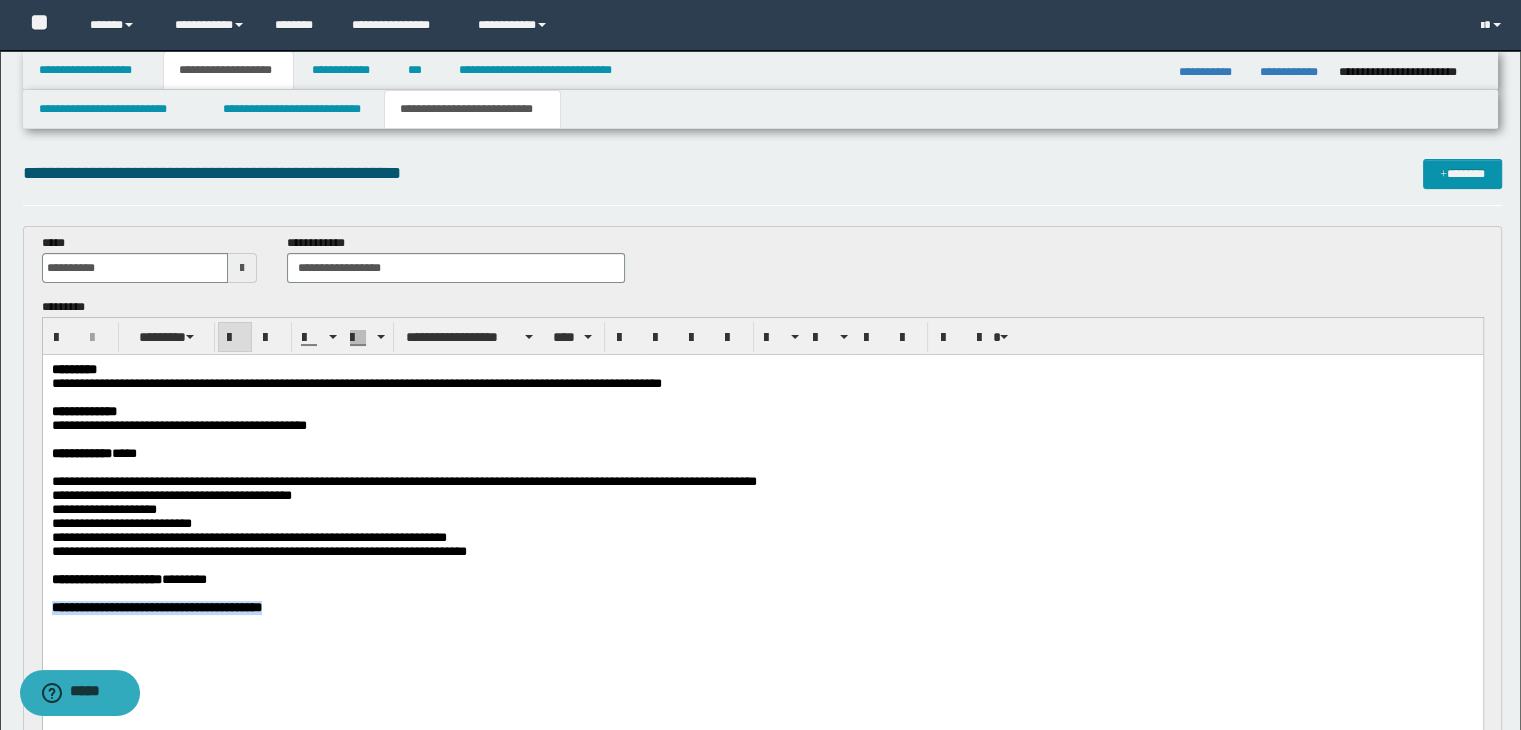 drag, startPoint x: 256, startPoint y: 638, endPoint x: 42, endPoint y: 988, distance: 410.23895 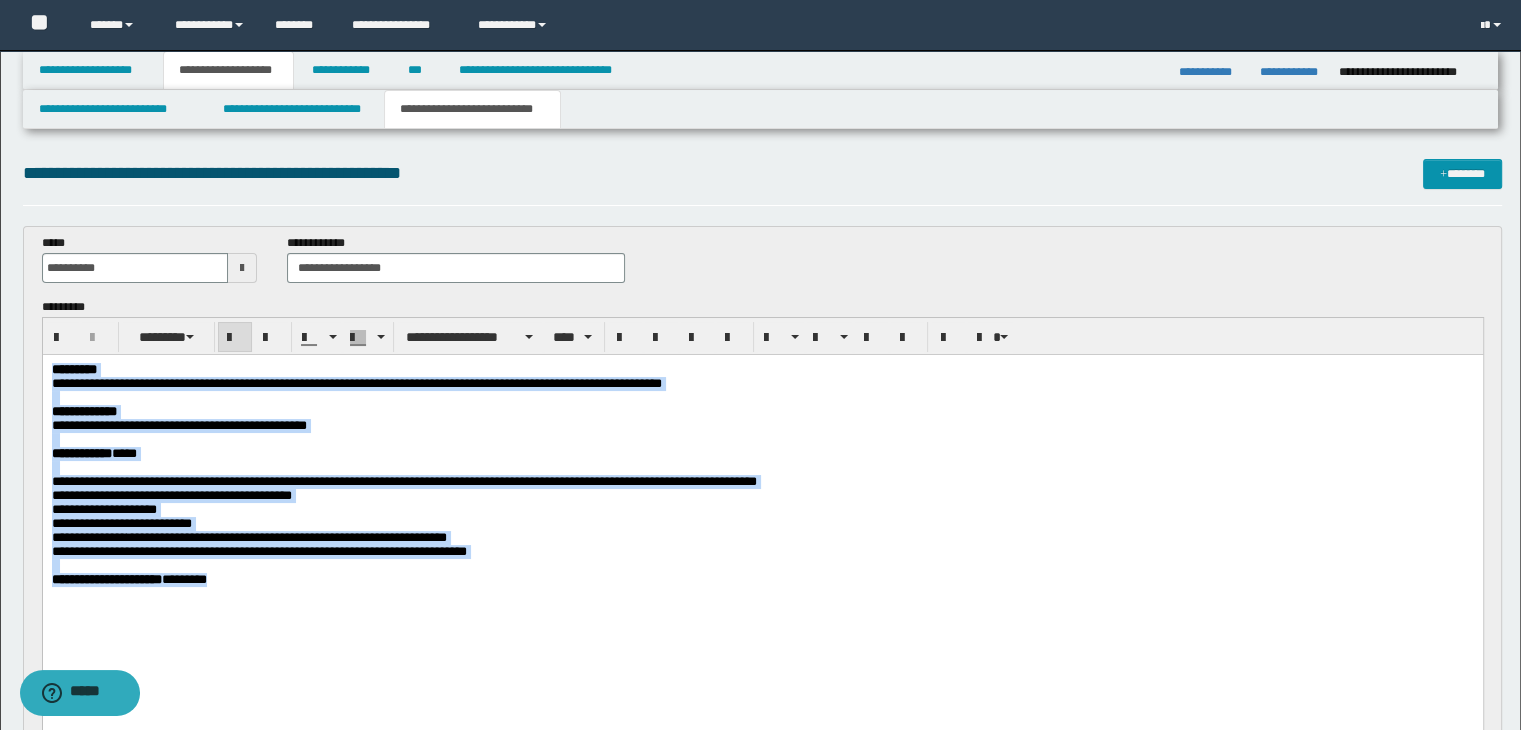 drag, startPoint x: 91, startPoint y: 592, endPoint x: 51, endPoint y: 372, distance: 223.6068 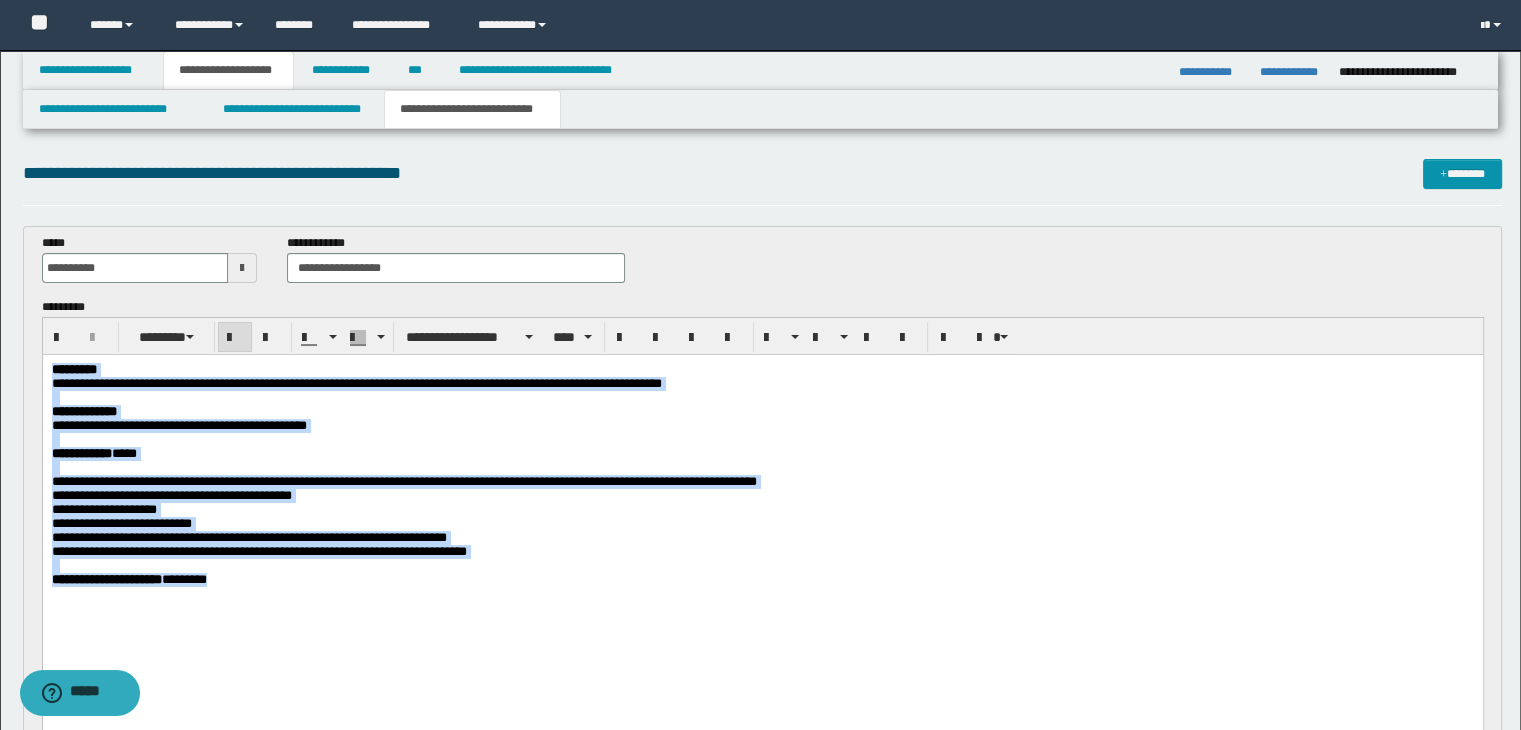 click on "**********" at bounding box center (762, 513) 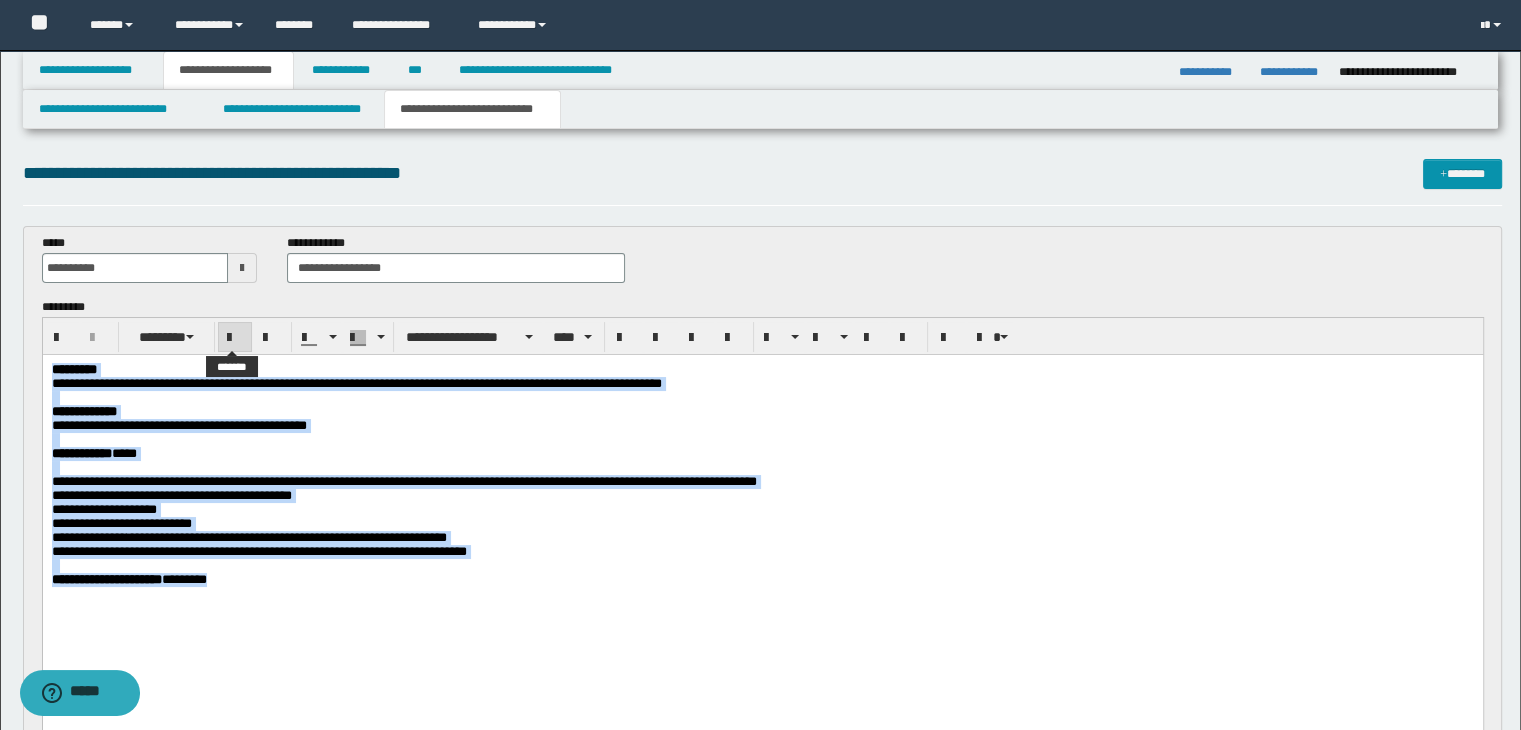 click at bounding box center (235, 338) 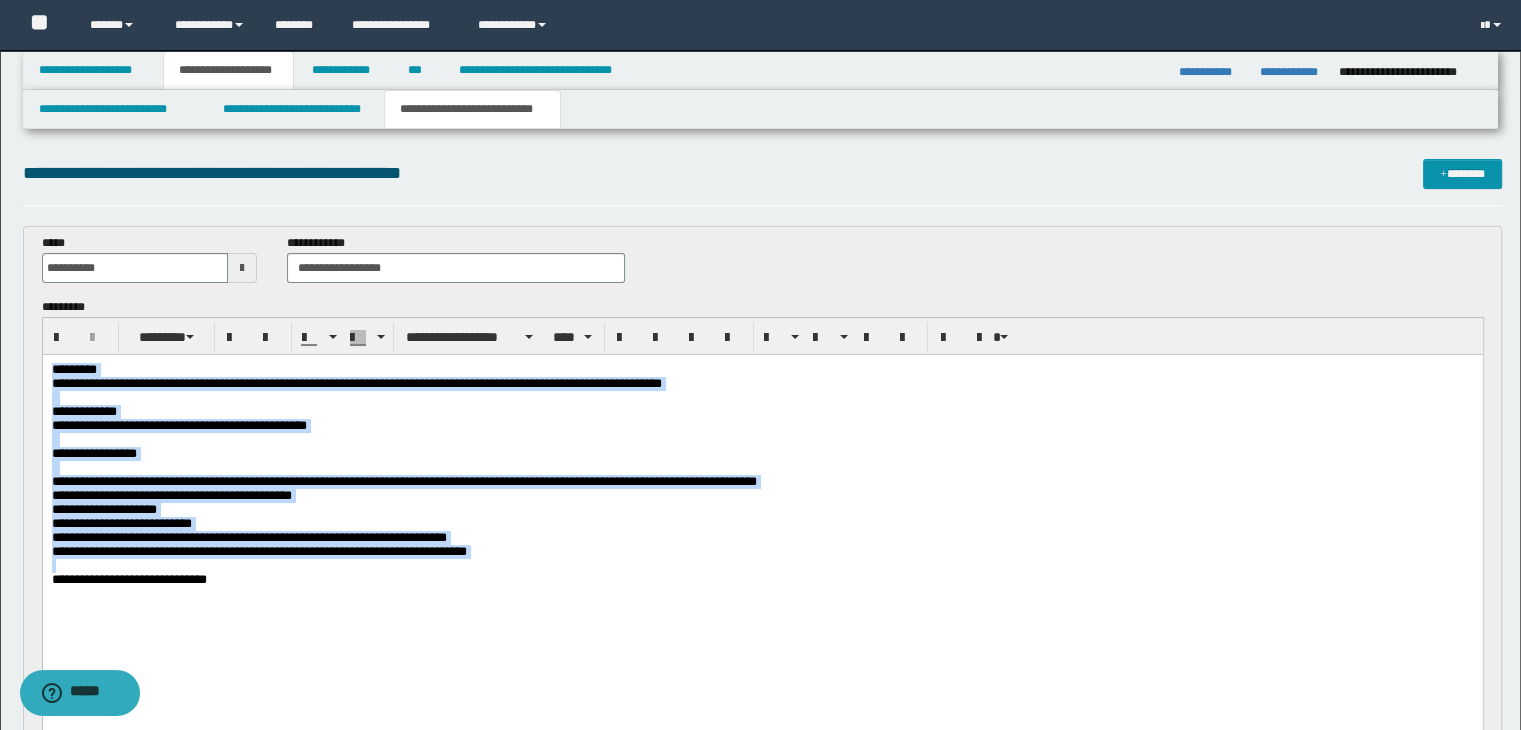 click on "**********" at bounding box center [762, 495] 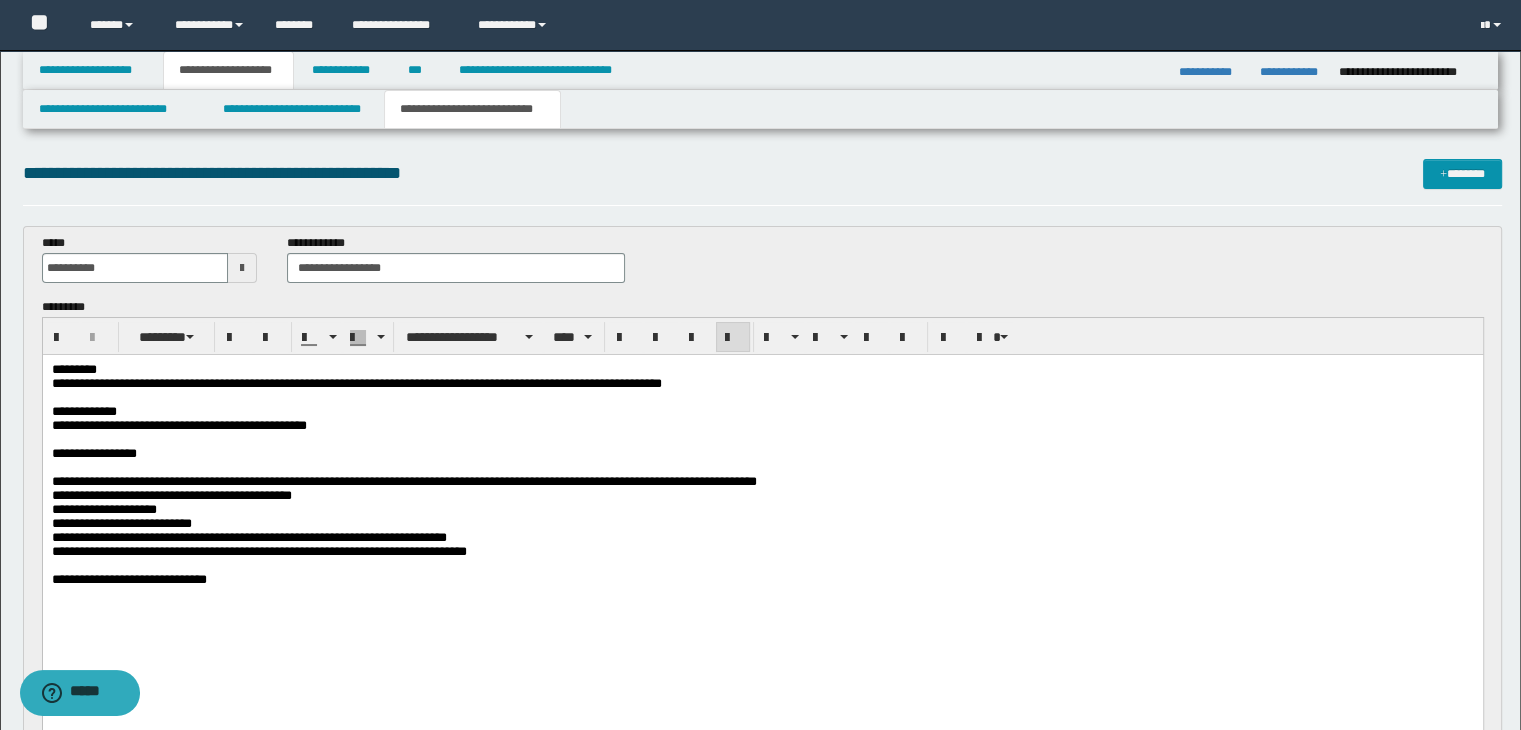 scroll, scrollTop: 500, scrollLeft: 0, axis: vertical 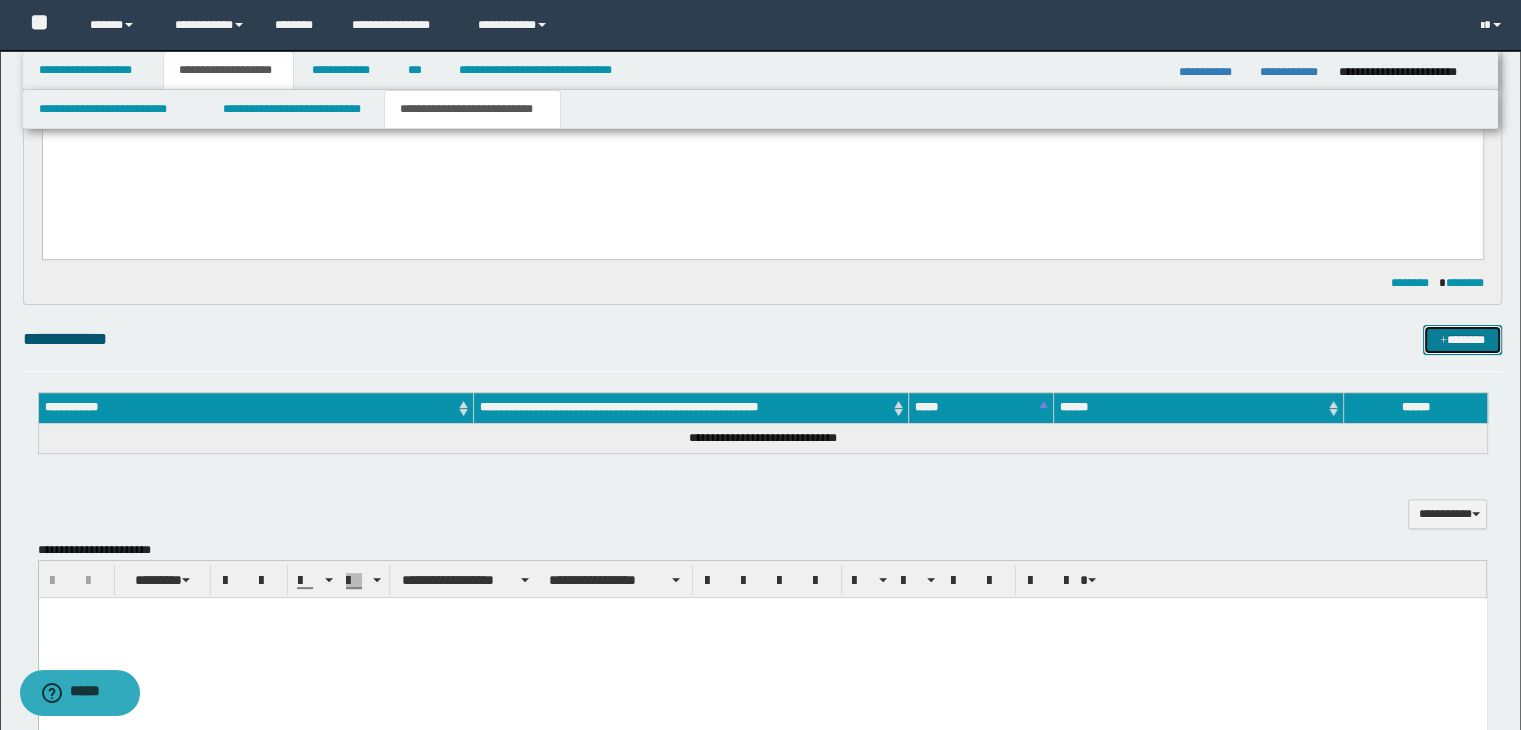 click on "*******" at bounding box center (1462, 340) 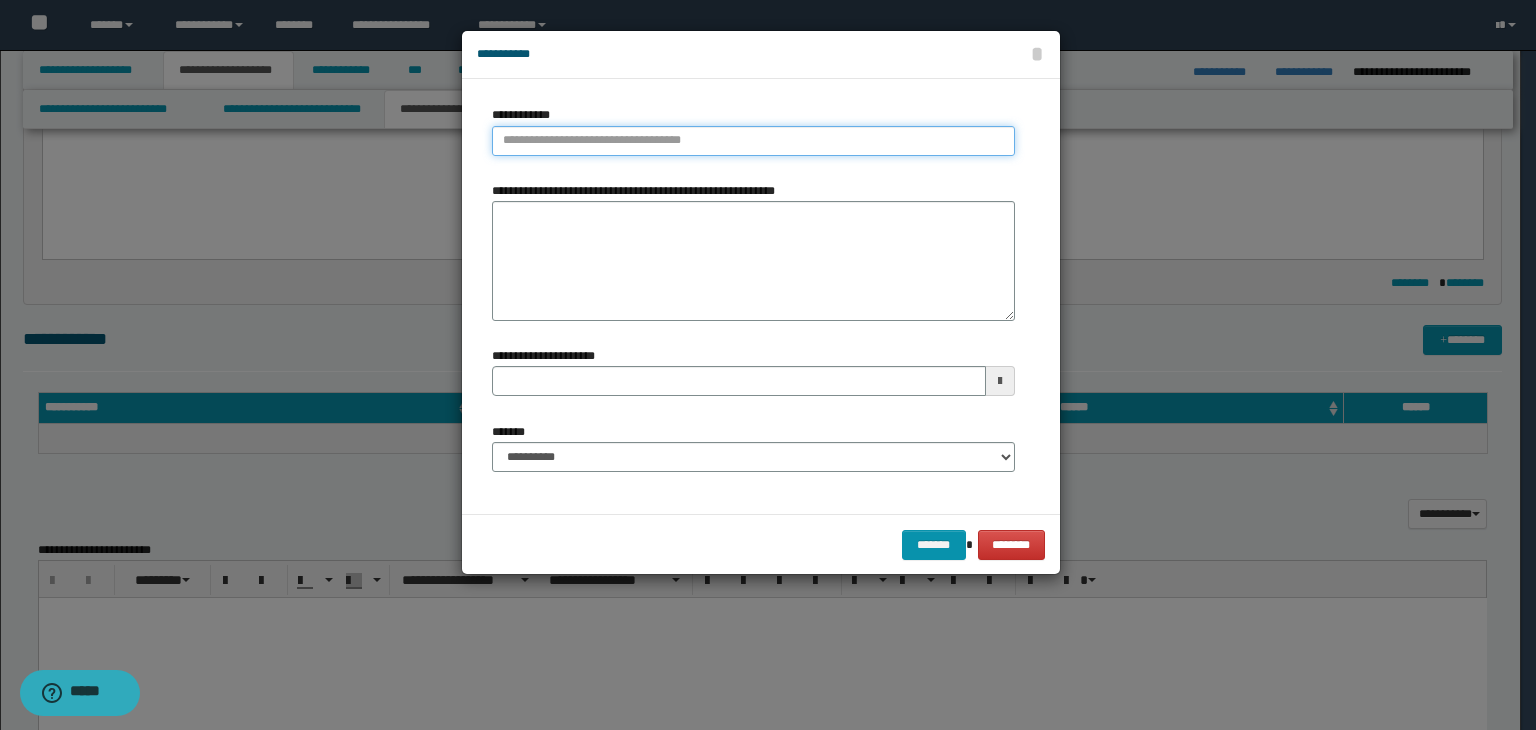 type on "**********" 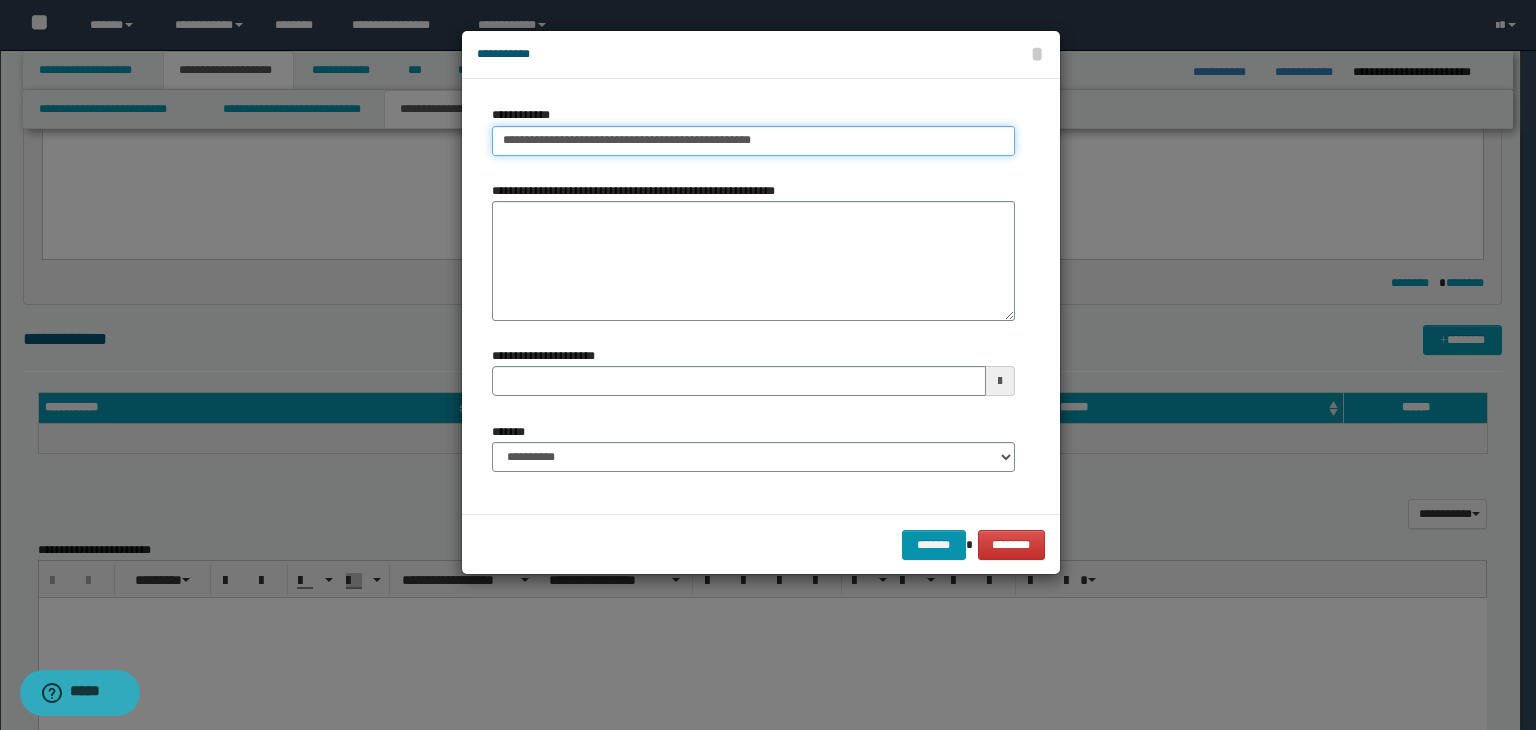 type on "**********" 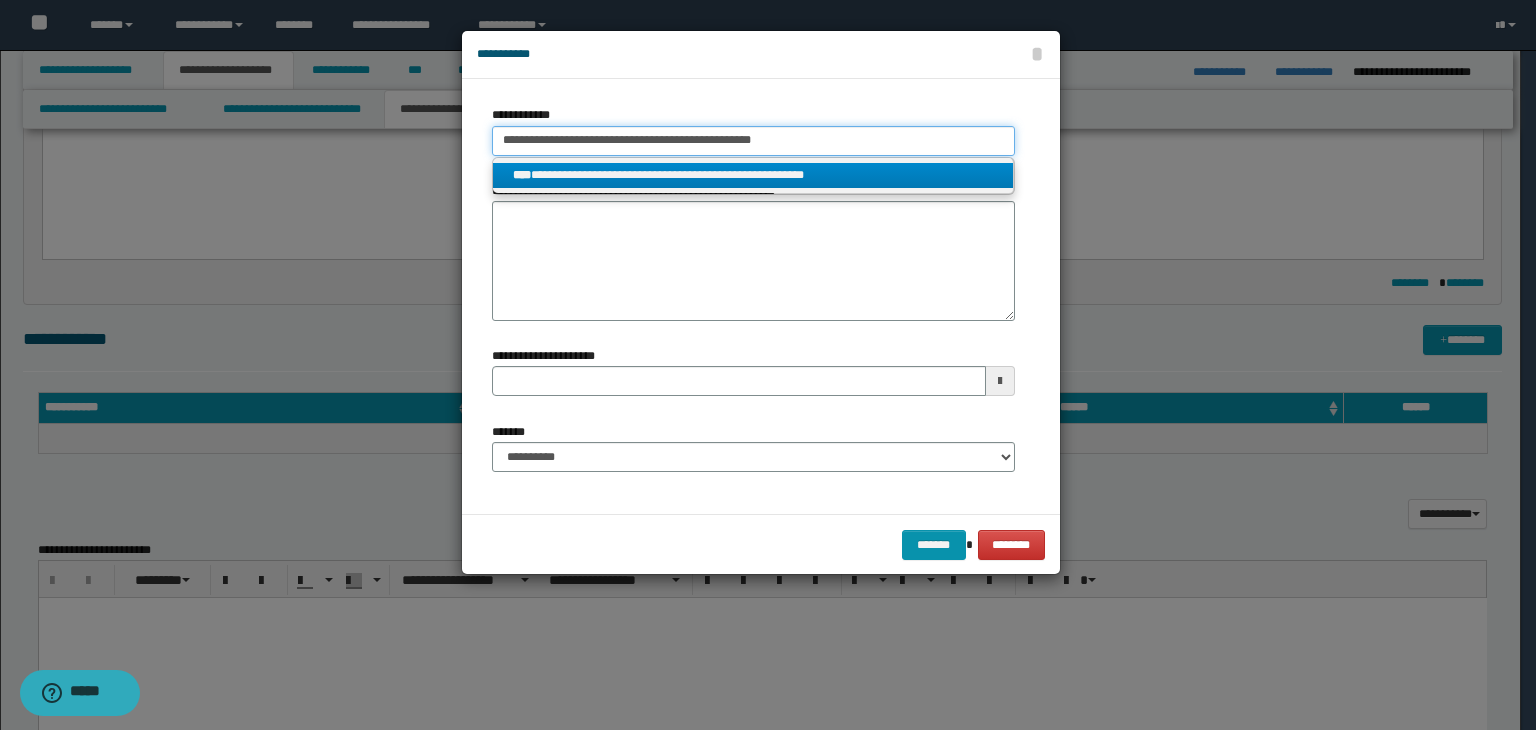 type on "**********" 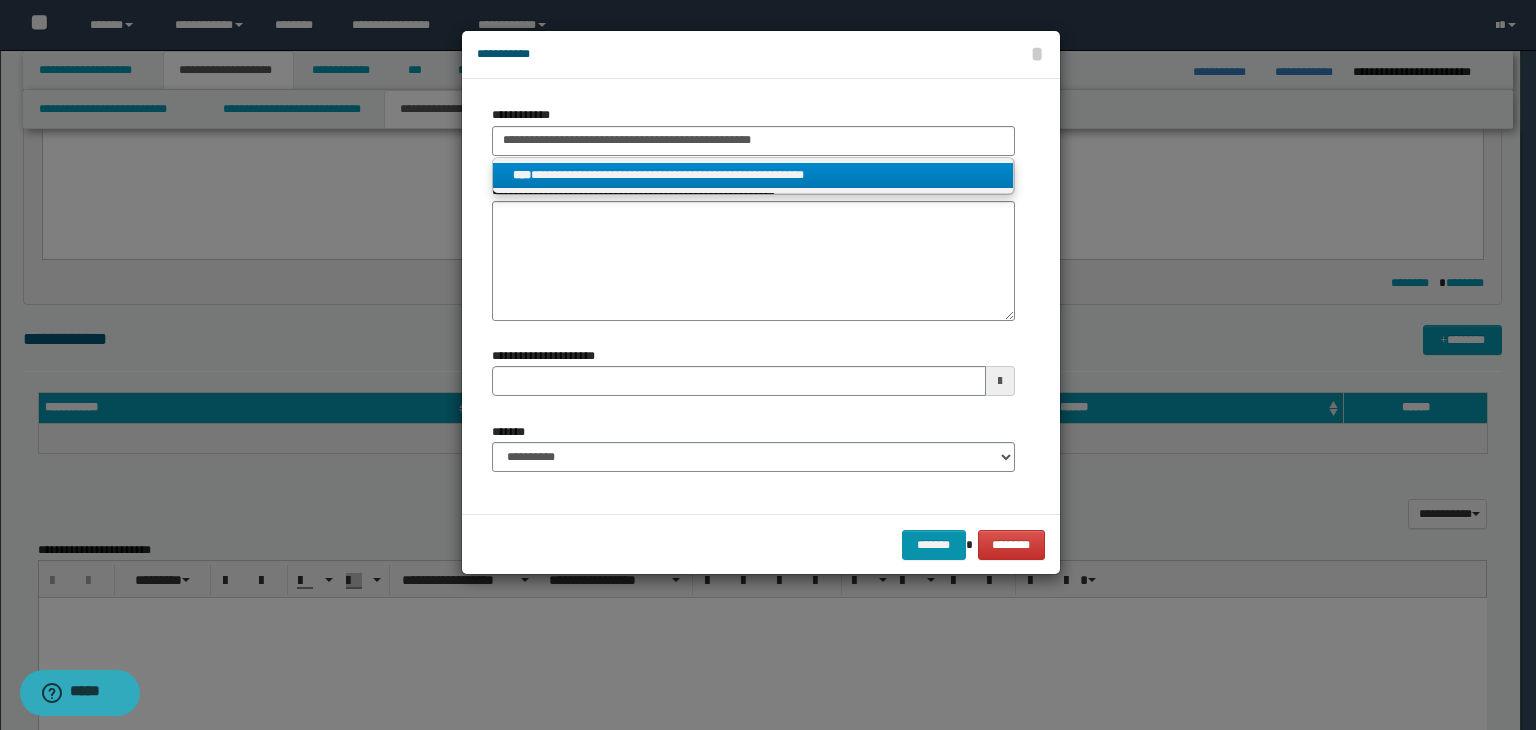drag, startPoint x: 692, startPoint y: 167, endPoint x: 682, endPoint y: 232, distance: 65.76473 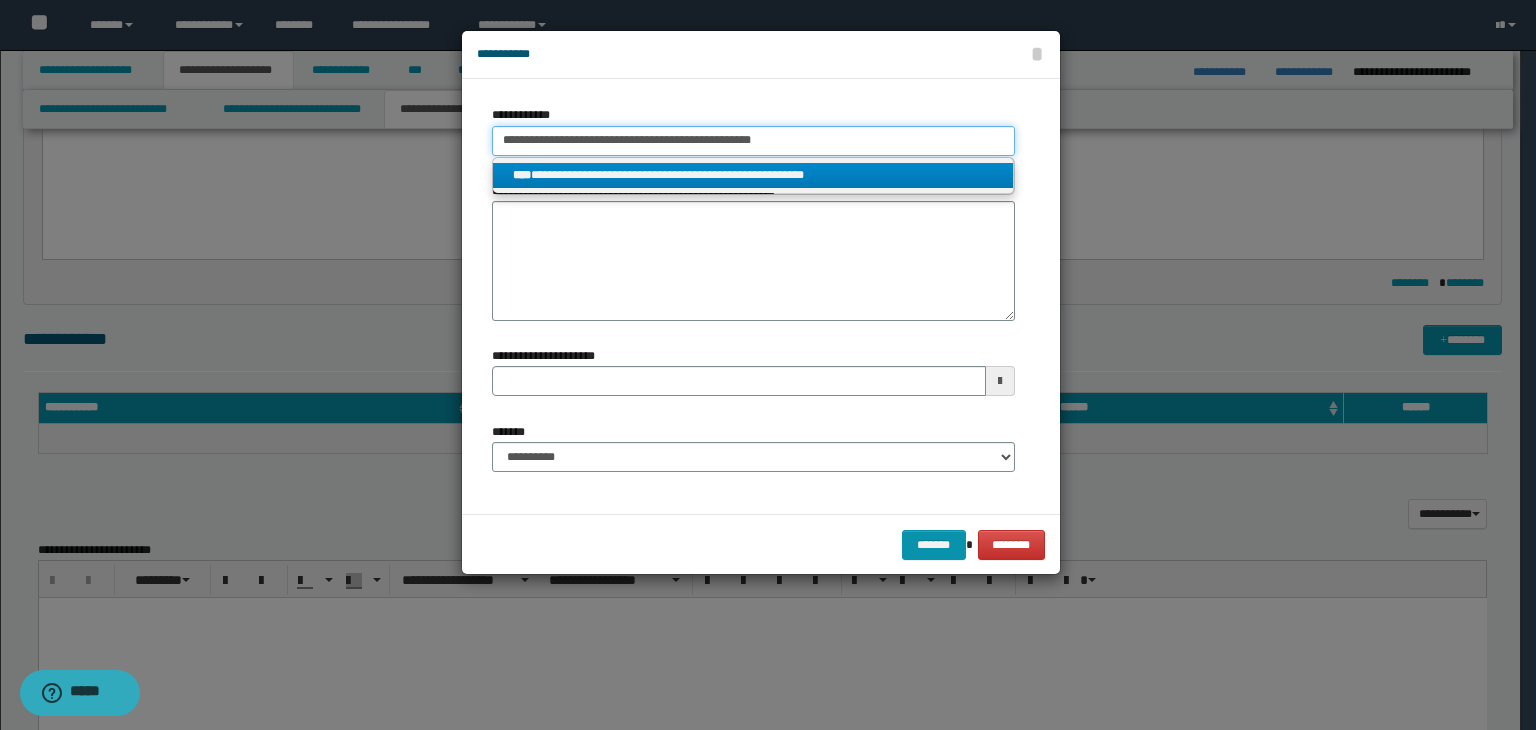 type 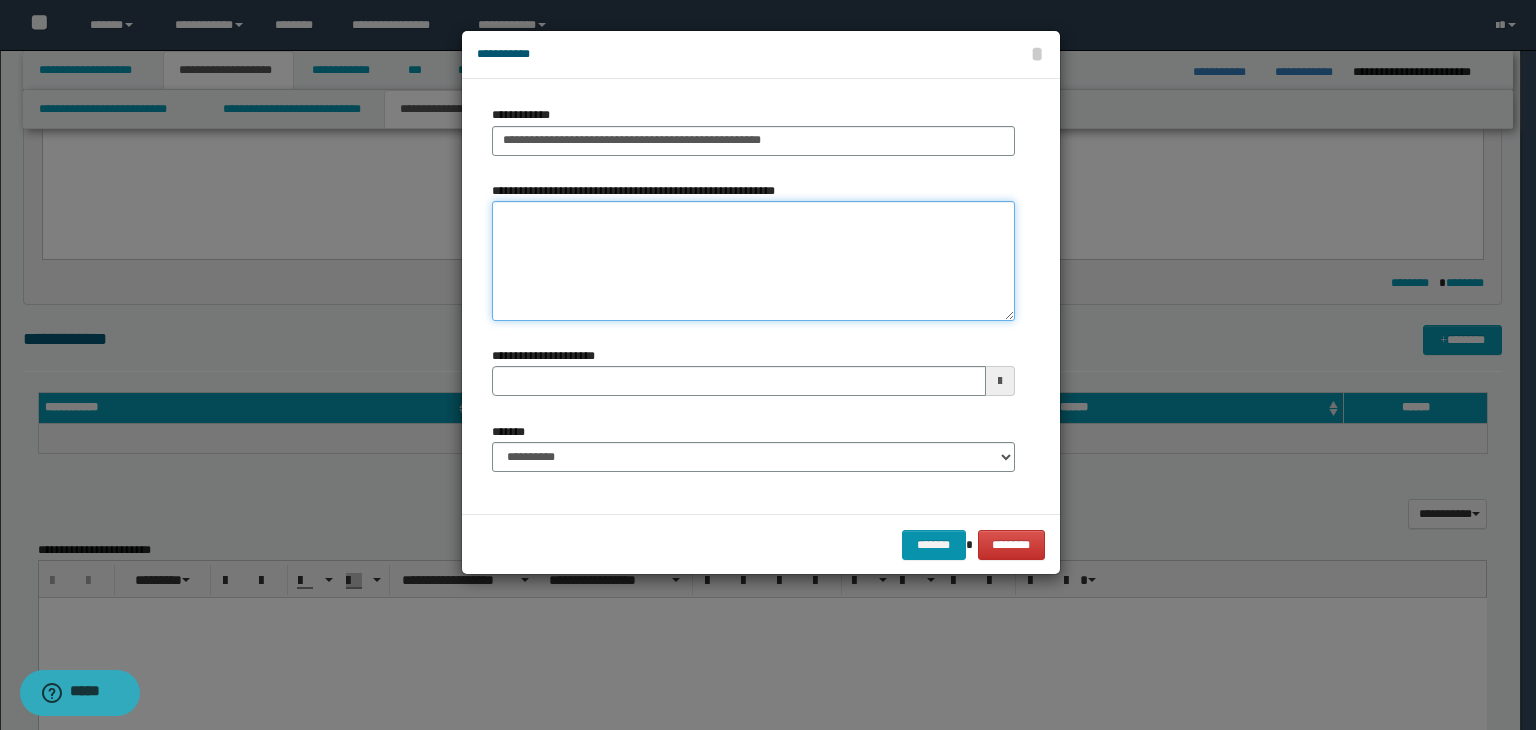 click on "**********" at bounding box center [753, 261] 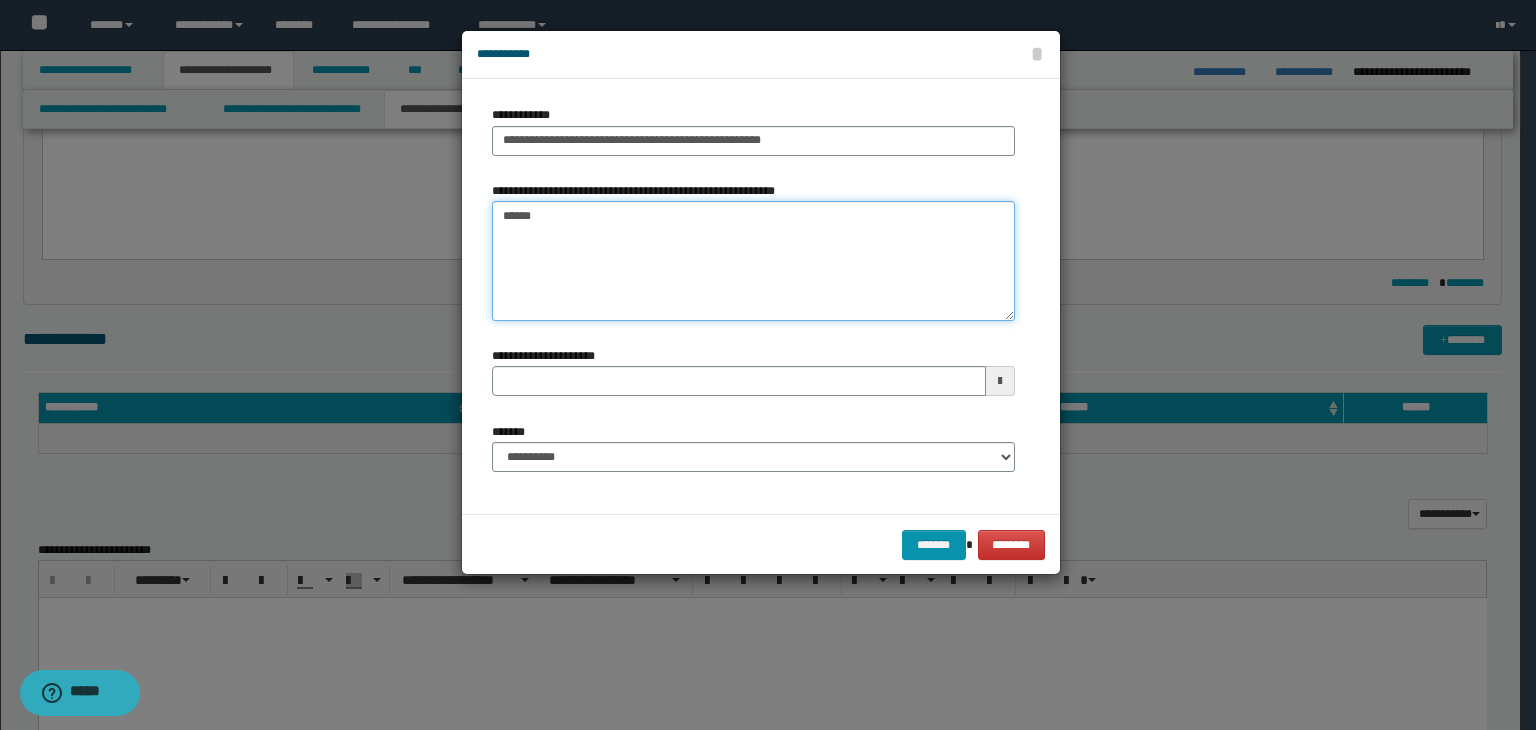 type on "*******" 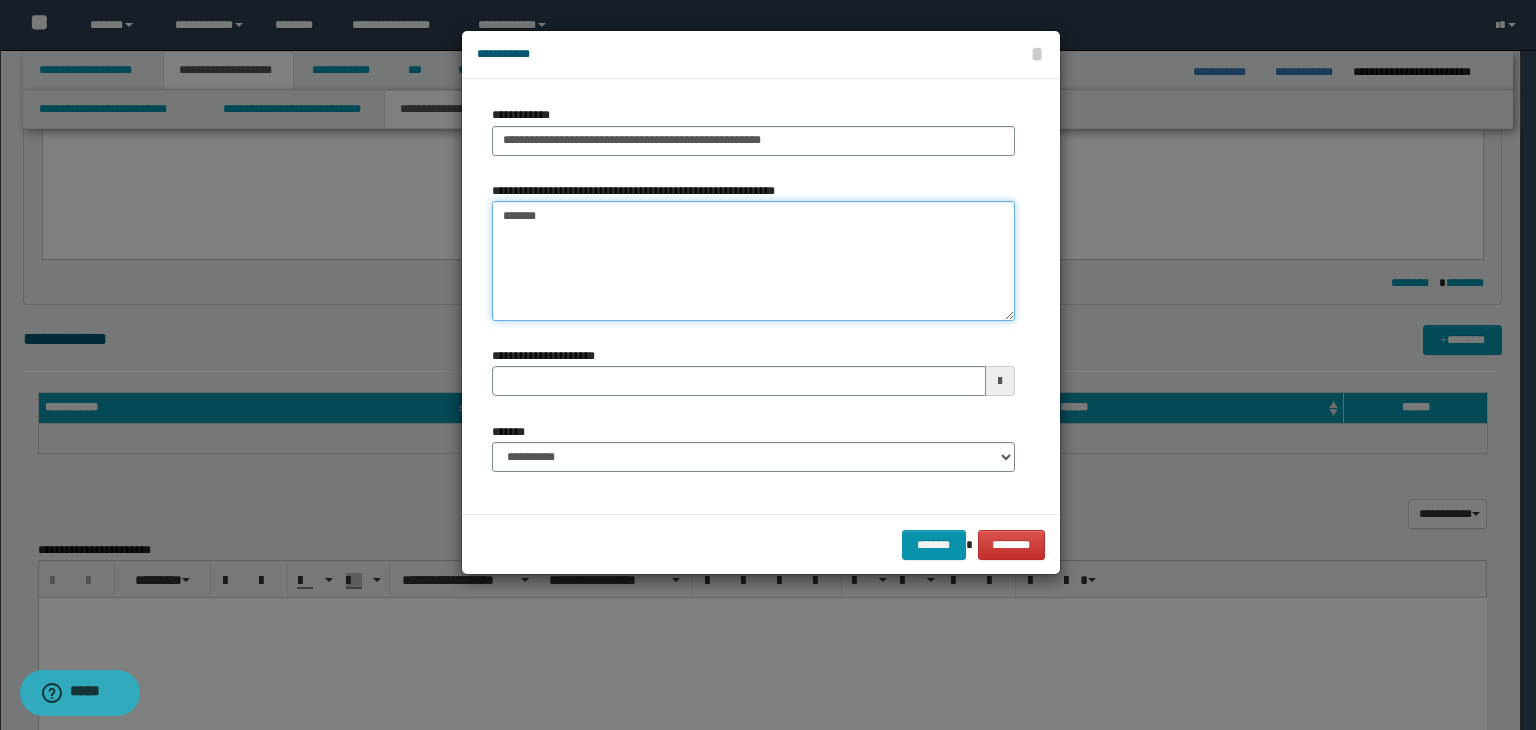 type 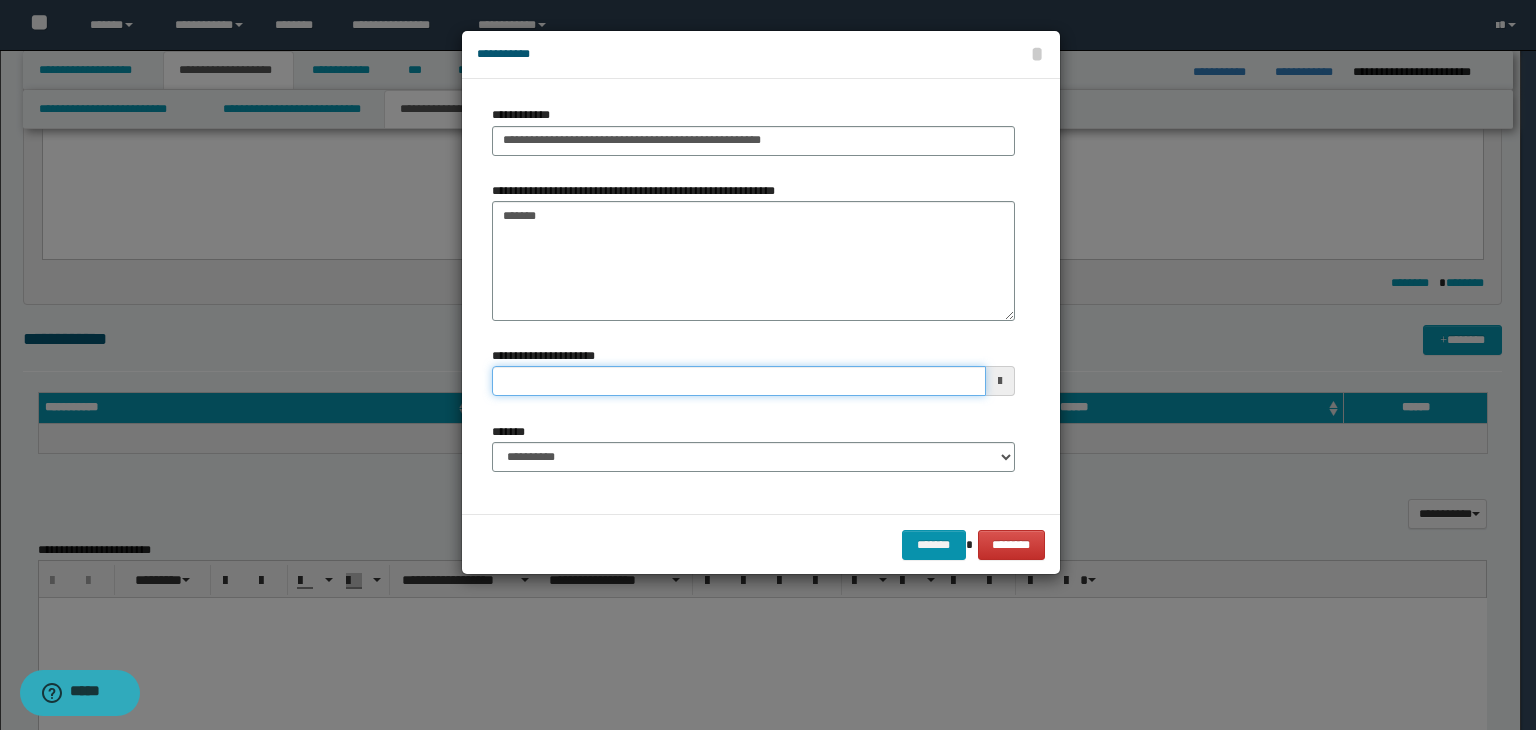 click on "**********" at bounding box center (739, 381) 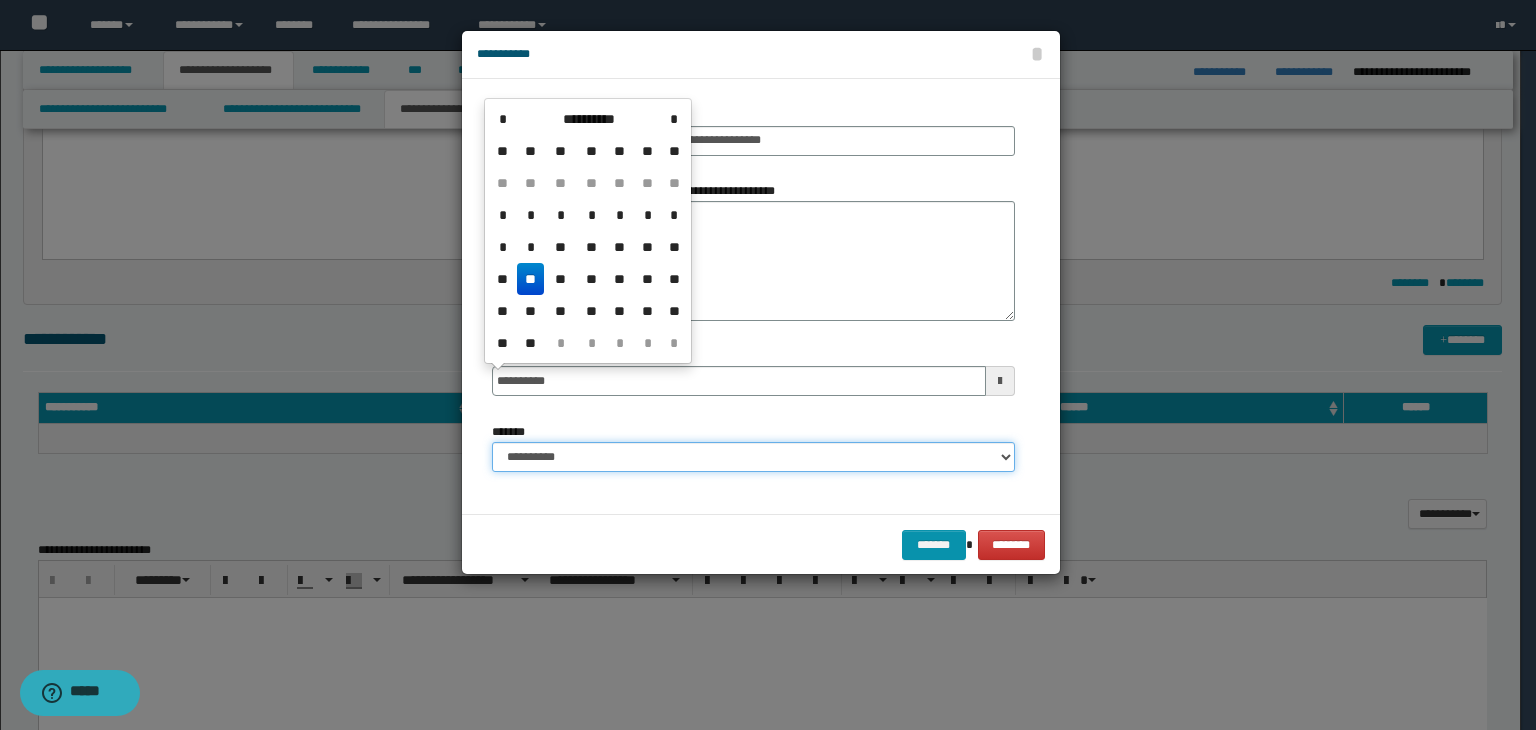 type on "**********" 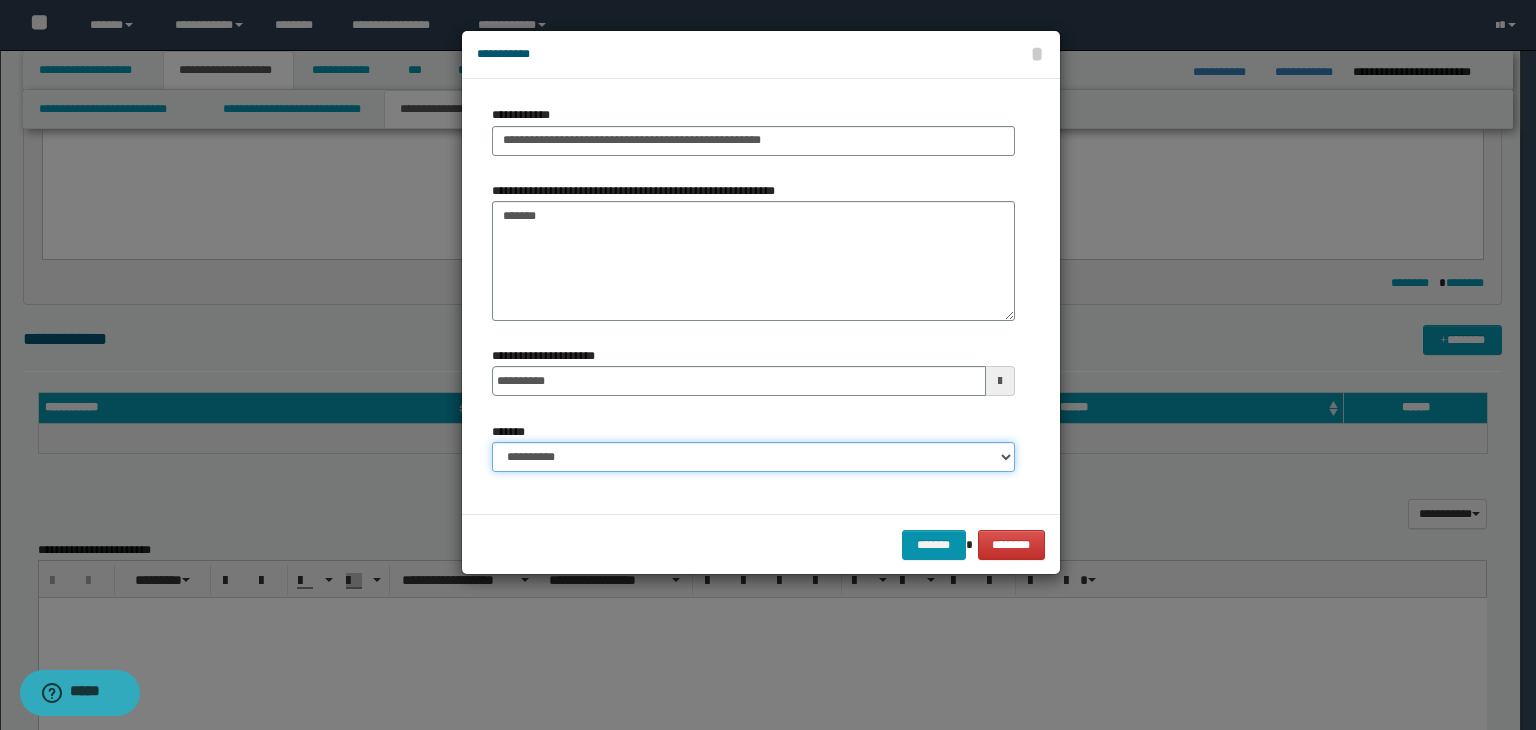 select on "*" 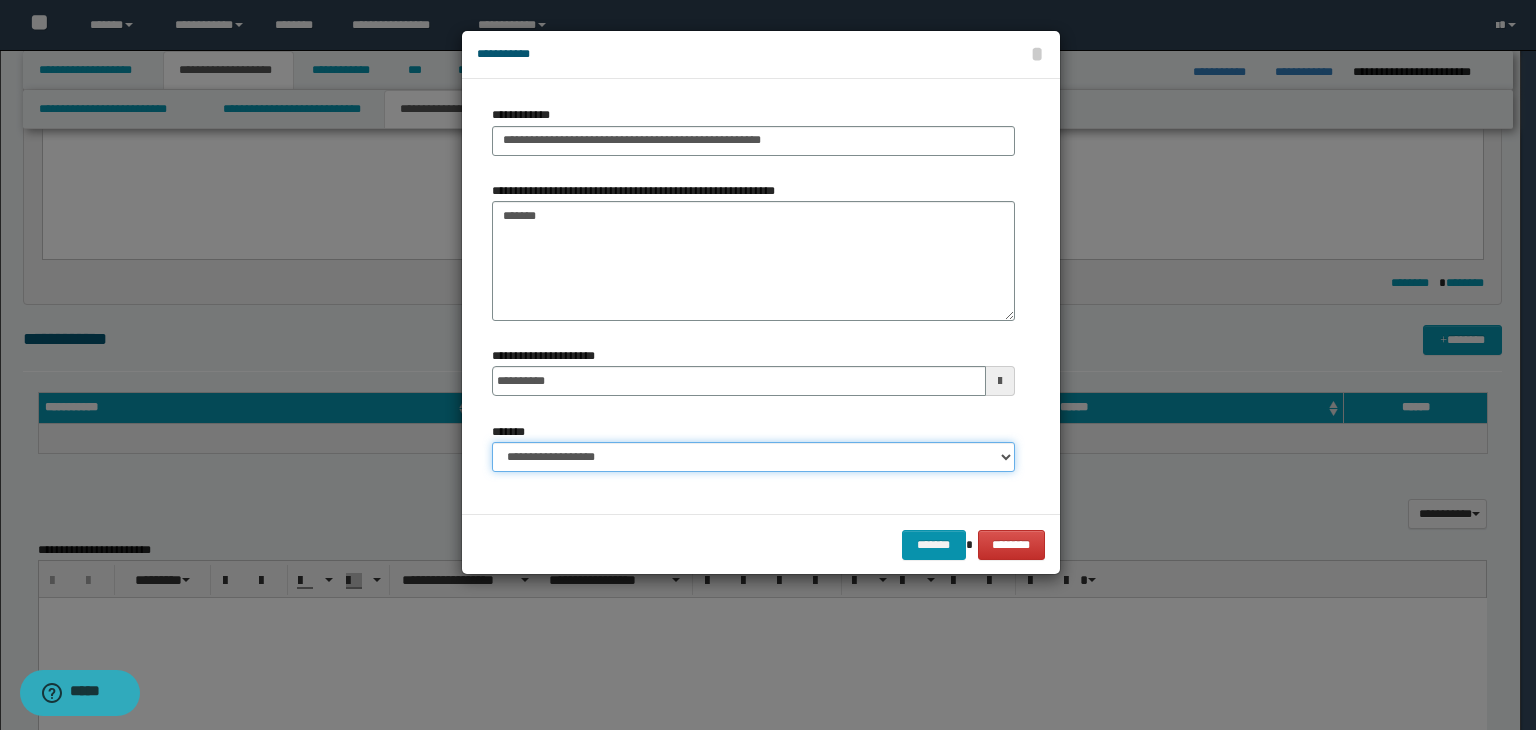 click on "**********" at bounding box center (753, 457) 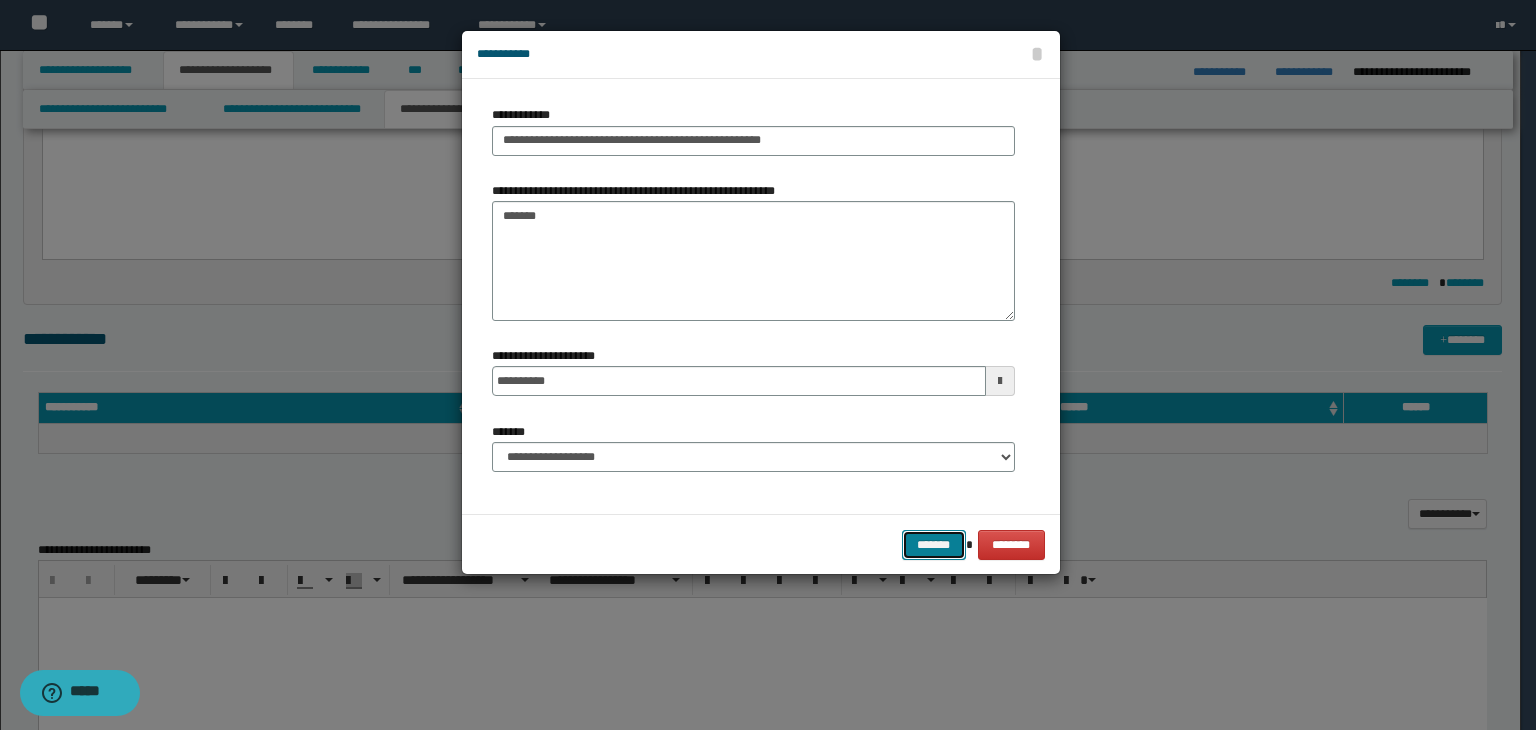 drag, startPoint x: 914, startPoint y: 540, endPoint x: 985, endPoint y: 517, distance: 74.63243 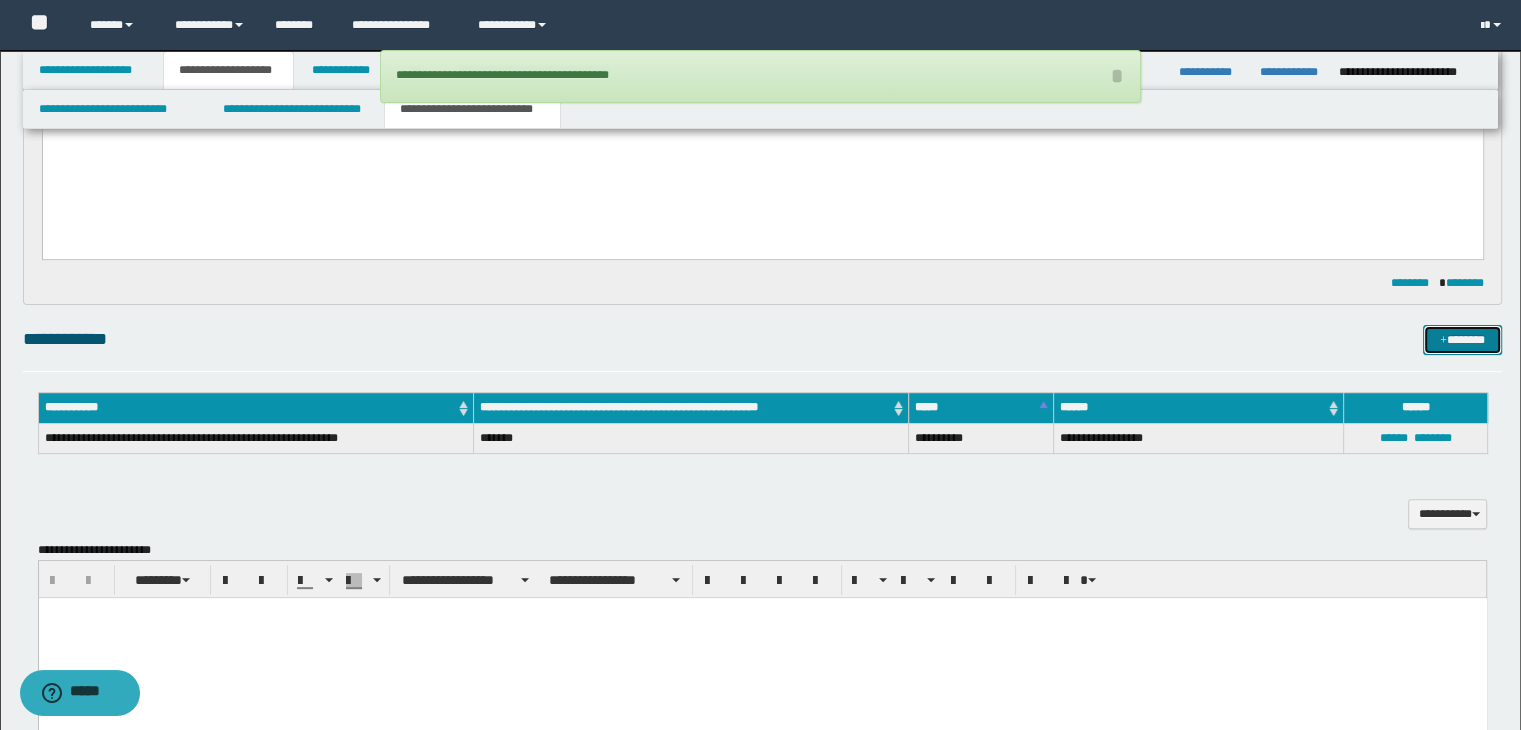click on "*******" at bounding box center [1462, 340] 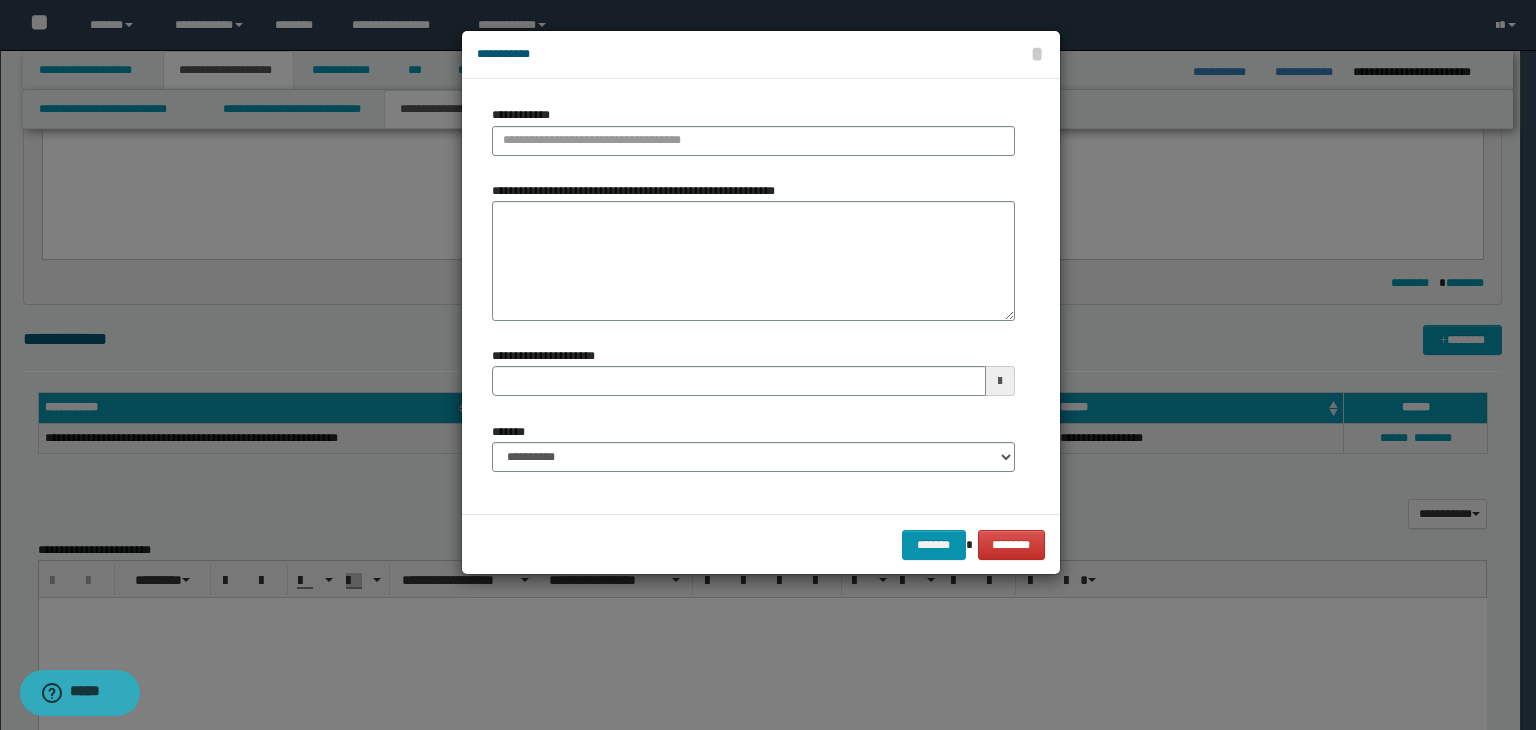 type 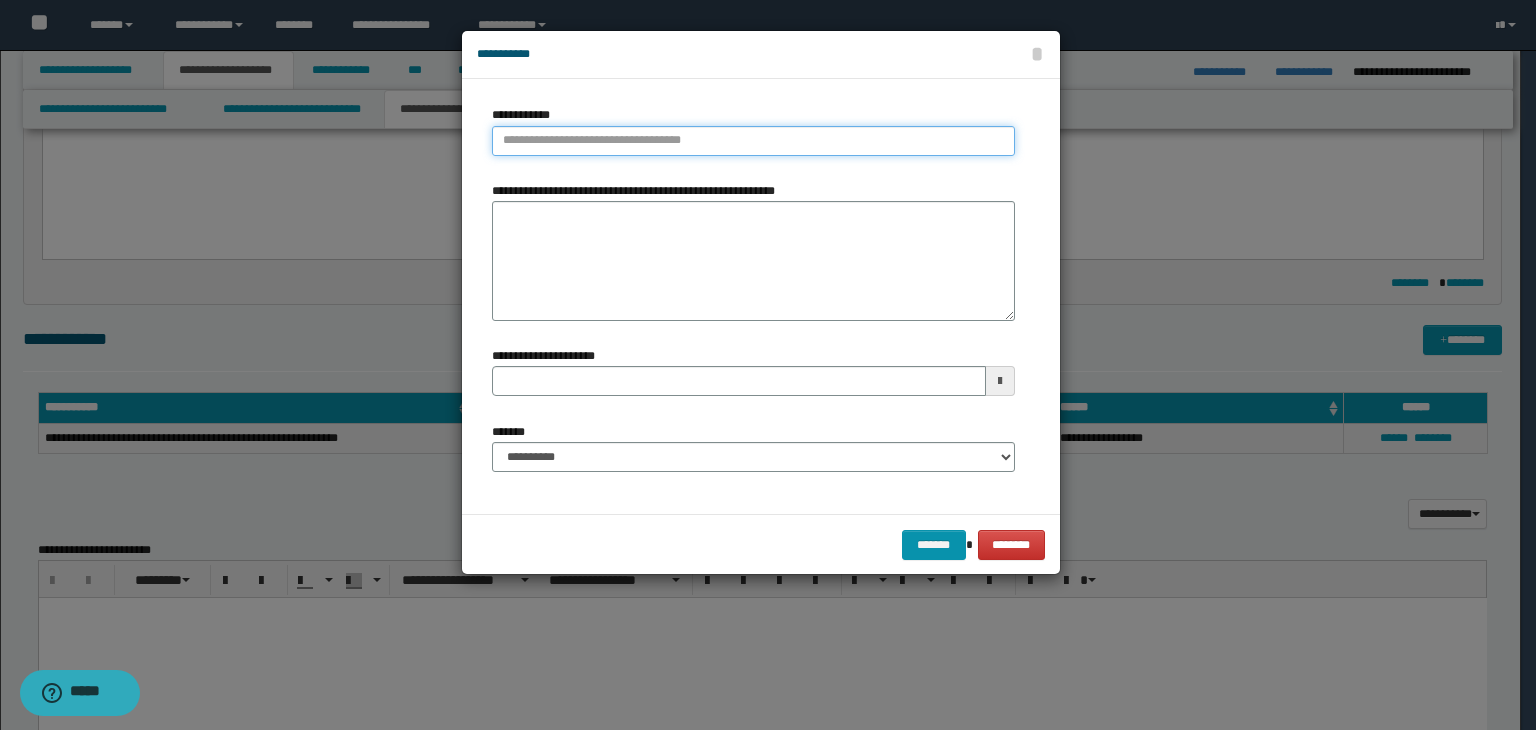 type on "**********" 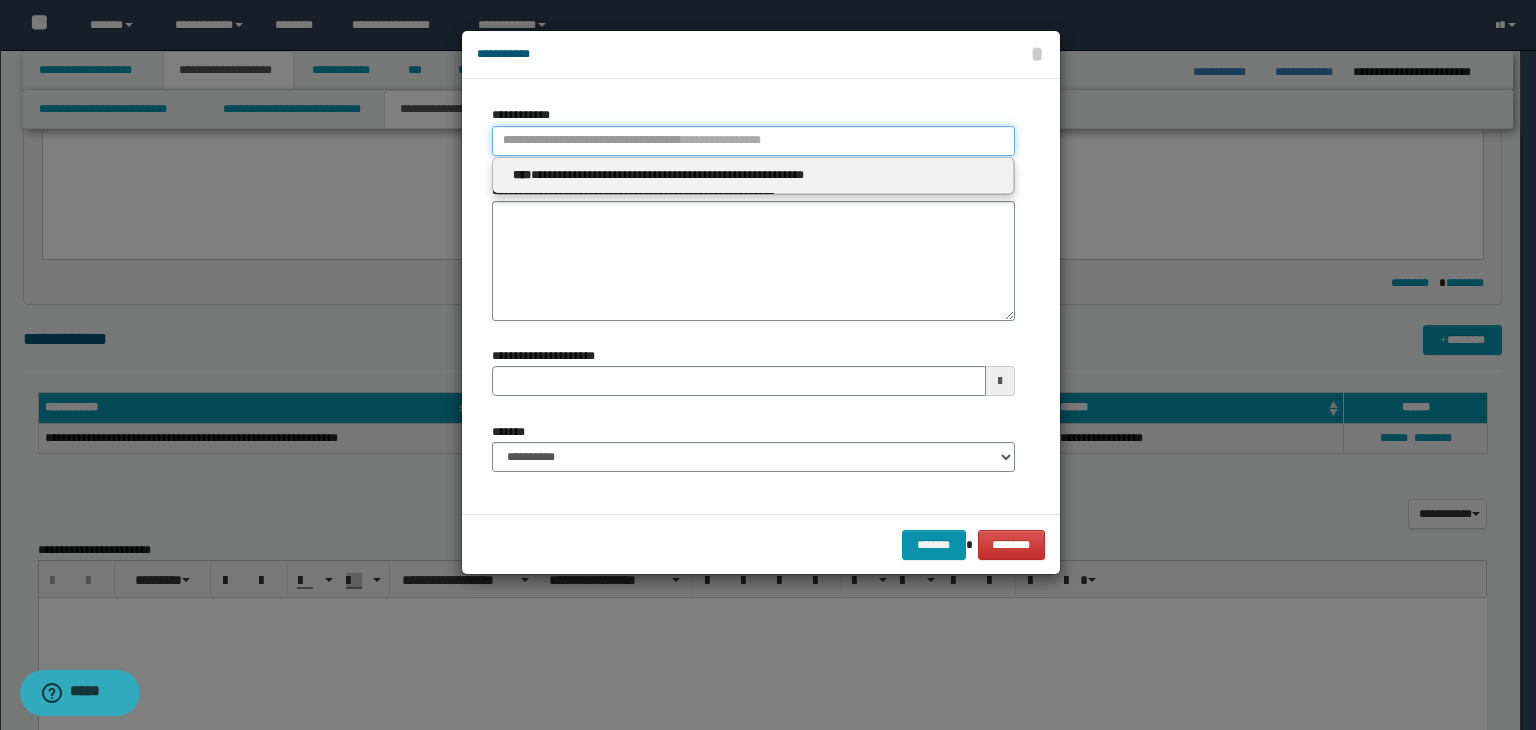 click on "**********" at bounding box center [753, 141] 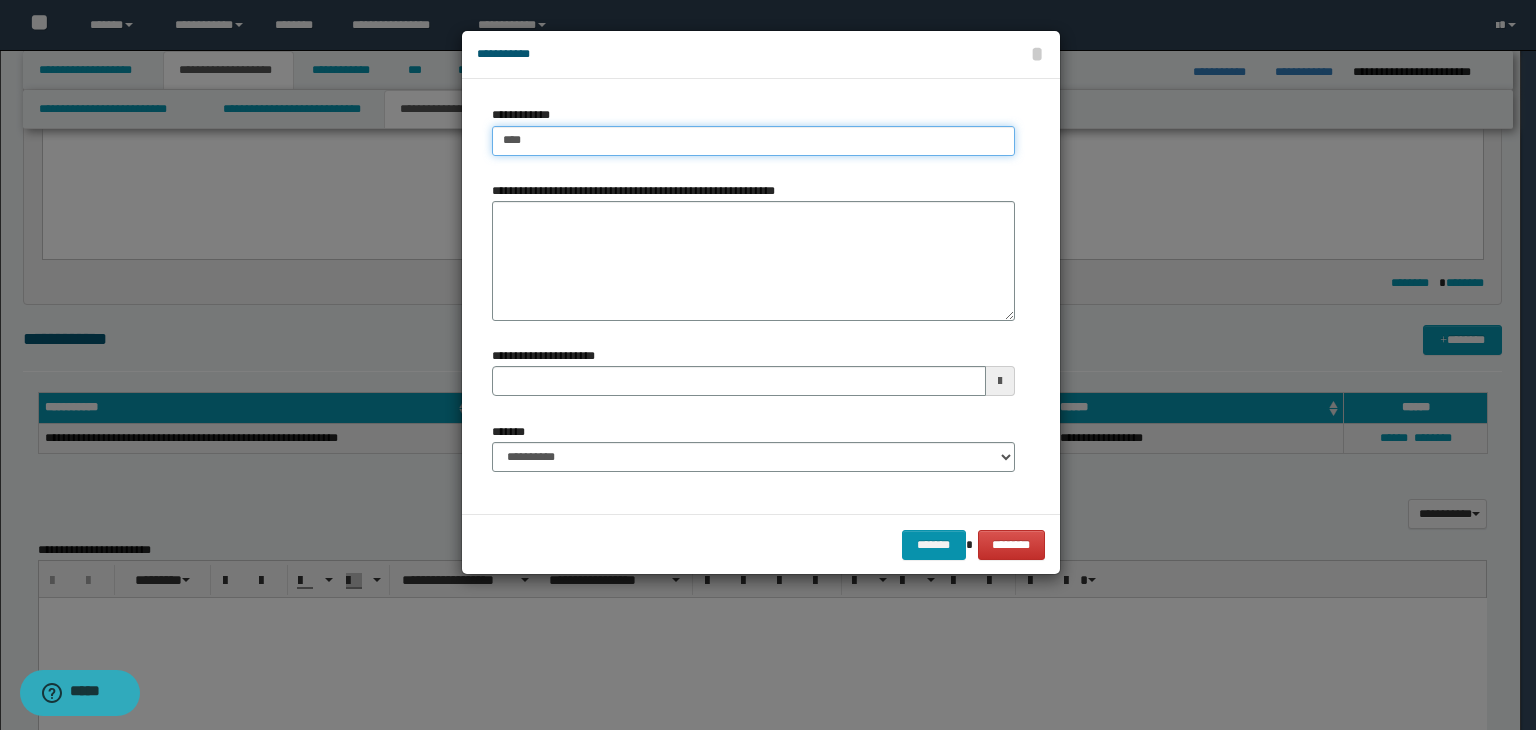 type on "****" 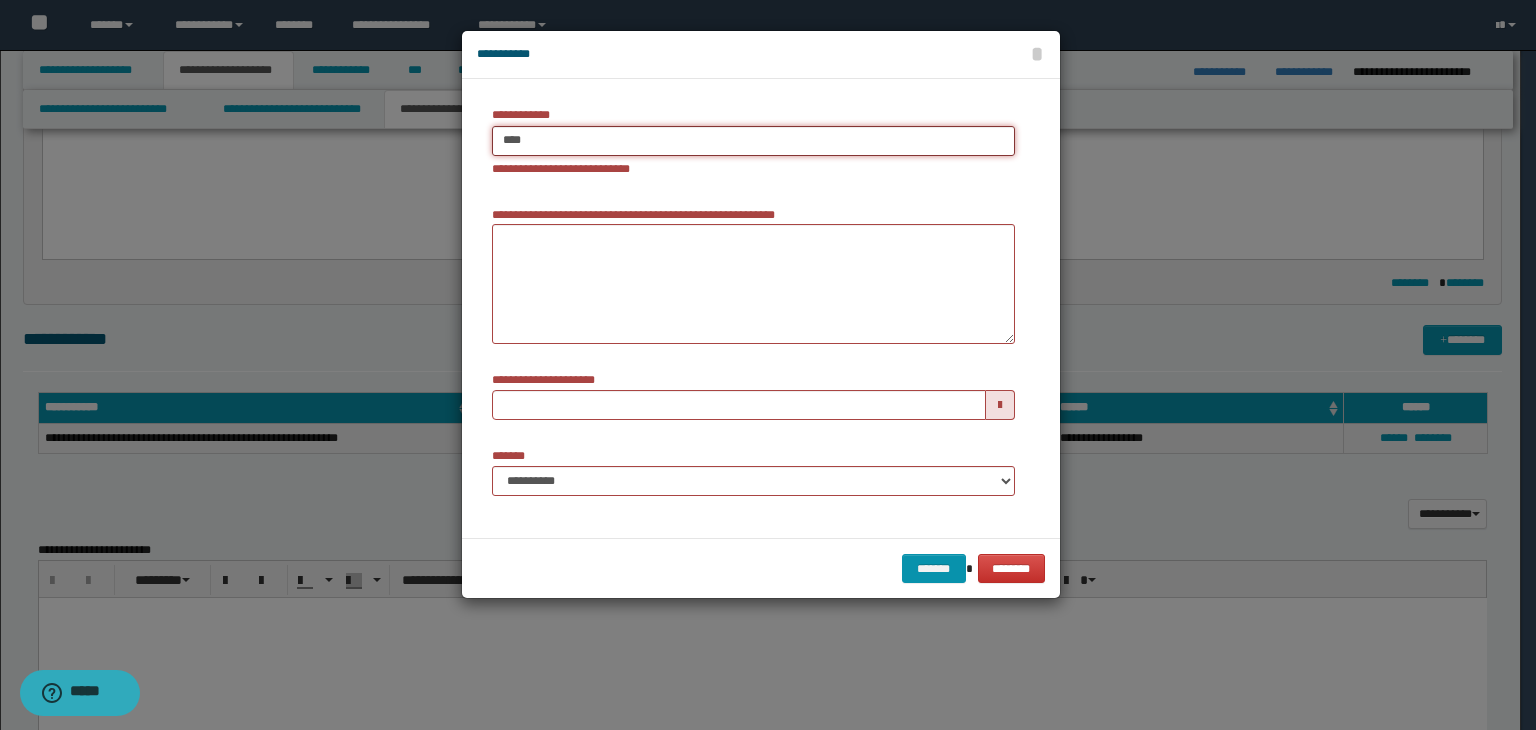 type on "****" 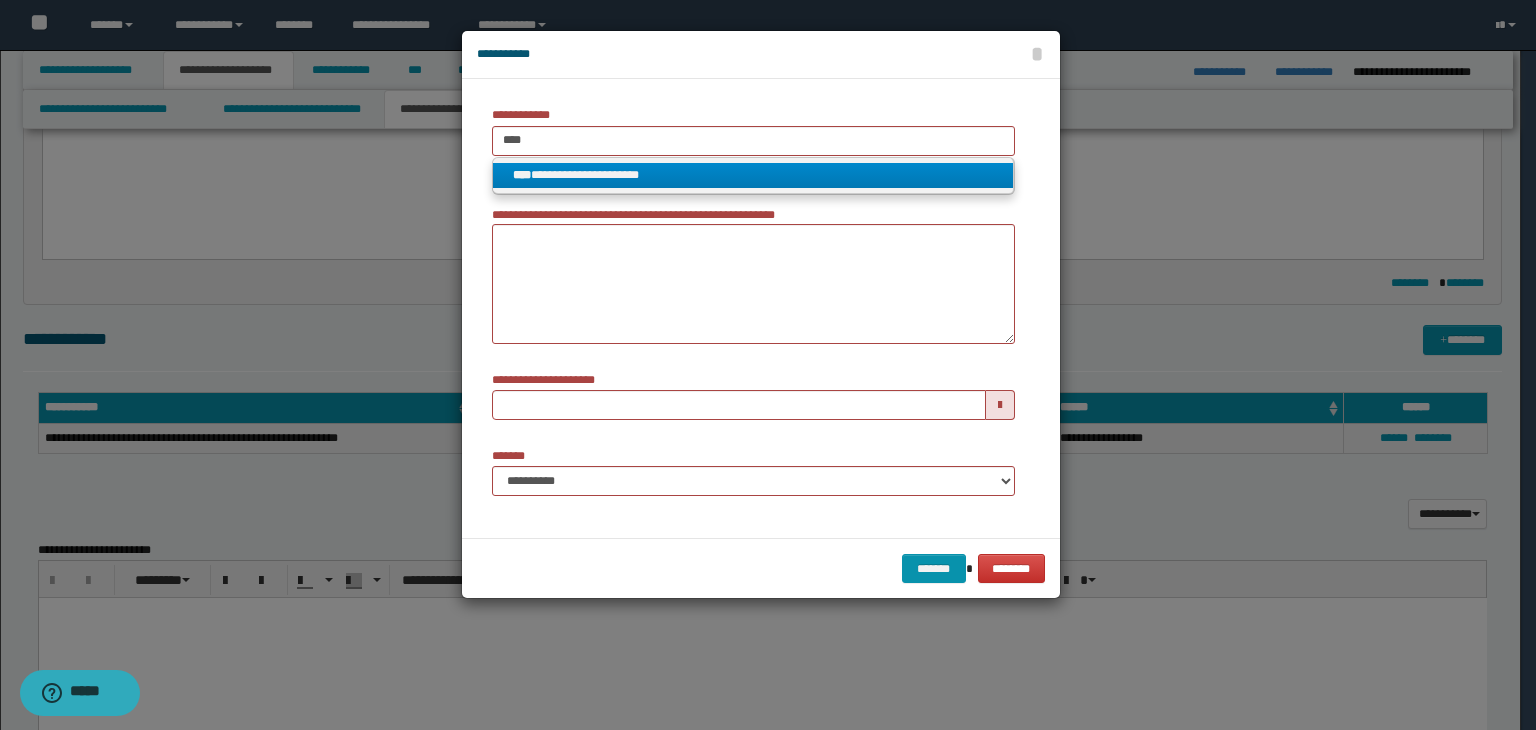 drag, startPoint x: 653, startPoint y: 172, endPoint x: 653, endPoint y: 197, distance: 25 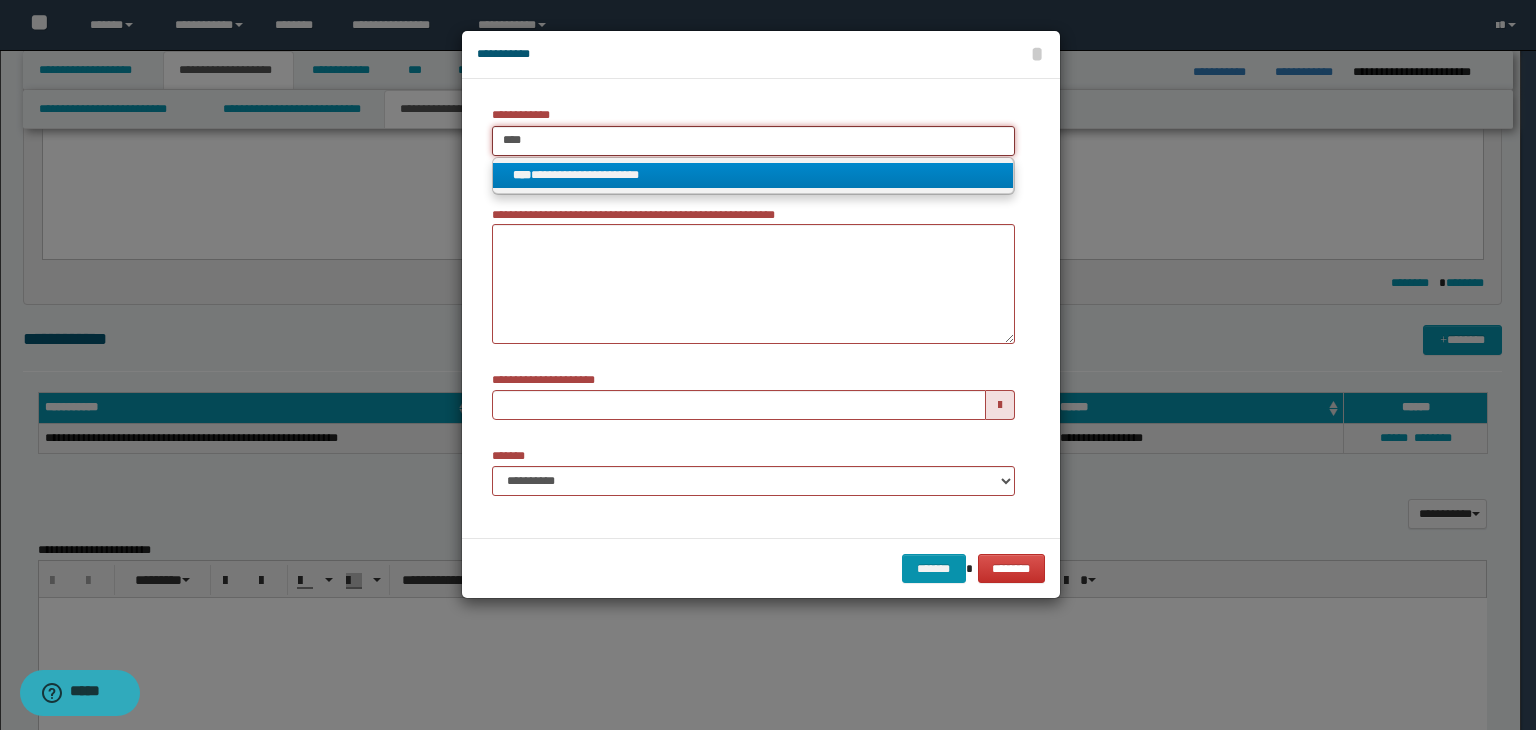 type 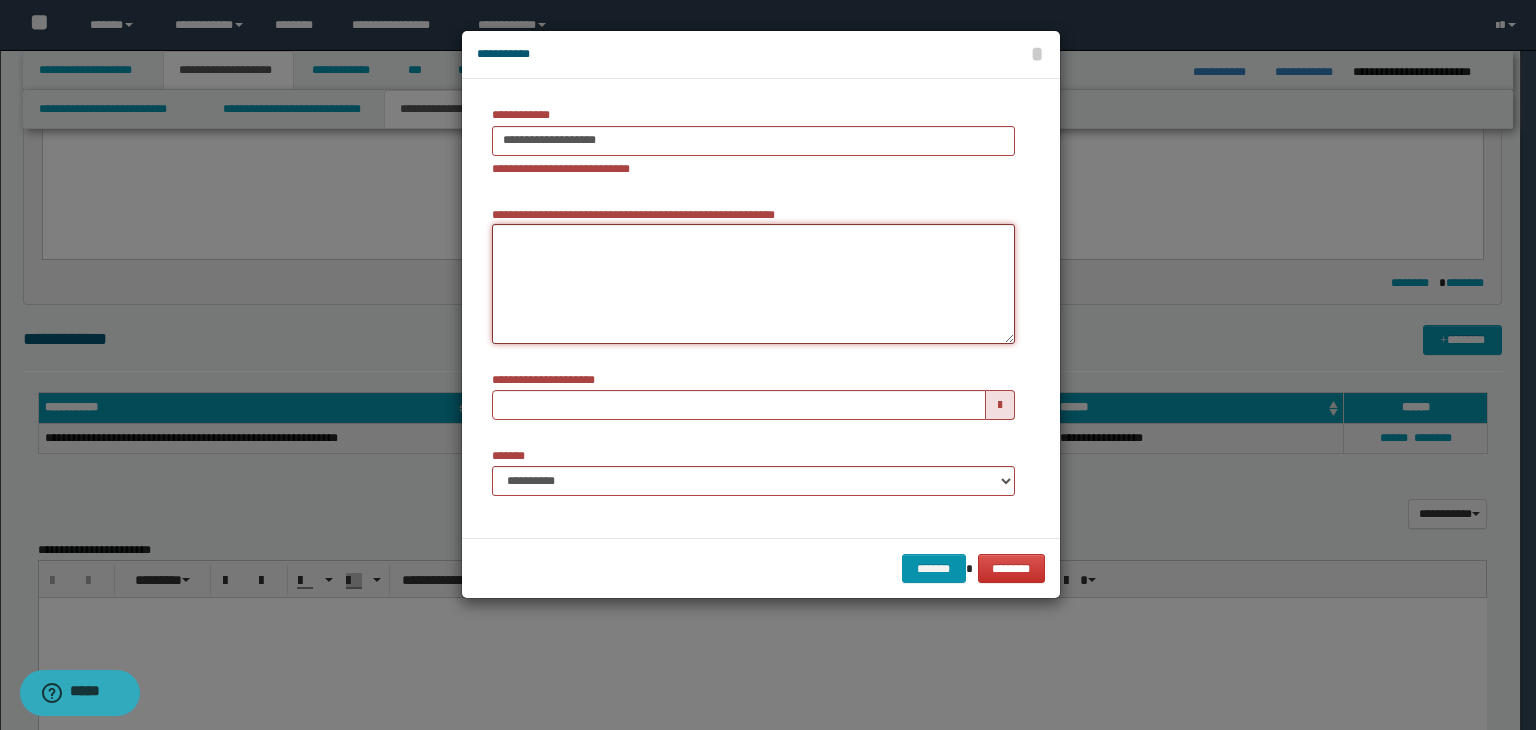 click on "**********" at bounding box center (753, 284) 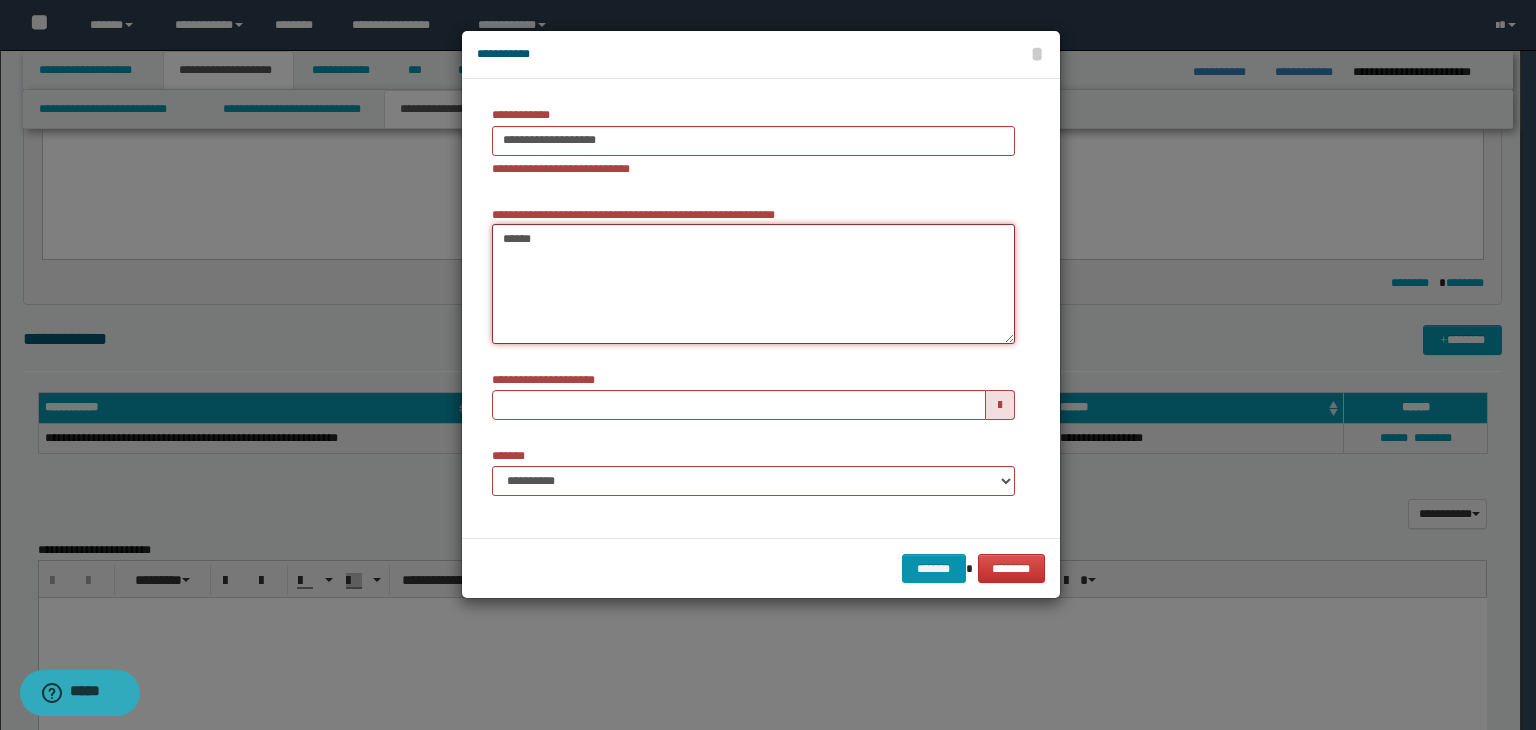 type on "*******" 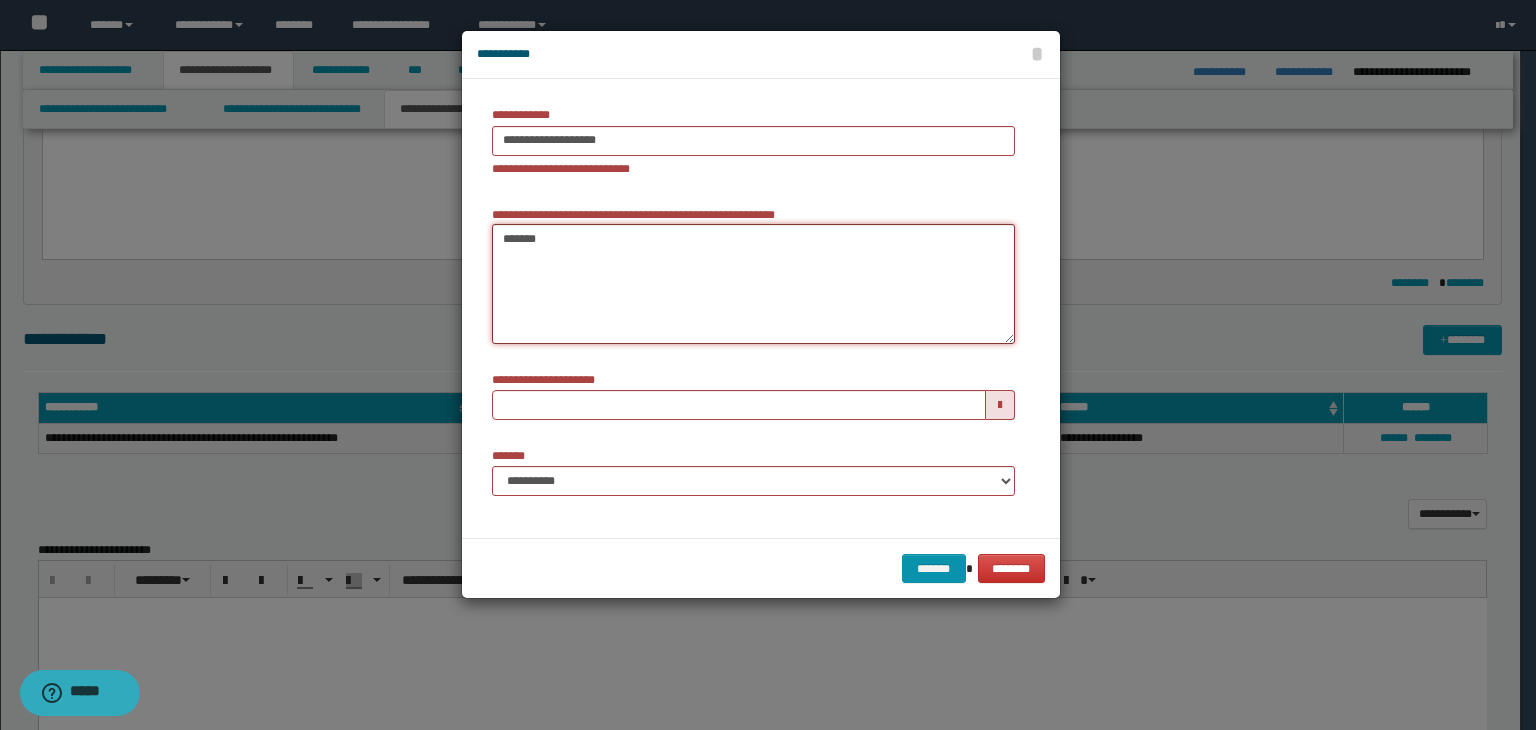 type 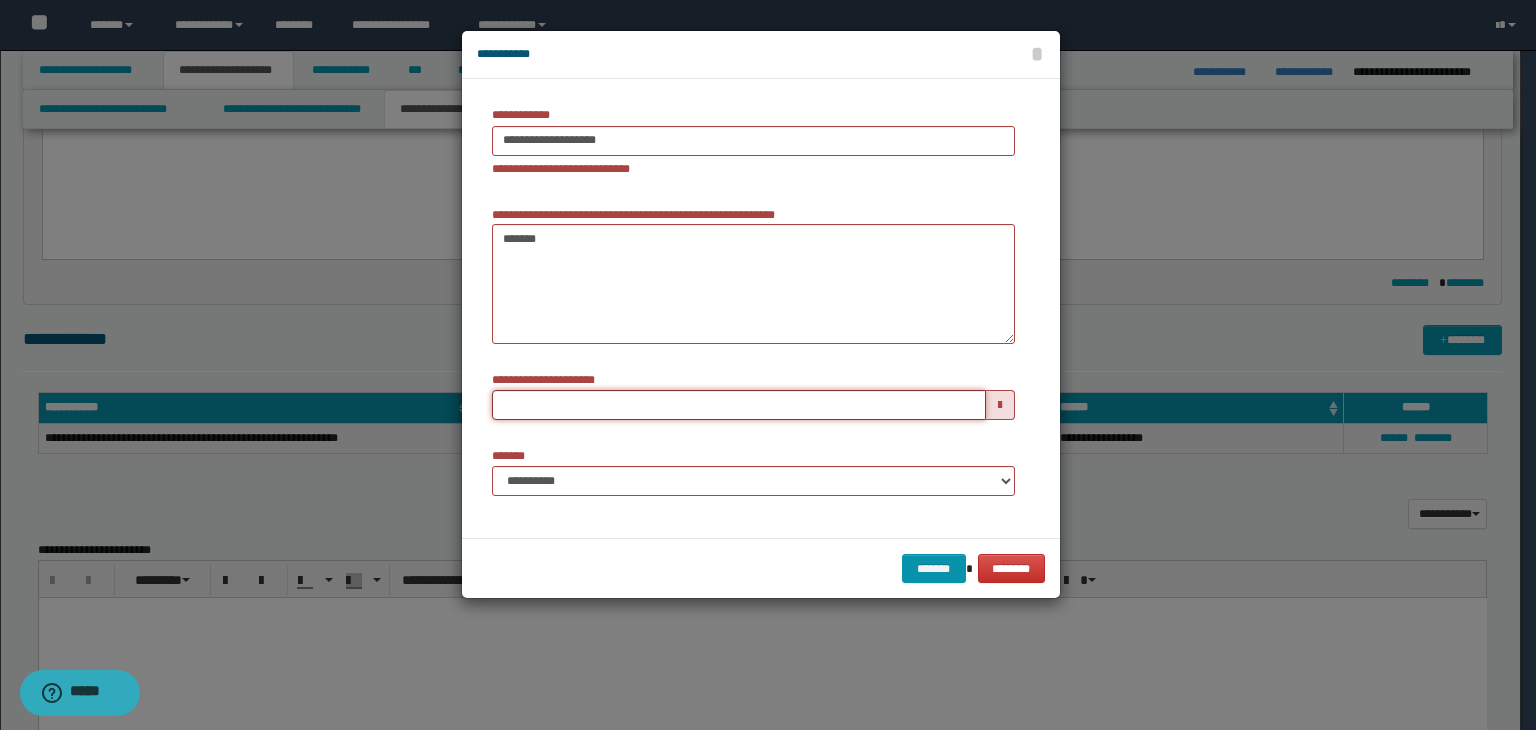 click on "**********" at bounding box center [739, 405] 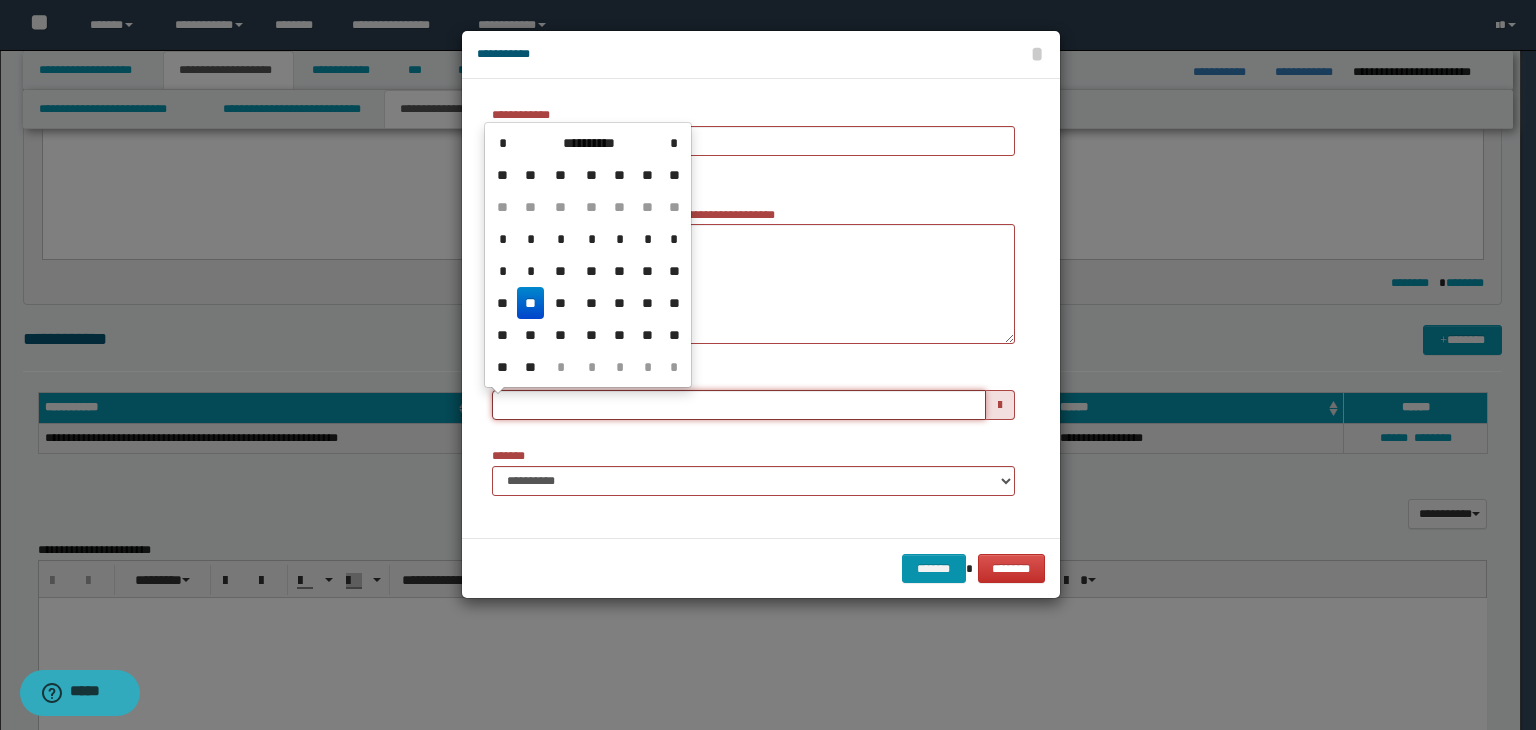 click on "**********" at bounding box center [739, 405] 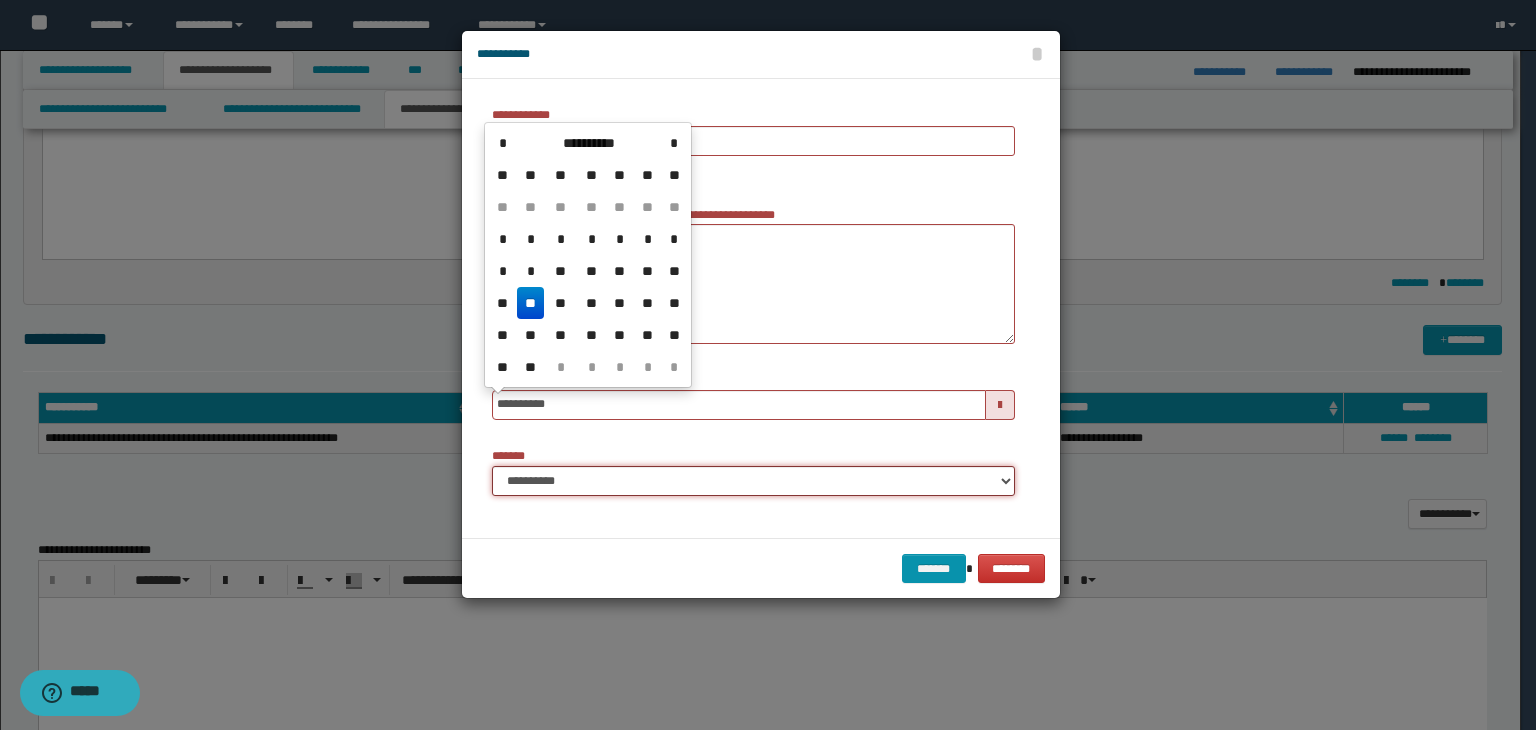 type on "**********" 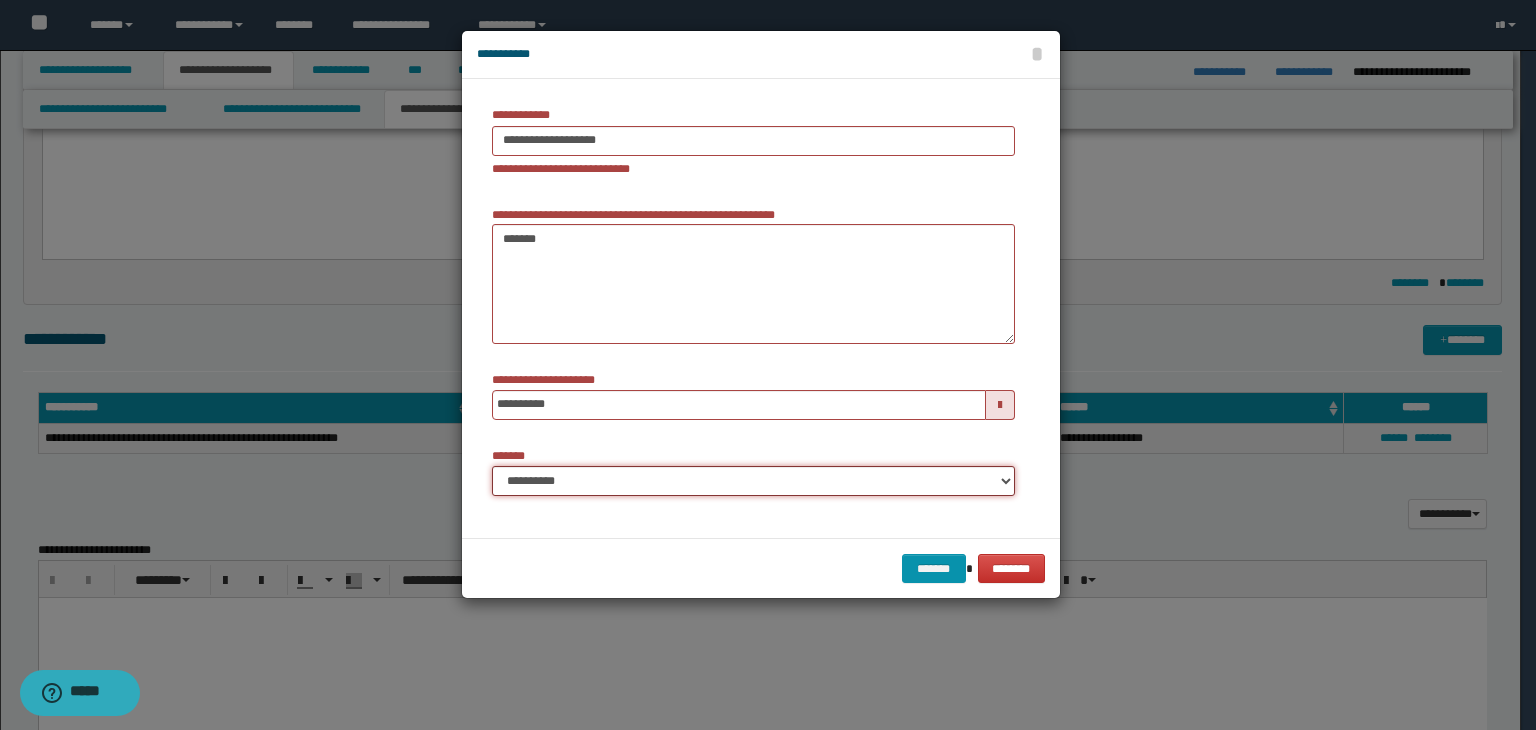 click on "**********" at bounding box center [753, 481] 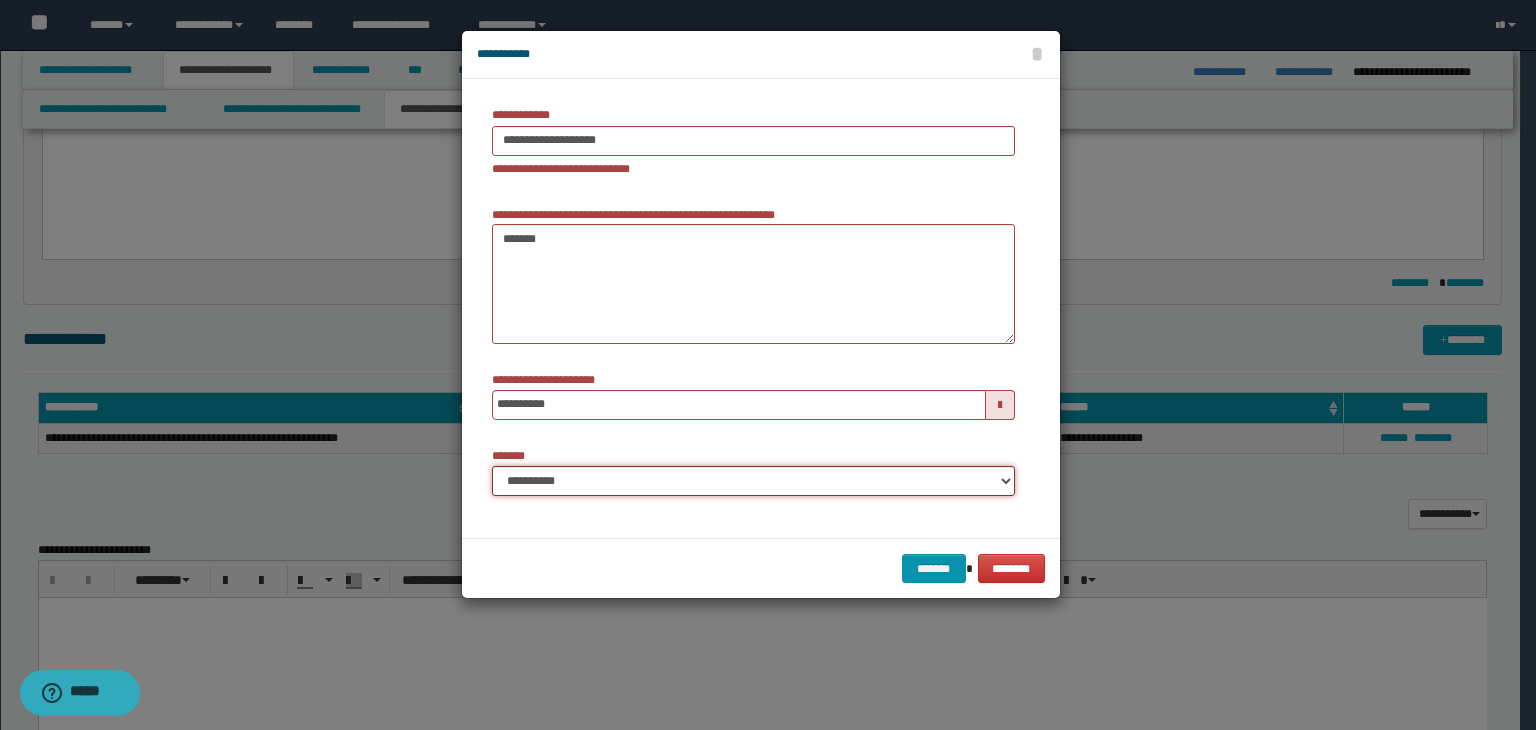 select on "*" 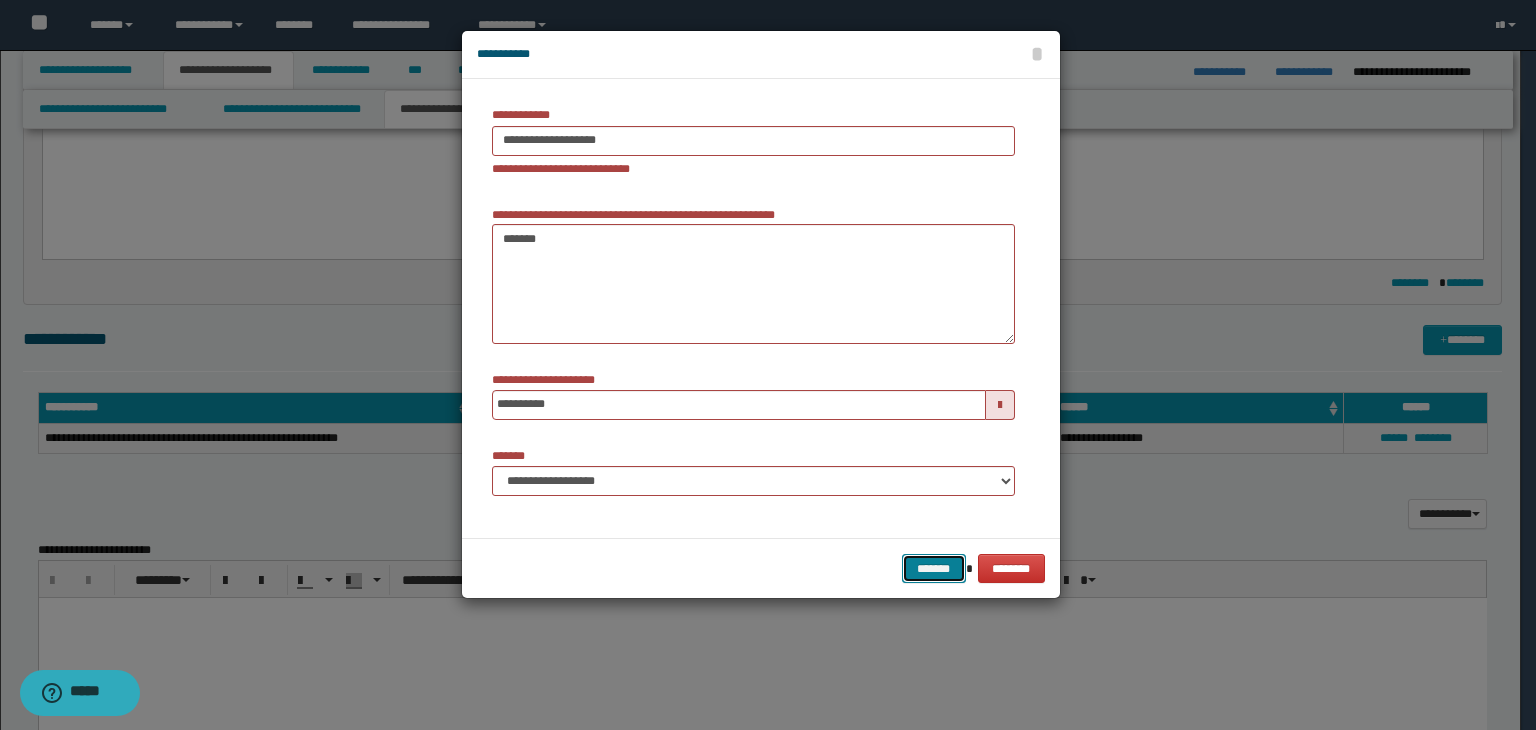 click on "*******" at bounding box center [934, 569] 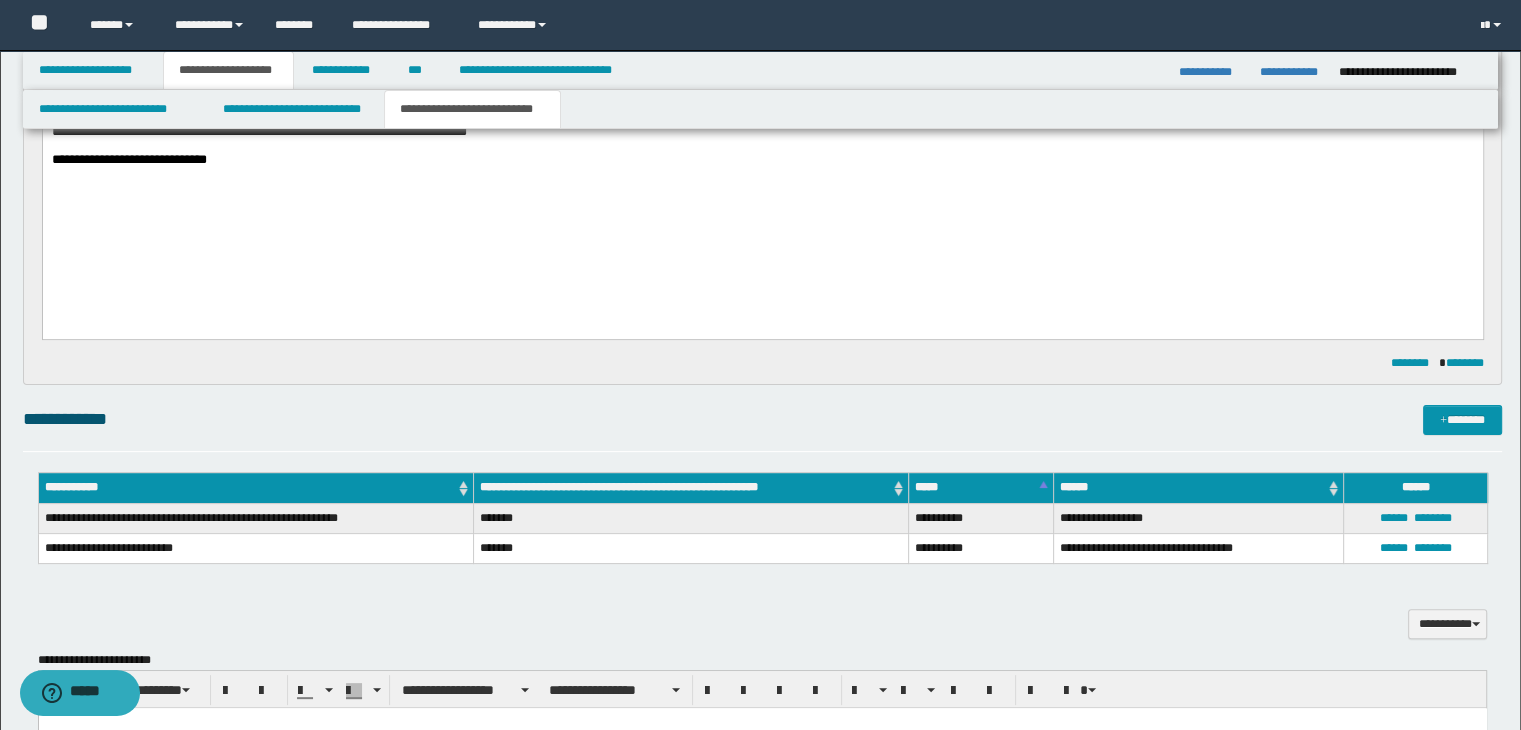 scroll, scrollTop: 400, scrollLeft: 0, axis: vertical 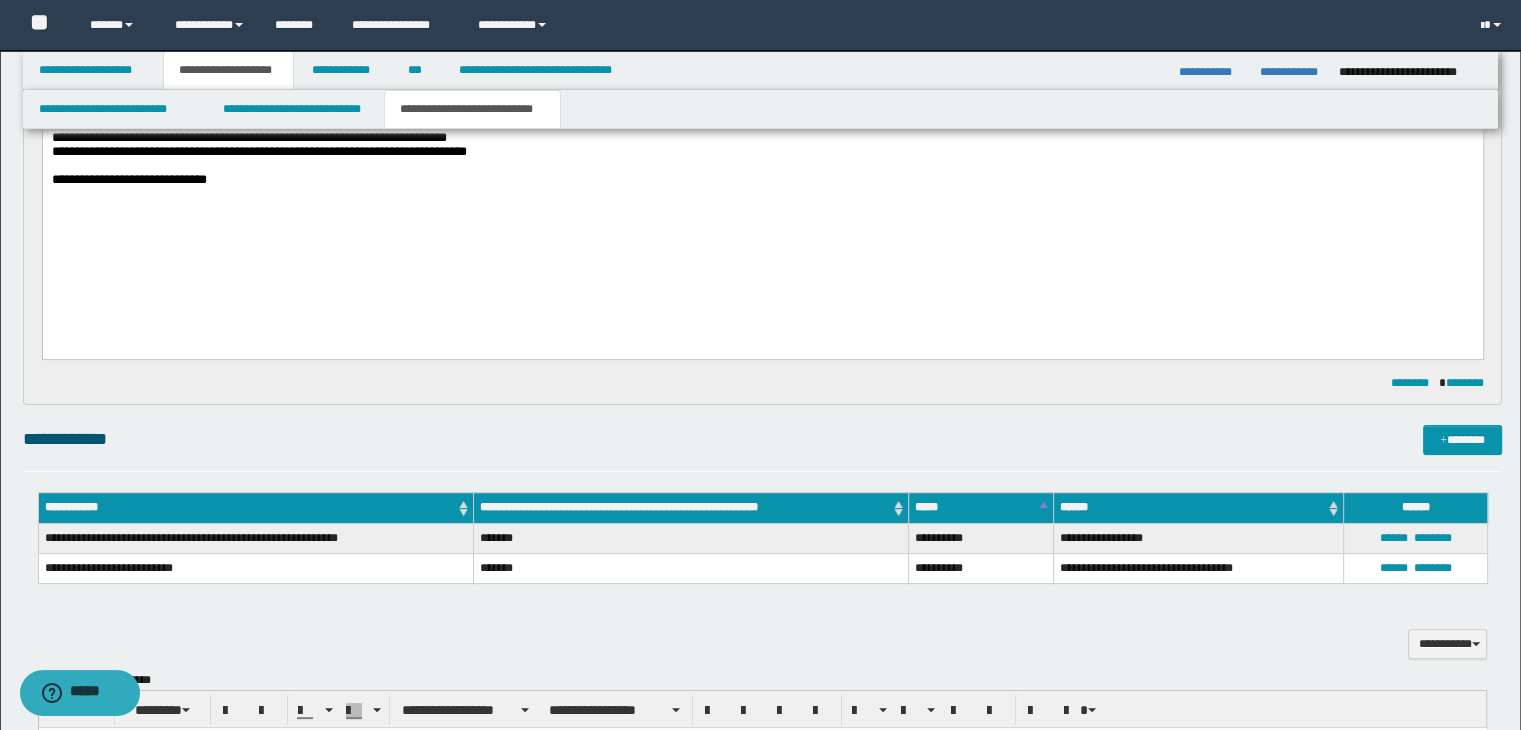 drag, startPoint x: 540, startPoint y: 408, endPoint x: 628, endPoint y: 410, distance: 88.02273 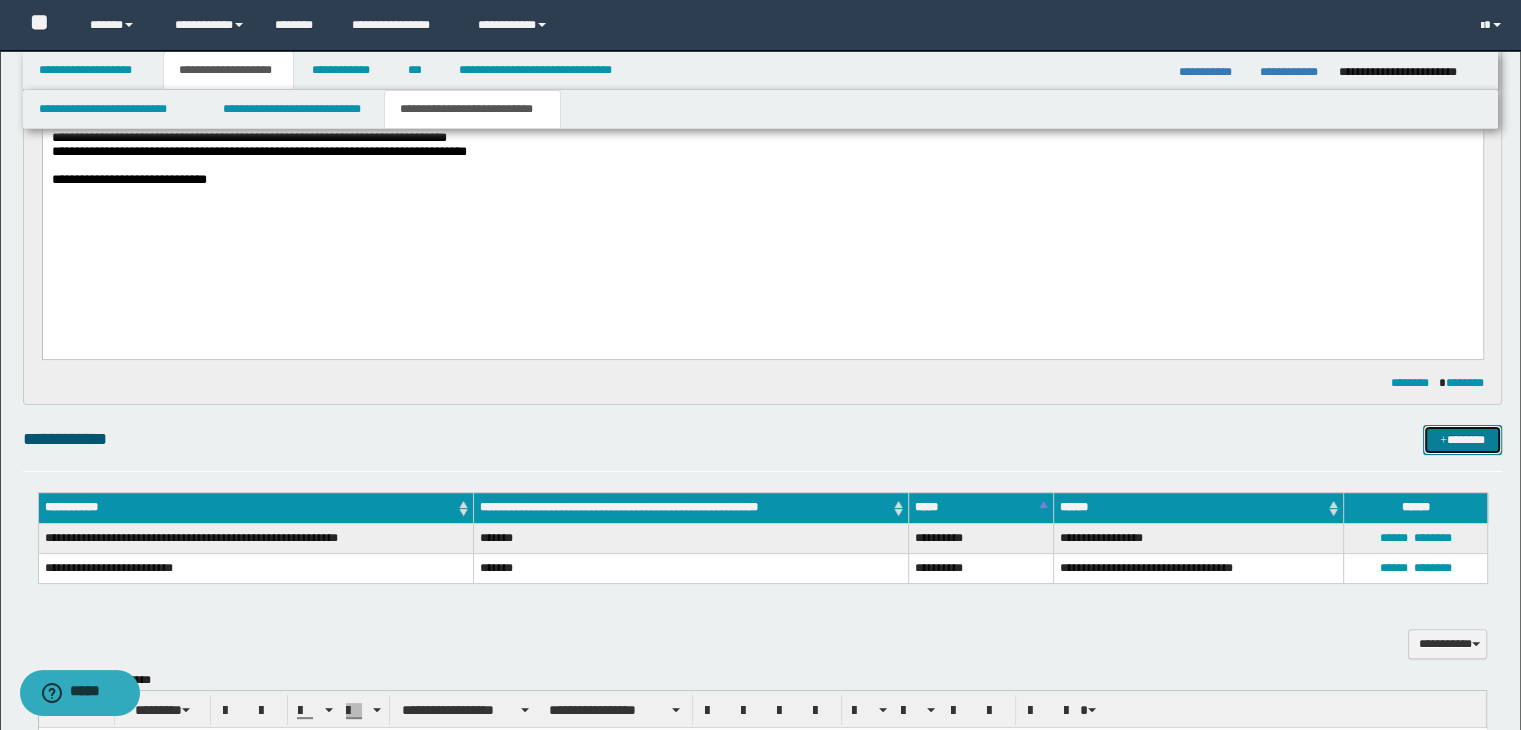 drag, startPoint x: 1439, startPoint y: 435, endPoint x: 1343, endPoint y: 360, distance: 121.82365 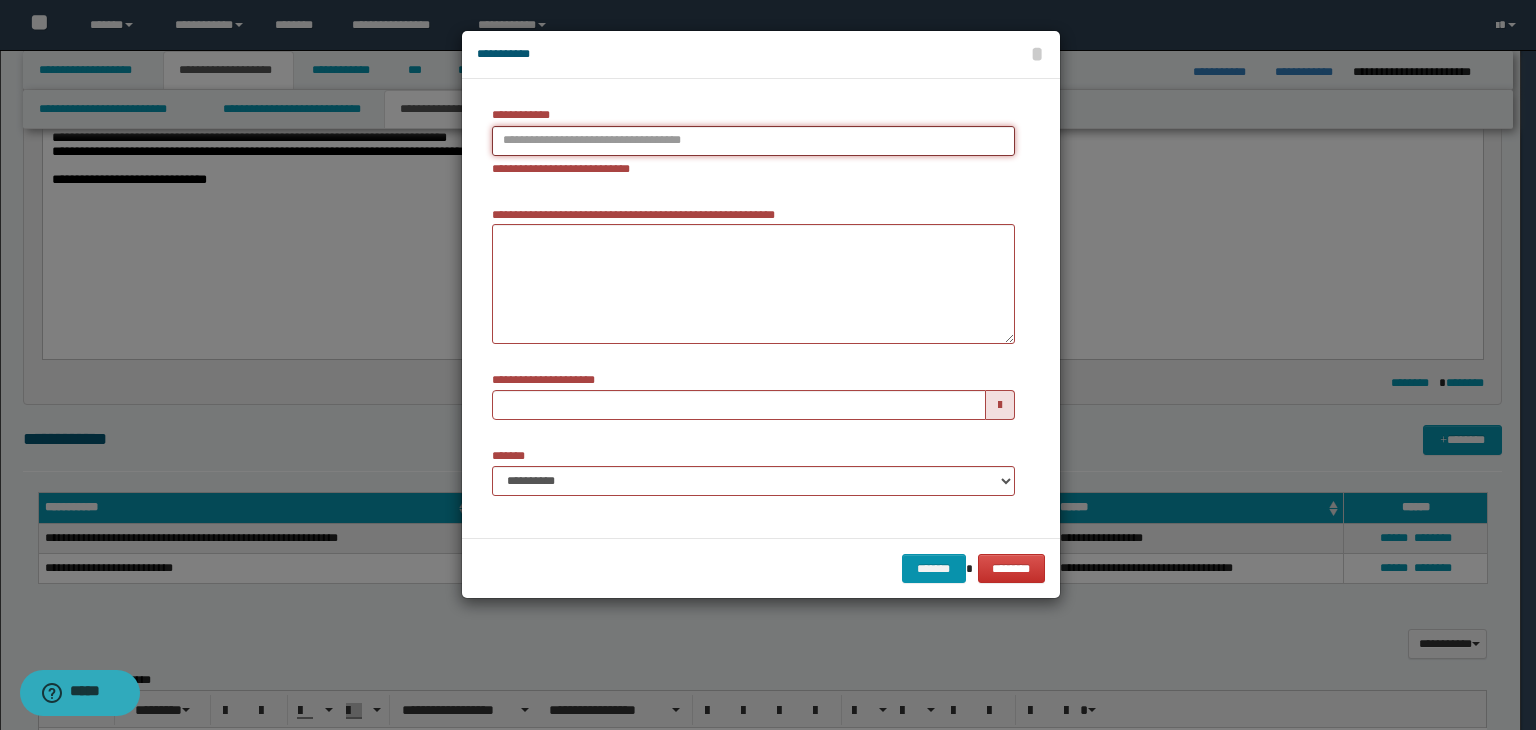 type on "**********" 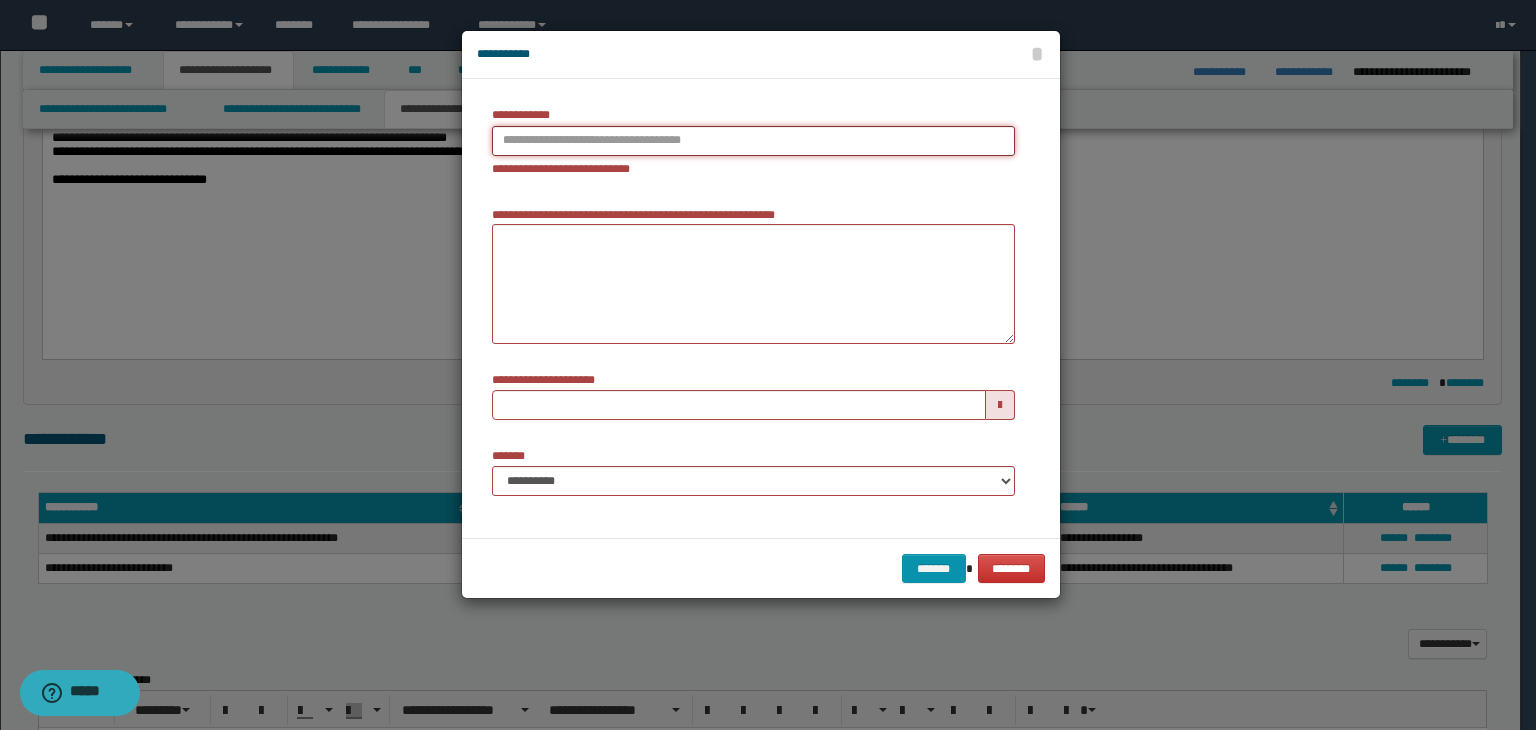 click on "**********" at bounding box center [753, 141] 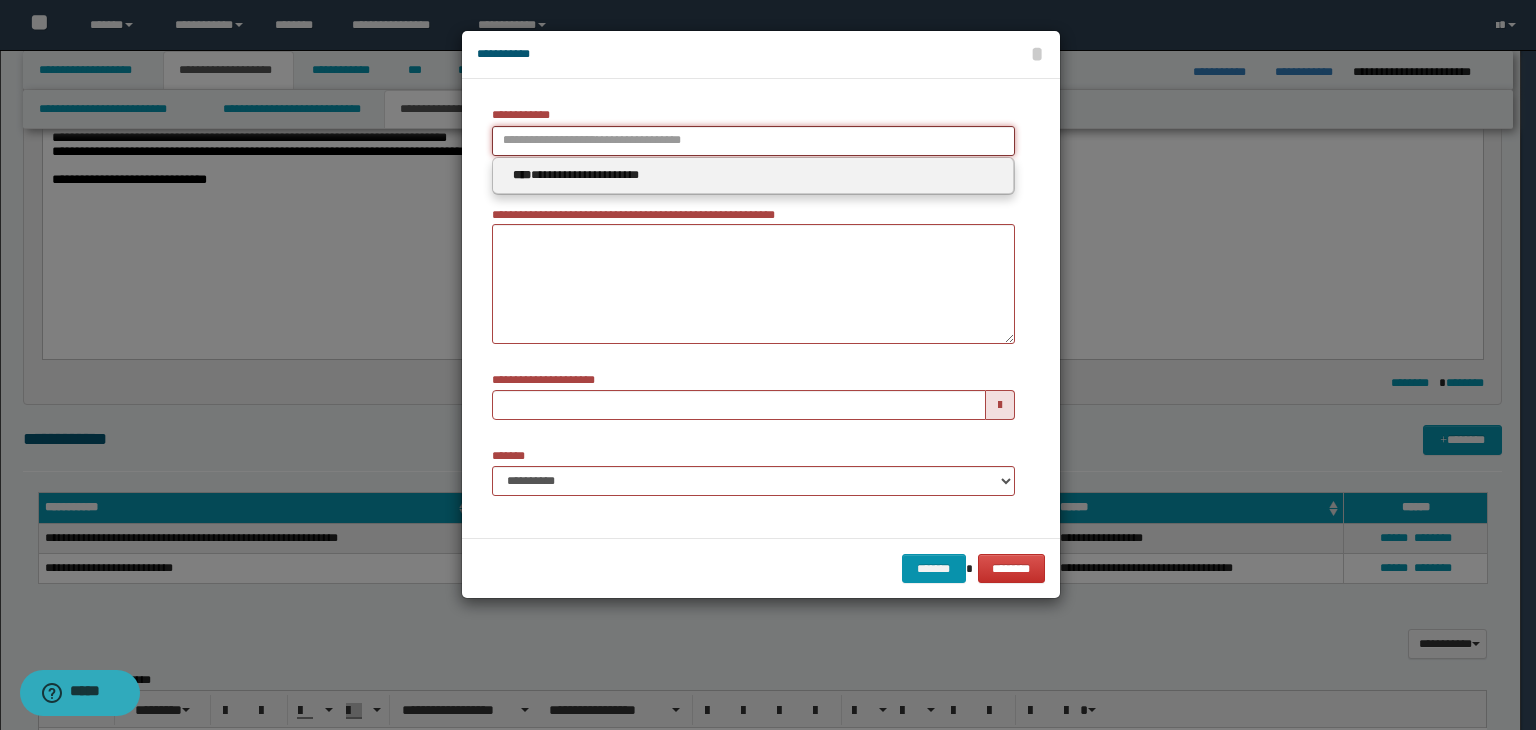 type 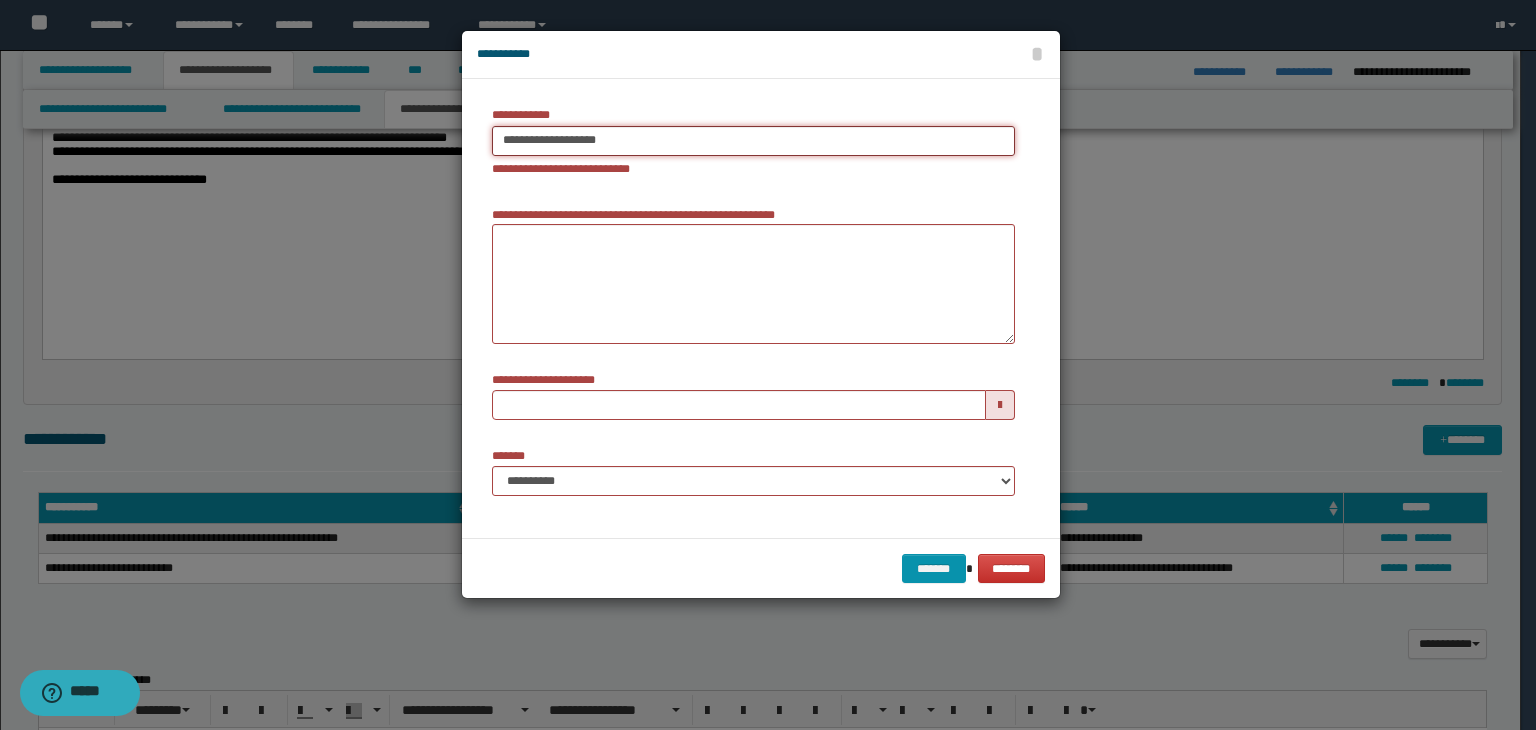 type on "**********" 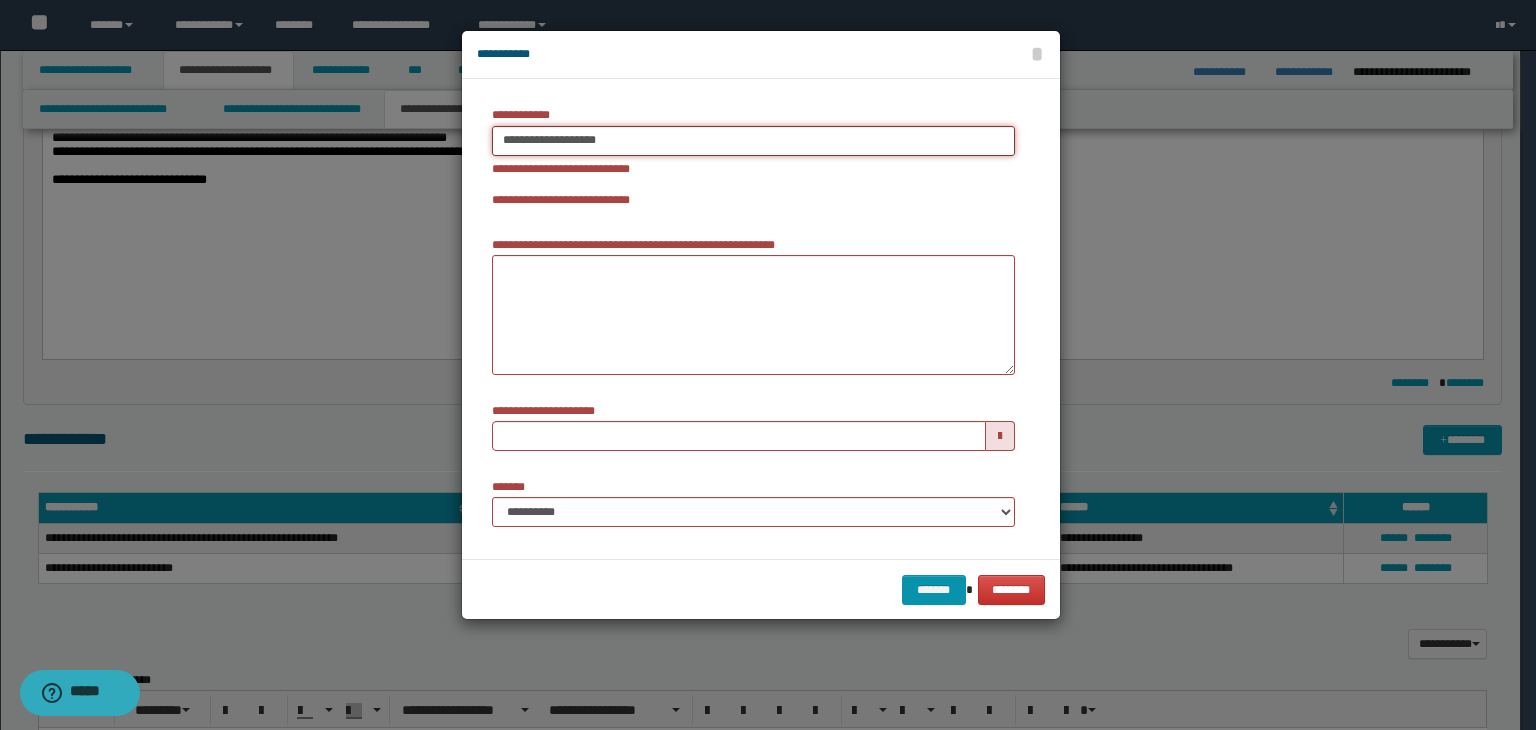 type 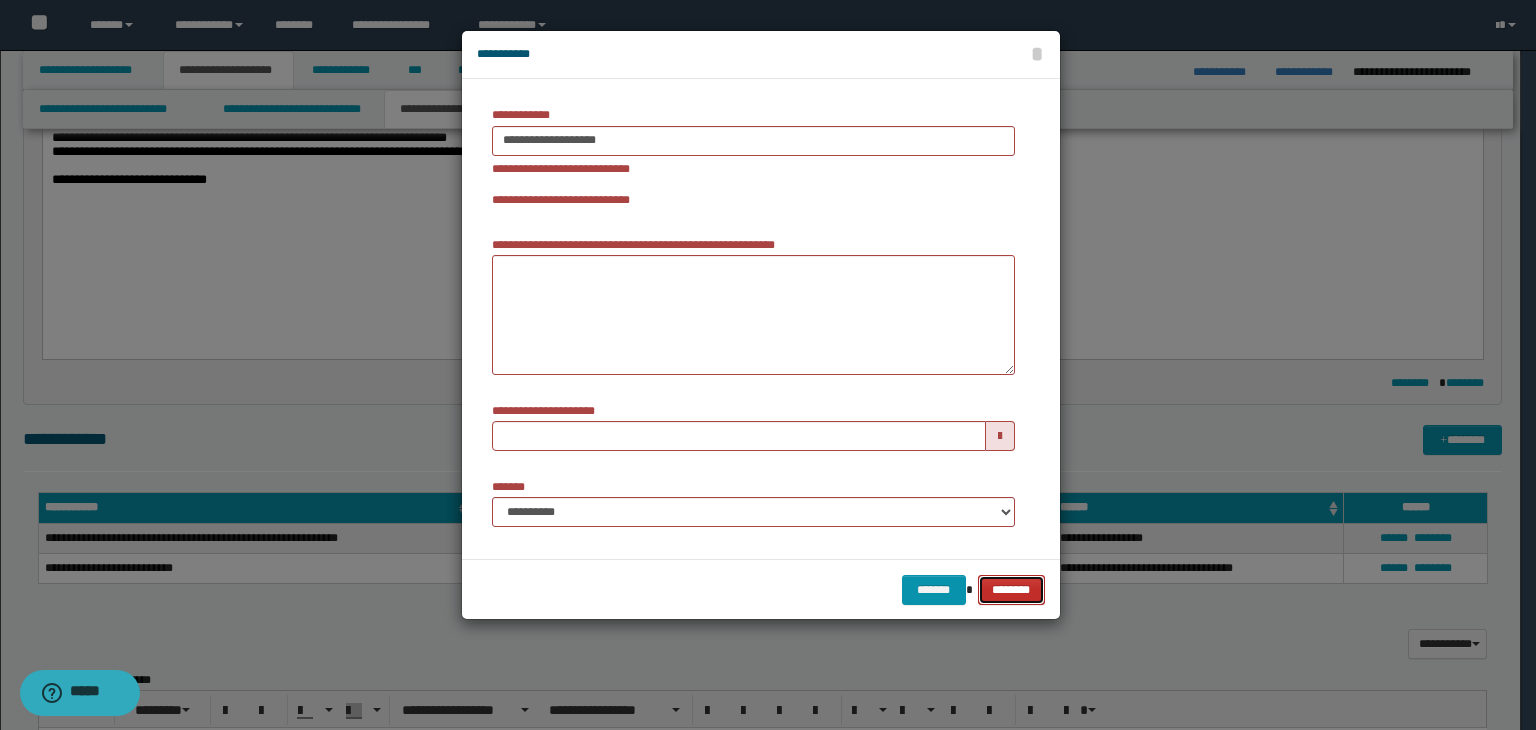 click on "********" at bounding box center (1011, 590) 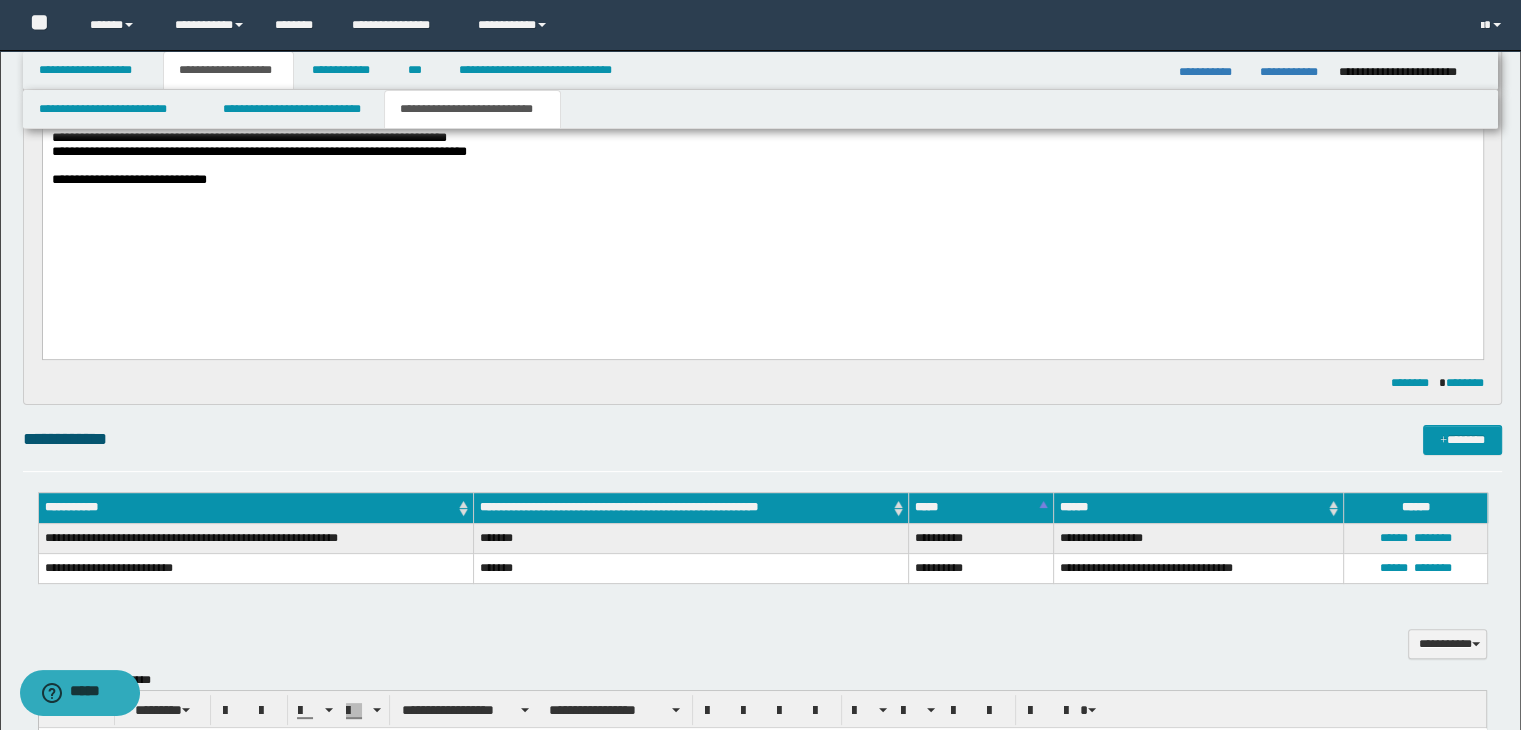 click on "**********" at bounding box center (762, 114) 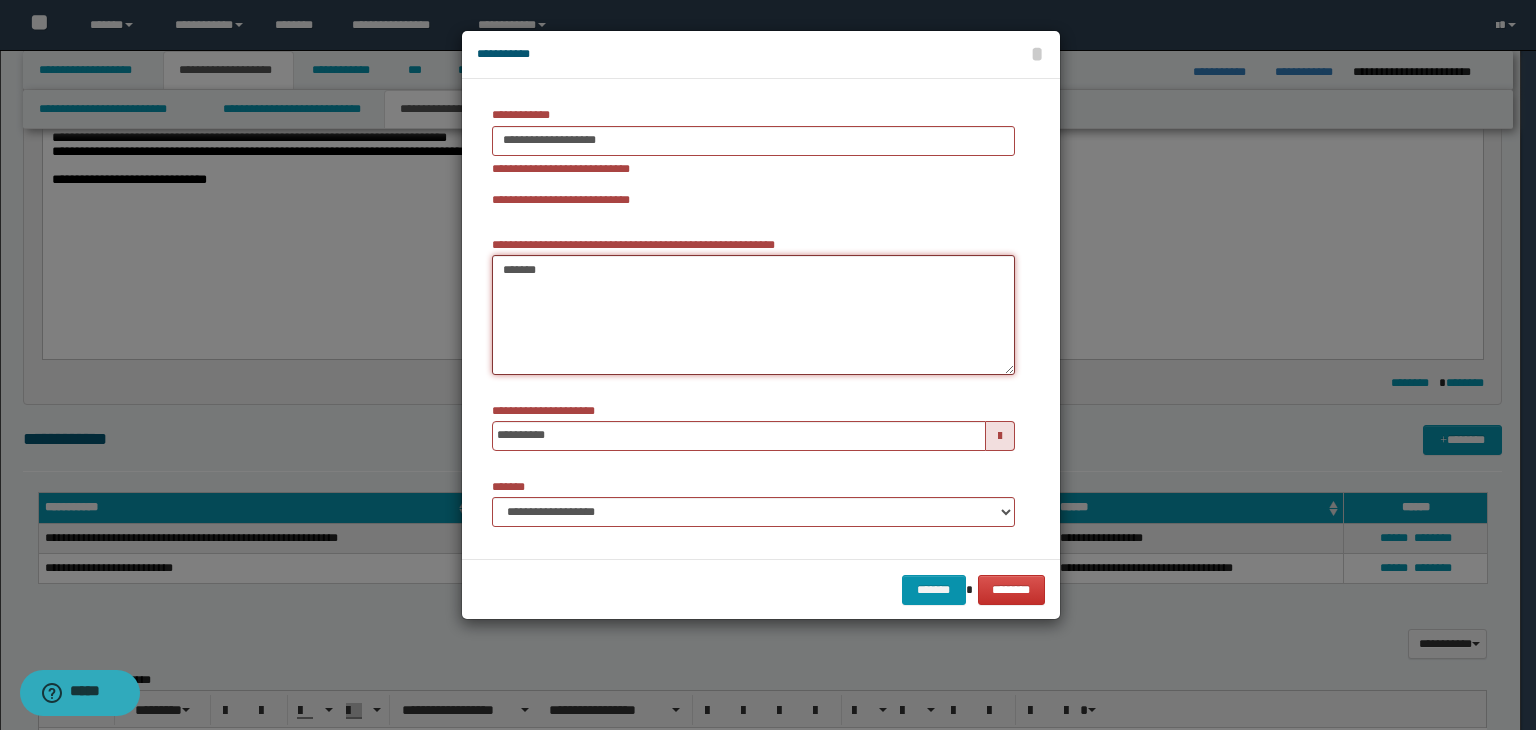 click on "*******" at bounding box center (753, 315) 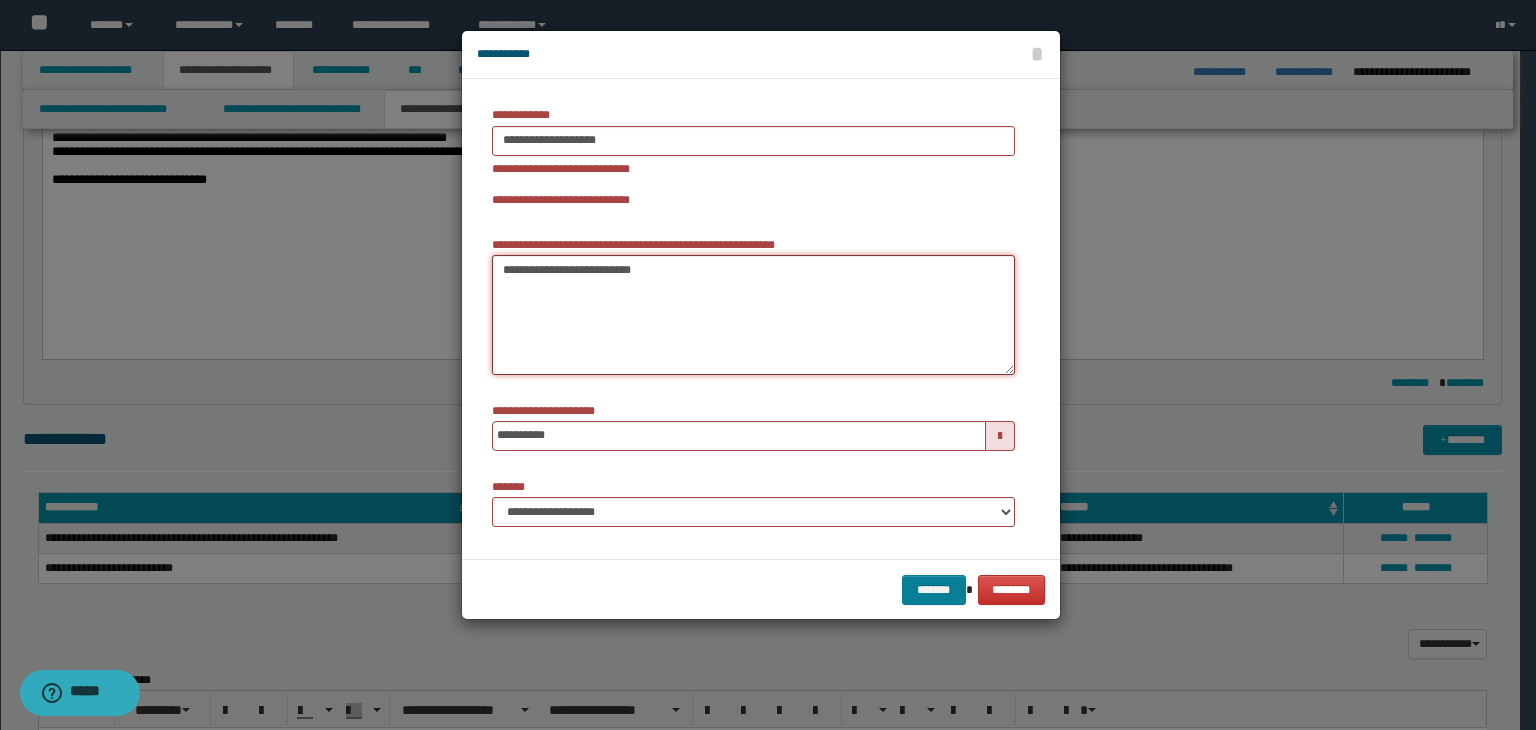 type on "**********" 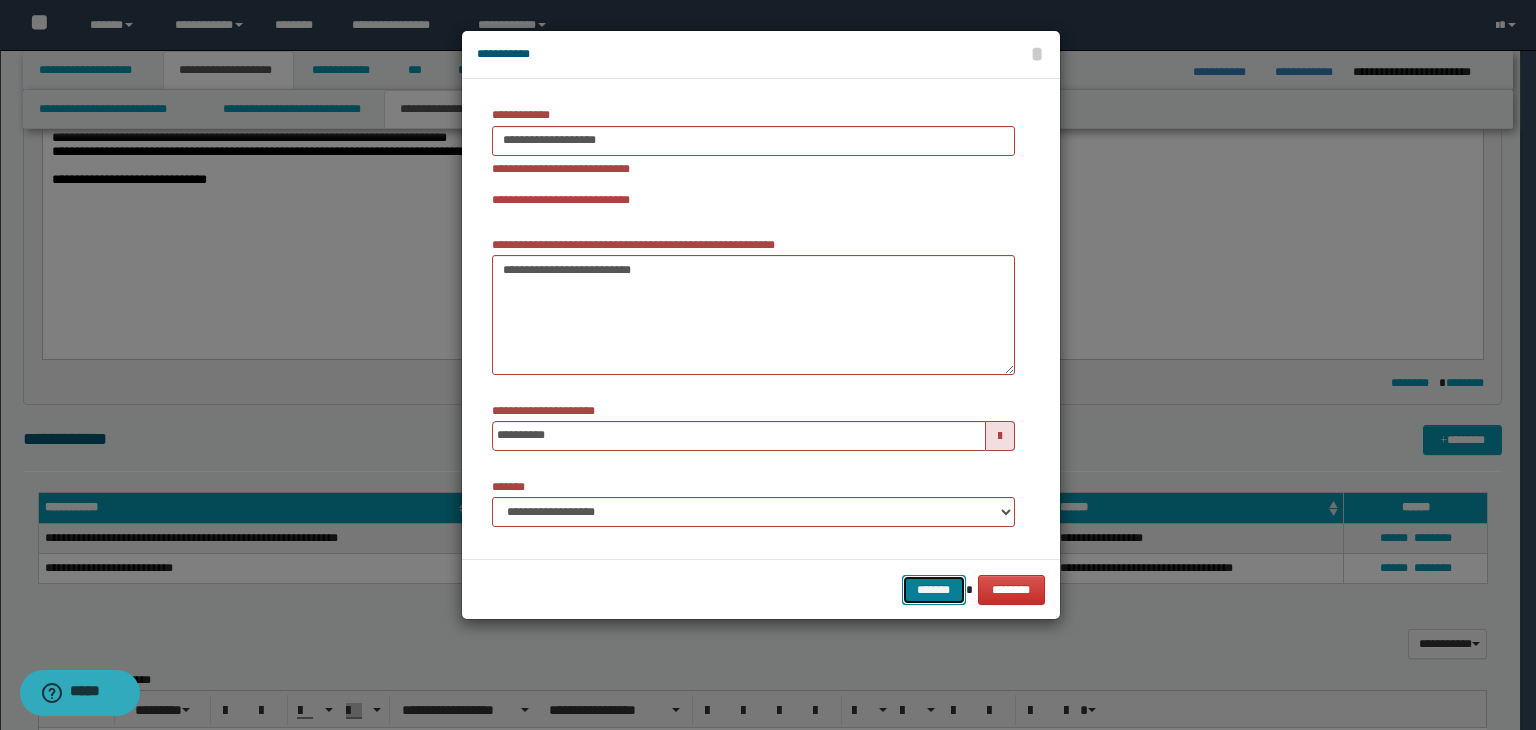 click on "*******" at bounding box center (934, 590) 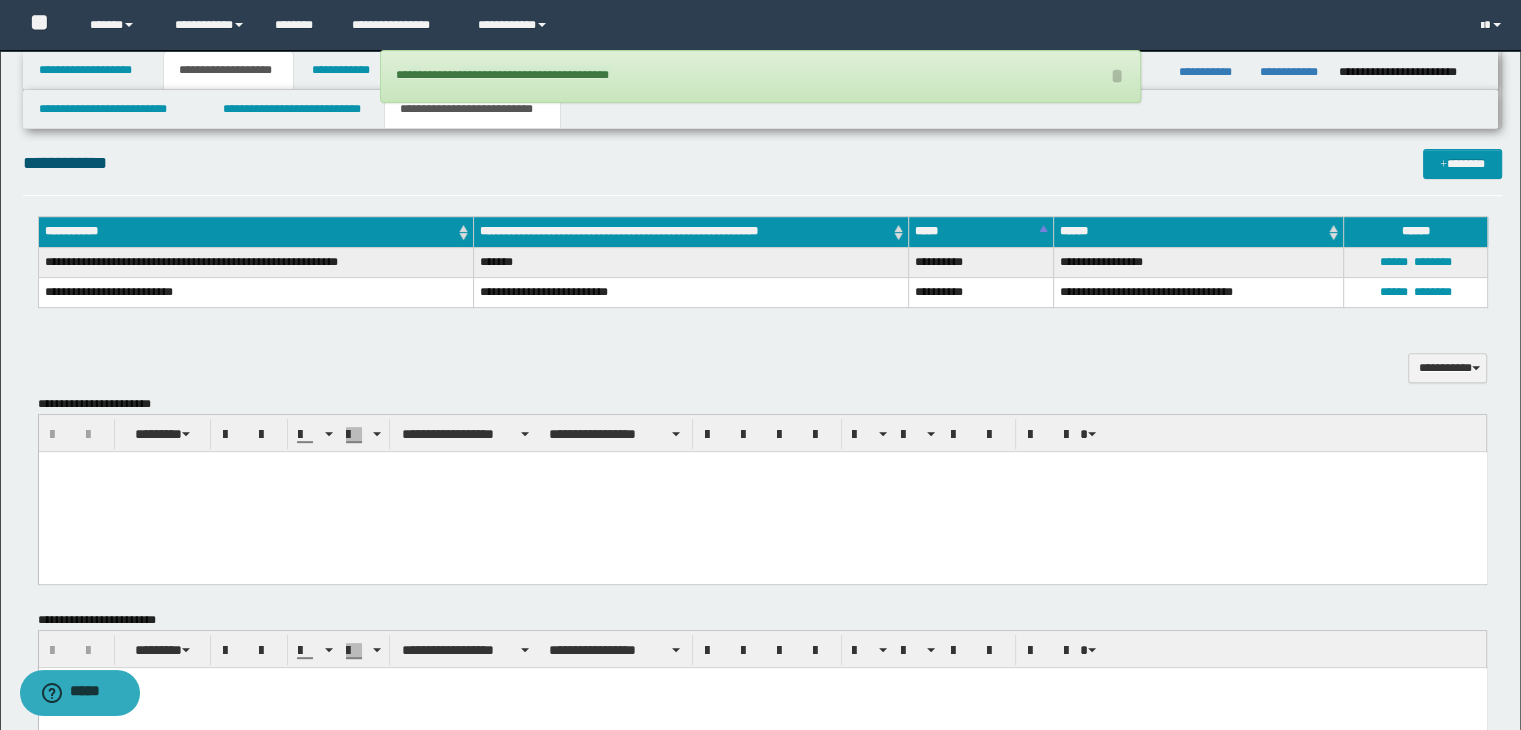 scroll, scrollTop: 800, scrollLeft: 0, axis: vertical 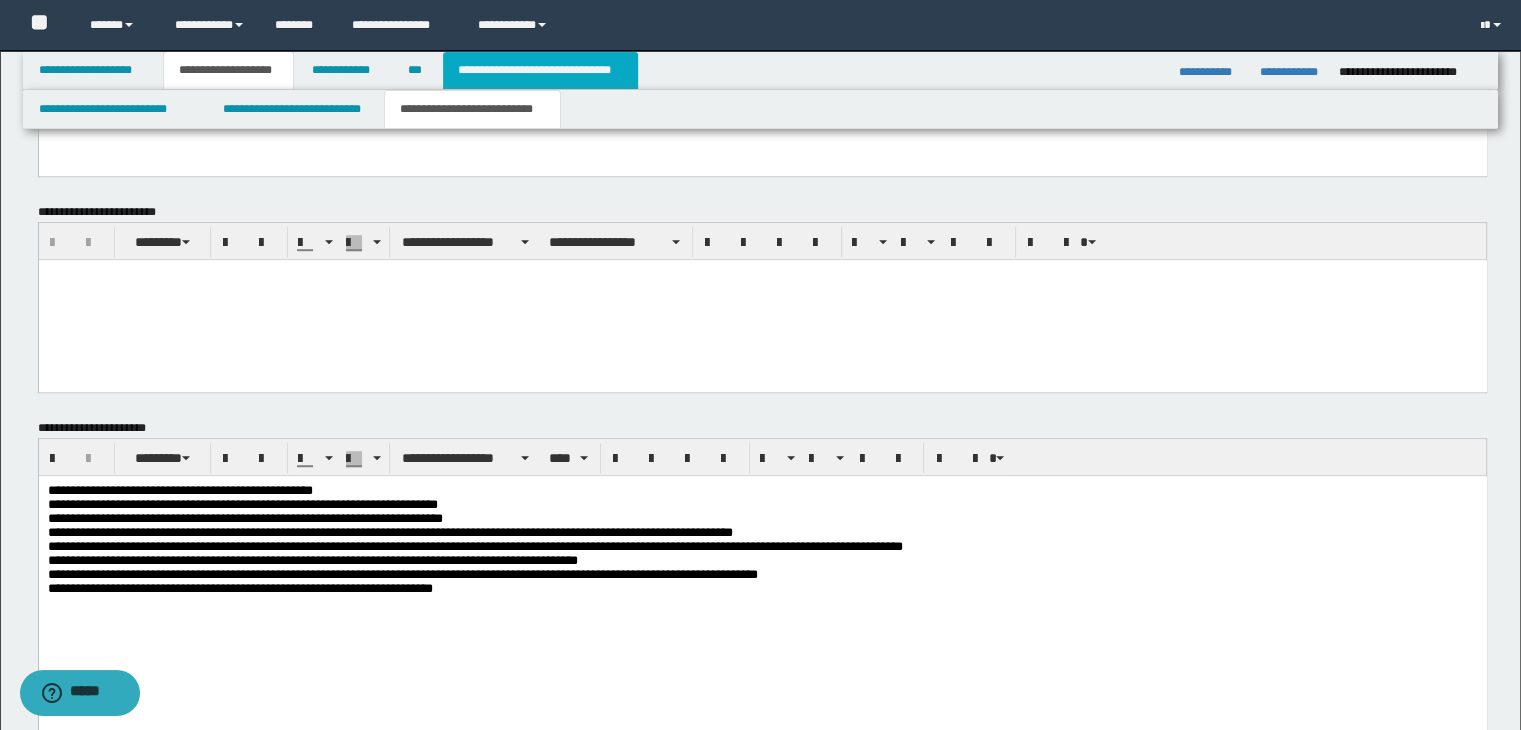 drag, startPoint x: 528, startPoint y: 70, endPoint x: 531, endPoint y: 117, distance: 47.095646 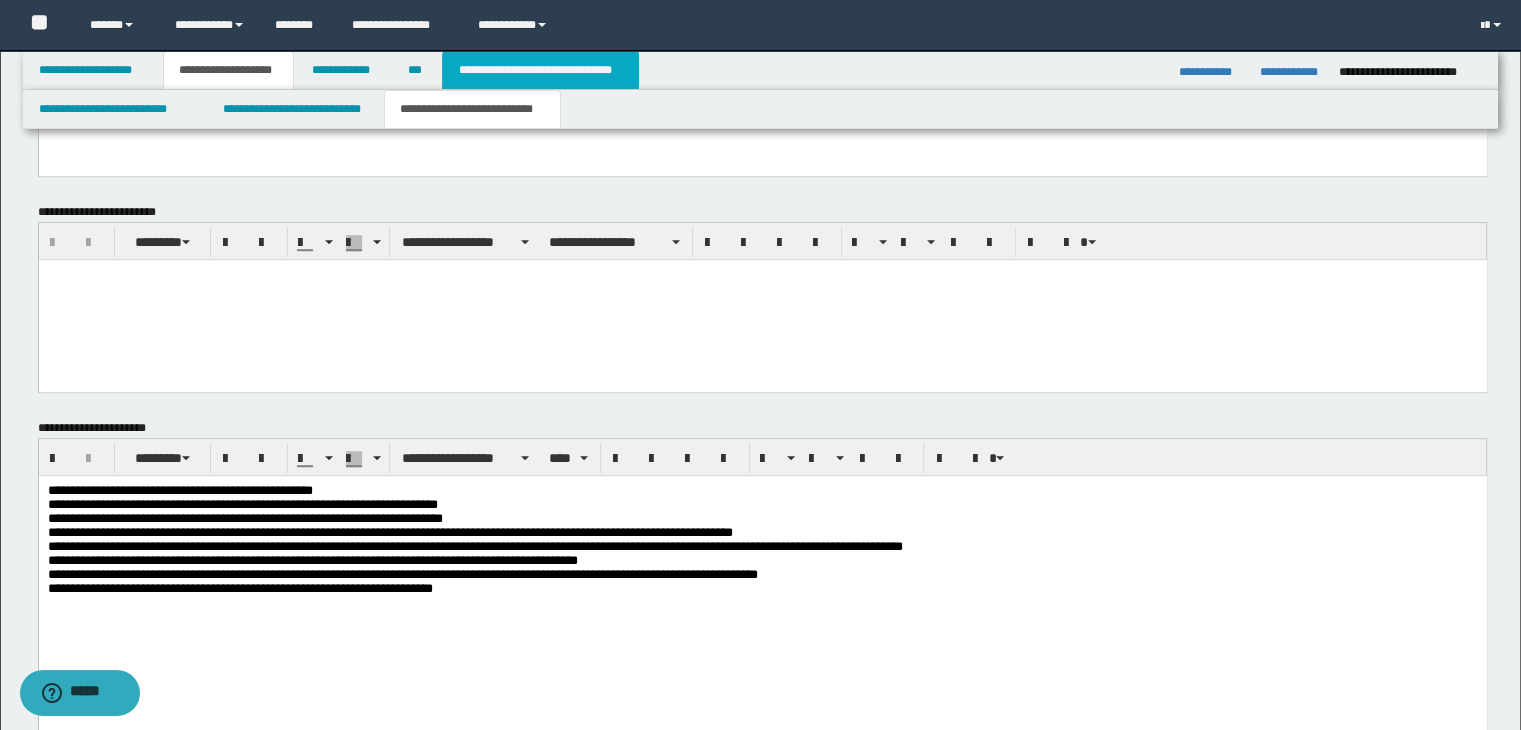 click on "**********" at bounding box center [540, 70] 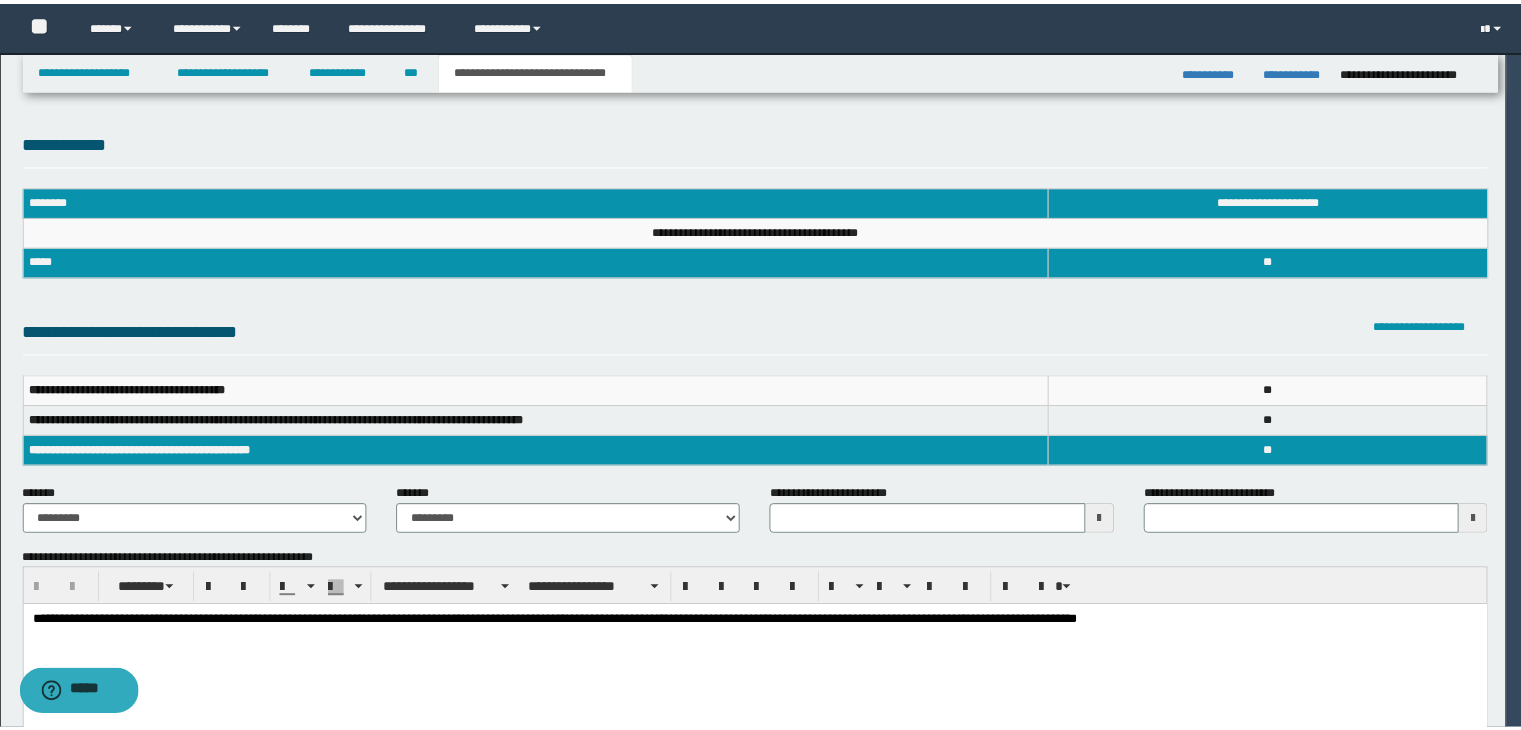 scroll, scrollTop: 0, scrollLeft: 0, axis: both 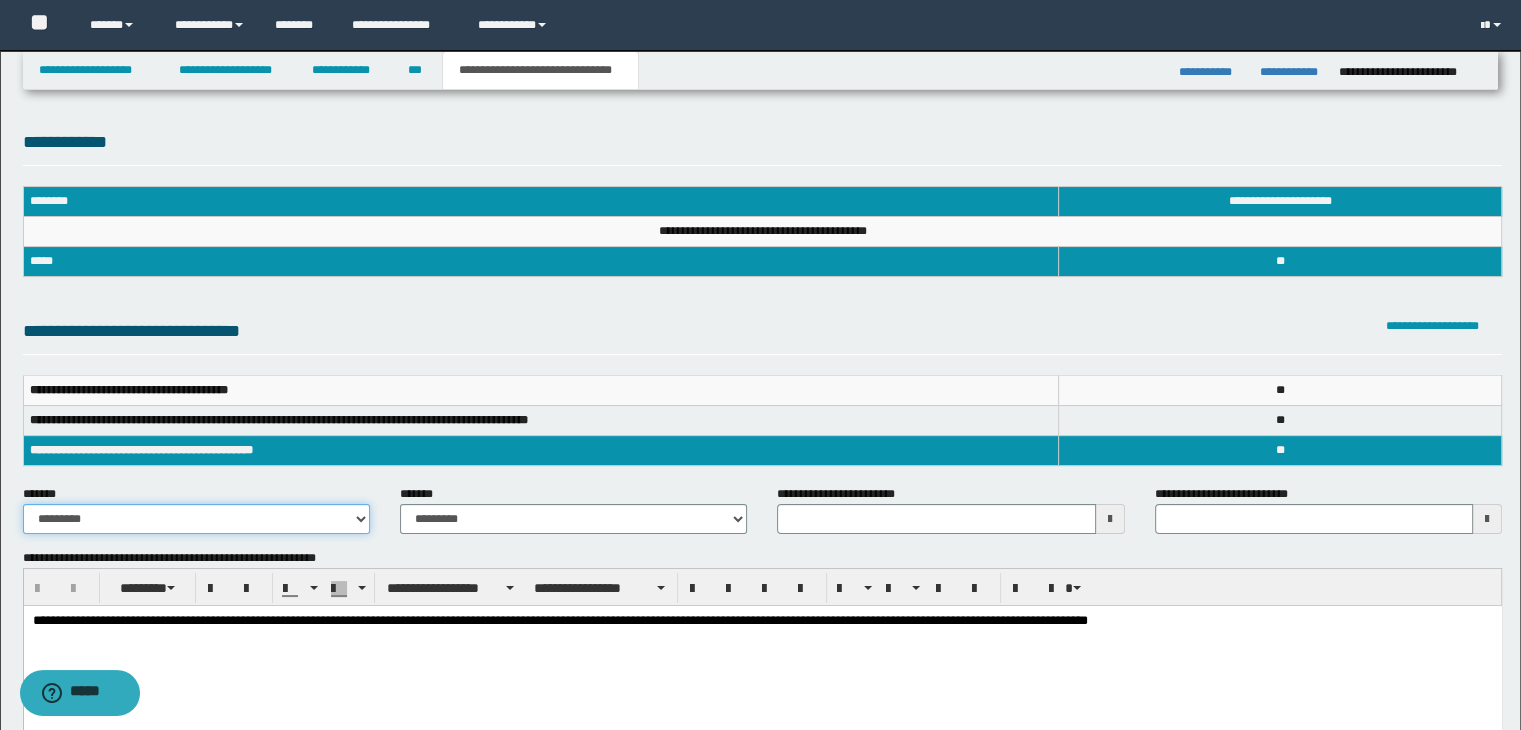 click on "**********" at bounding box center (196, 519) 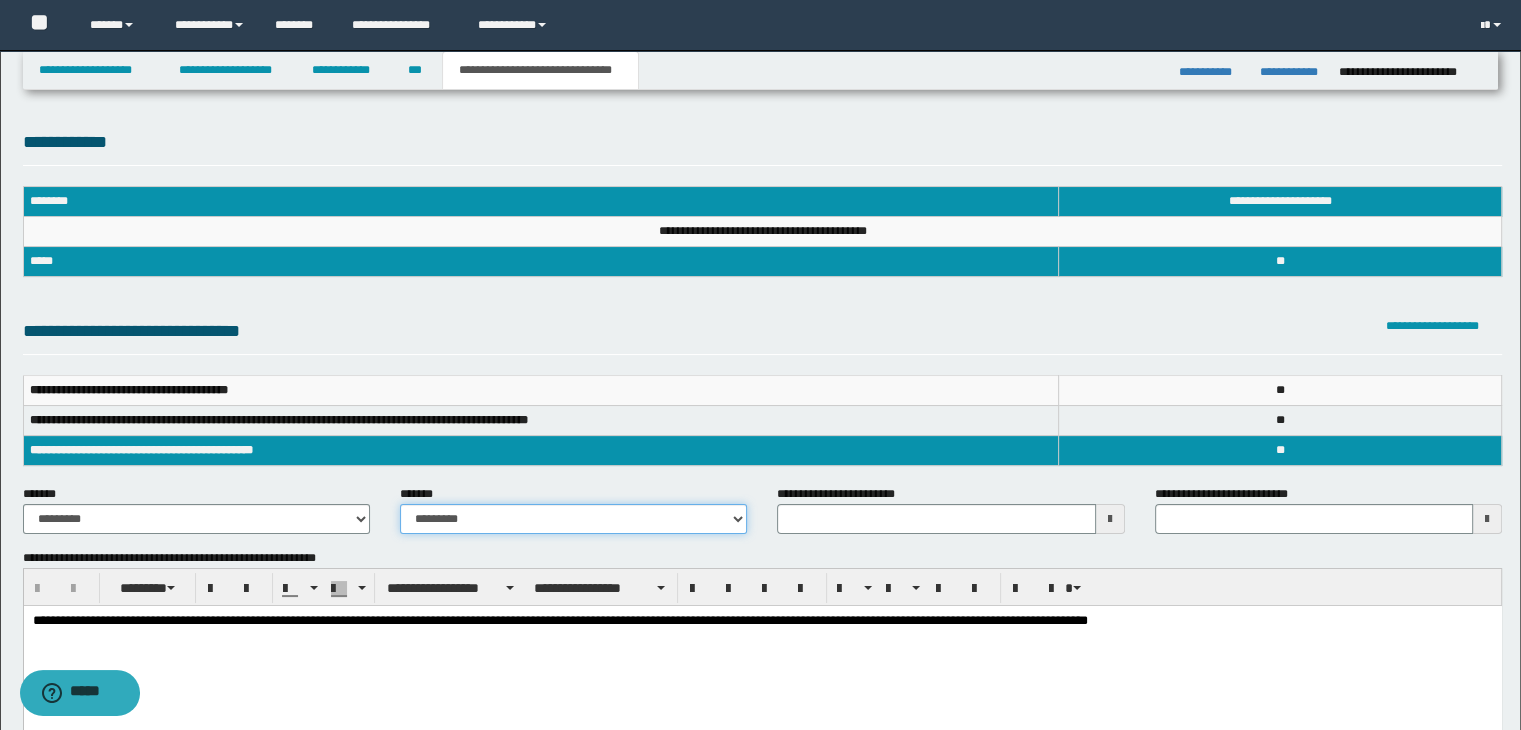 click on "**********" at bounding box center (573, 519) 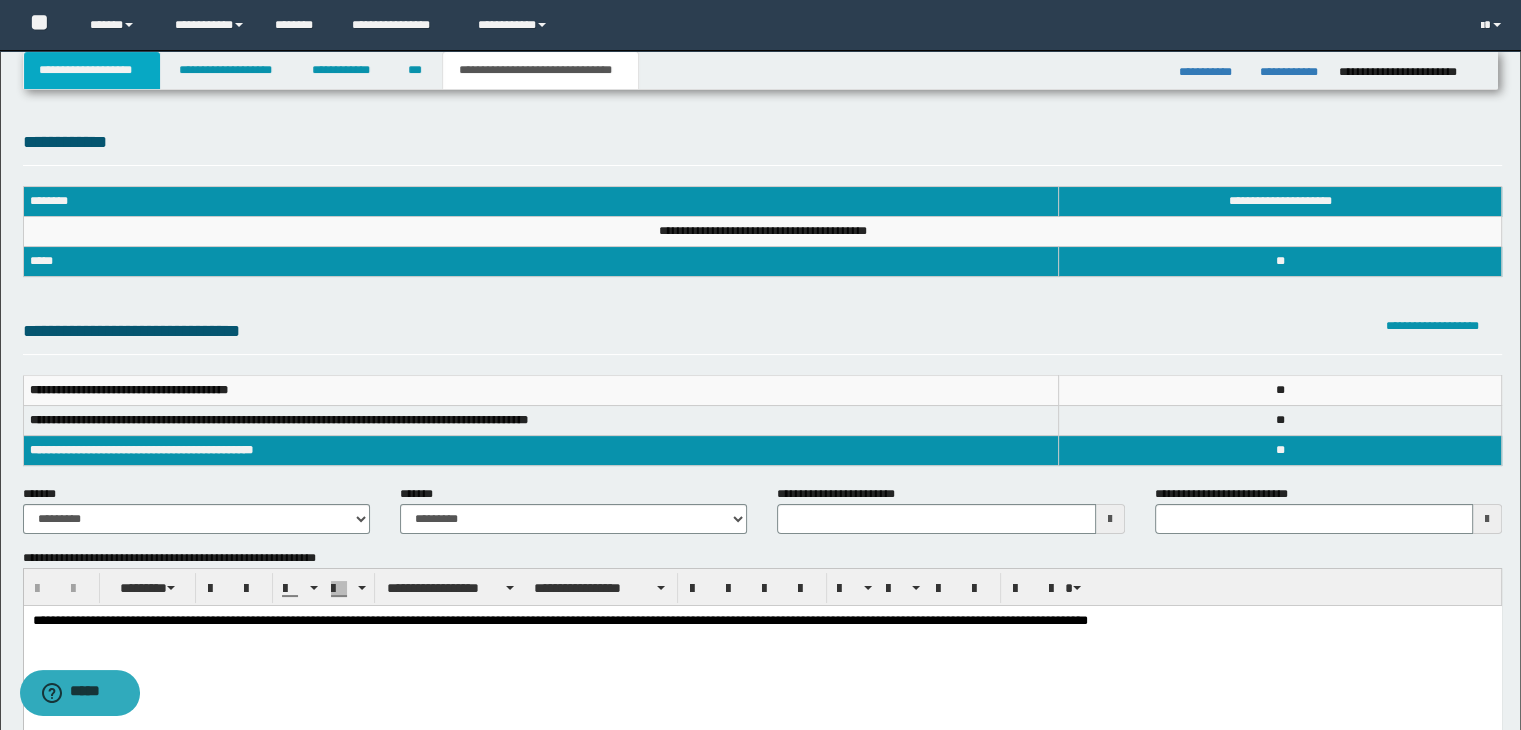 click on "**********" at bounding box center [92, 70] 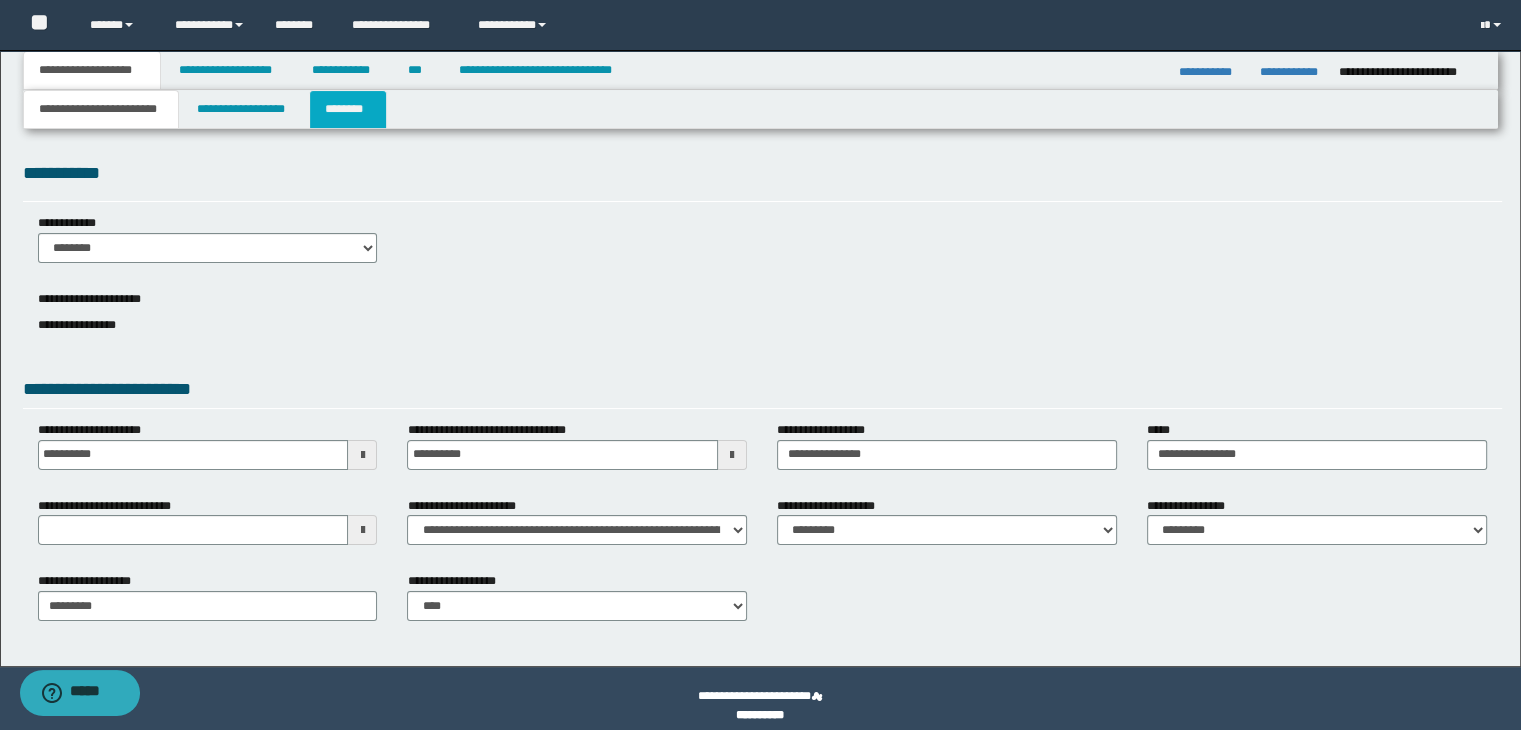 click on "********" at bounding box center (348, 109) 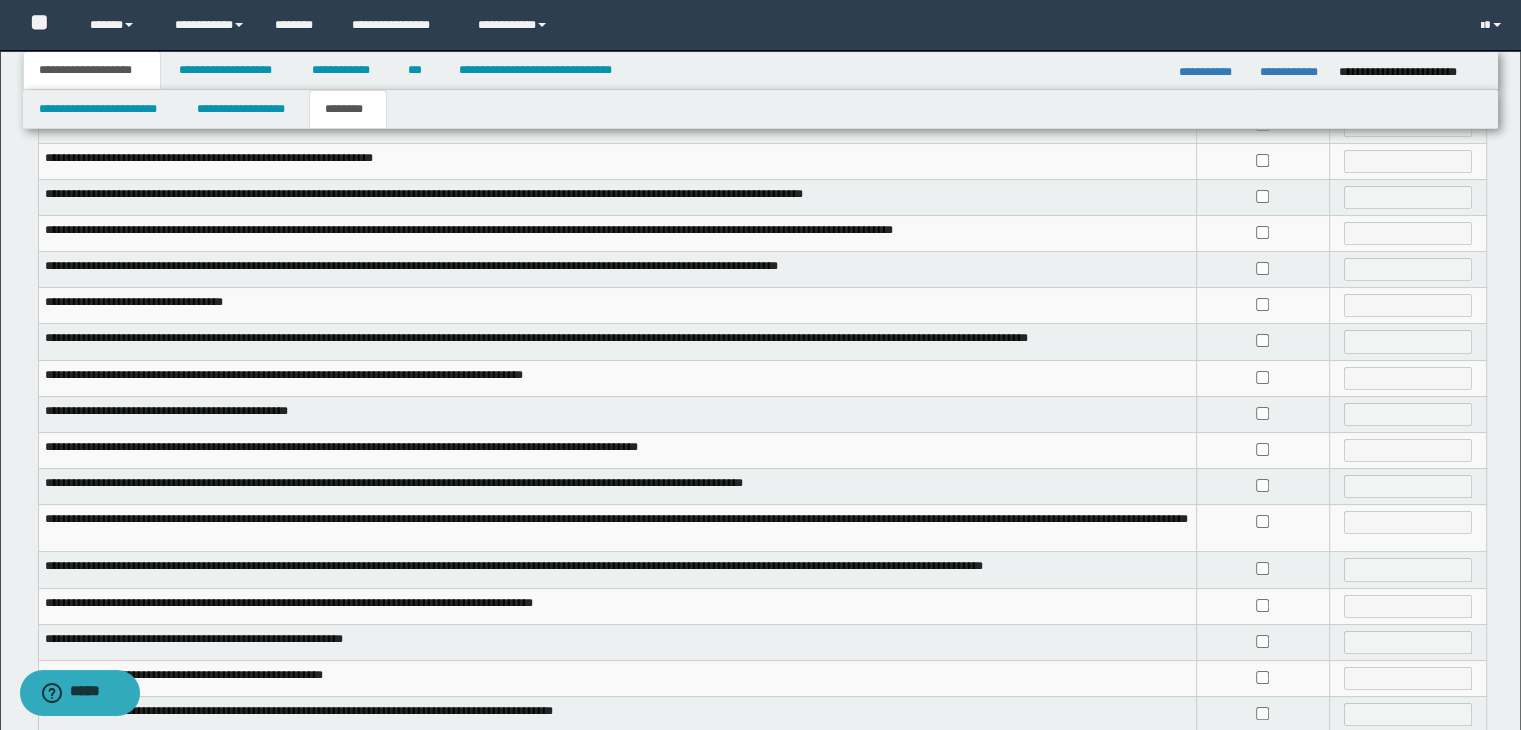 scroll, scrollTop: 380, scrollLeft: 0, axis: vertical 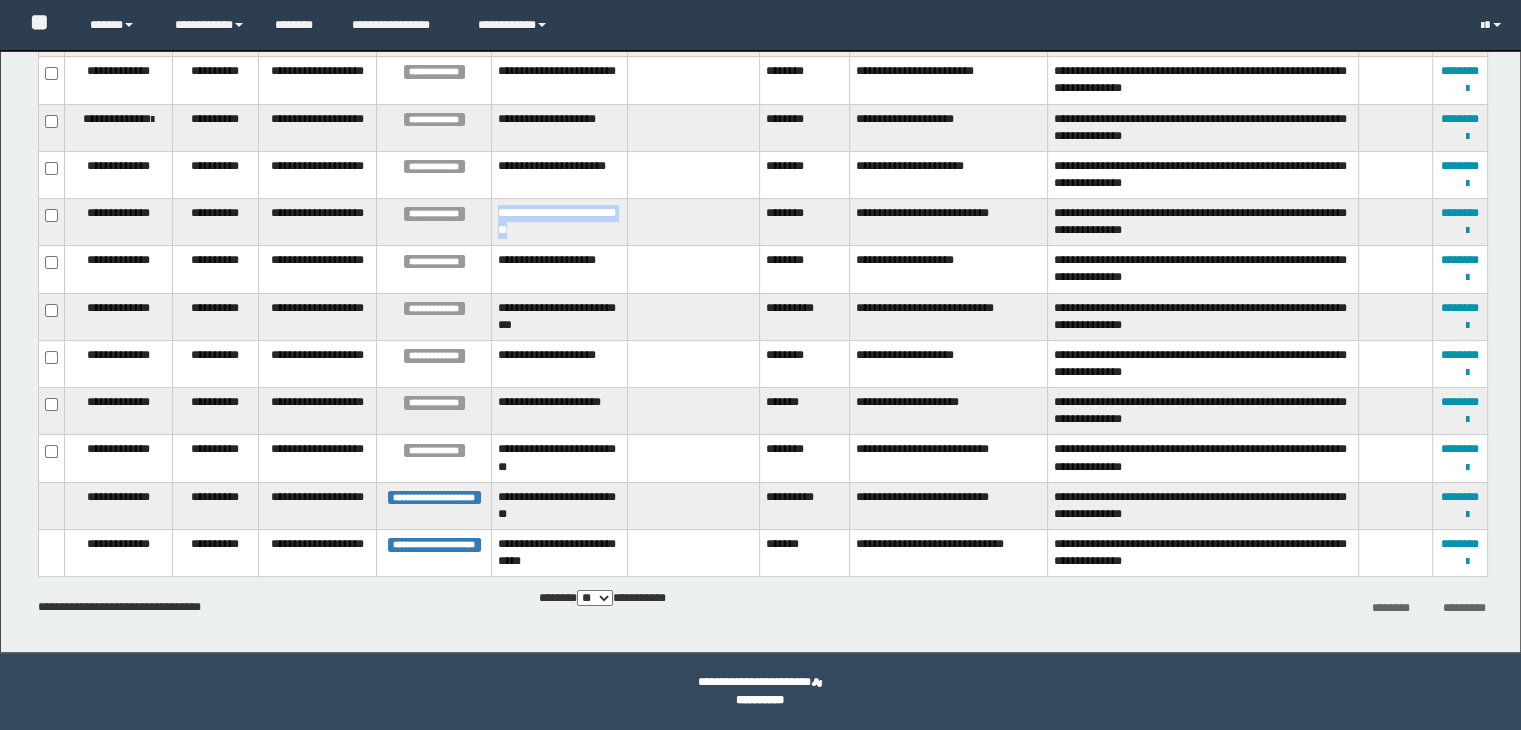 click on "**********" at bounding box center [559, 222] 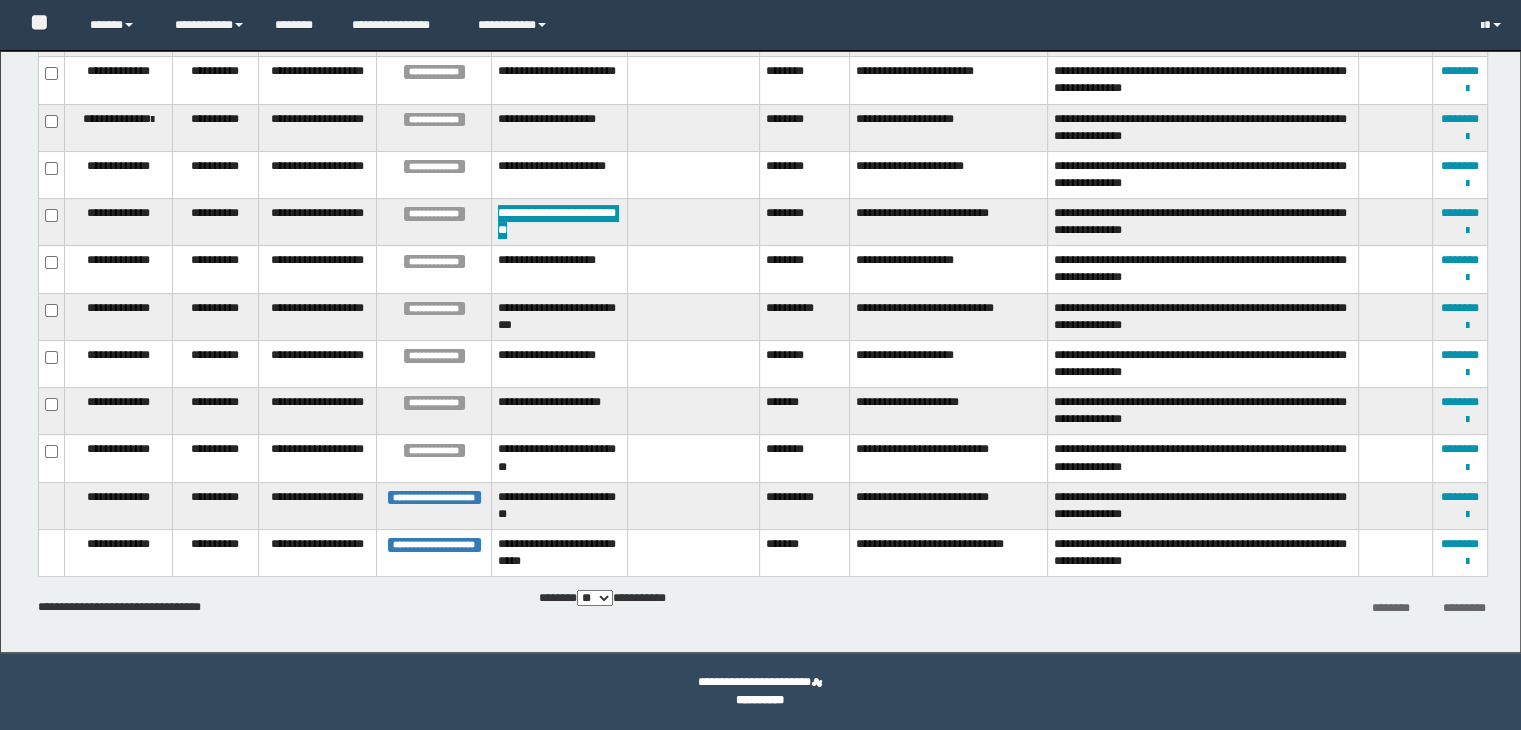scroll, scrollTop: 0, scrollLeft: 0, axis: both 